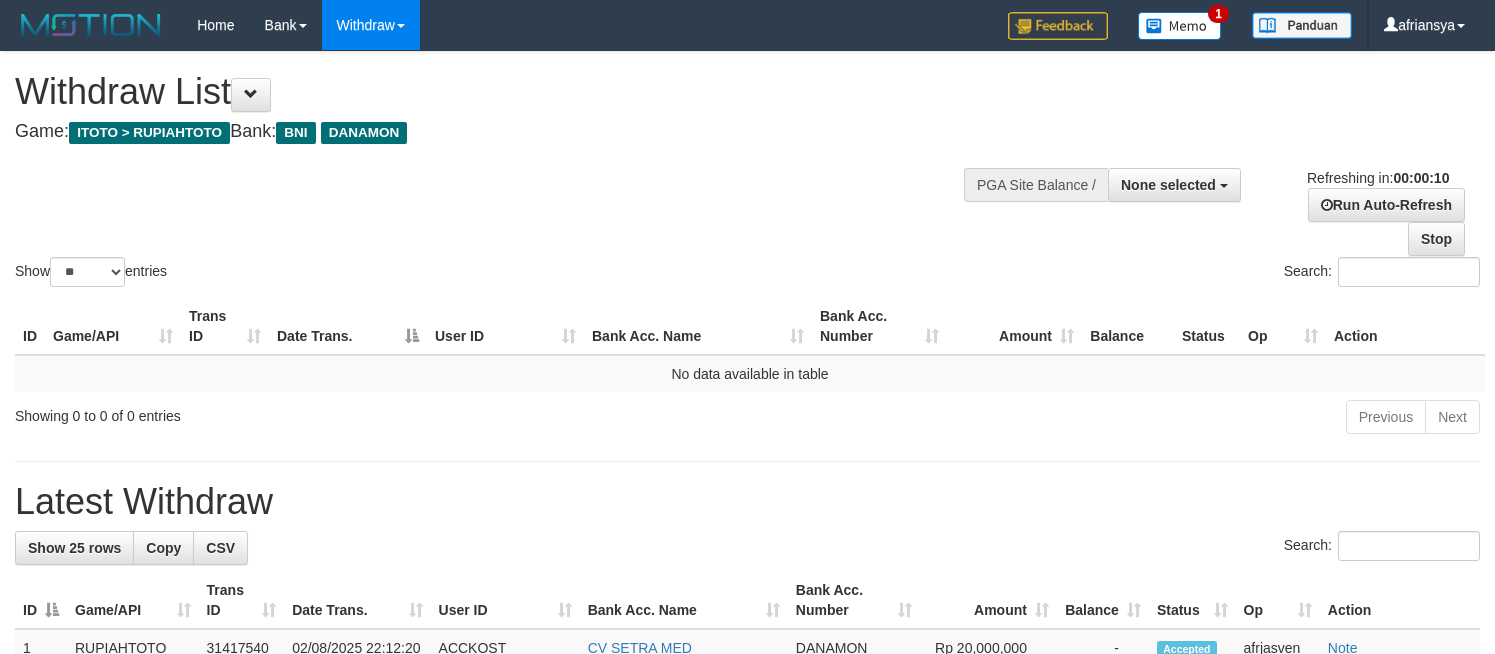 select 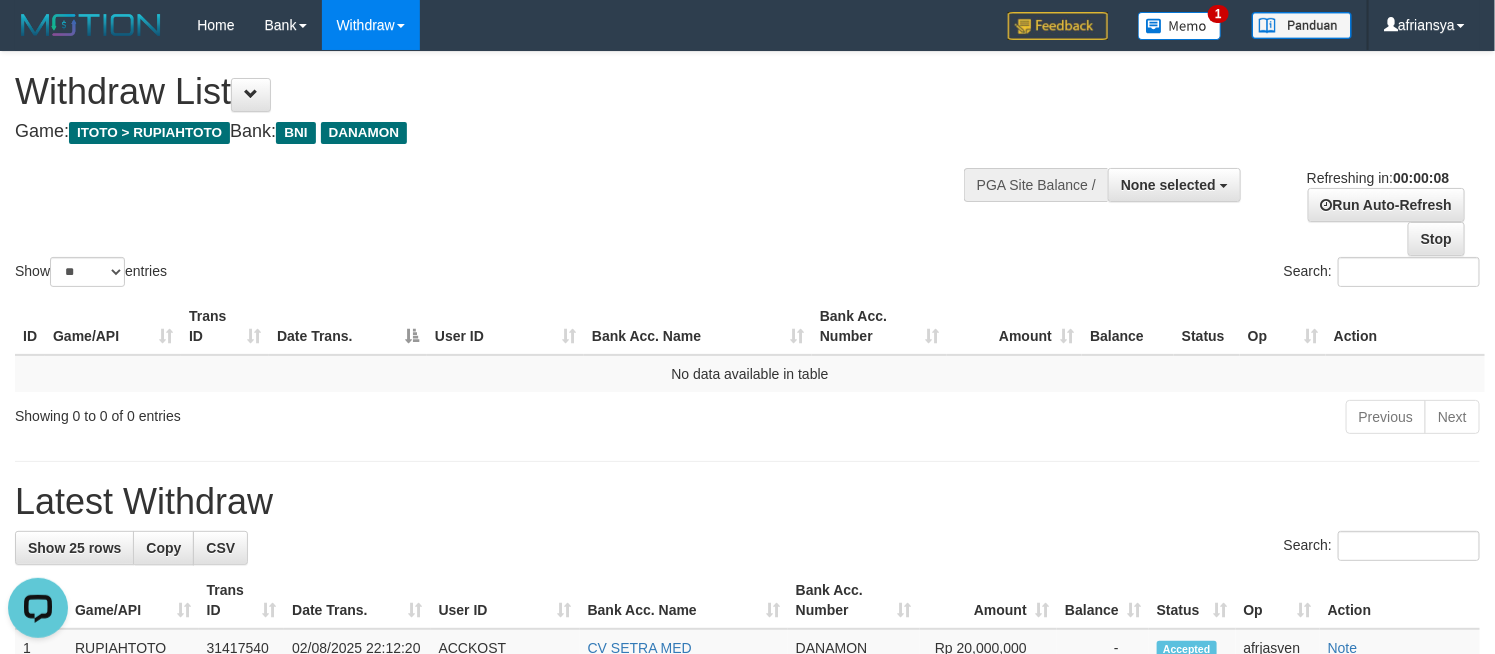 scroll, scrollTop: 0, scrollLeft: 0, axis: both 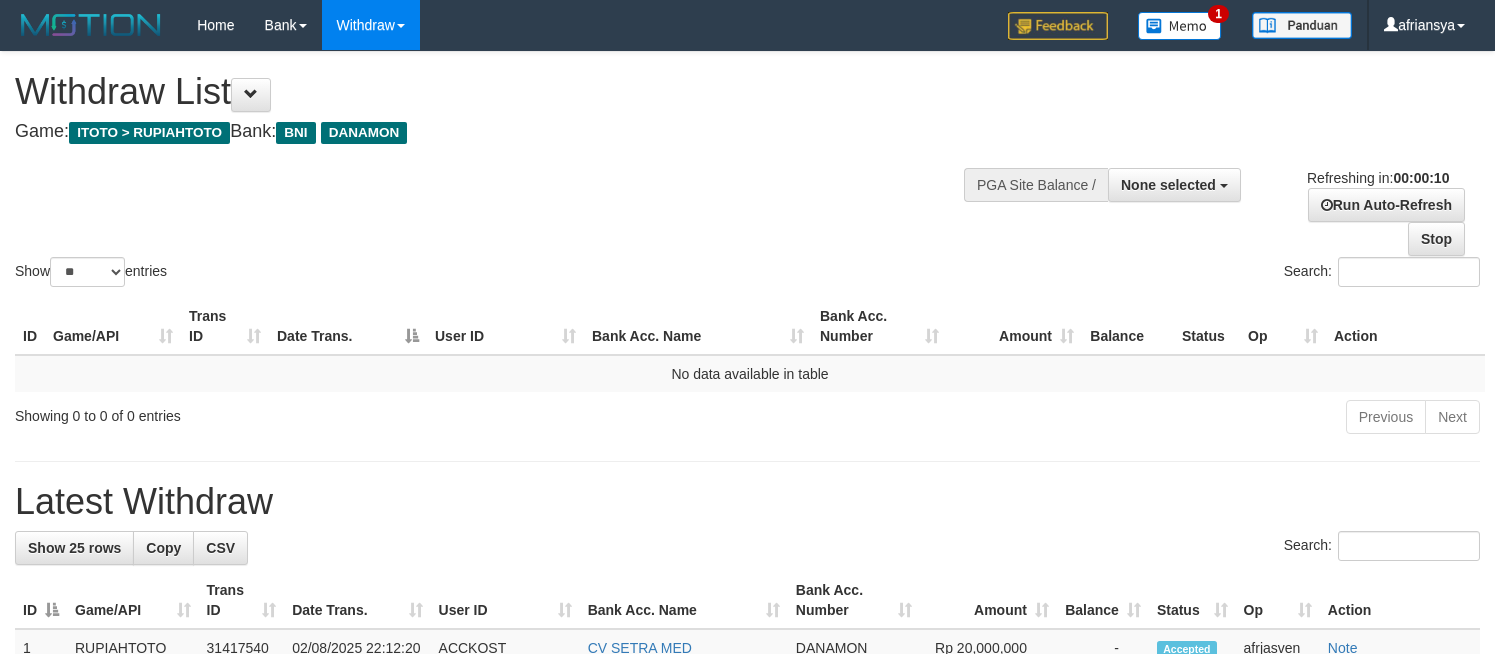 select 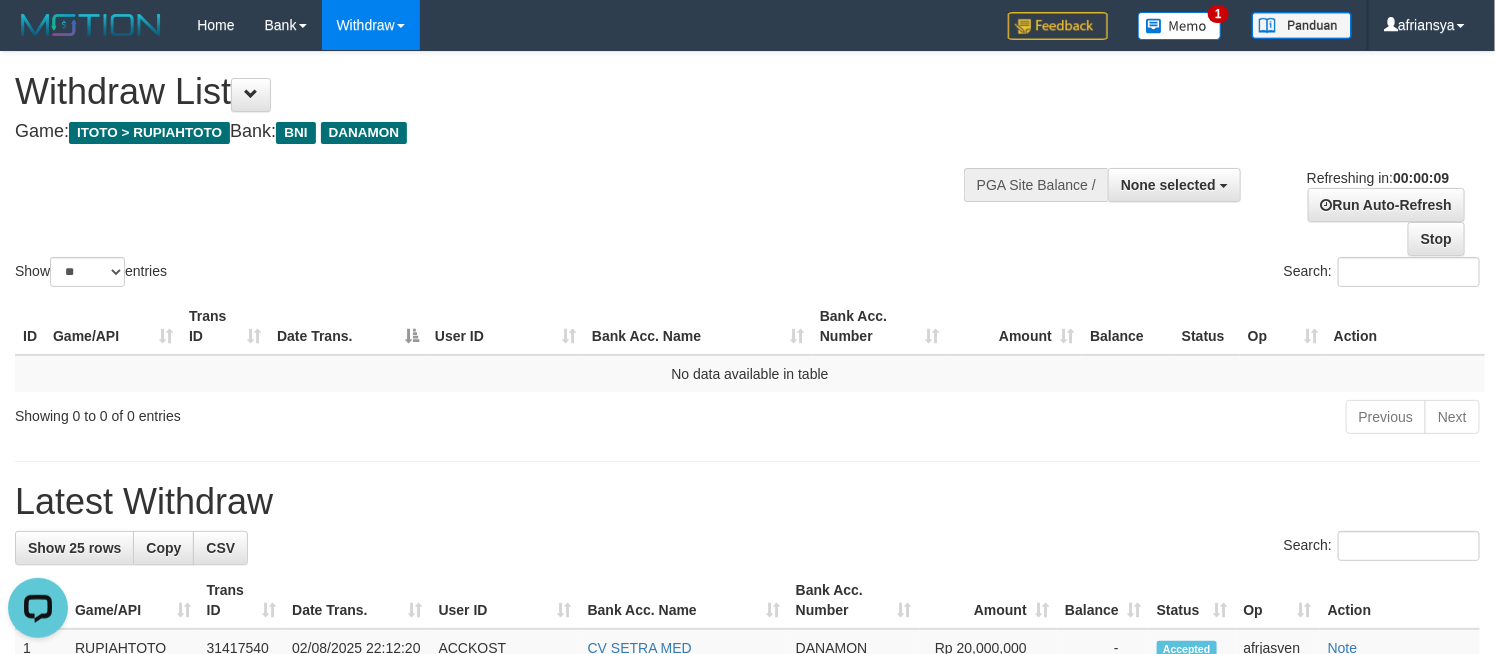 scroll, scrollTop: 0, scrollLeft: 0, axis: both 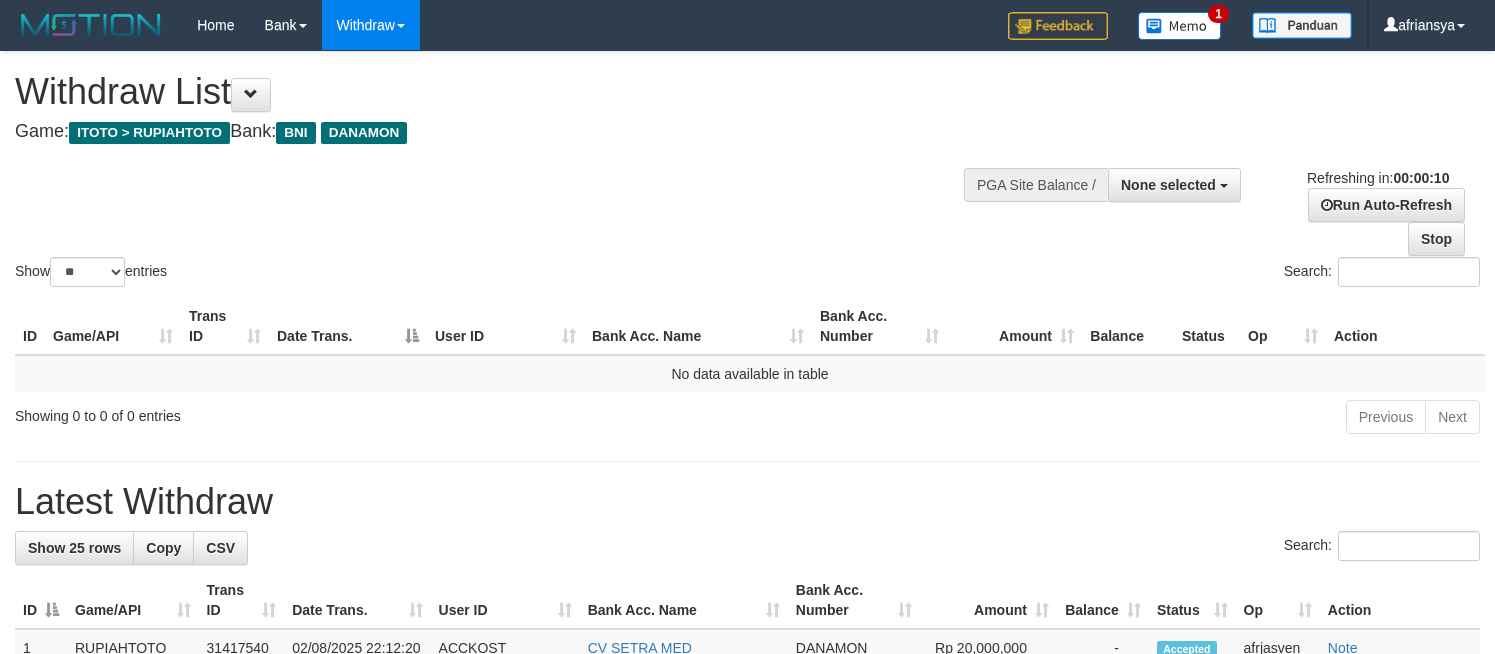 select 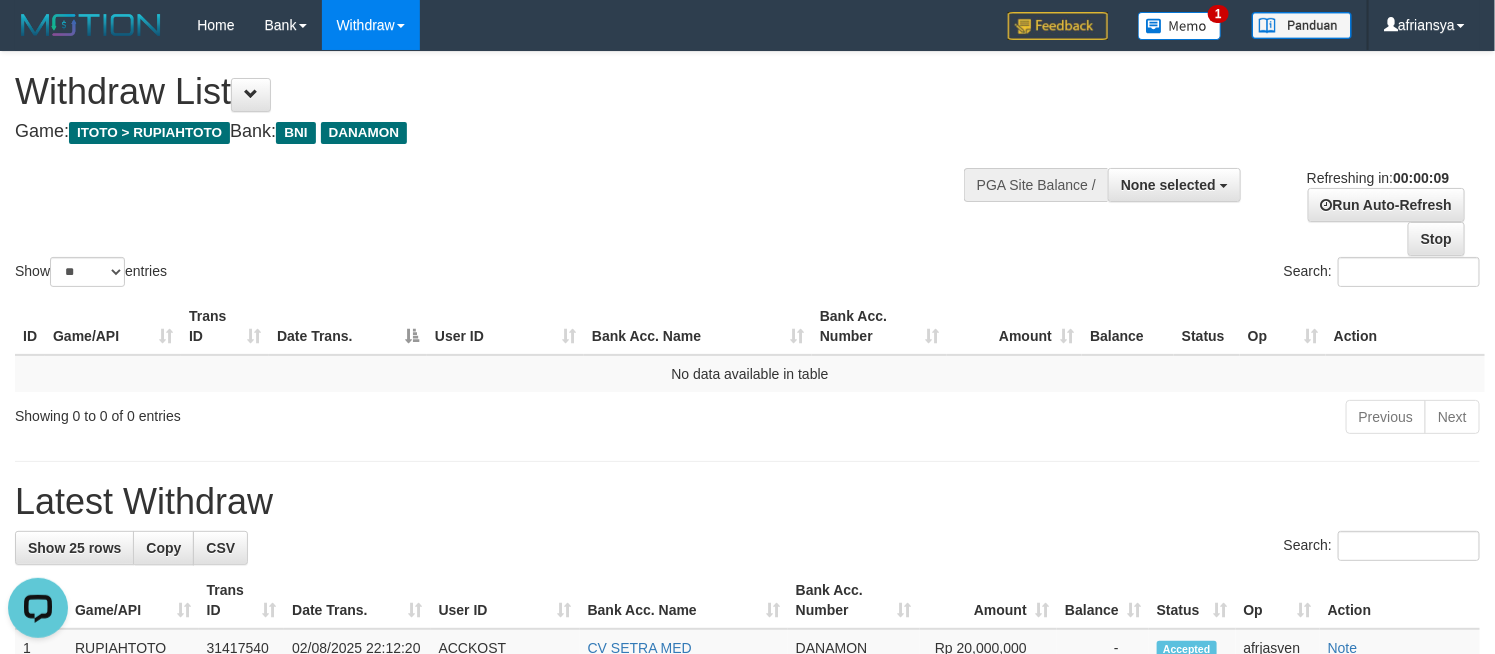 scroll, scrollTop: 0, scrollLeft: 0, axis: both 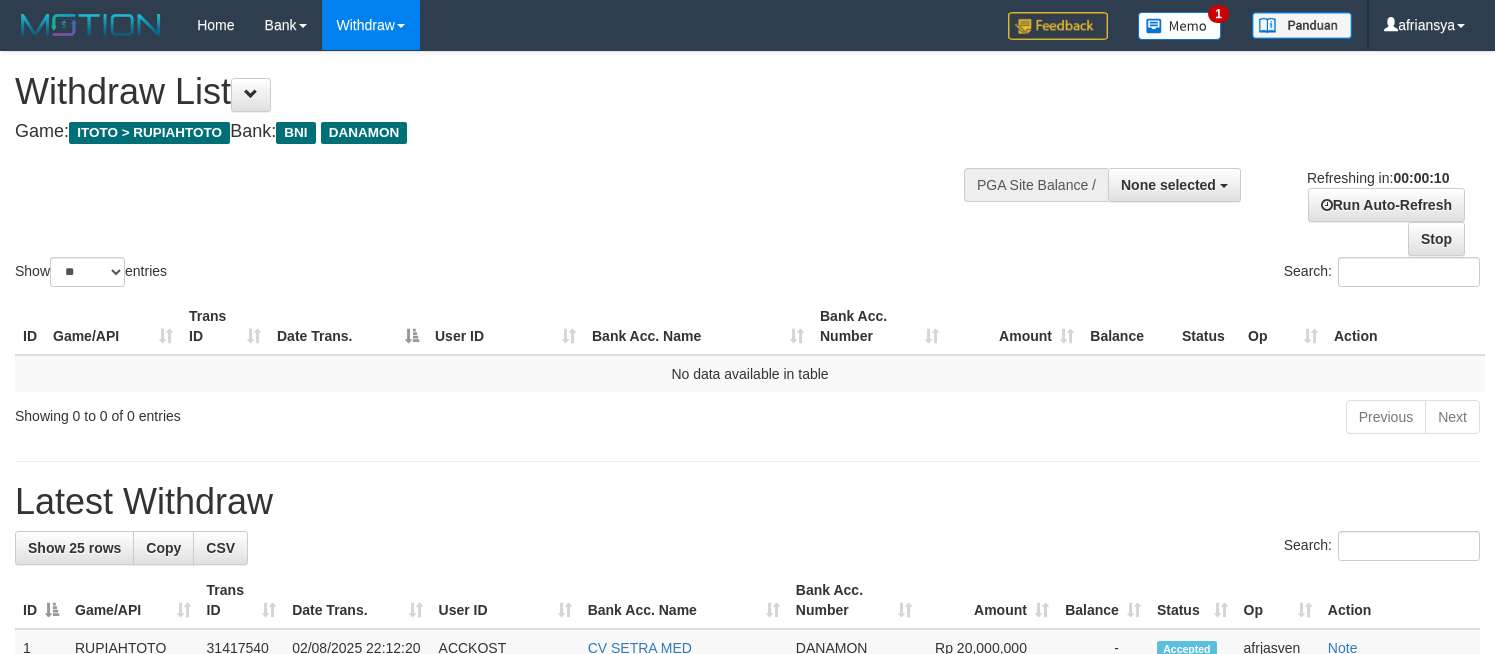 select 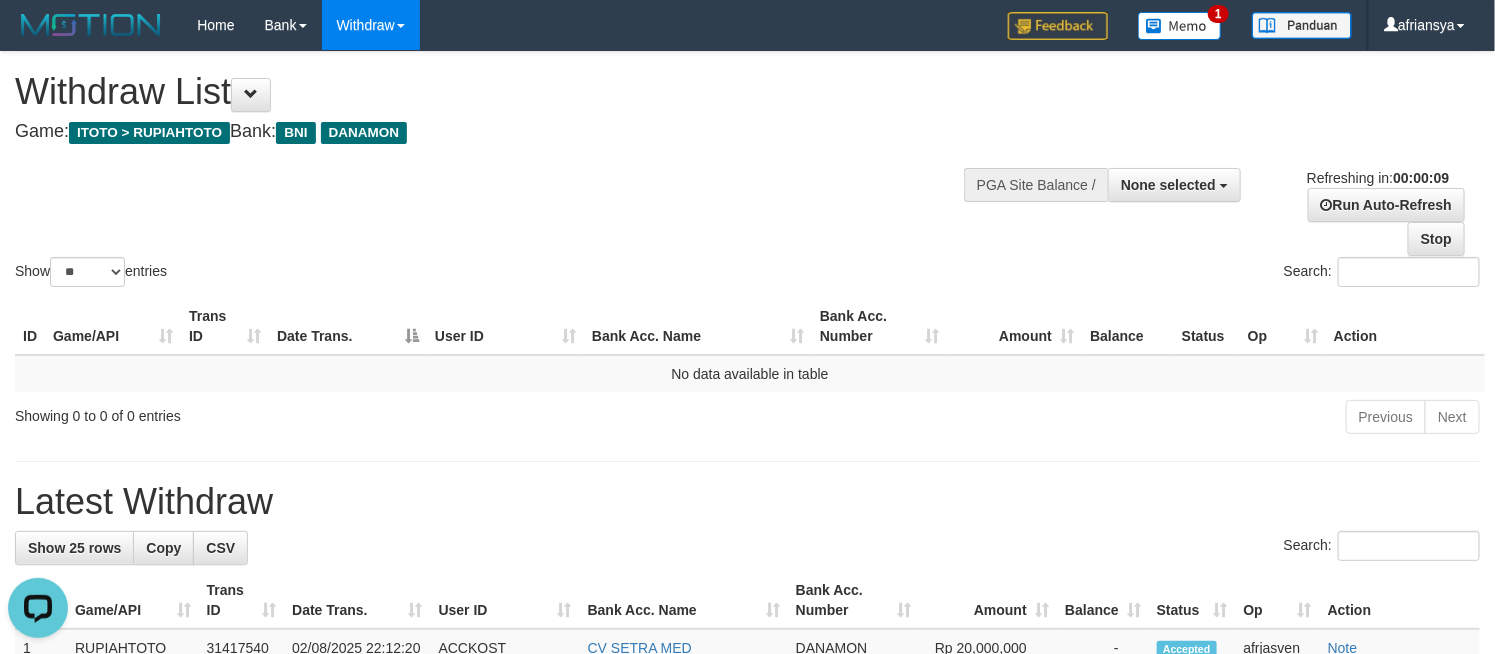 scroll, scrollTop: 0, scrollLeft: 0, axis: both 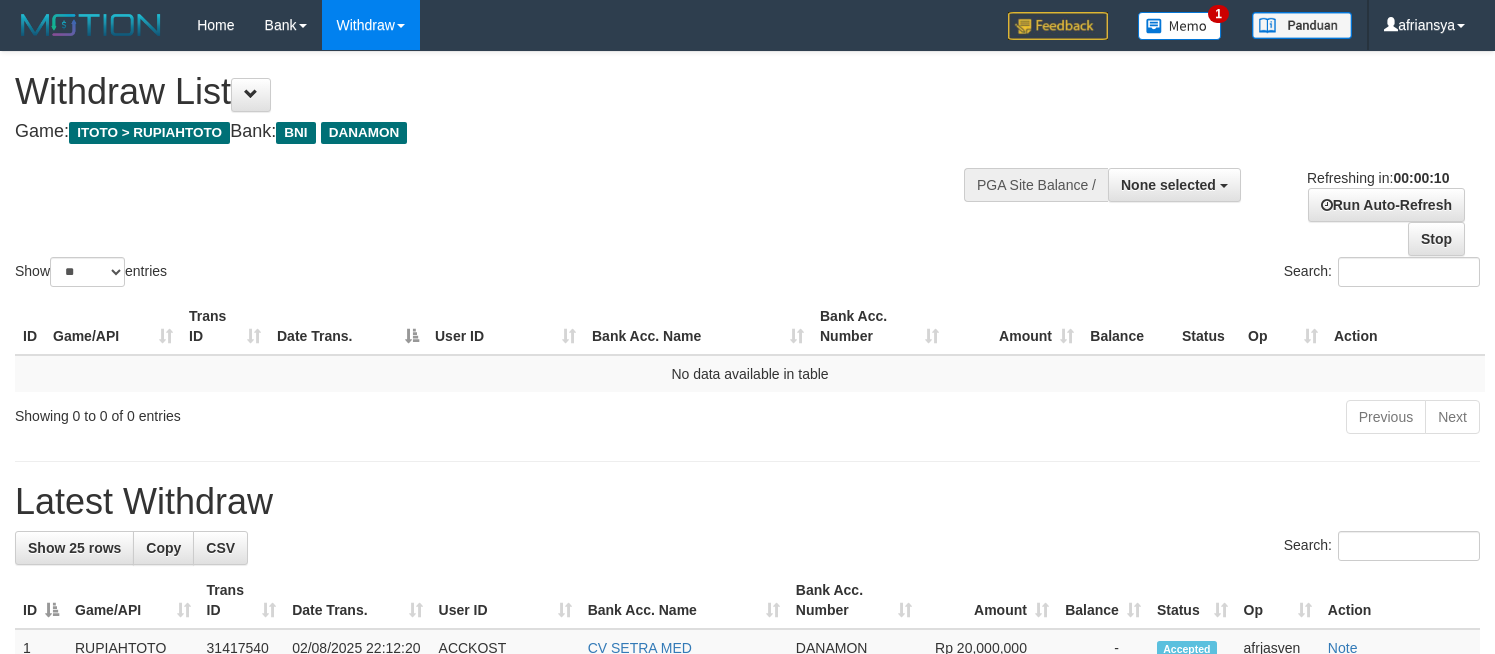 select 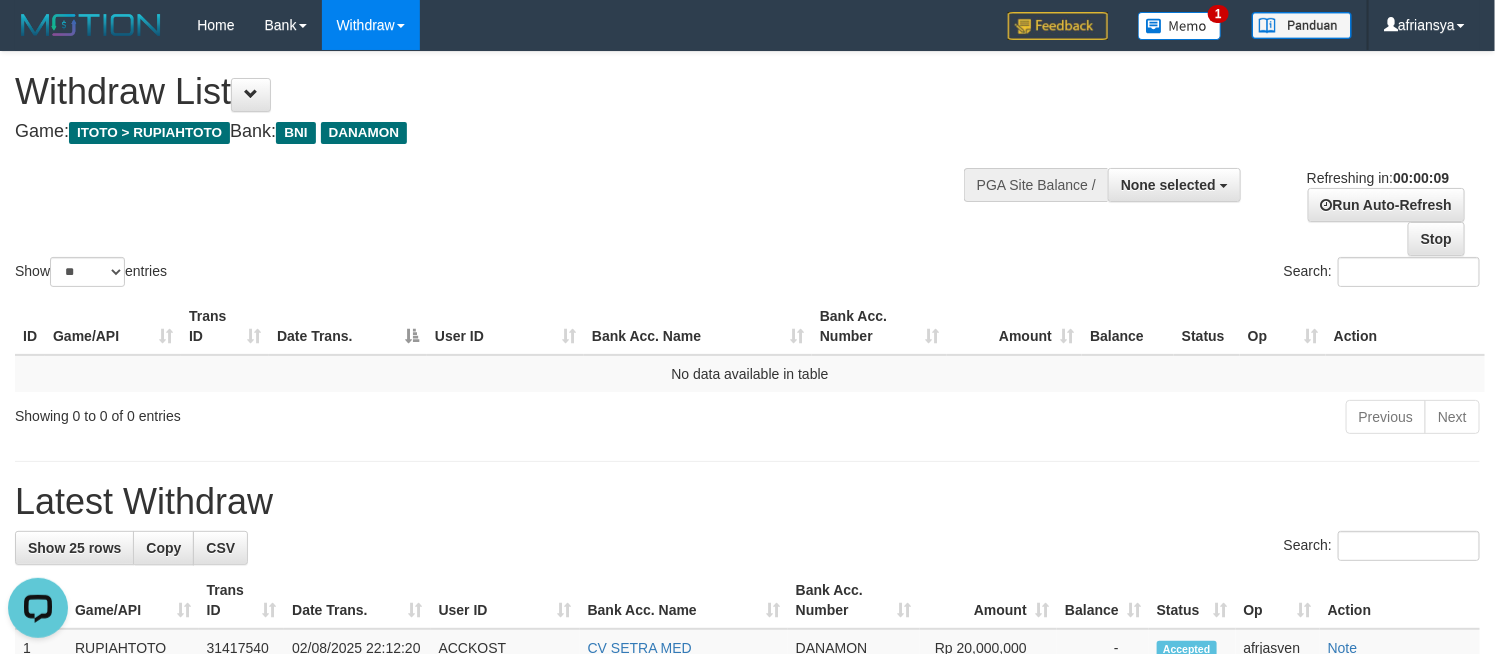 scroll, scrollTop: 0, scrollLeft: 0, axis: both 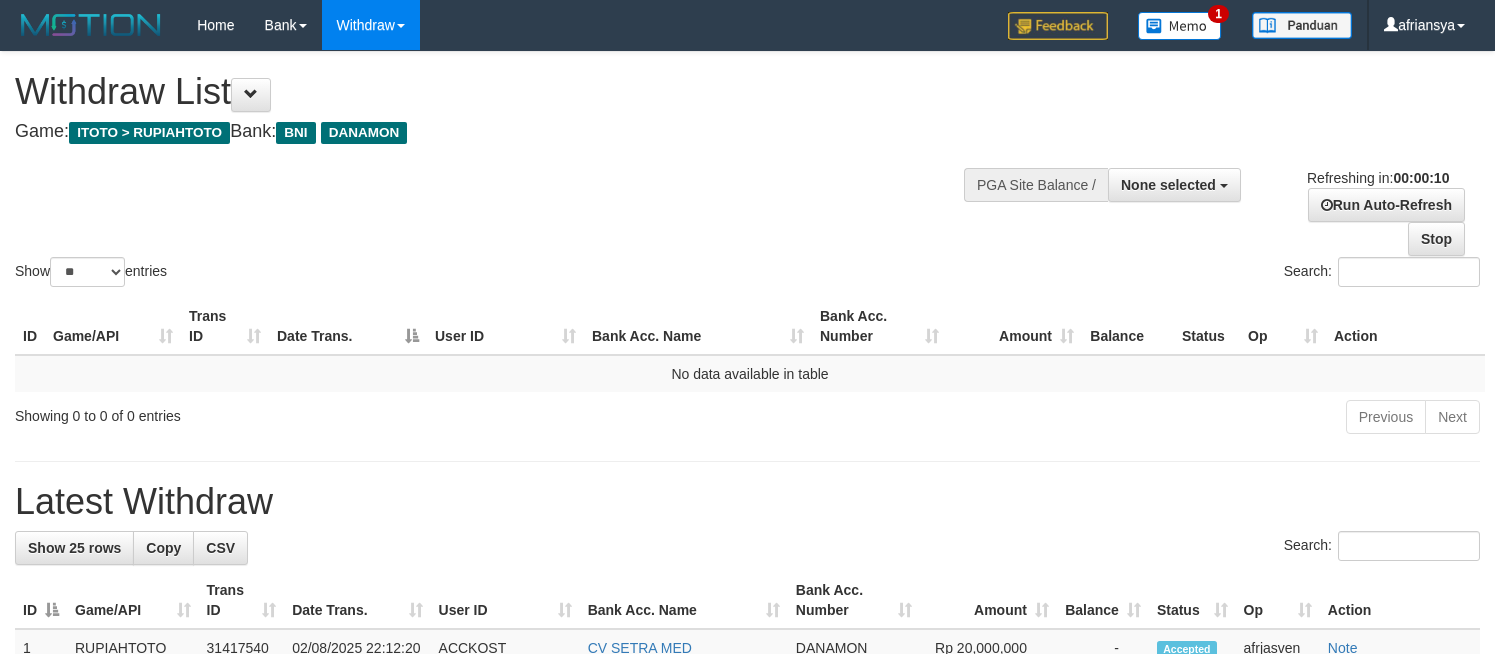 select 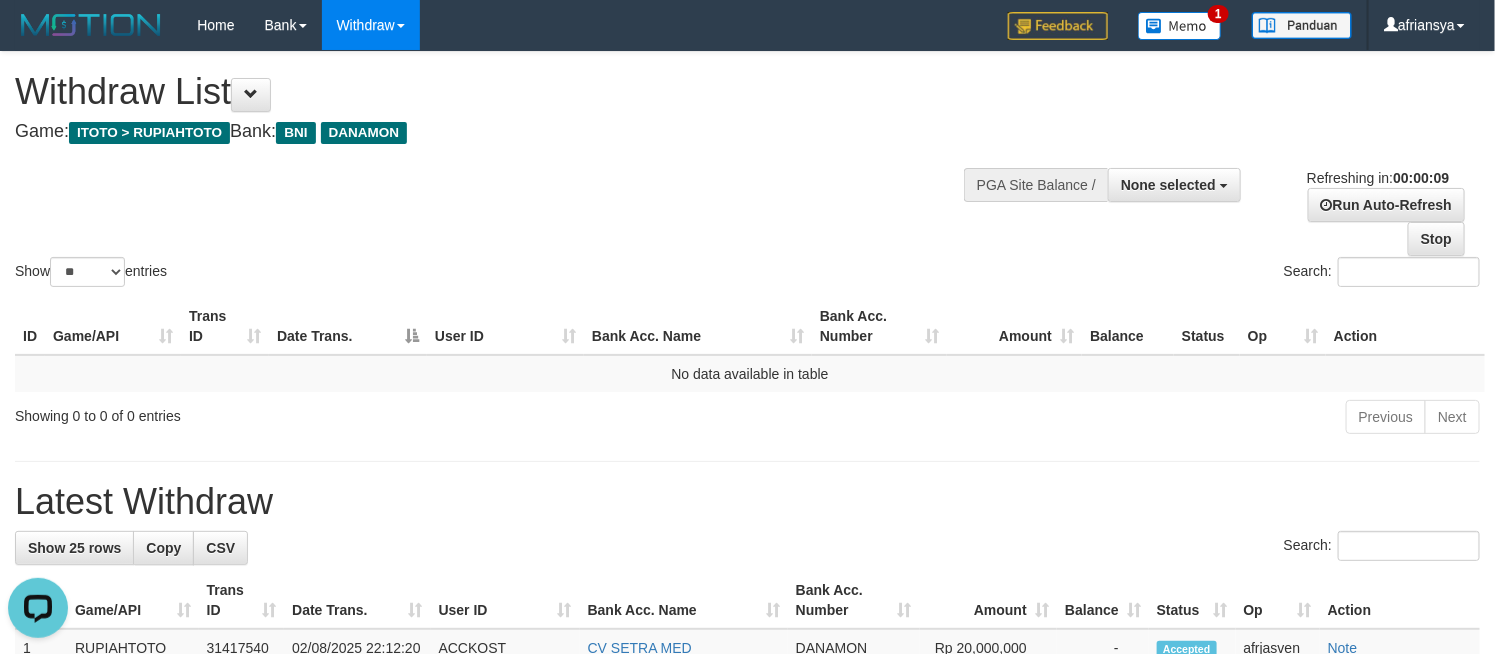 scroll, scrollTop: 0, scrollLeft: 0, axis: both 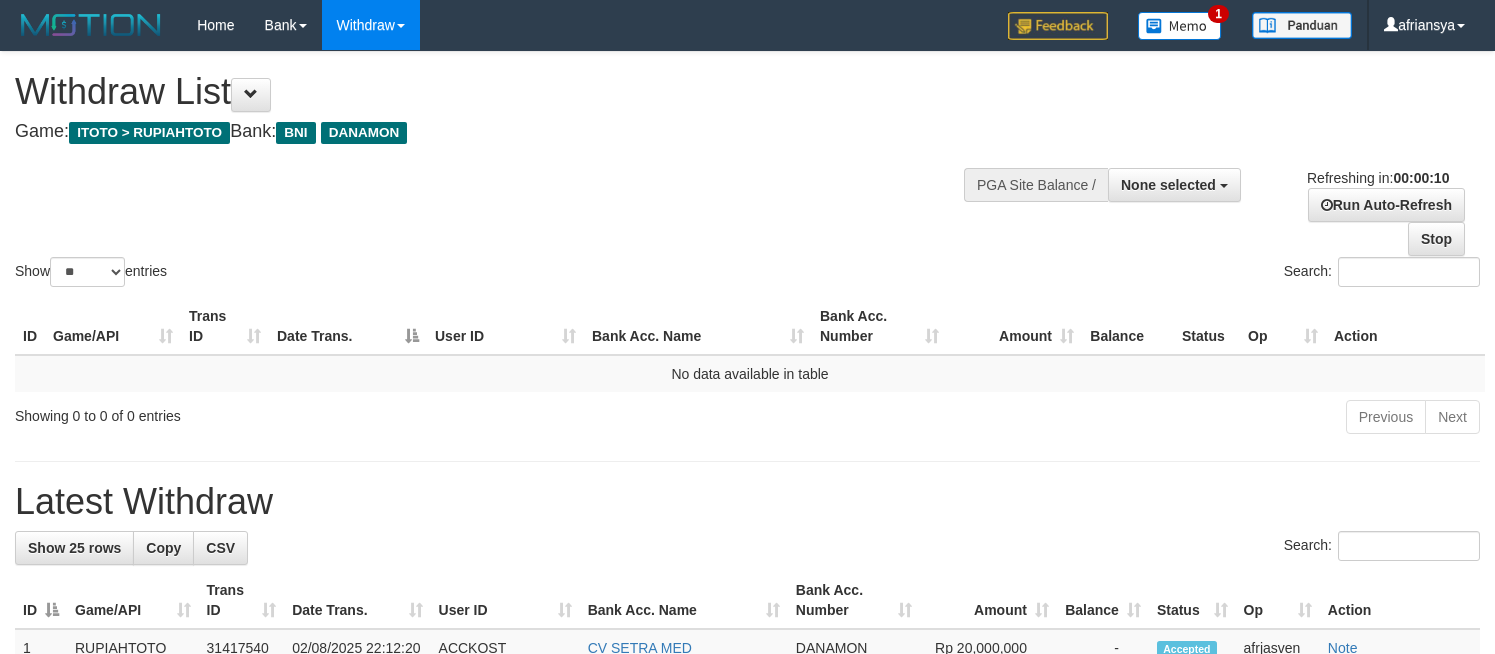 select 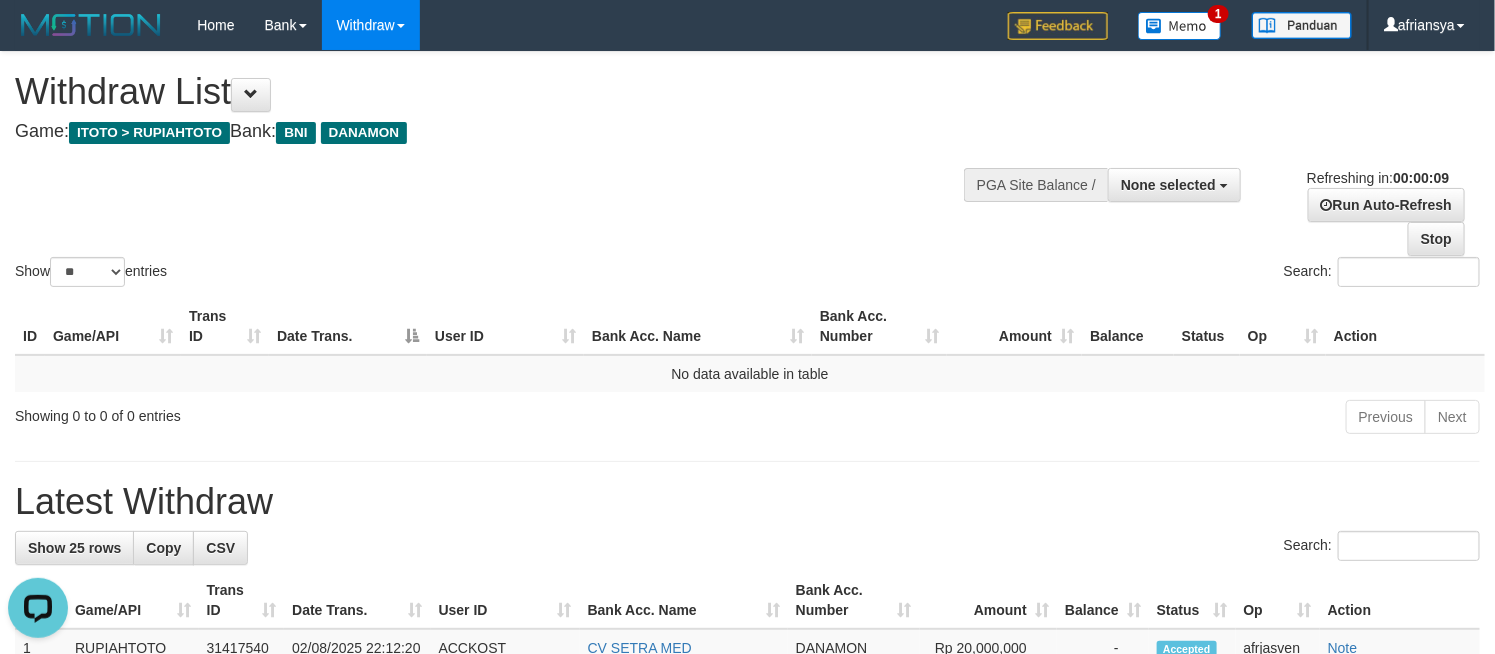 scroll, scrollTop: 0, scrollLeft: 0, axis: both 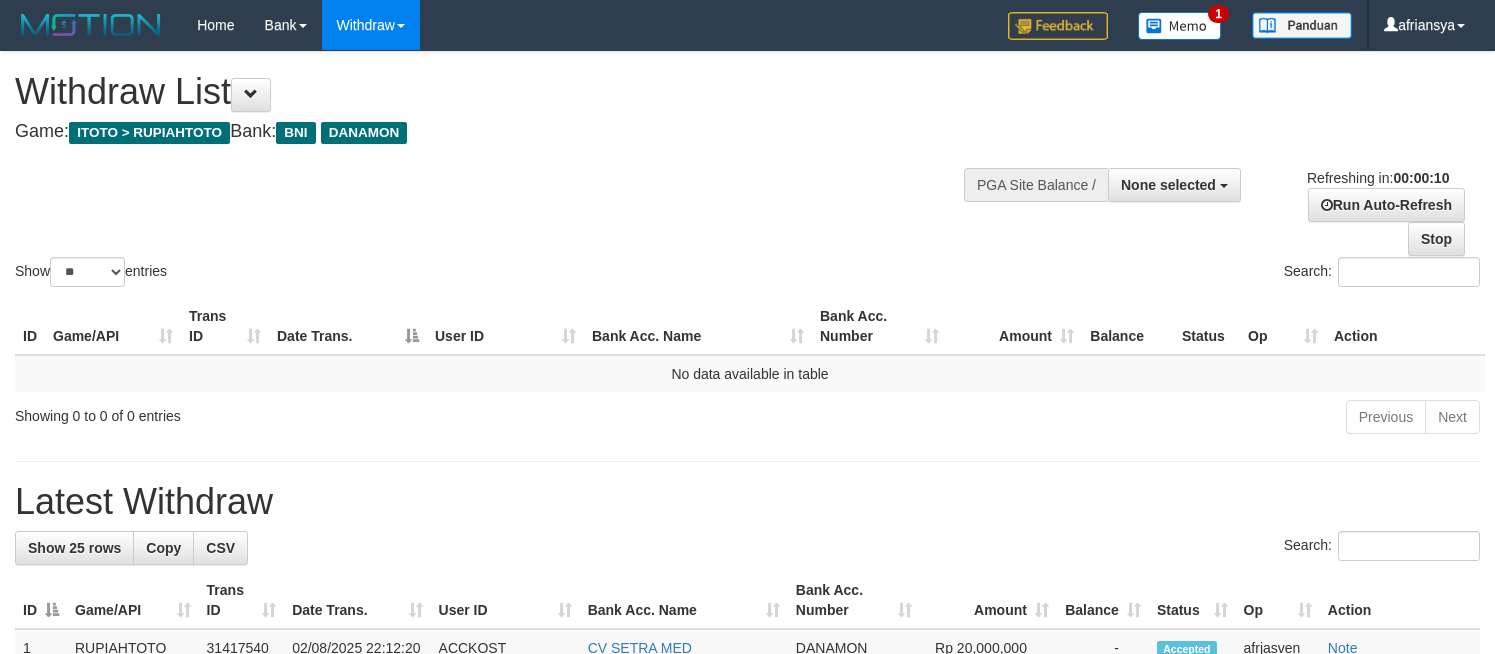 select 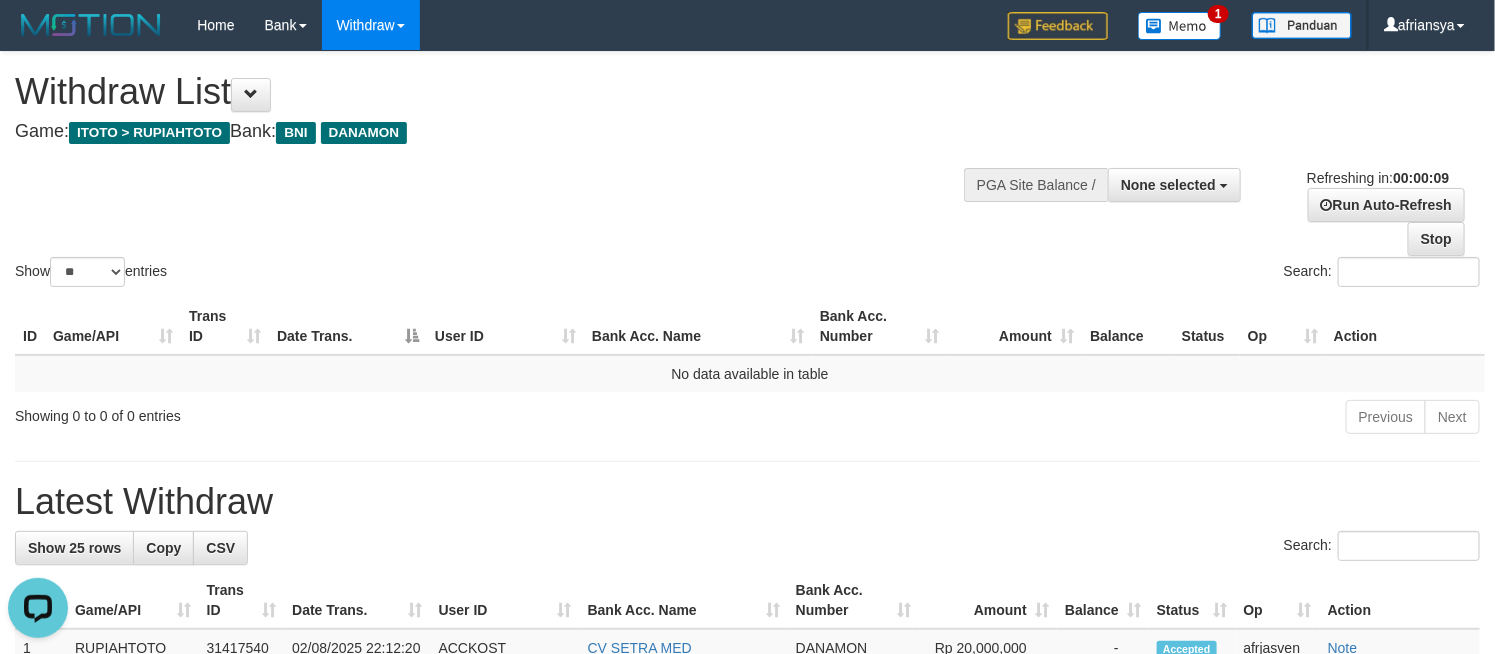 scroll, scrollTop: 0, scrollLeft: 0, axis: both 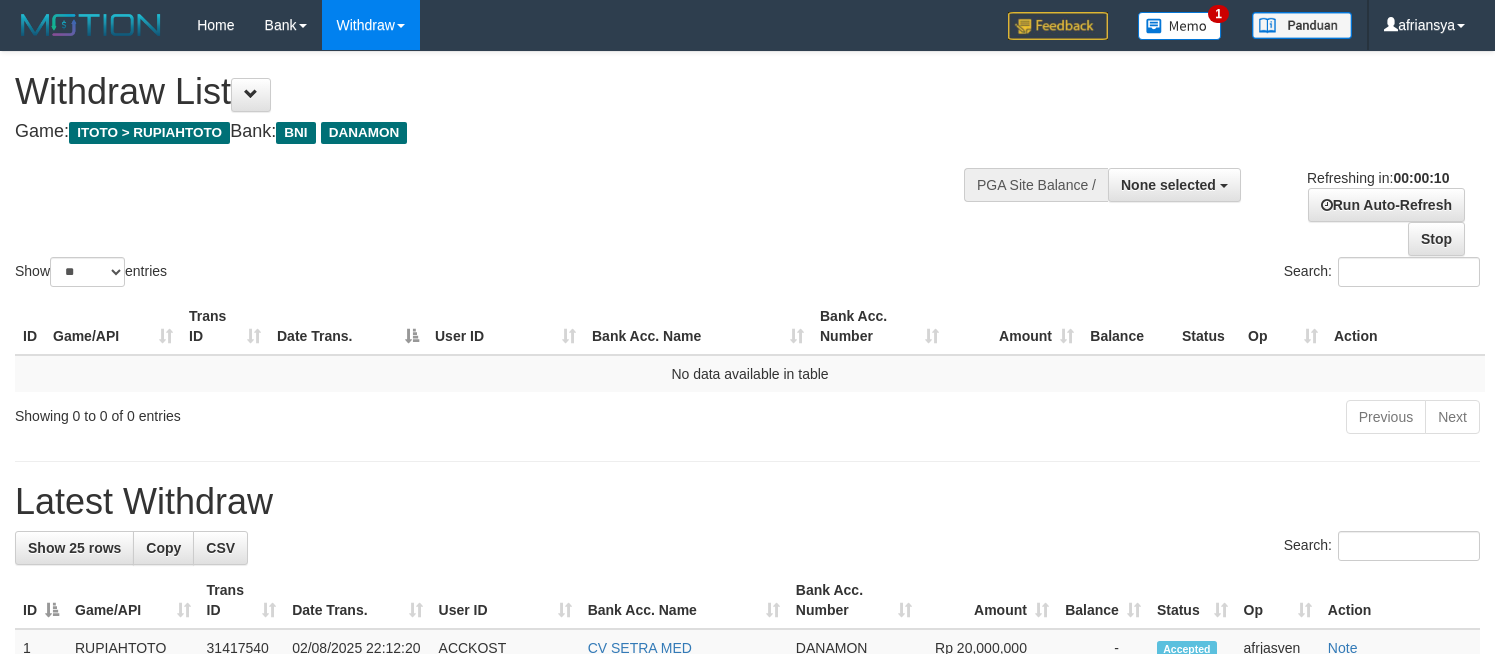 select 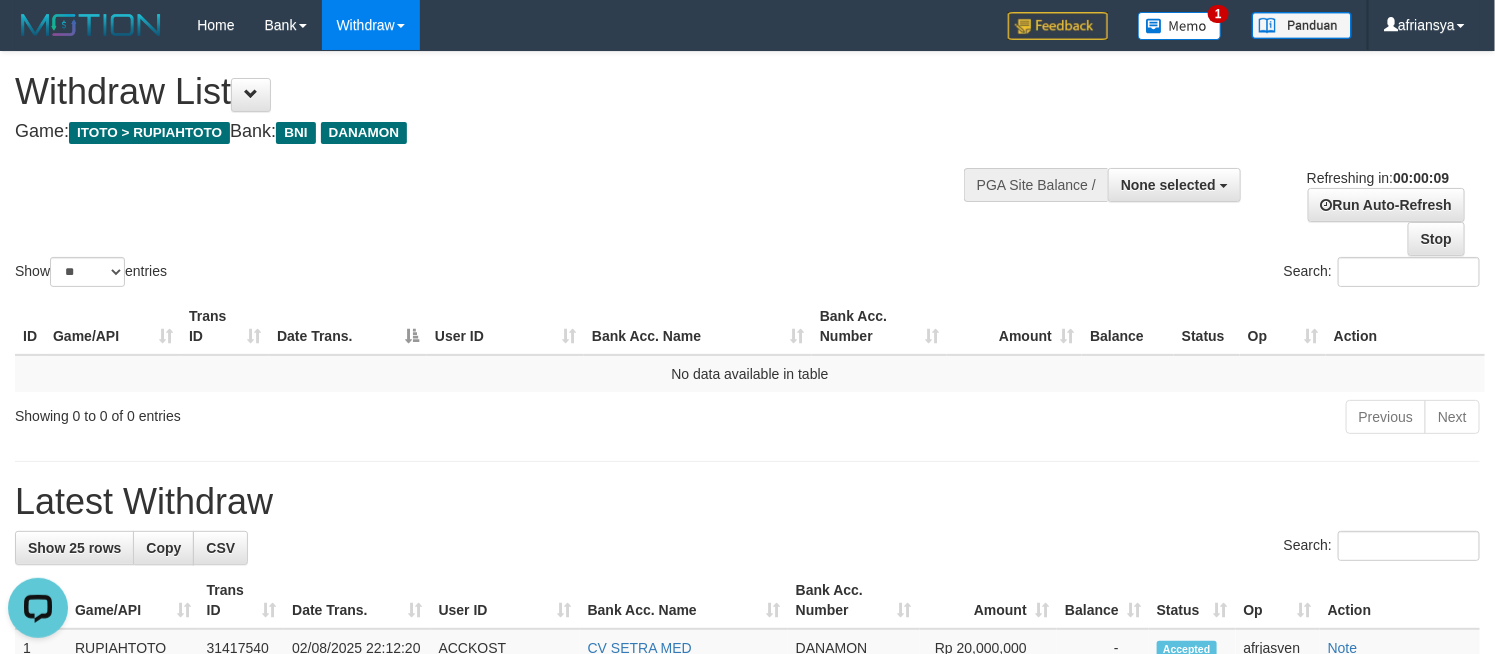 scroll, scrollTop: 0, scrollLeft: 0, axis: both 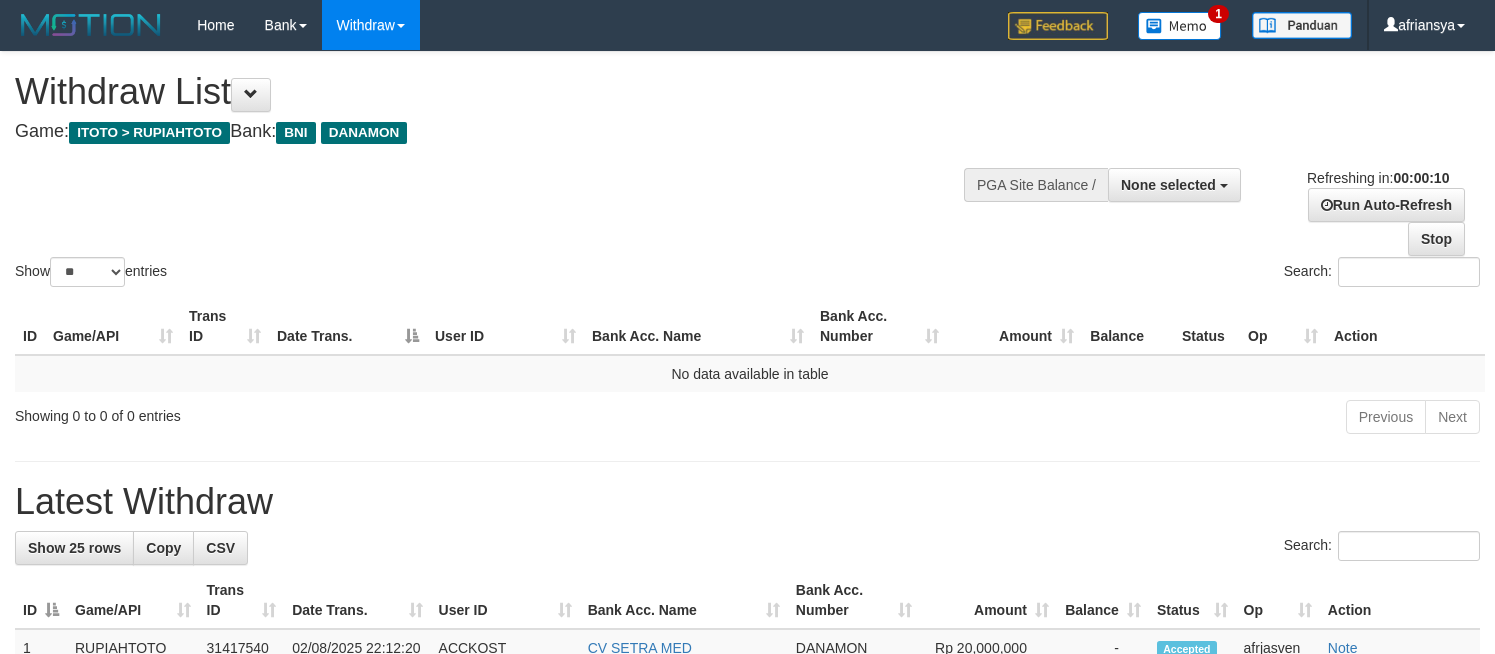 select 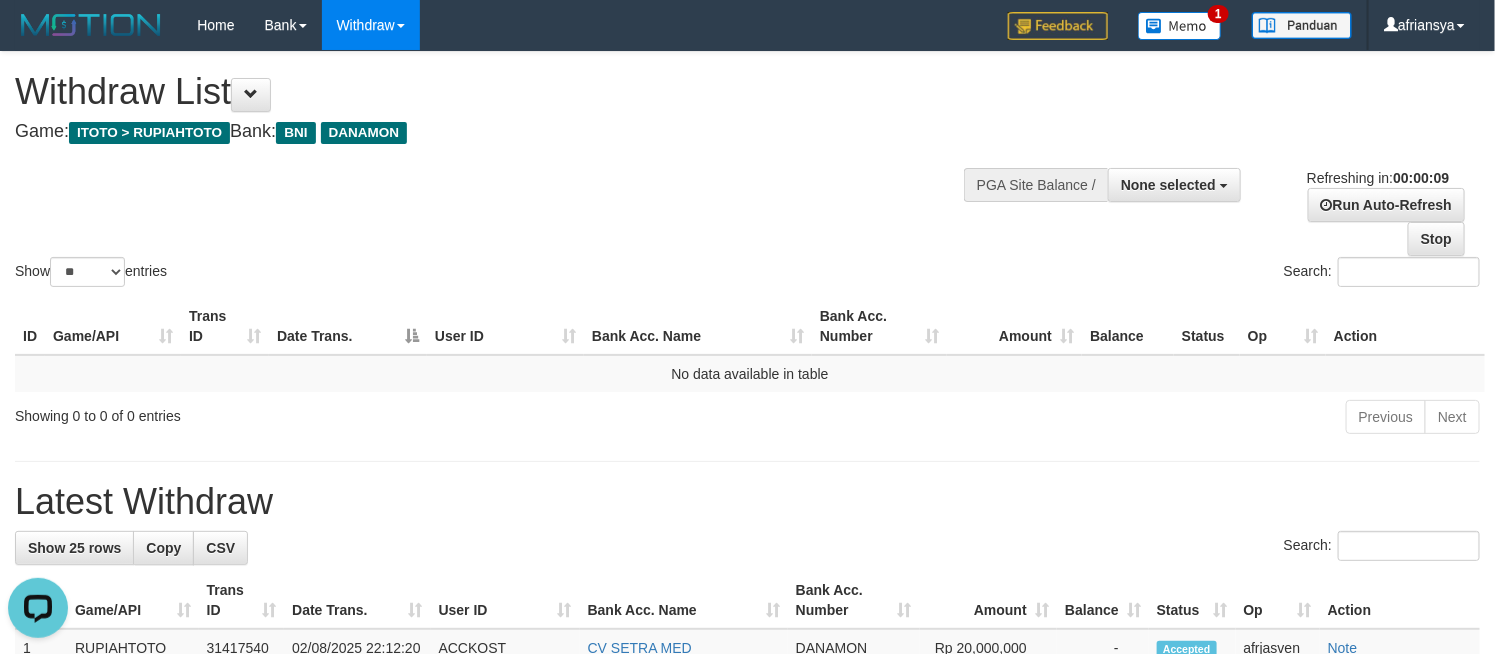 scroll, scrollTop: 0, scrollLeft: 0, axis: both 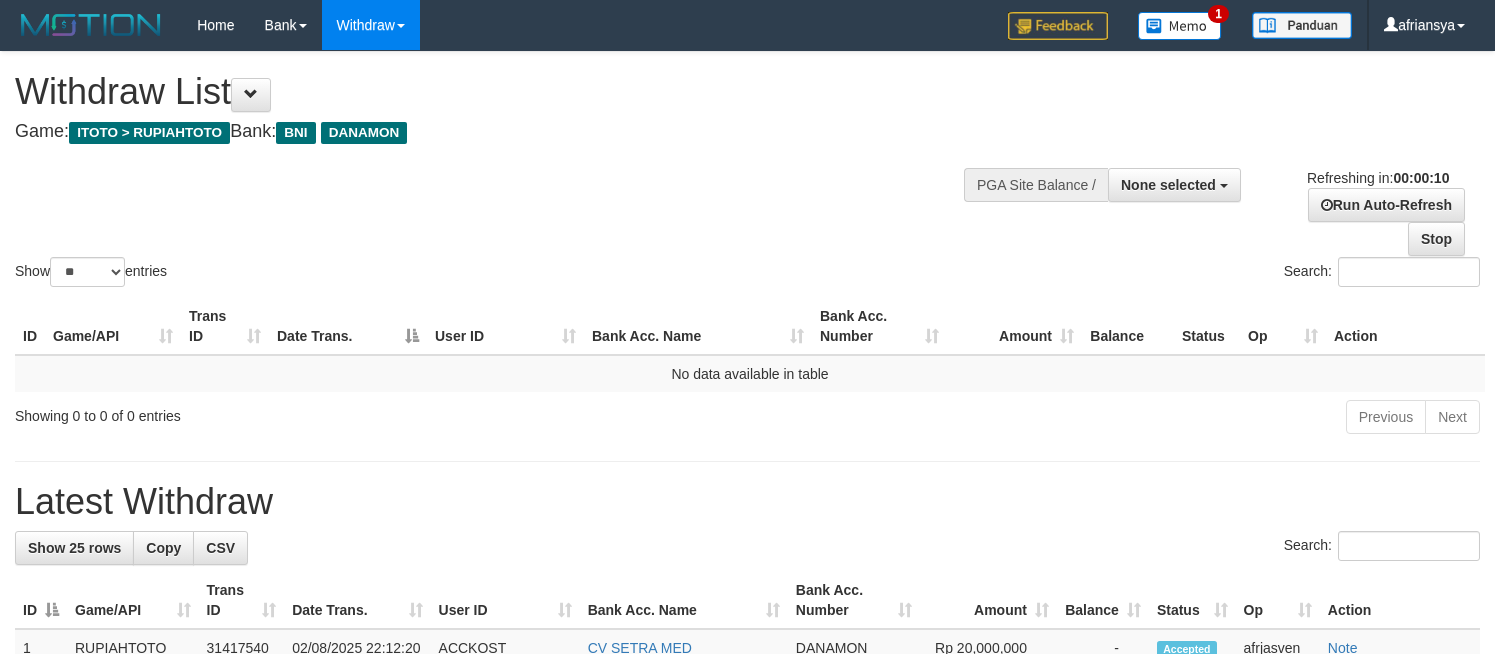 select 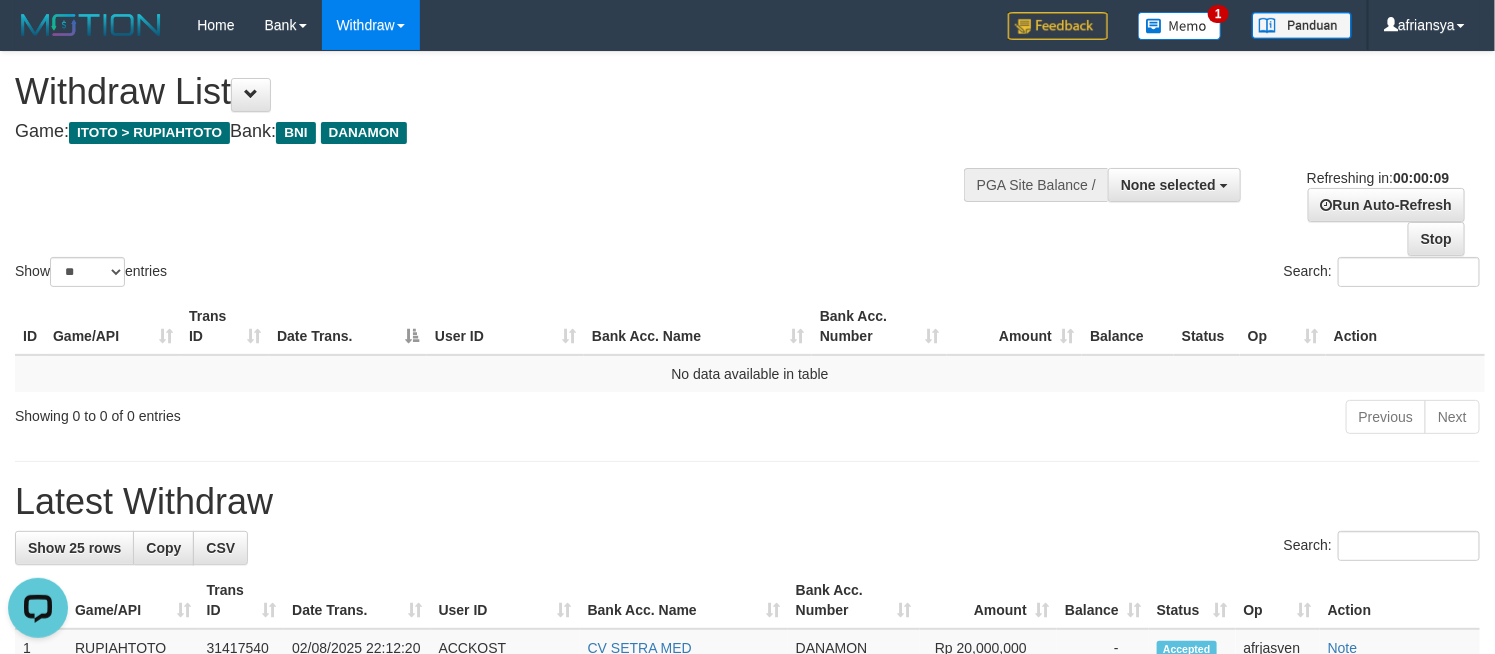 scroll, scrollTop: 0, scrollLeft: 0, axis: both 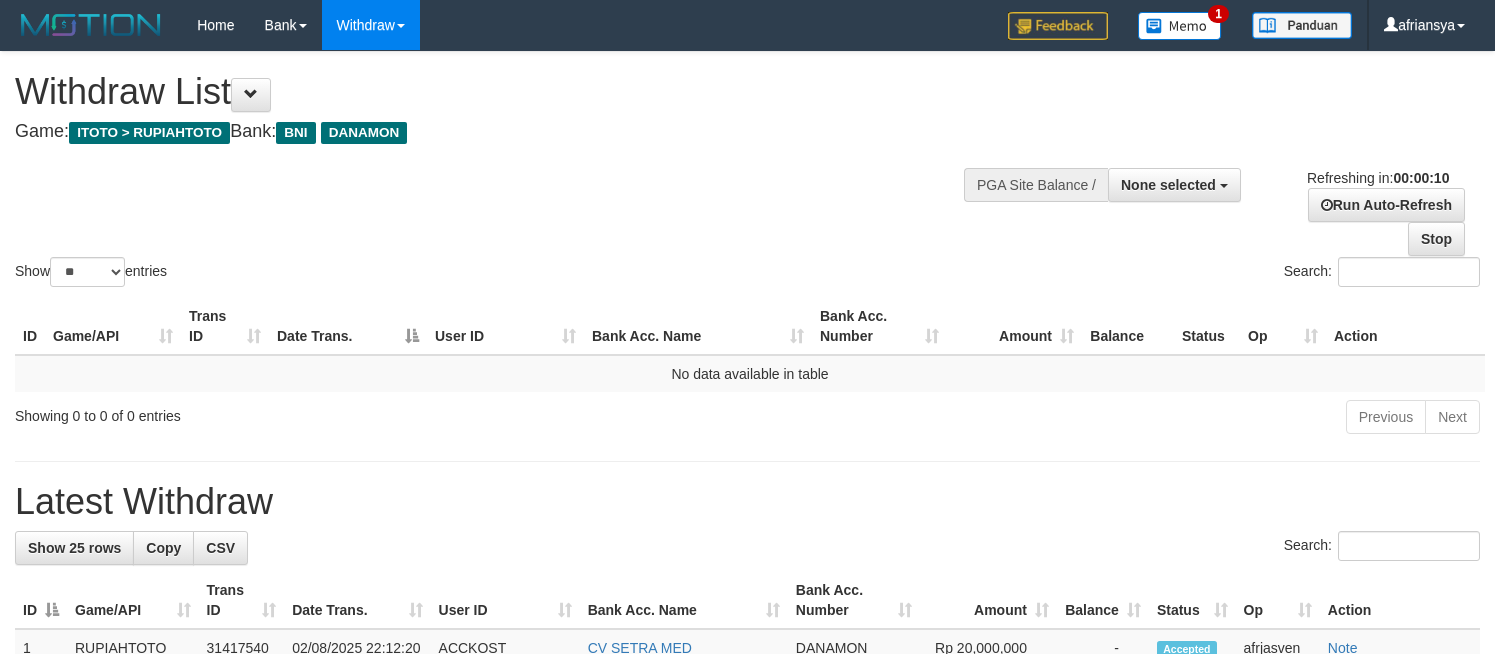 select 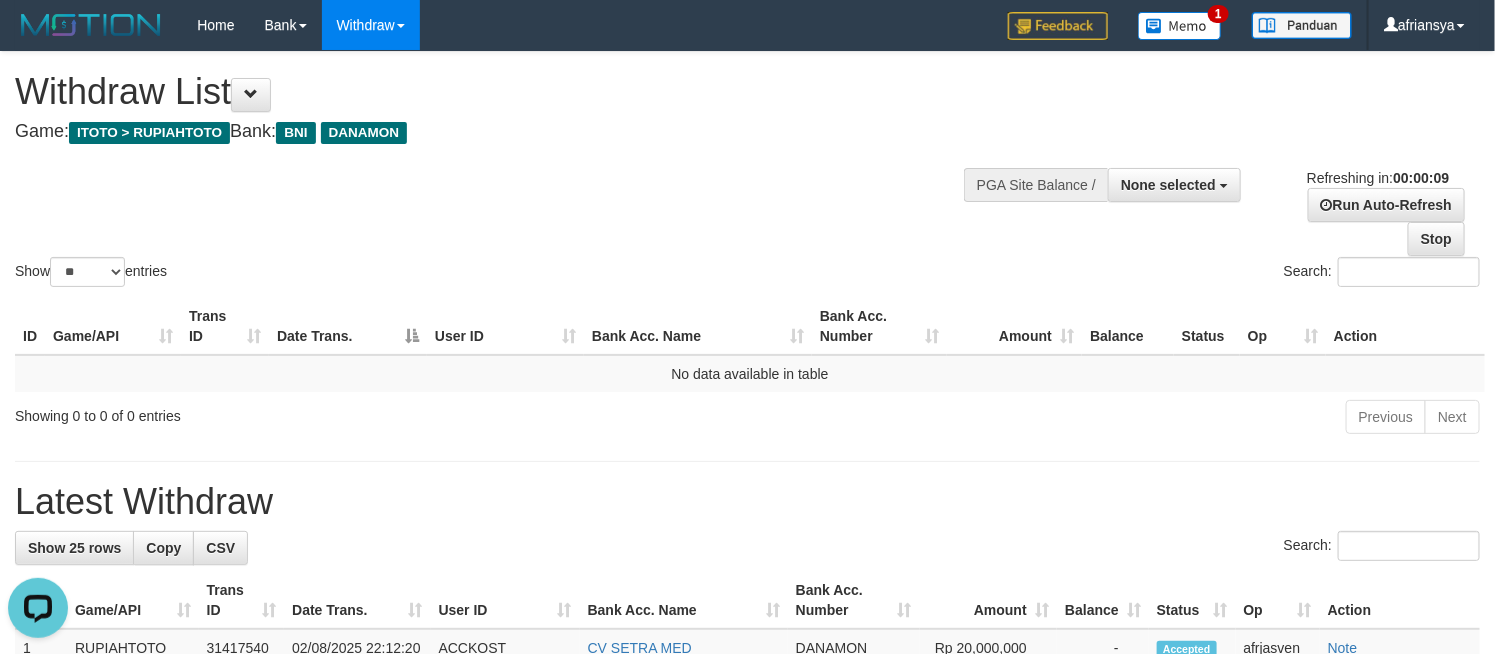 scroll, scrollTop: 0, scrollLeft: 0, axis: both 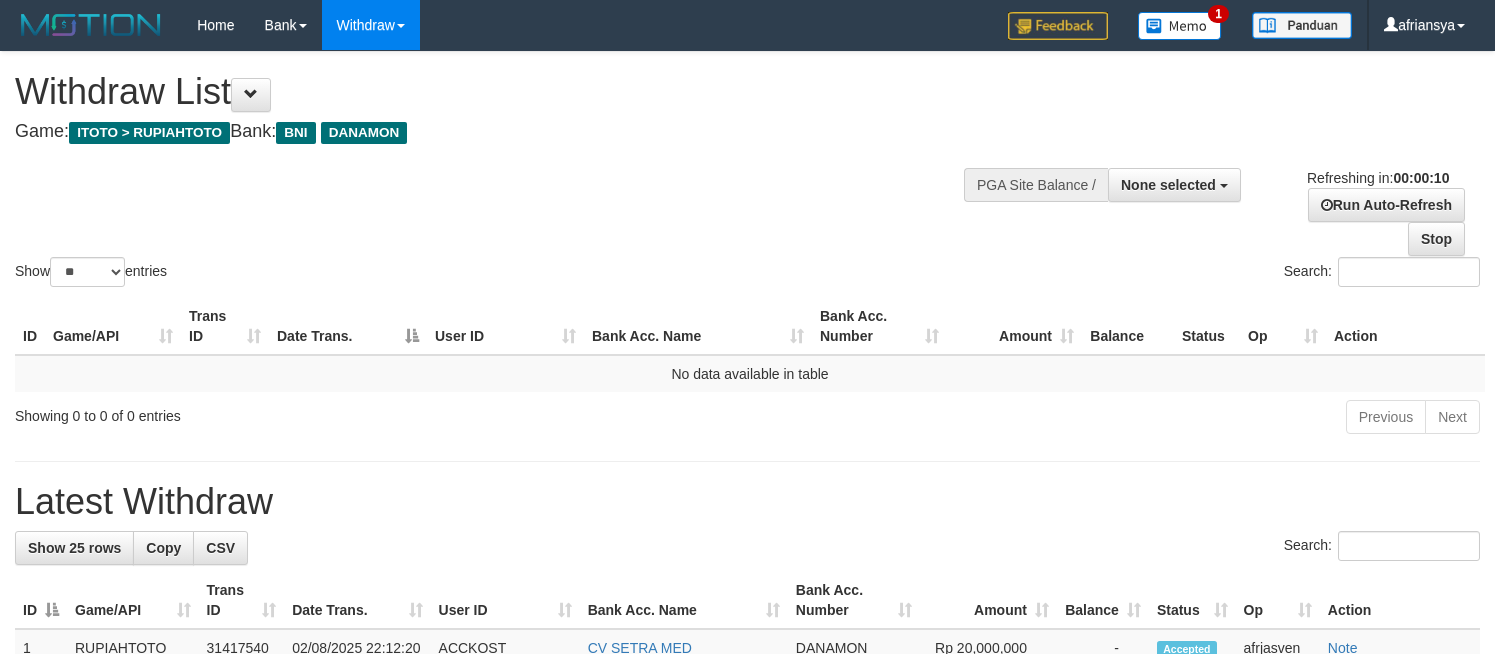 select 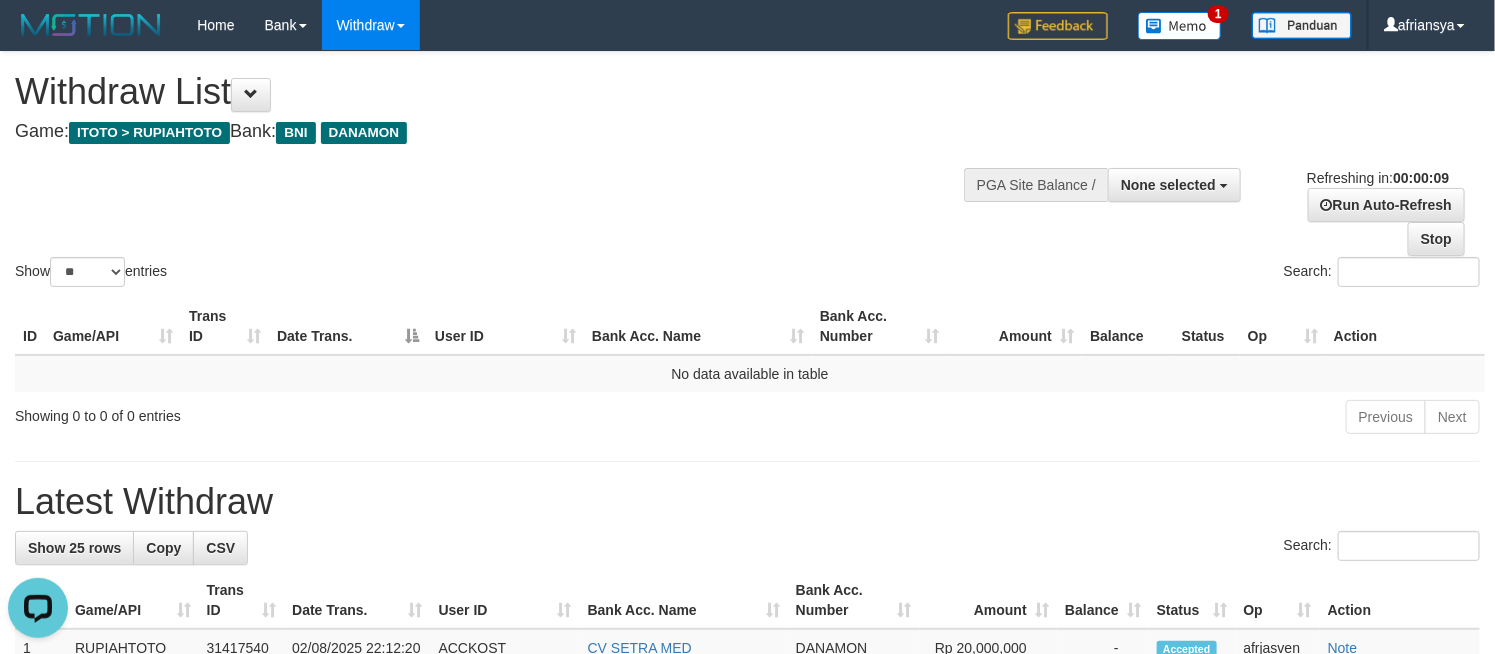 scroll, scrollTop: 0, scrollLeft: 0, axis: both 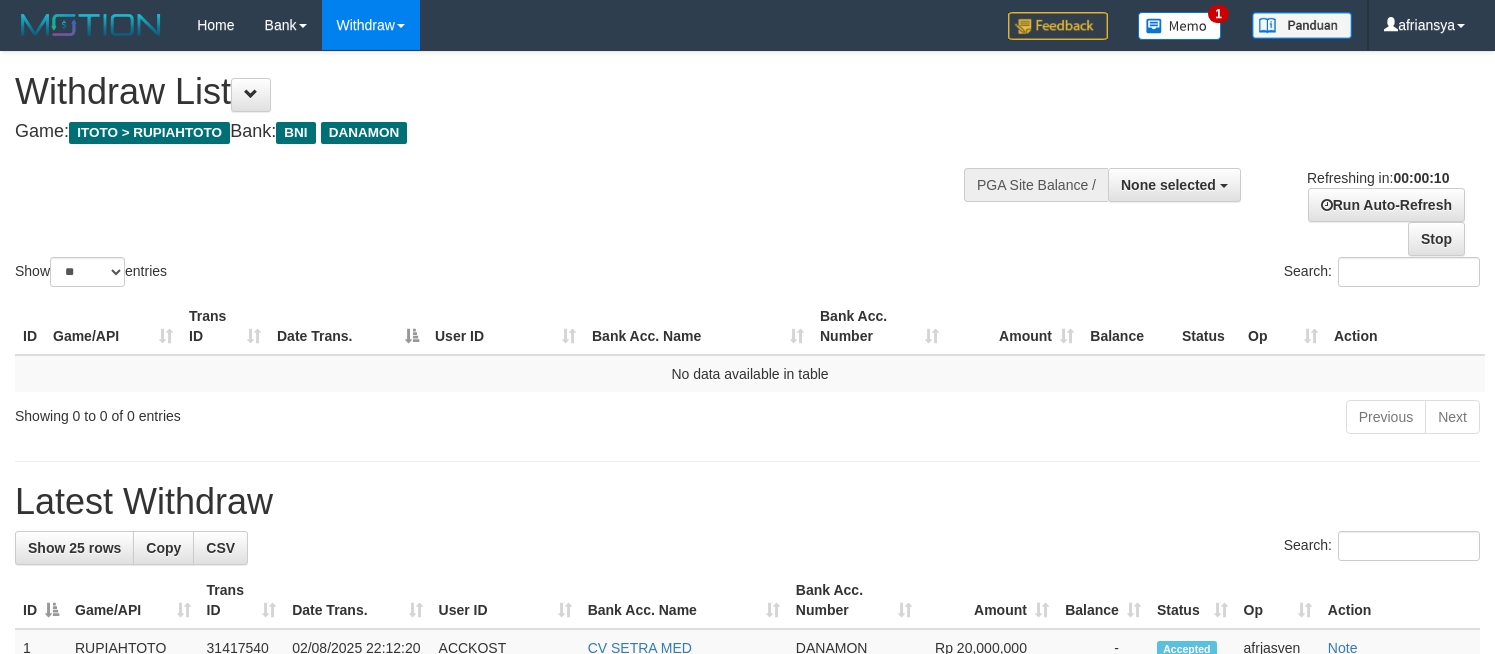 select 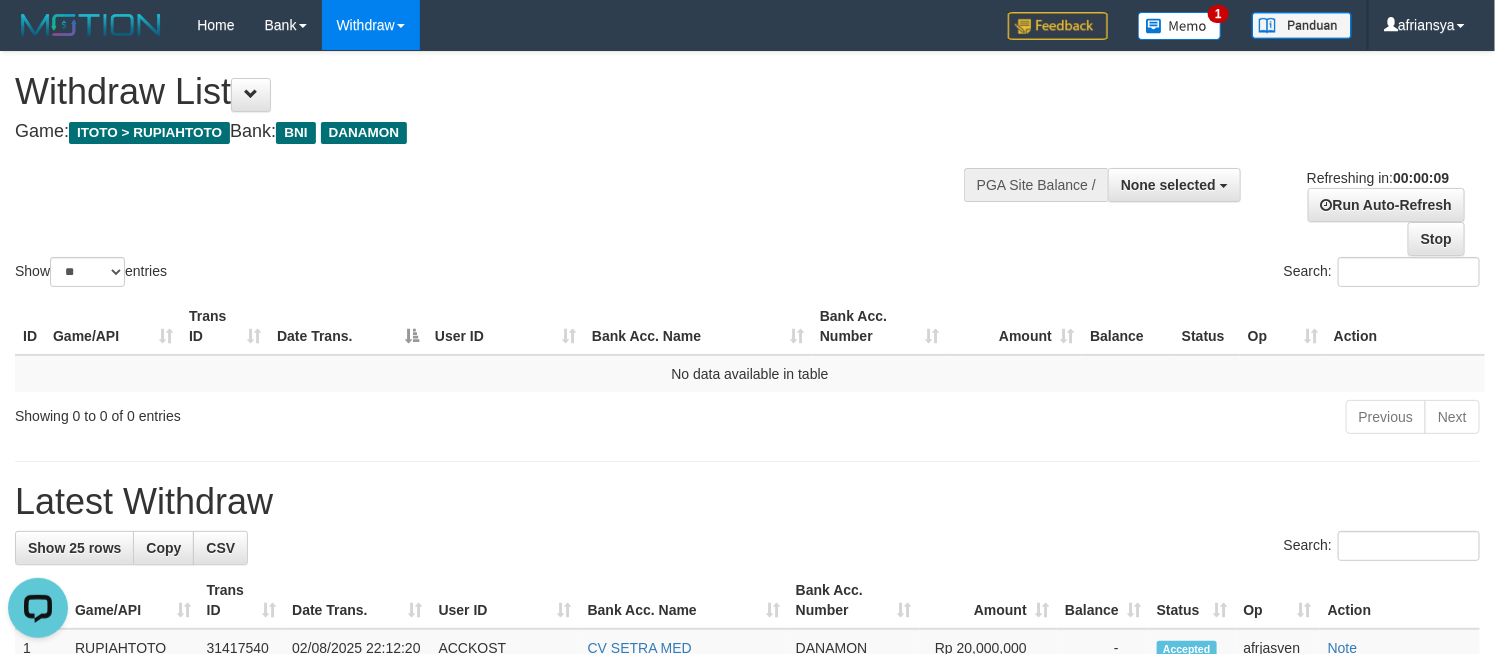 scroll, scrollTop: 0, scrollLeft: 0, axis: both 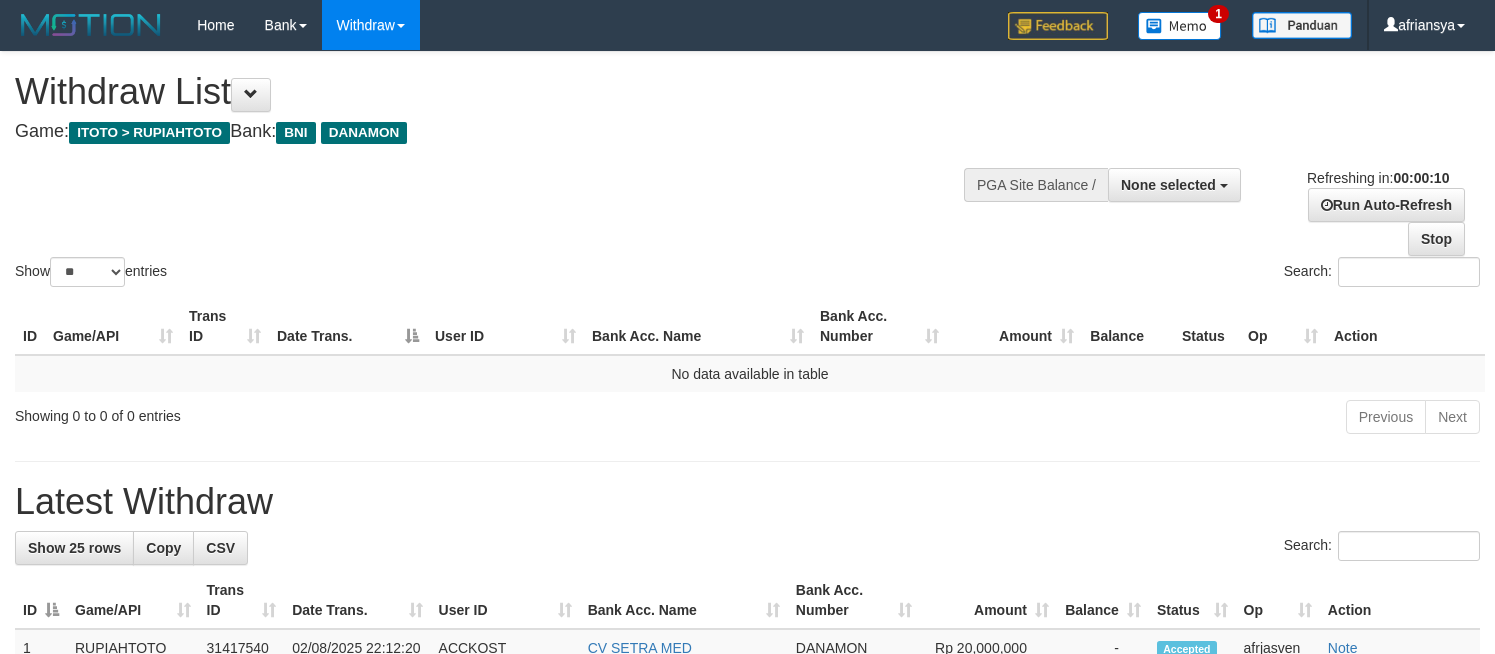 select 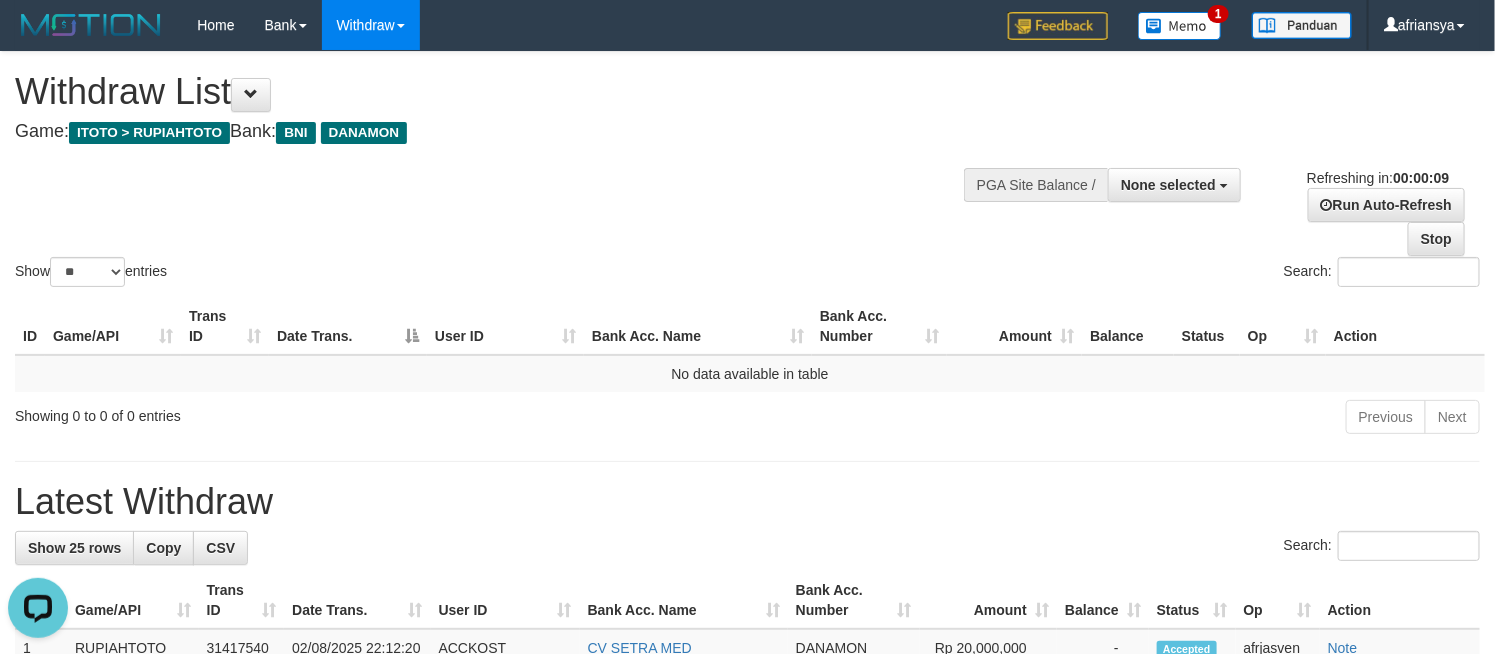 scroll, scrollTop: 0, scrollLeft: 0, axis: both 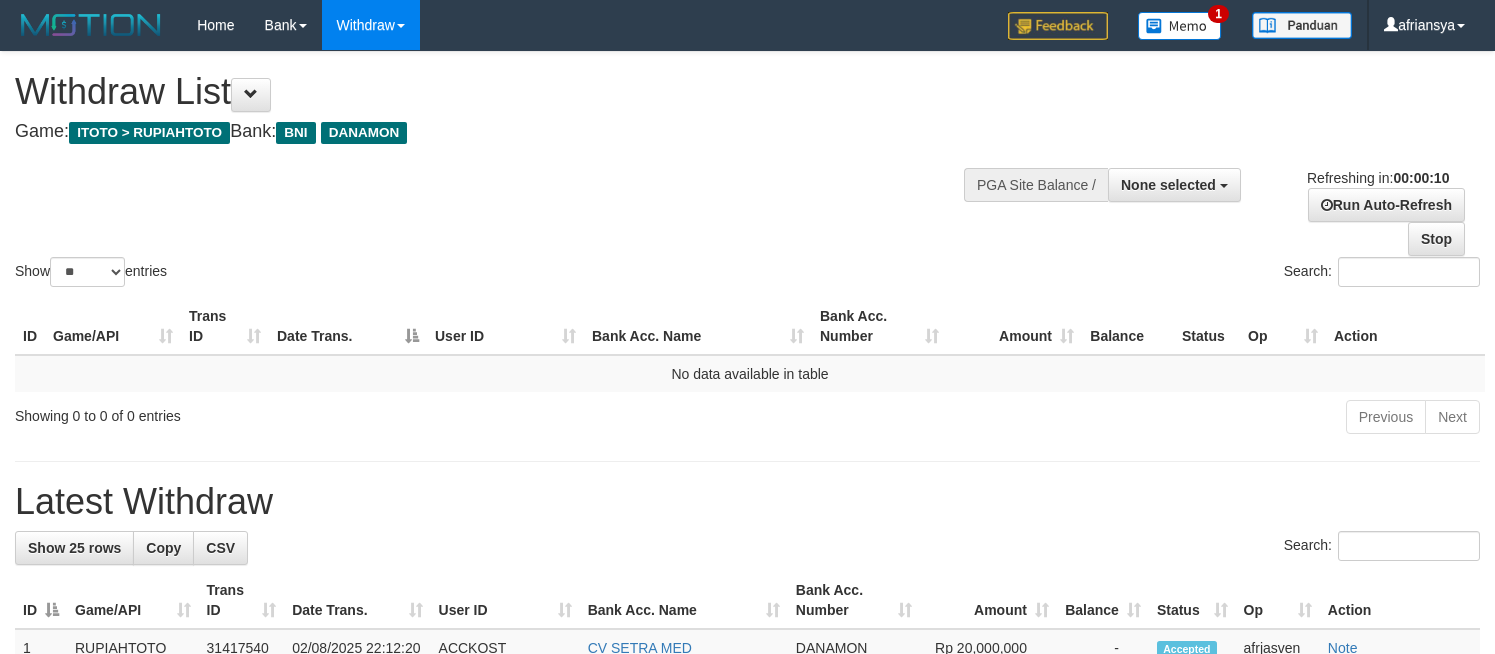 select 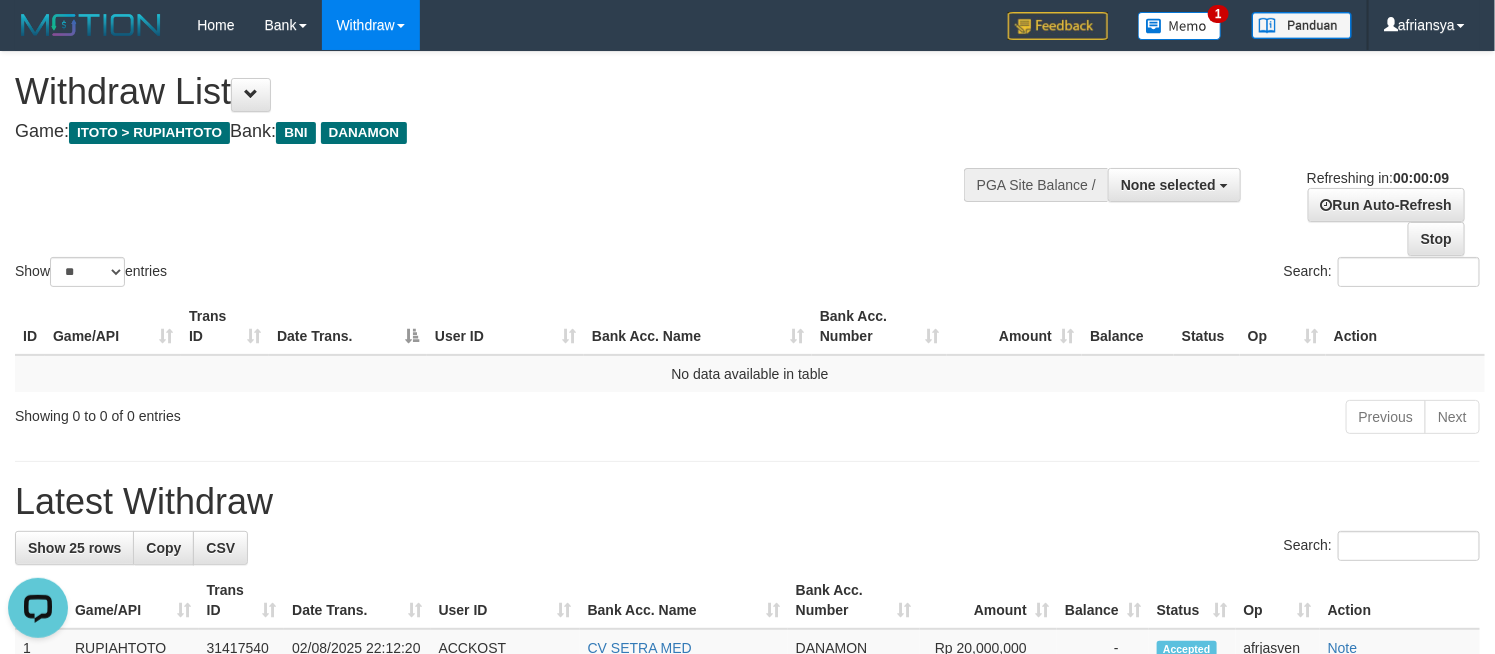 scroll, scrollTop: 0, scrollLeft: 0, axis: both 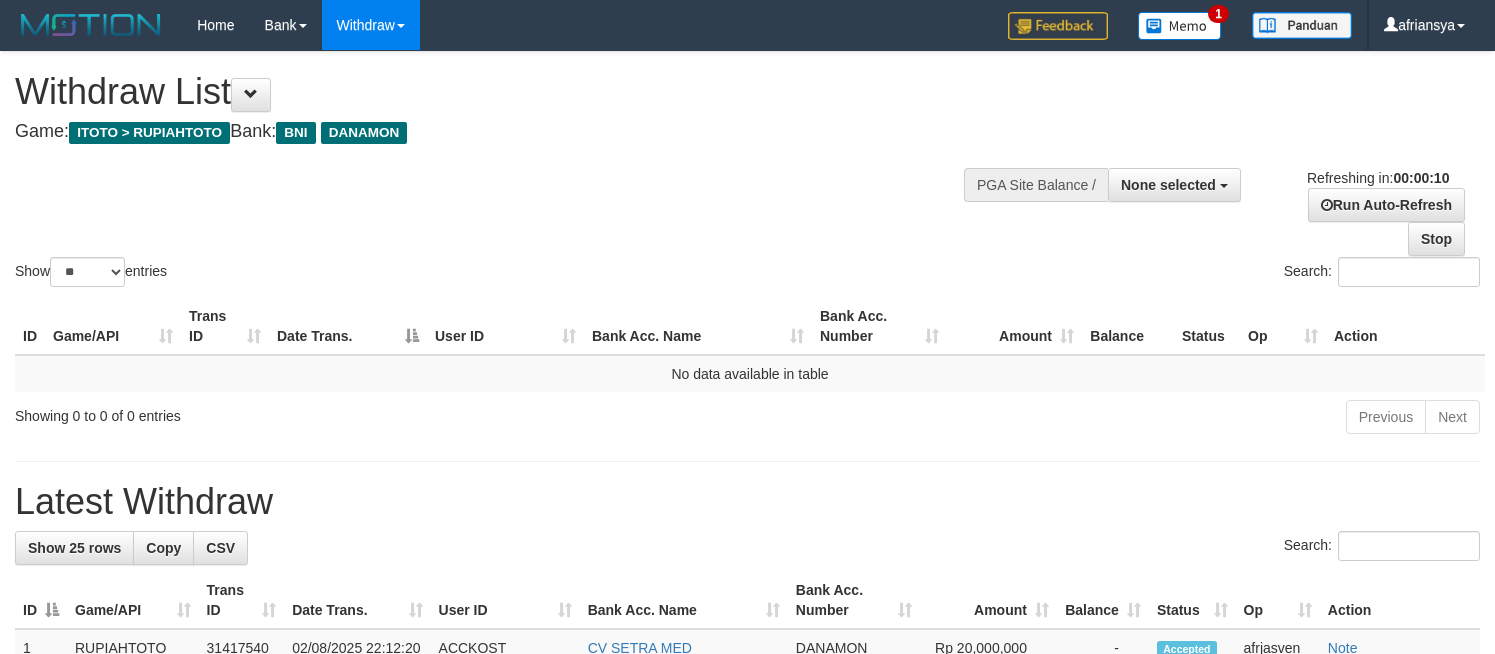 select 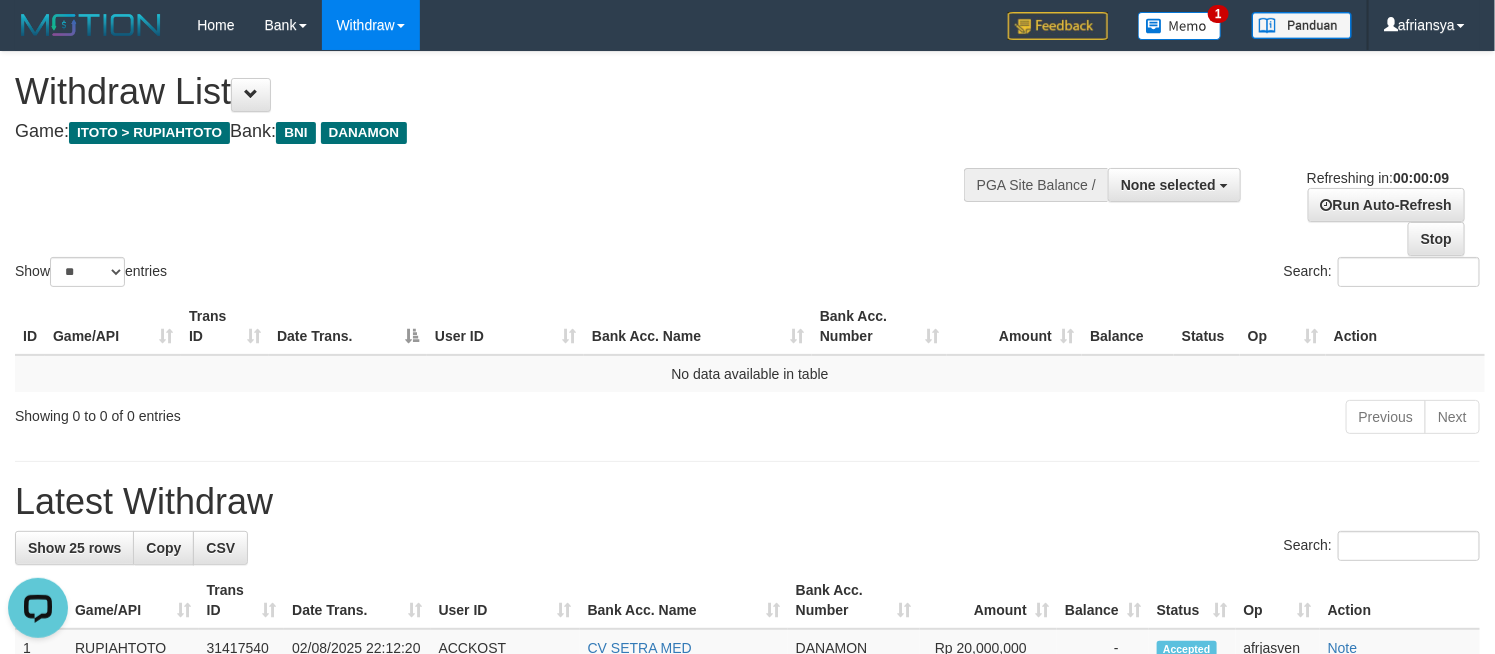 scroll, scrollTop: 0, scrollLeft: 0, axis: both 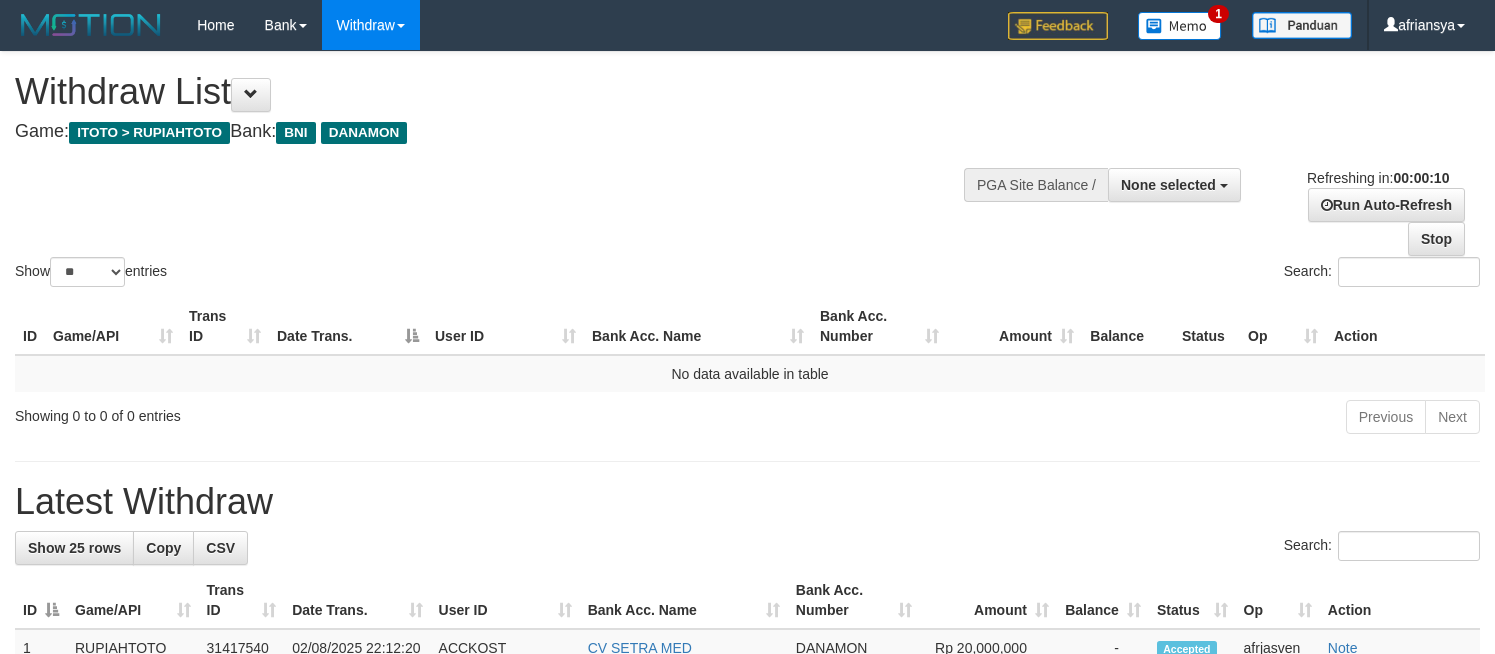 select 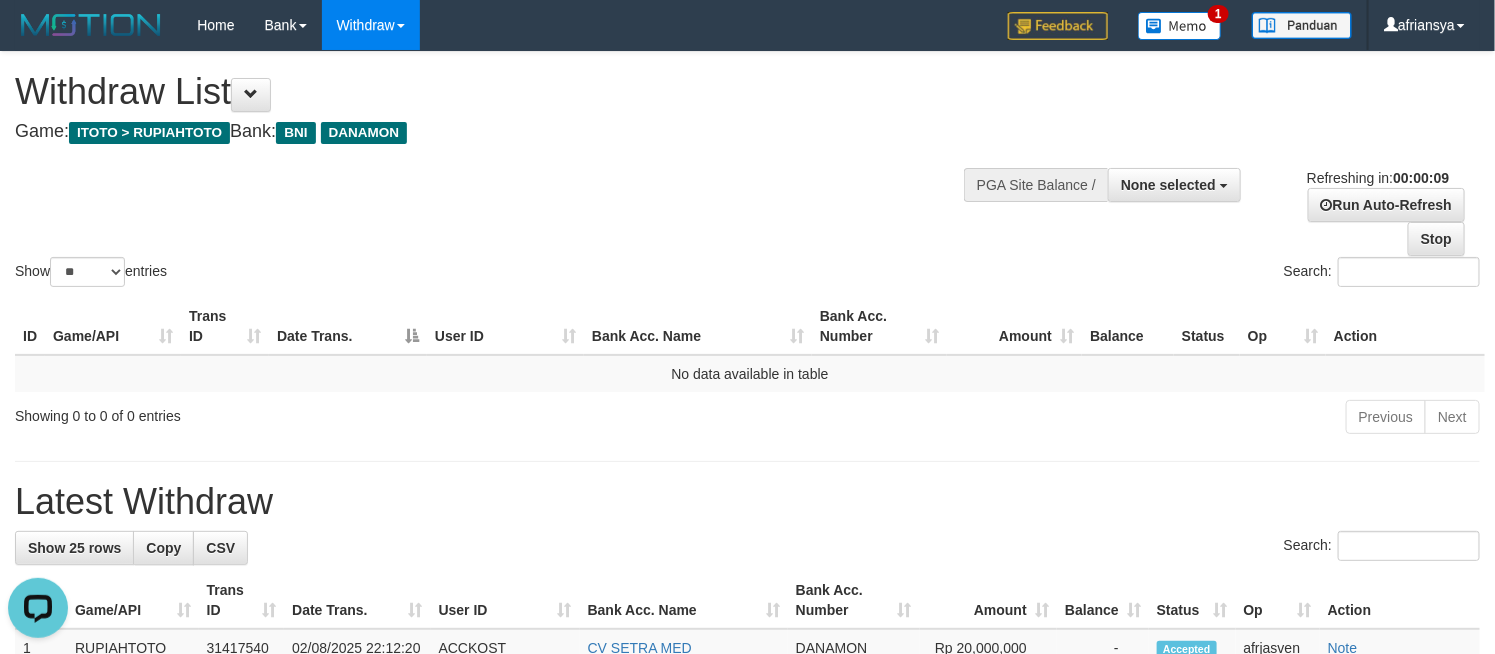scroll, scrollTop: 0, scrollLeft: 0, axis: both 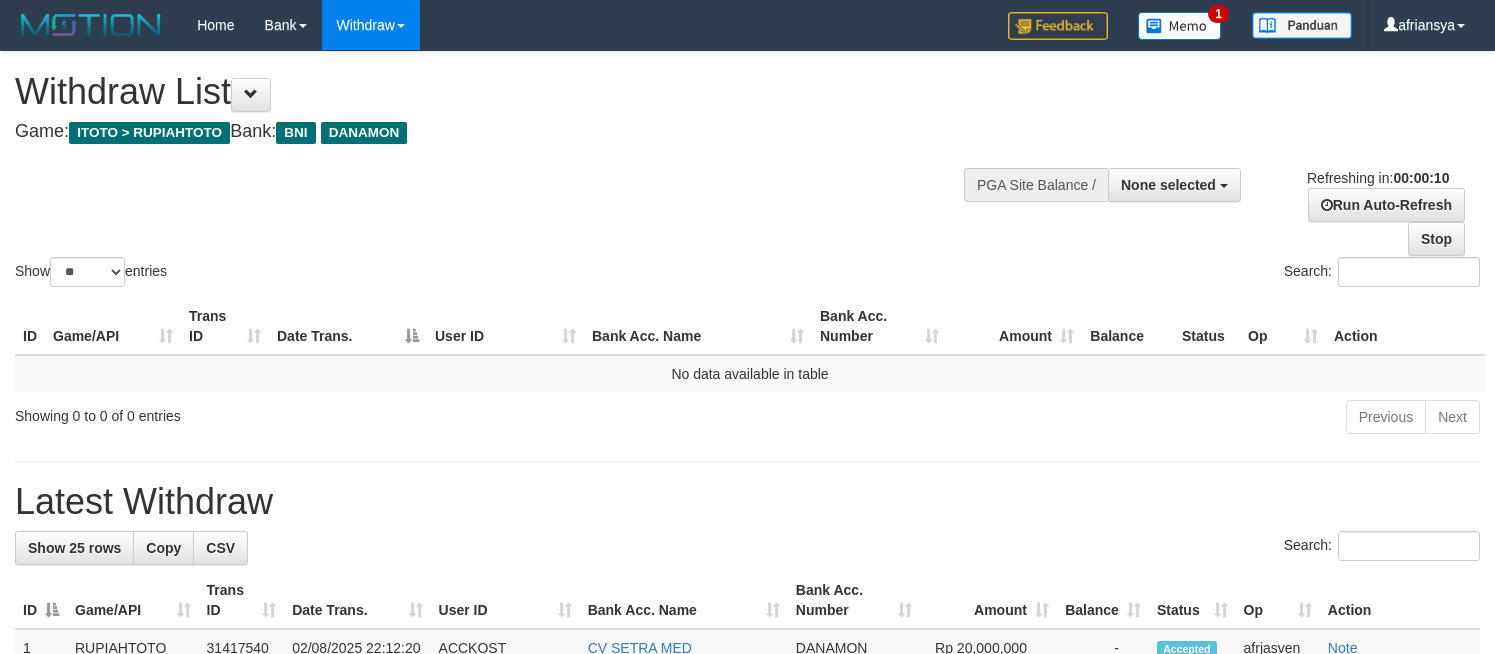 select 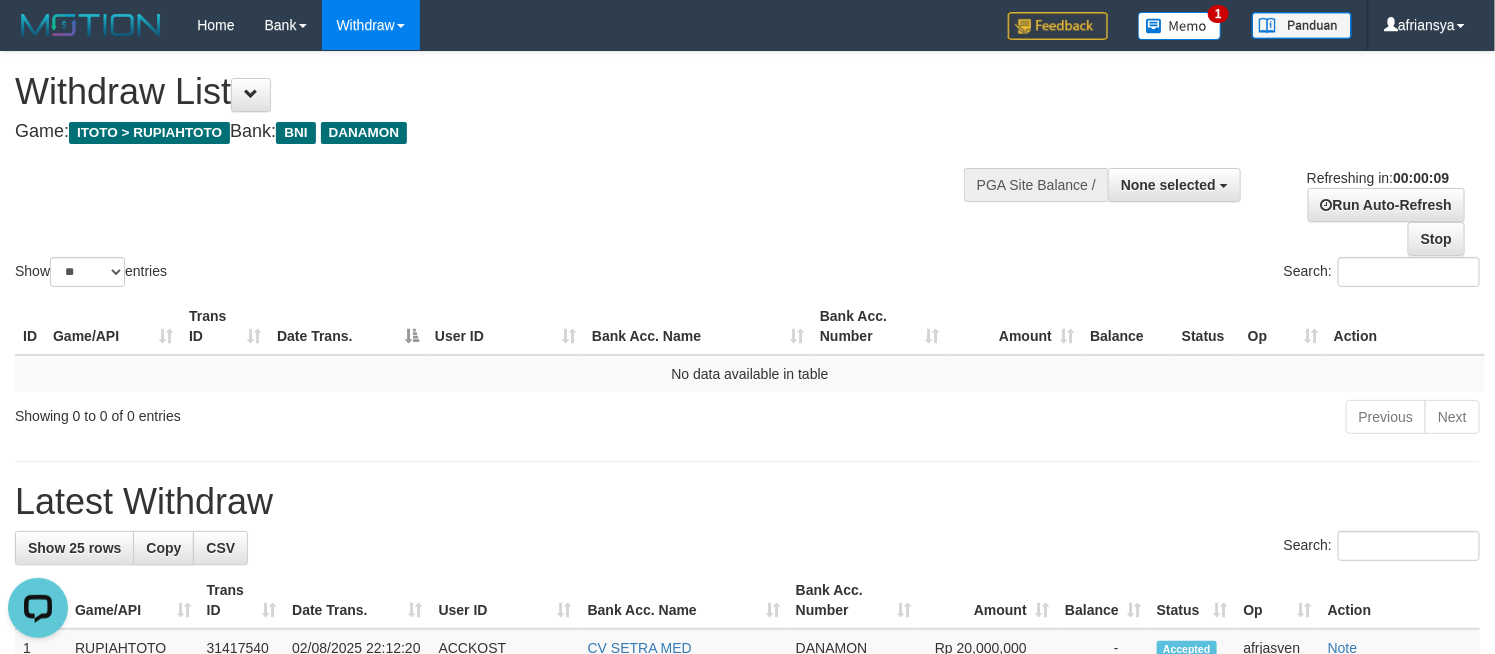 scroll, scrollTop: 0, scrollLeft: 0, axis: both 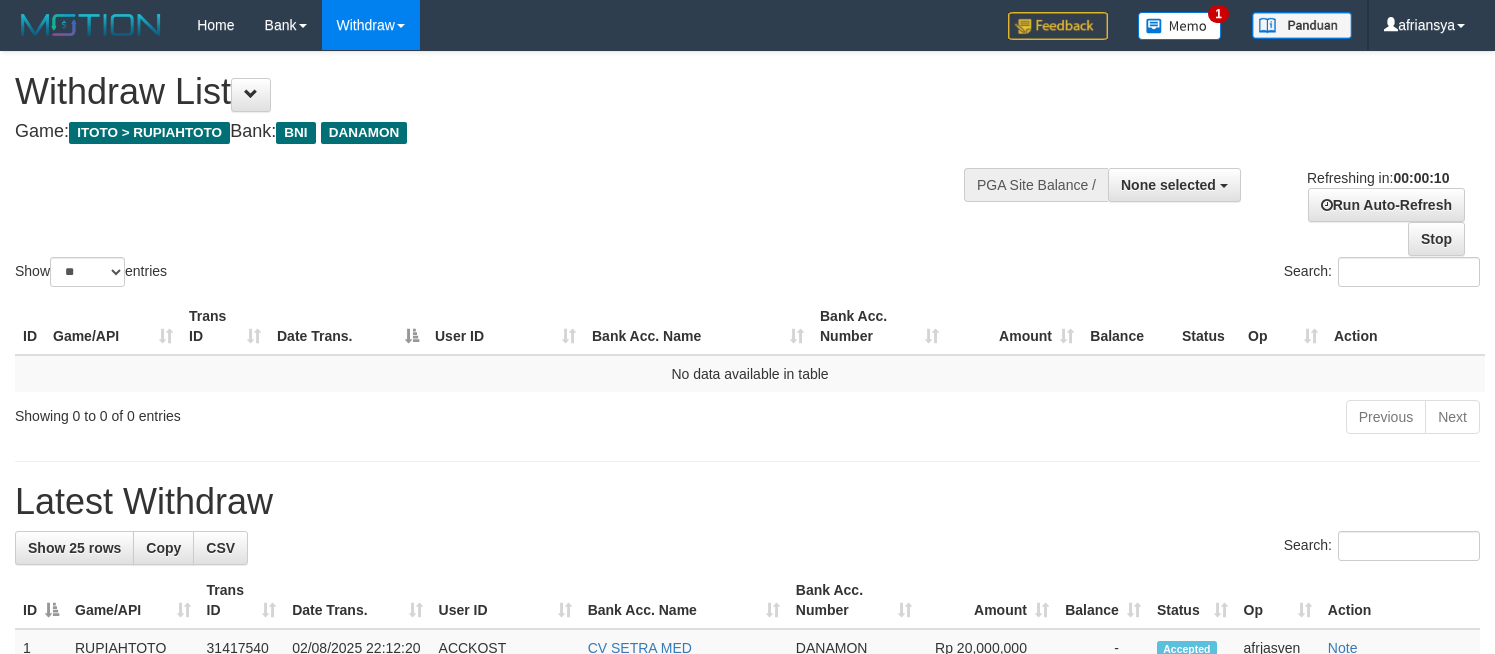 select 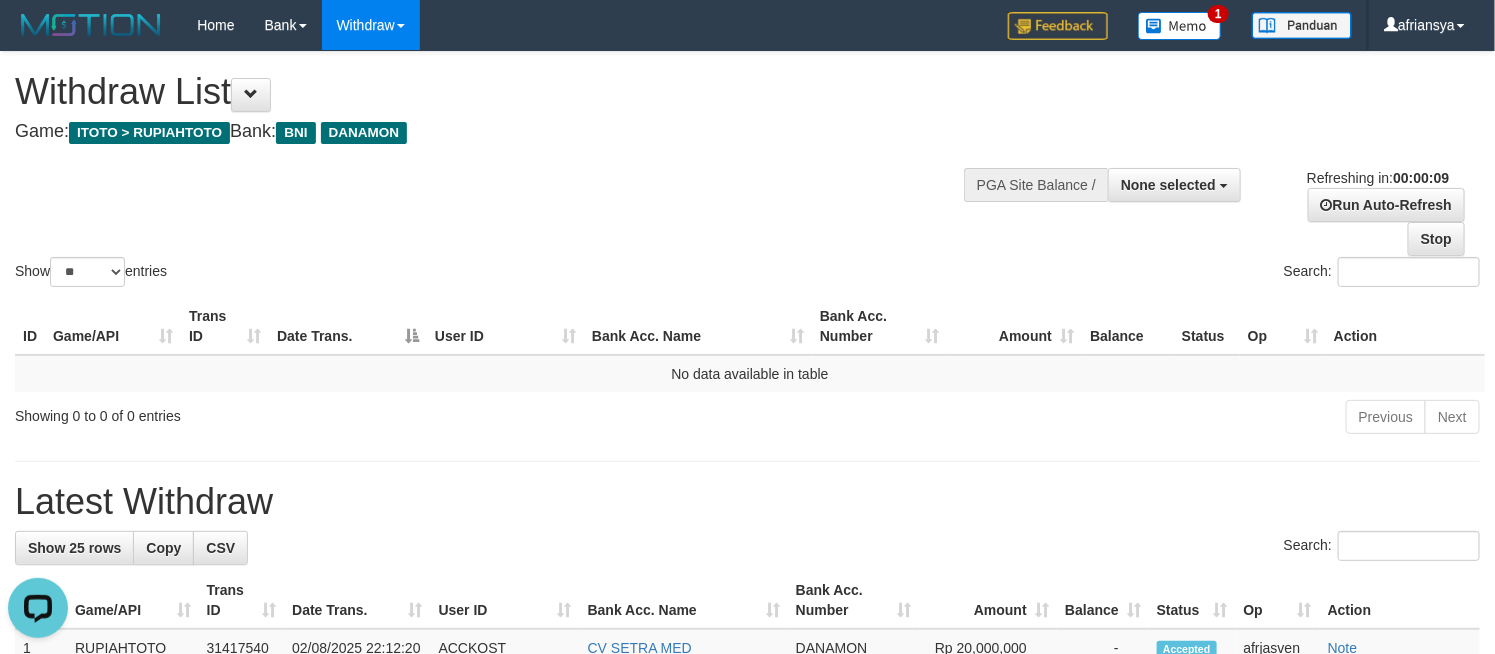 scroll, scrollTop: 0, scrollLeft: 0, axis: both 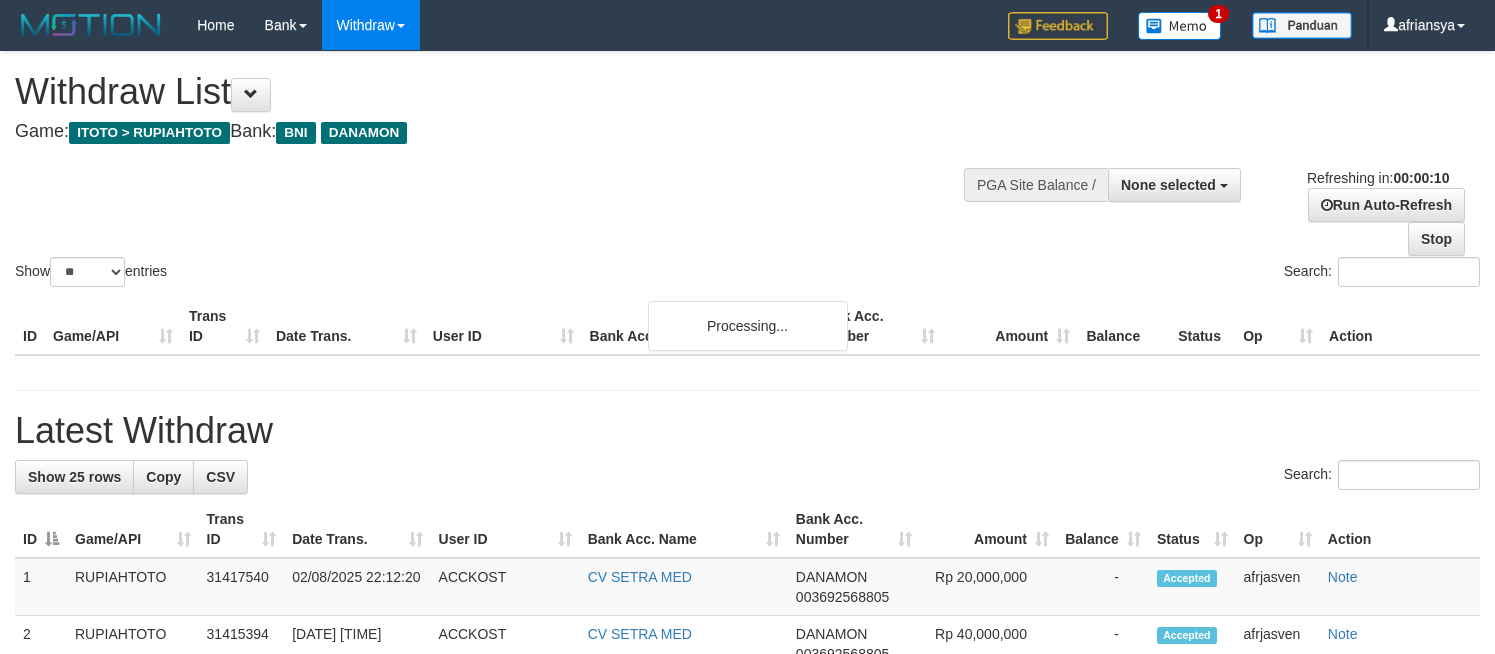 select 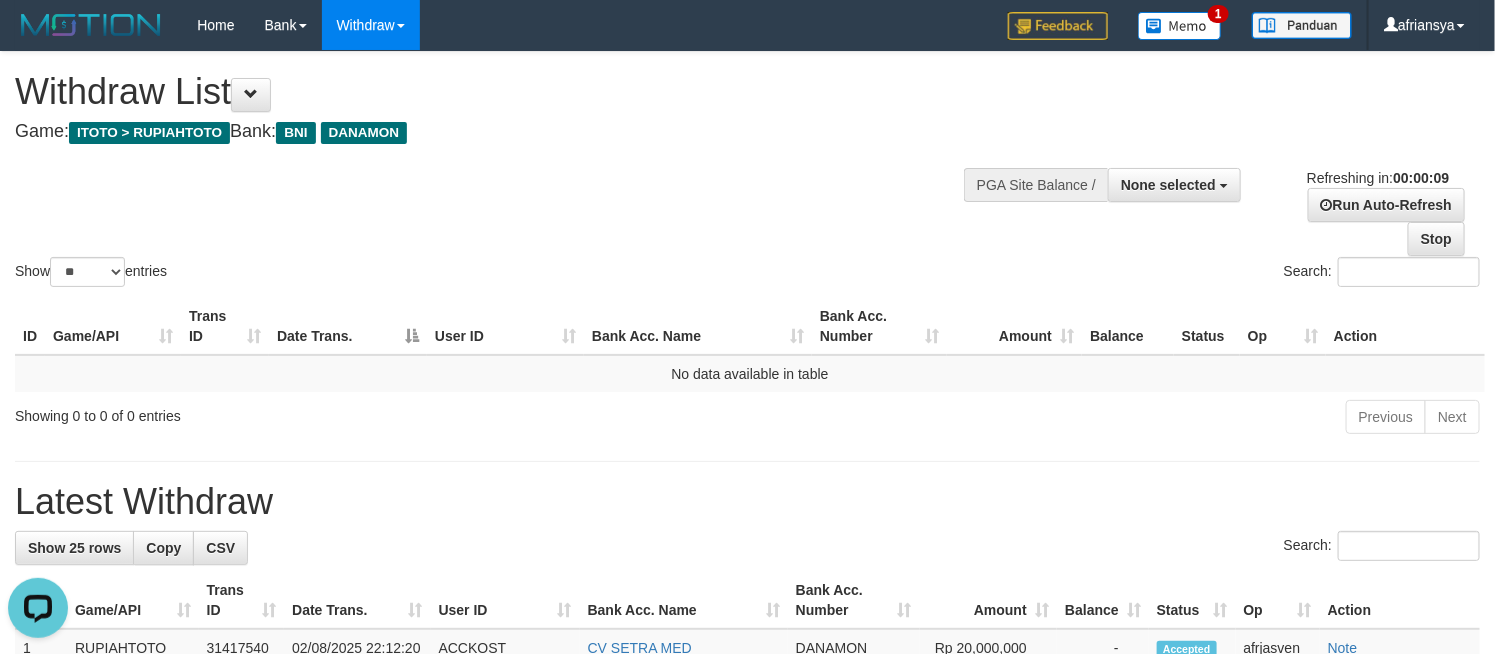 scroll, scrollTop: 0, scrollLeft: 0, axis: both 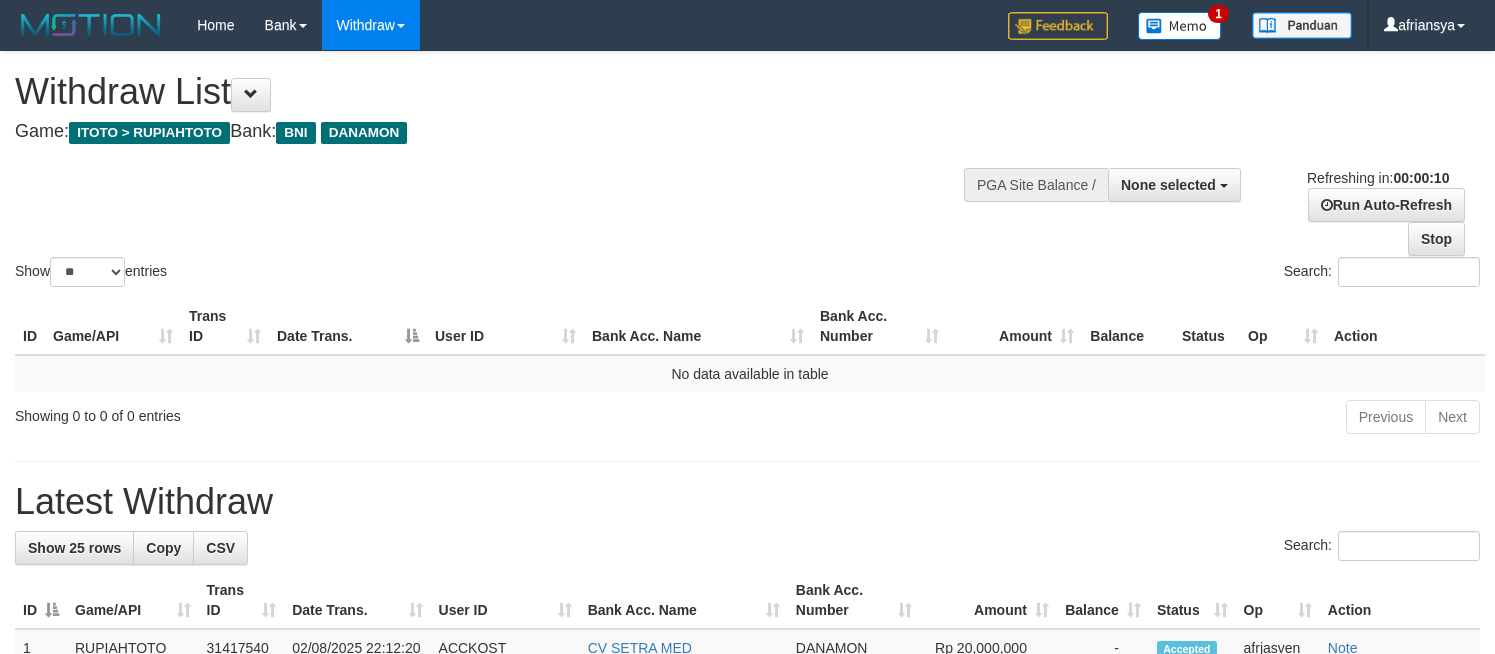 select 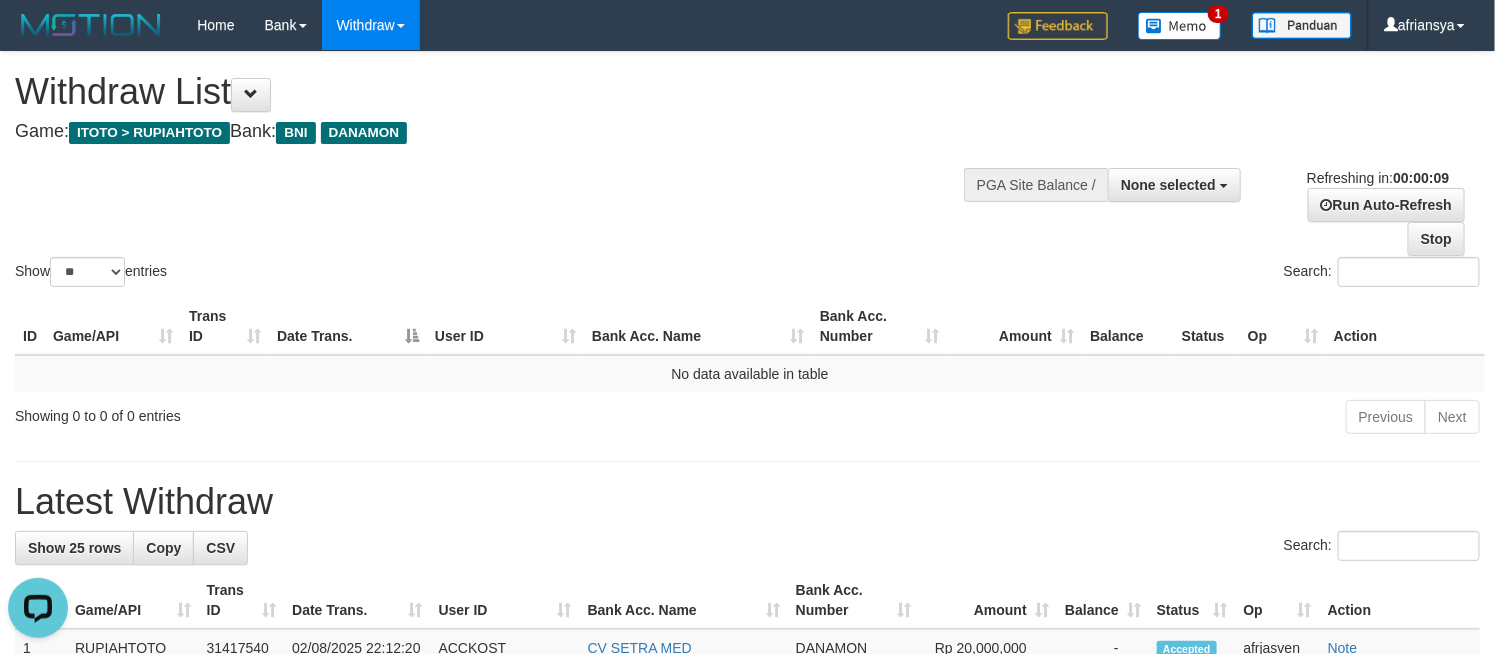 scroll, scrollTop: 0, scrollLeft: 0, axis: both 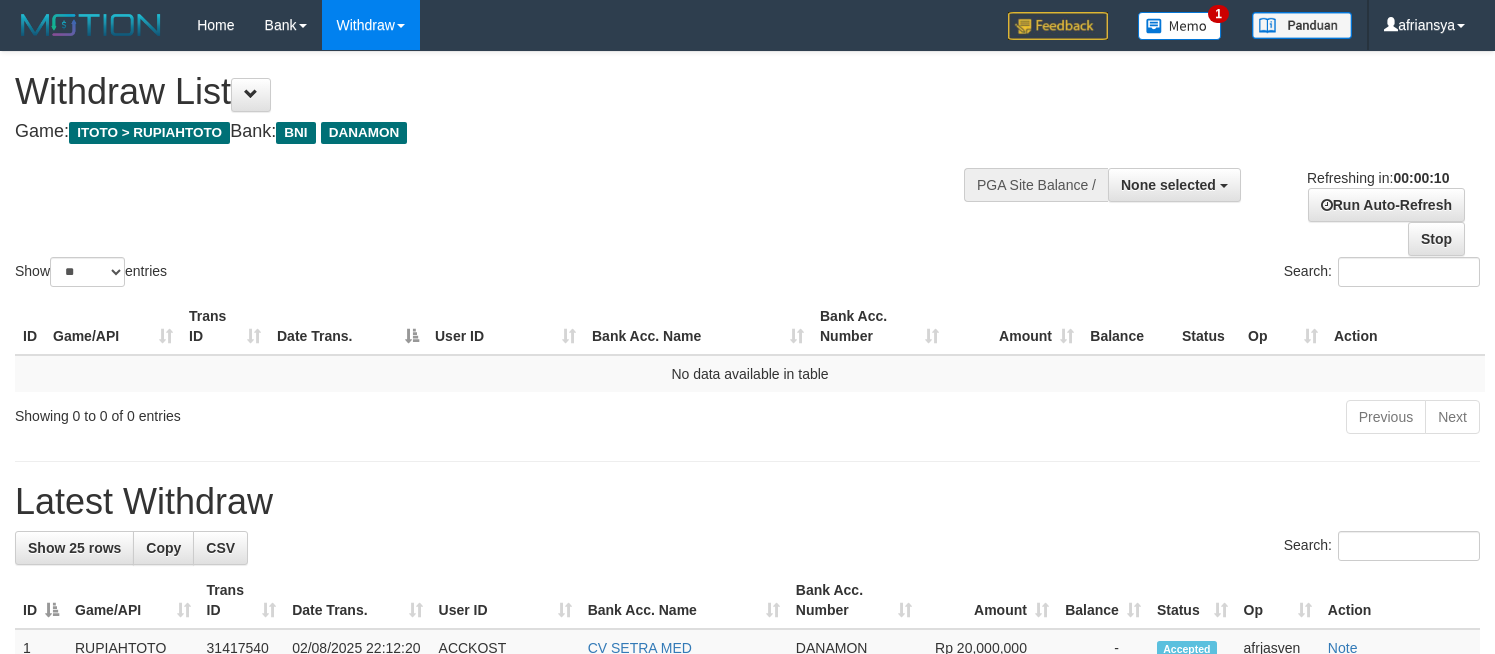 select 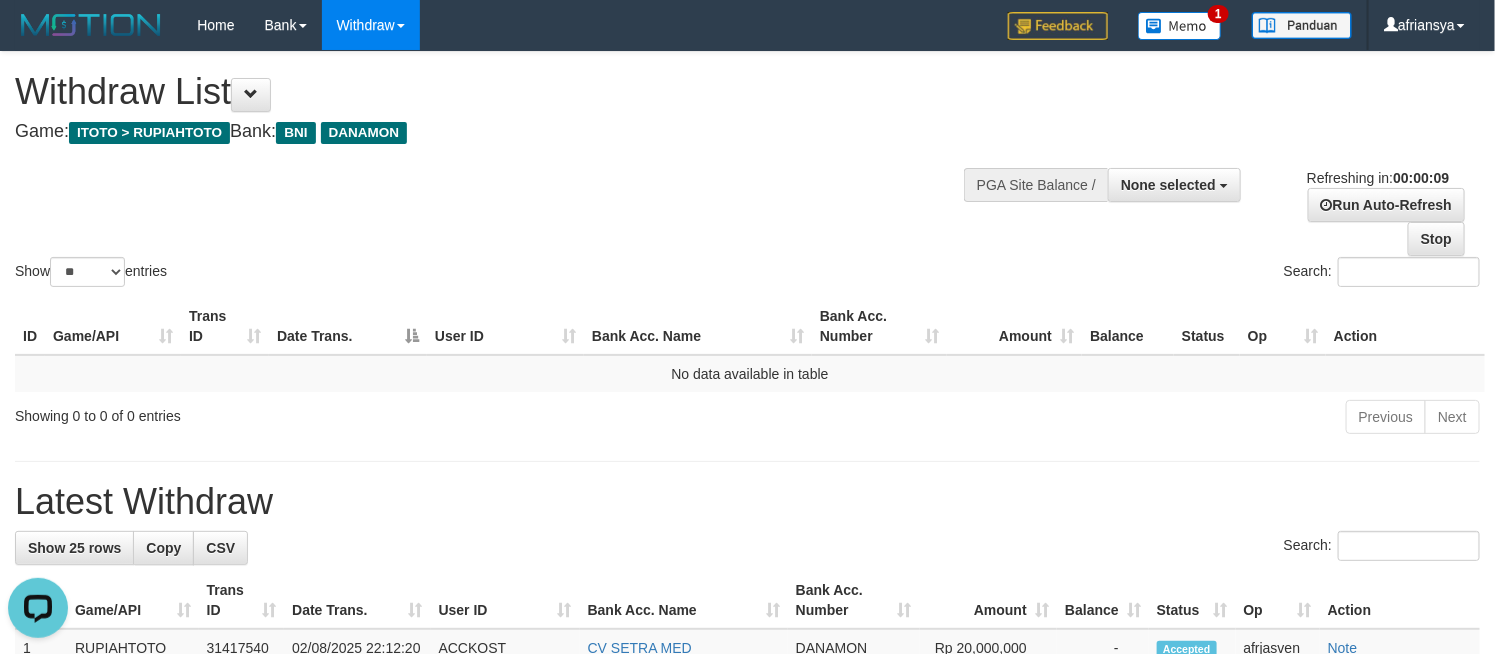 scroll, scrollTop: 0, scrollLeft: 0, axis: both 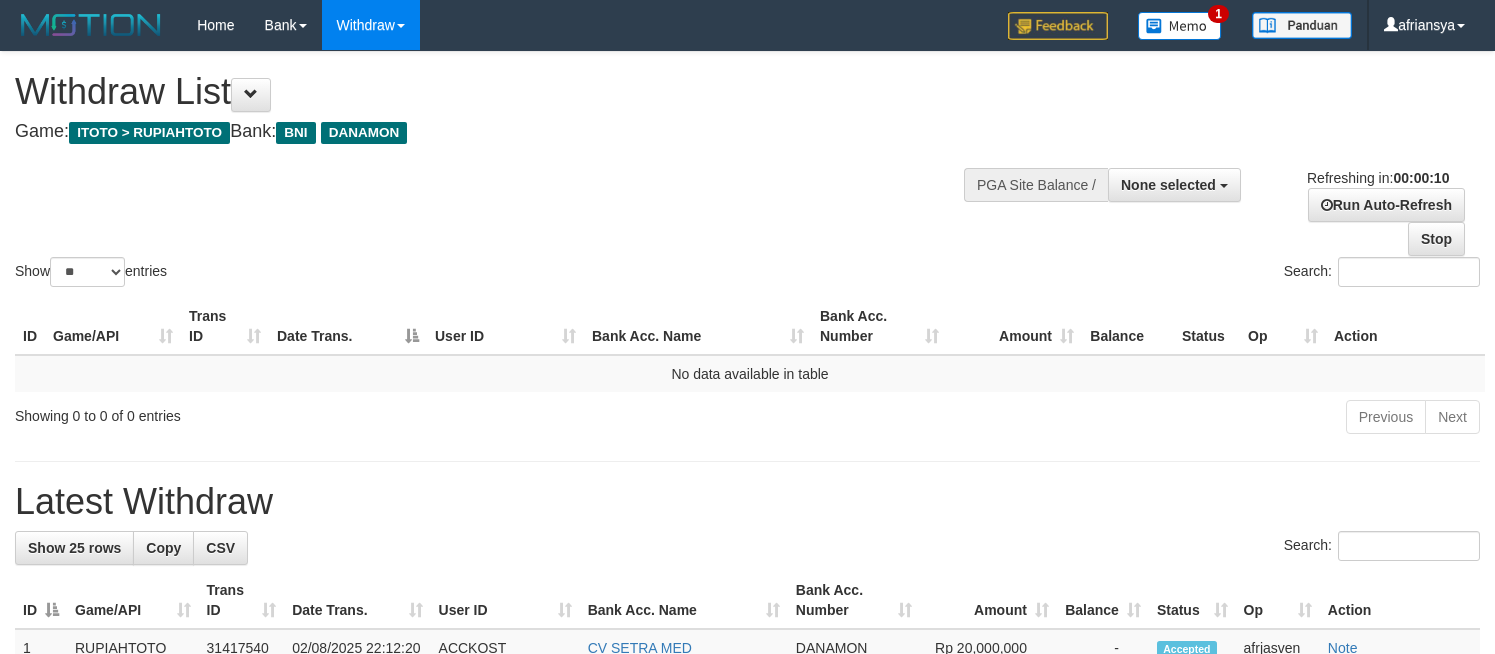 select 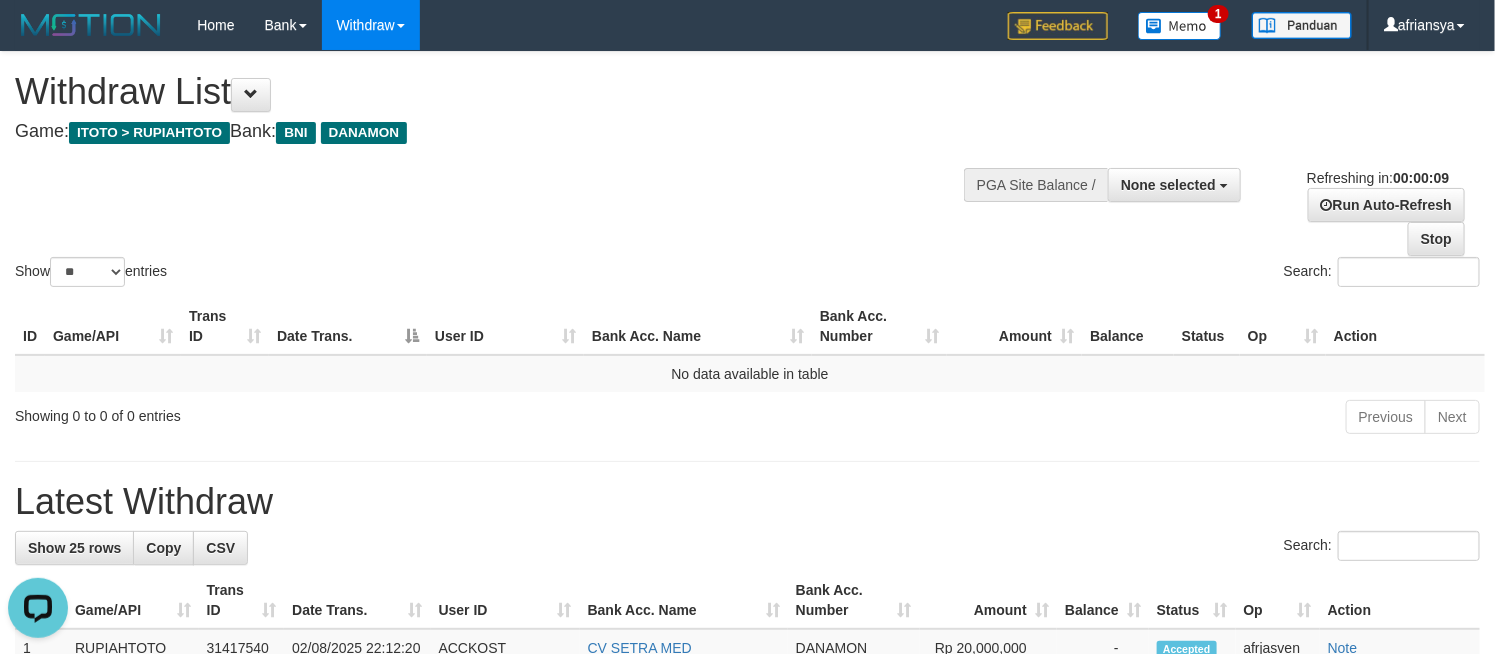 scroll, scrollTop: 0, scrollLeft: 0, axis: both 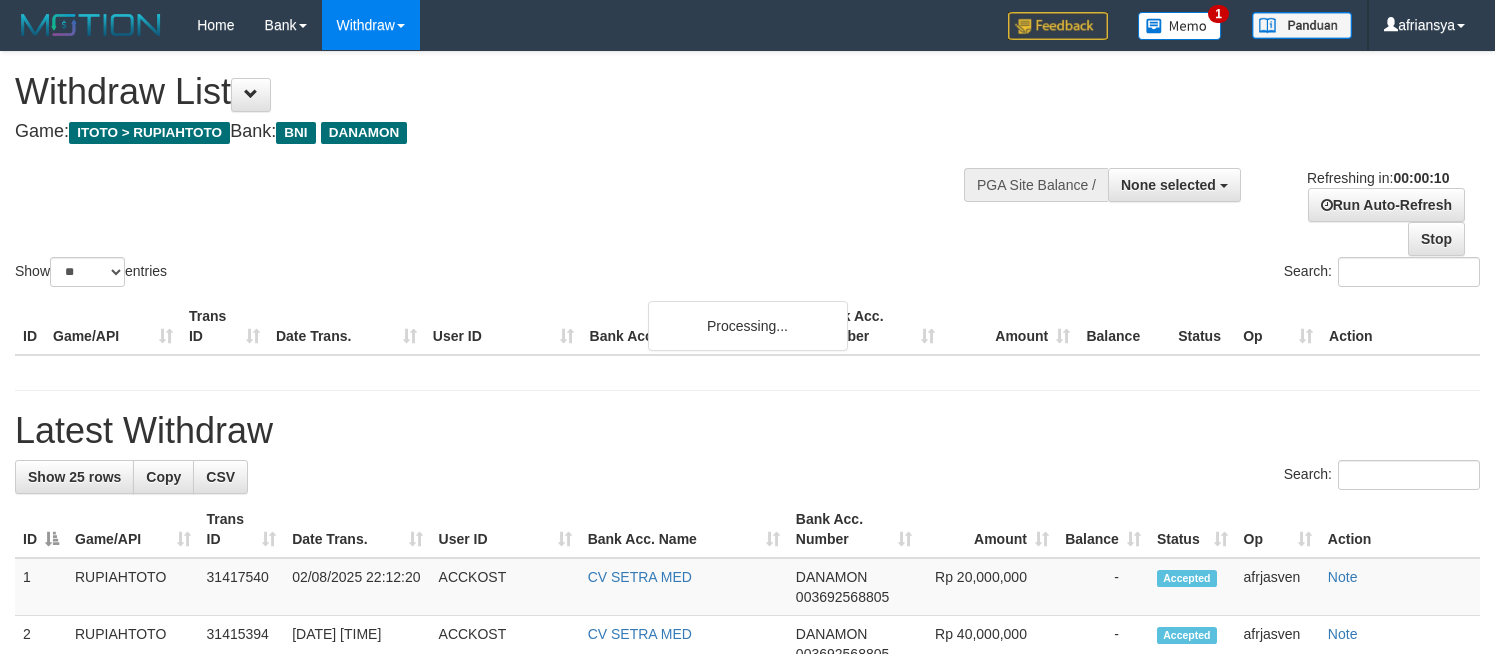 select 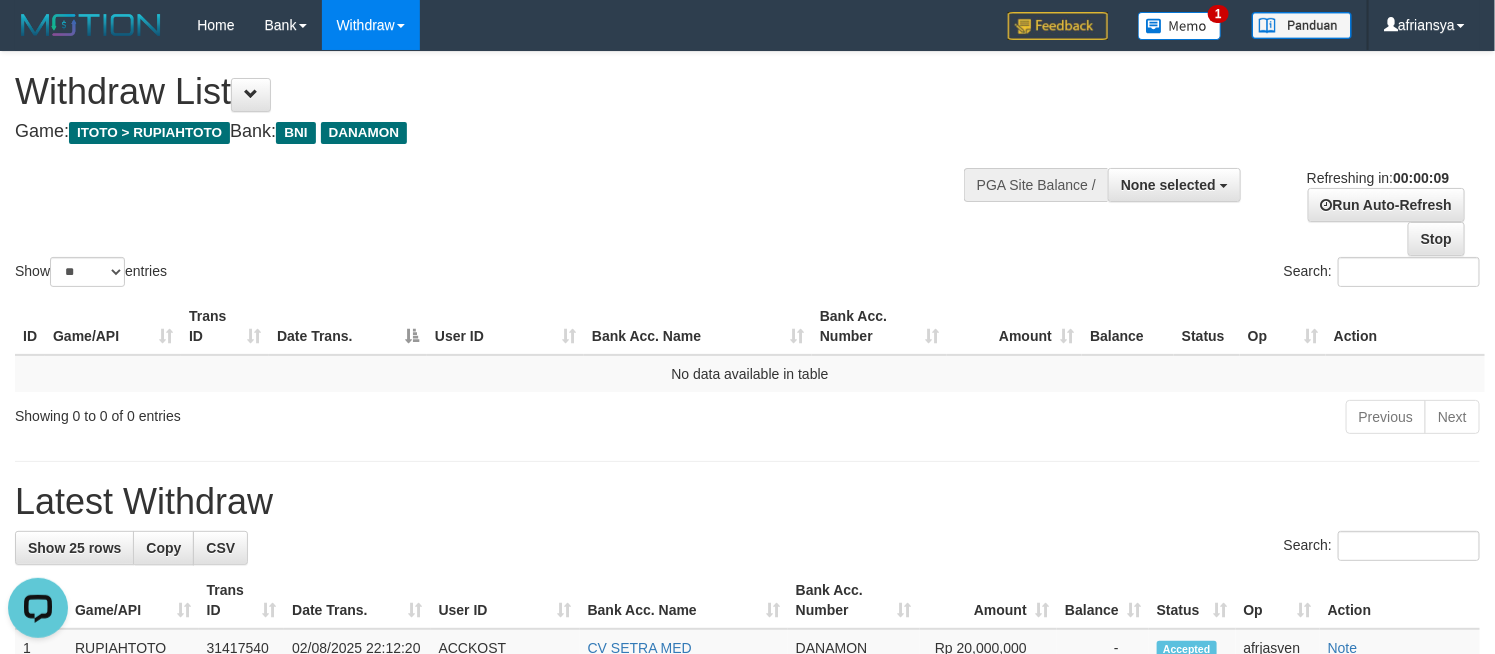 scroll, scrollTop: 0, scrollLeft: 0, axis: both 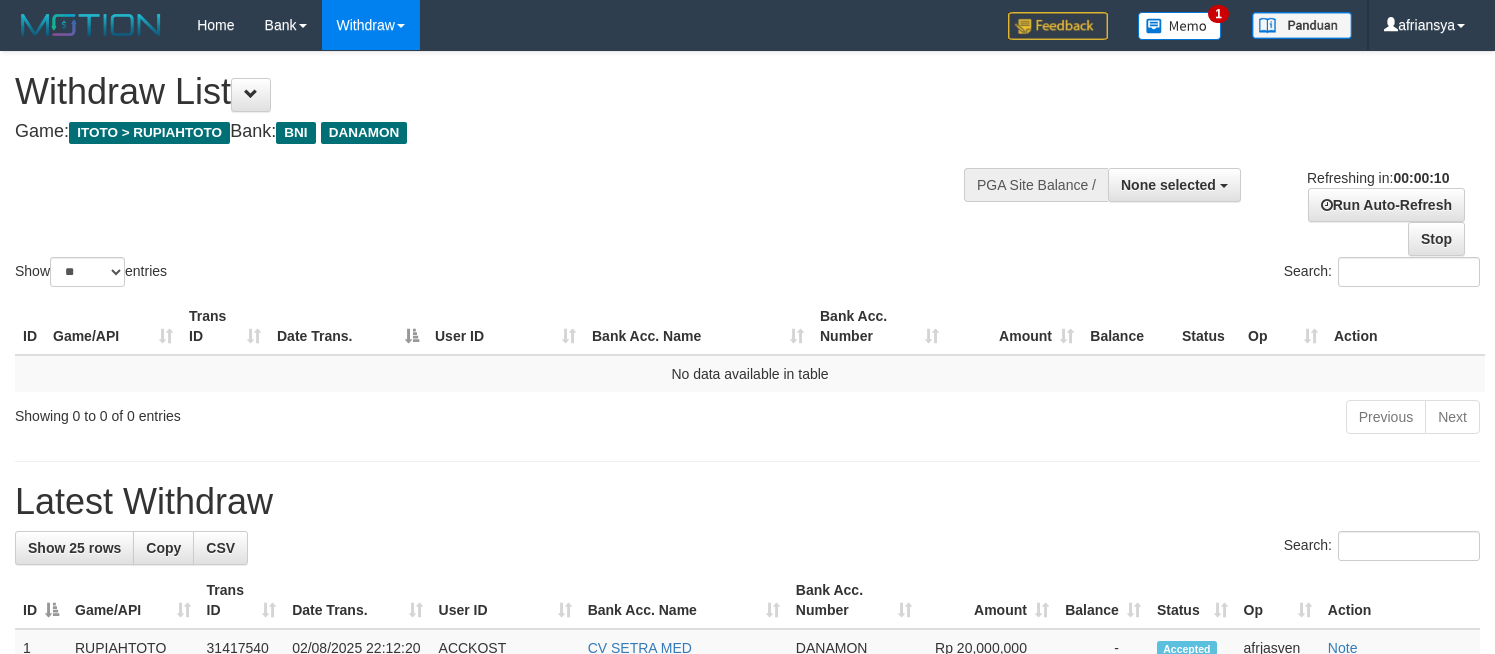 select 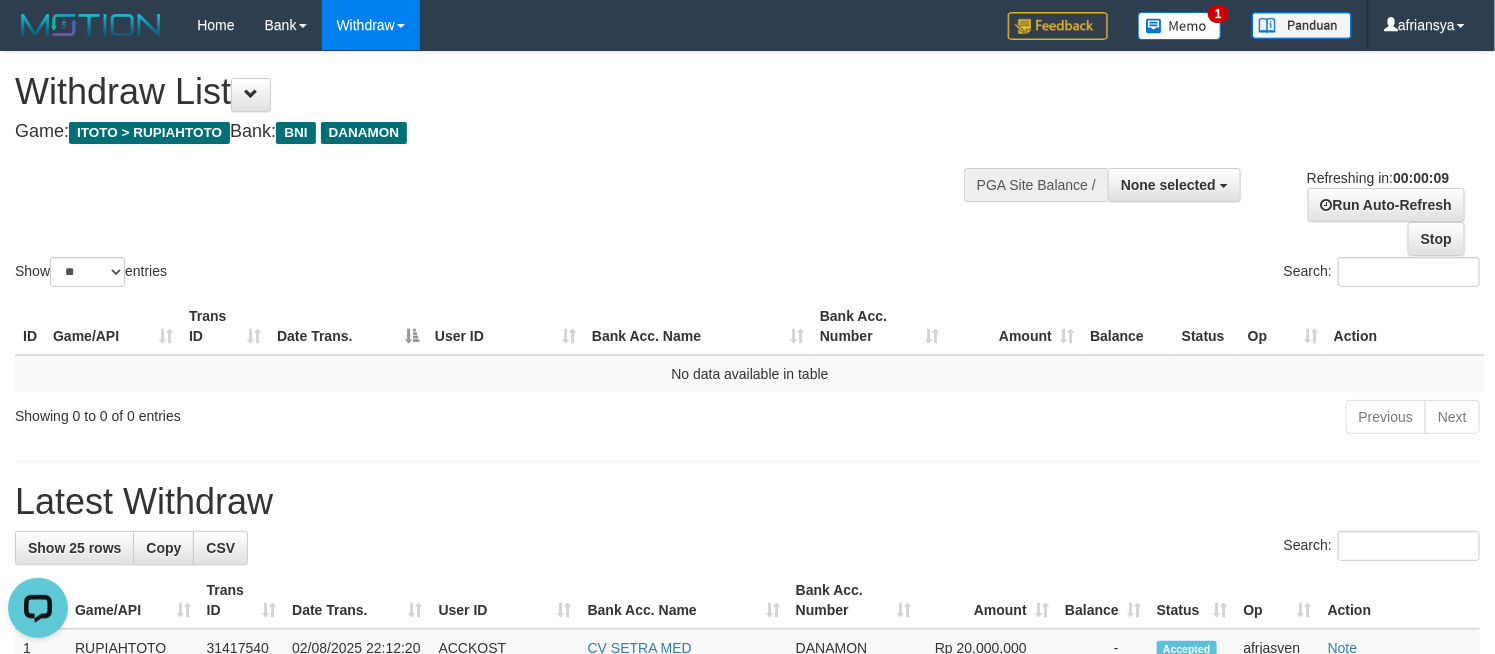 scroll, scrollTop: 0, scrollLeft: 0, axis: both 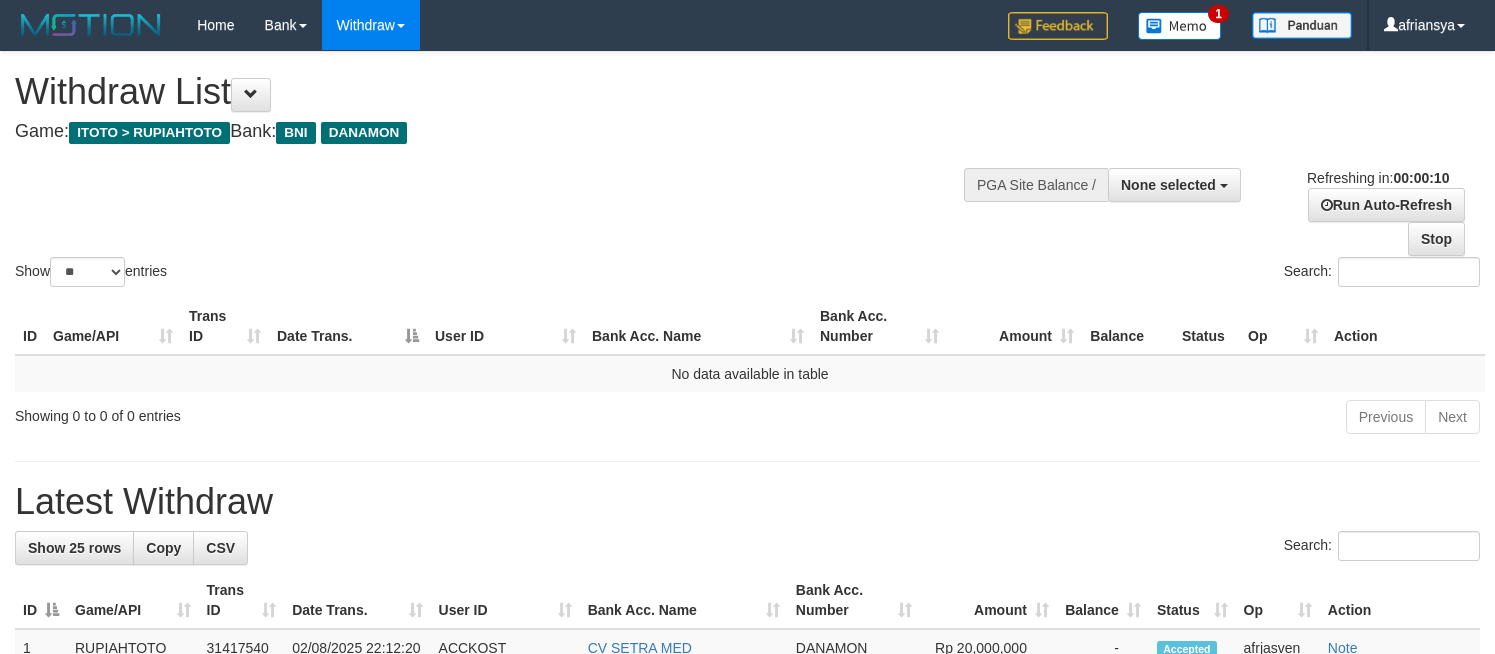 select 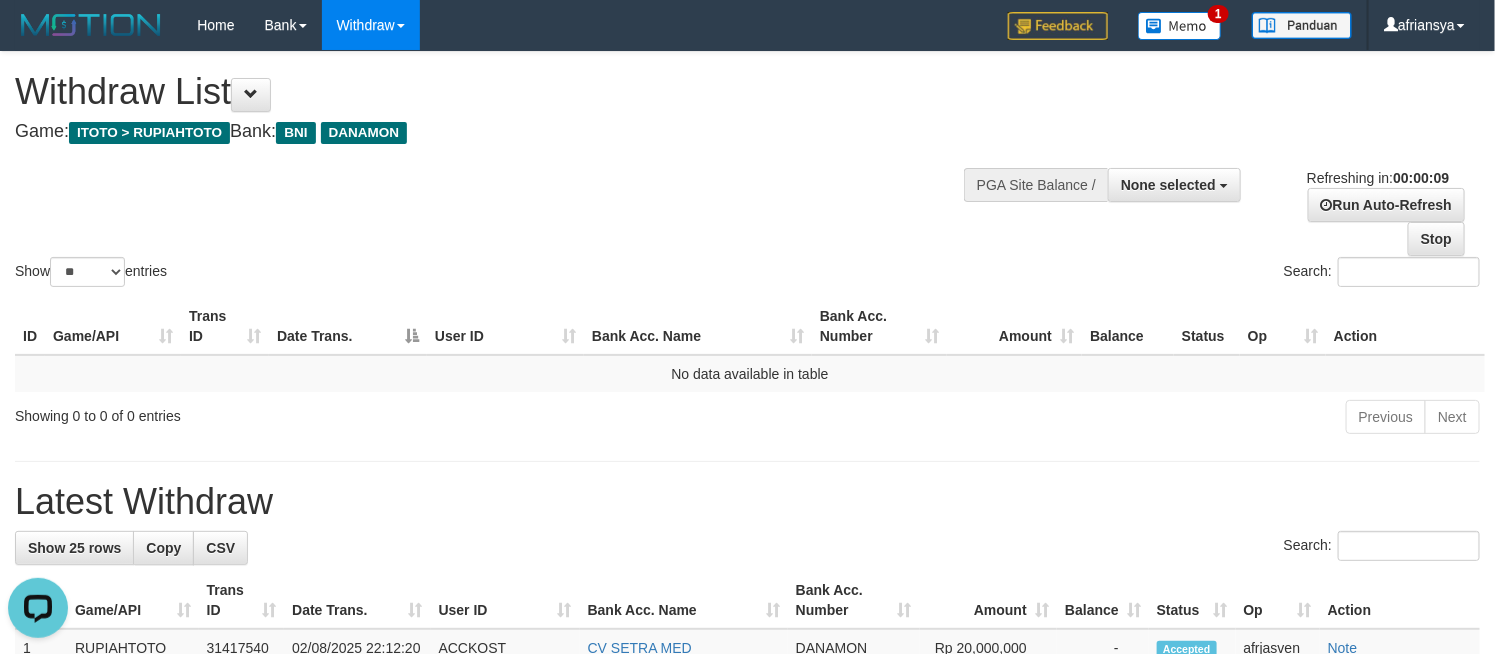 scroll, scrollTop: 0, scrollLeft: 0, axis: both 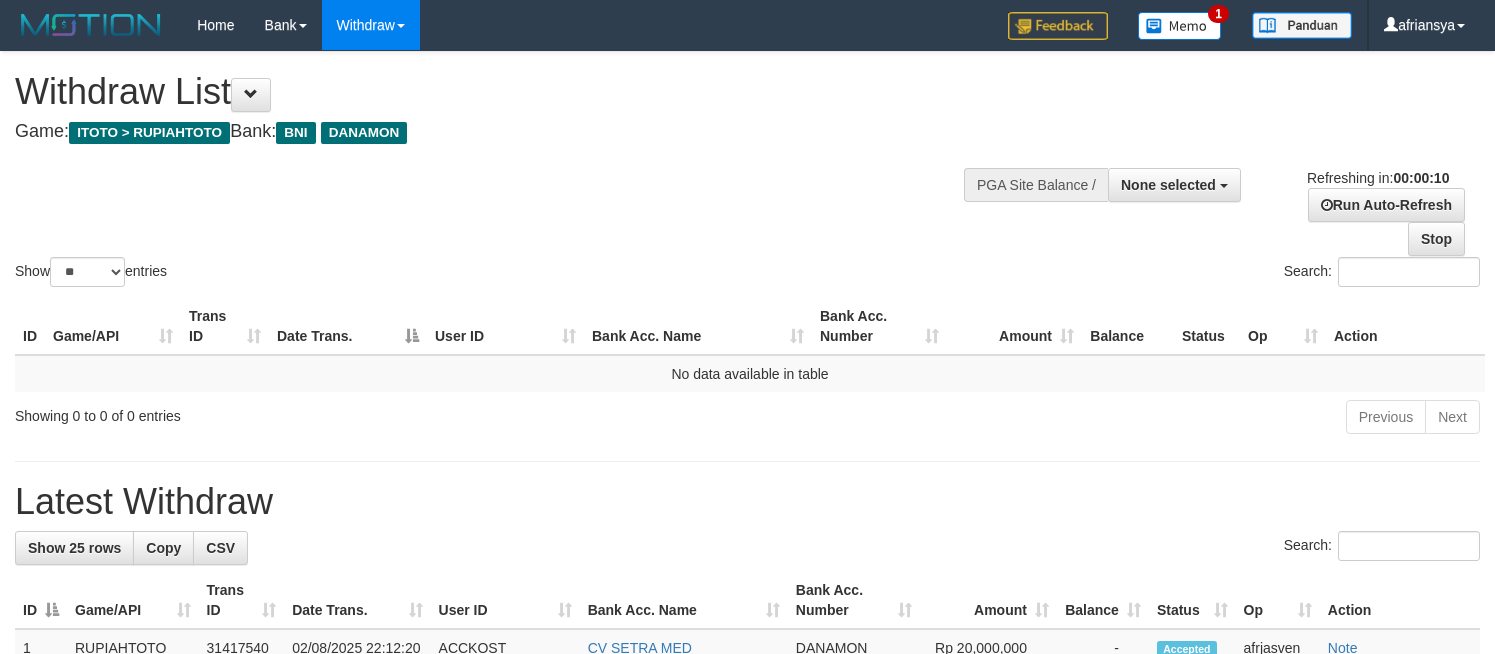 select 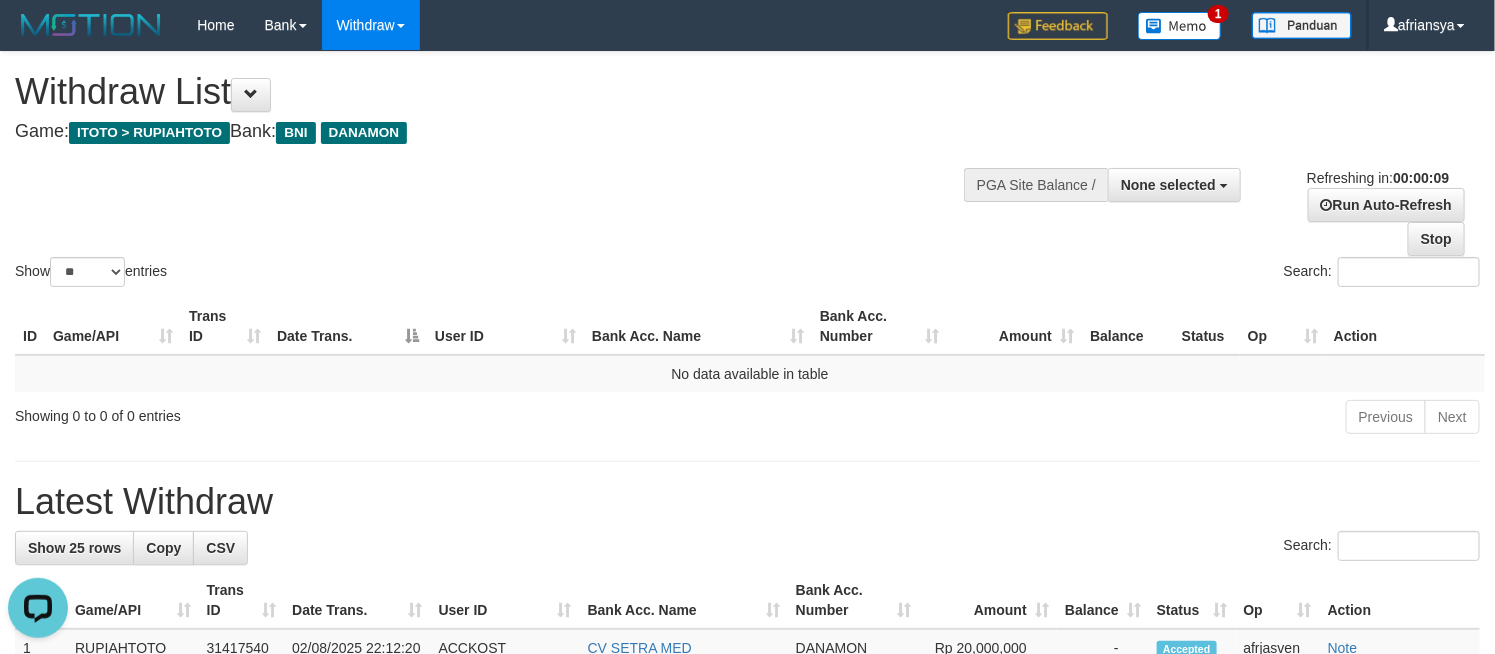 scroll, scrollTop: 0, scrollLeft: 0, axis: both 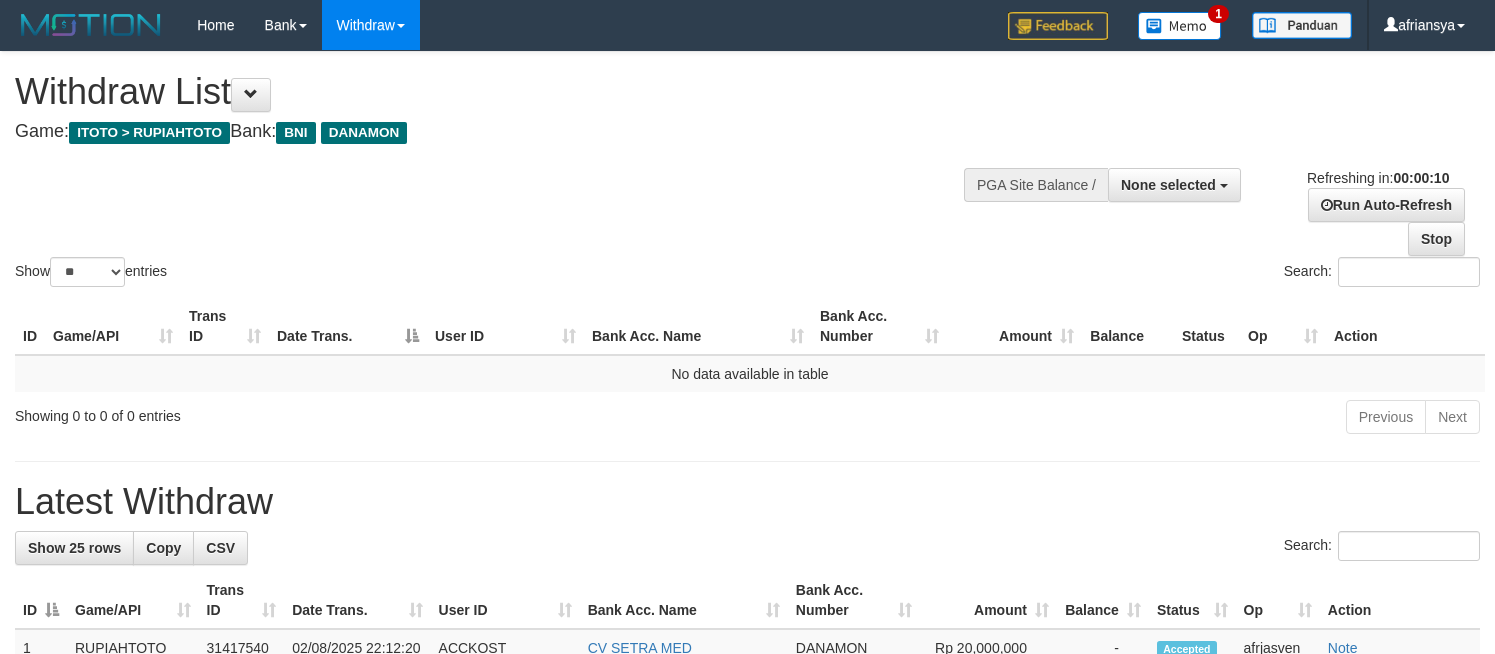 select 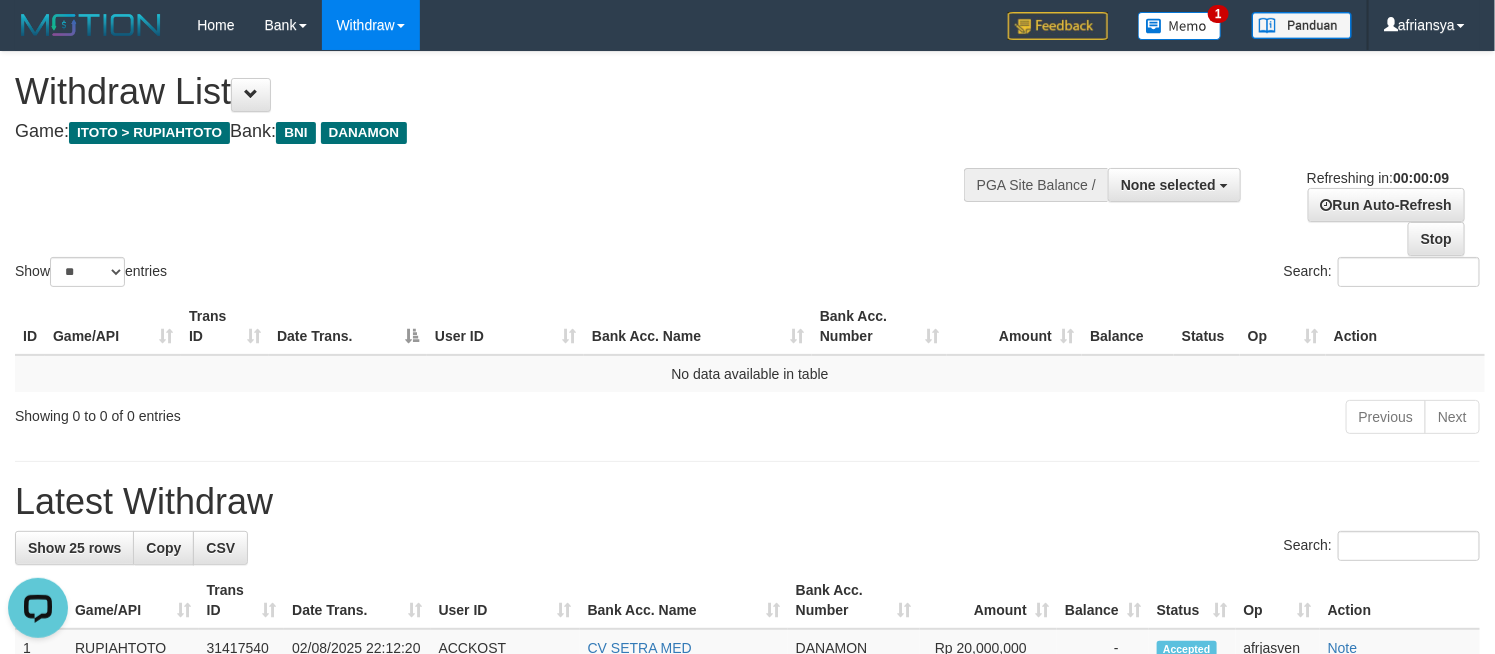 scroll, scrollTop: 0, scrollLeft: 0, axis: both 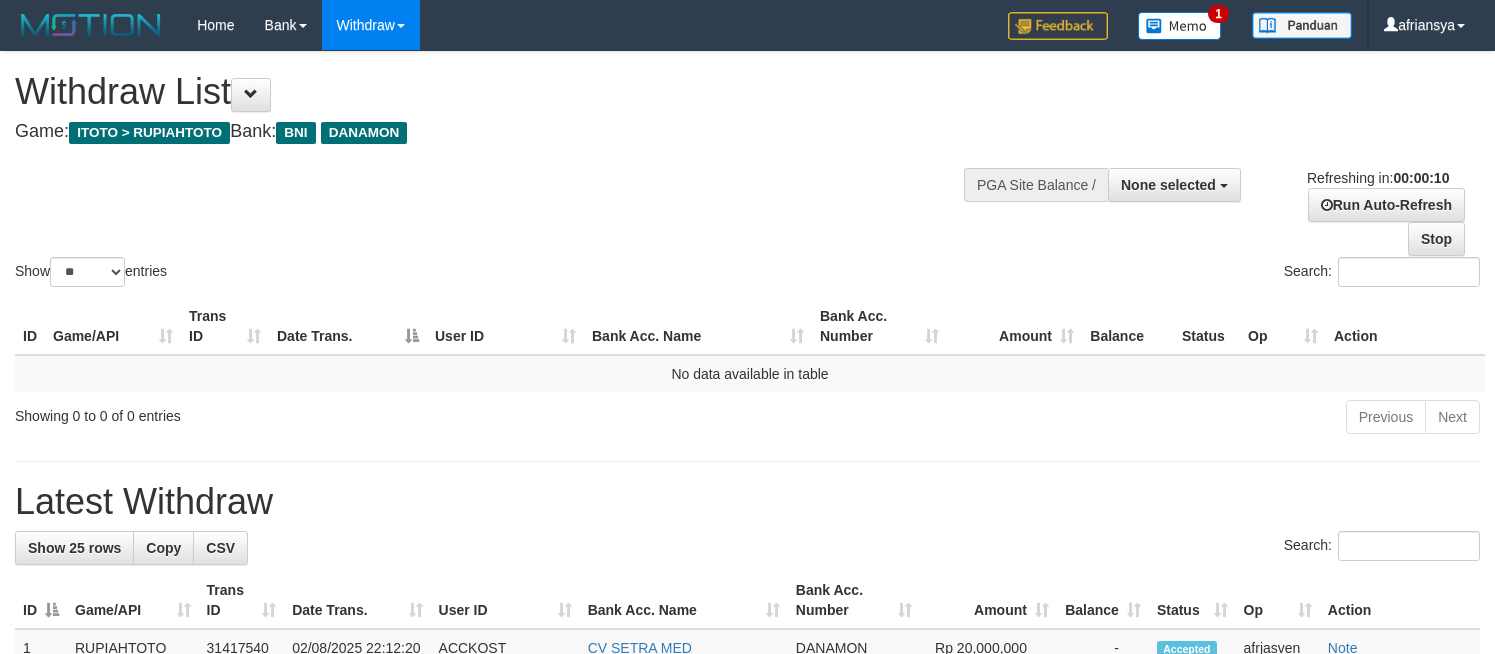 select 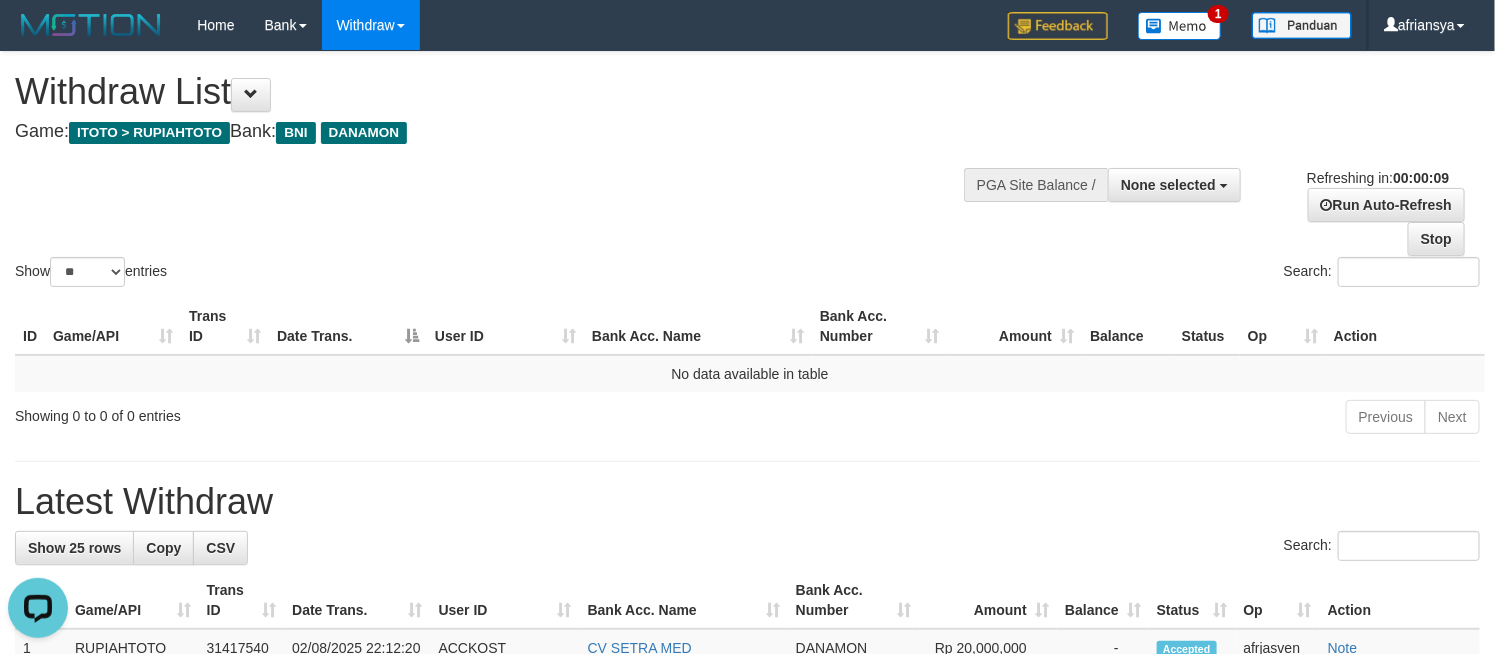 scroll, scrollTop: 0, scrollLeft: 0, axis: both 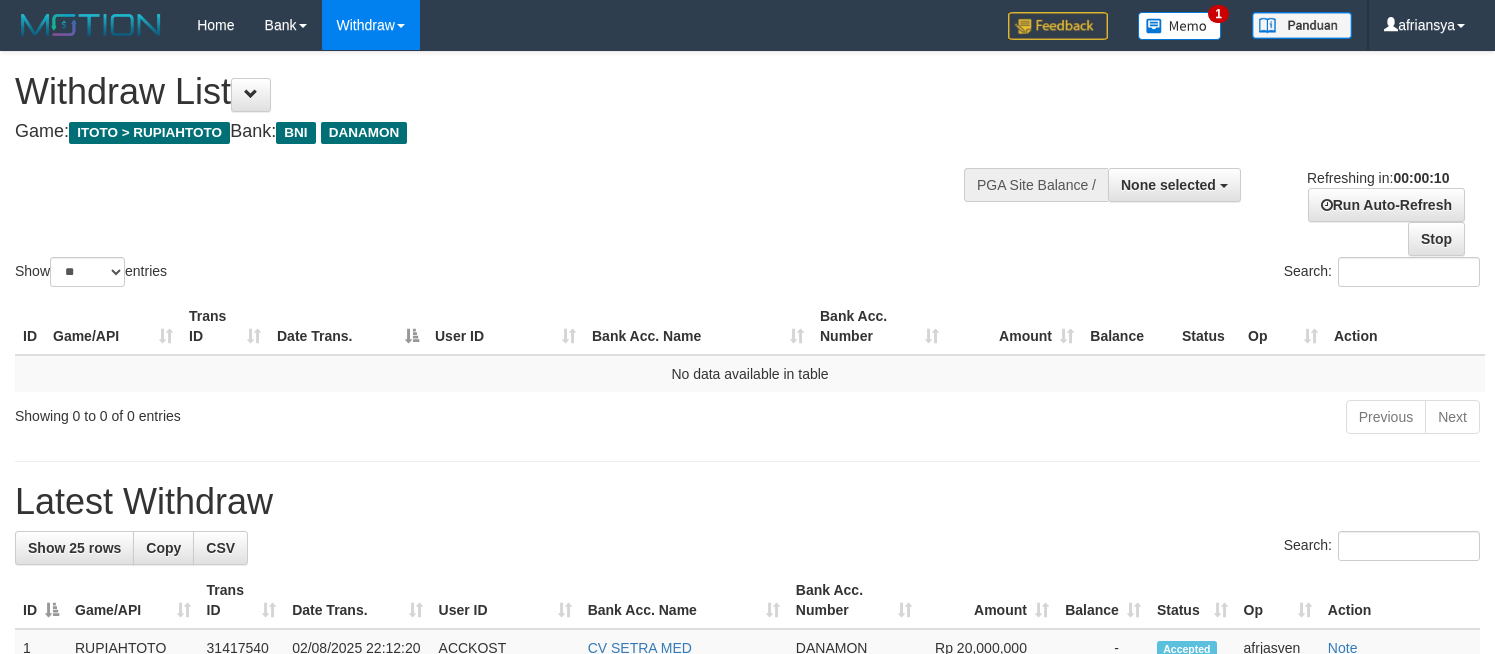 select 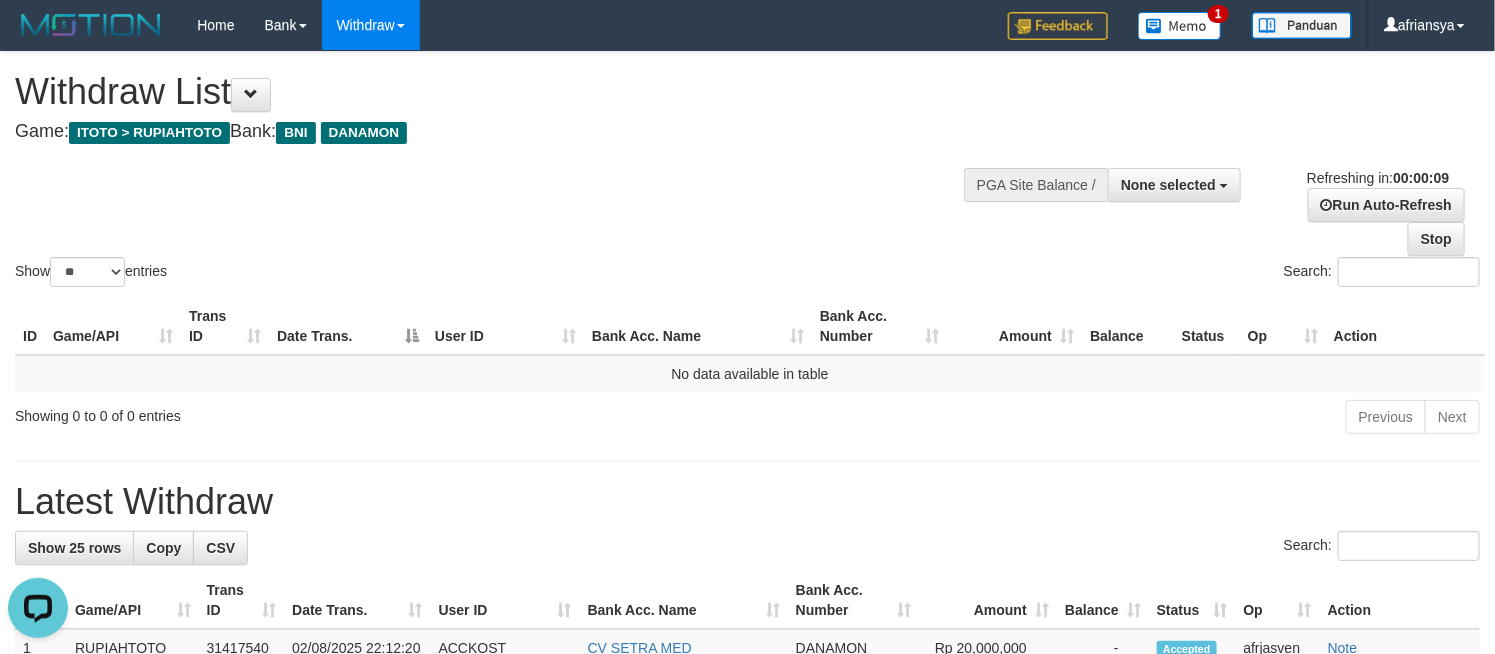 scroll, scrollTop: 0, scrollLeft: 0, axis: both 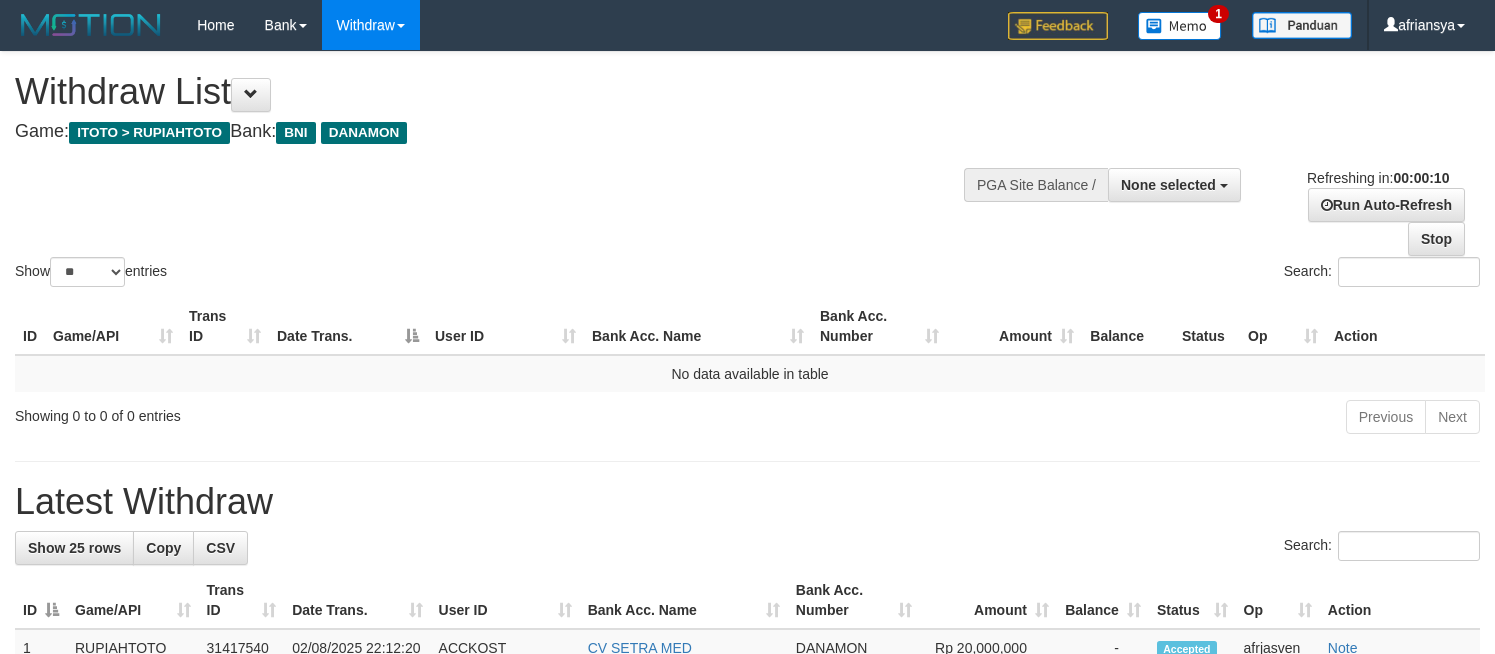 select 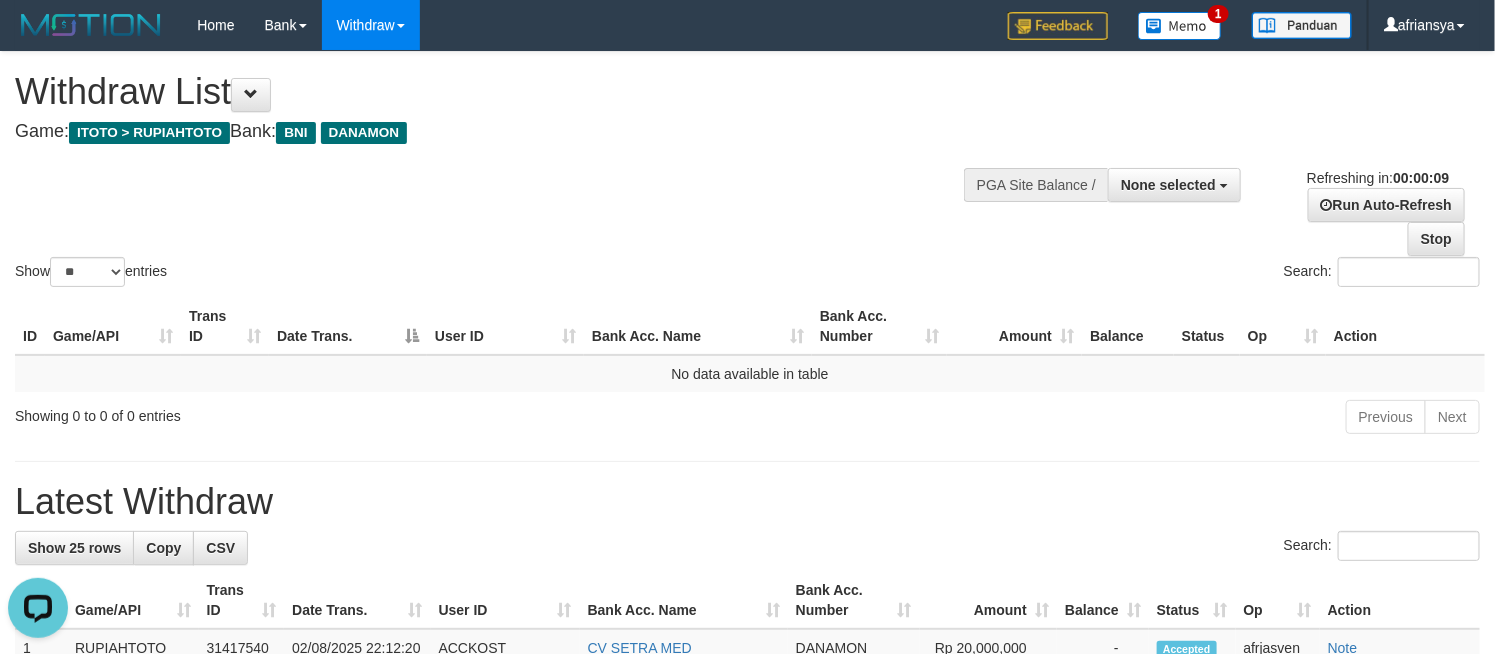 scroll, scrollTop: 0, scrollLeft: 0, axis: both 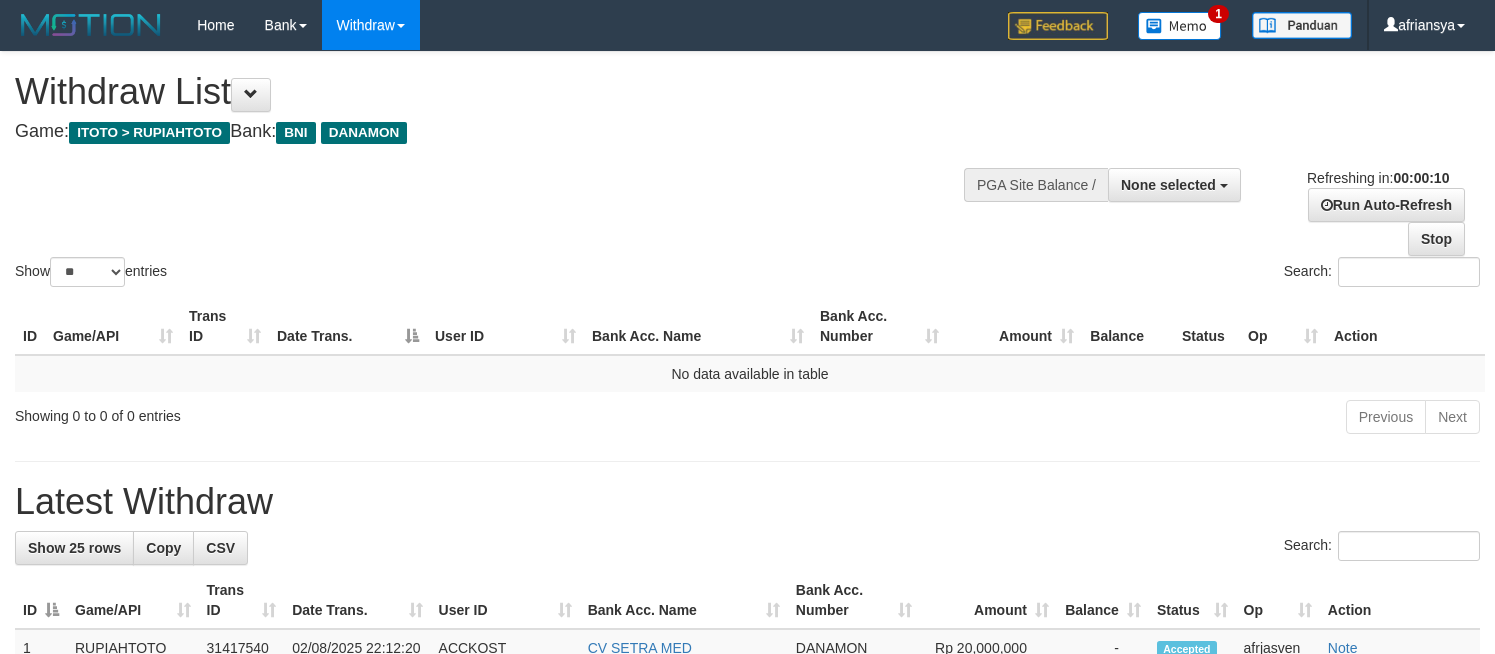 select 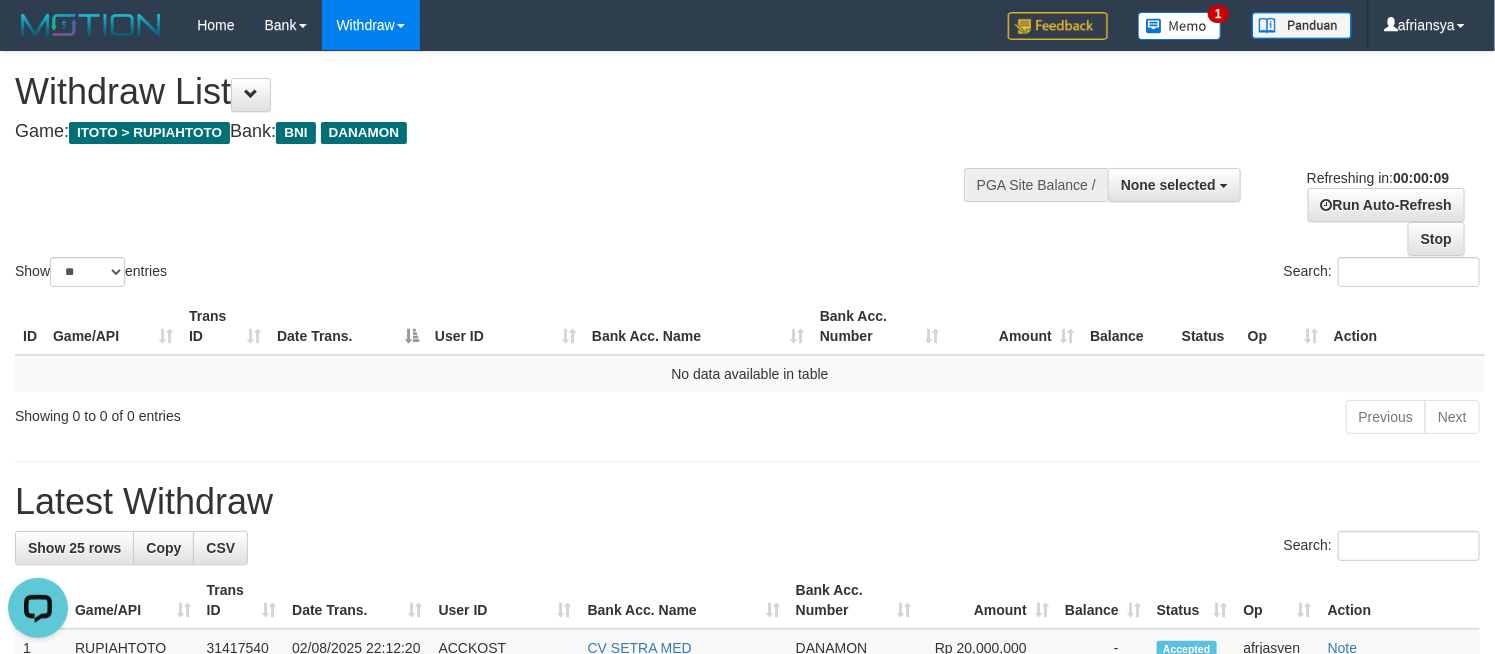 scroll, scrollTop: 0, scrollLeft: 0, axis: both 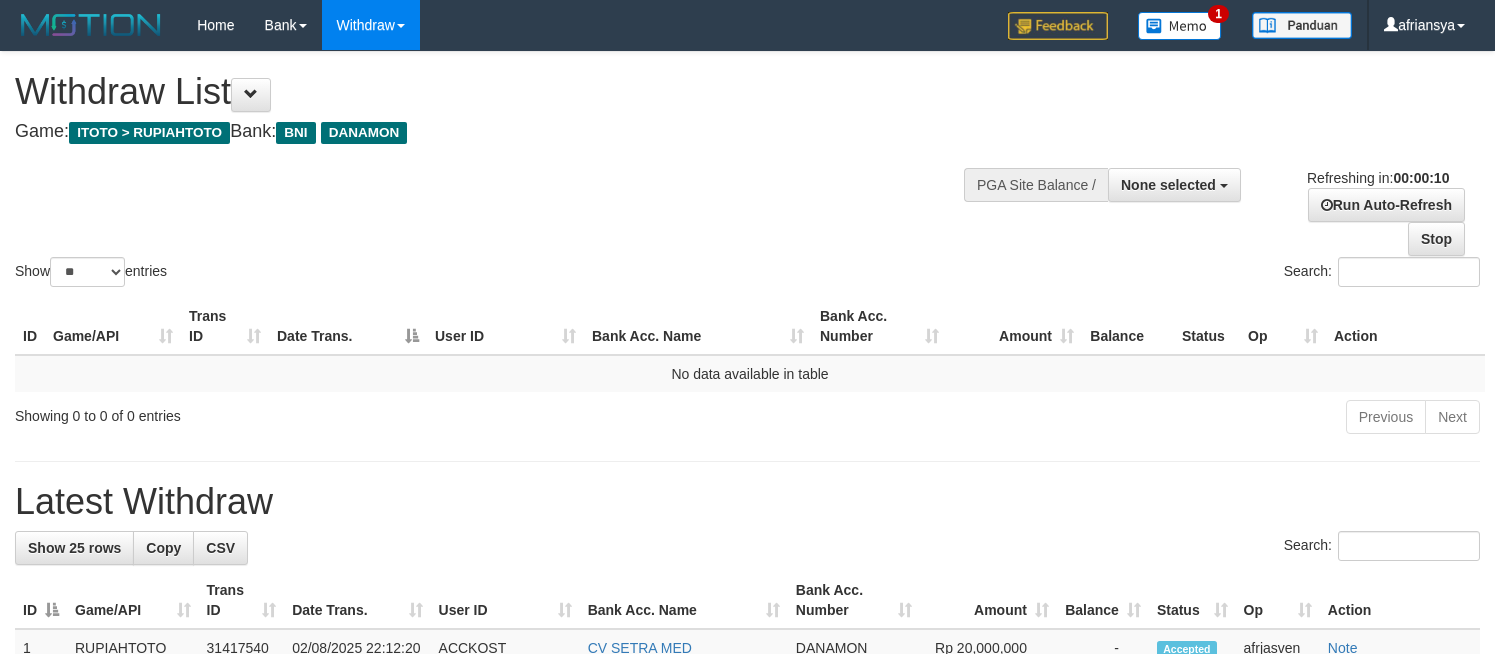 select 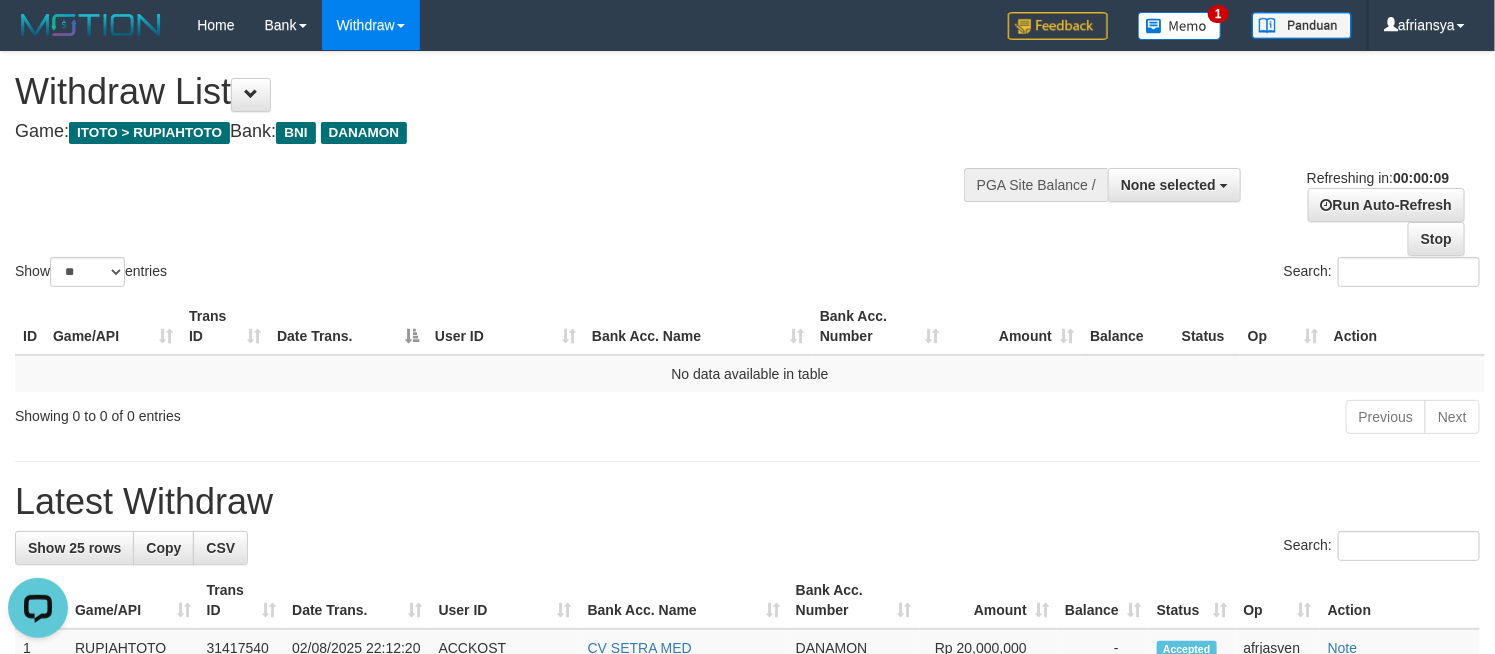 scroll, scrollTop: 0, scrollLeft: 0, axis: both 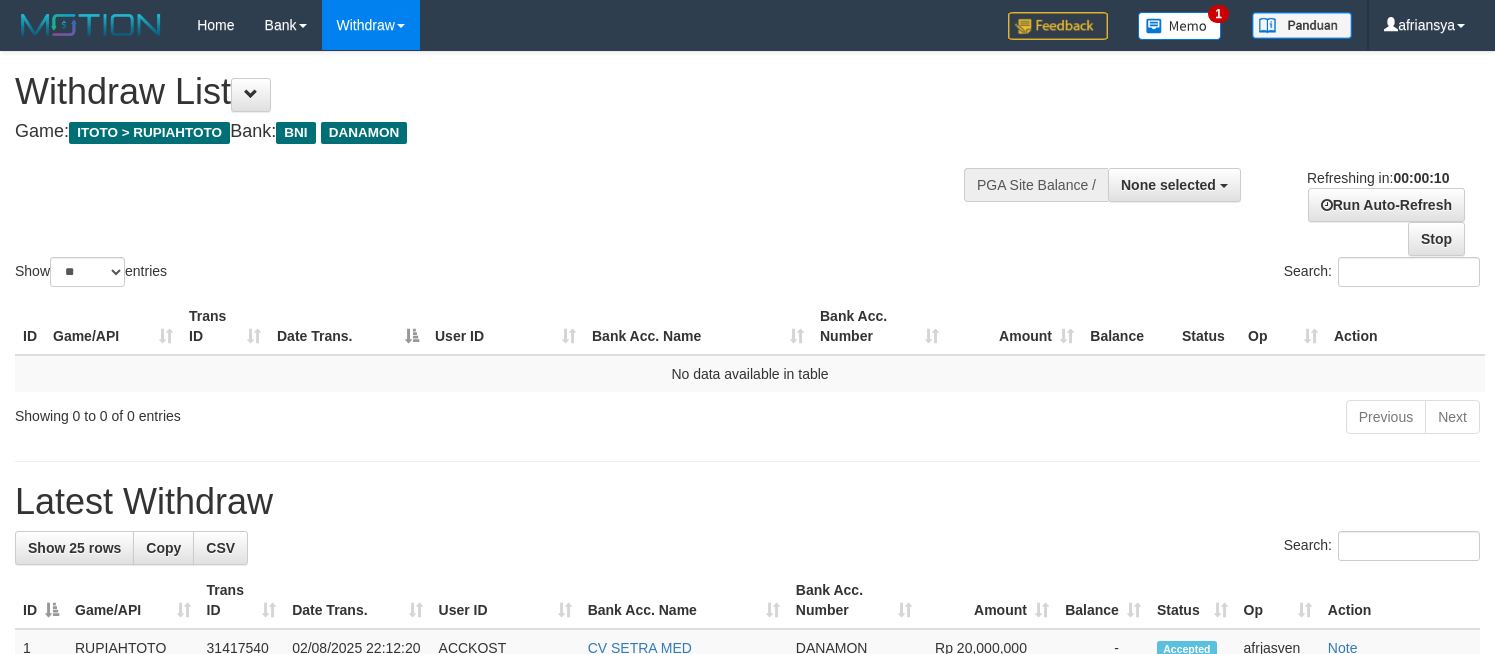 select 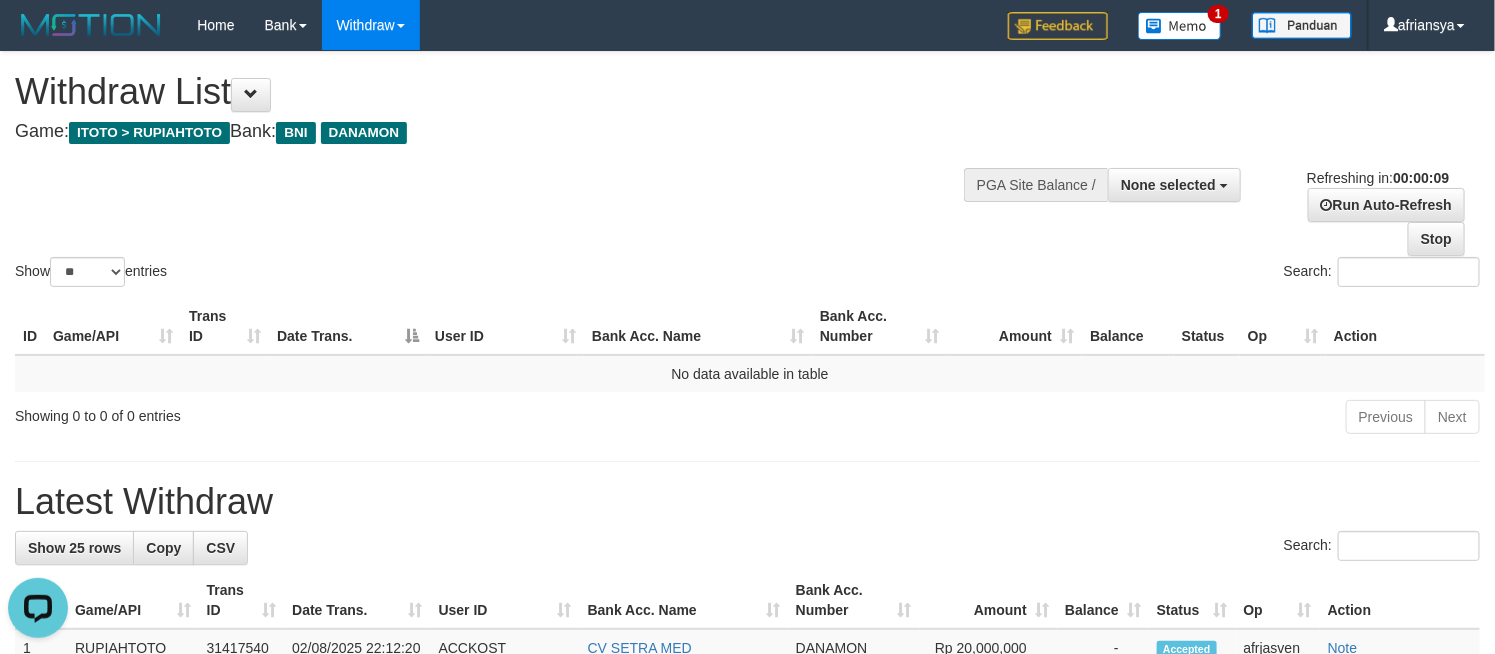 scroll, scrollTop: 0, scrollLeft: 0, axis: both 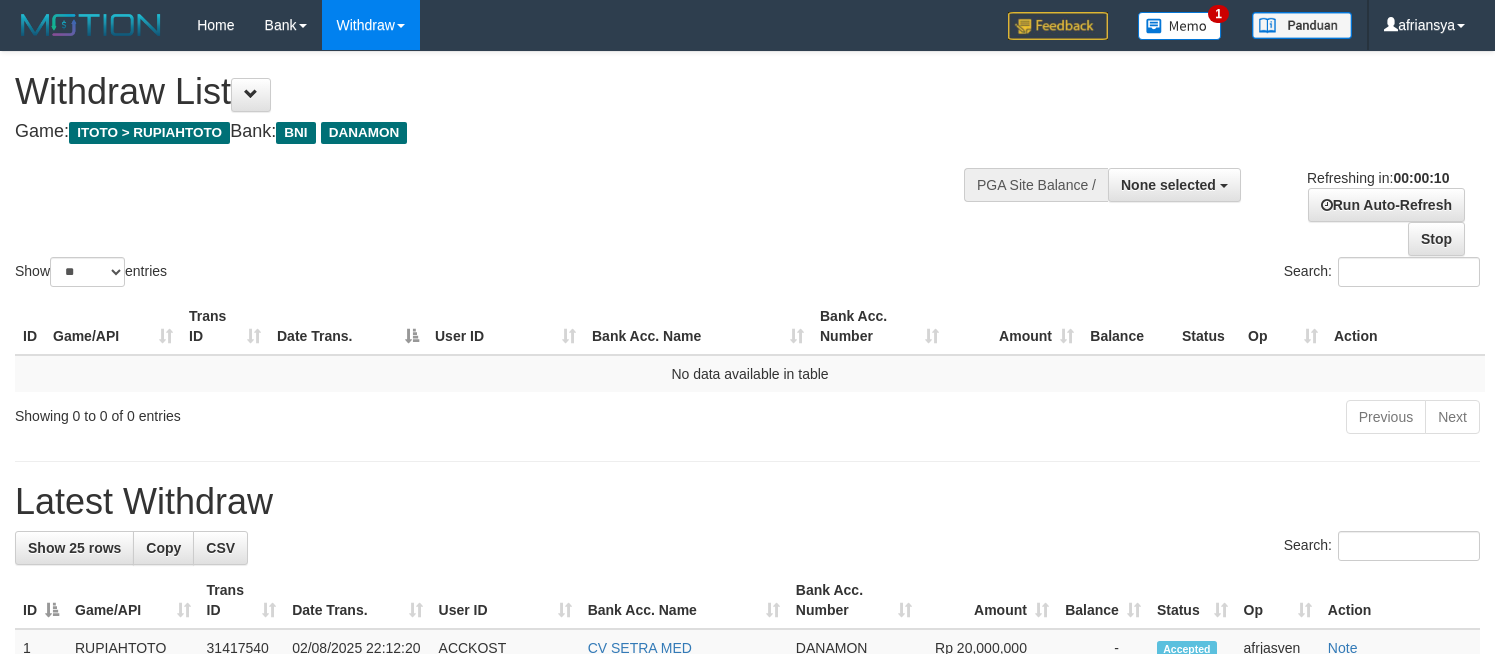 select 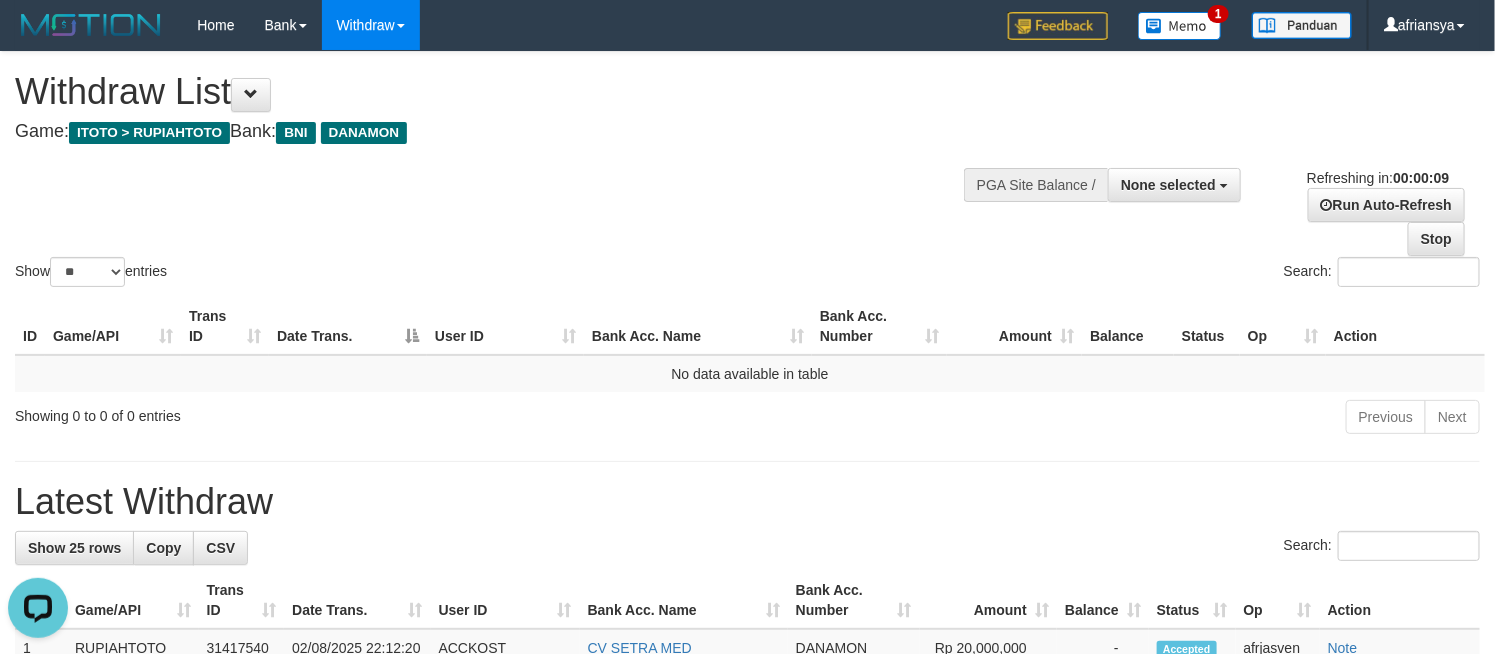 scroll, scrollTop: 0, scrollLeft: 0, axis: both 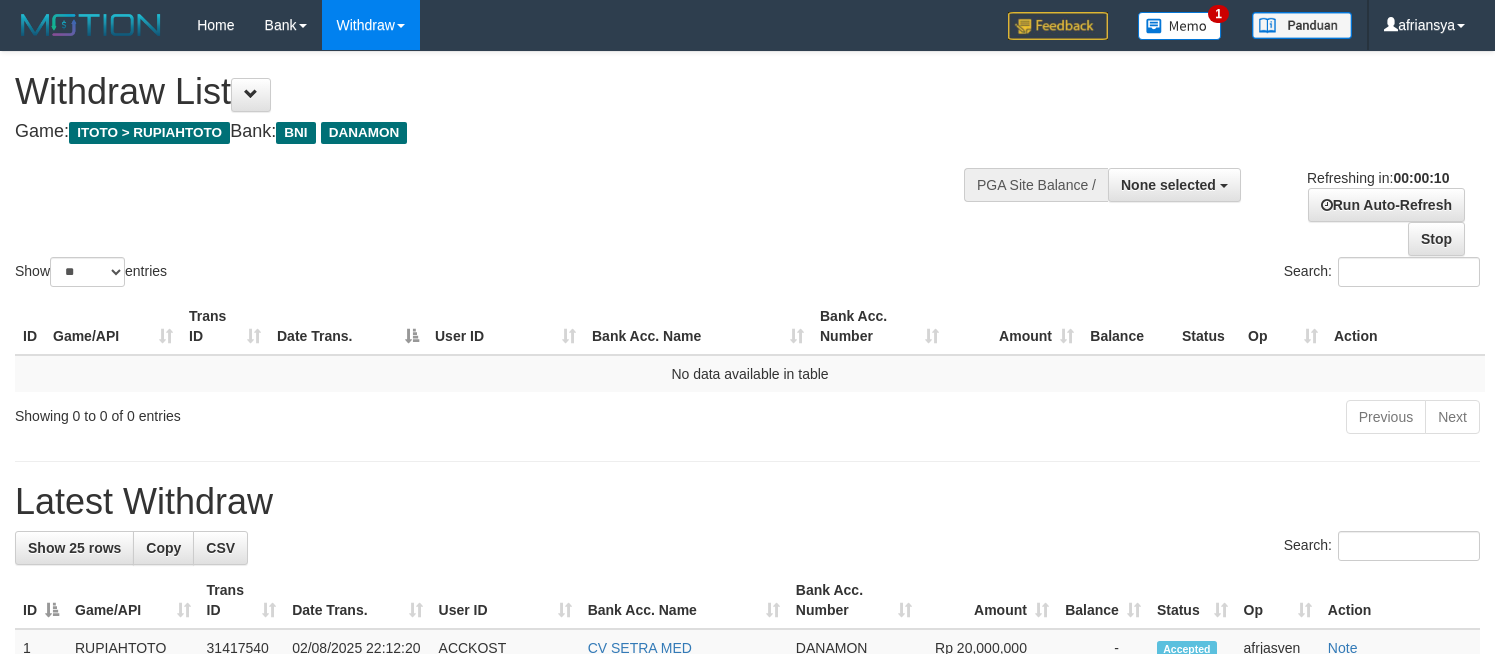 select 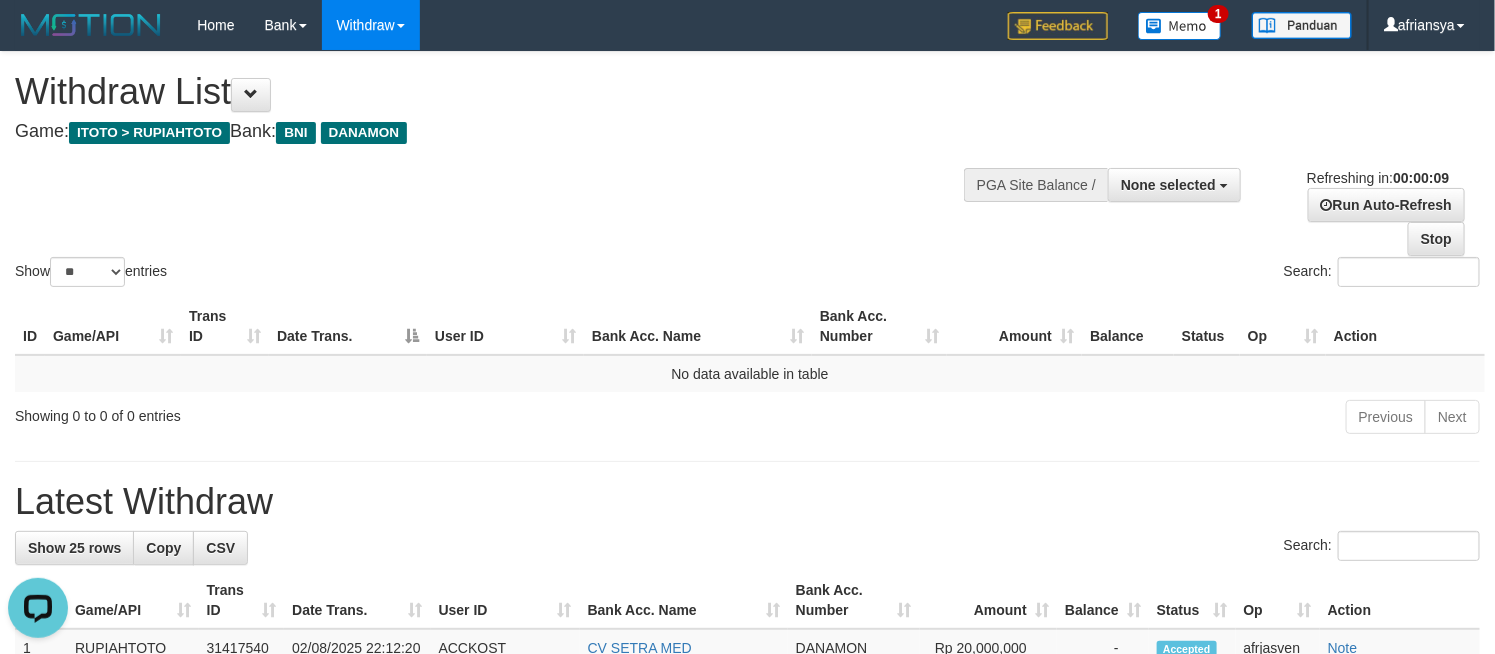scroll, scrollTop: 0, scrollLeft: 0, axis: both 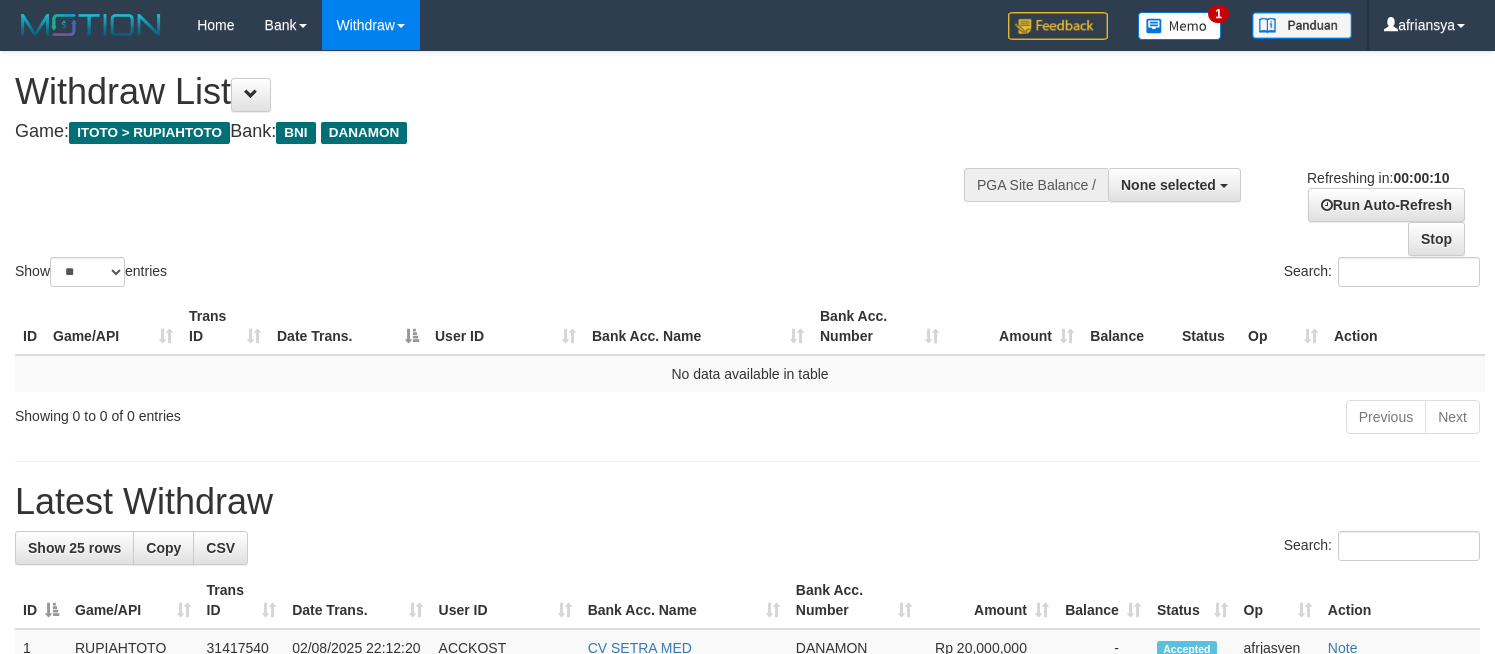 select 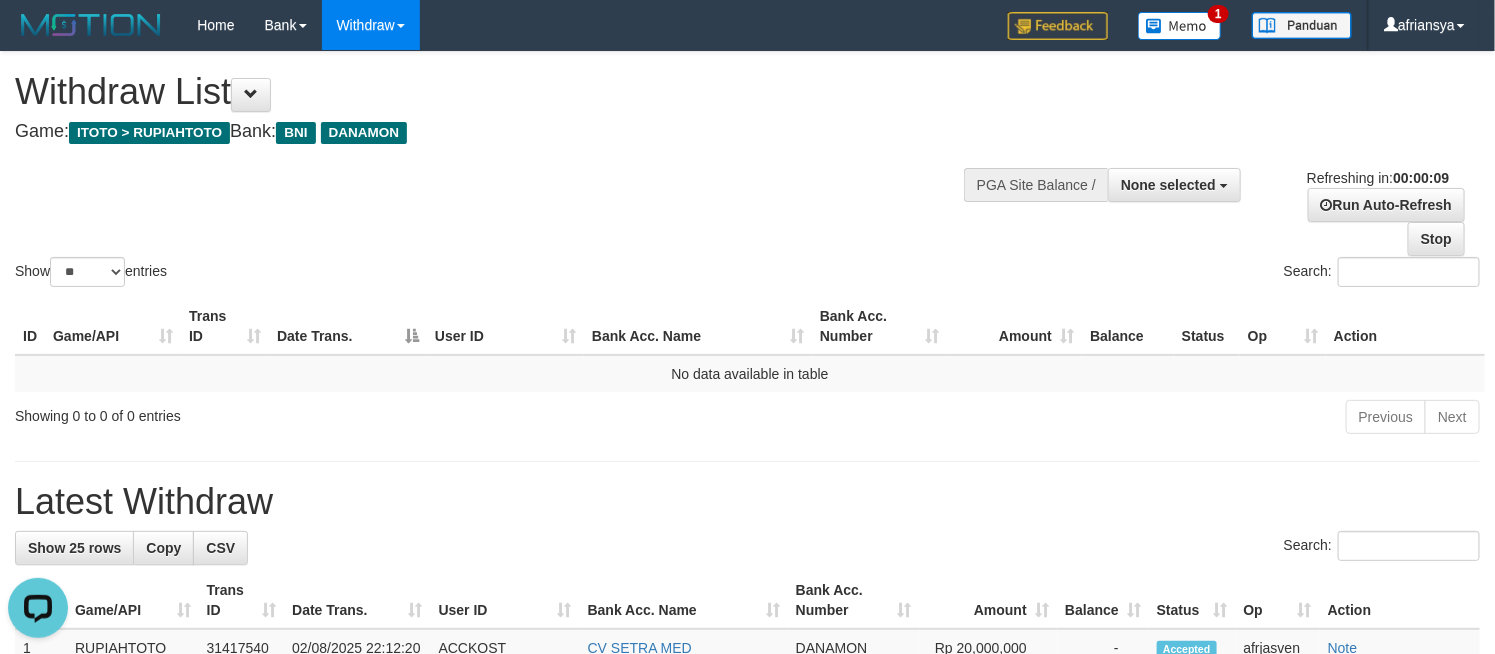 scroll, scrollTop: 0, scrollLeft: 0, axis: both 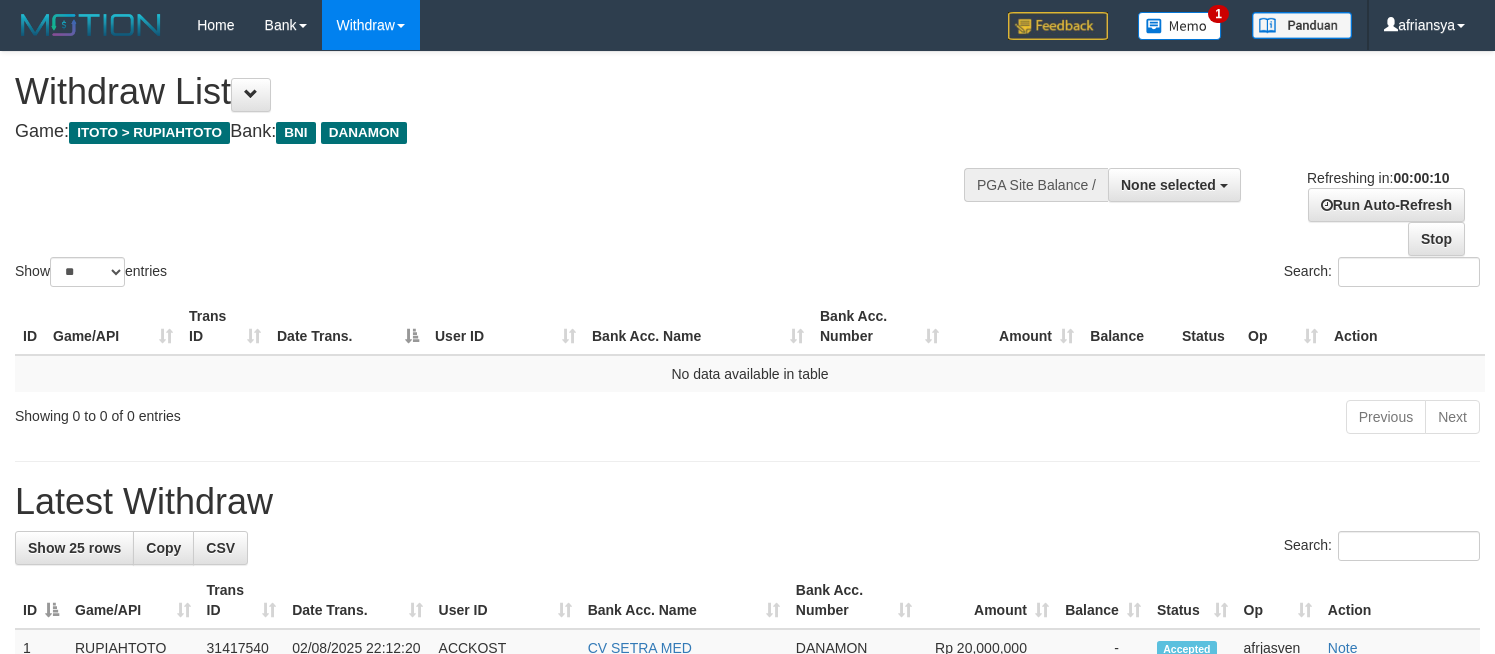 select 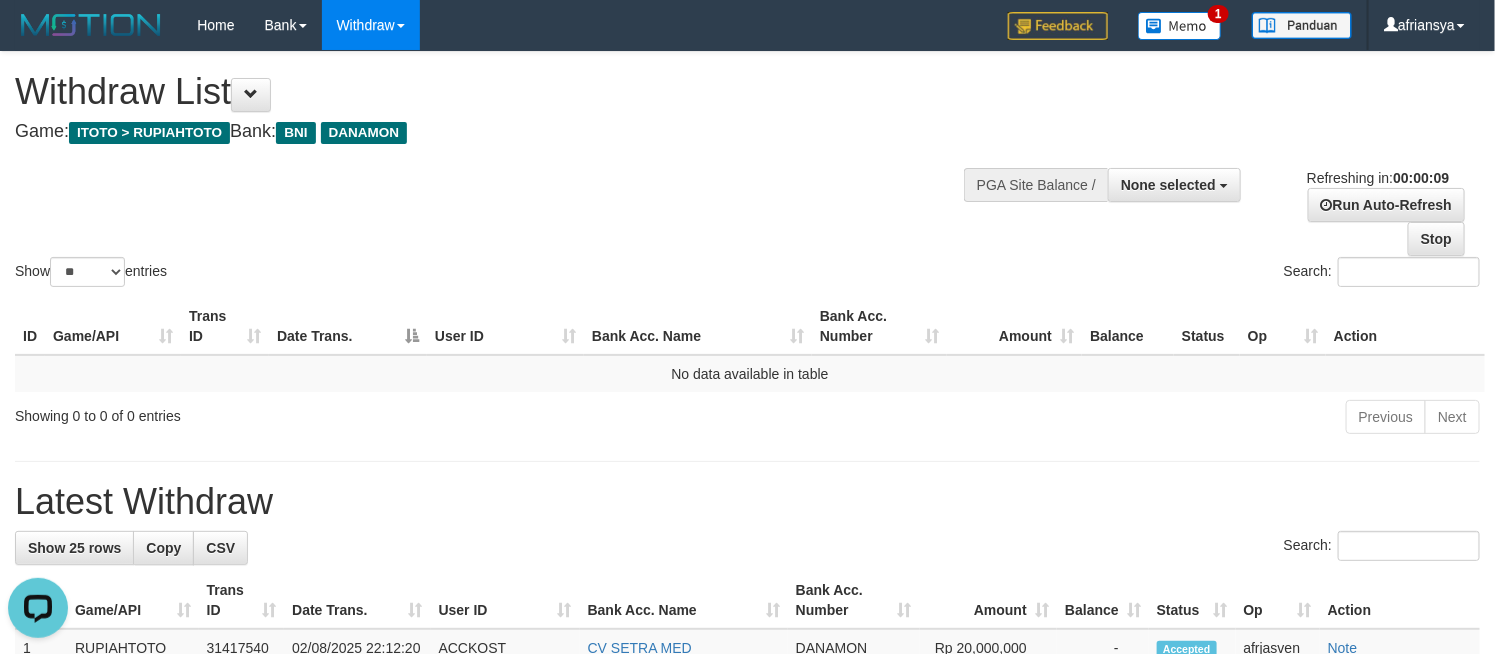 scroll, scrollTop: 0, scrollLeft: 0, axis: both 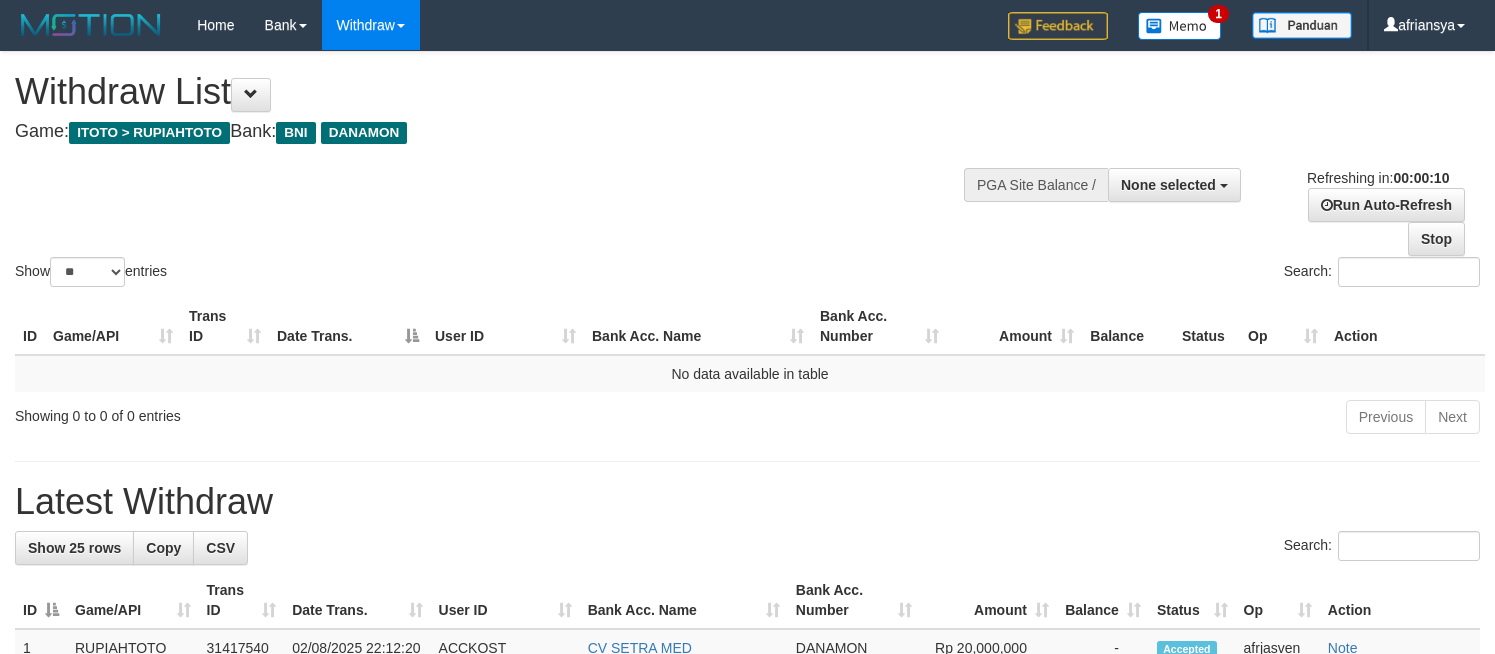 select 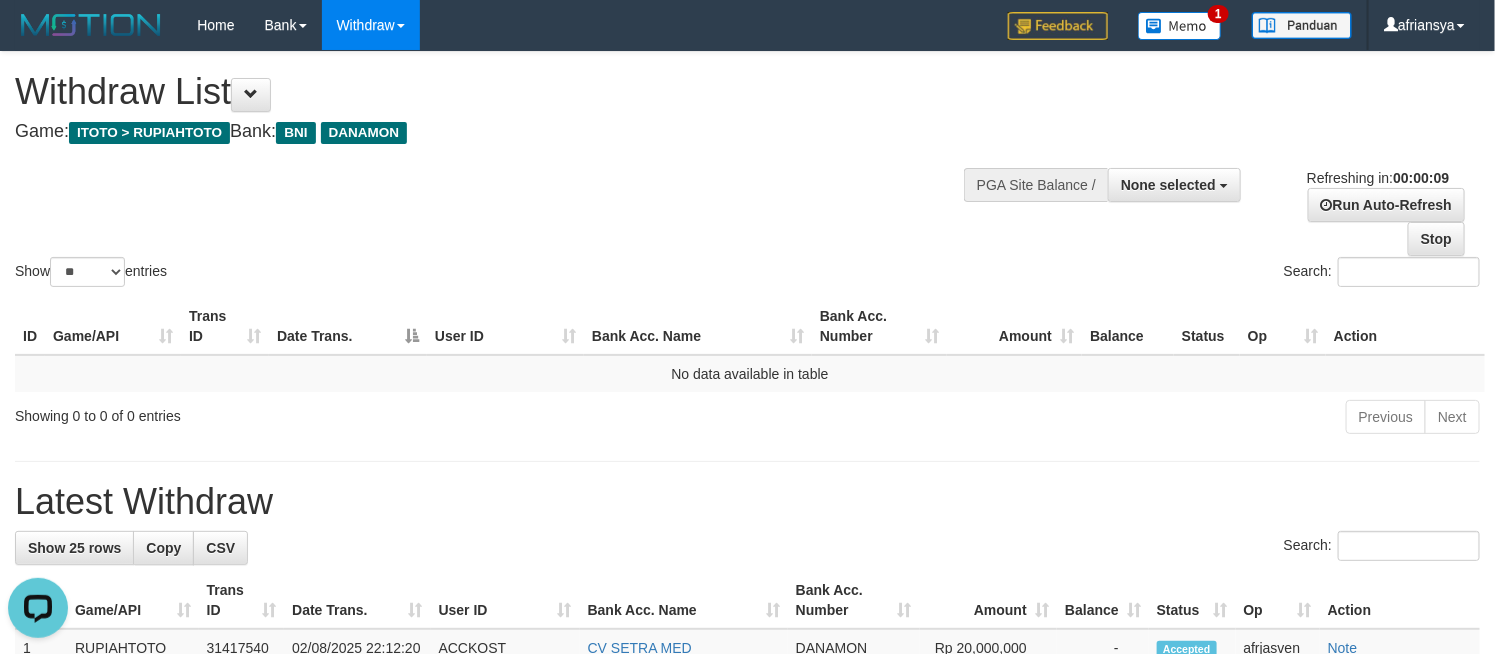 scroll, scrollTop: 0, scrollLeft: 0, axis: both 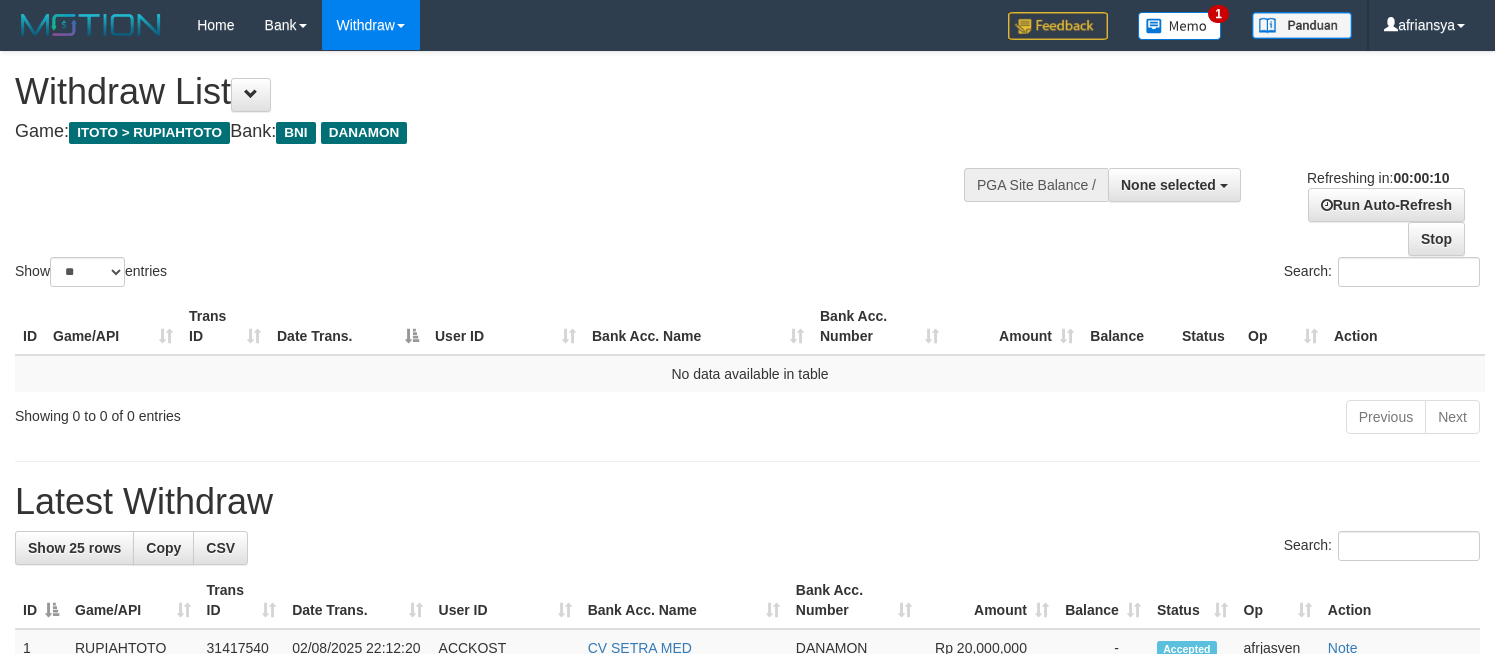 select 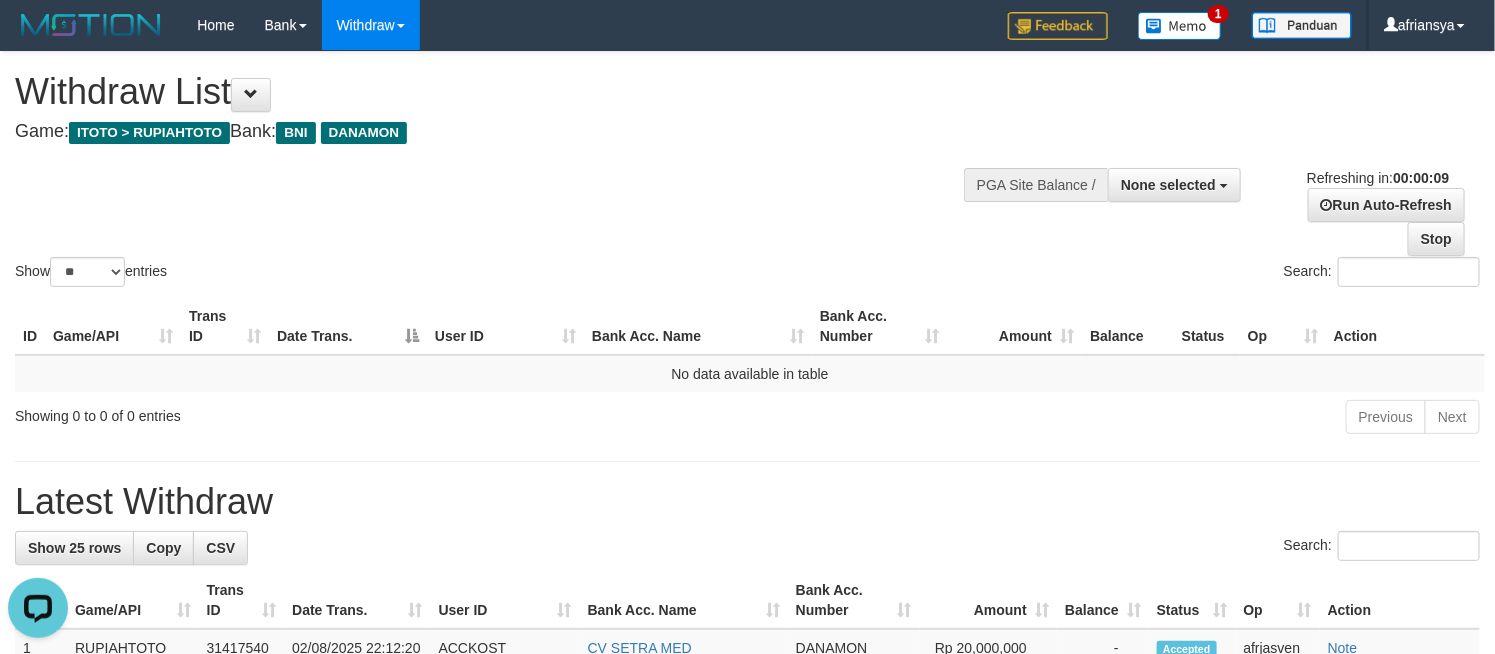 scroll, scrollTop: 0, scrollLeft: 0, axis: both 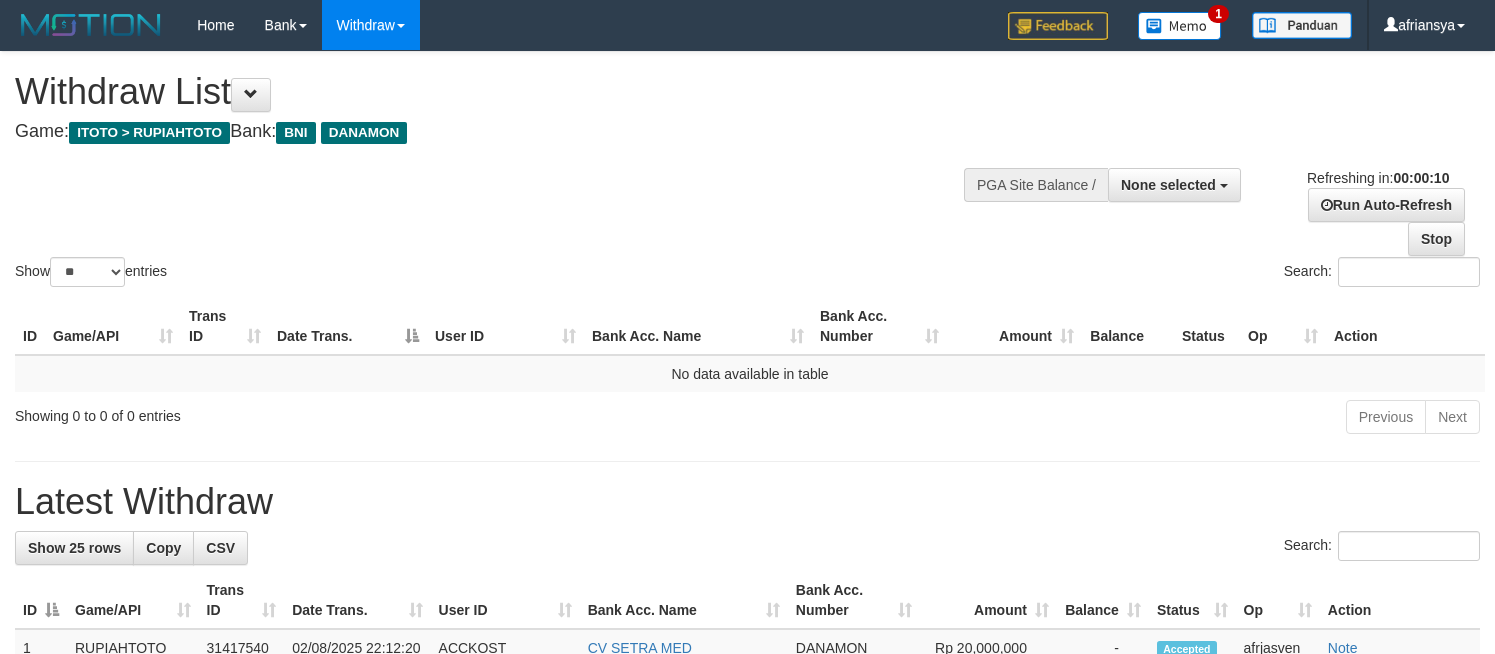 select 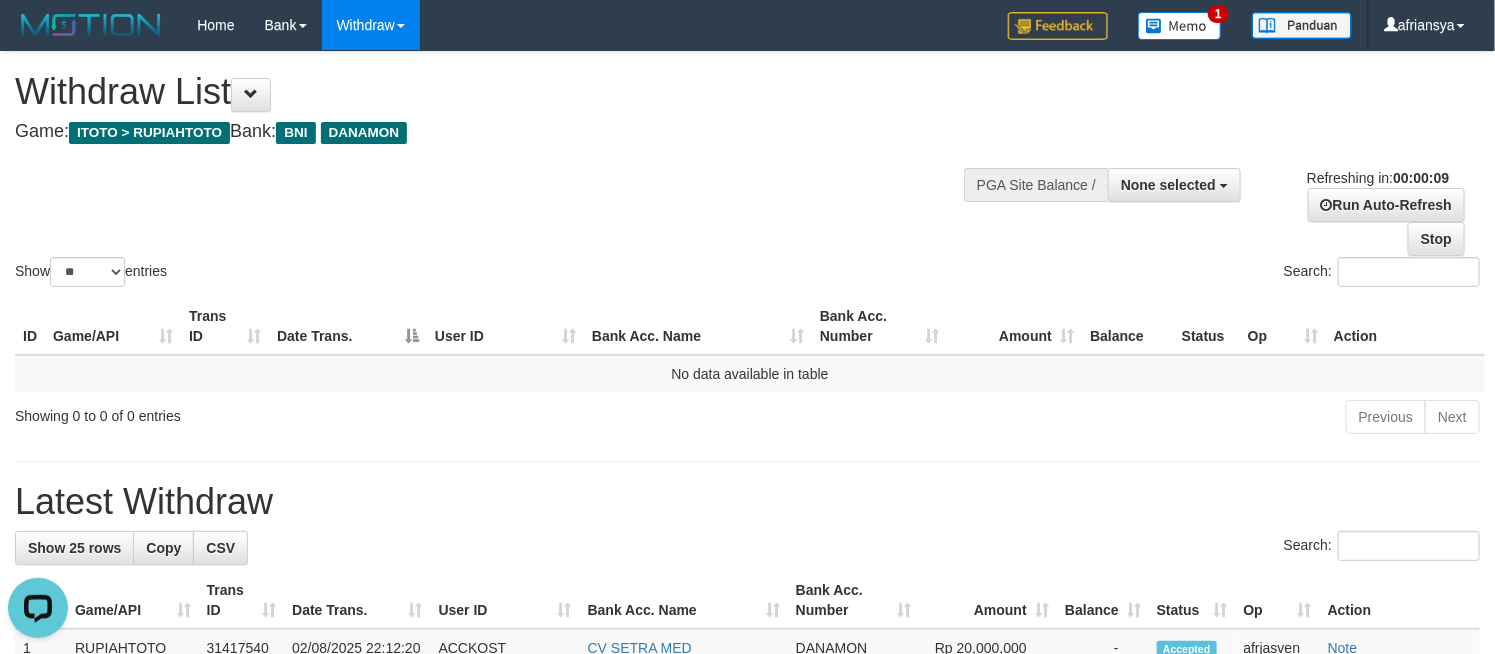 scroll, scrollTop: 0, scrollLeft: 0, axis: both 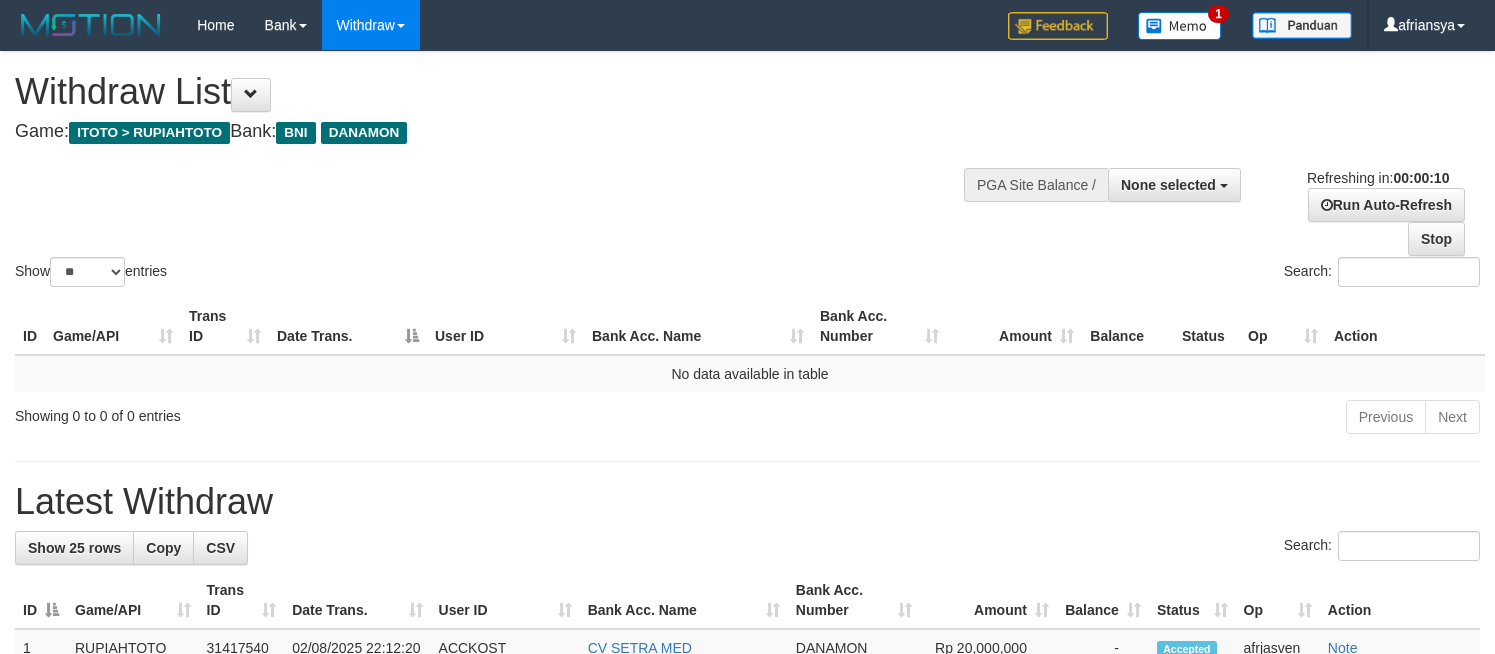 select 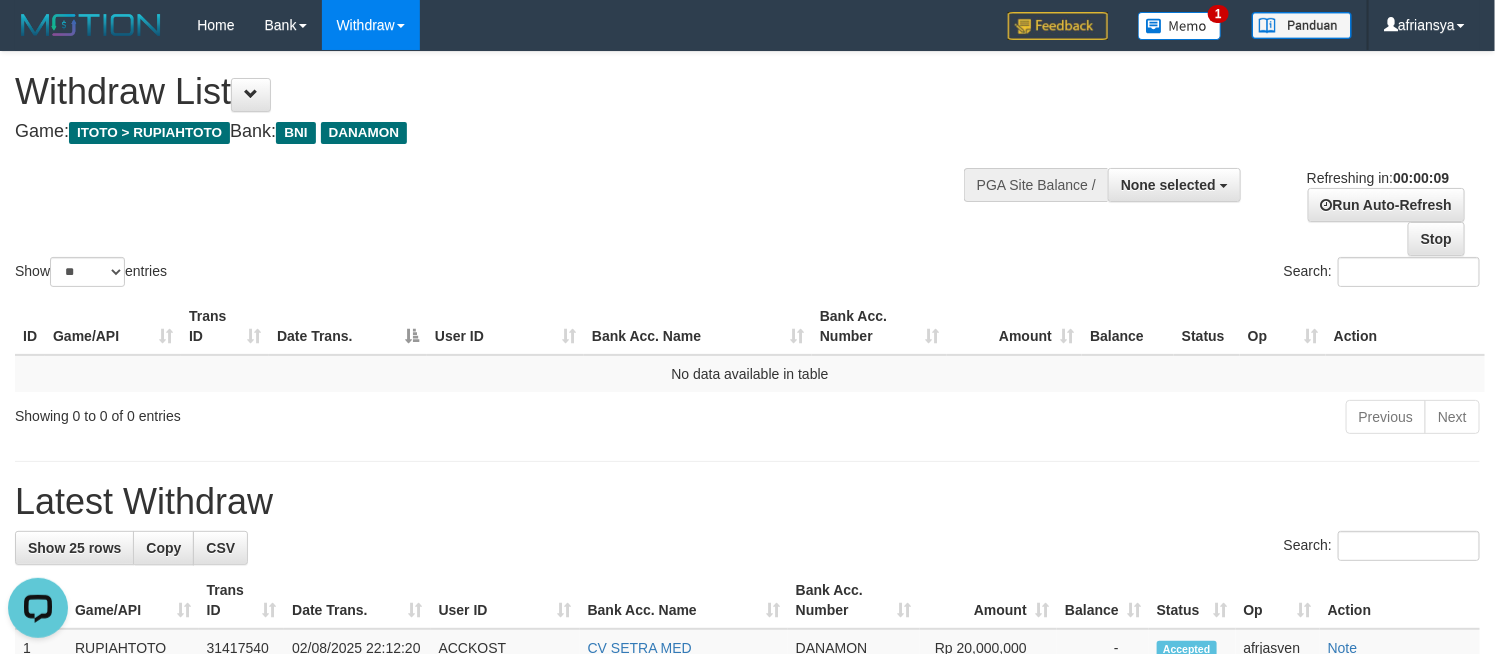 scroll, scrollTop: 0, scrollLeft: 0, axis: both 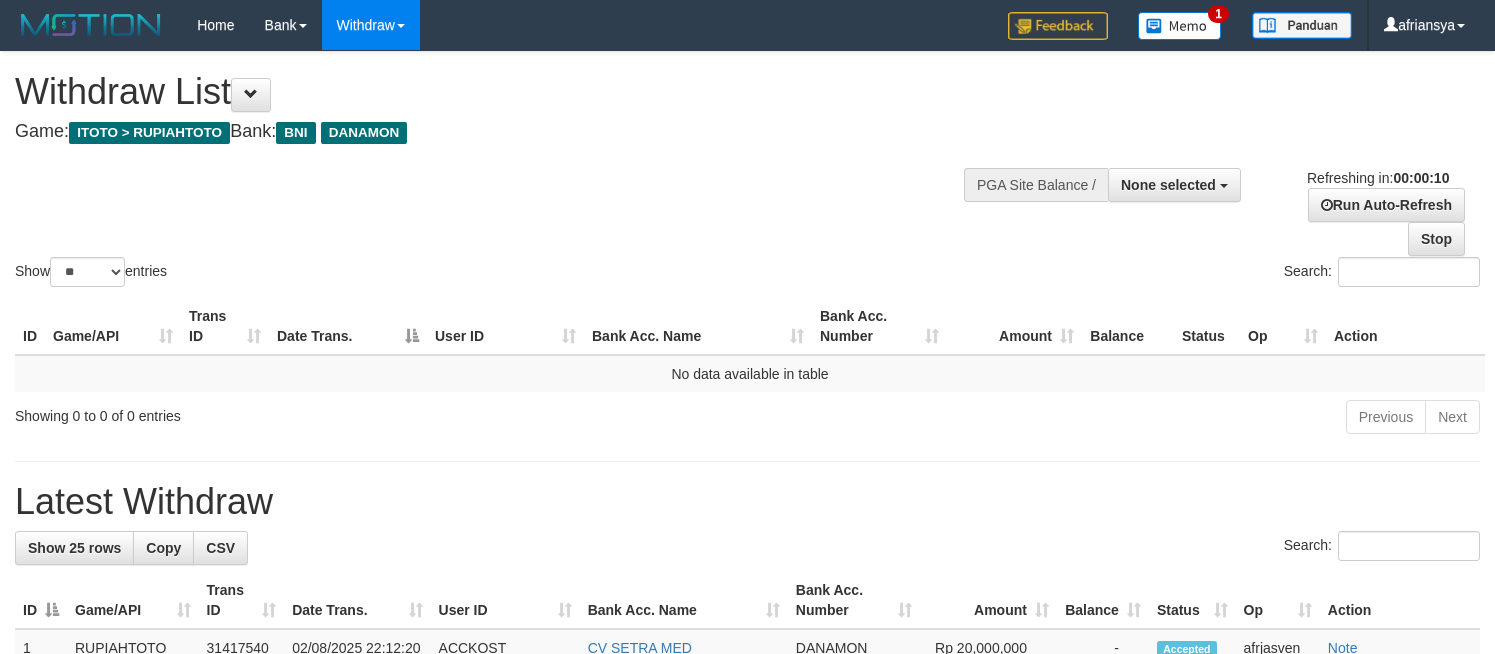 select 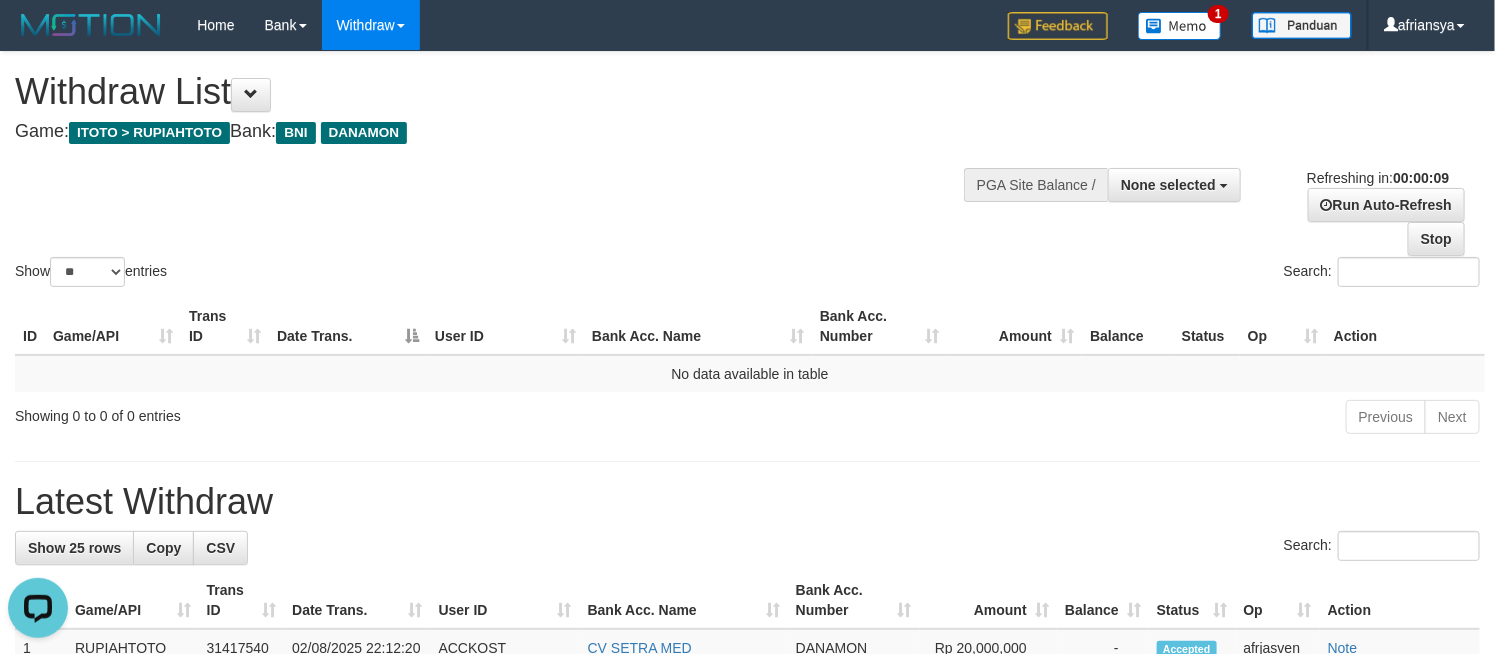 scroll, scrollTop: 0, scrollLeft: 0, axis: both 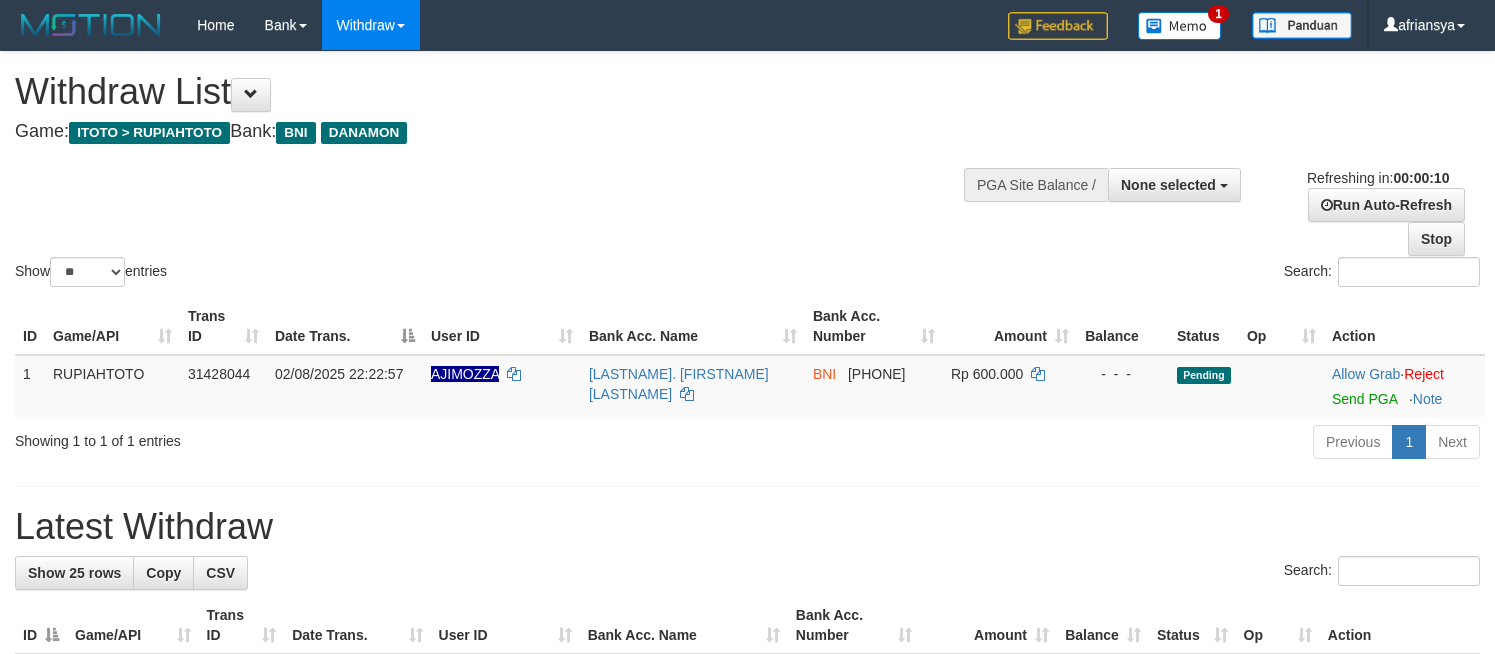 select 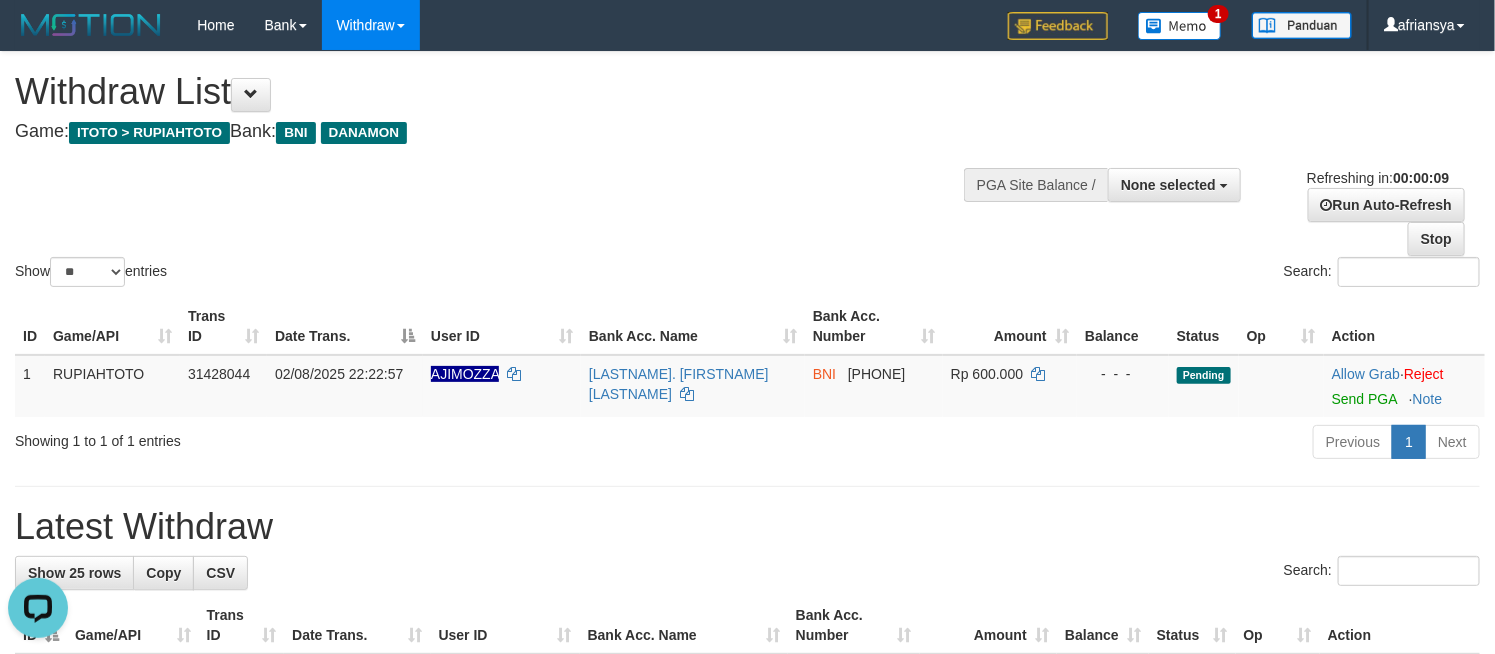 scroll, scrollTop: 0, scrollLeft: 0, axis: both 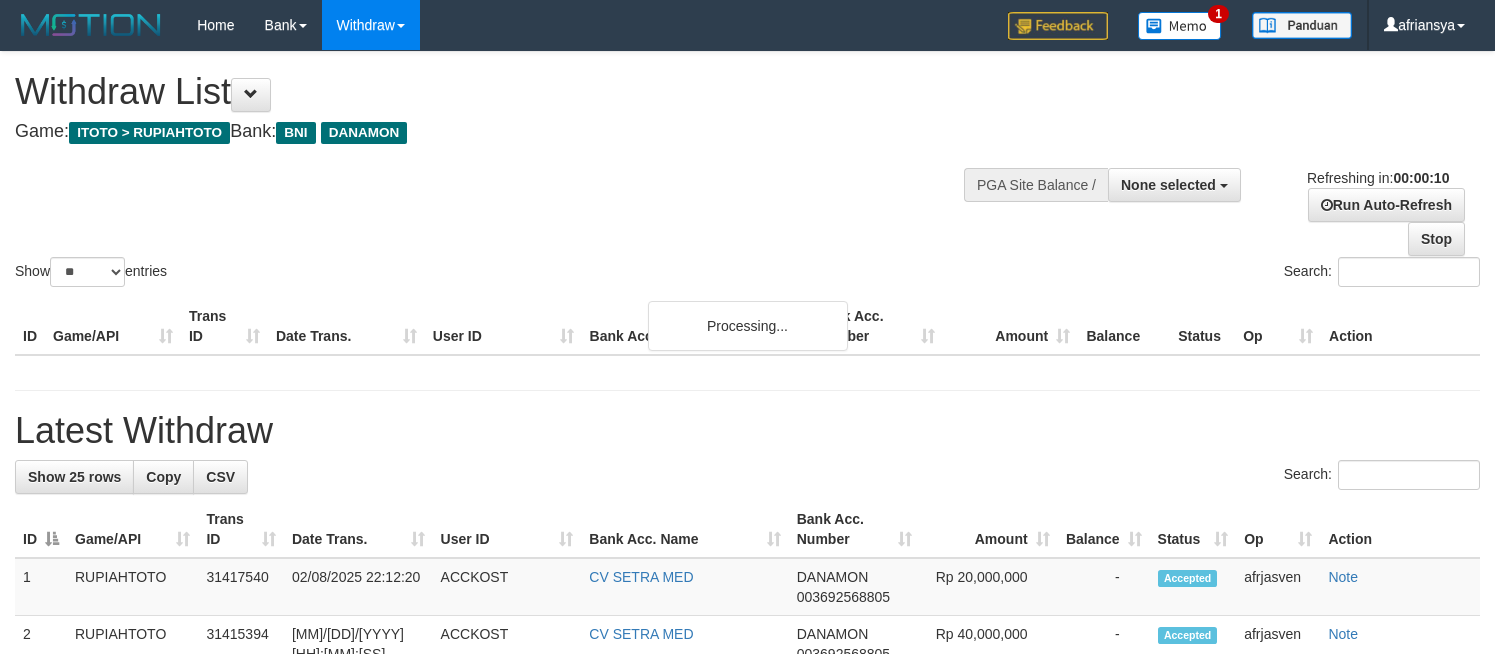 select 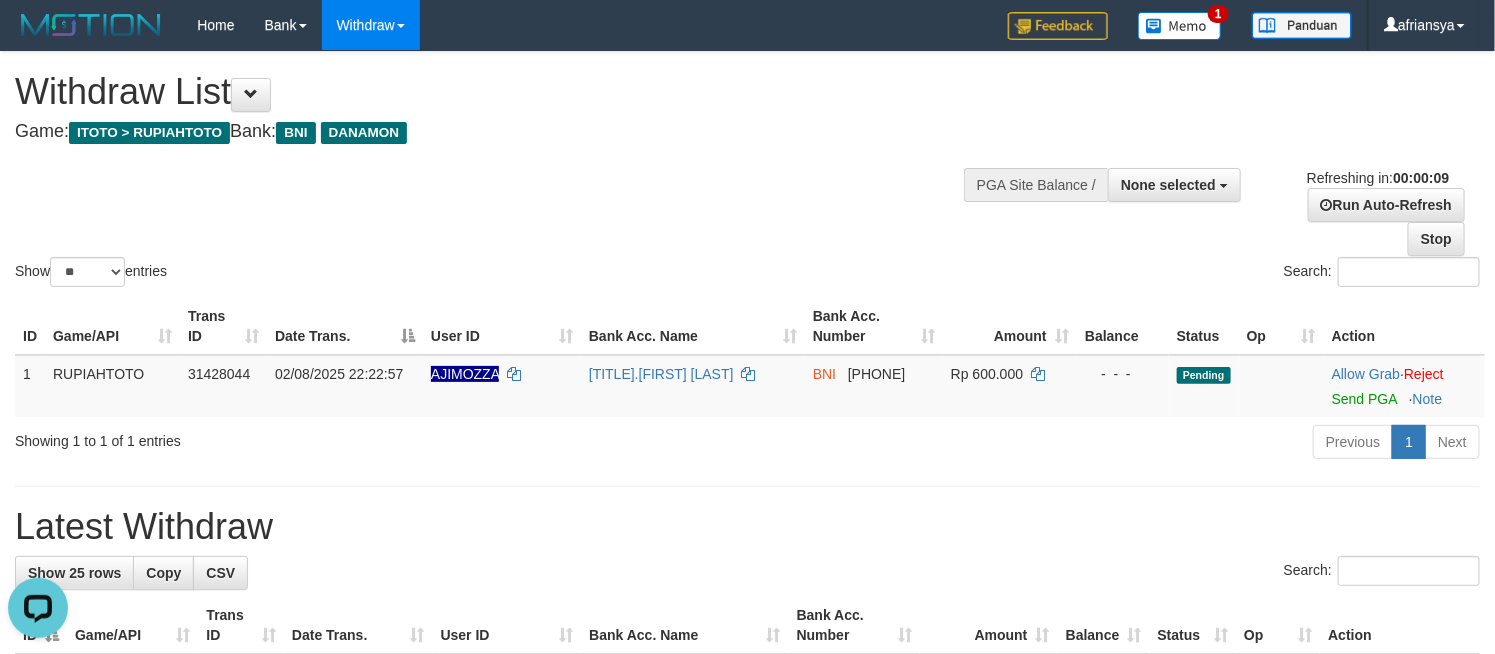 scroll, scrollTop: 0, scrollLeft: 0, axis: both 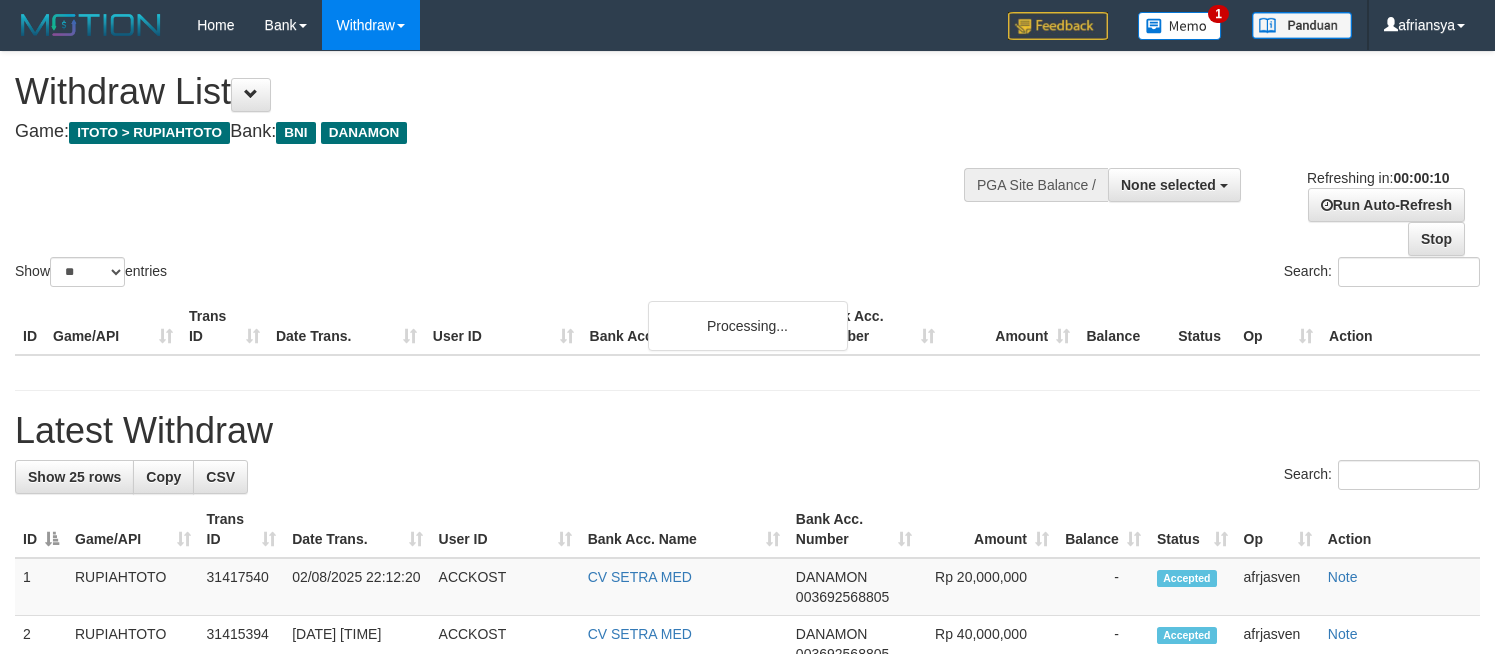select 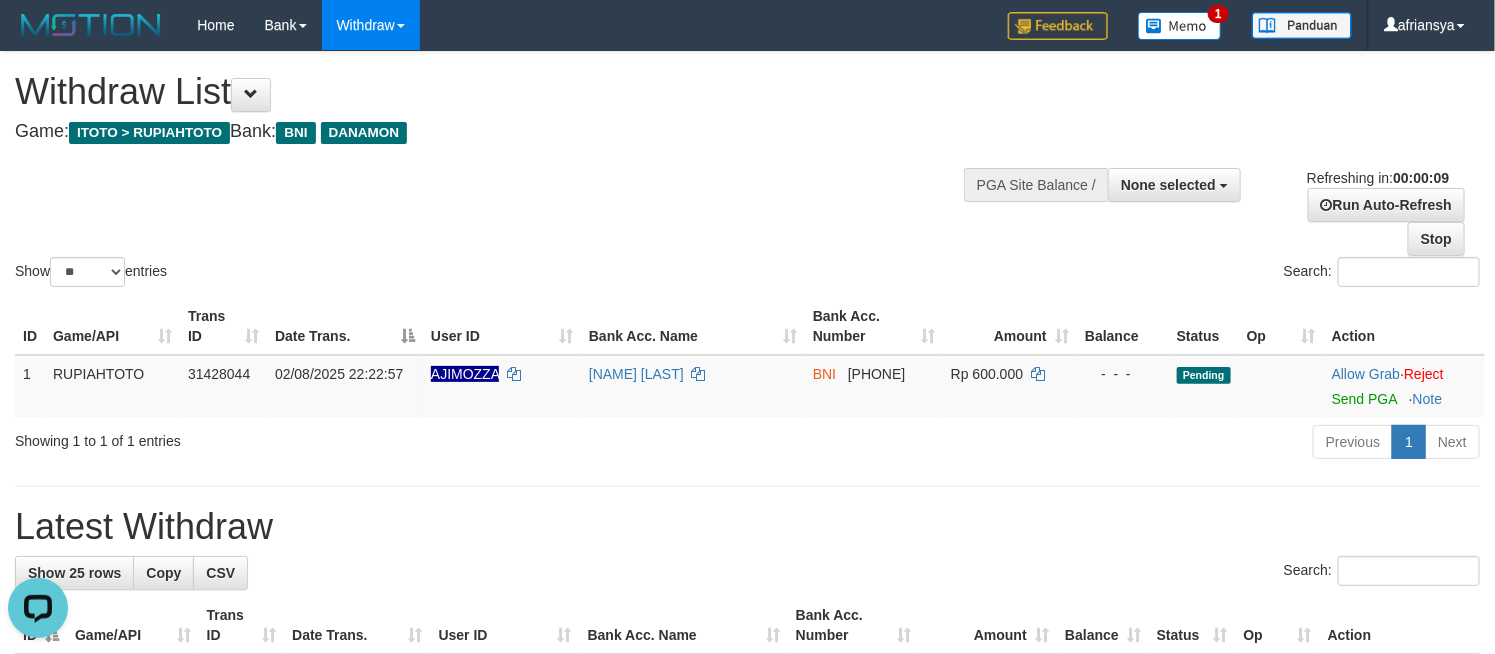 scroll, scrollTop: 0, scrollLeft: 0, axis: both 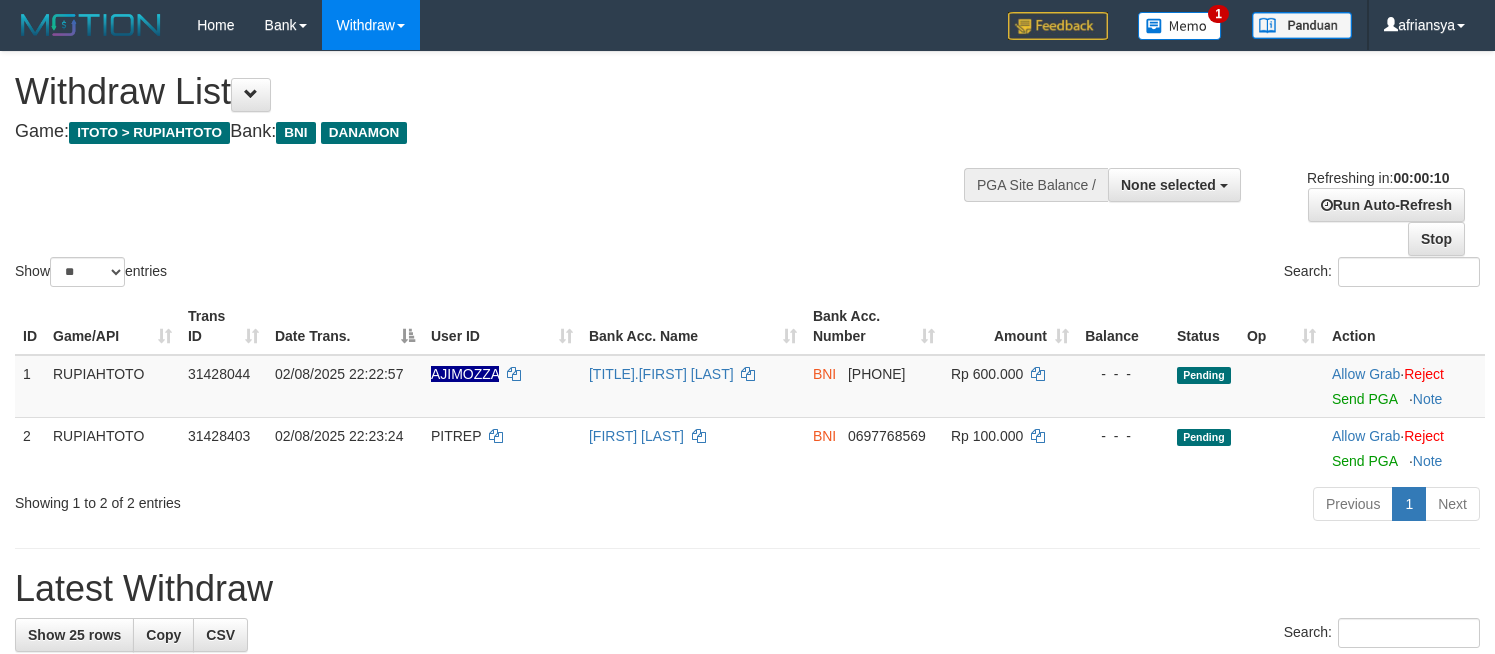 select 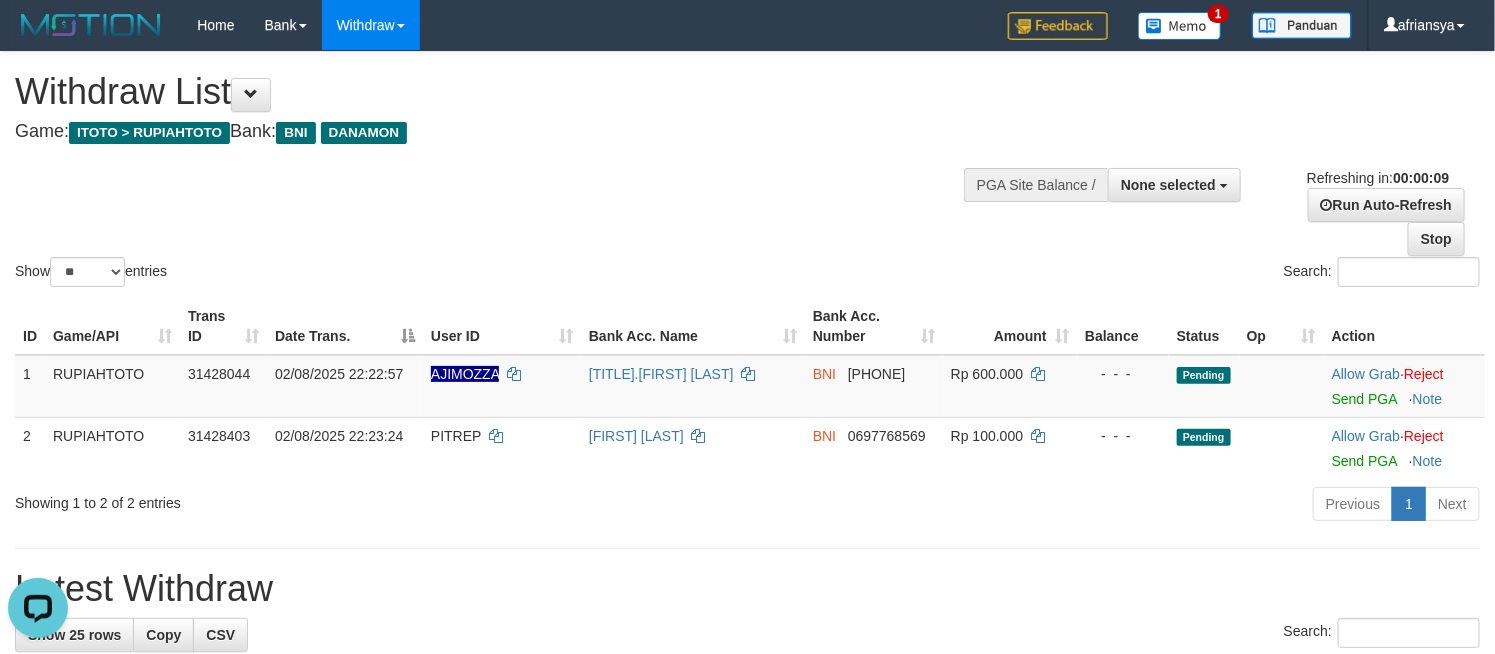scroll, scrollTop: 0, scrollLeft: 0, axis: both 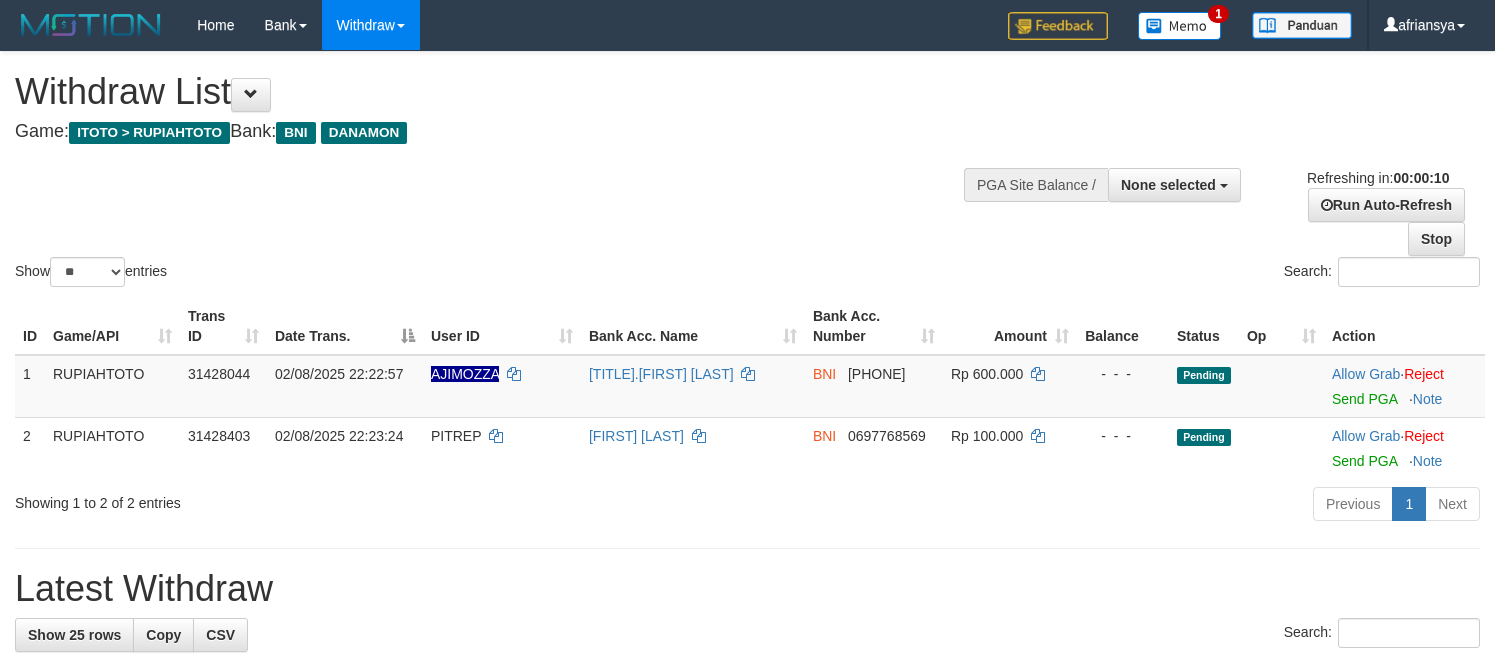 select 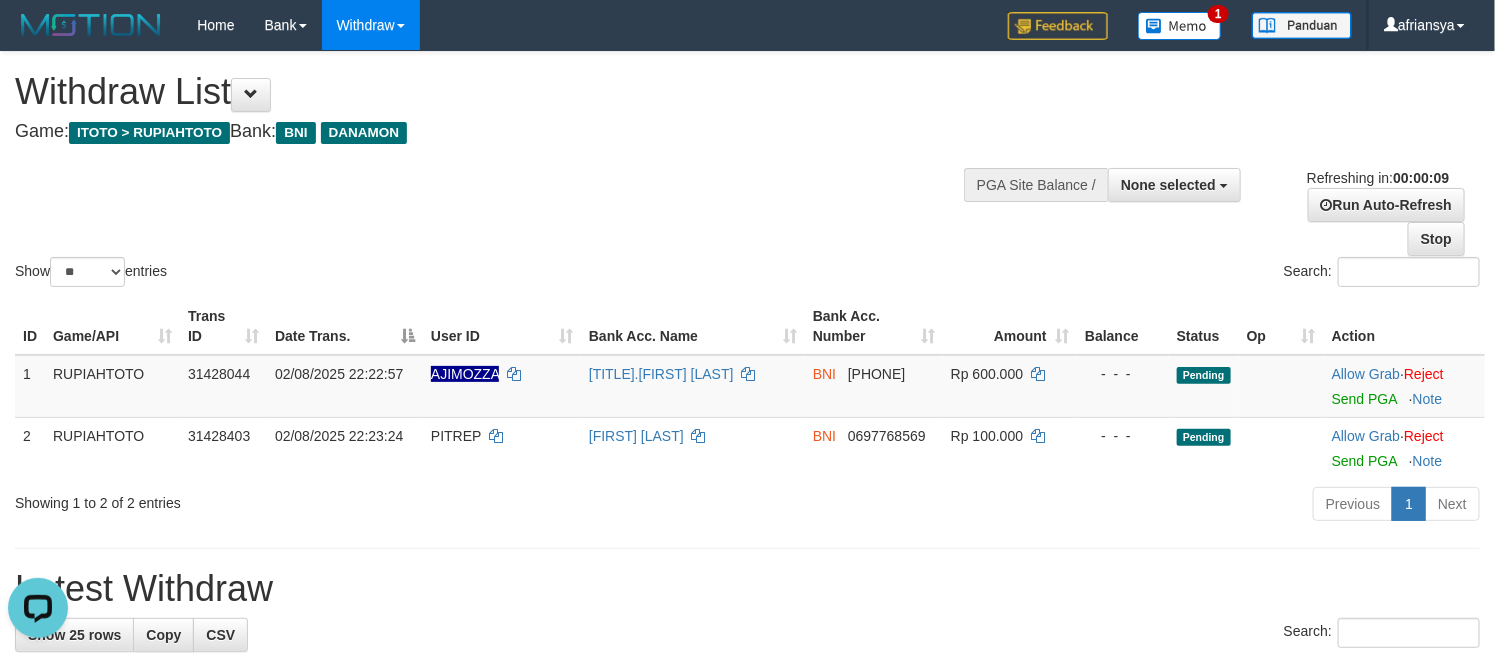 scroll, scrollTop: 0, scrollLeft: 0, axis: both 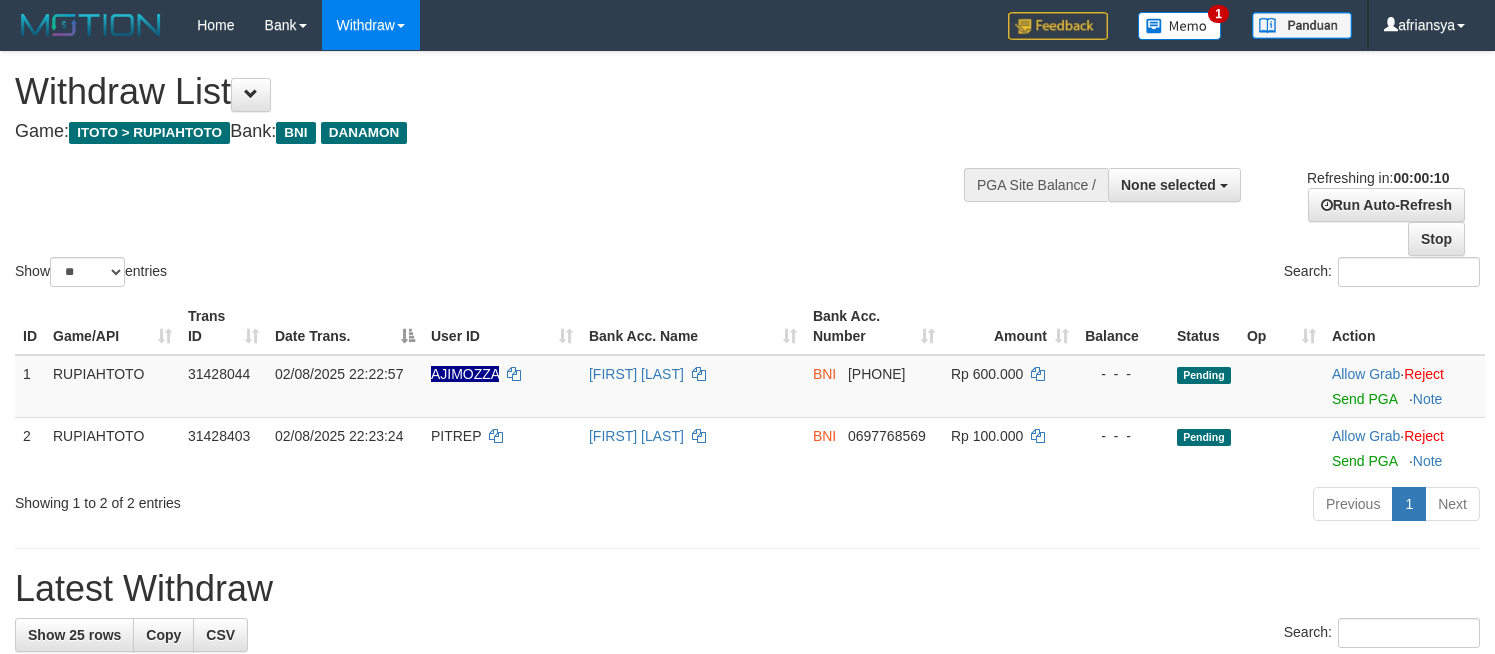 select 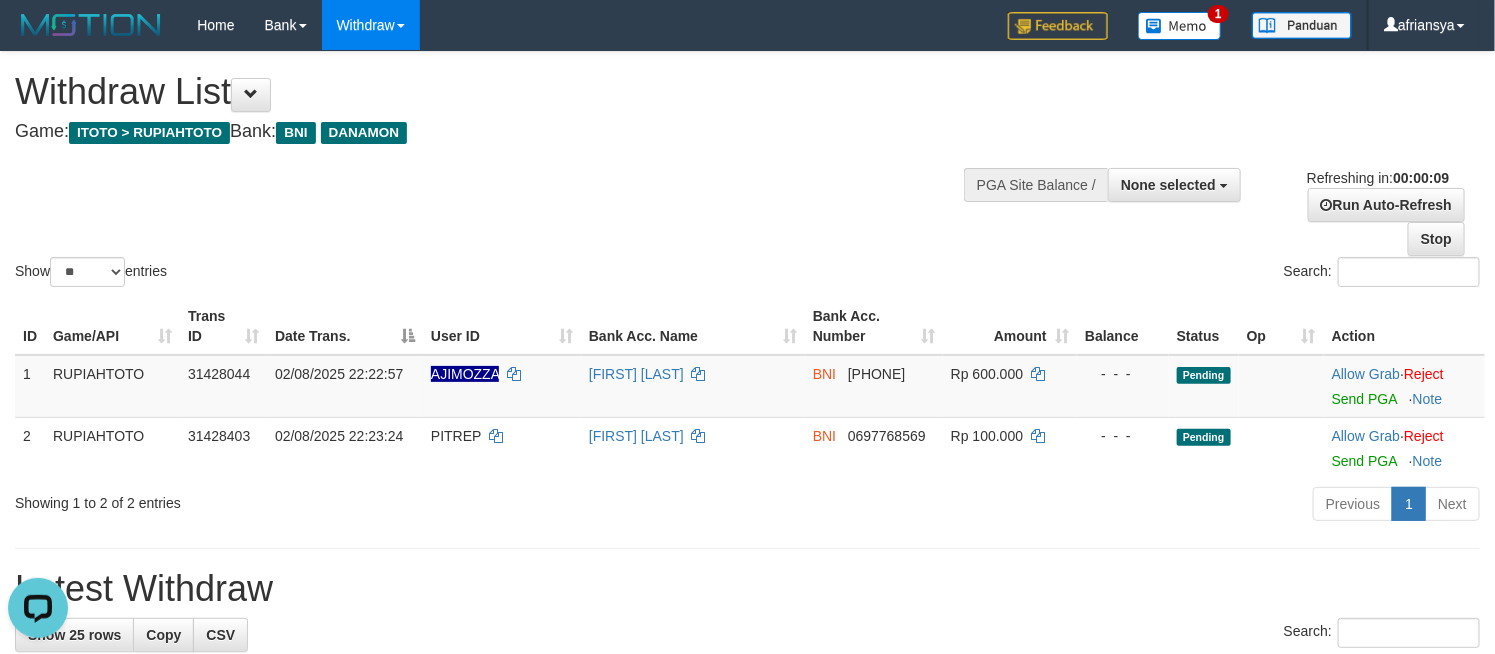 scroll, scrollTop: 0, scrollLeft: 0, axis: both 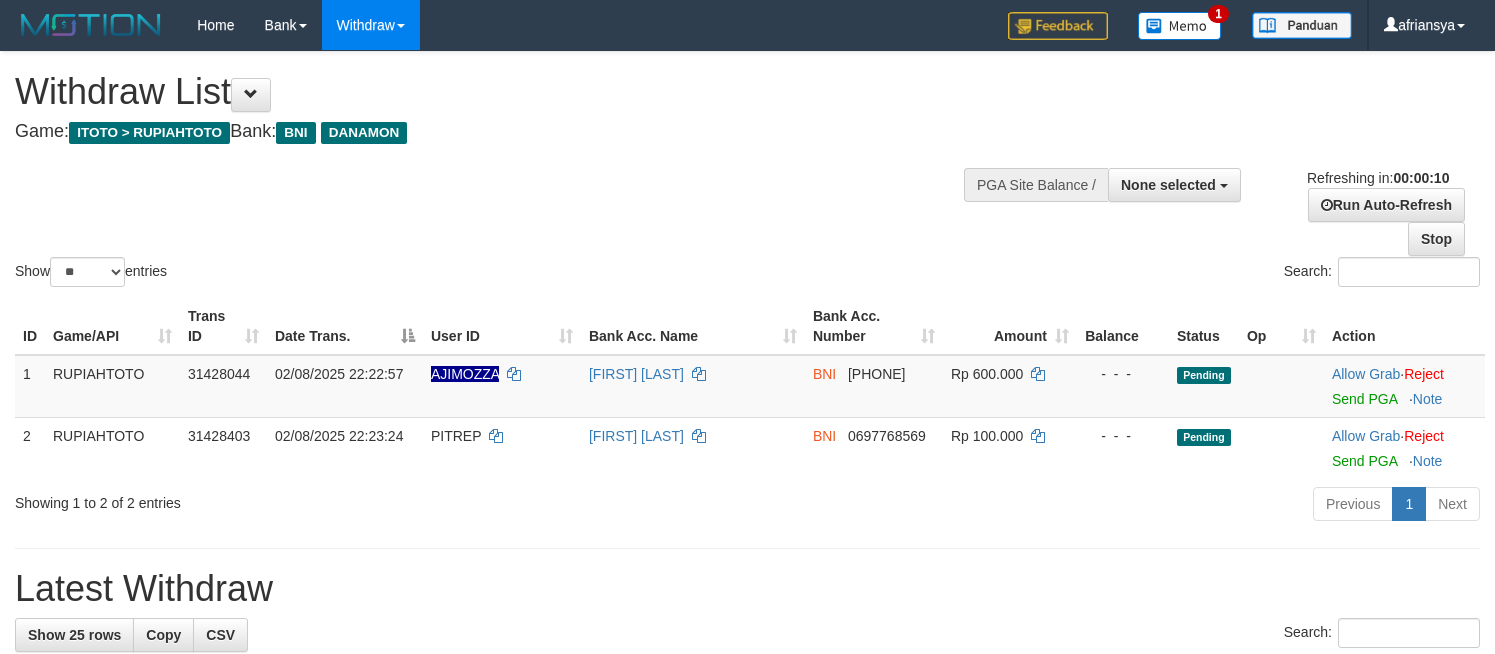 select 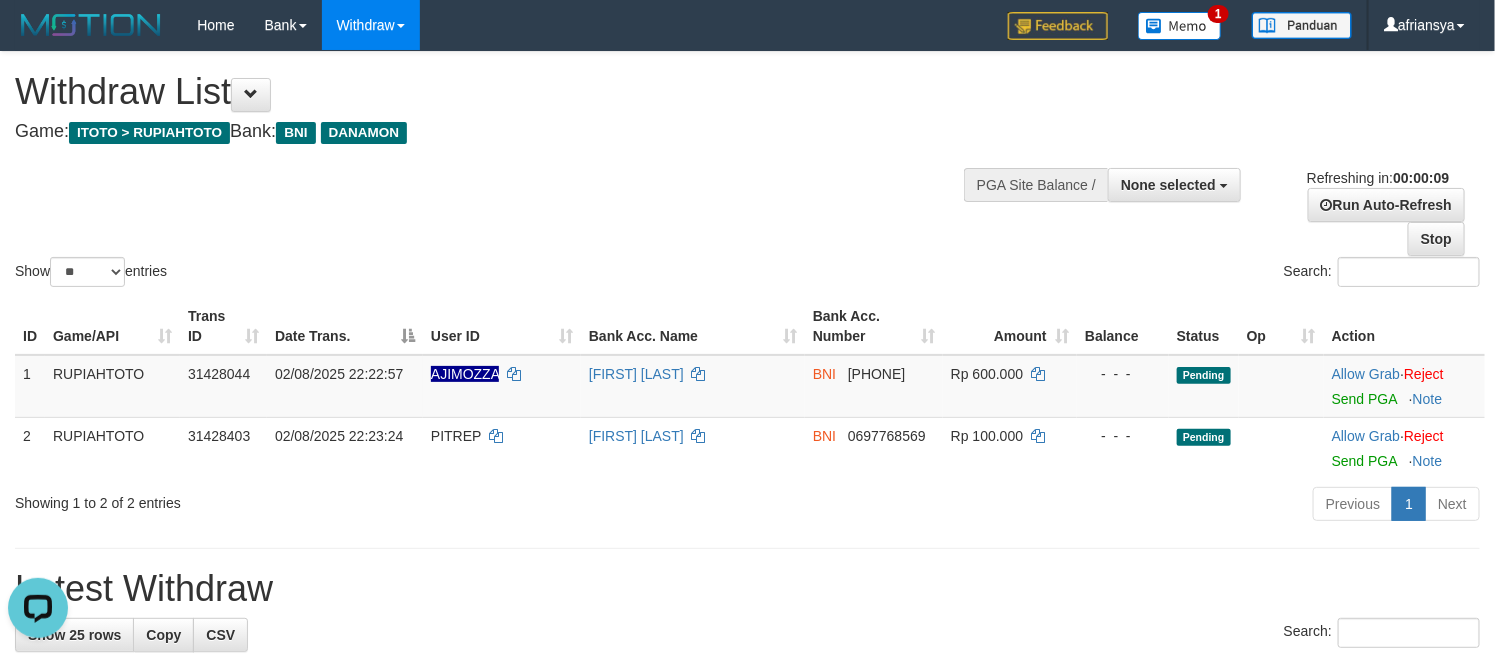 scroll, scrollTop: 0, scrollLeft: 0, axis: both 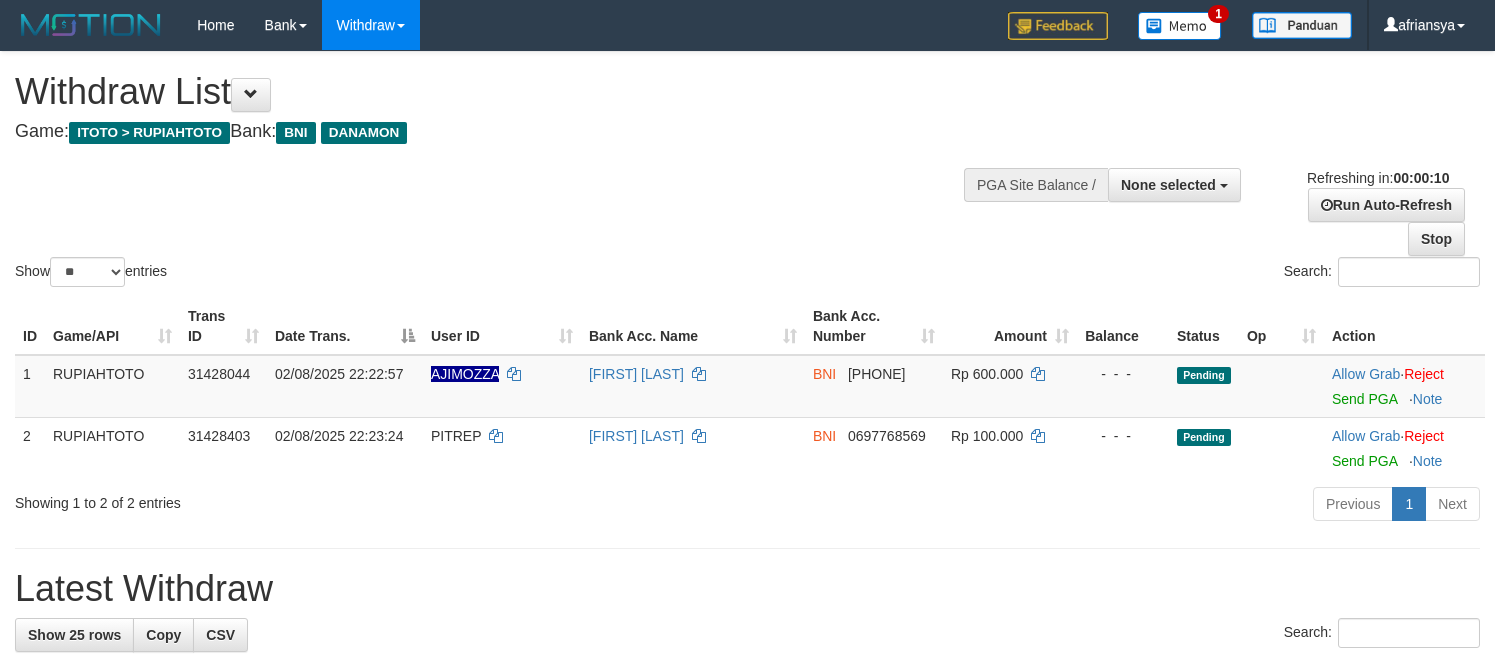 select 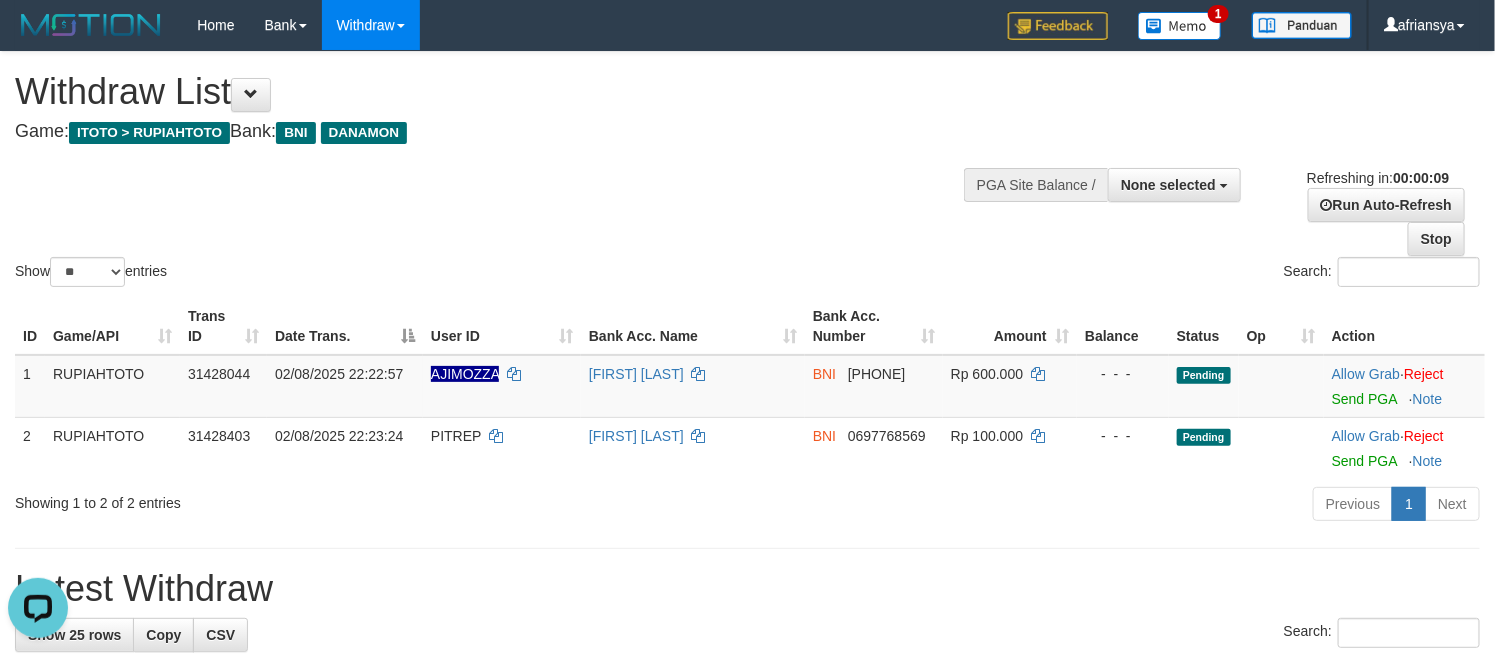 scroll, scrollTop: 0, scrollLeft: 0, axis: both 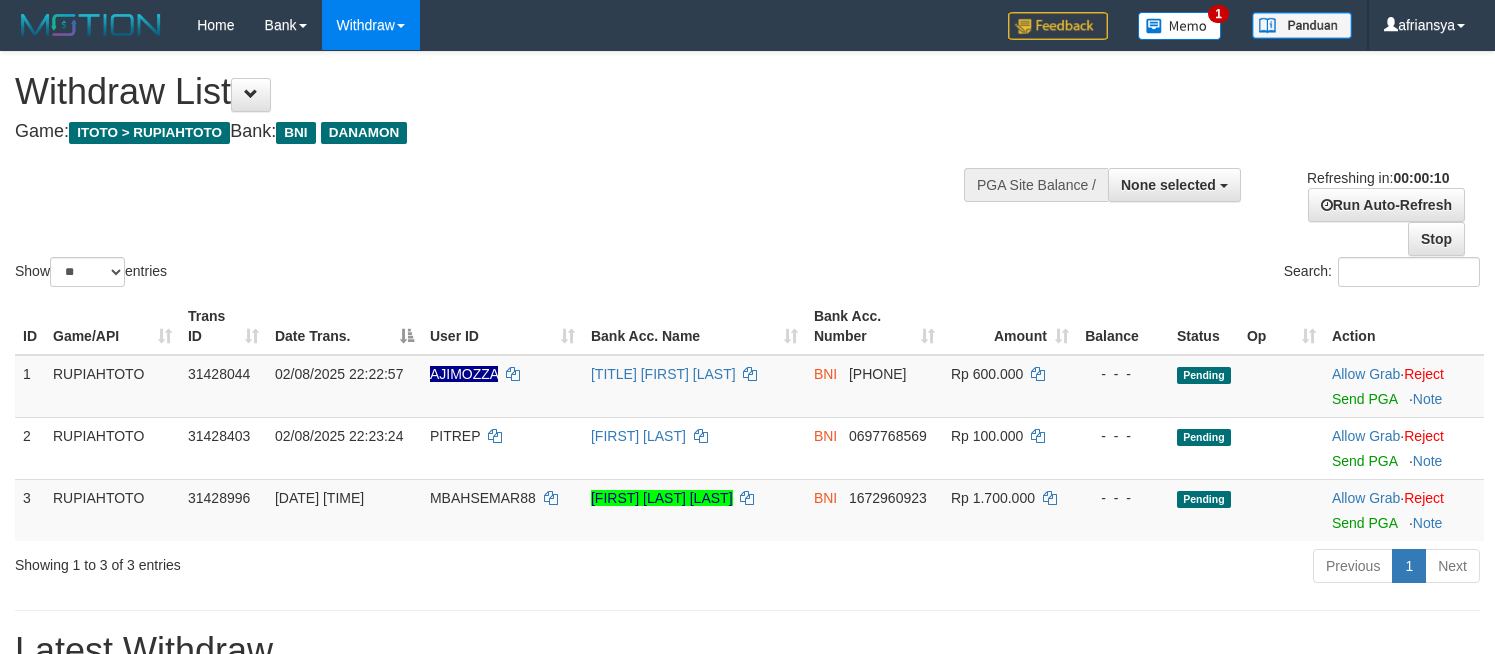 select 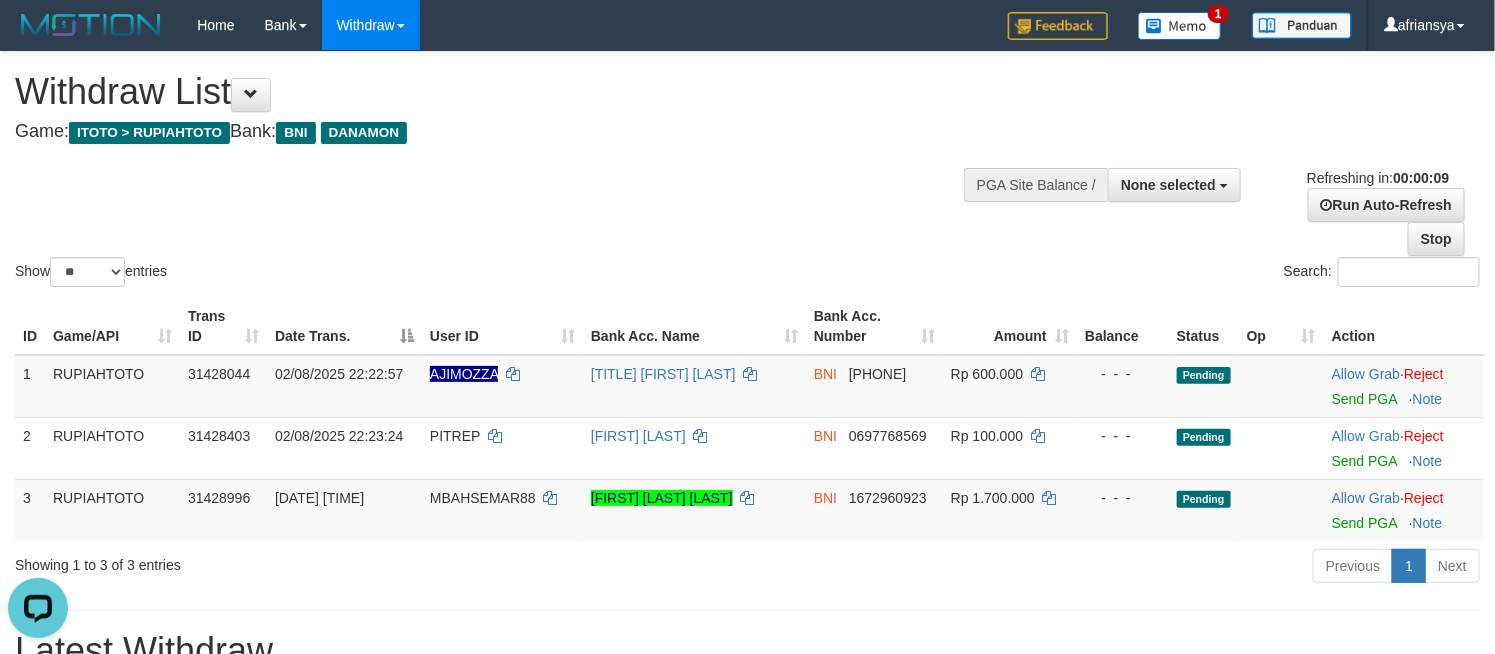scroll, scrollTop: 0, scrollLeft: 0, axis: both 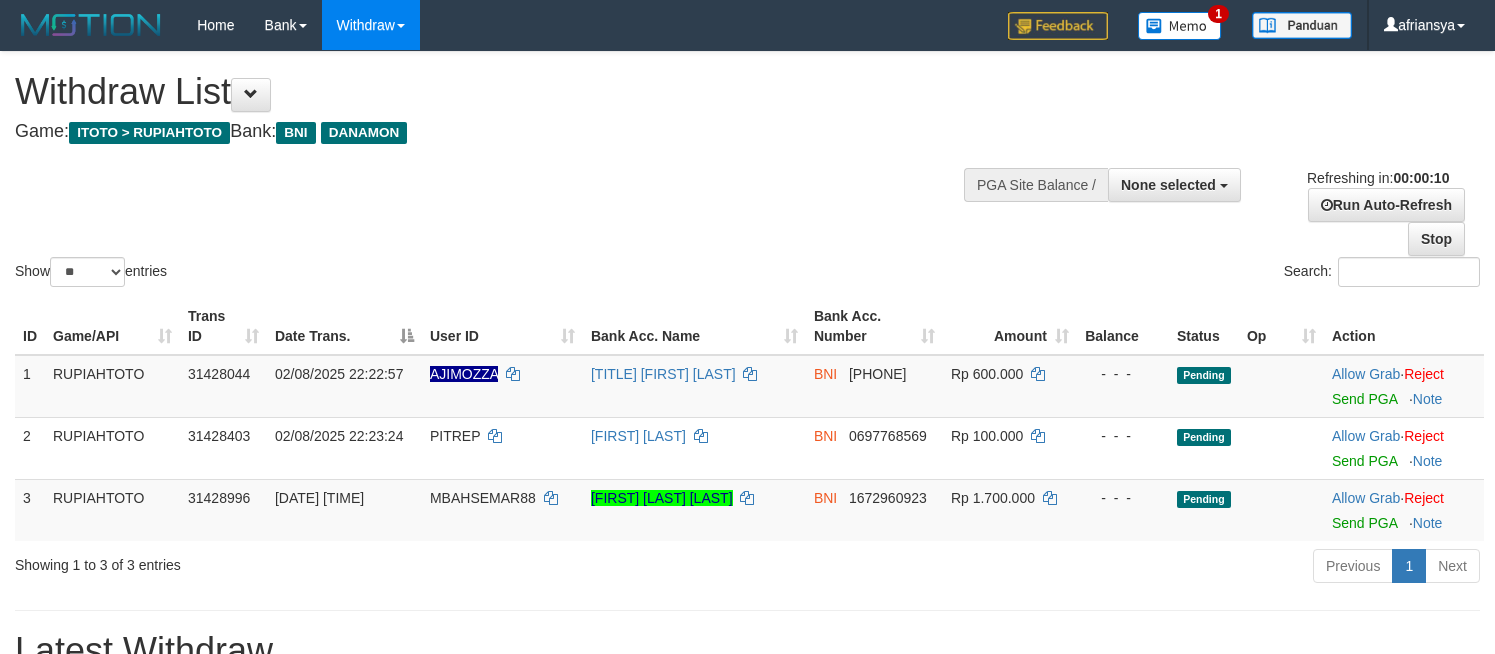 select 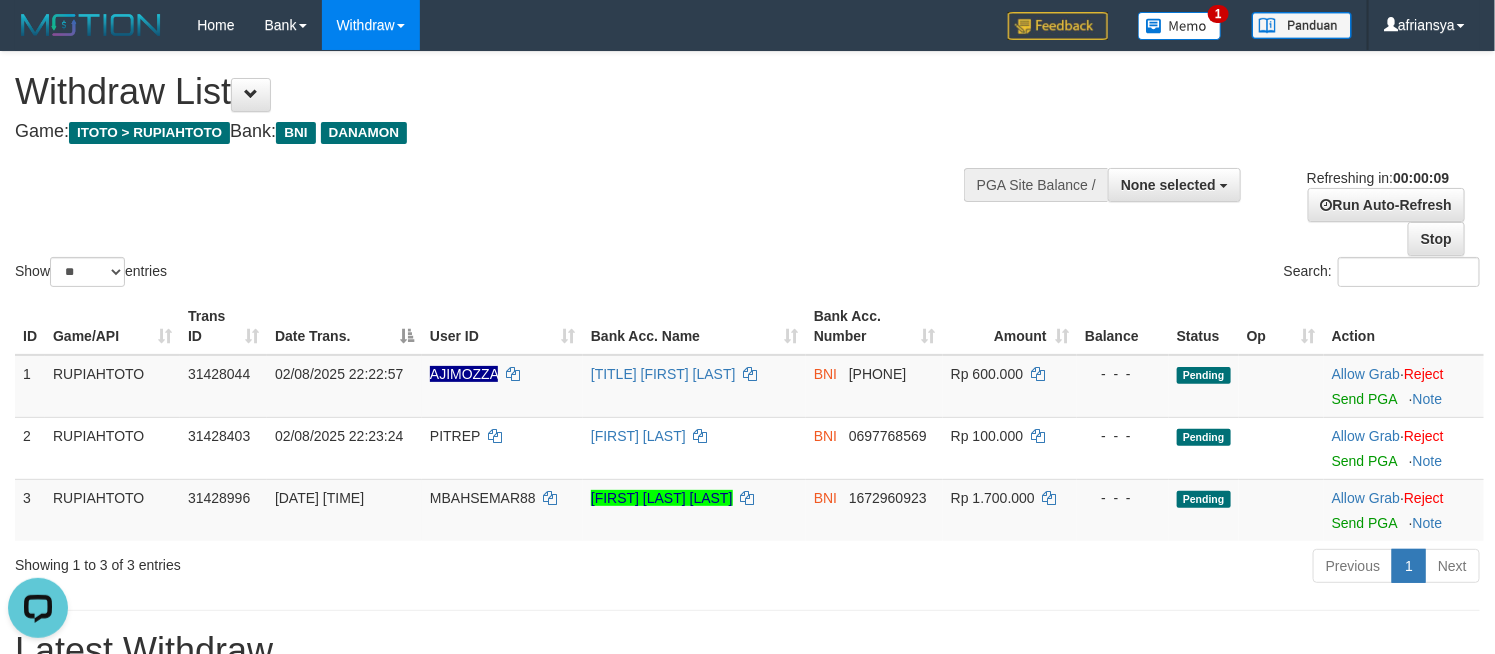 scroll, scrollTop: 0, scrollLeft: 0, axis: both 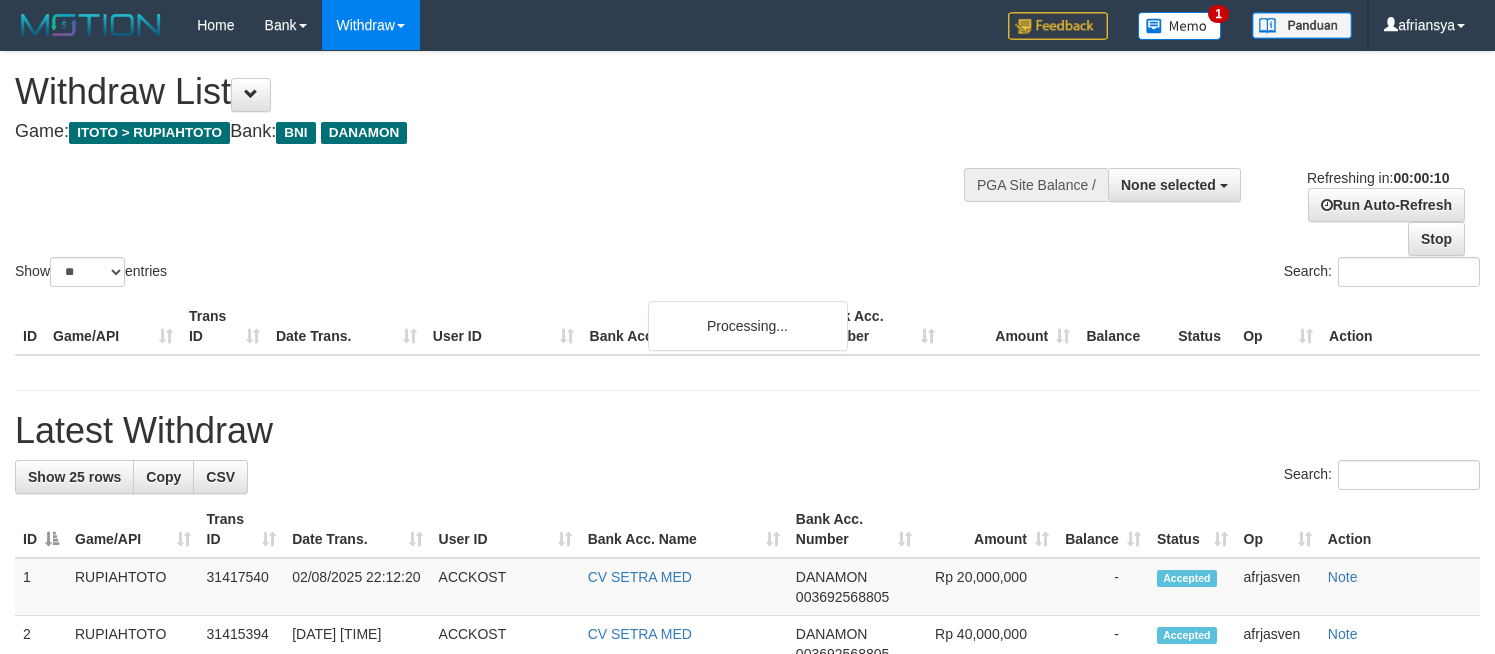 select 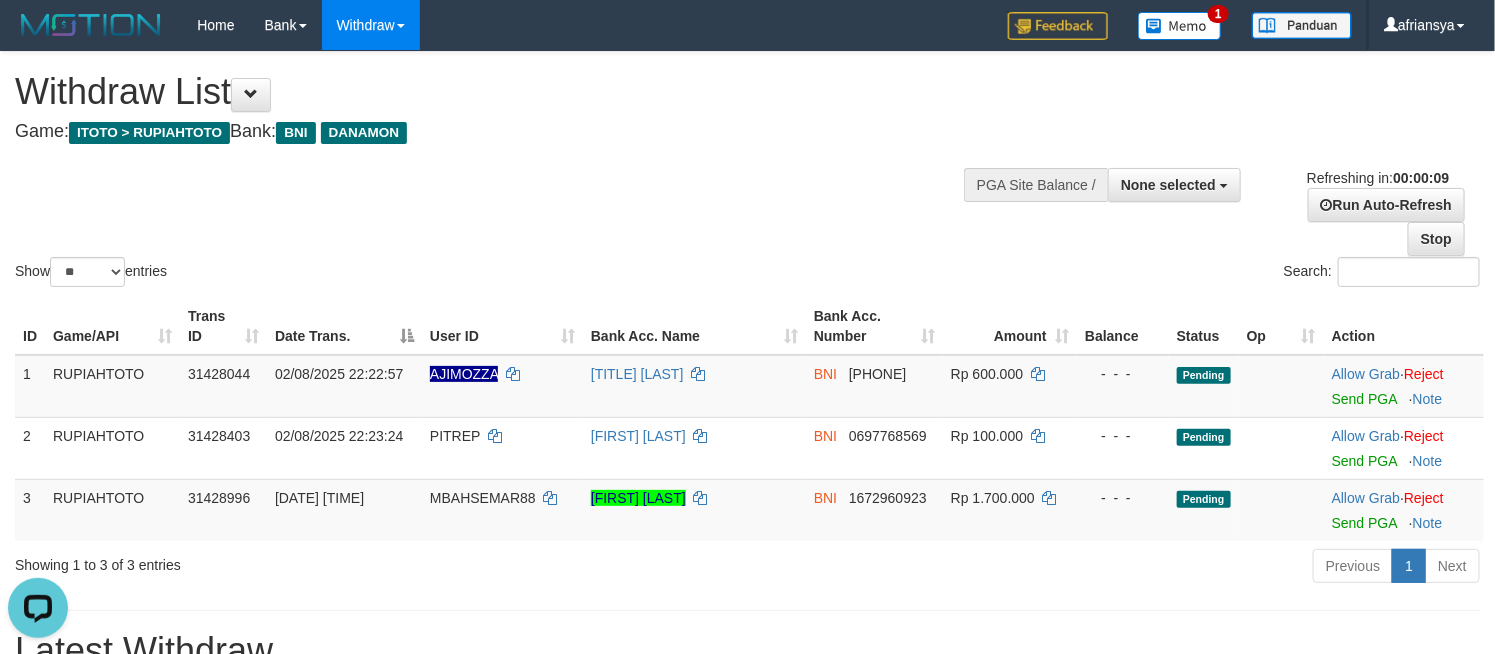 scroll, scrollTop: 0, scrollLeft: 0, axis: both 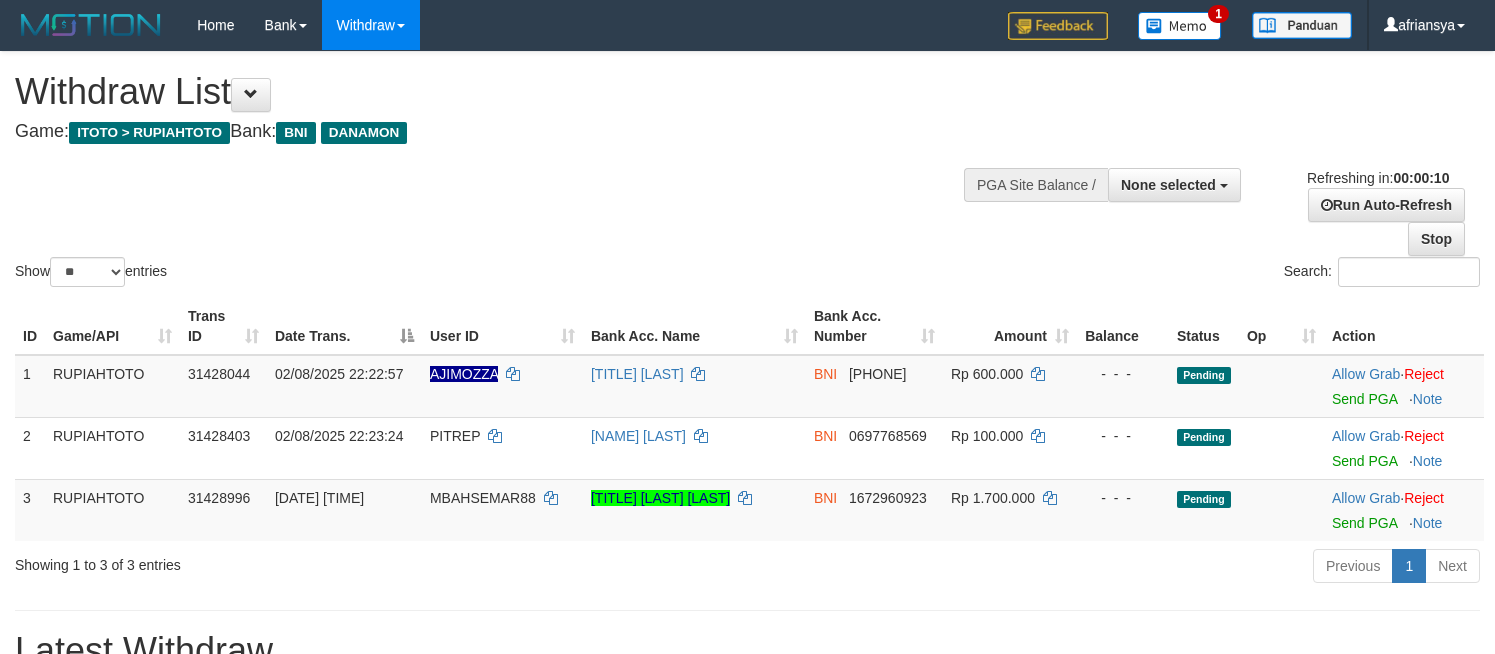 select 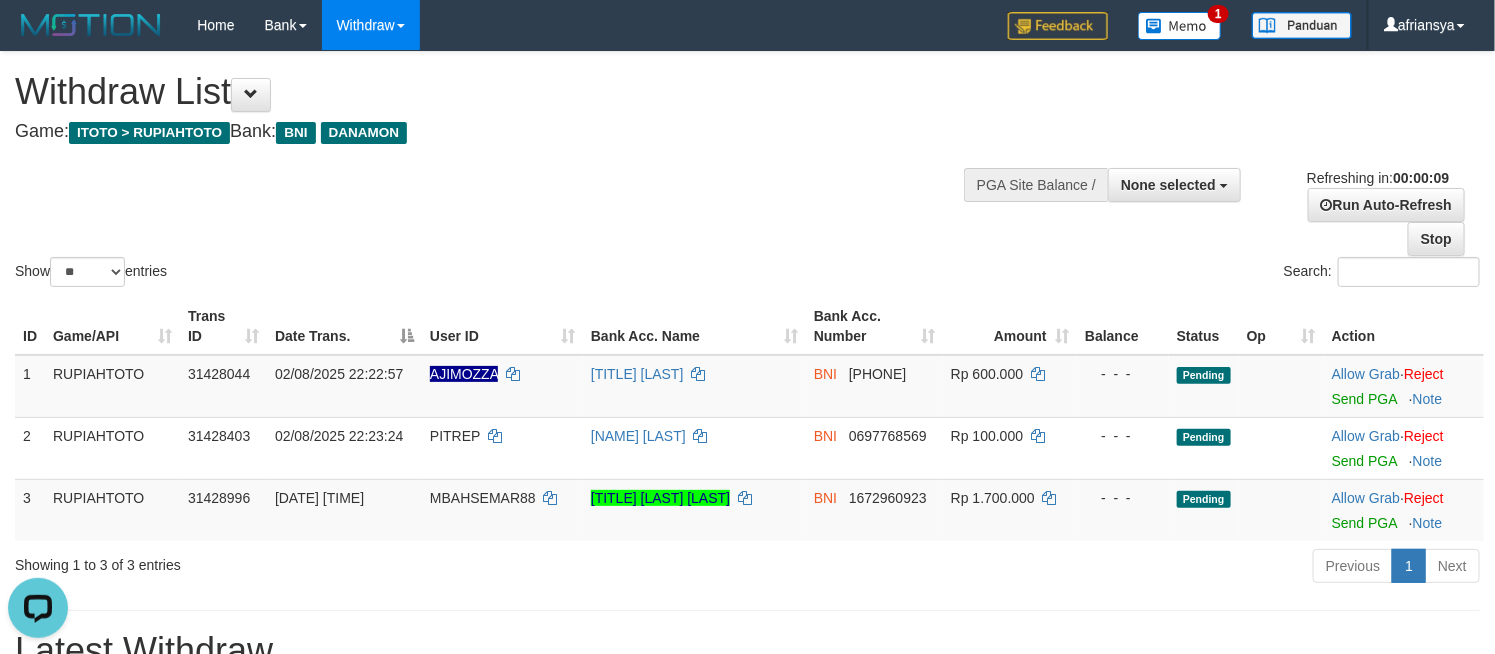 scroll, scrollTop: 0, scrollLeft: 0, axis: both 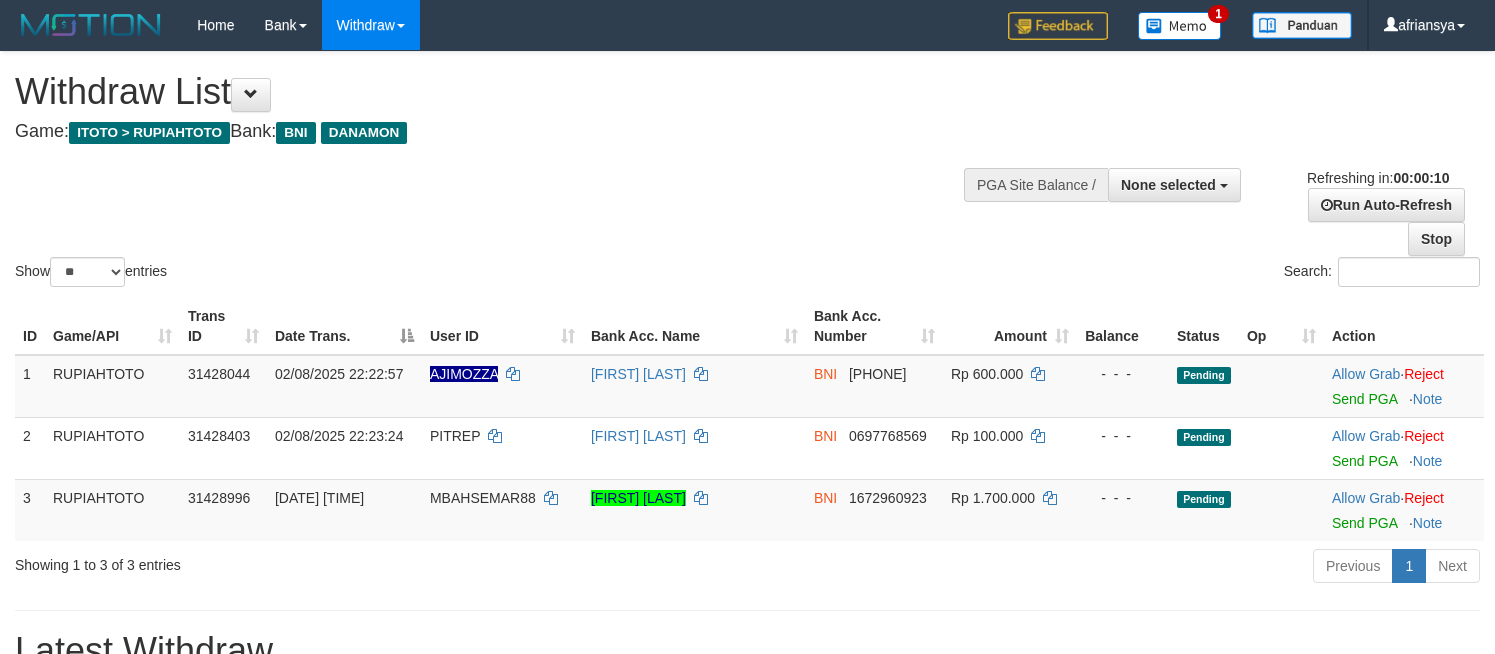 select 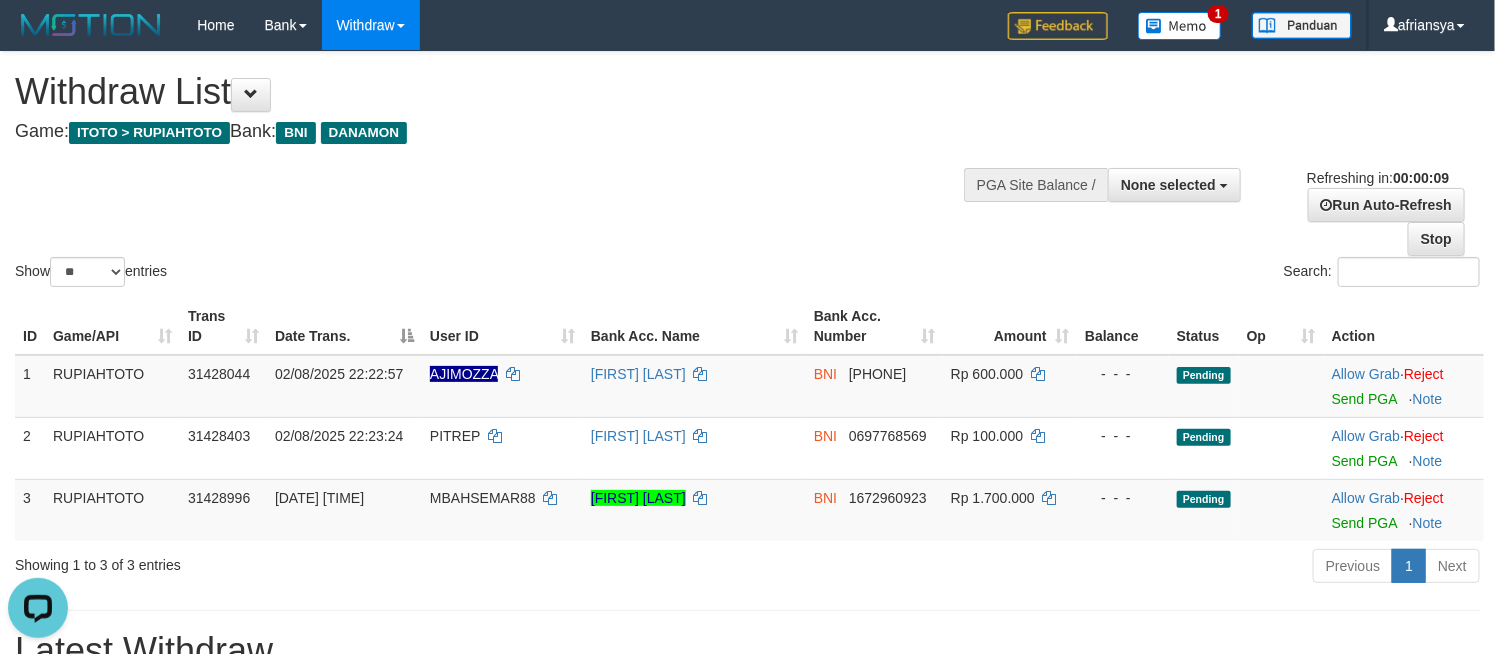 scroll, scrollTop: 0, scrollLeft: 0, axis: both 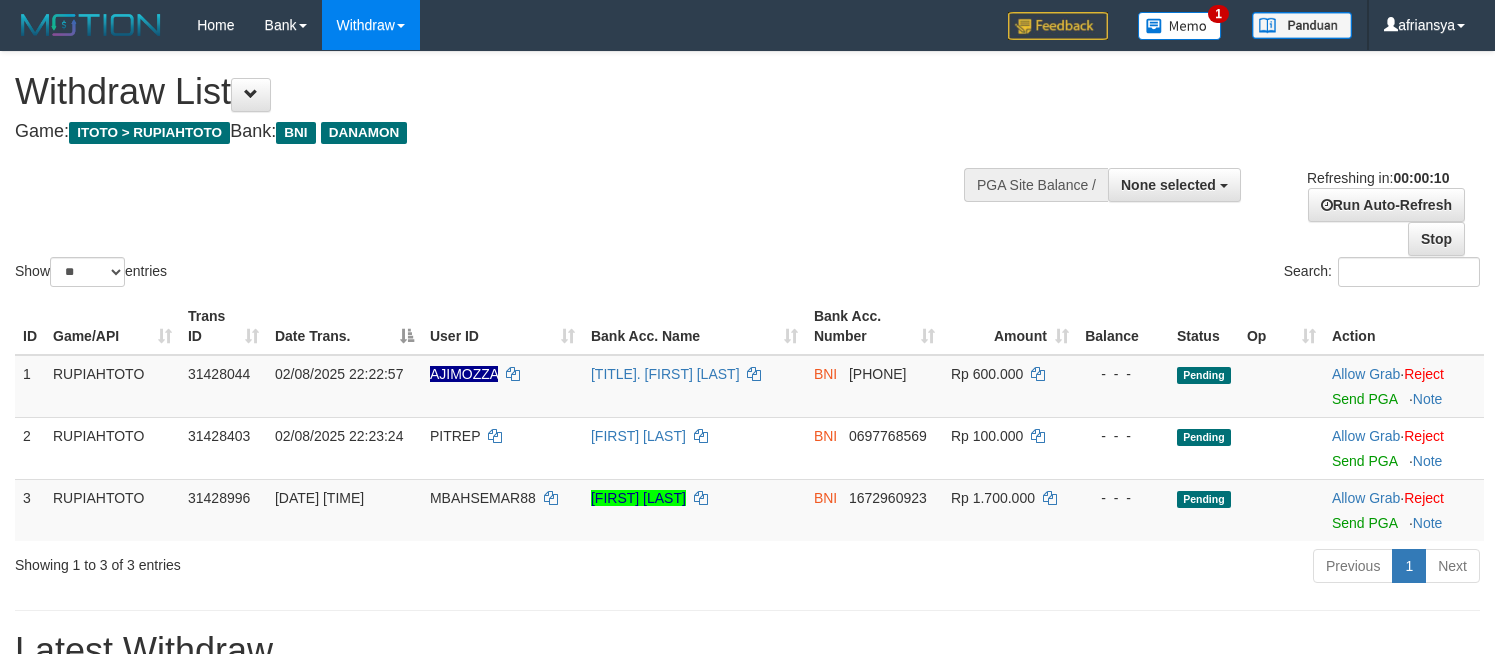 select 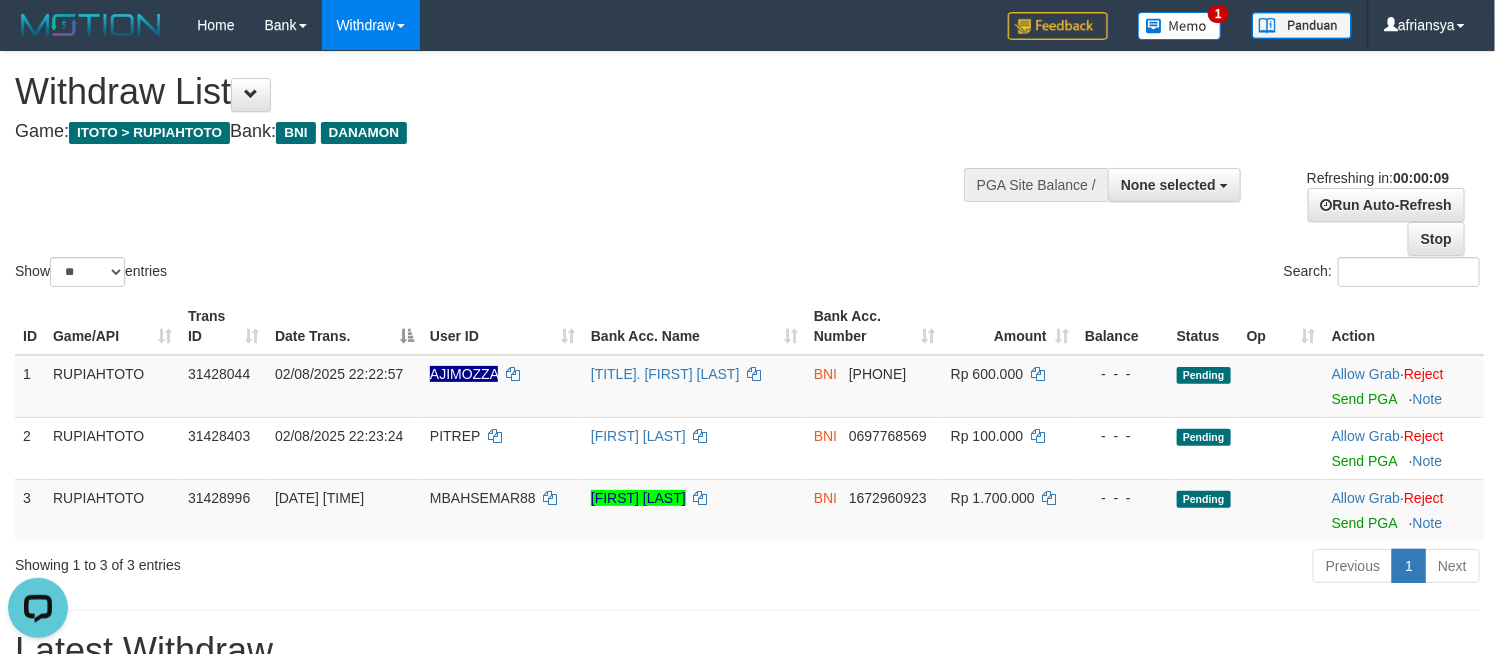 scroll, scrollTop: 0, scrollLeft: 0, axis: both 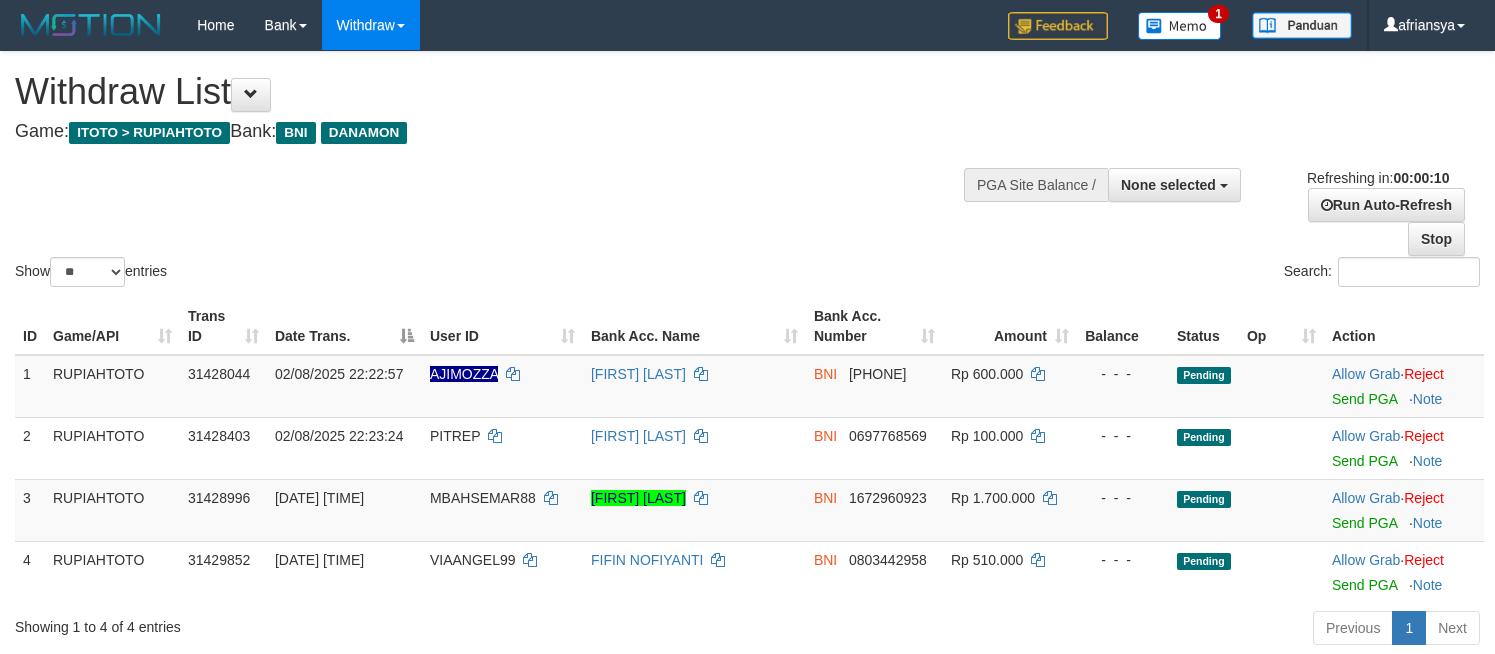 select 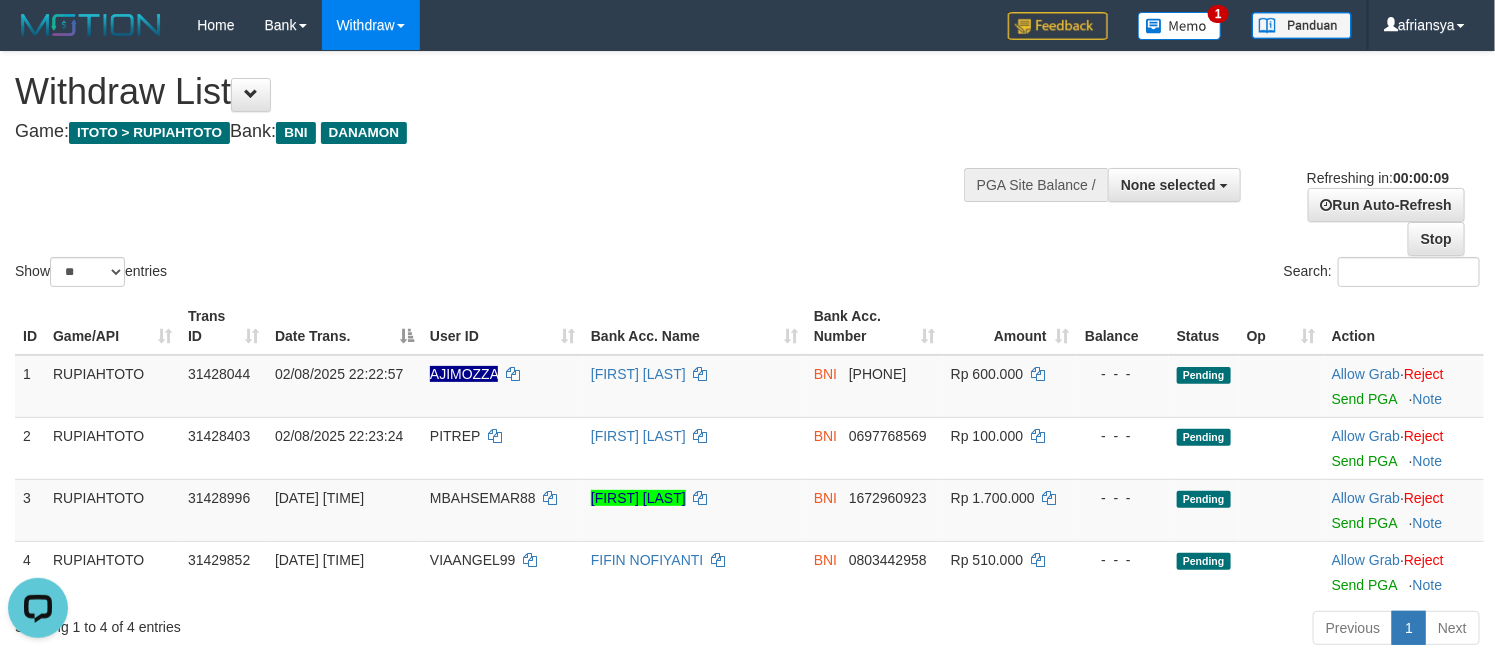 scroll, scrollTop: 0, scrollLeft: 0, axis: both 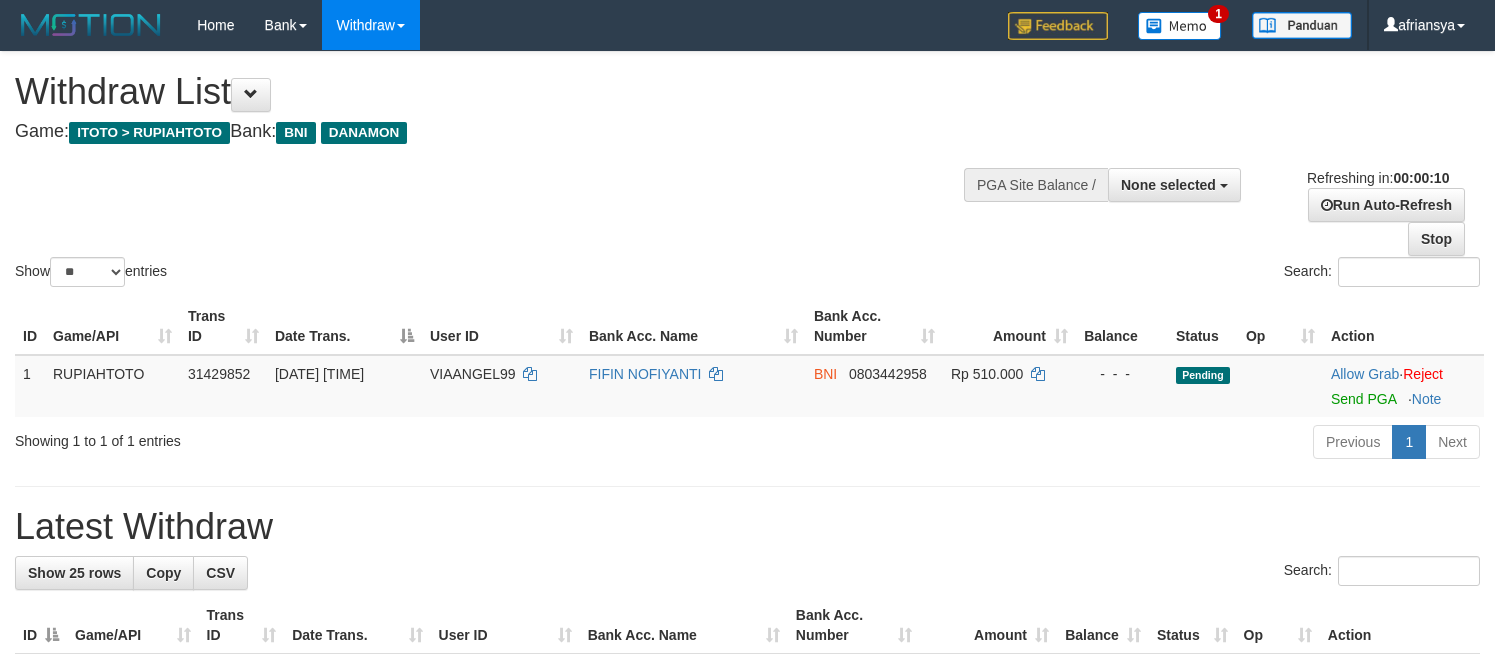 select 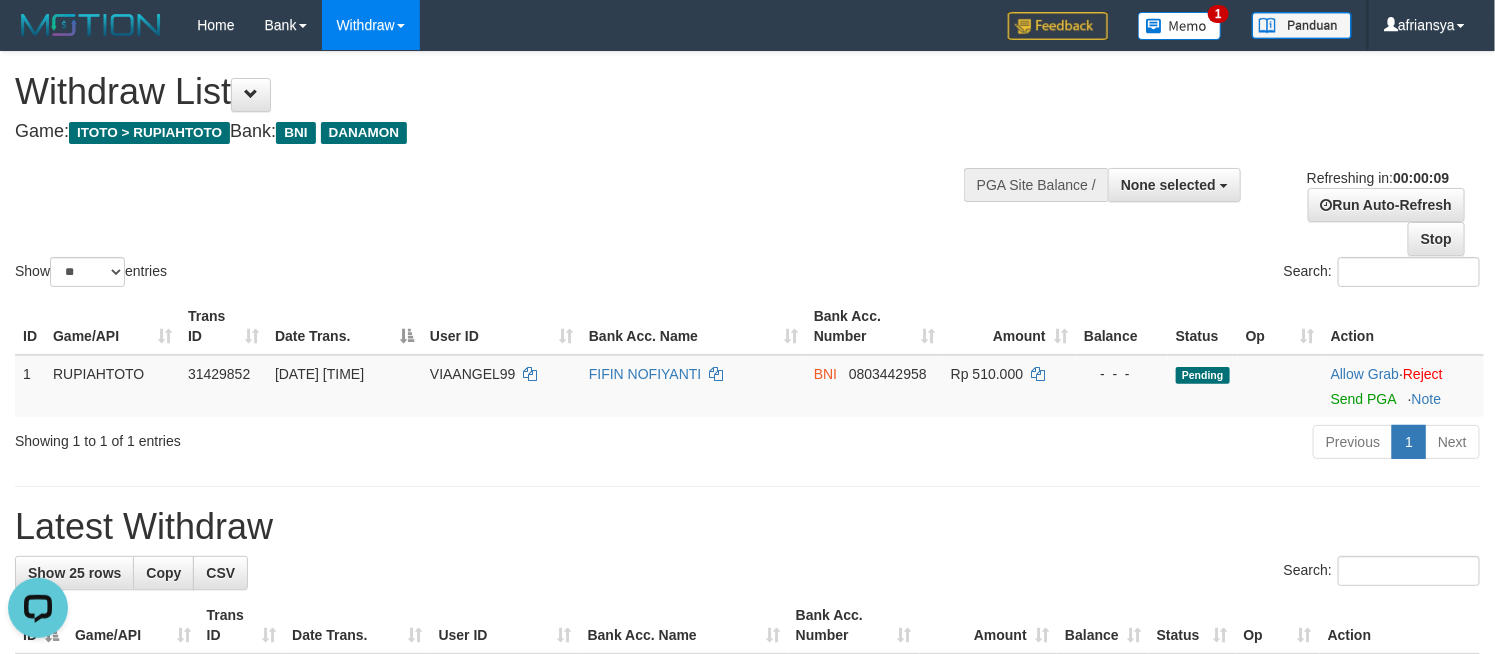 scroll, scrollTop: 0, scrollLeft: 0, axis: both 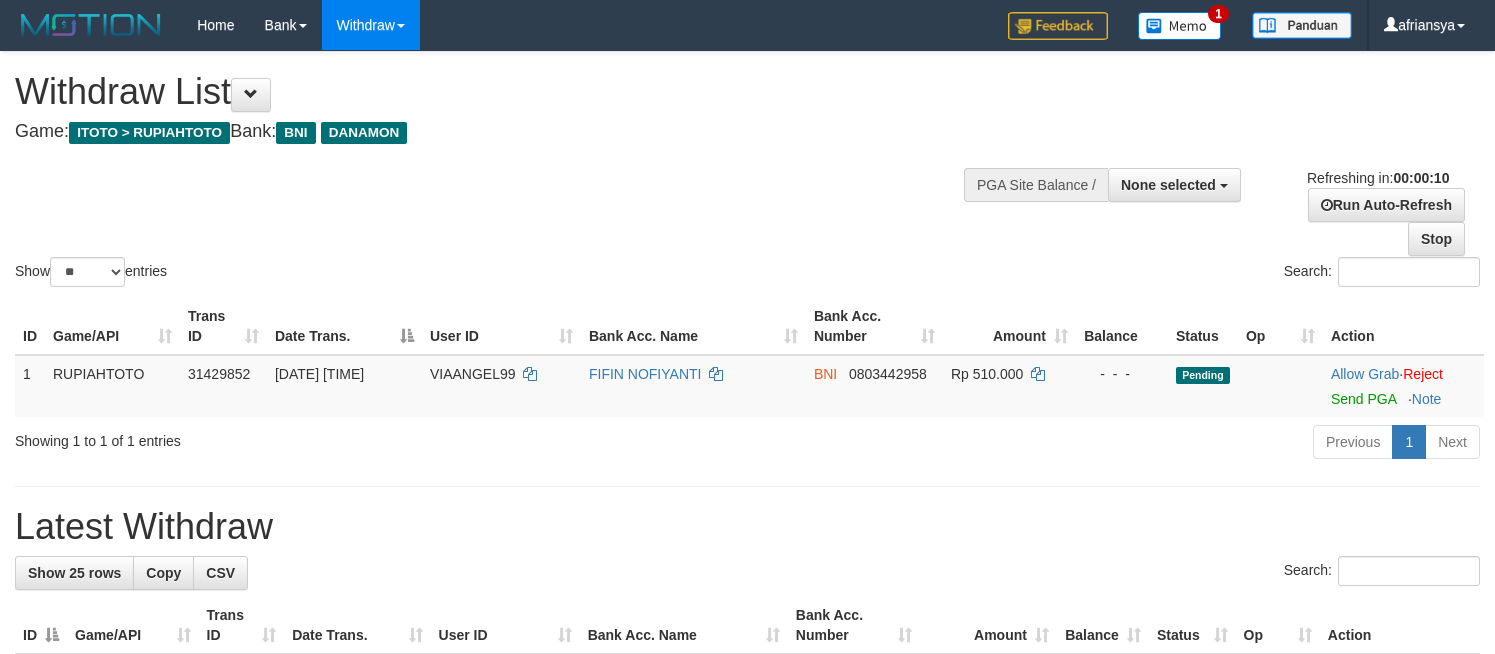 select 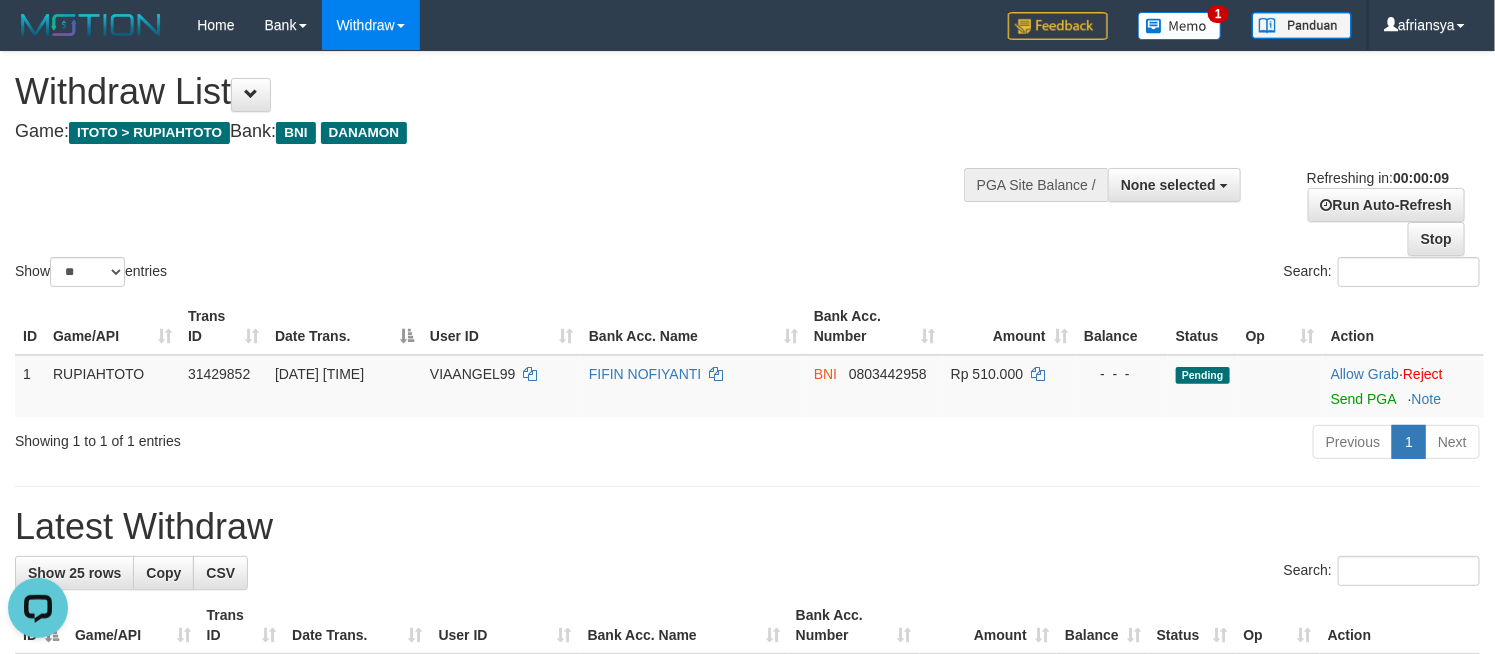 scroll, scrollTop: 0, scrollLeft: 0, axis: both 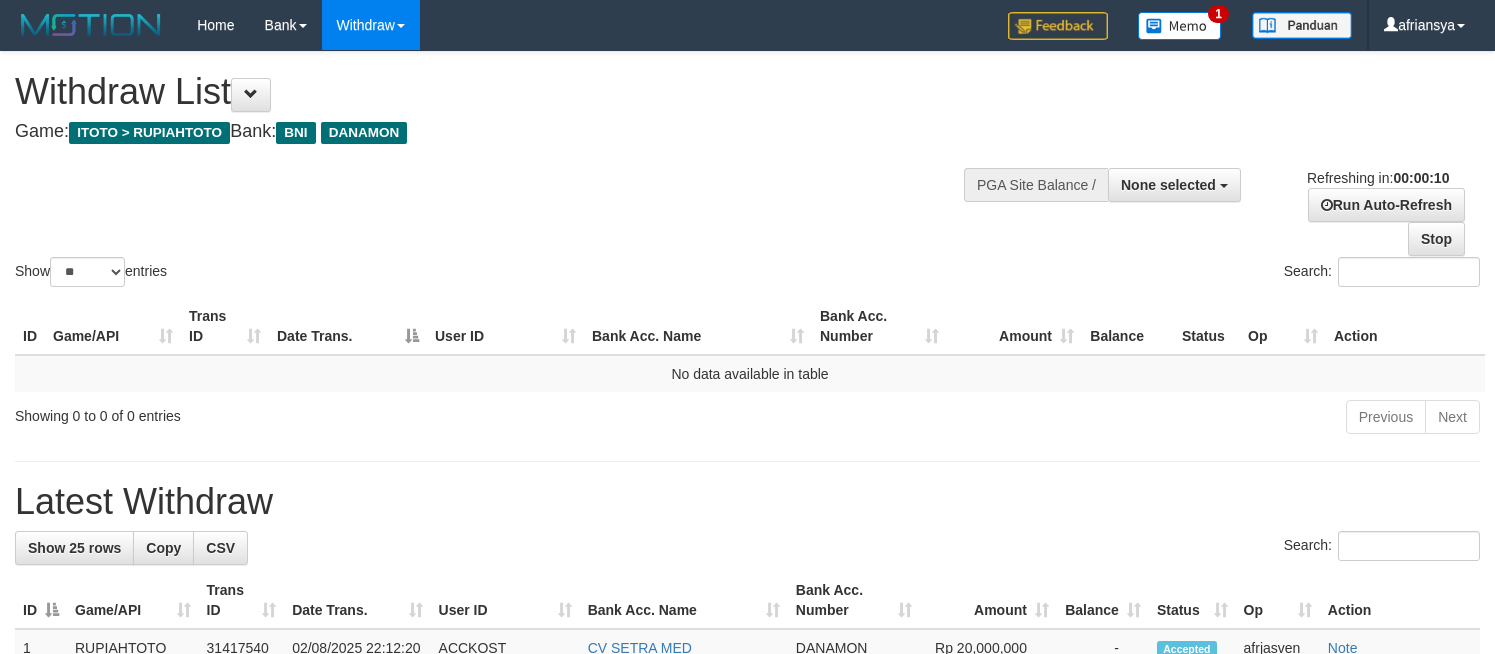 select 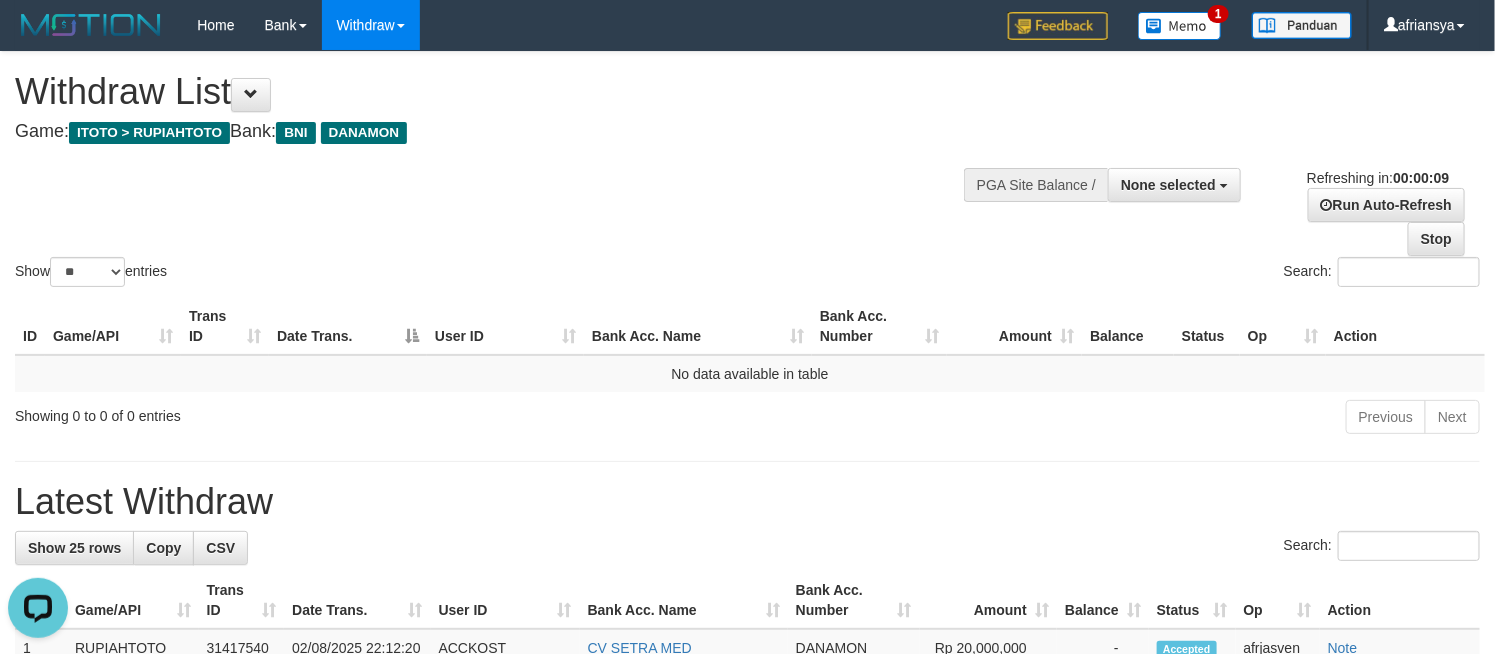 scroll, scrollTop: 0, scrollLeft: 0, axis: both 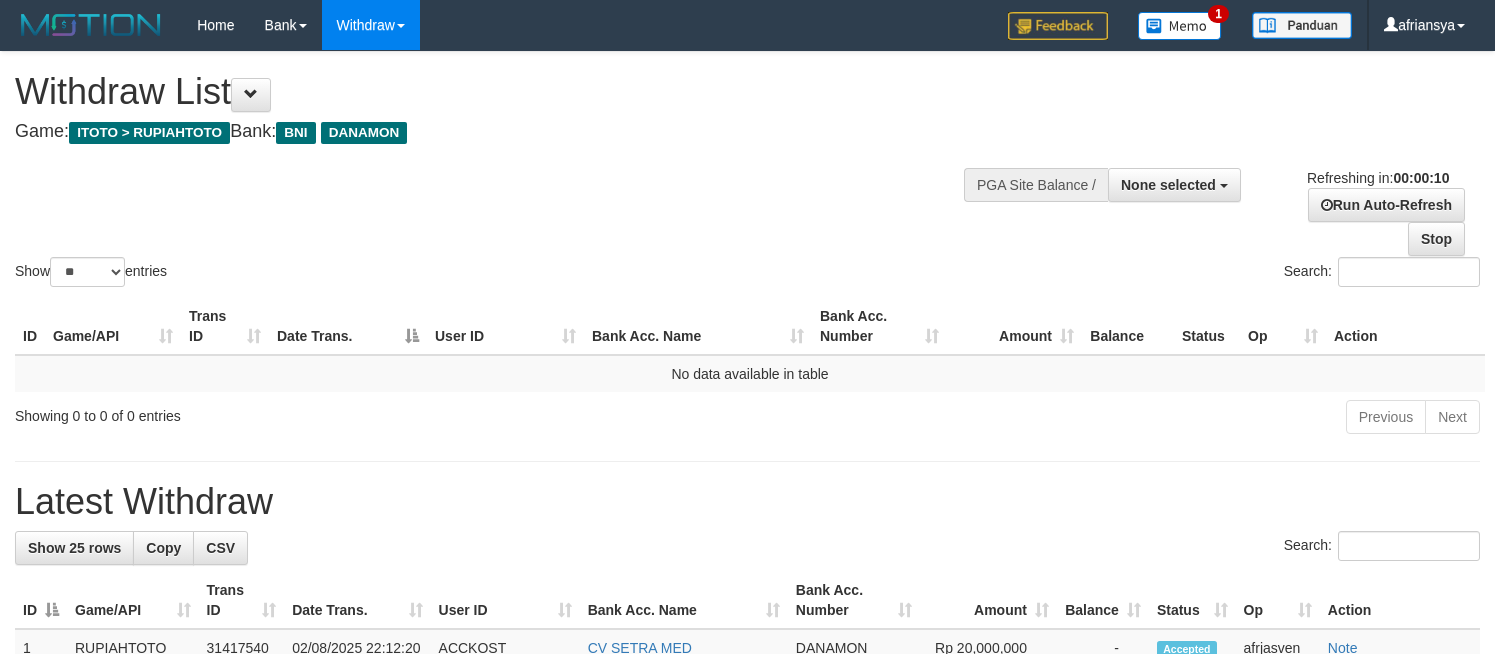 select 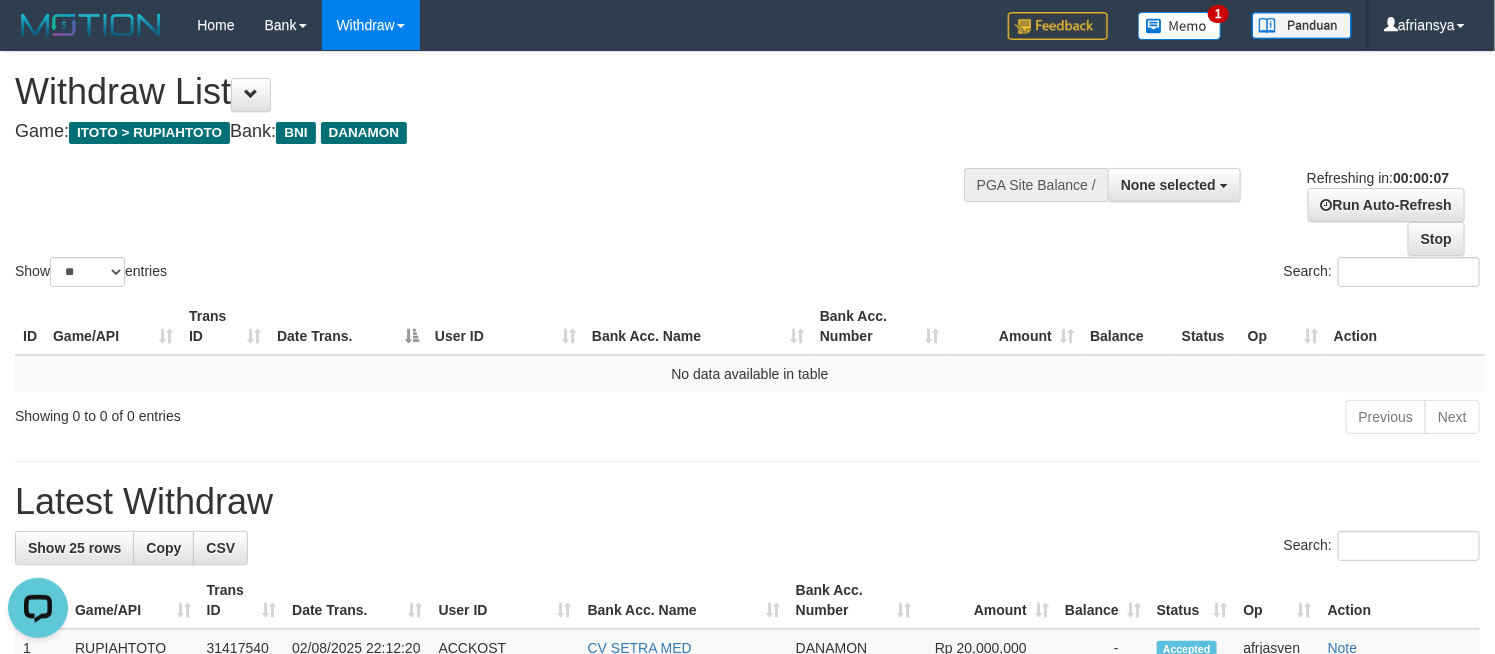 scroll, scrollTop: 0, scrollLeft: 0, axis: both 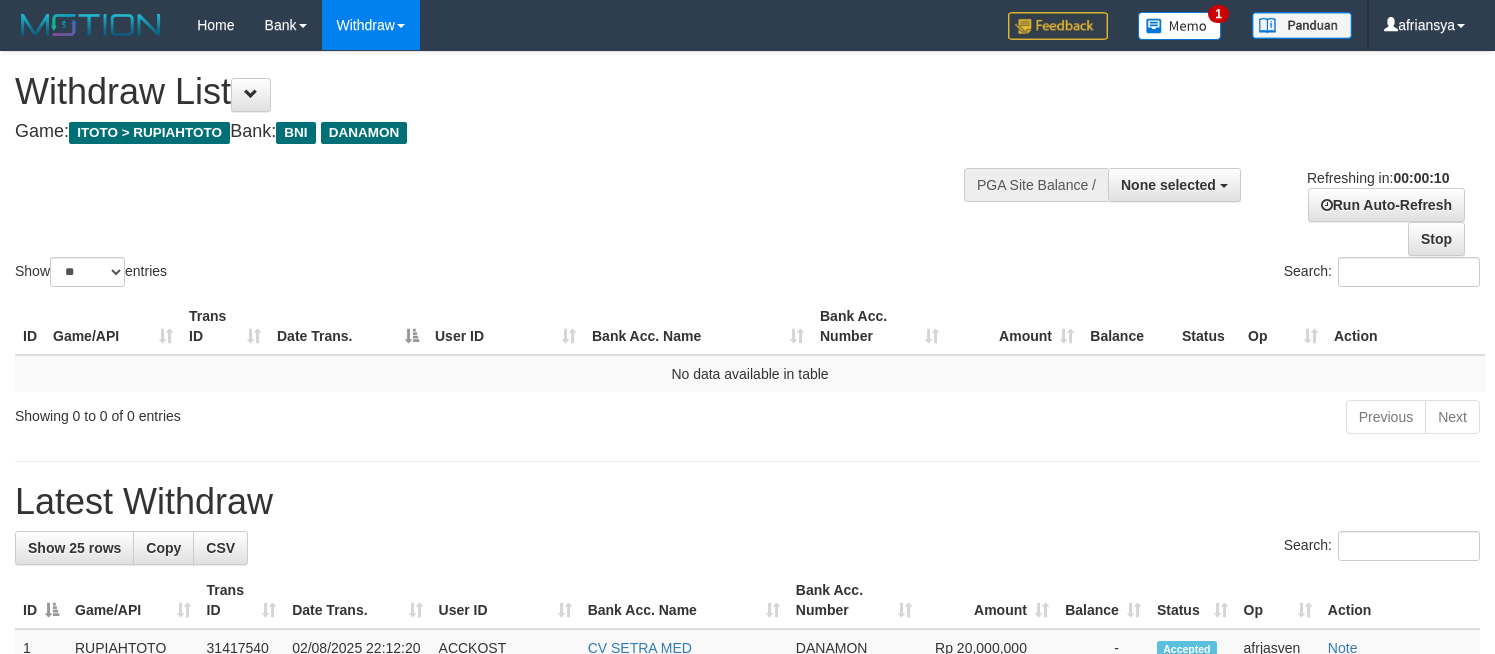 select 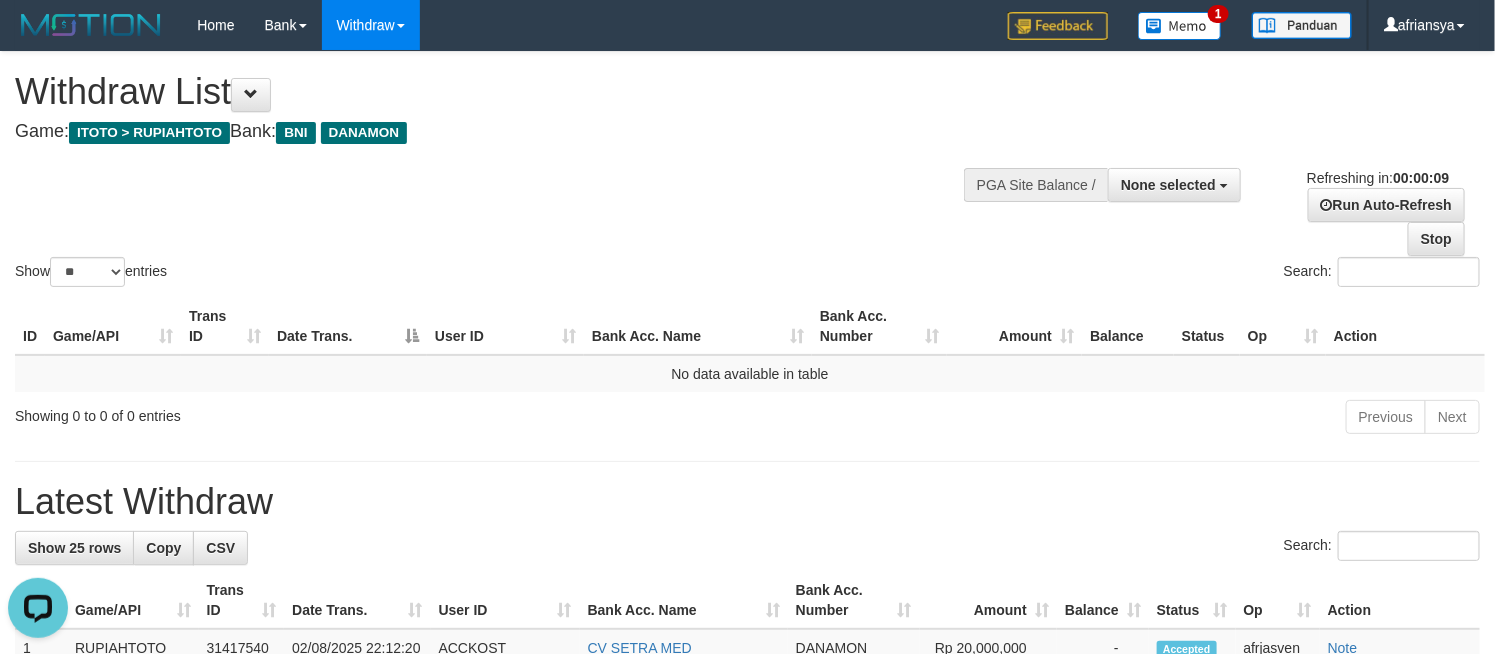 scroll, scrollTop: 0, scrollLeft: 0, axis: both 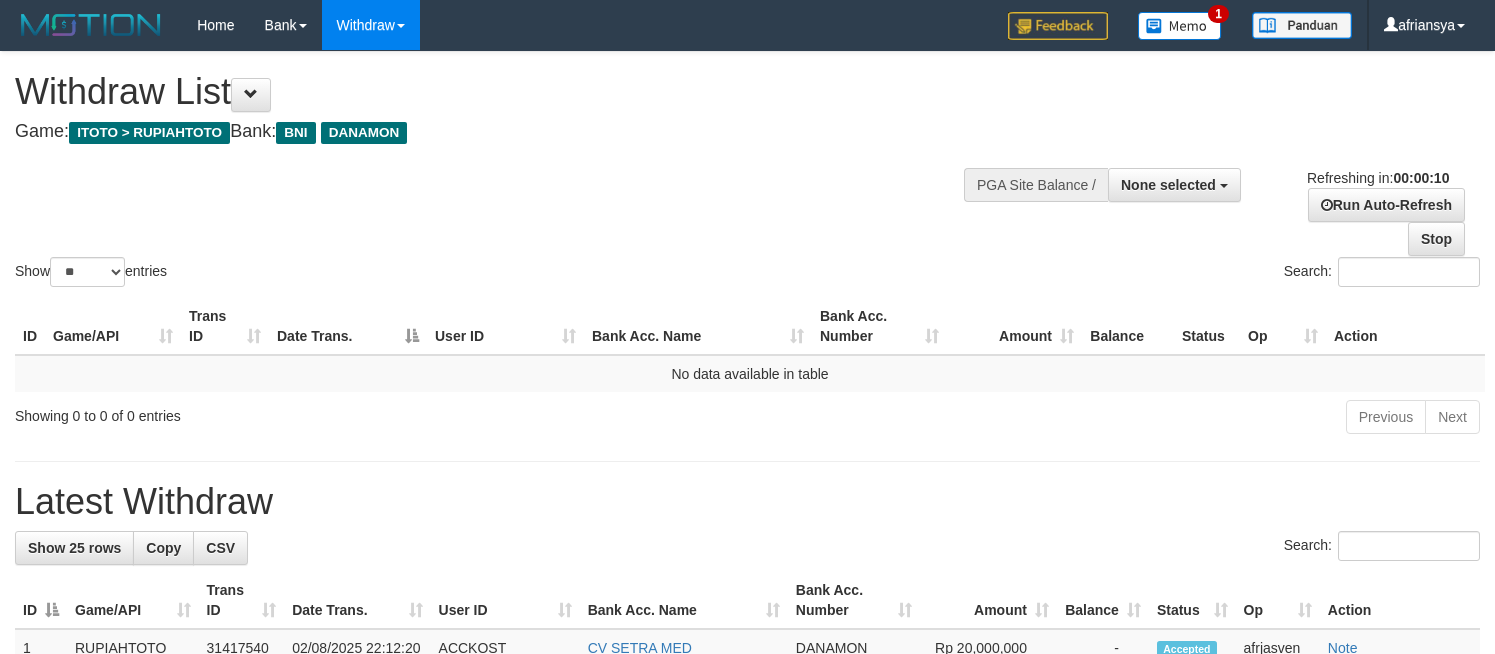 select 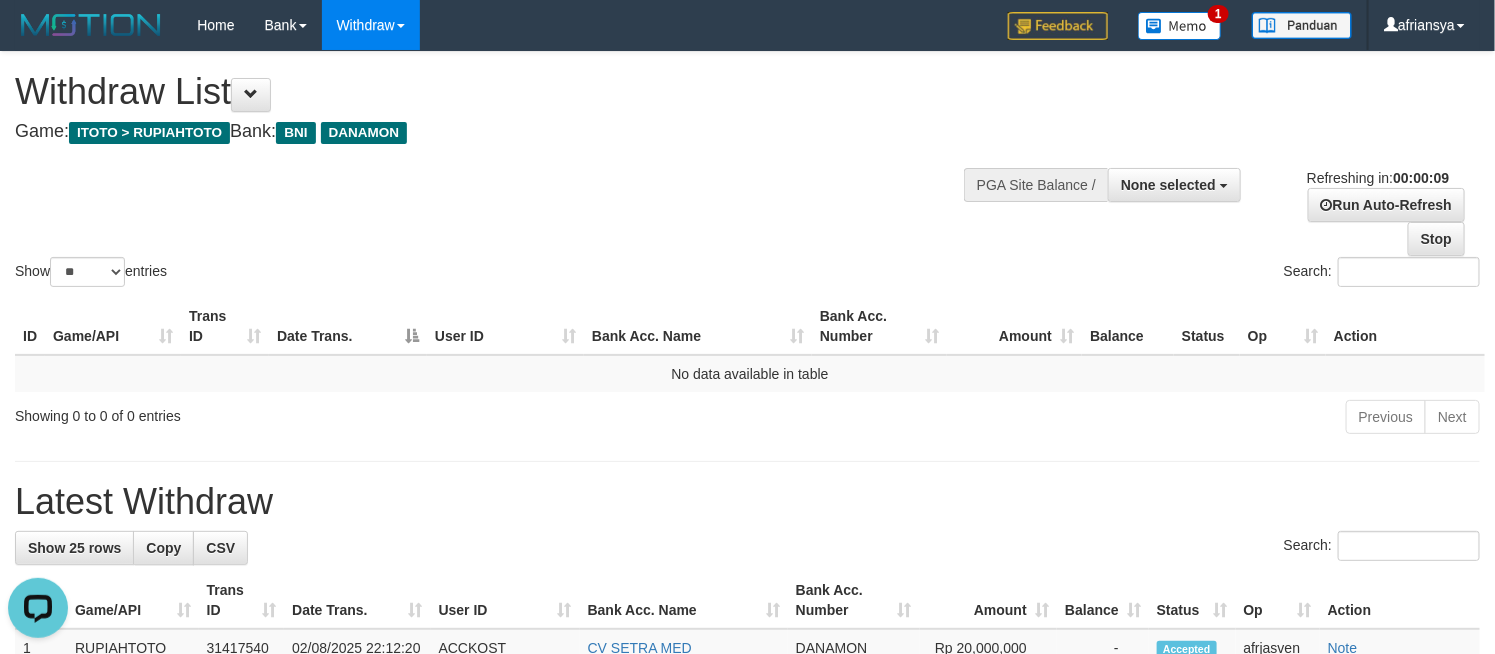 scroll, scrollTop: 0, scrollLeft: 0, axis: both 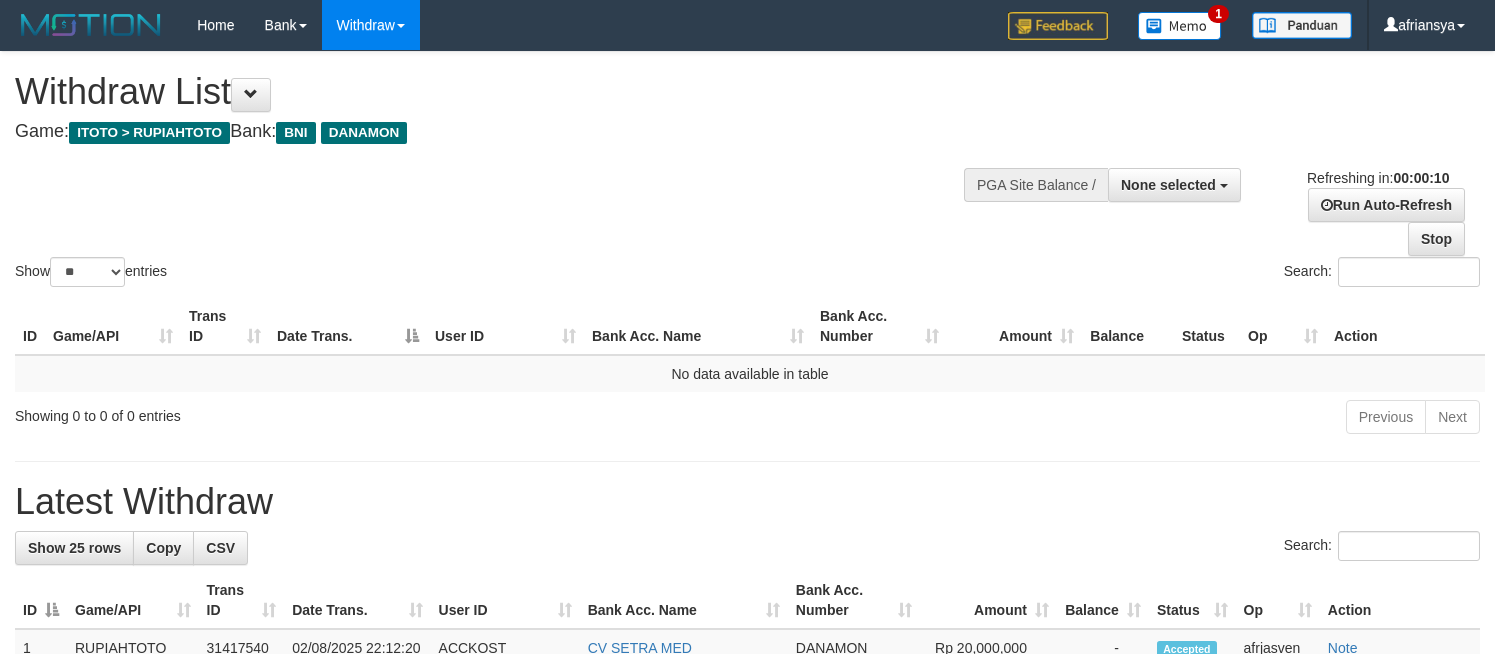 select 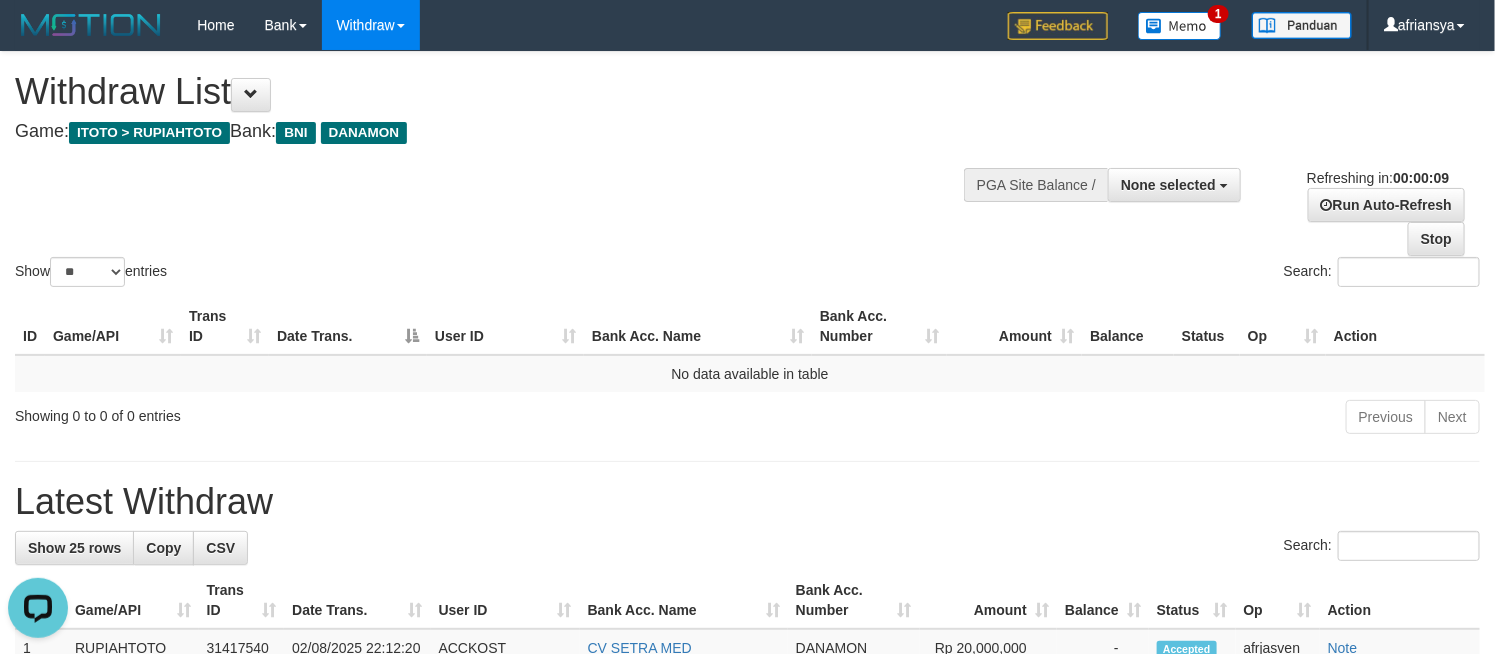 scroll, scrollTop: 0, scrollLeft: 0, axis: both 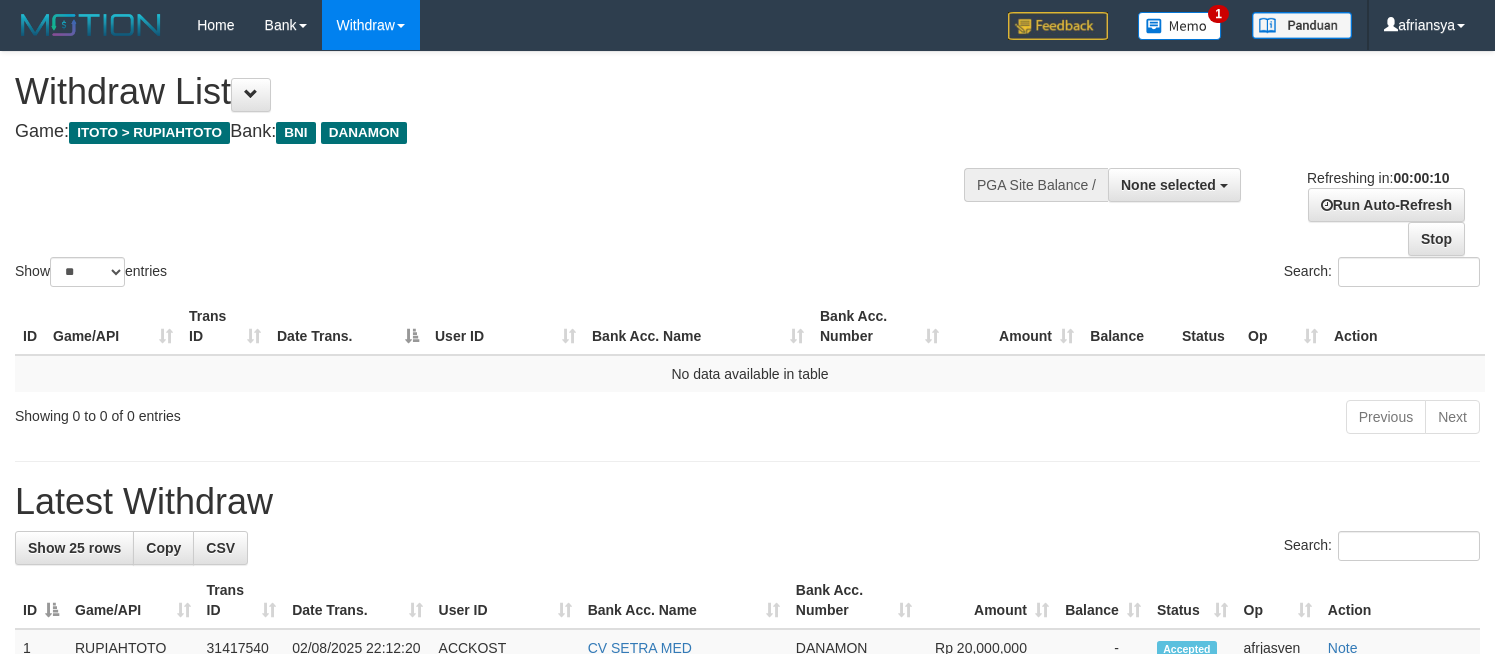 select 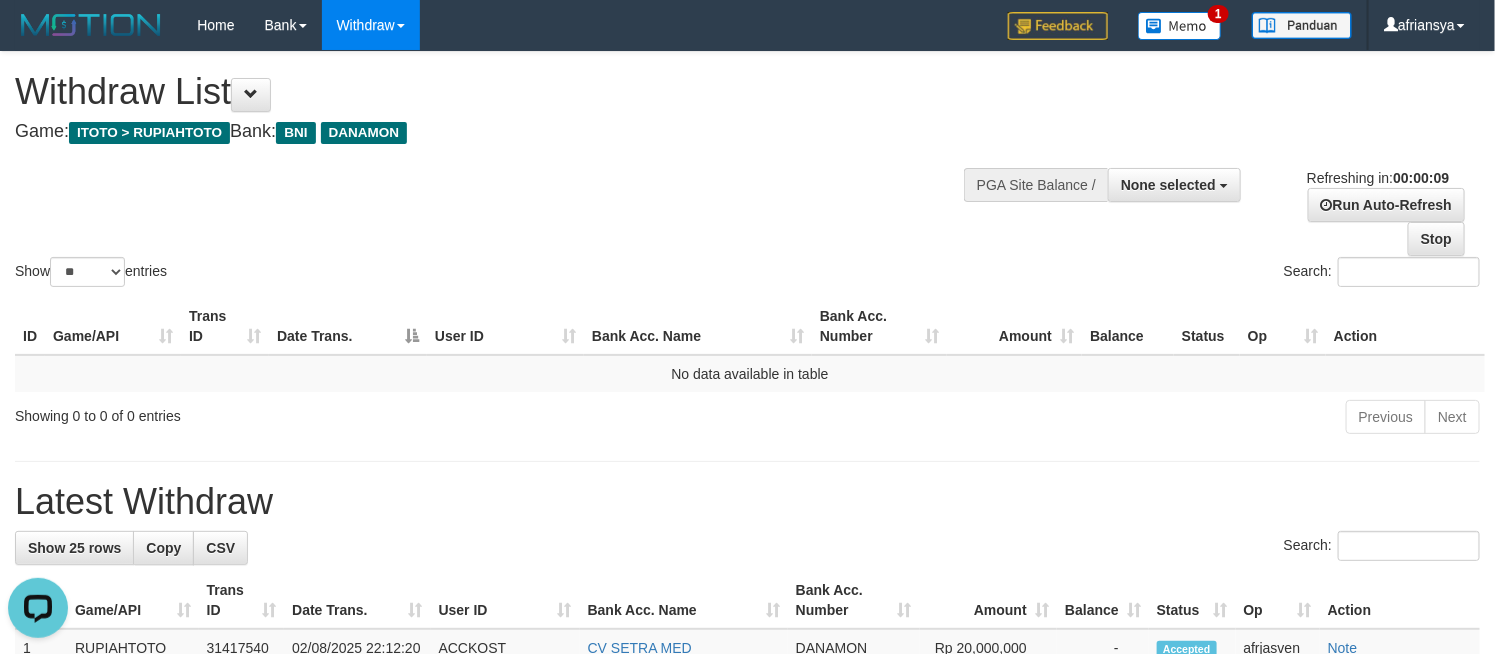 scroll, scrollTop: 0, scrollLeft: 0, axis: both 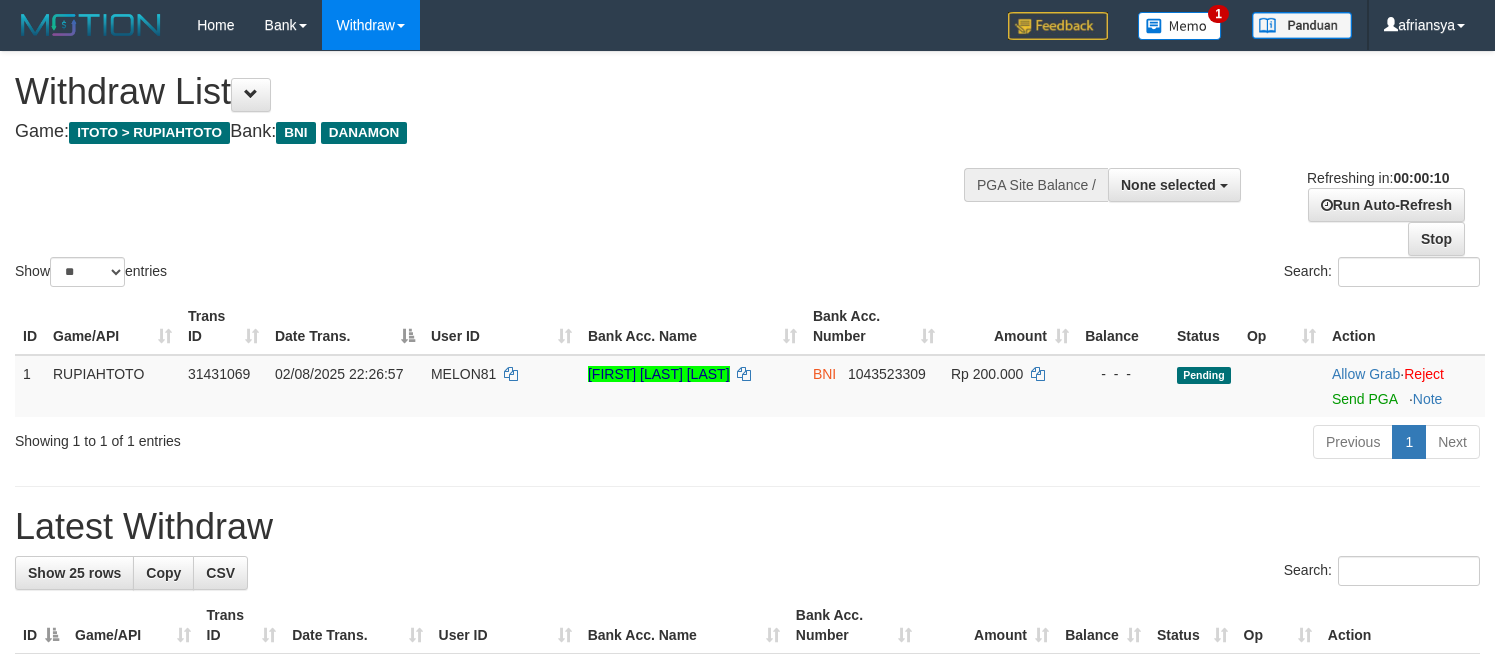 select 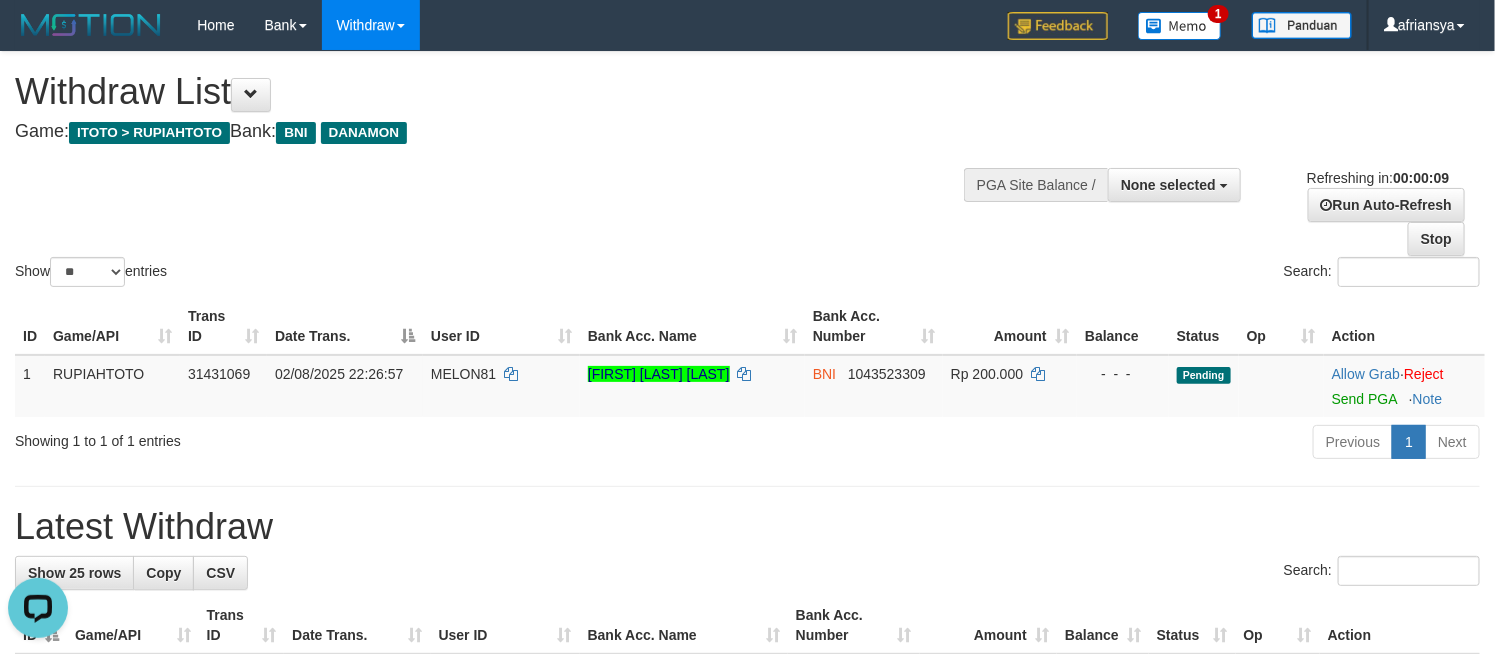 scroll, scrollTop: 0, scrollLeft: 0, axis: both 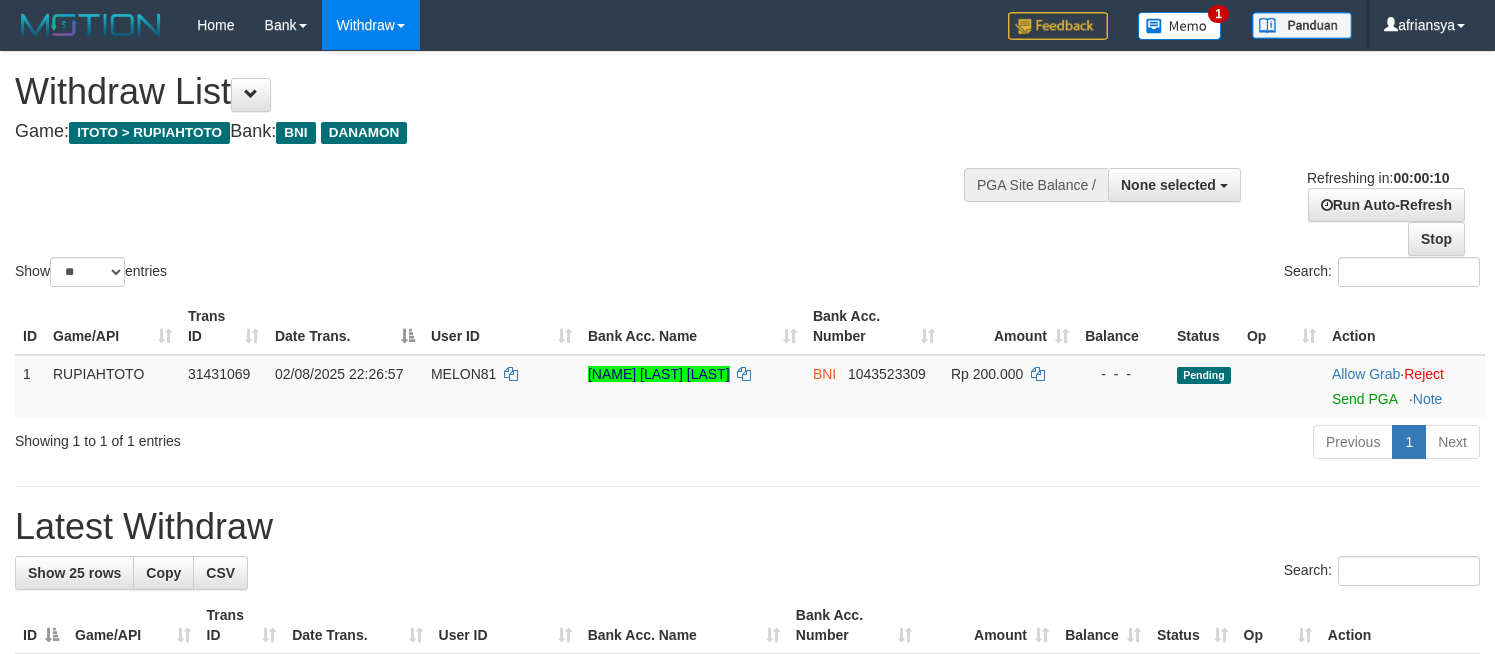 select 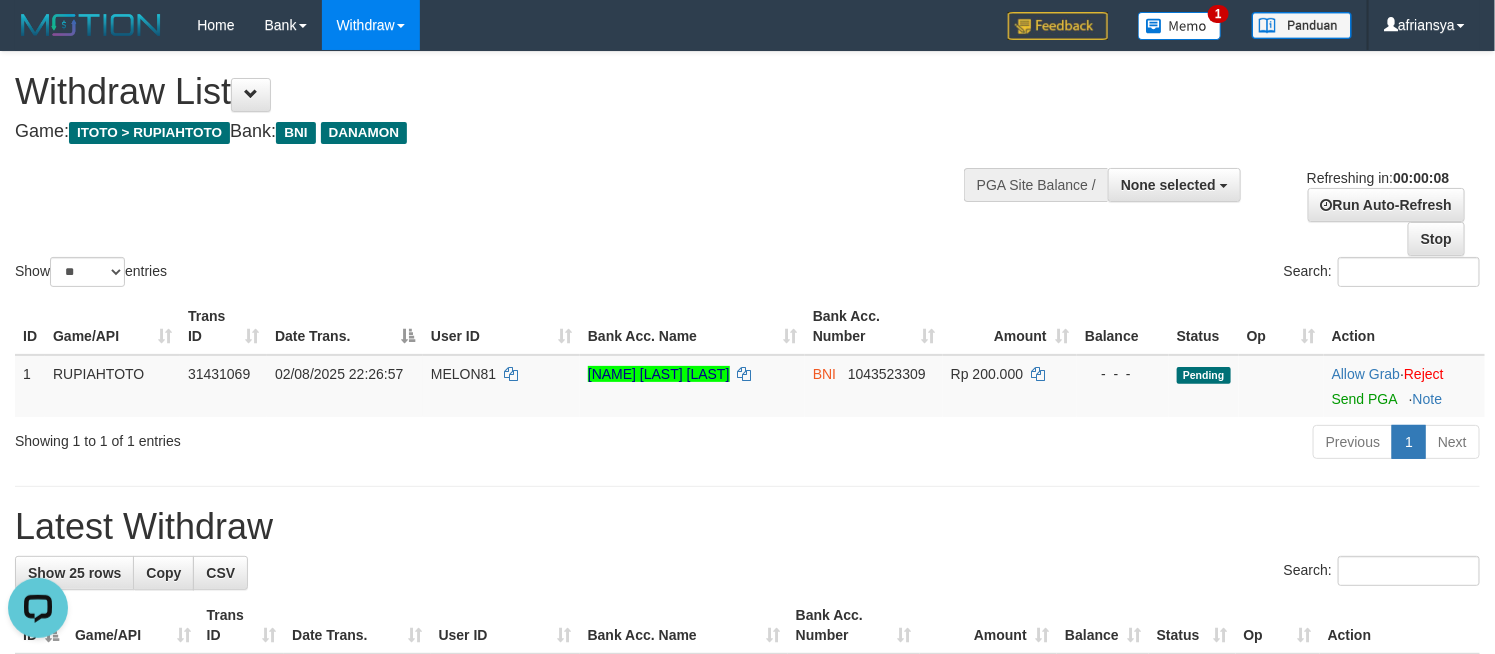 scroll, scrollTop: 0, scrollLeft: 0, axis: both 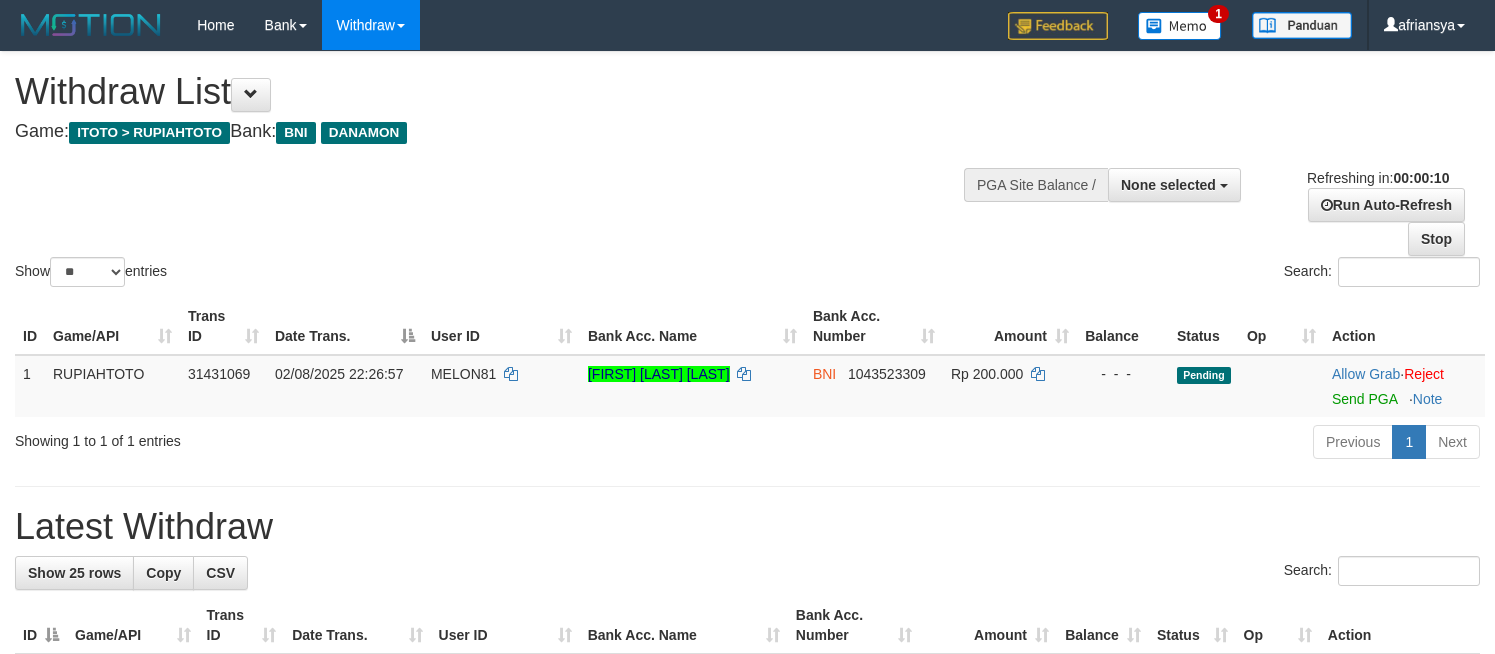 select 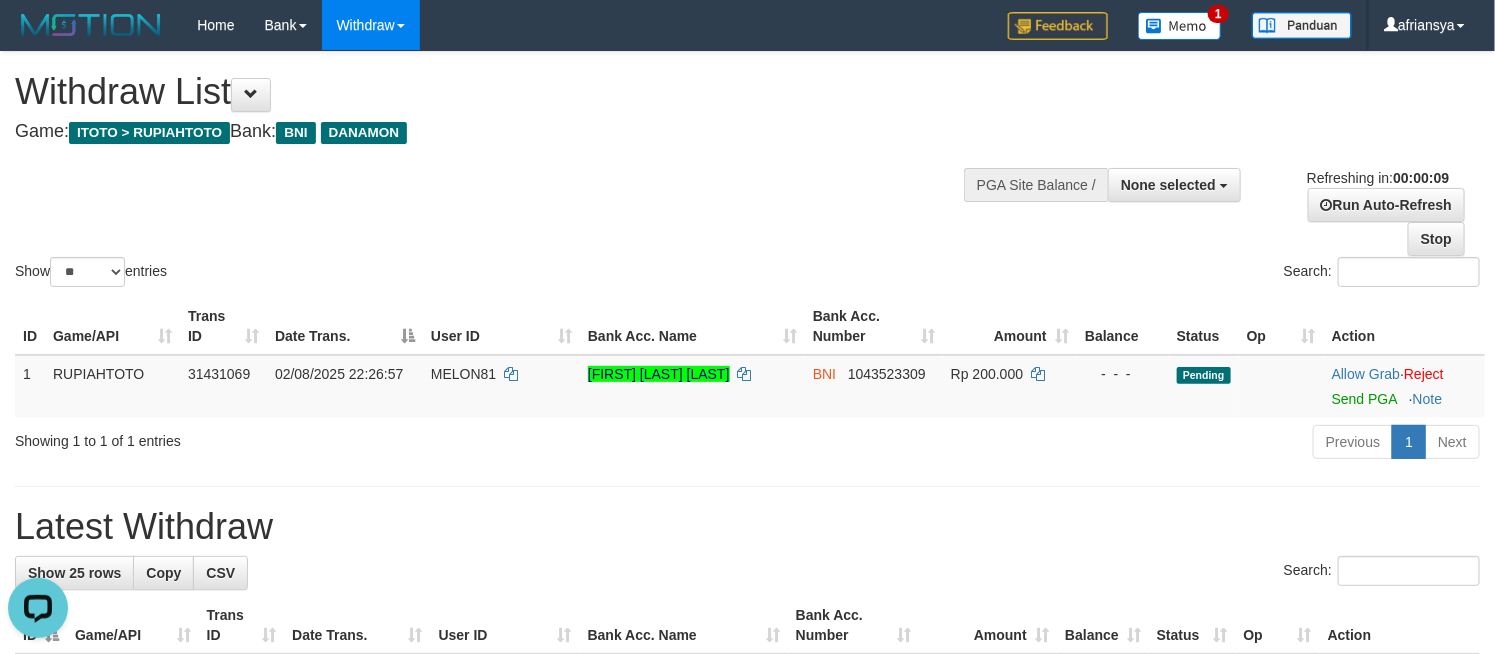 scroll, scrollTop: 0, scrollLeft: 0, axis: both 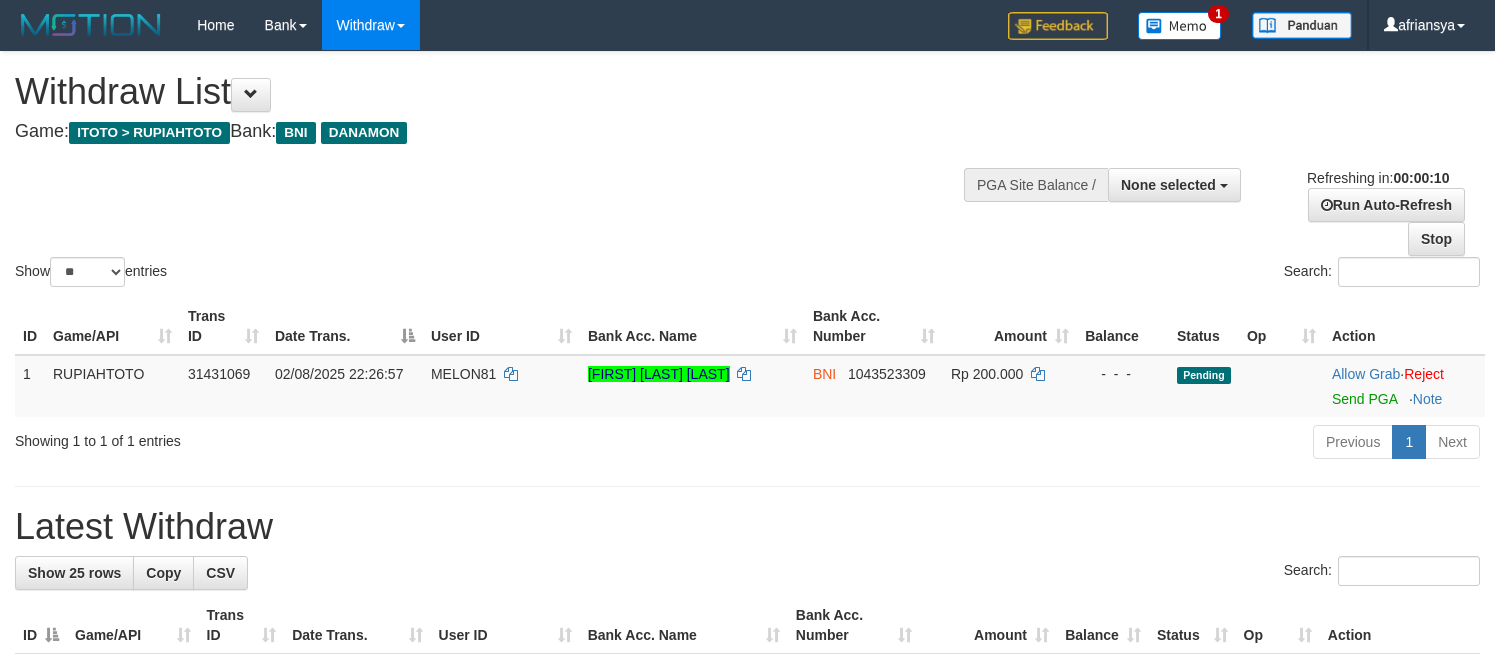 select 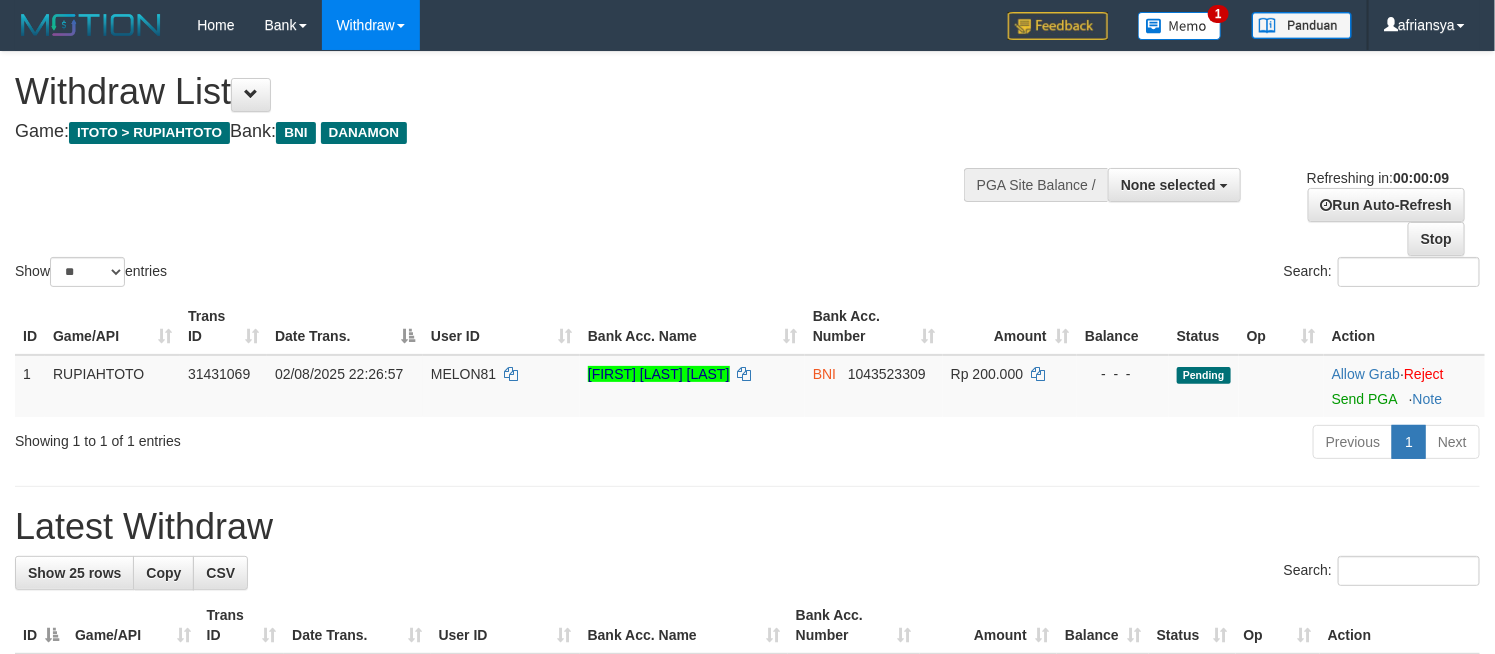 scroll, scrollTop: 0, scrollLeft: 0, axis: both 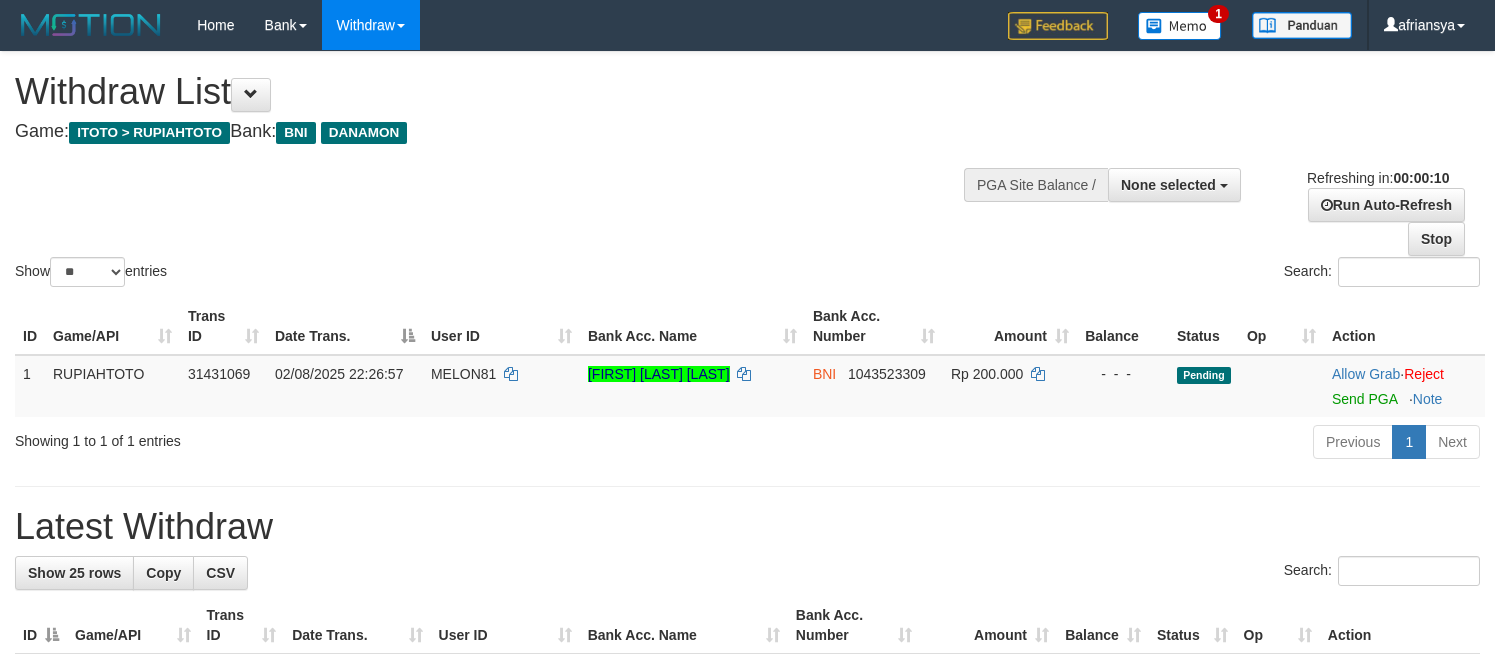select 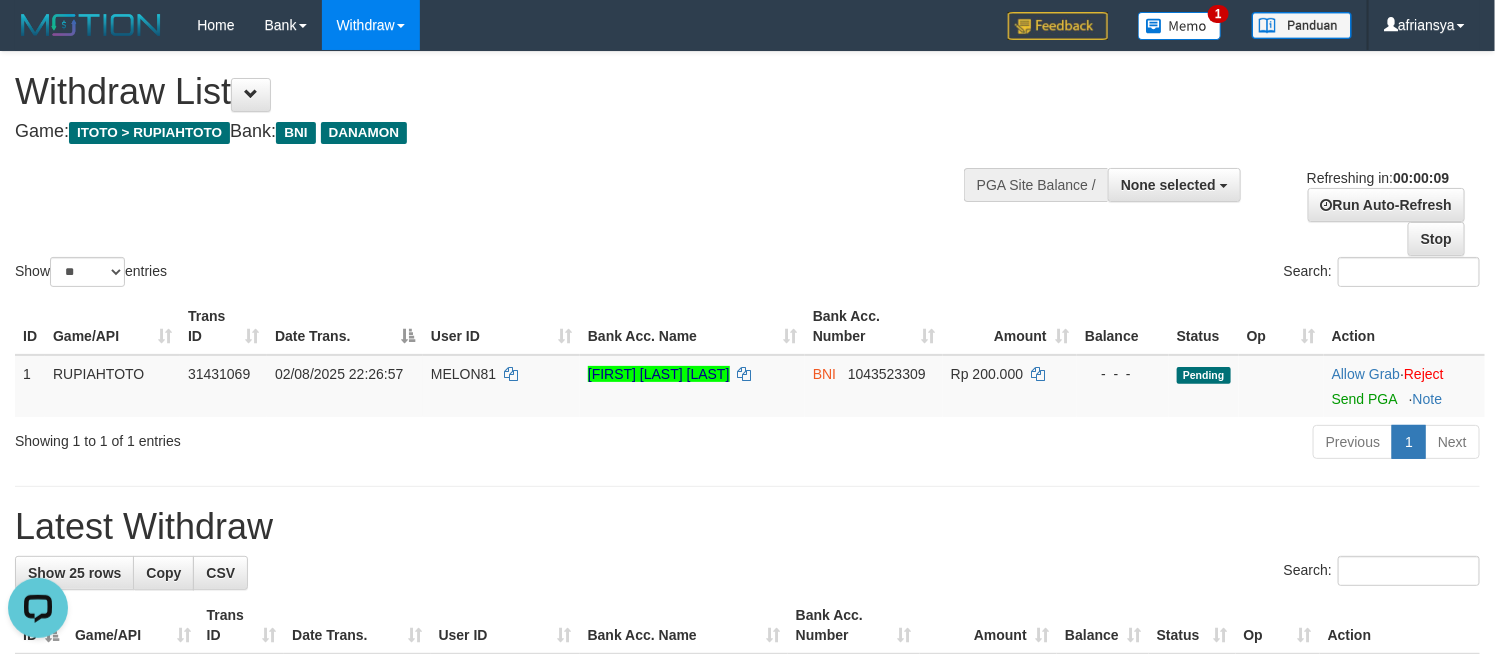 scroll, scrollTop: 0, scrollLeft: 0, axis: both 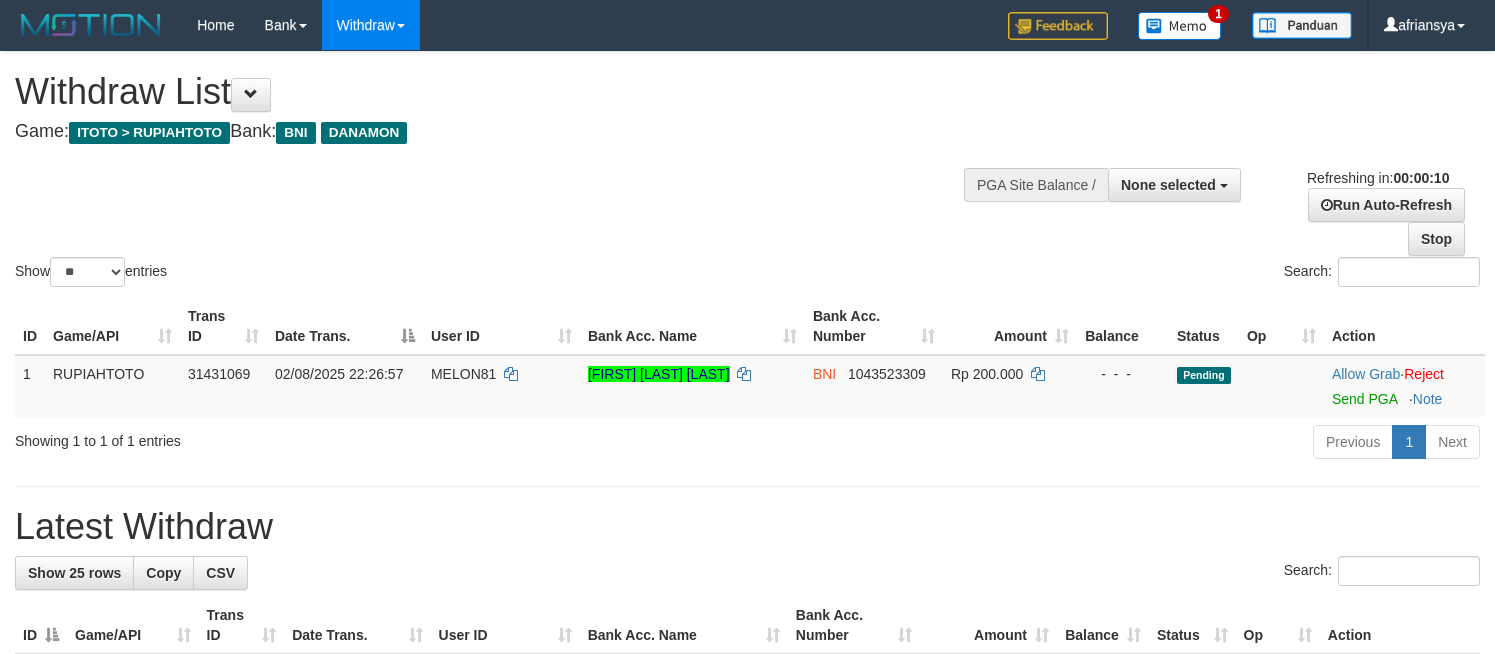 select 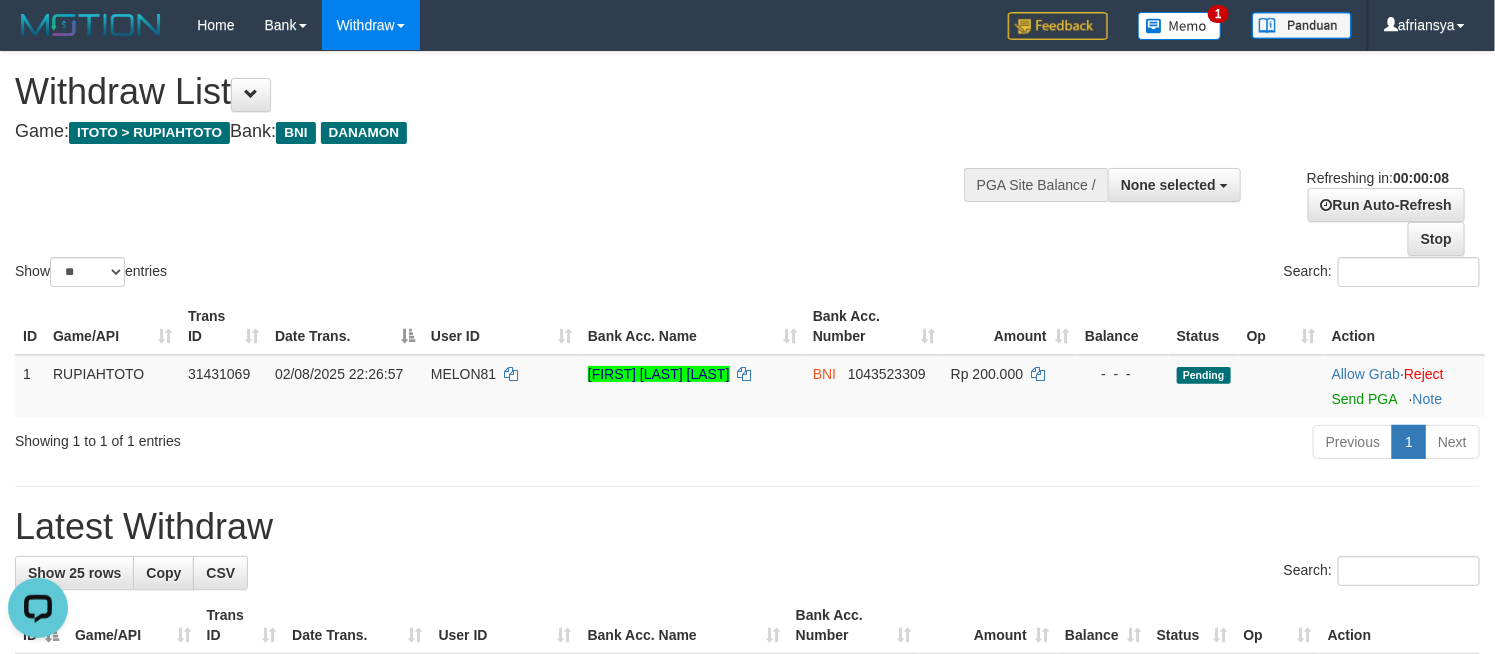 scroll, scrollTop: 0, scrollLeft: 0, axis: both 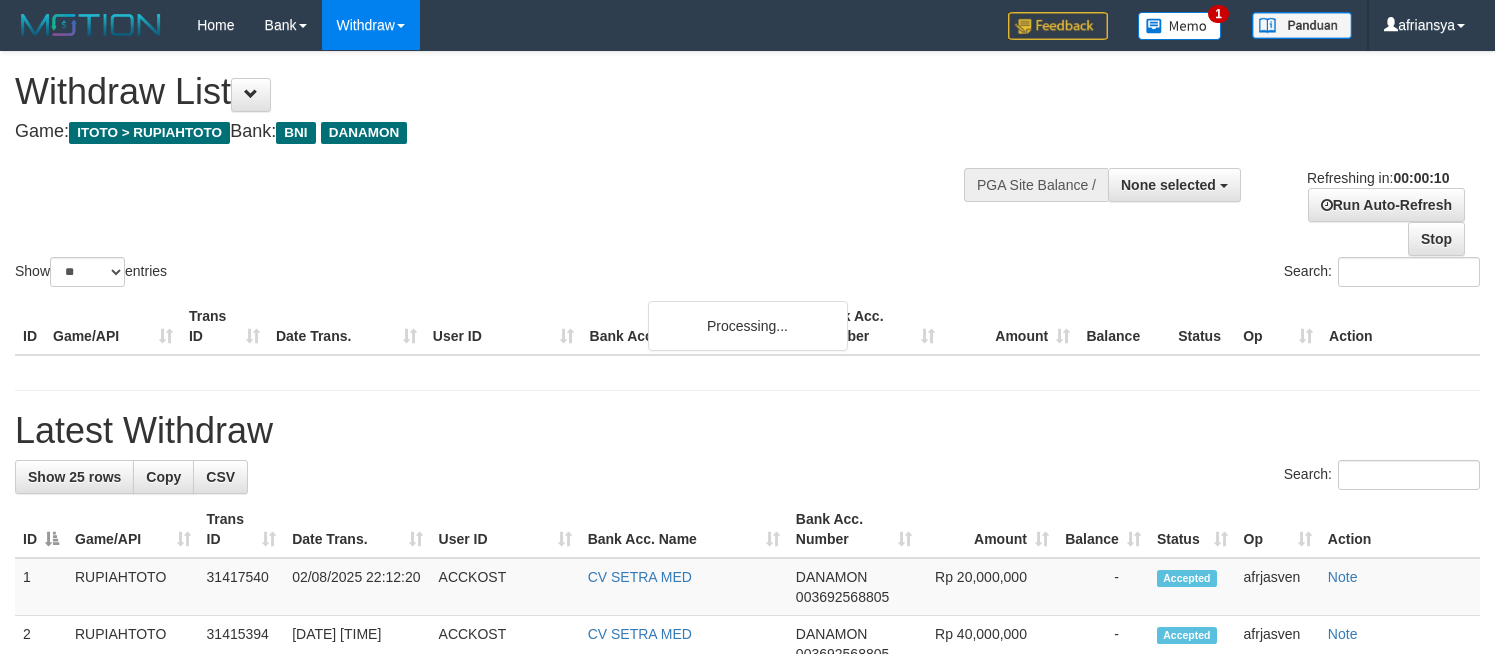 select 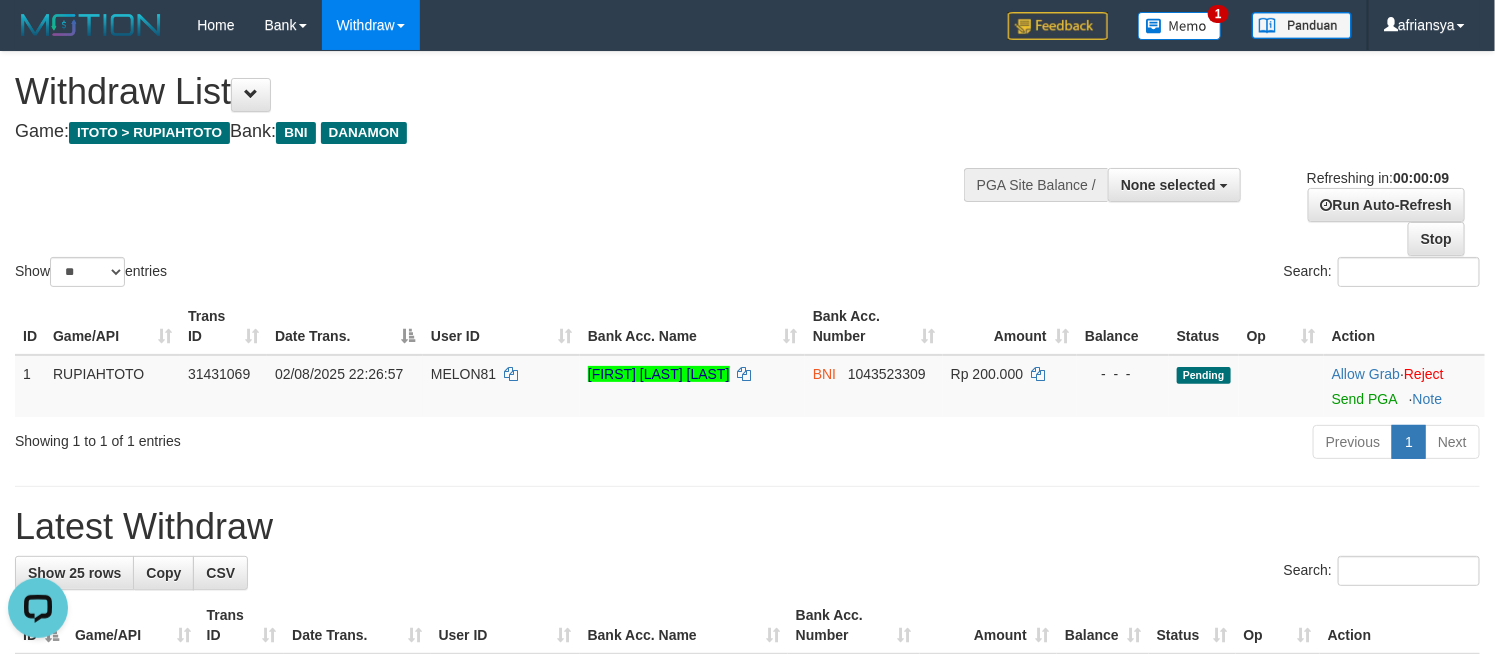 scroll, scrollTop: 0, scrollLeft: 0, axis: both 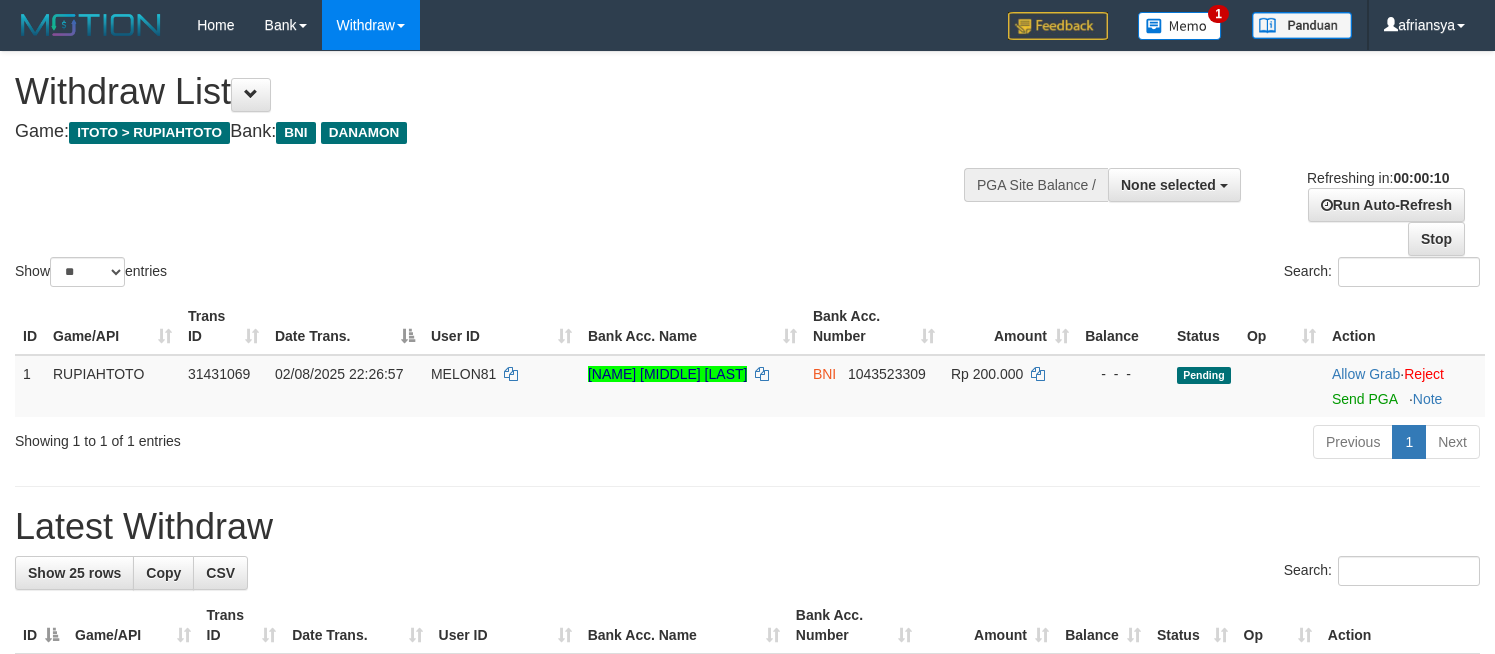 select 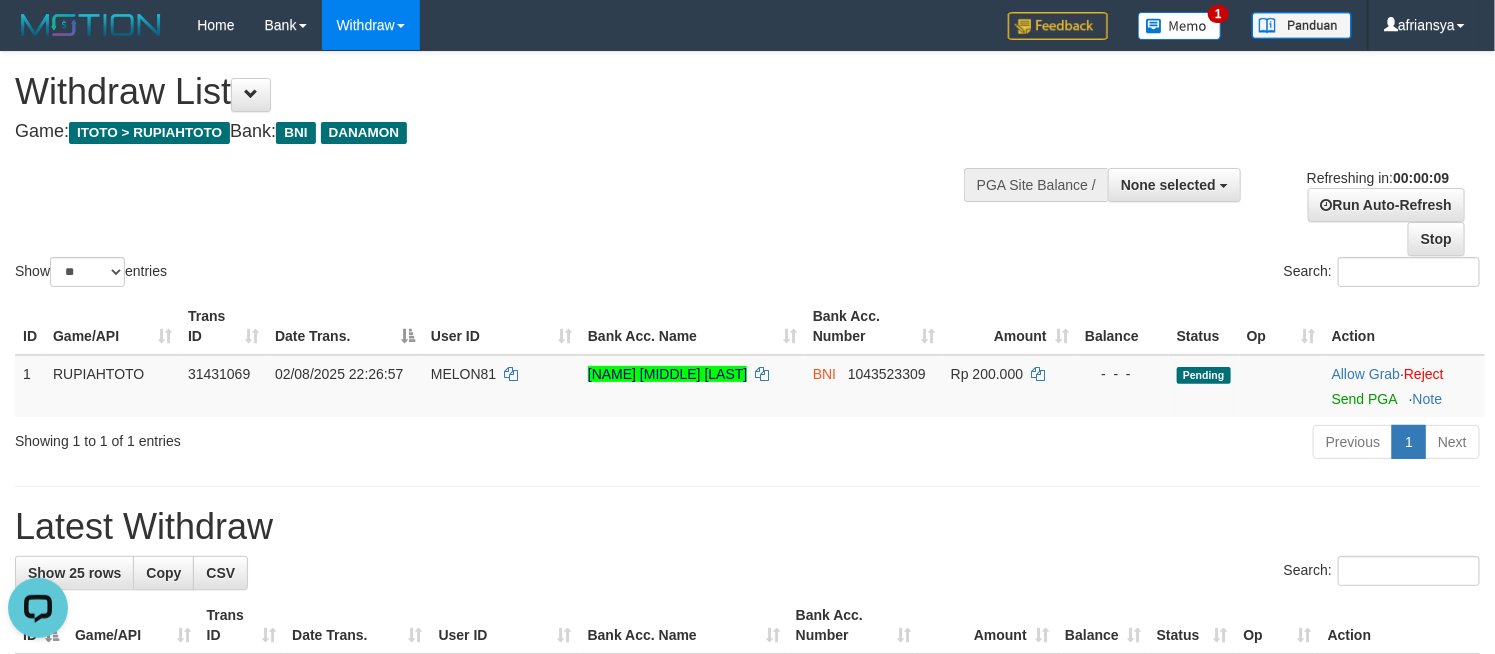 scroll, scrollTop: 0, scrollLeft: 0, axis: both 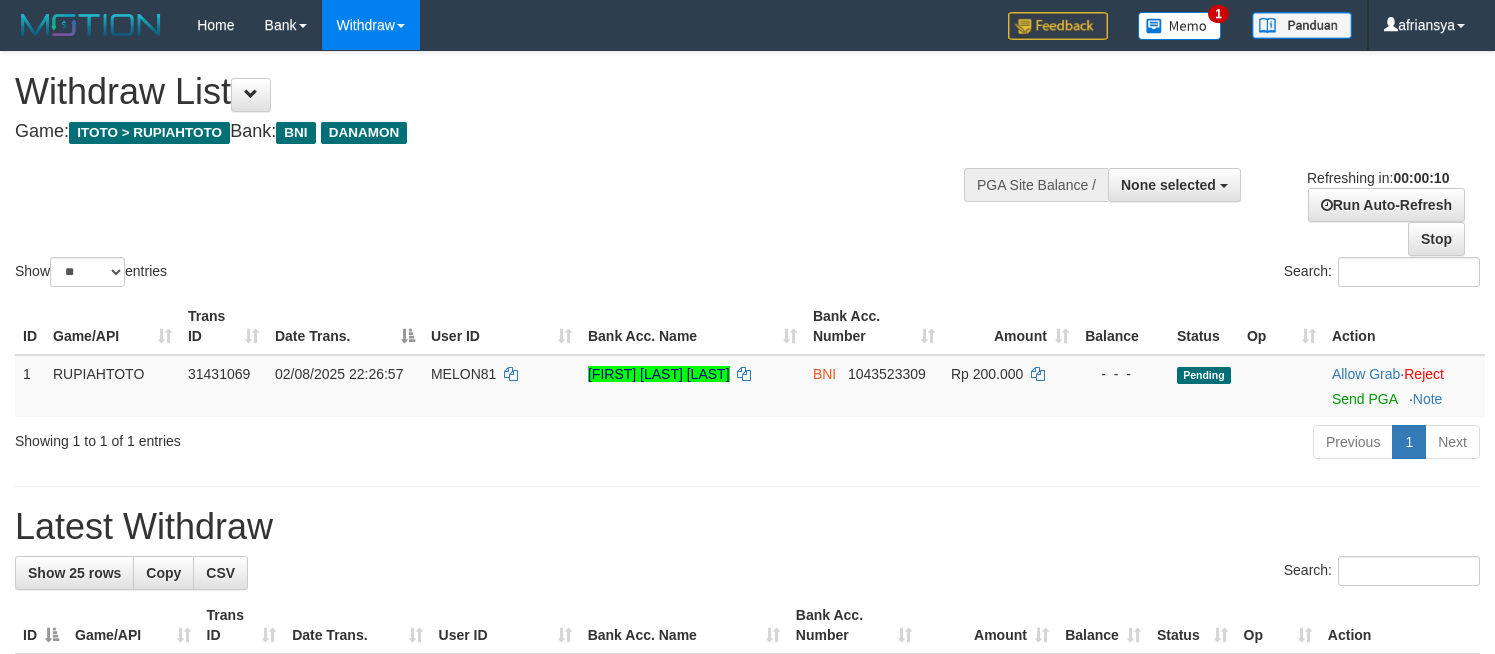 select 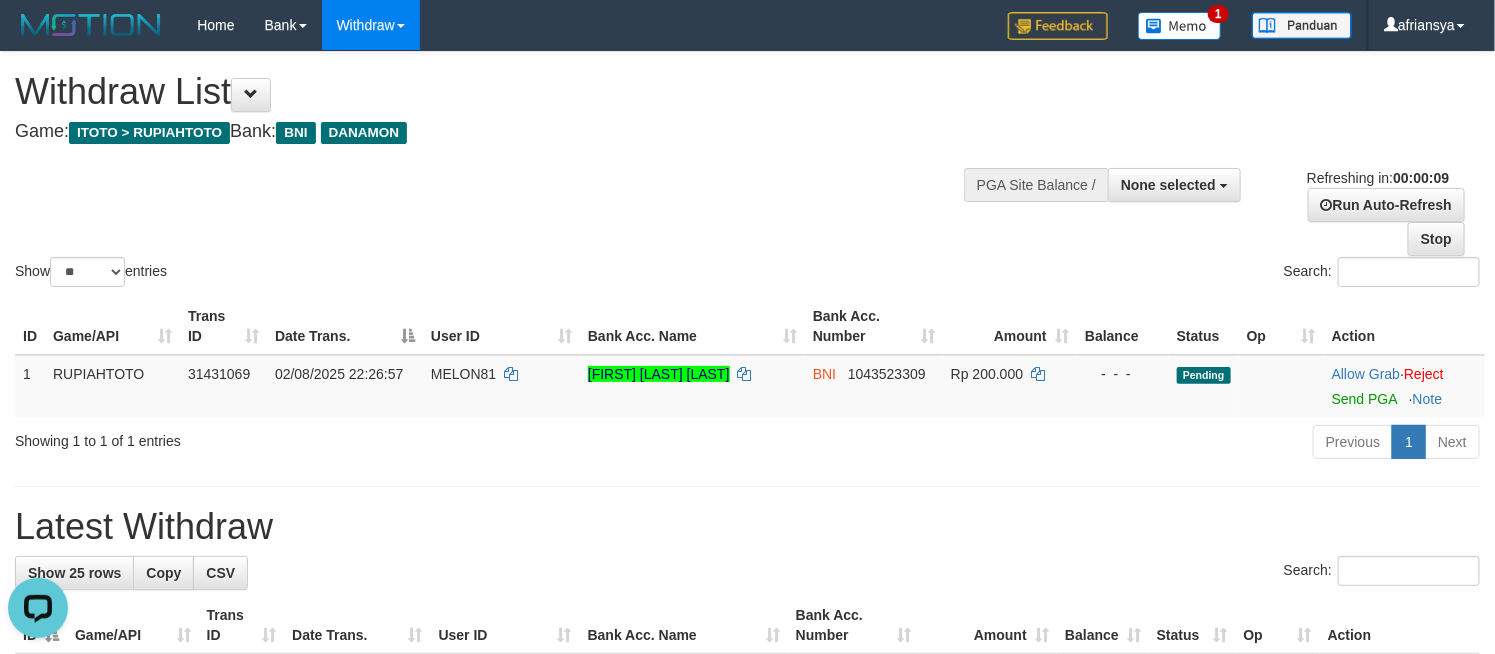 scroll, scrollTop: 0, scrollLeft: 0, axis: both 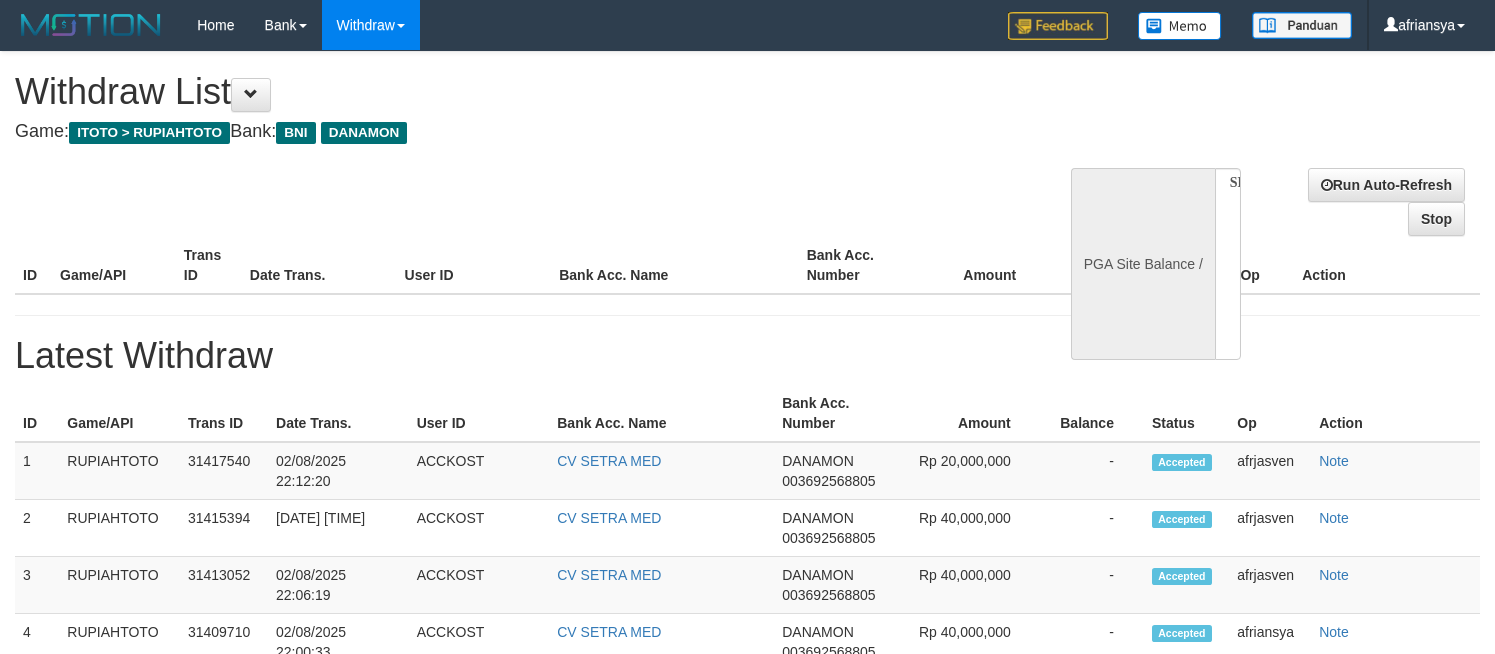 select 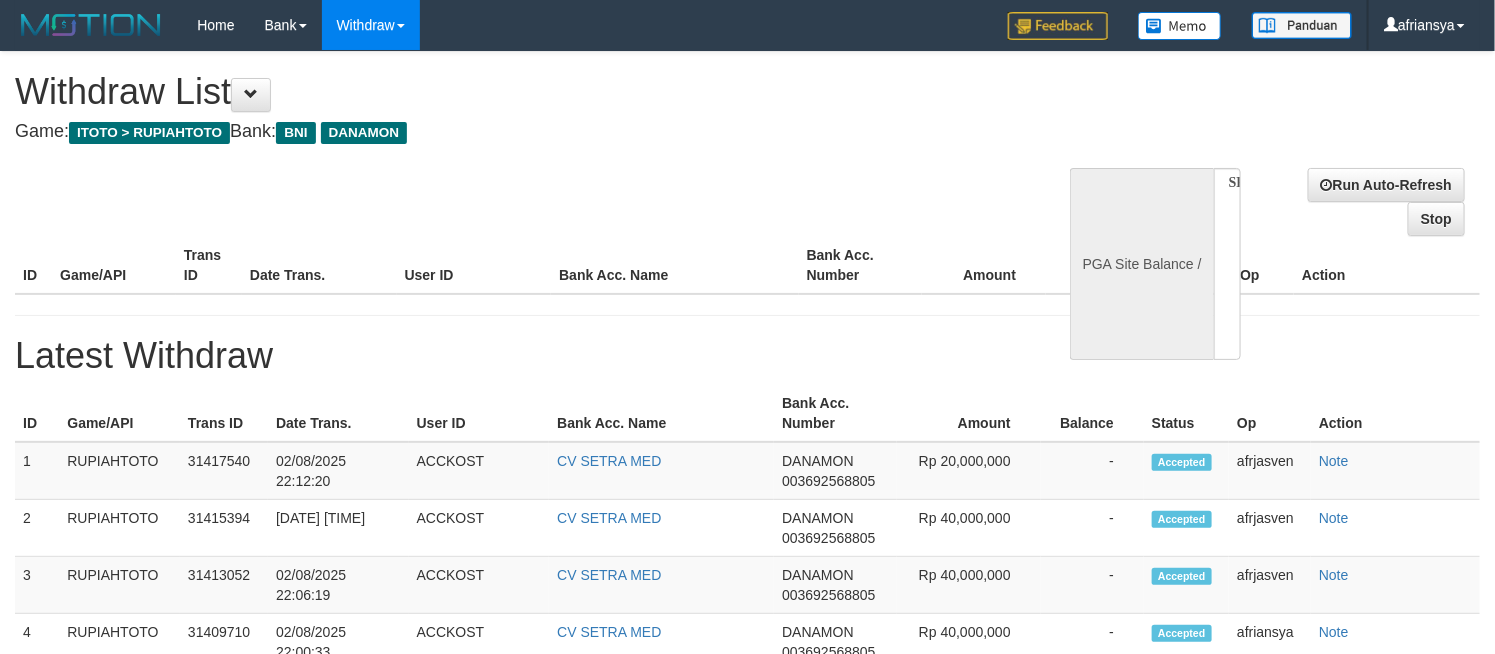 select on "**" 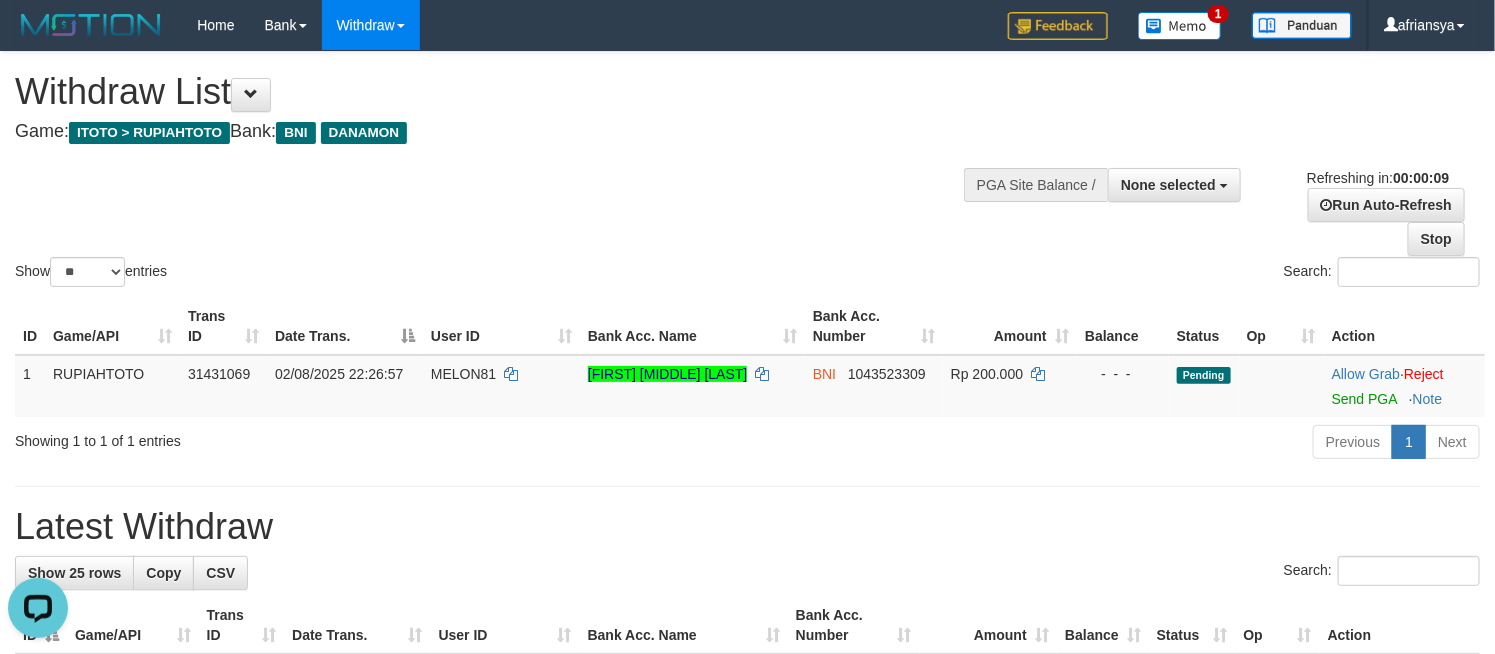 scroll, scrollTop: 0, scrollLeft: 0, axis: both 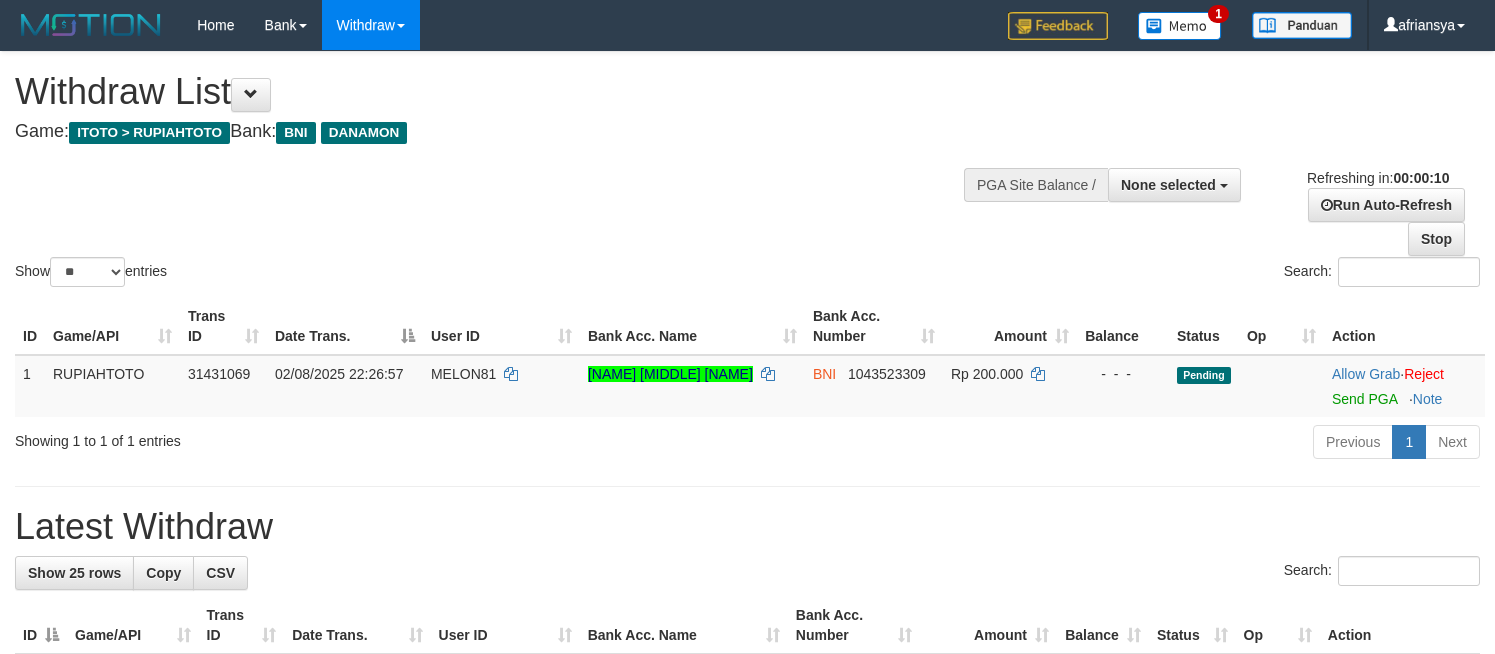 select 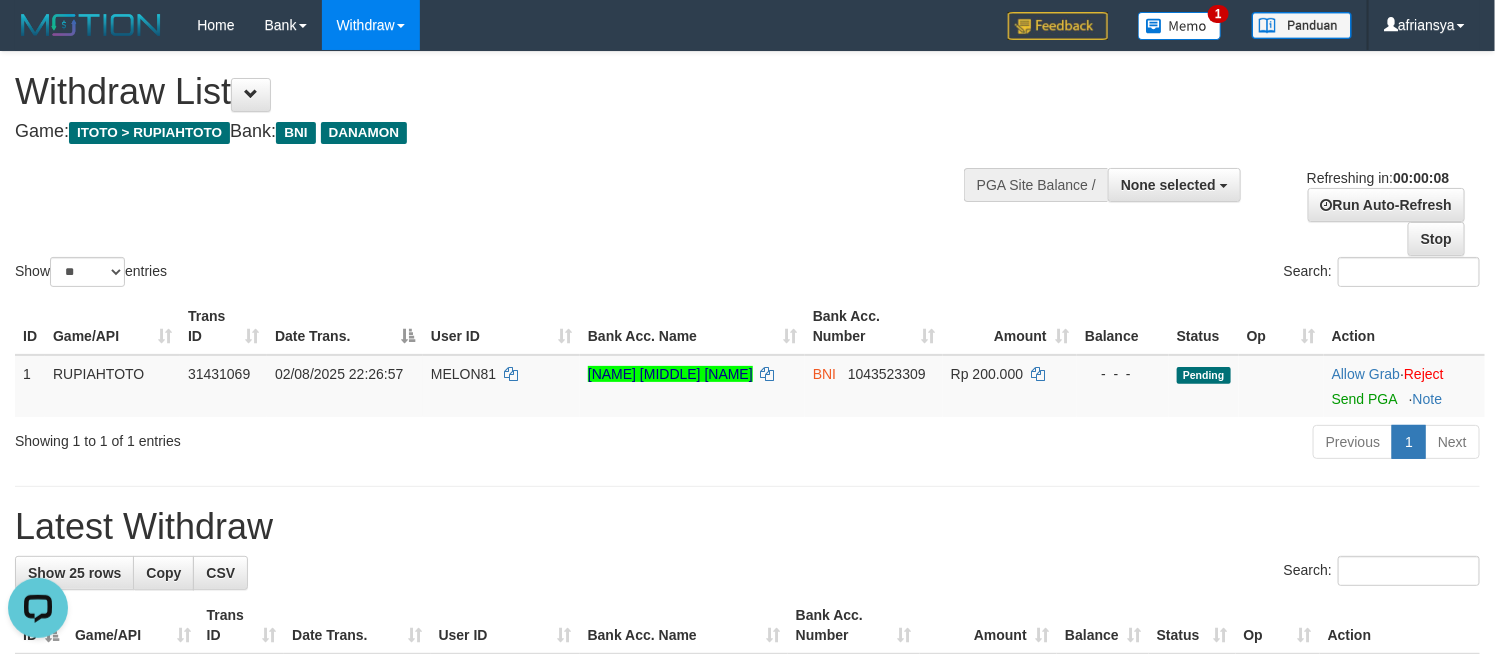 scroll, scrollTop: 0, scrollLeft: 0, axis: both 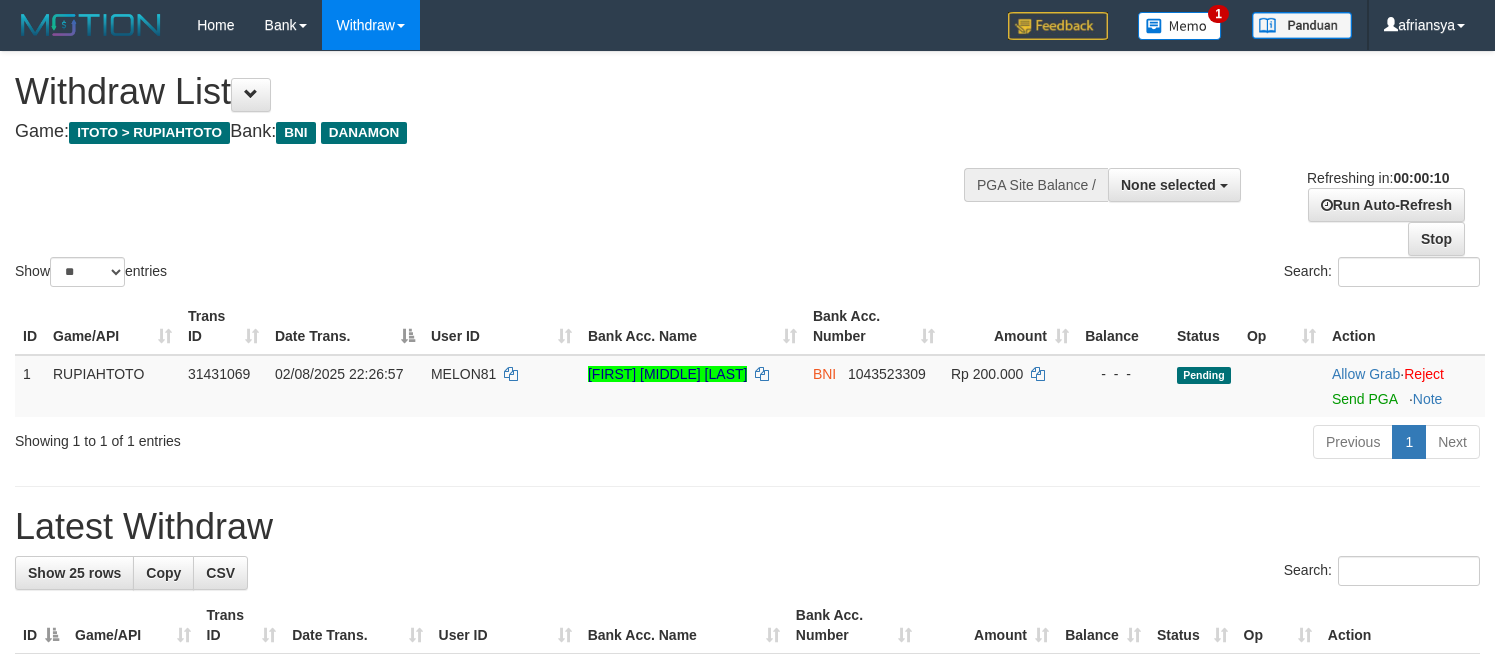 select 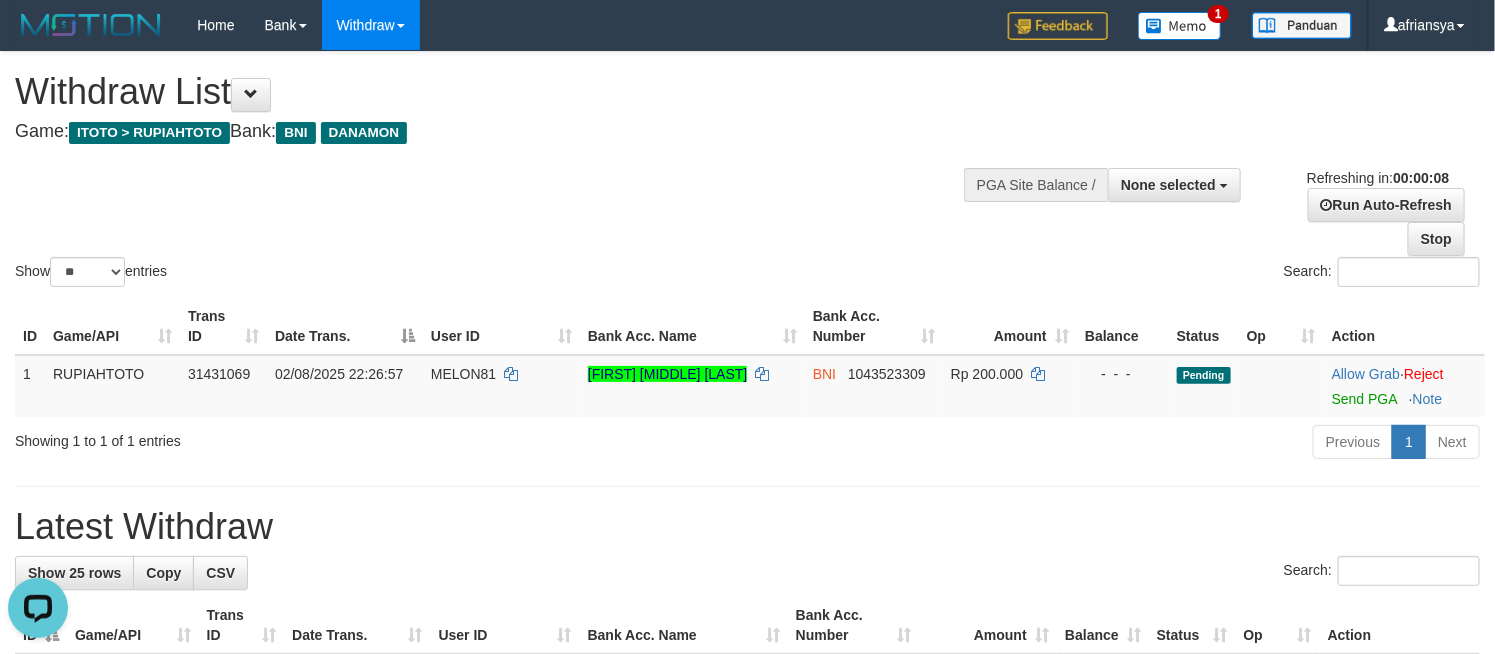 scroll, scrollTop: 0, scrollLeft: 0, axis: both 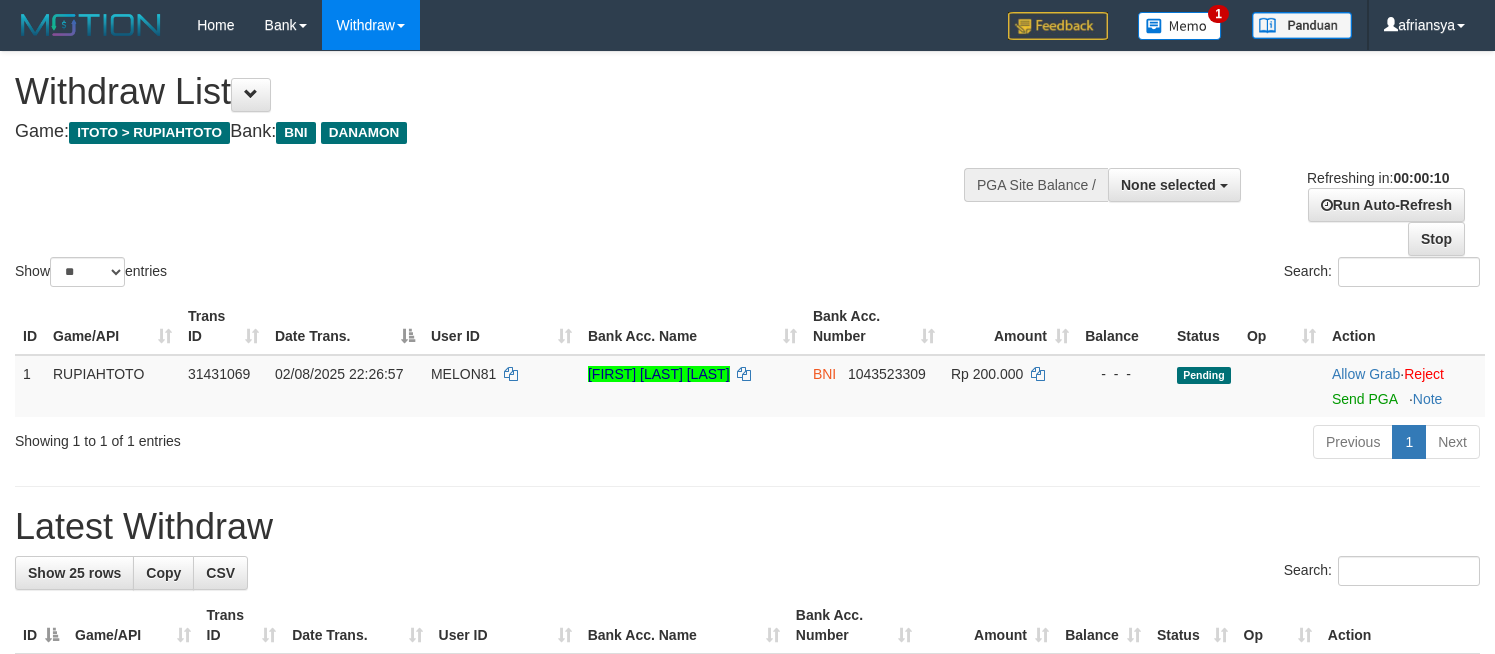 select 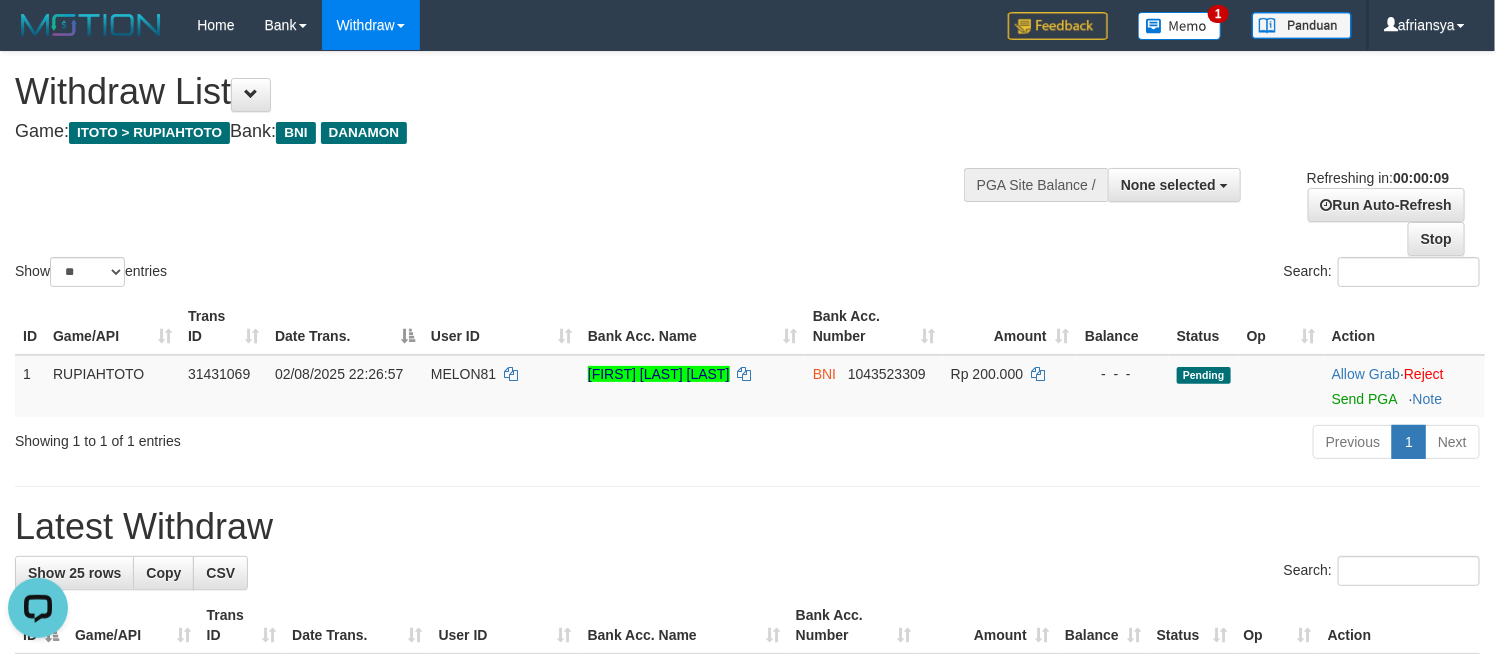 scroll, scrollTop: 0, scrollLeft: 0, axis: both 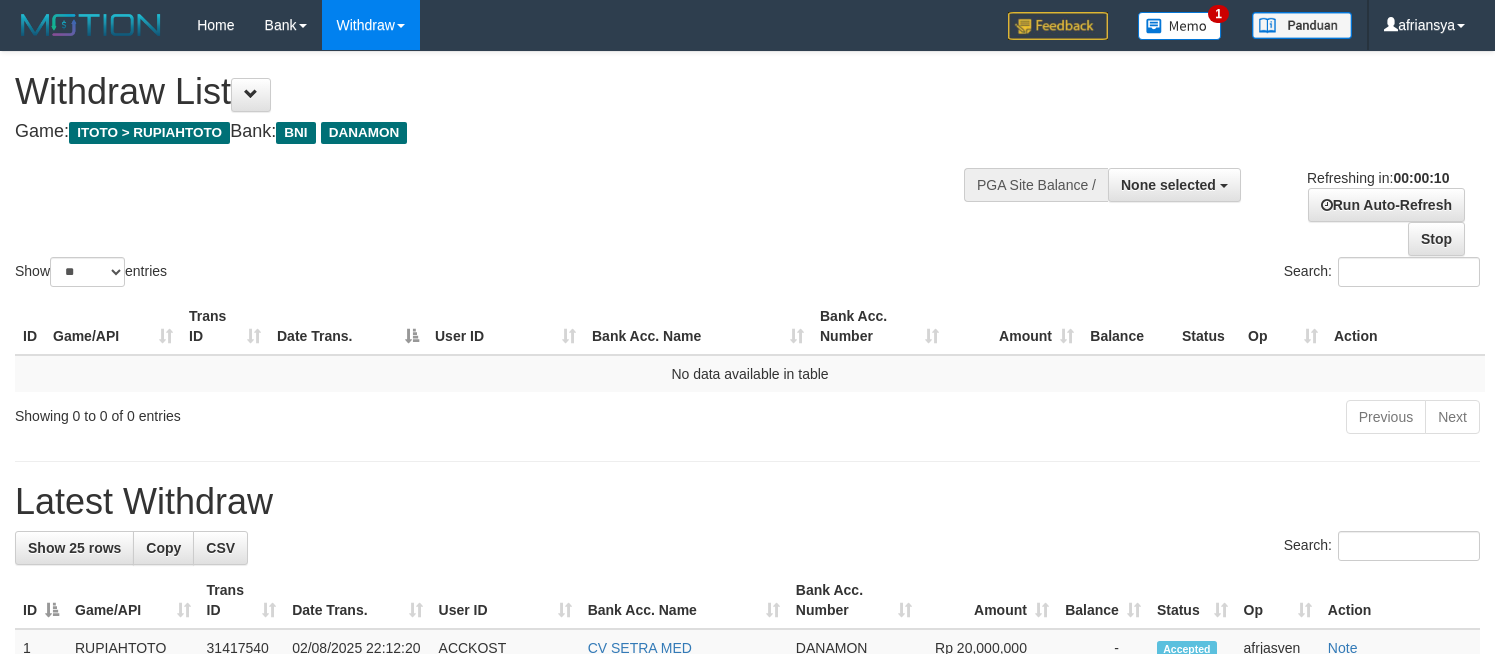 select 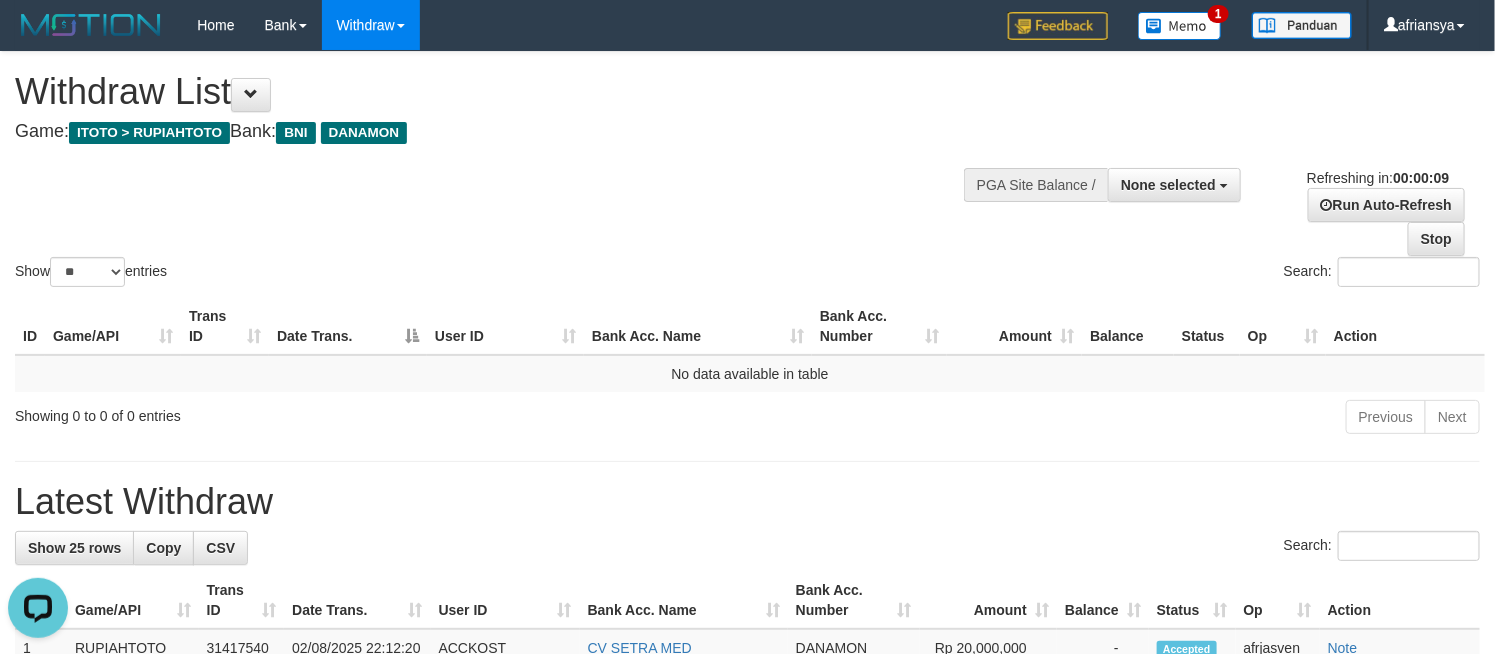 scroll, scrollTop: 0, scrollLeft: 0, axis: both 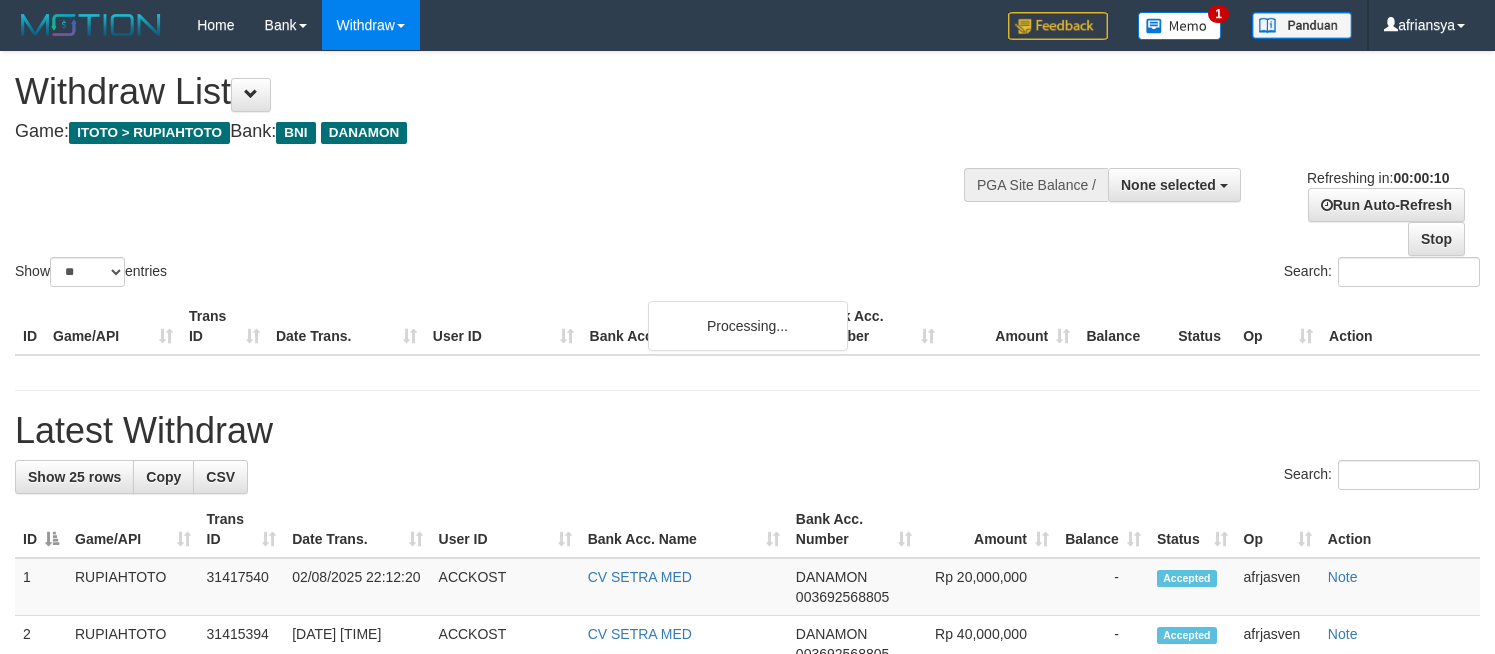 select 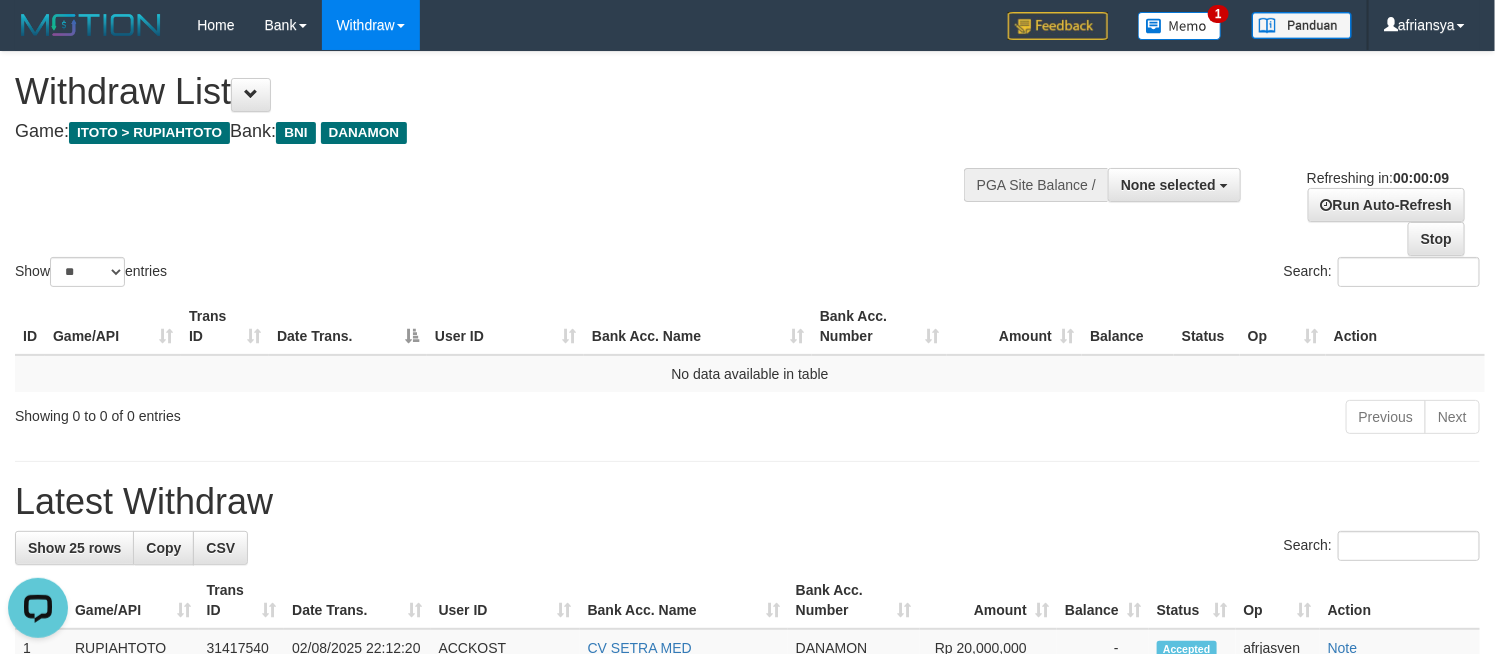 scroll, scrollTop: 0, scrollLeft: 0, axis: both 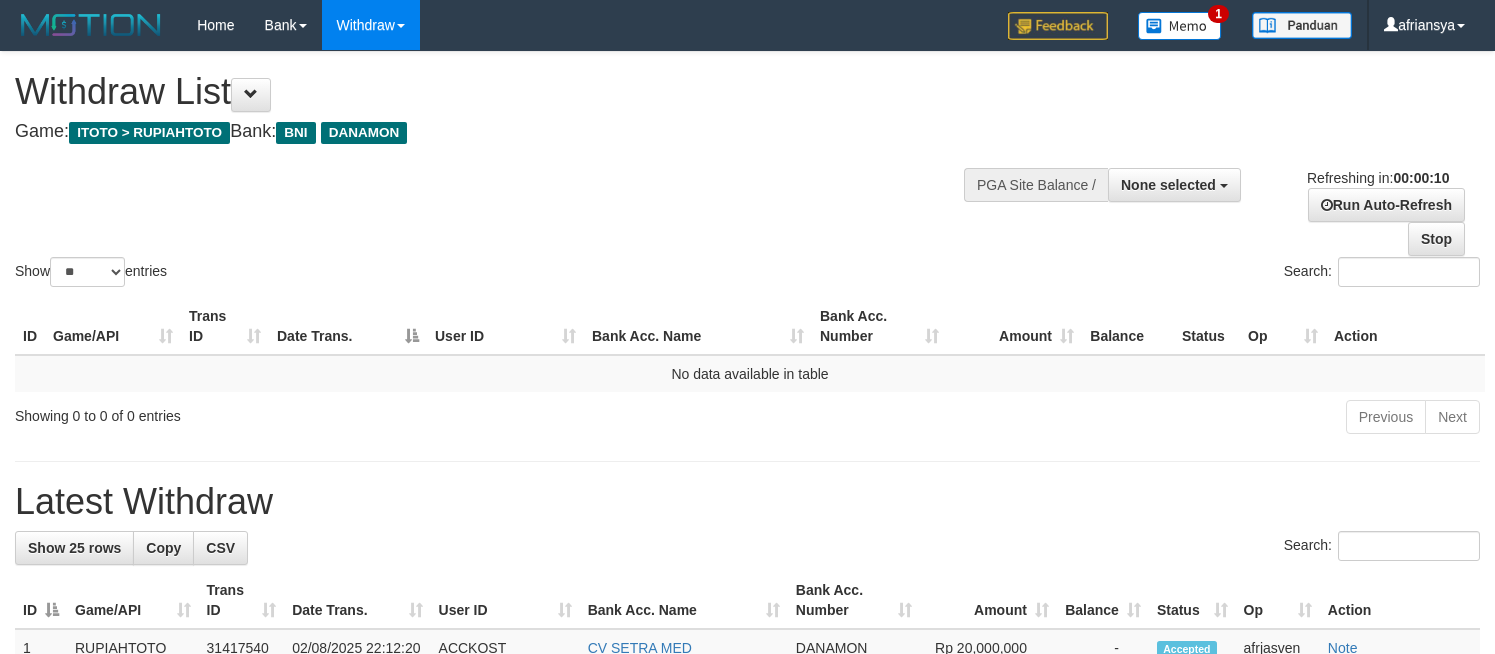 select 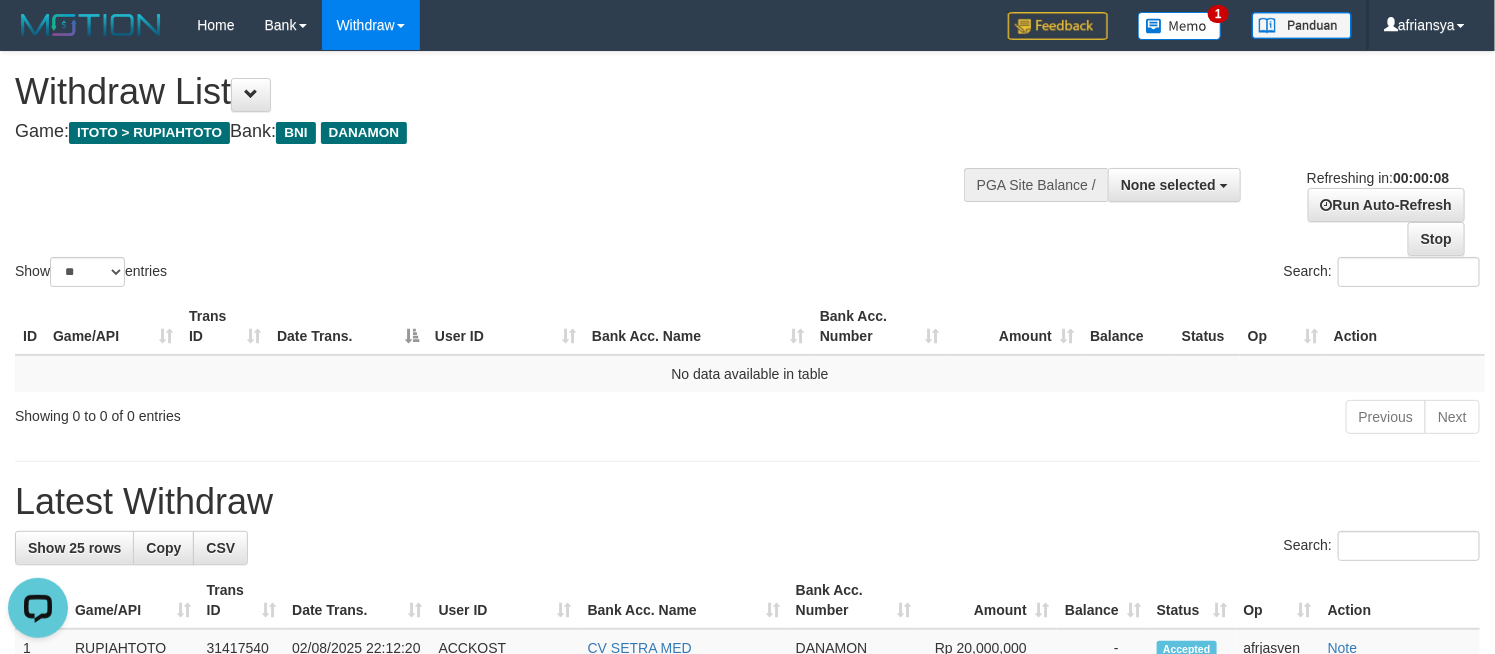 scroll, scrollTop: 0, scrollLeft: 0, axis: both 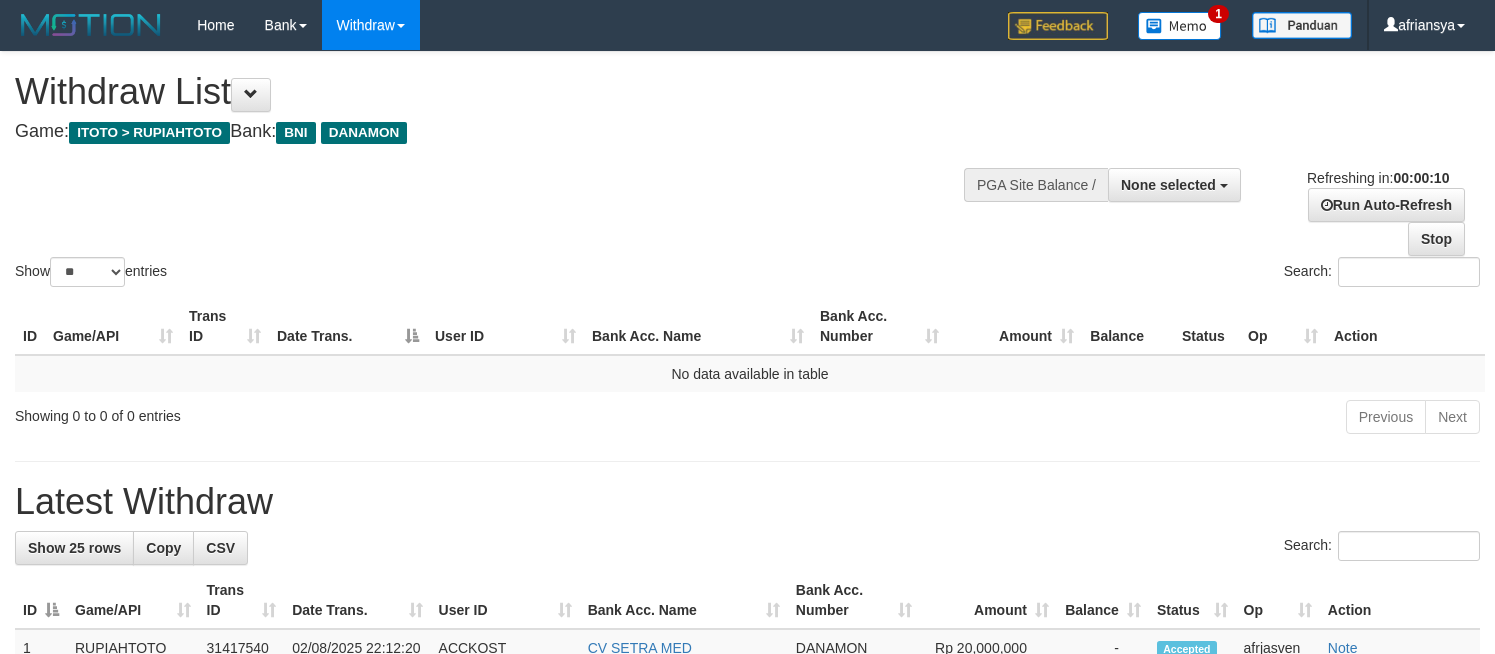 select 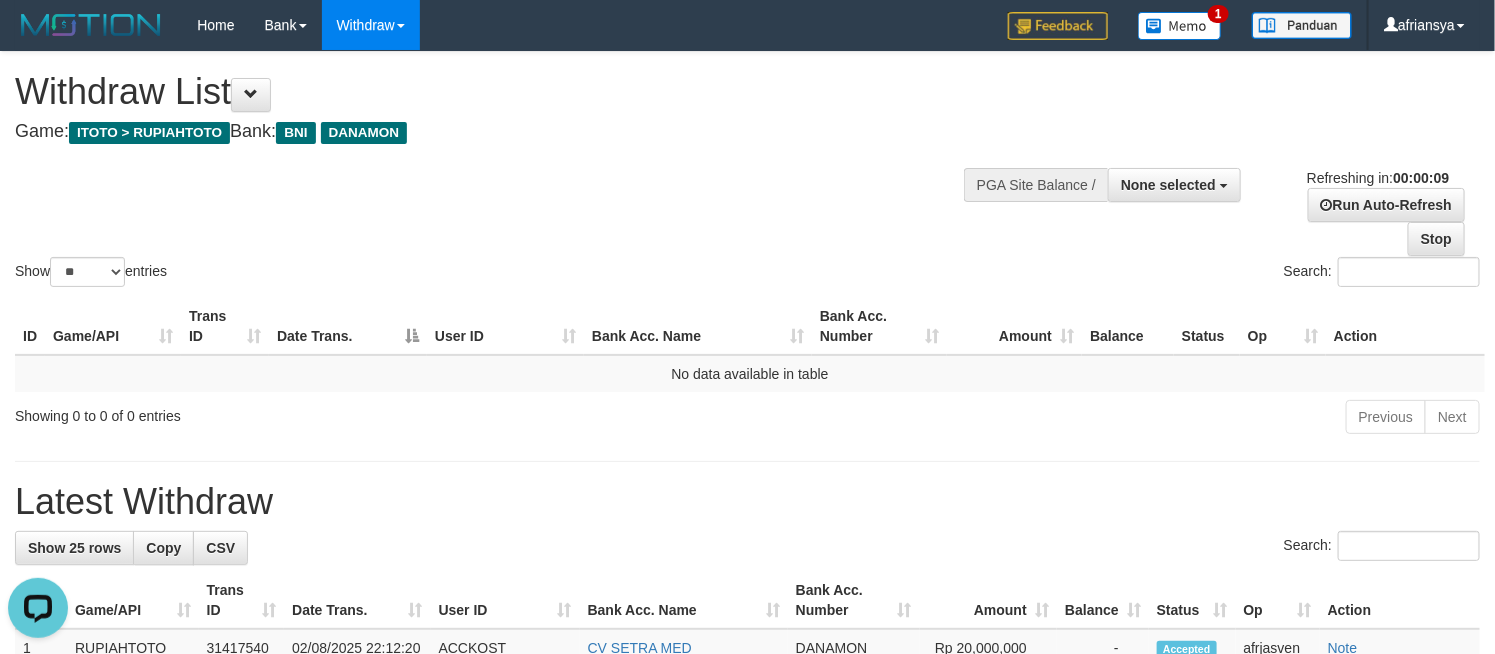 scroll, scrollTop: 0, scrollLeft: 0, axis: both 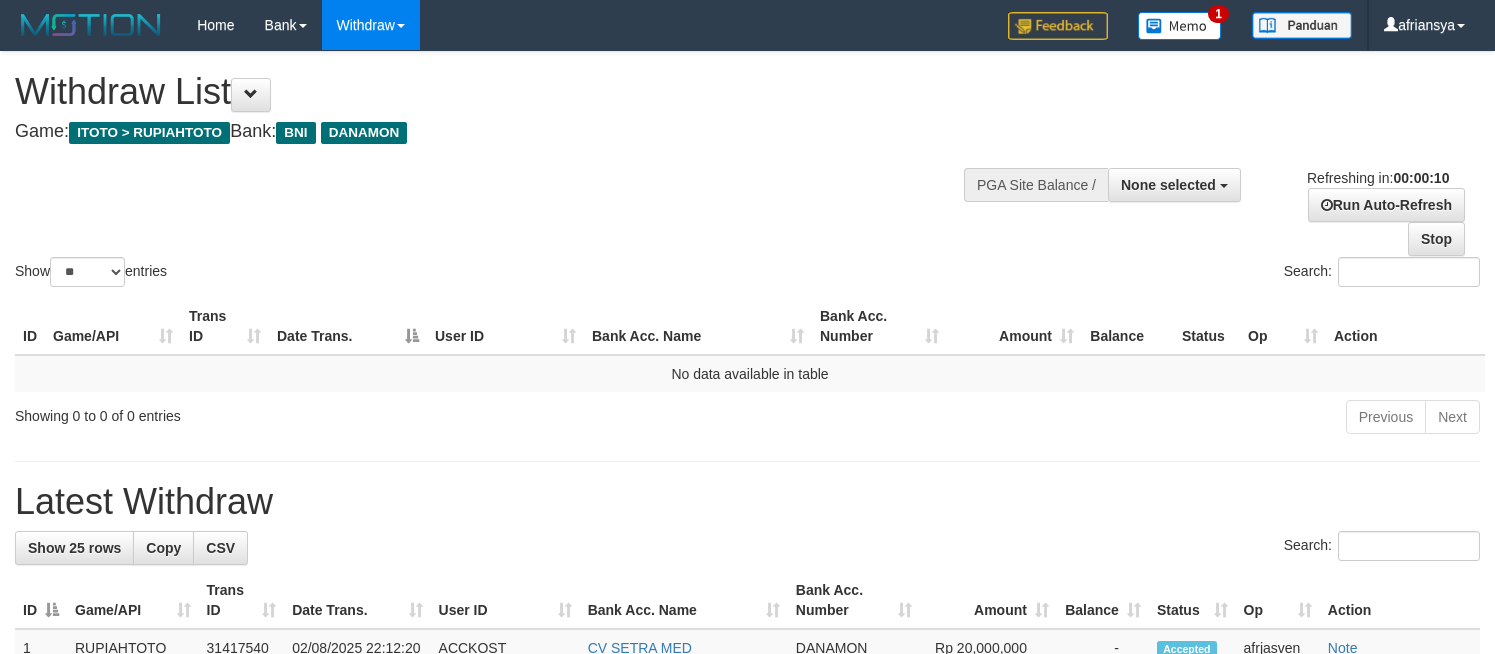 select 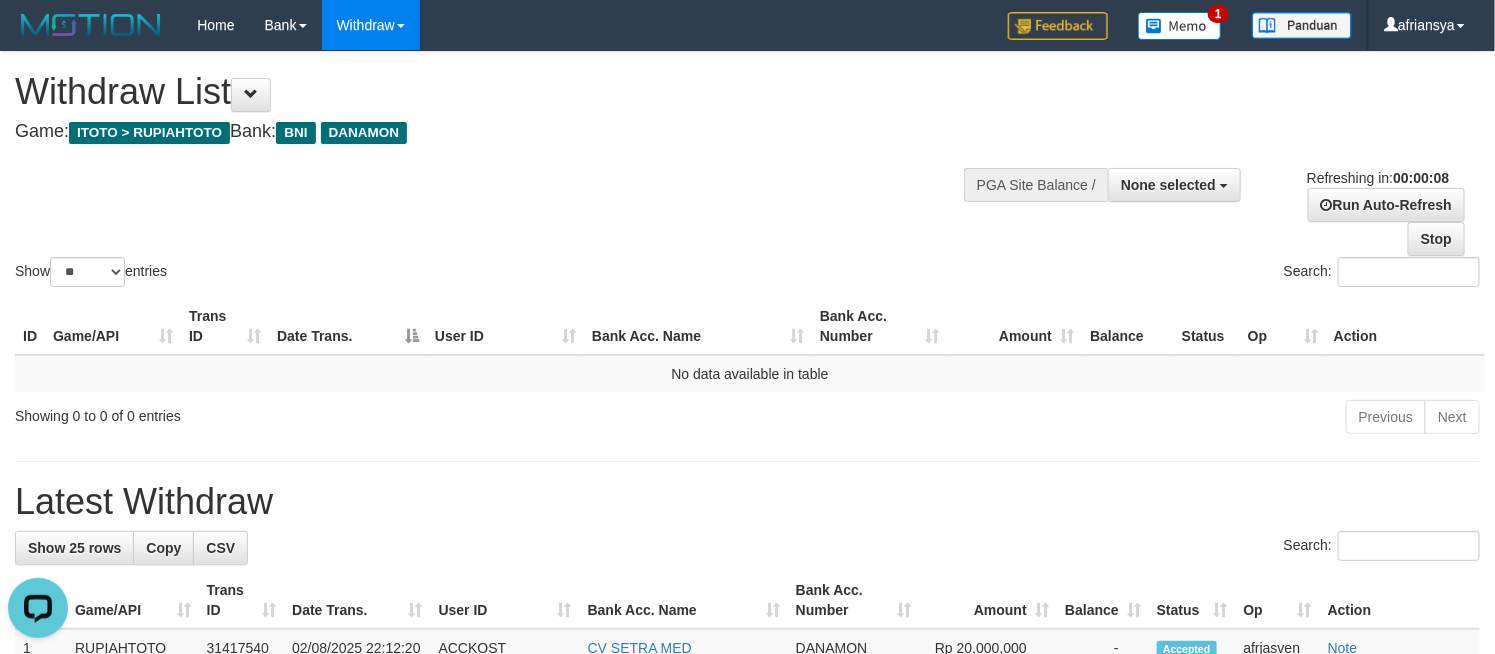 scroll, scrollTop: 0, scrollLeft: 0, axis: both 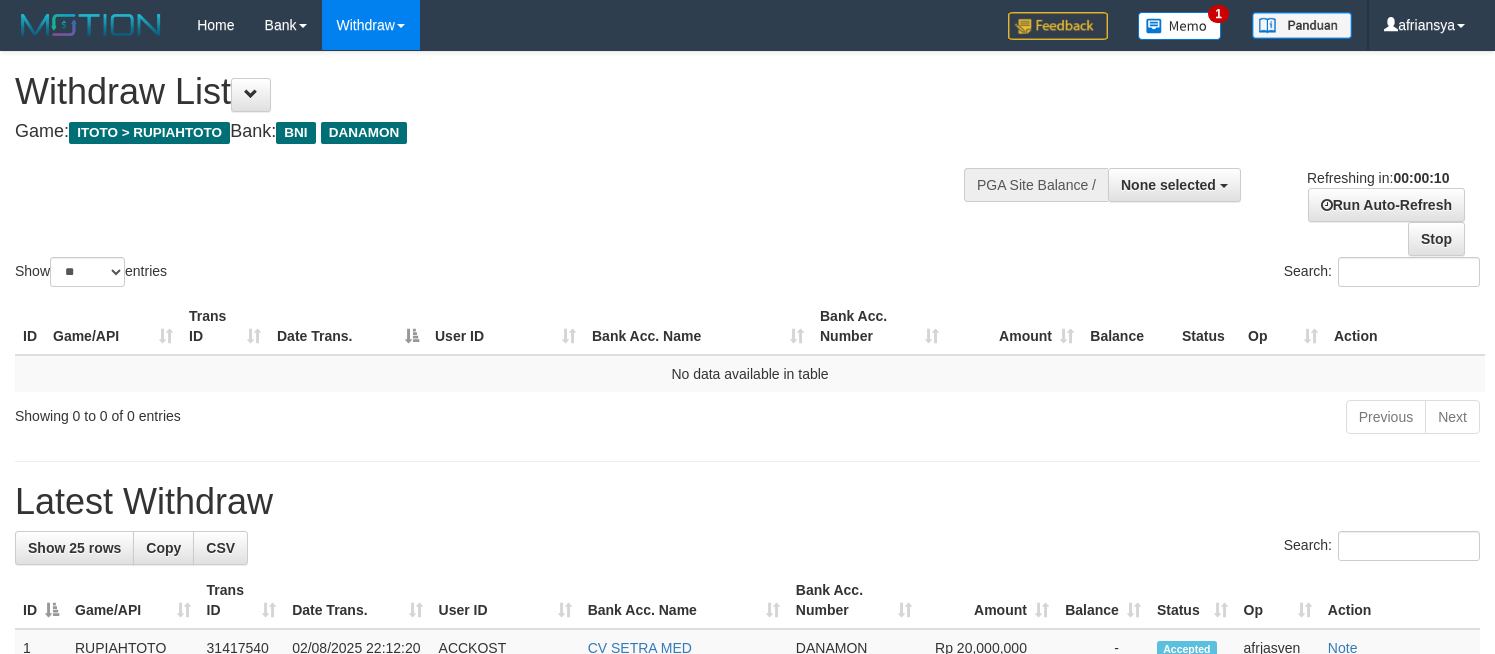 select 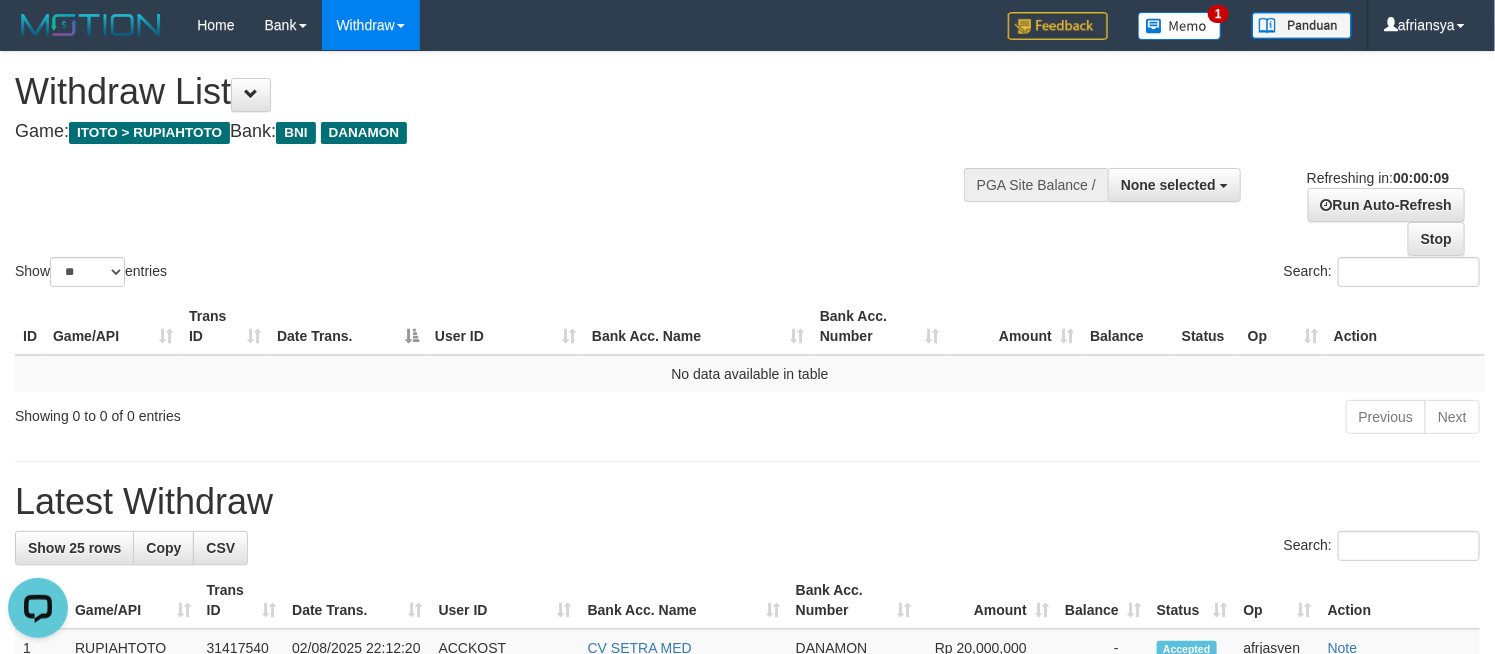 scroll, scrollTop: 0, scrollLeft: 0, axis: both 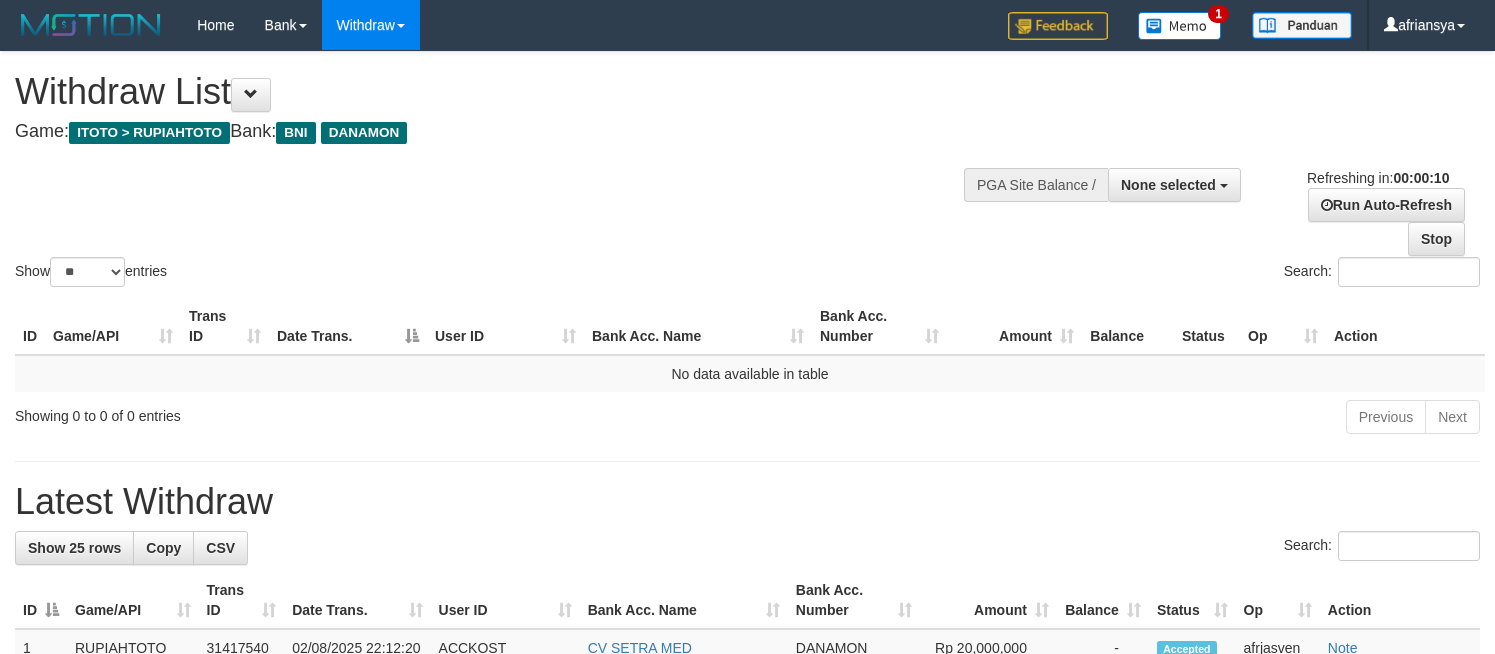 select 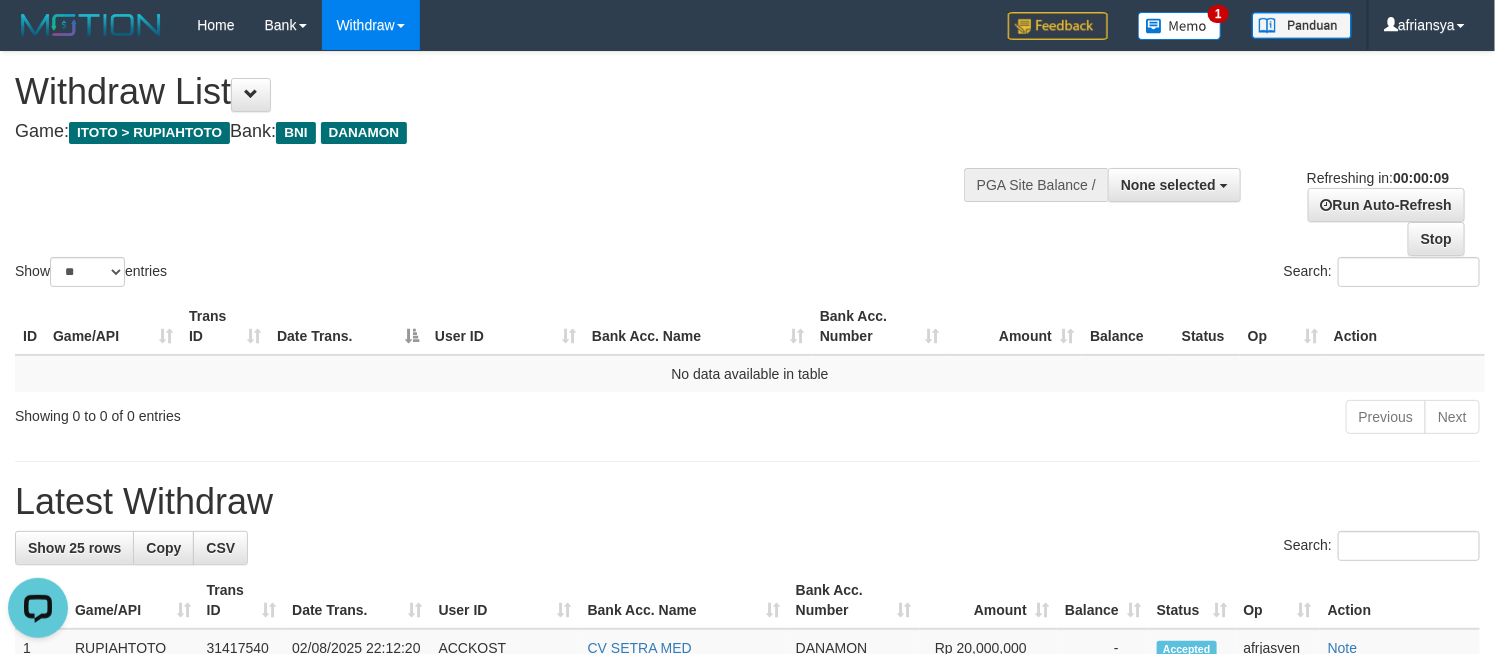 scroll, scrollTop: 0, scrollLeft: 0, axis: both 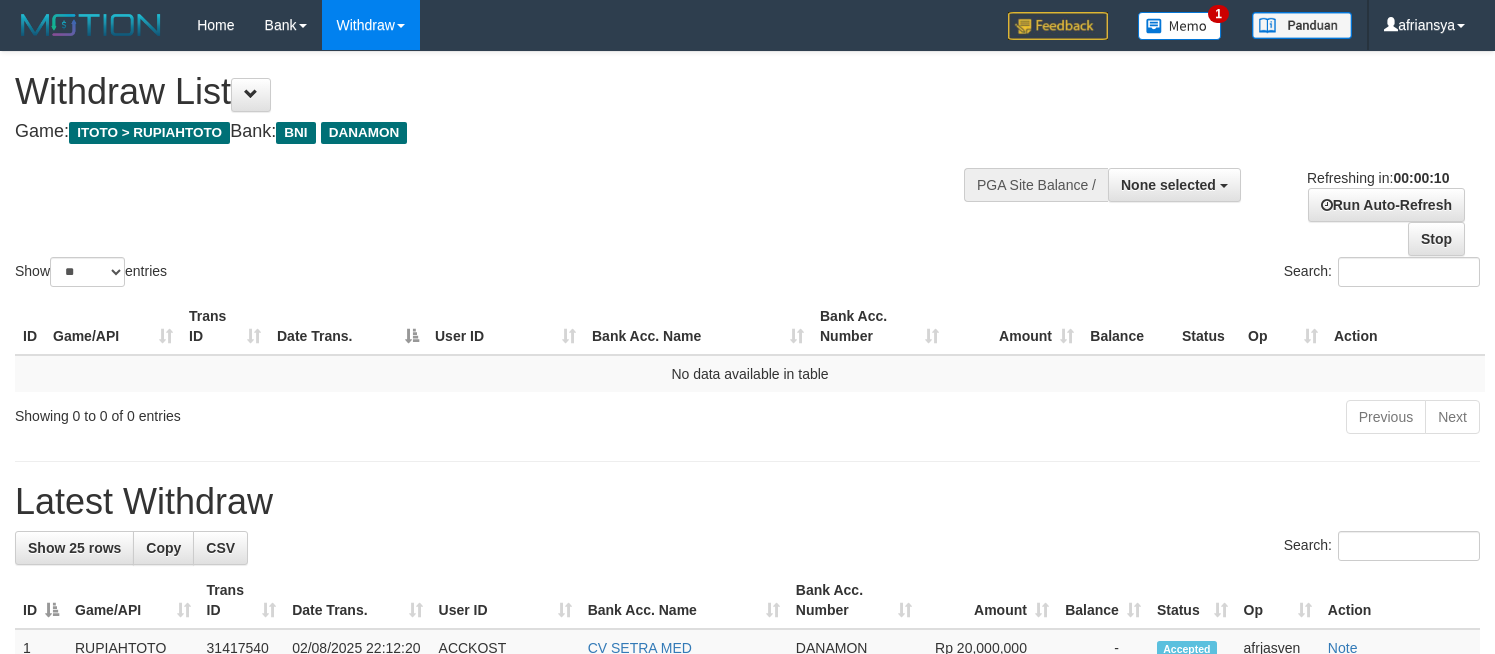 select 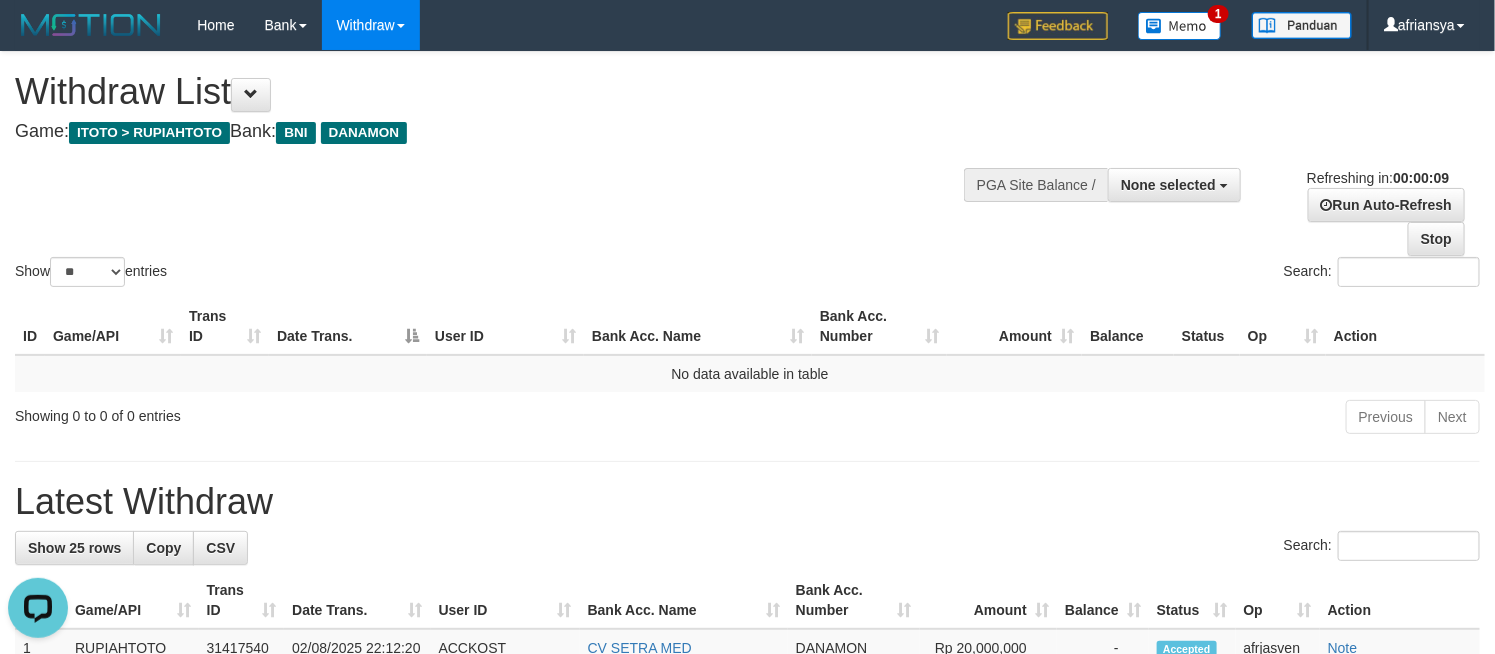 scroll, scrollTop: 0, scrollLeft: 0, axis: both 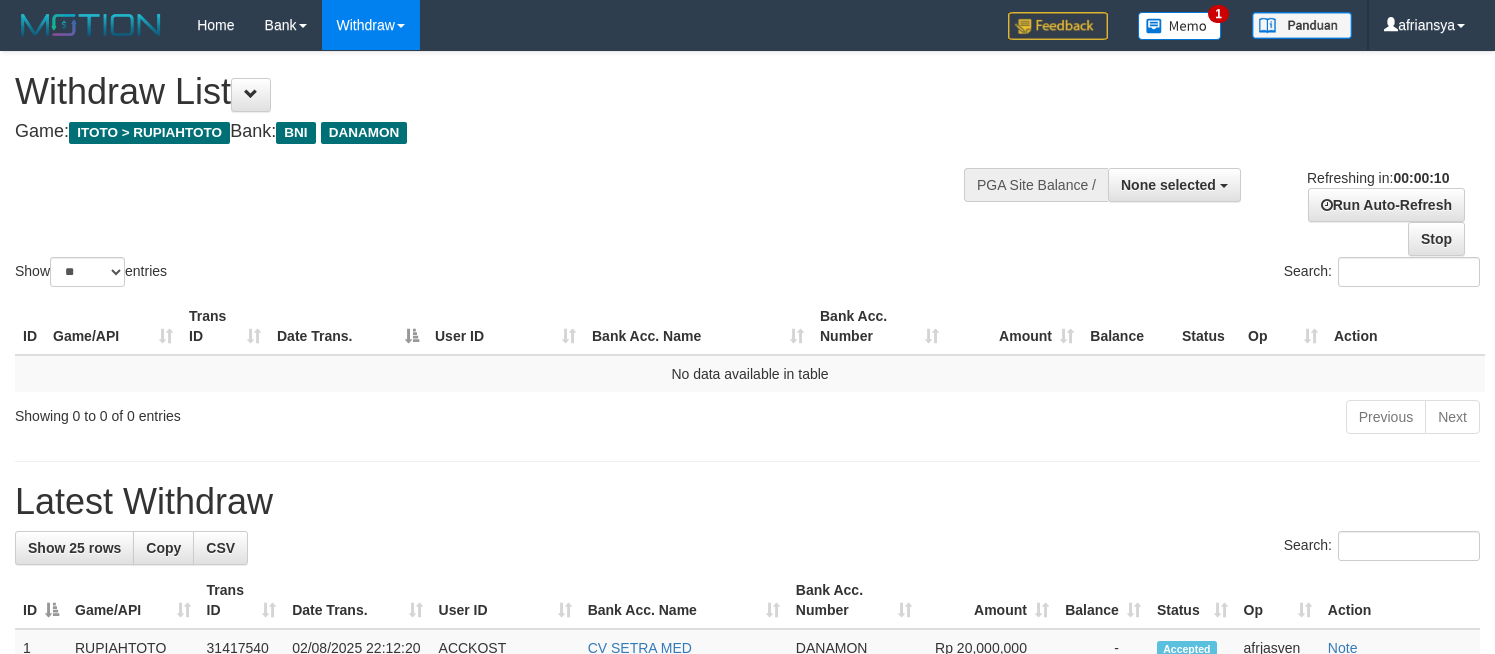 select 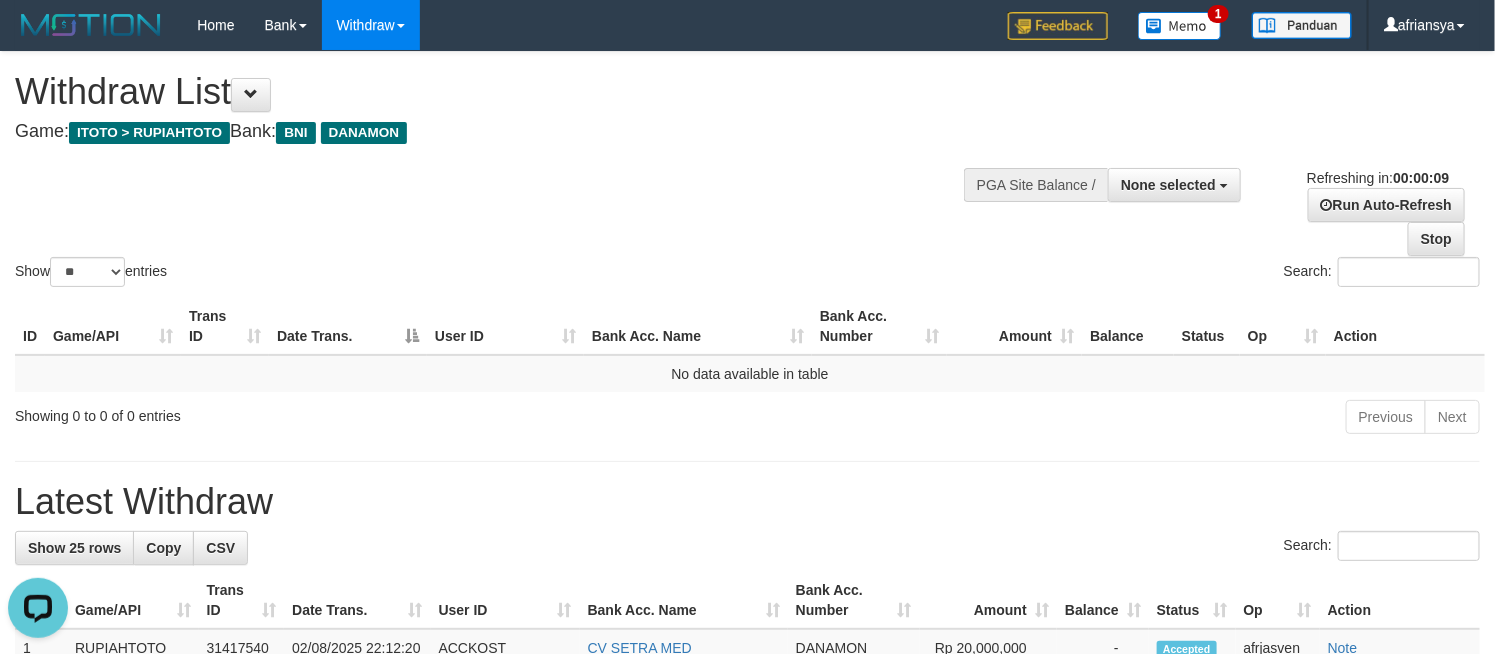 scroll, scrollTop: 0, scrollLeft: 0, axis: both 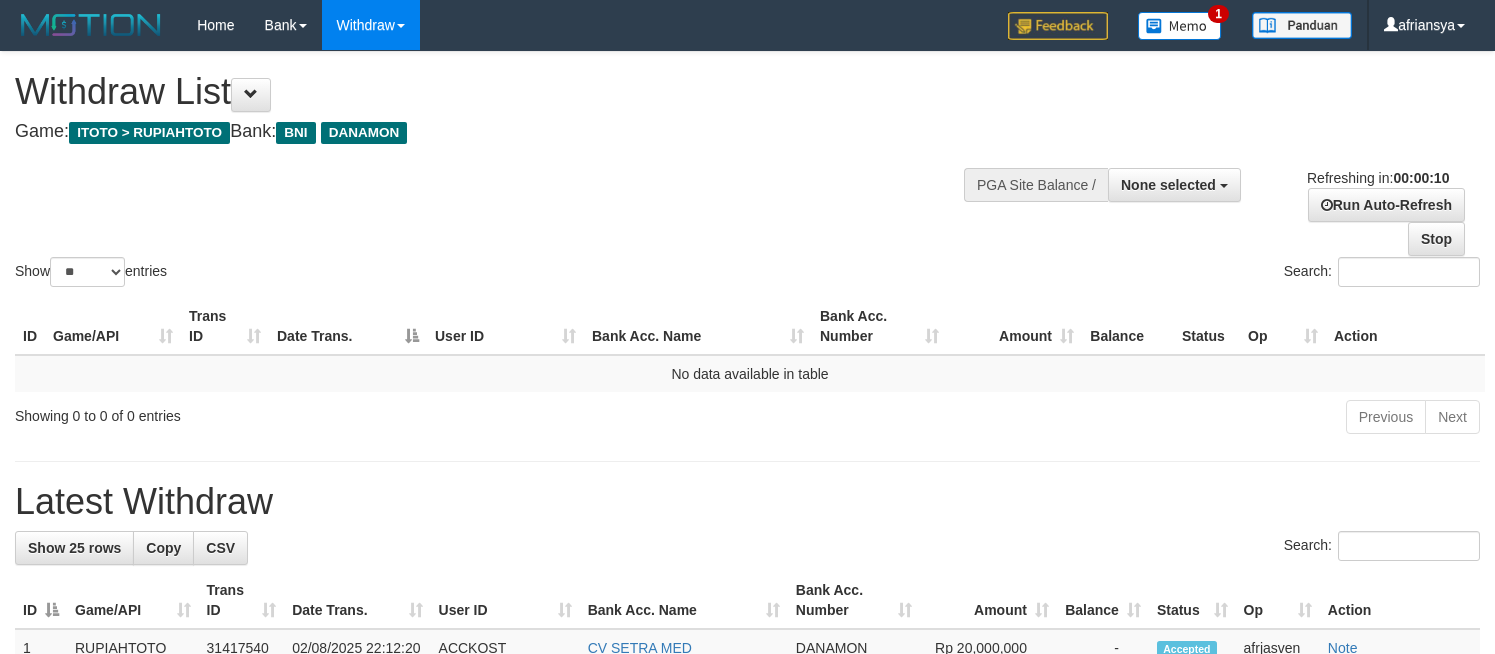 select 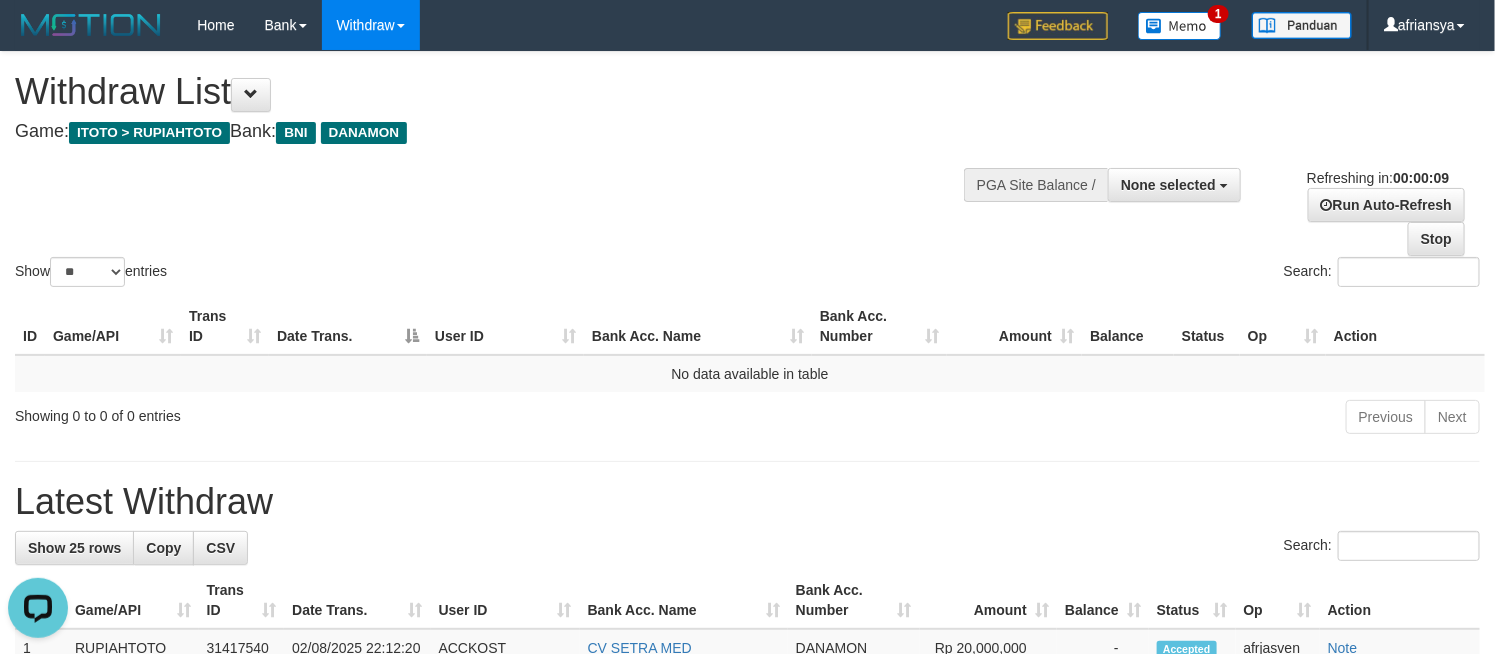 scroll, scrollTop: 0, scrollLeft: 0, axis: both 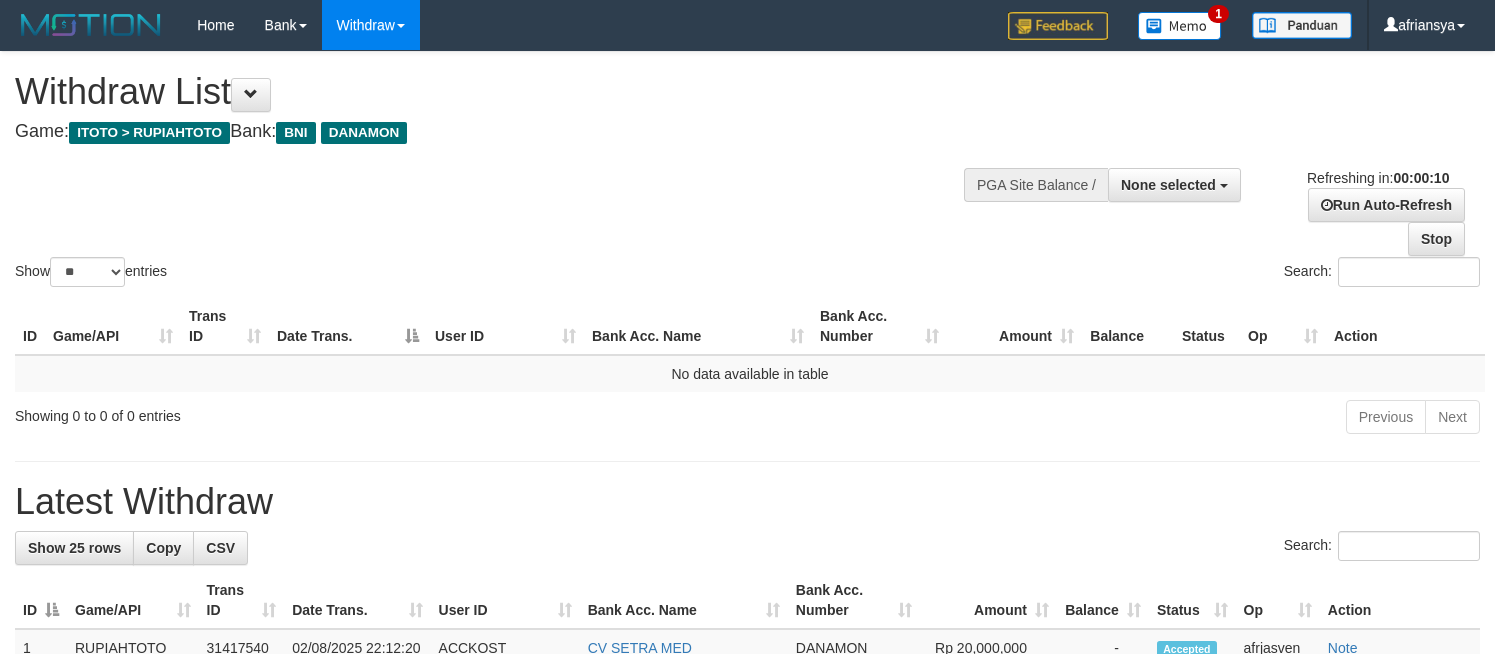select 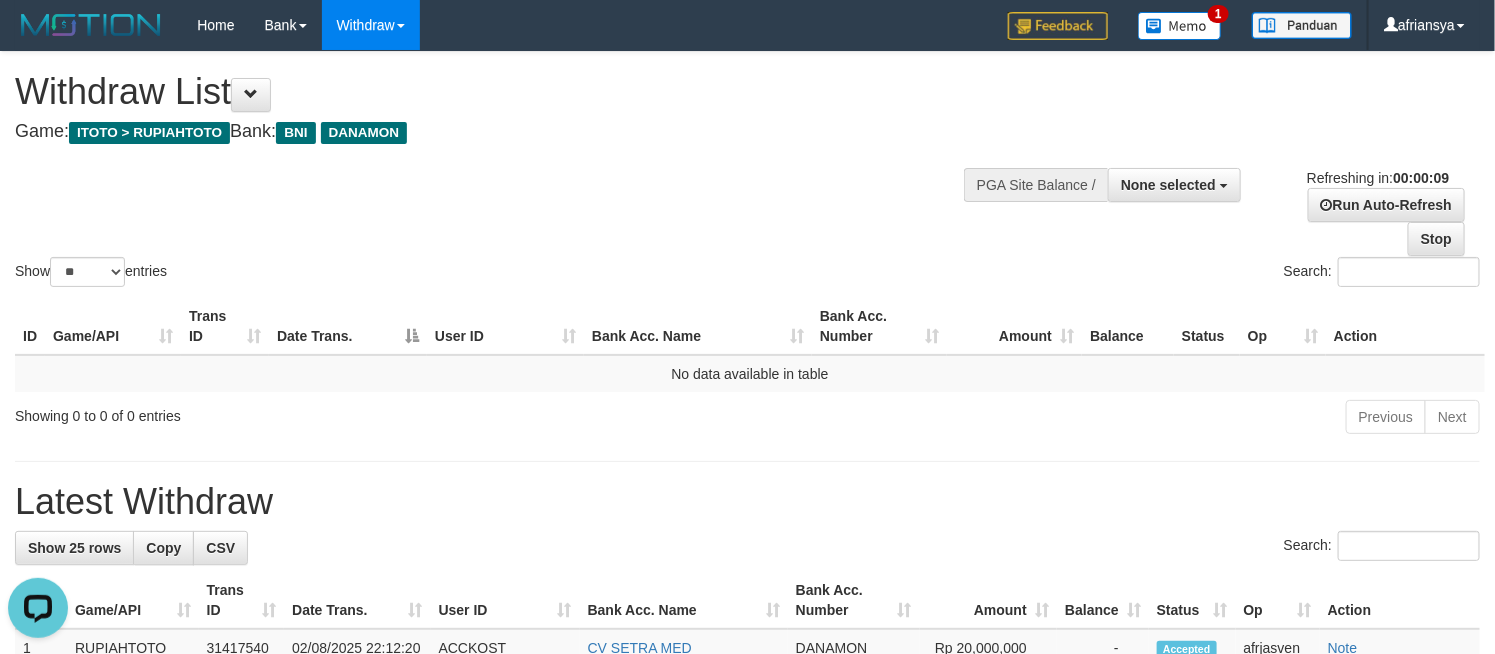 scroll, scrollTop: 0, scrollLeft: 0, axis: both 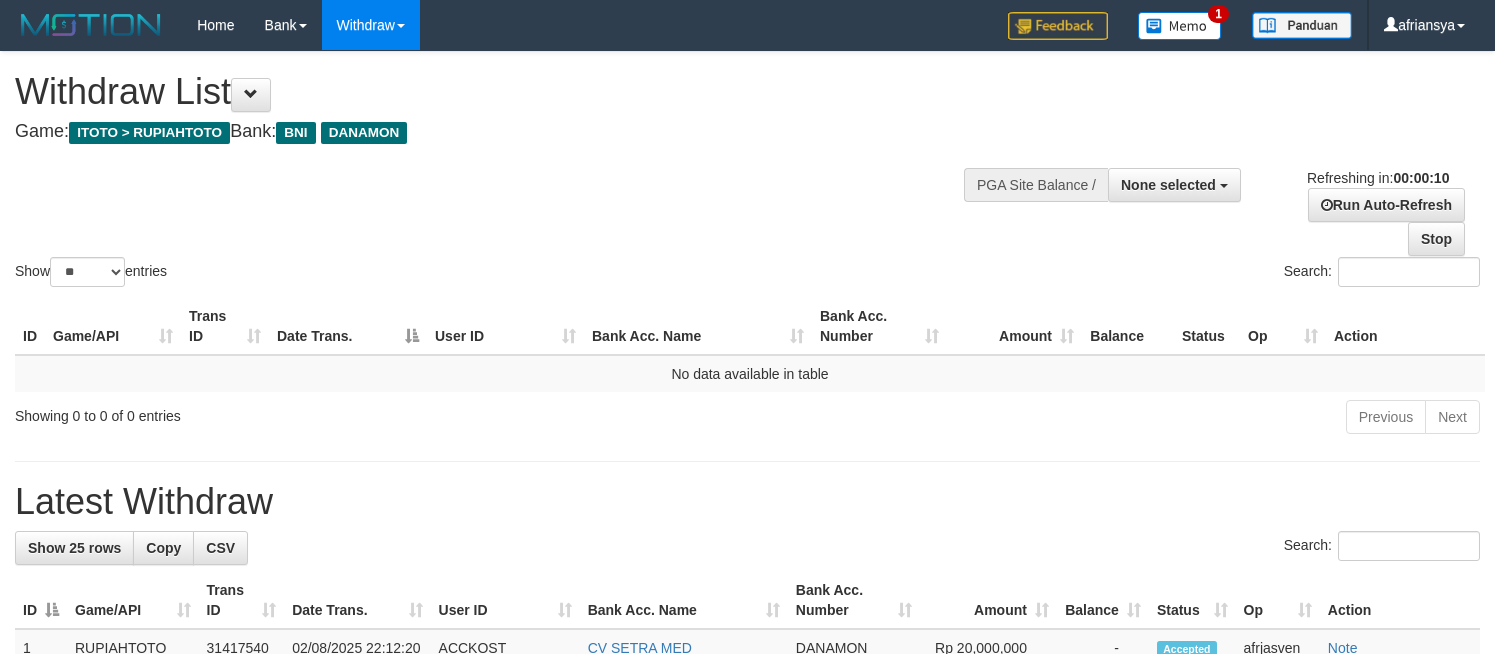 select 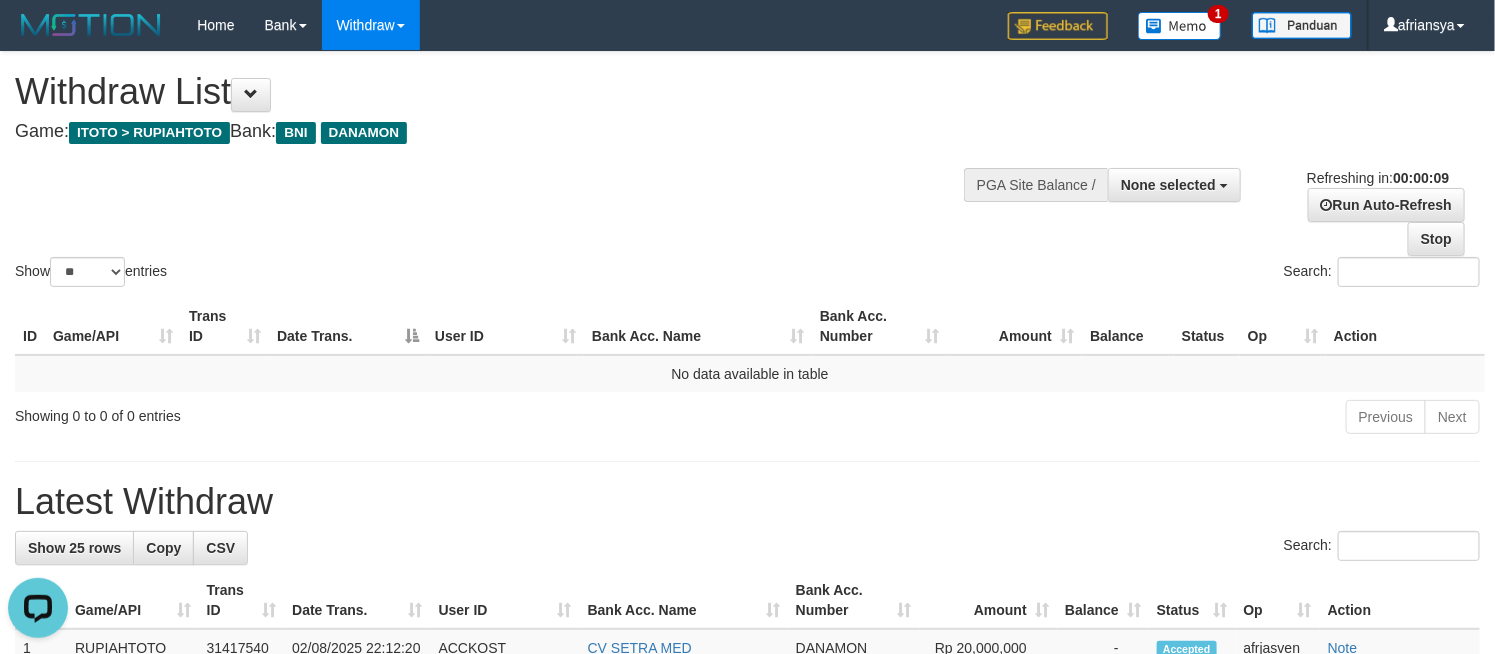 scroll, scrollTop: 0, scrollLeft: 0, axis: both 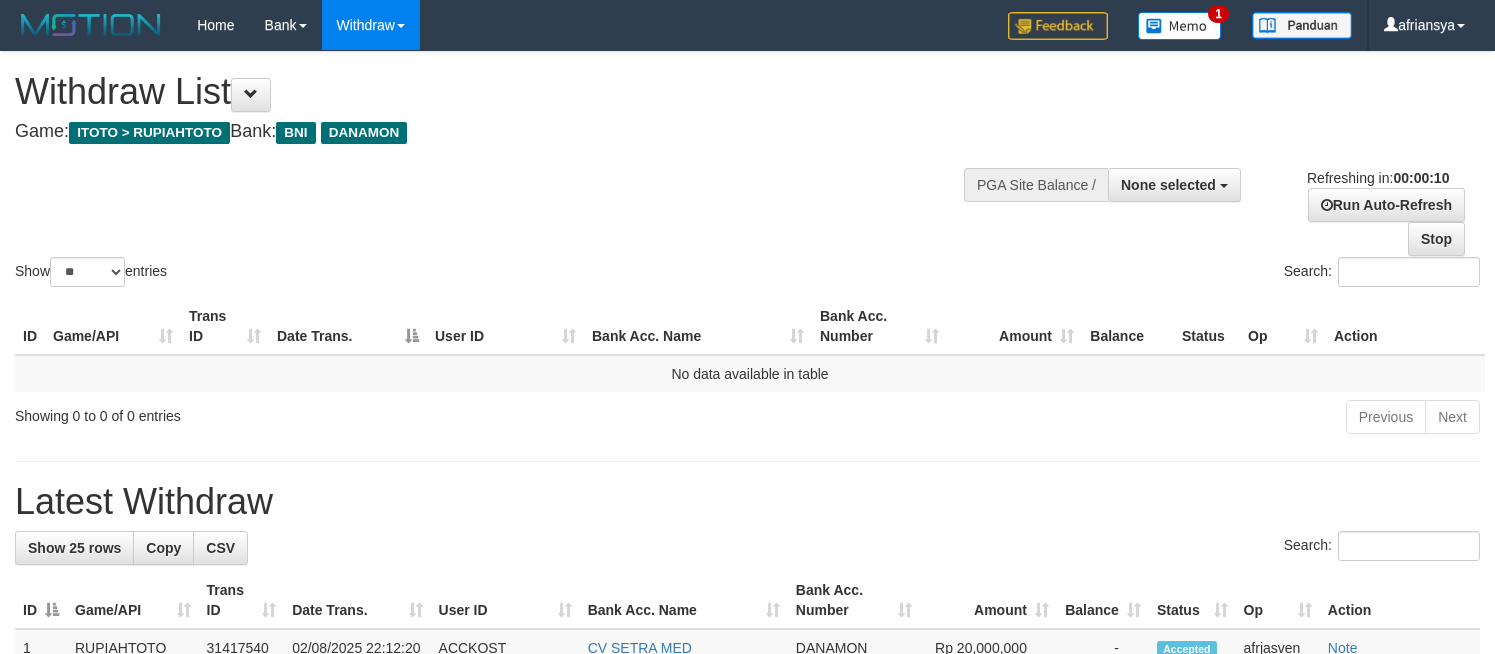 select 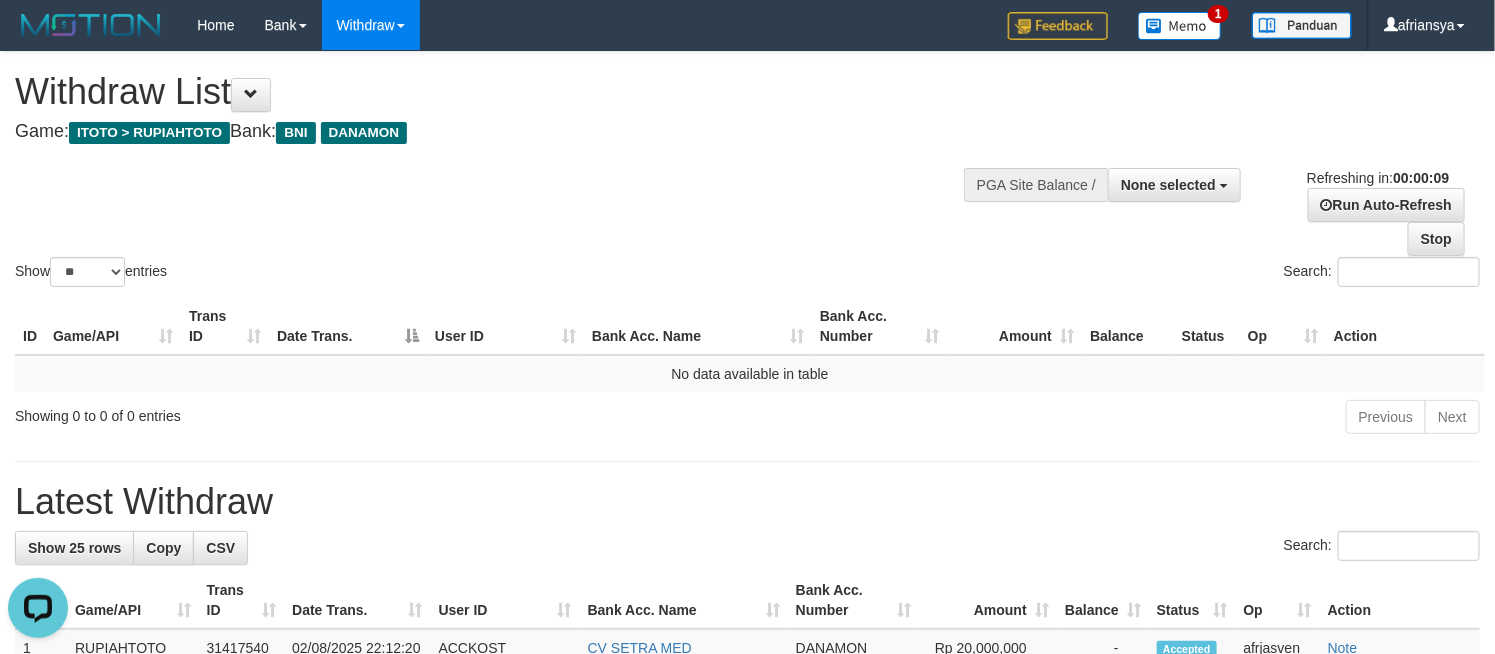scroll, scrollTop: 0, scrollLeft: 0, axis: both 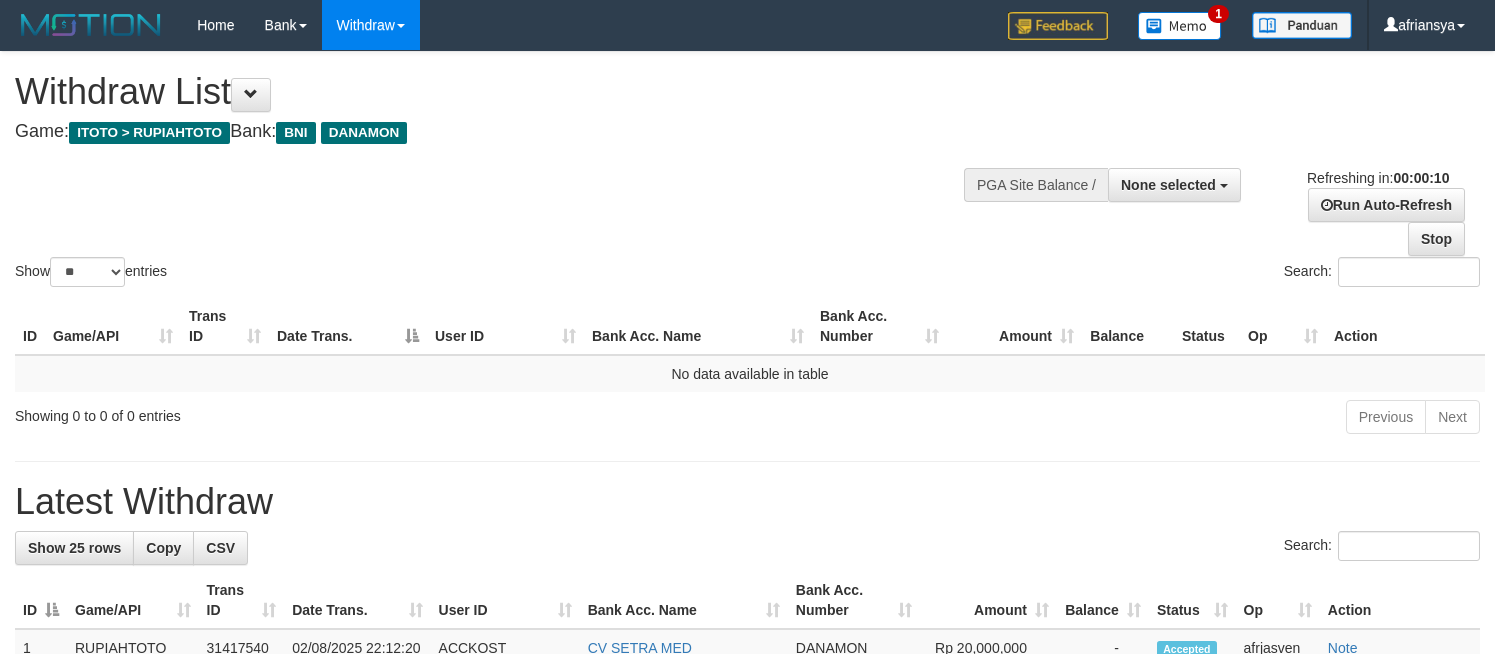 select 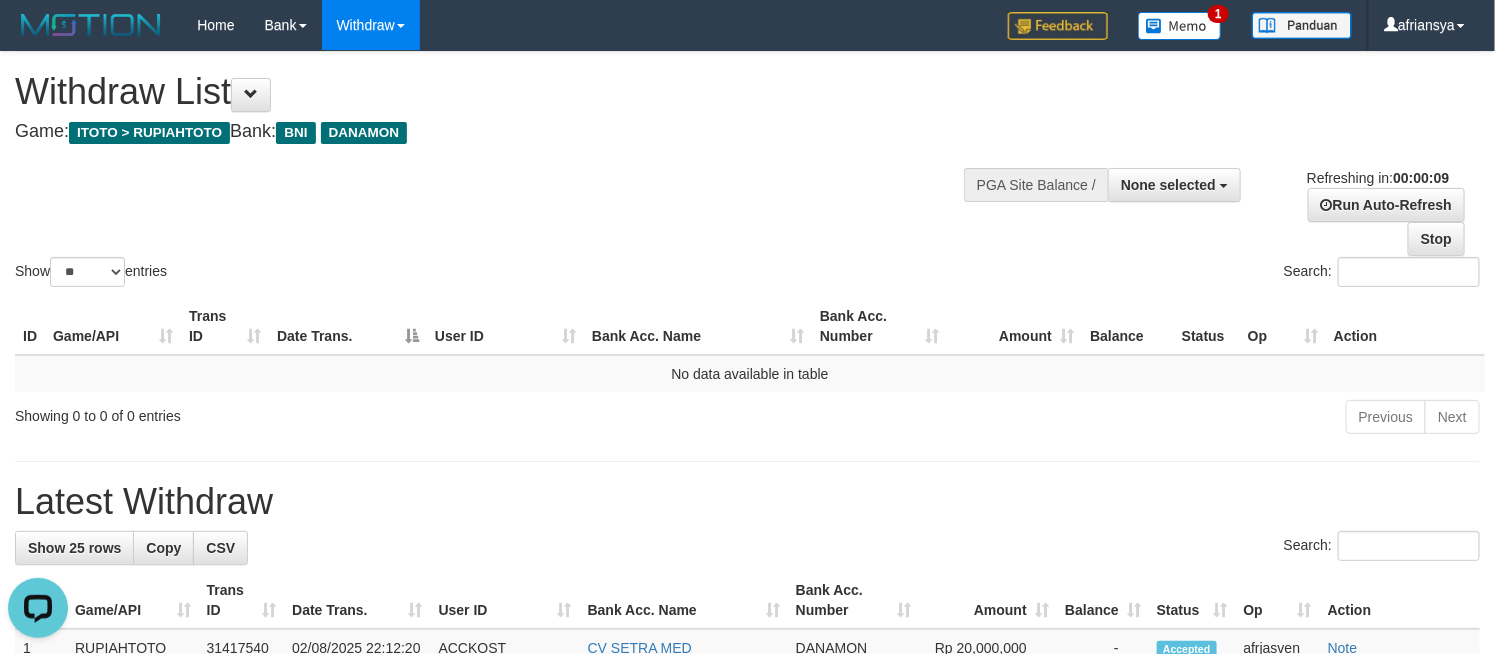 scroll, scrollTop: 0, scrollLeft: 0, axis: both 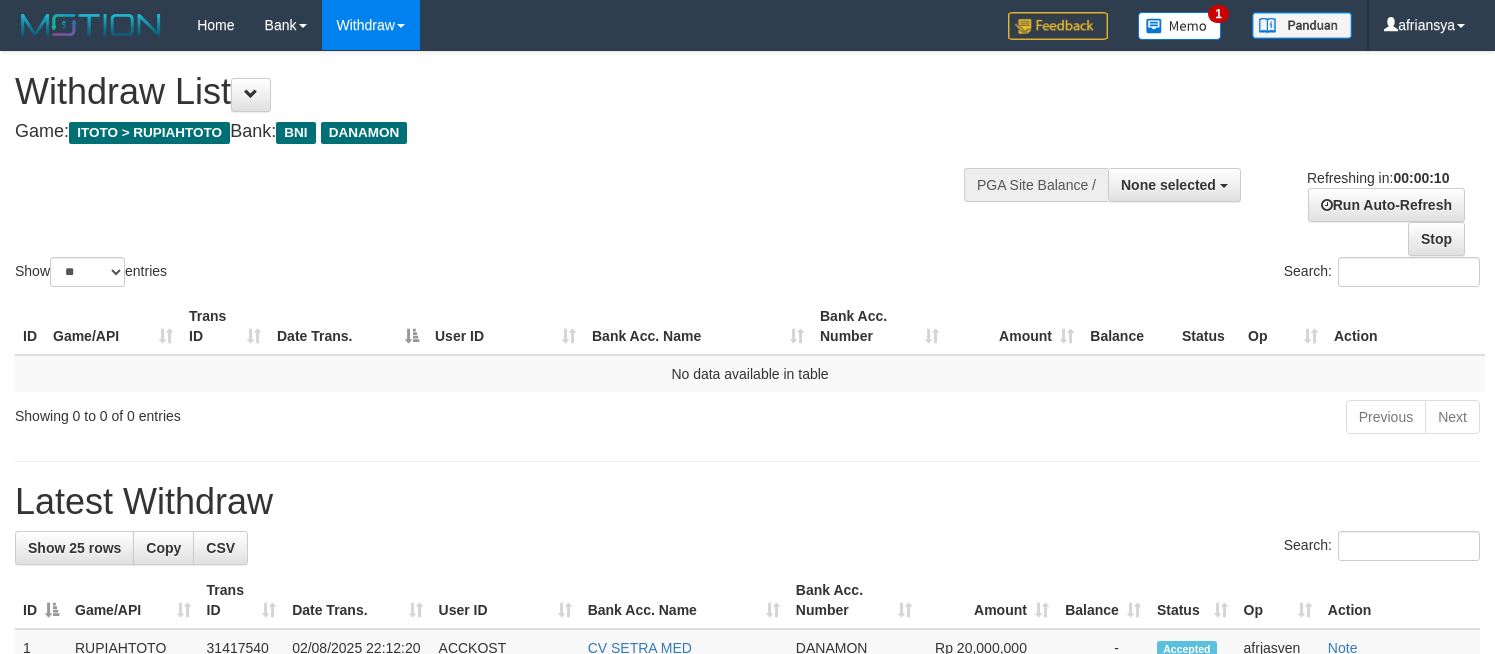 select 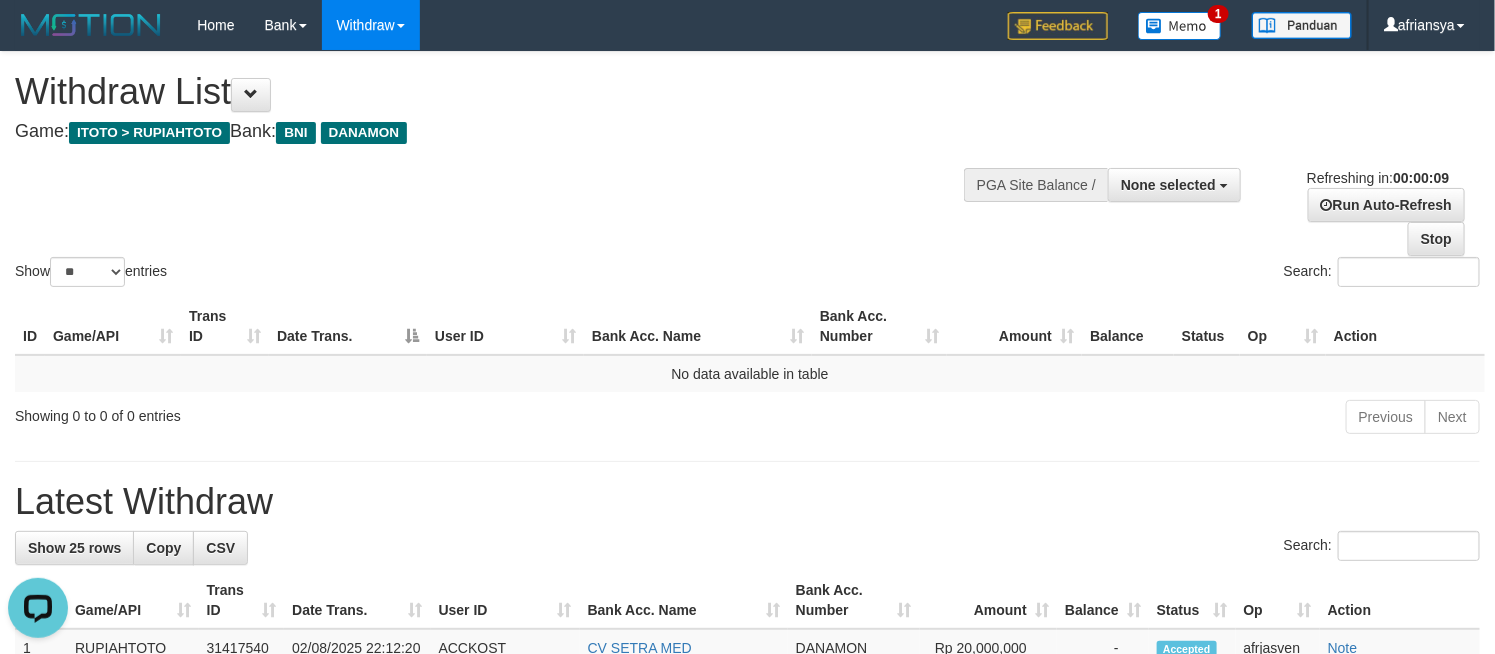 scroll, scrollTop: 0, scrollLeft: 0, axis: both 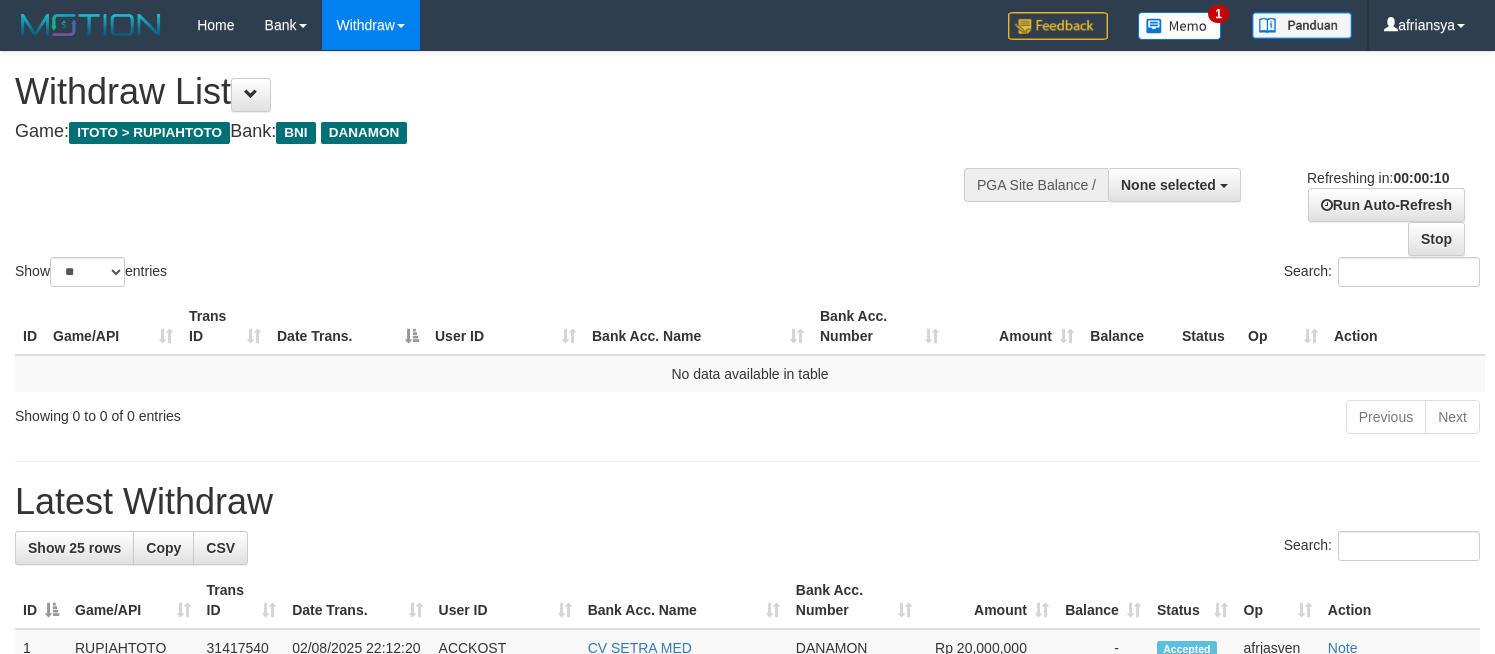 select 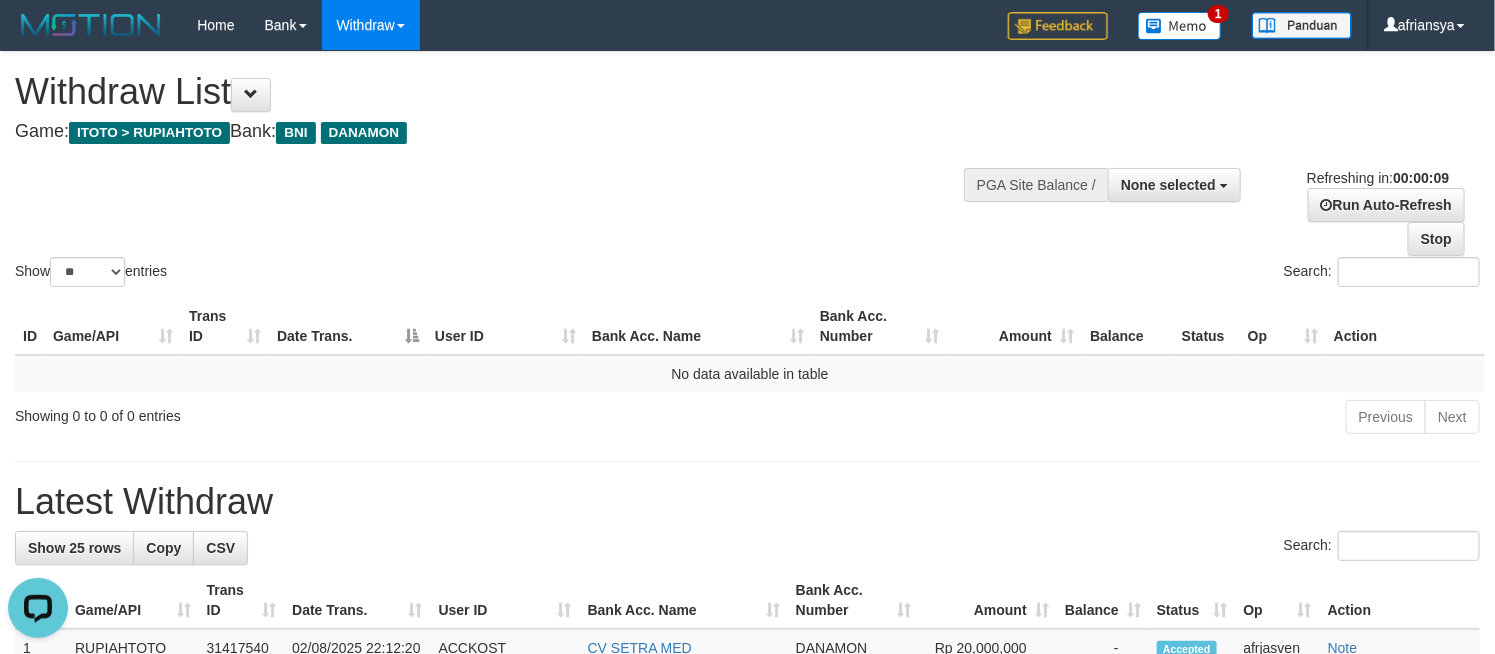 scroll, scrollTop: 0, scrollLeft: 0, axis: both 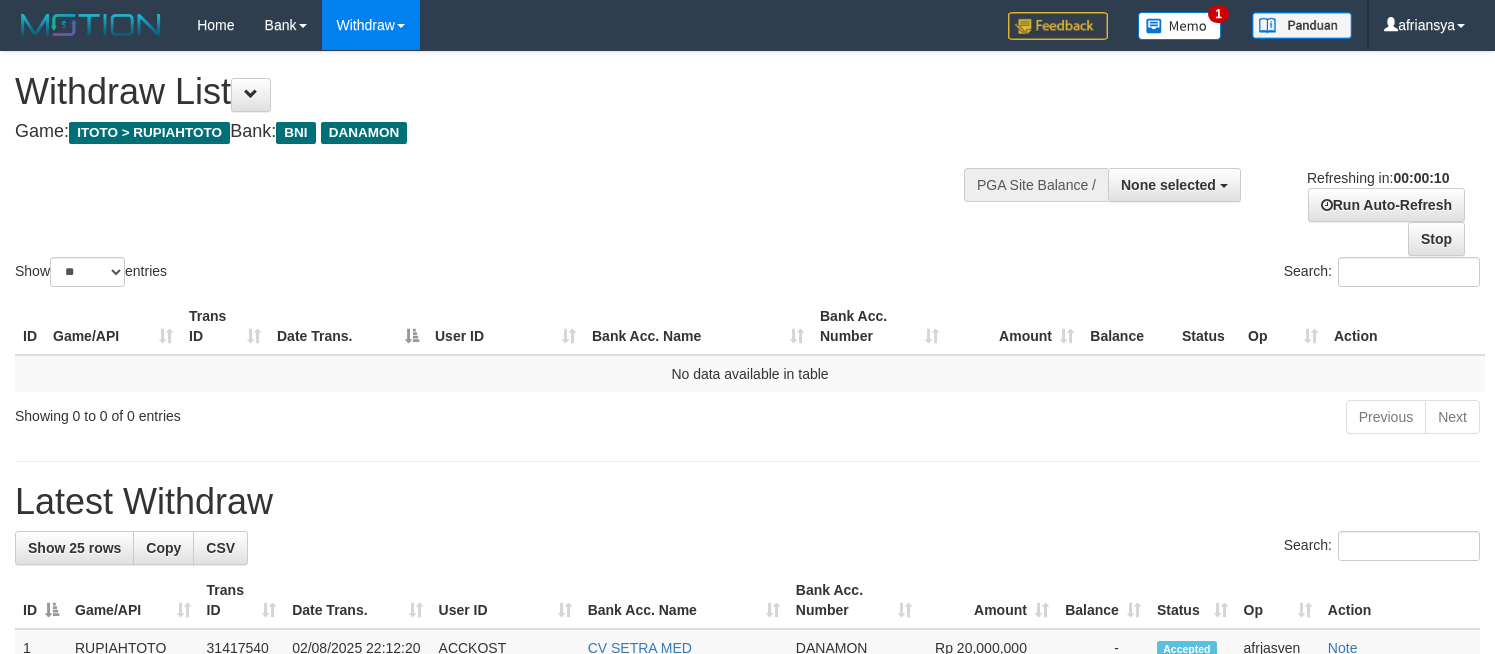 select 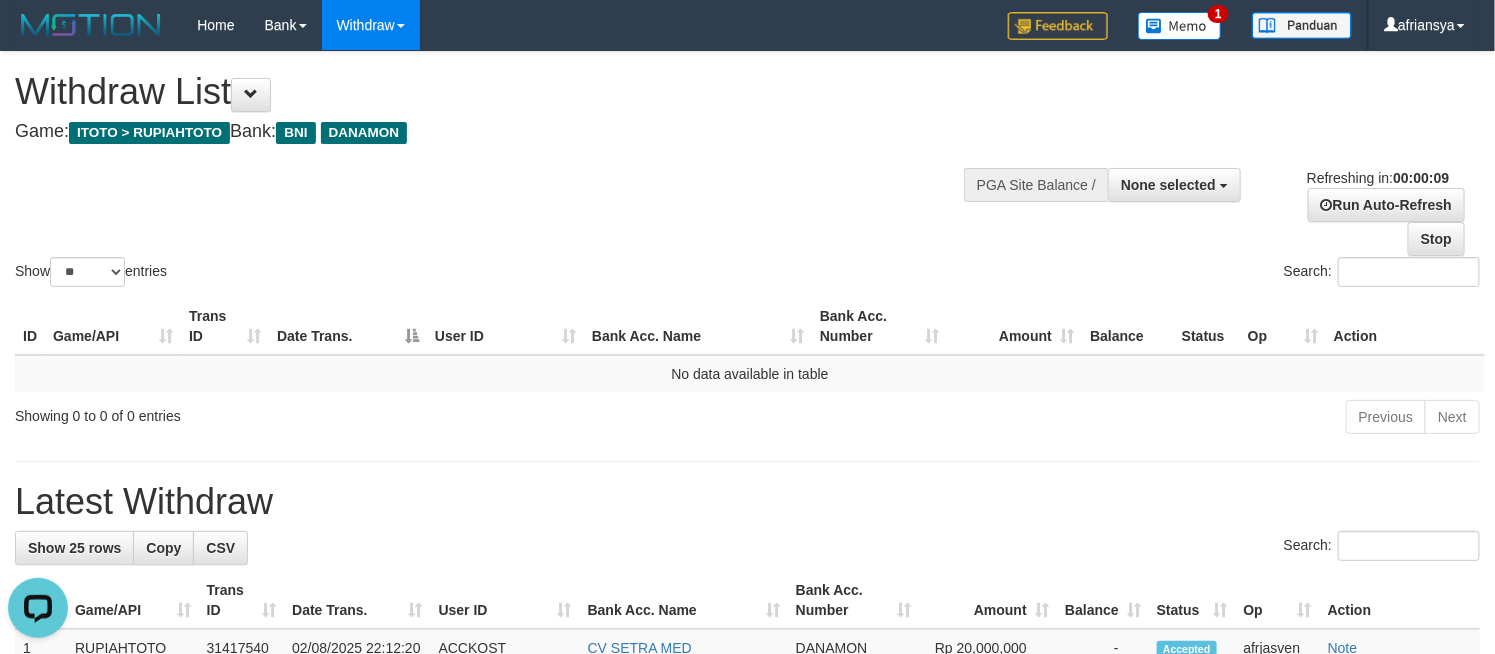 scroll, scrollTop: 0, scrollLeft: 0, axis: both 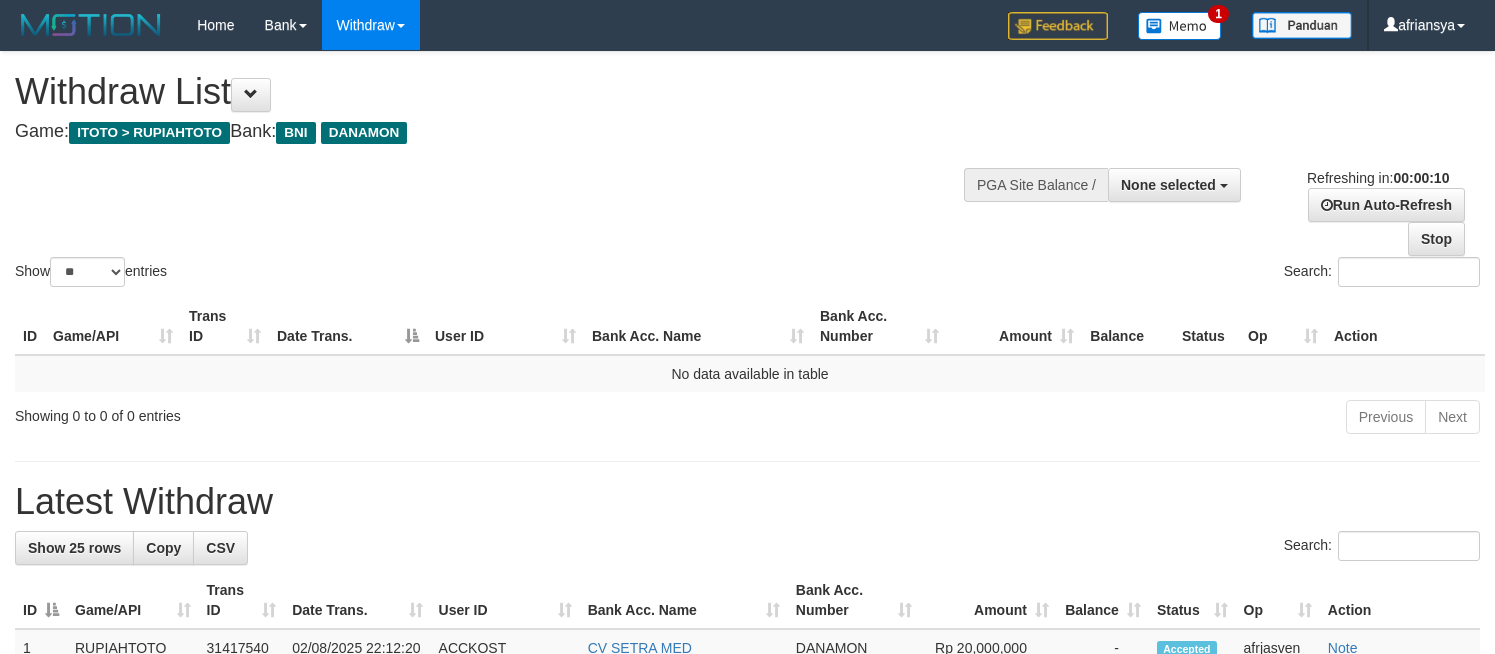 select 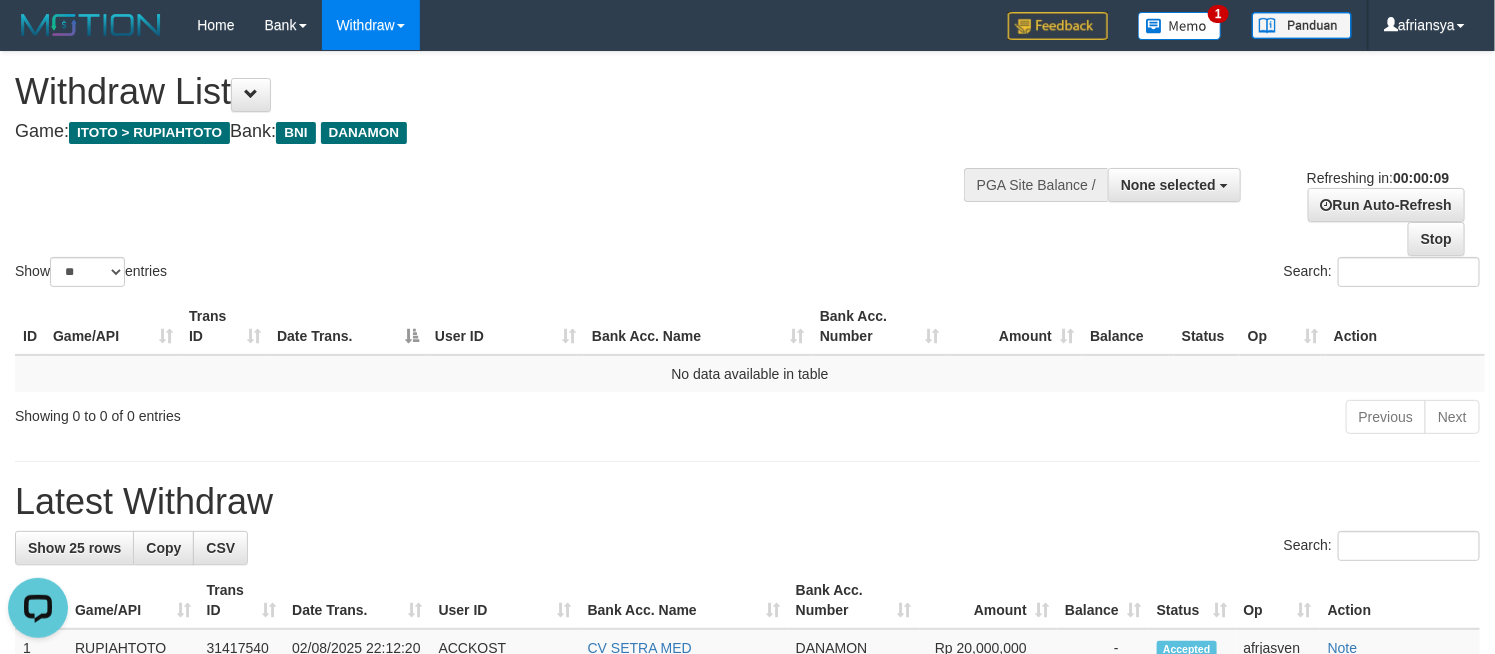 scroll, scrollTop: 0, scrollLeft: 0, axis: both 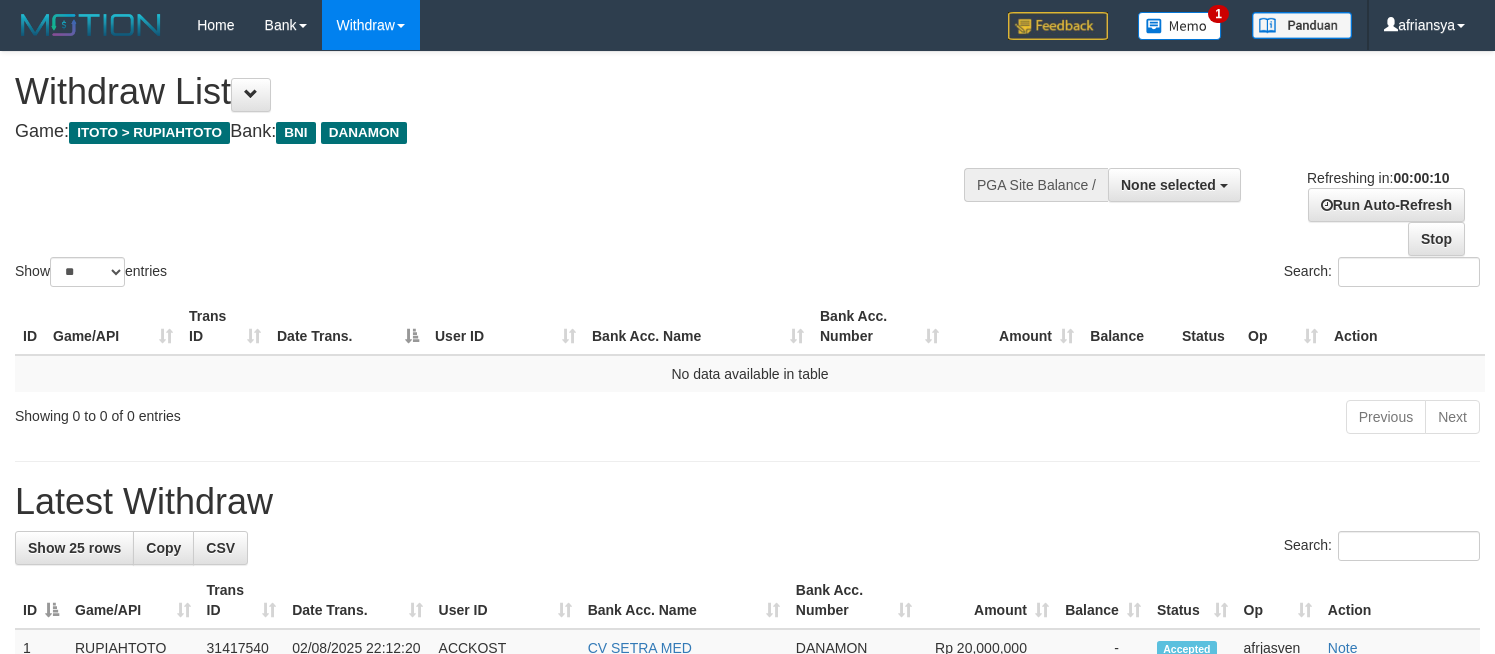 select 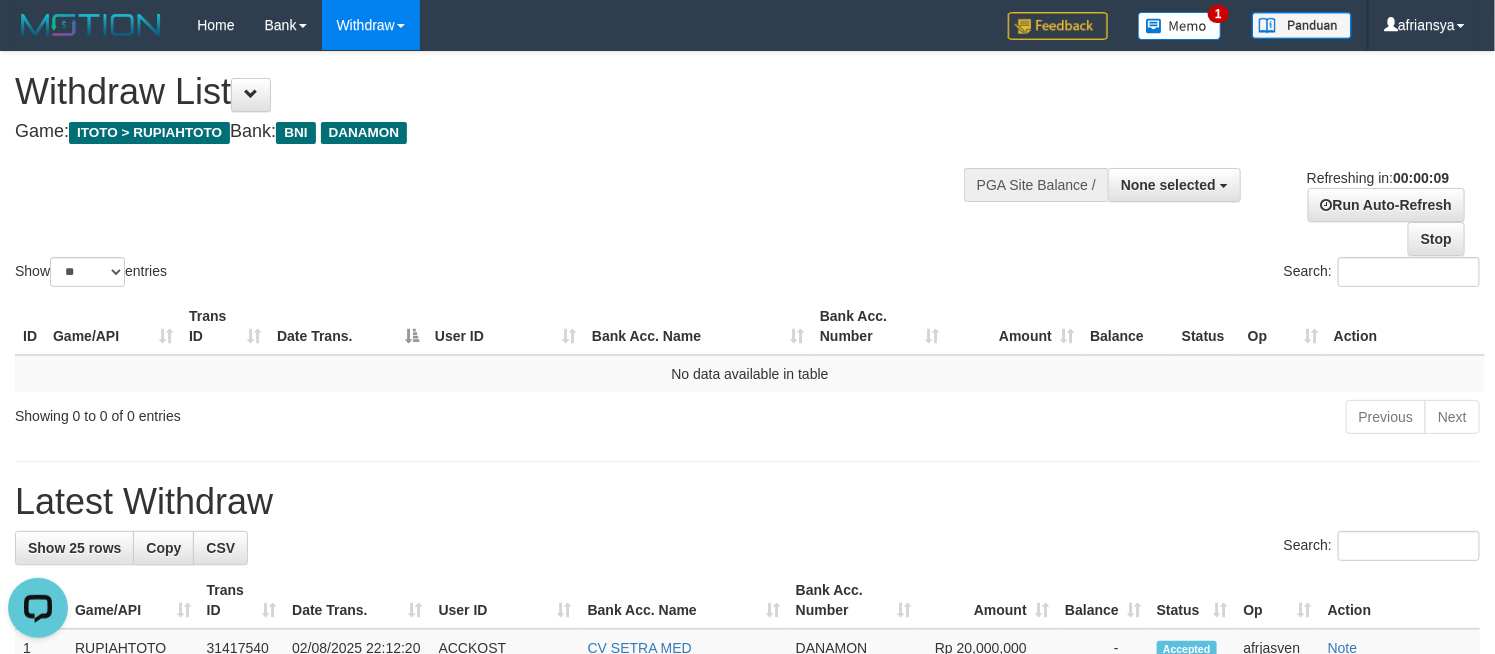 scroll, scrollTop: 0, scrollLeft: 0, axis: both 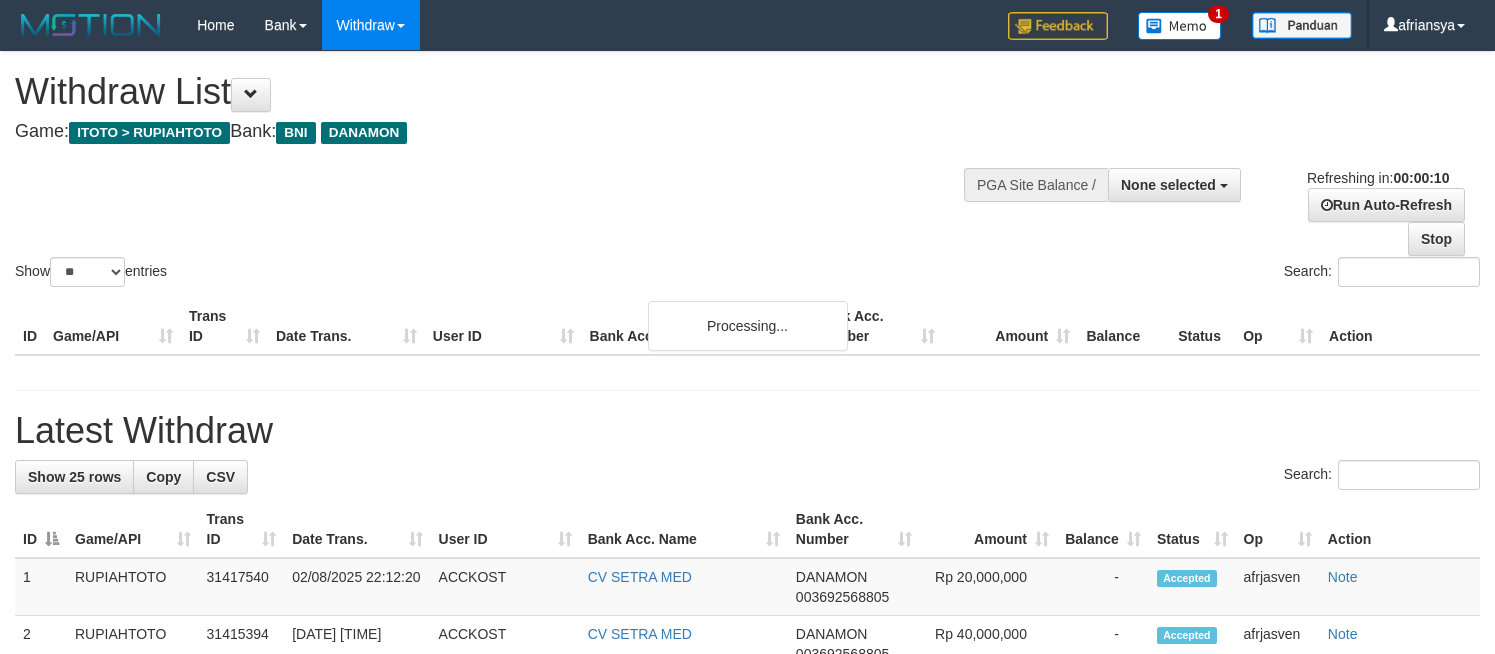 select 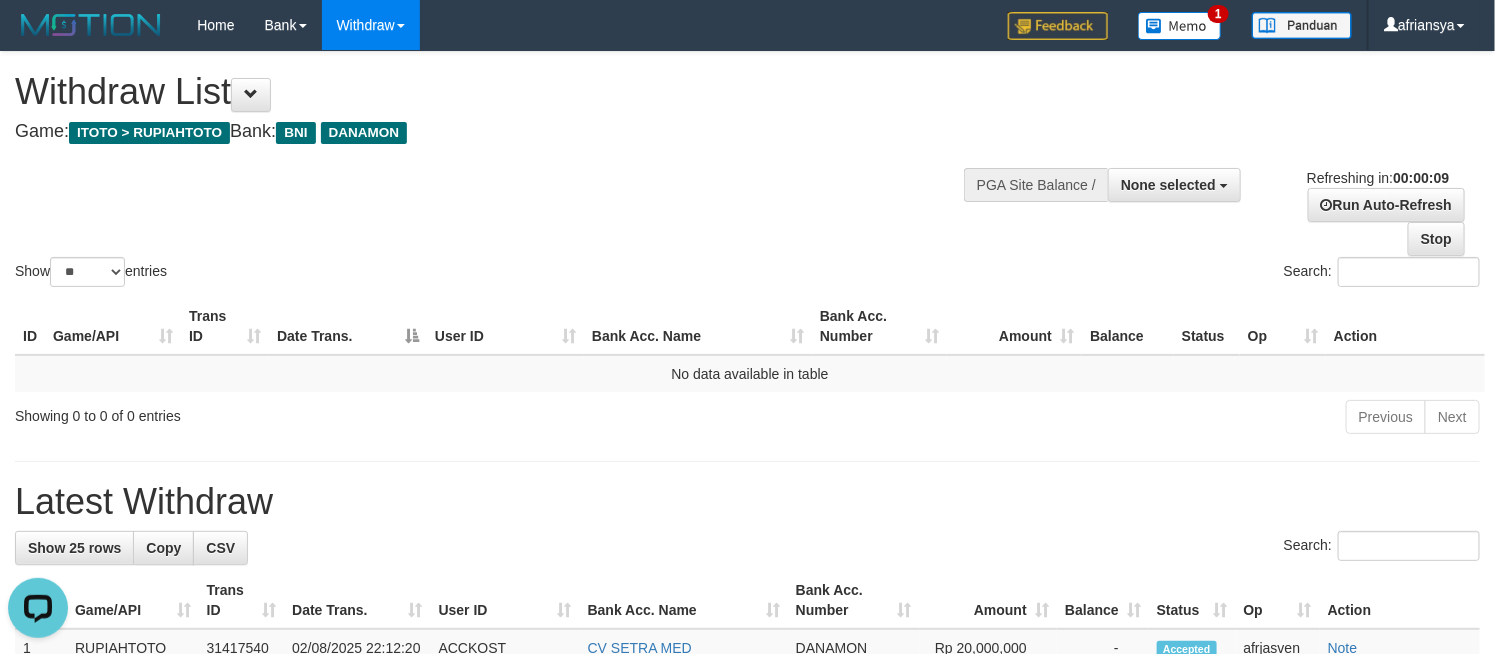 scroll, scrollTop: 0, scrollLeft: 0, axis: both 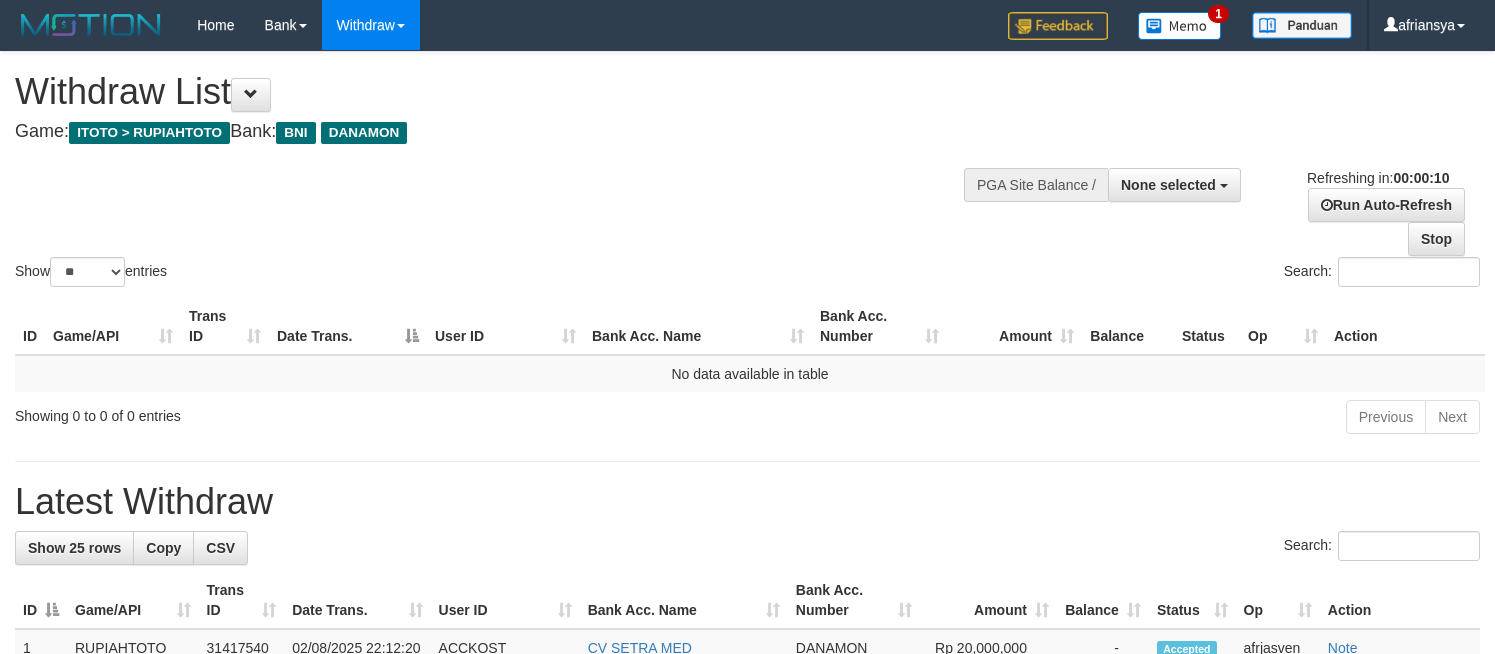 select 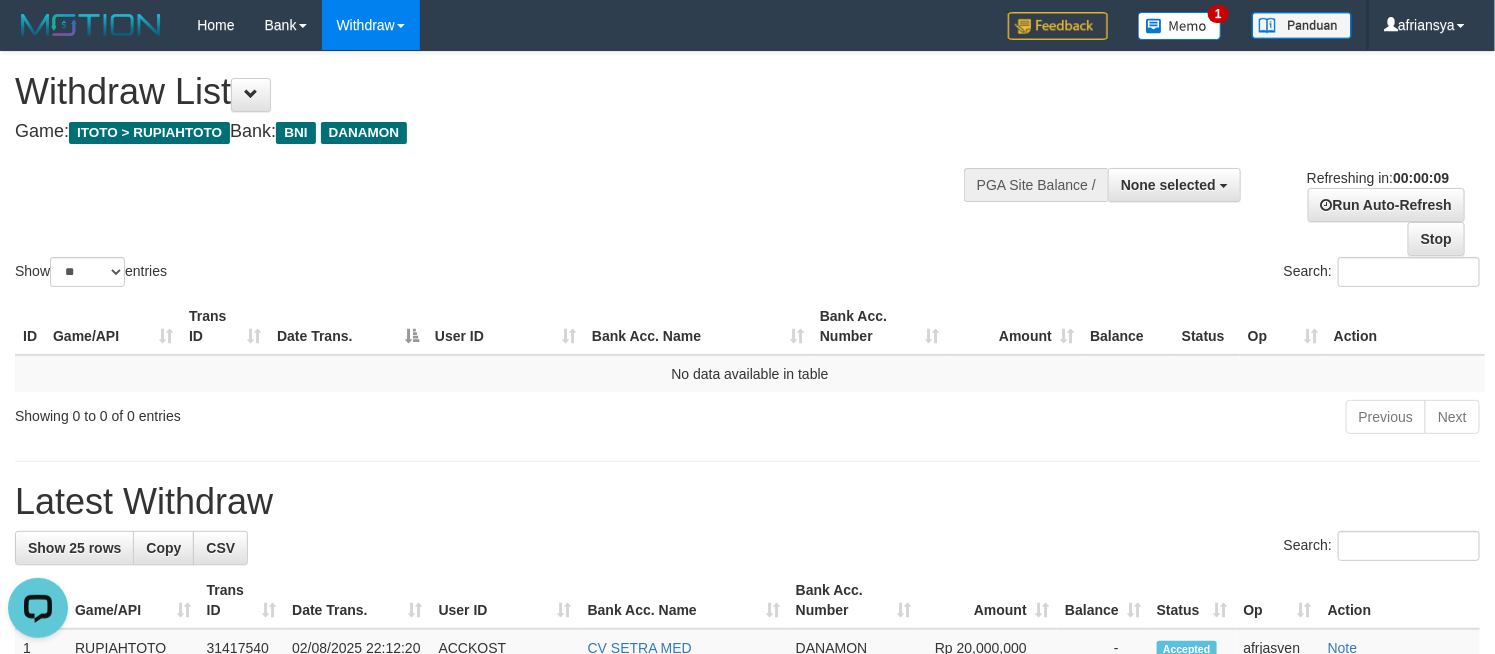 scroll, scrollTop: 0, scrollLeft: 0, axis: both 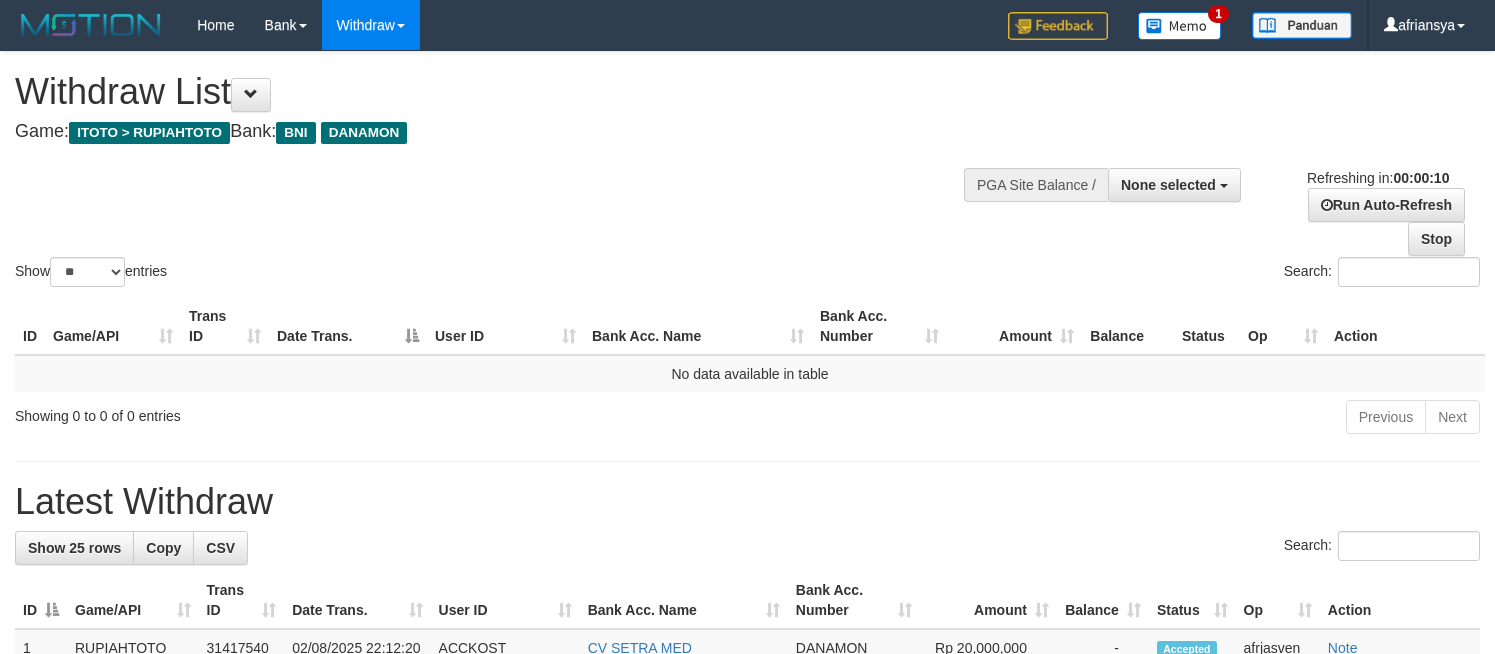 select 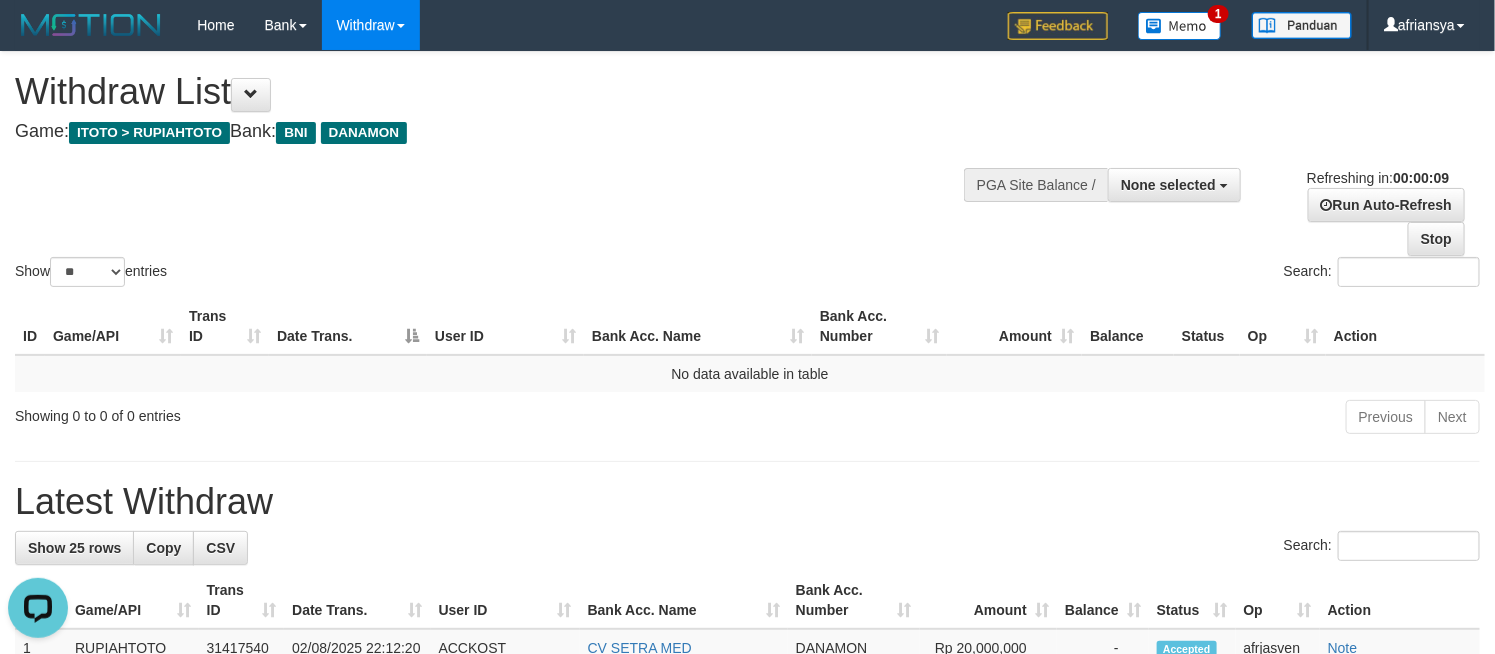 scroll, scrollTop: 0, scrollLeft: 0, axis: both 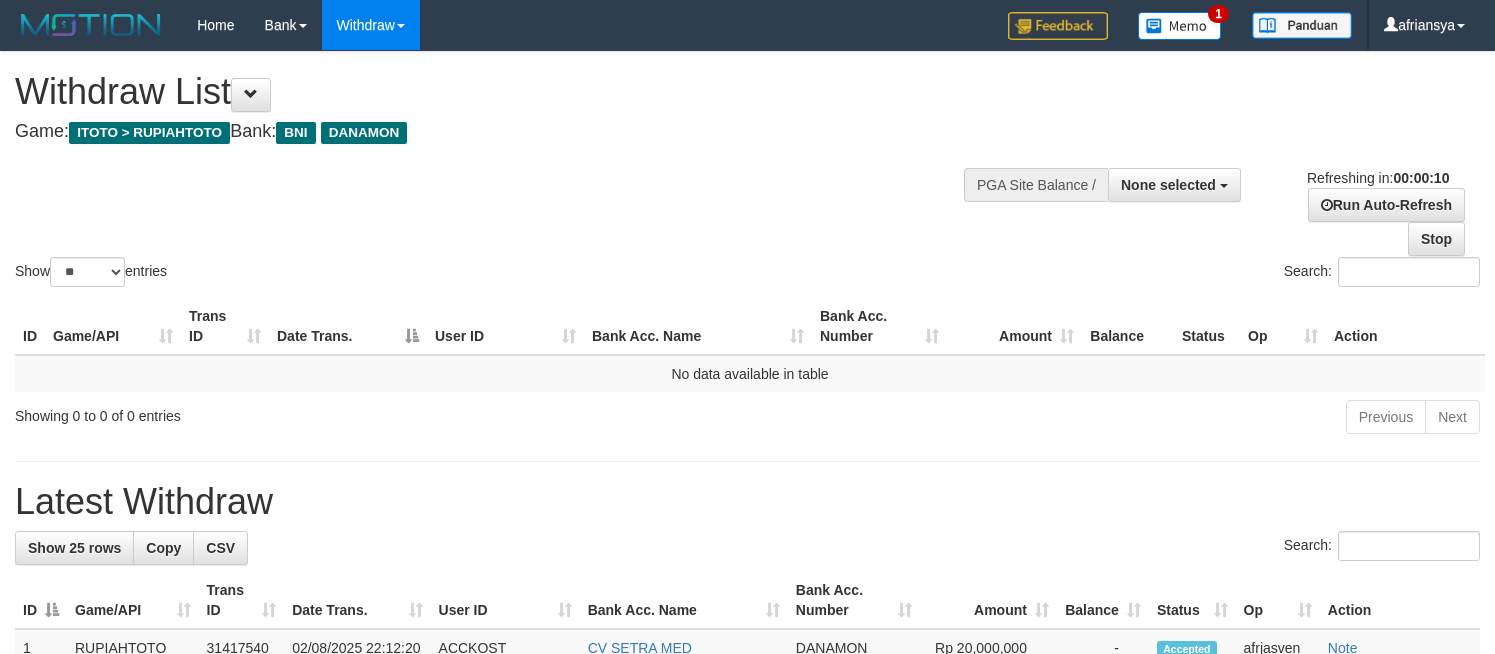 select 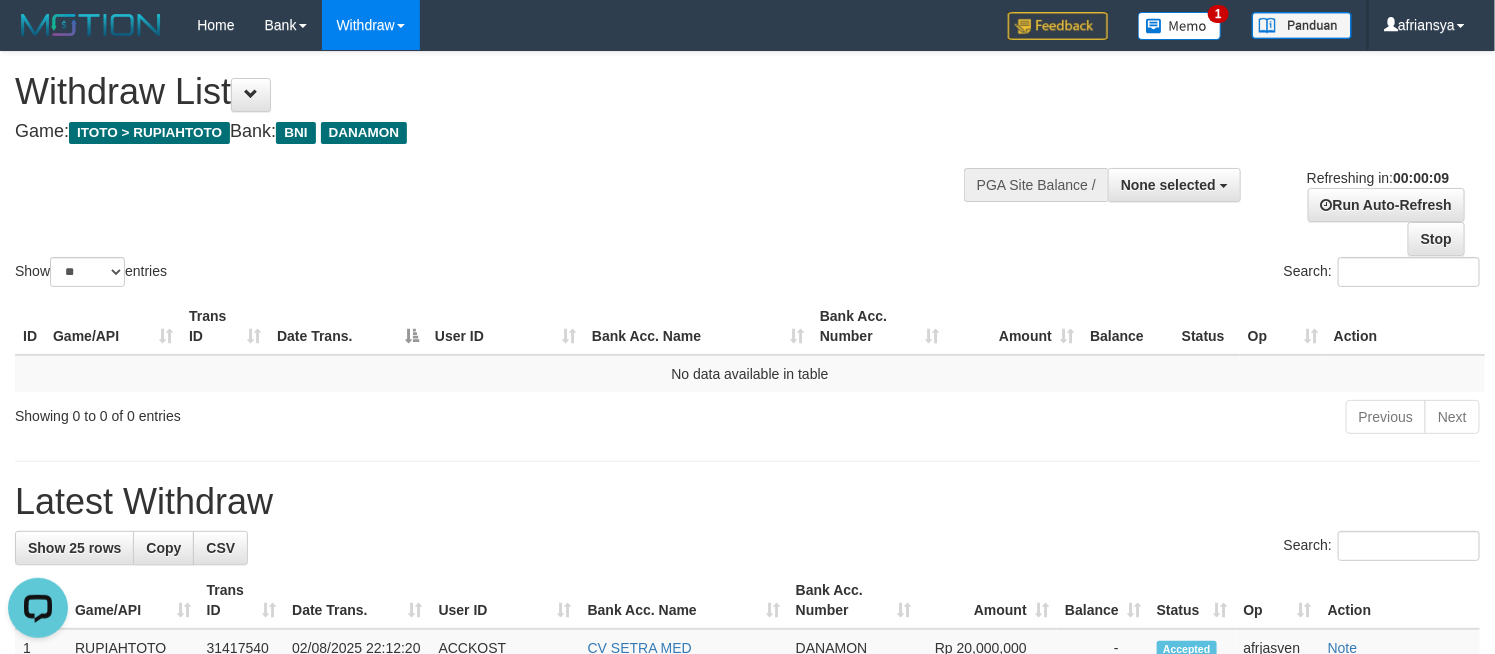scroll, scrollTop: 0, scrollLeft: 0, axis: both 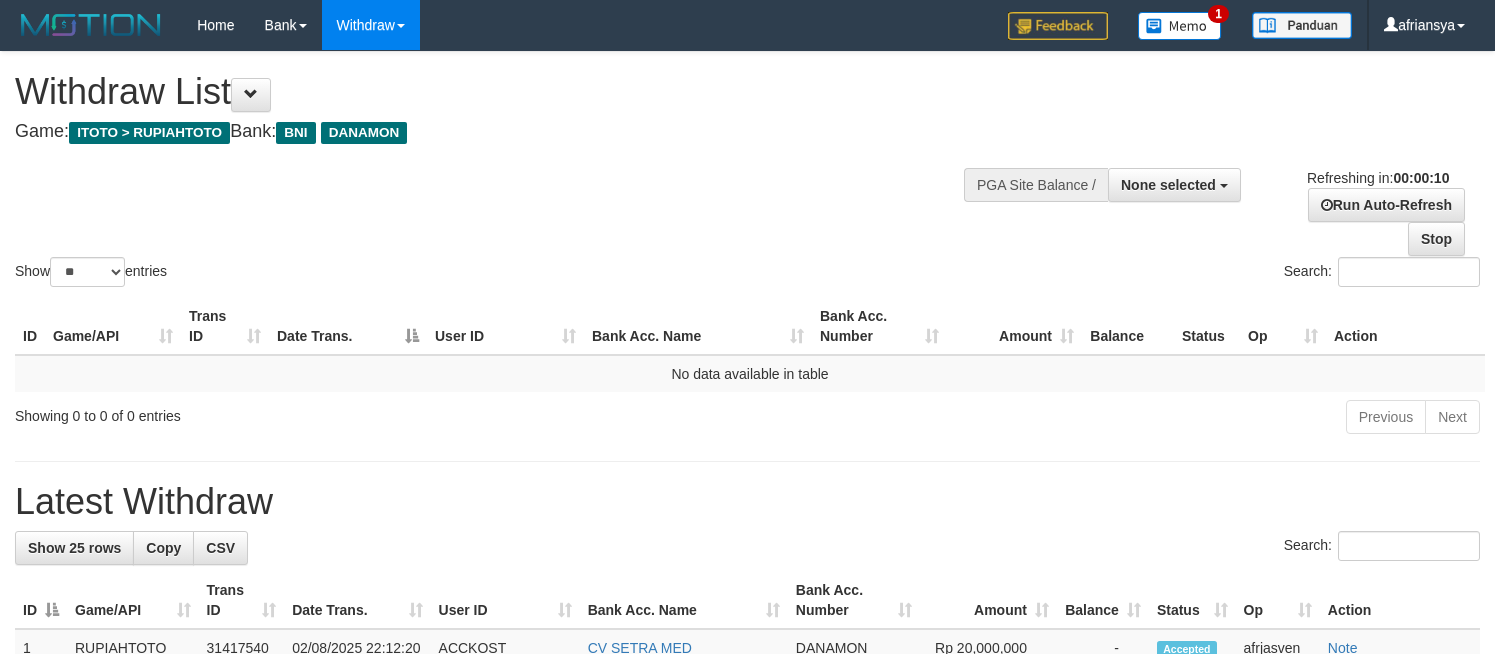 select 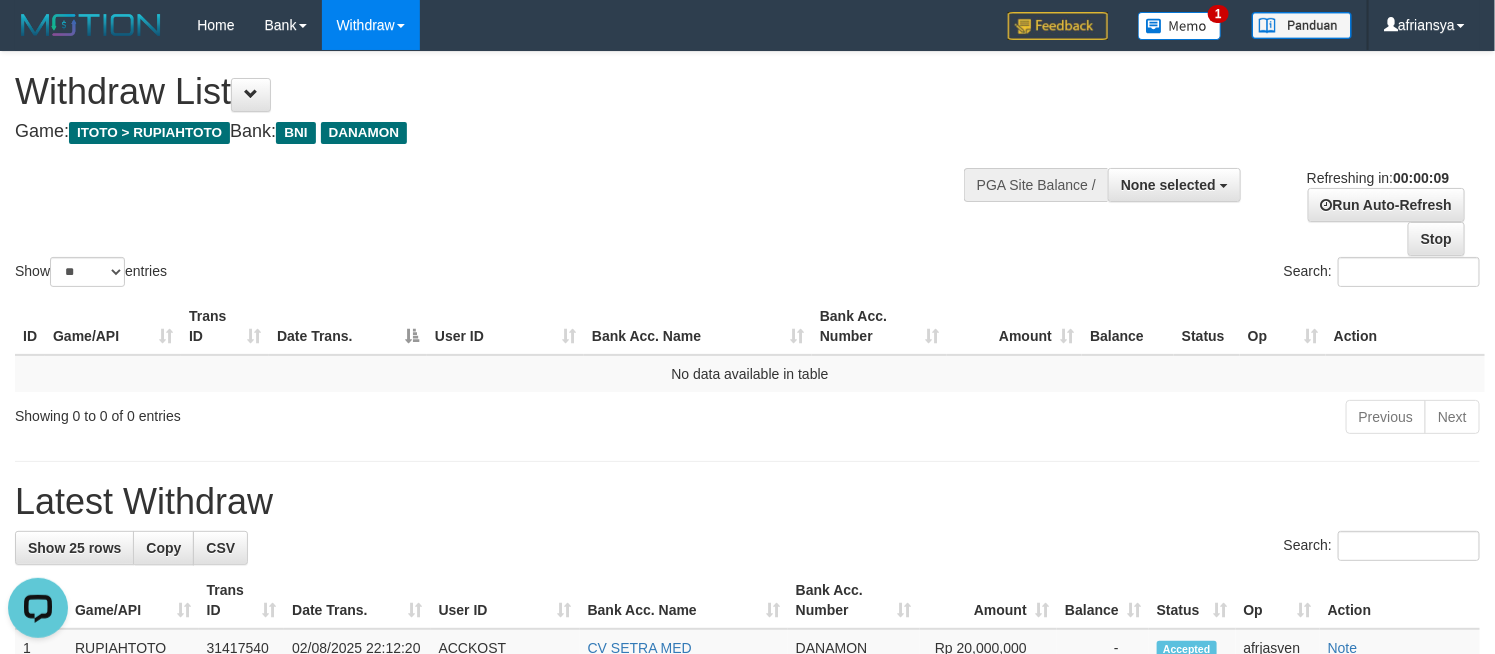 scroll, scrollTop: 0, scrollLeft: 0, axis: both 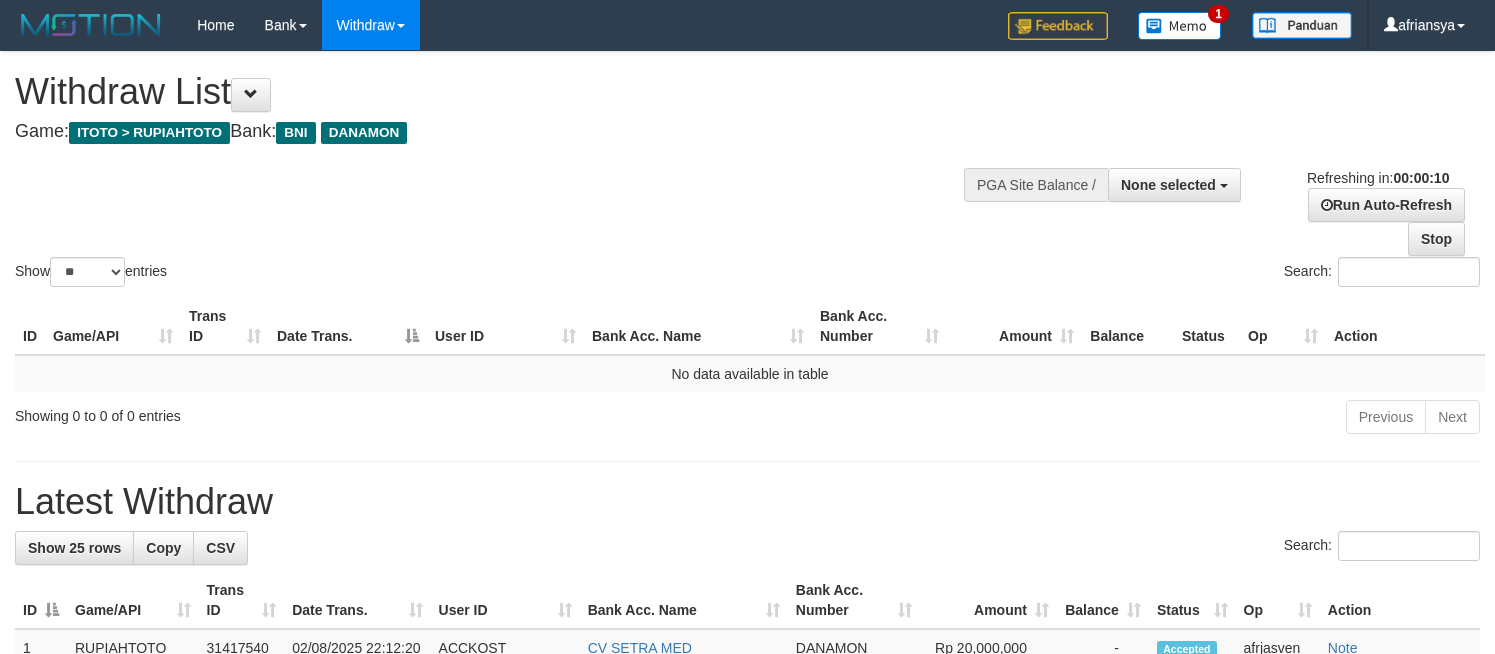 select 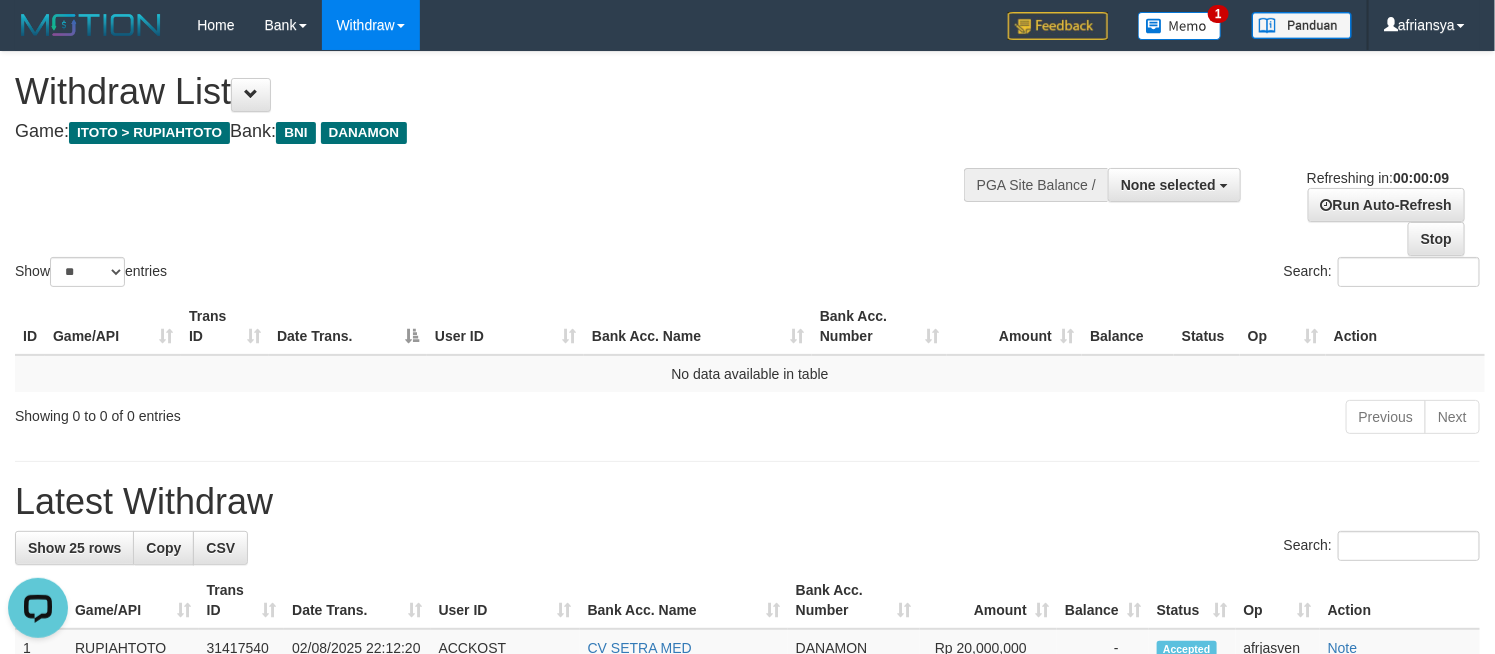 scroll, scrollTop: 0, scrollLeft: 0, axis: both 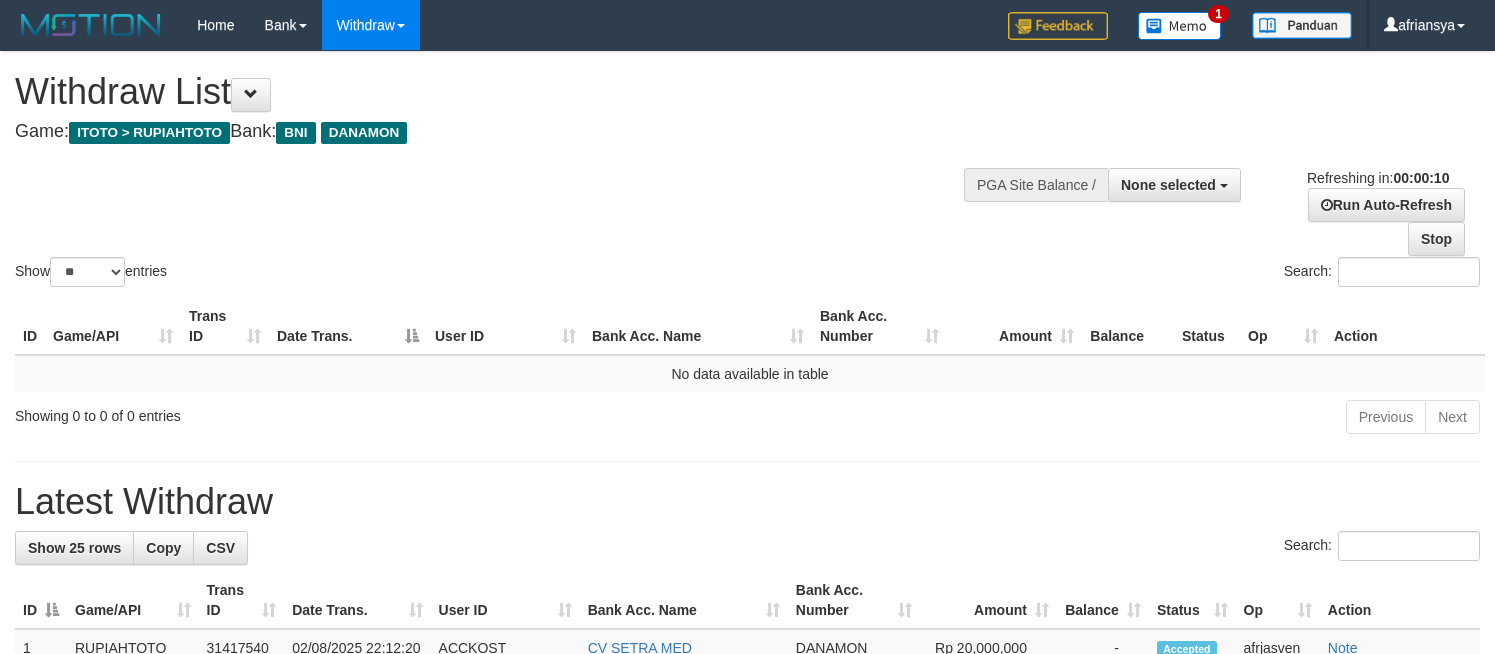 select 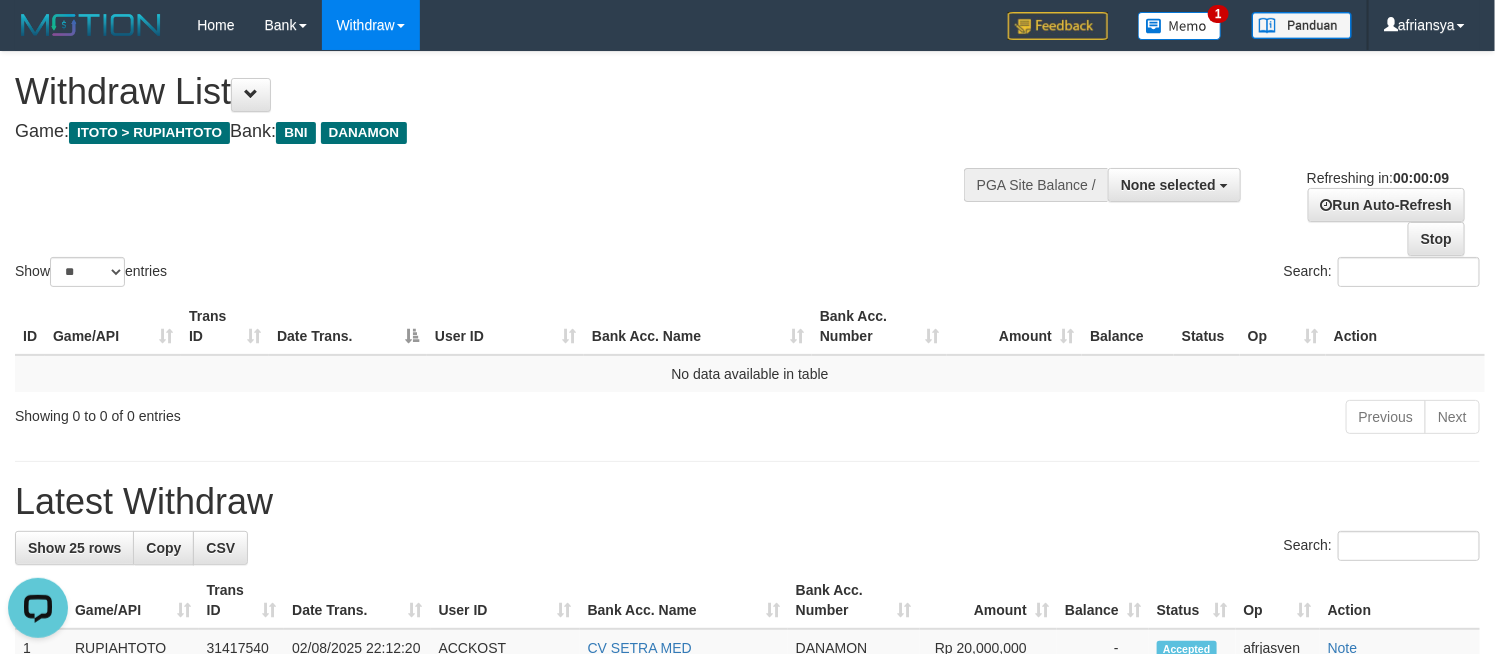 scroll, scrollTop: 0, scrollLeft: 0, axis: both 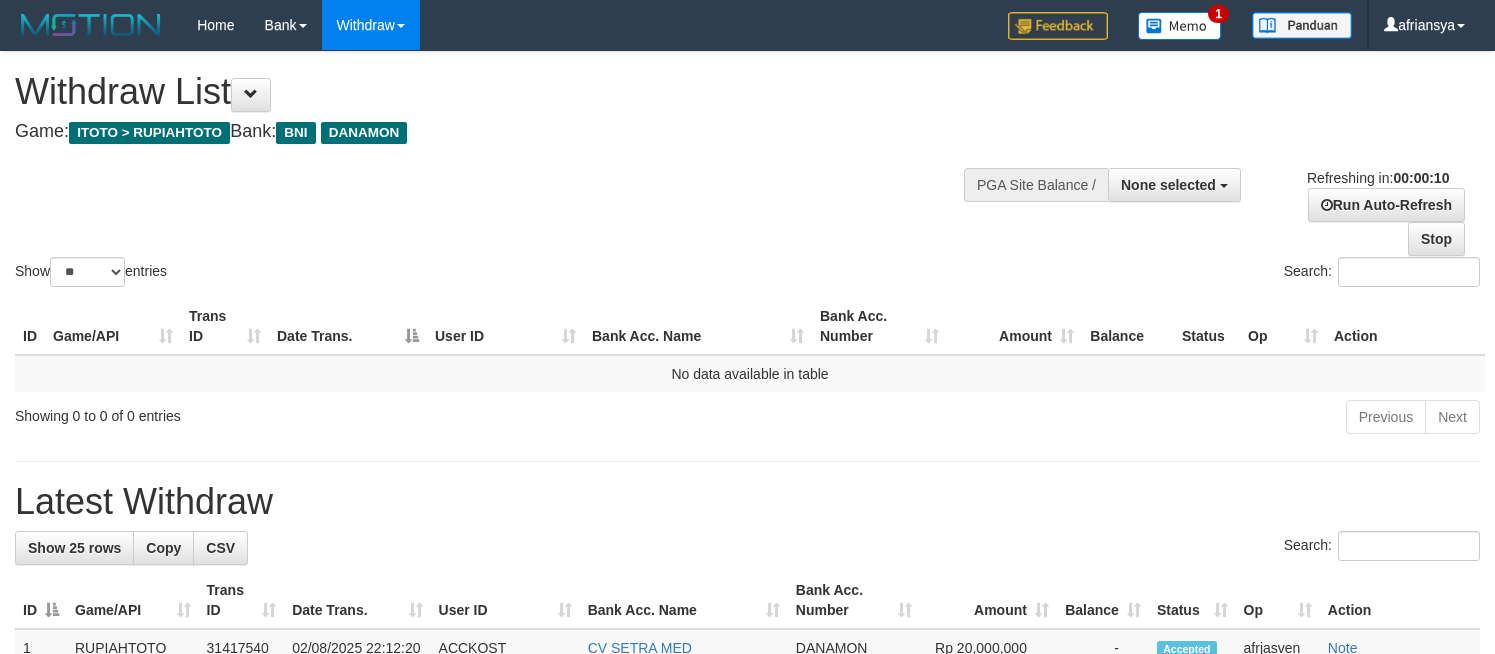select 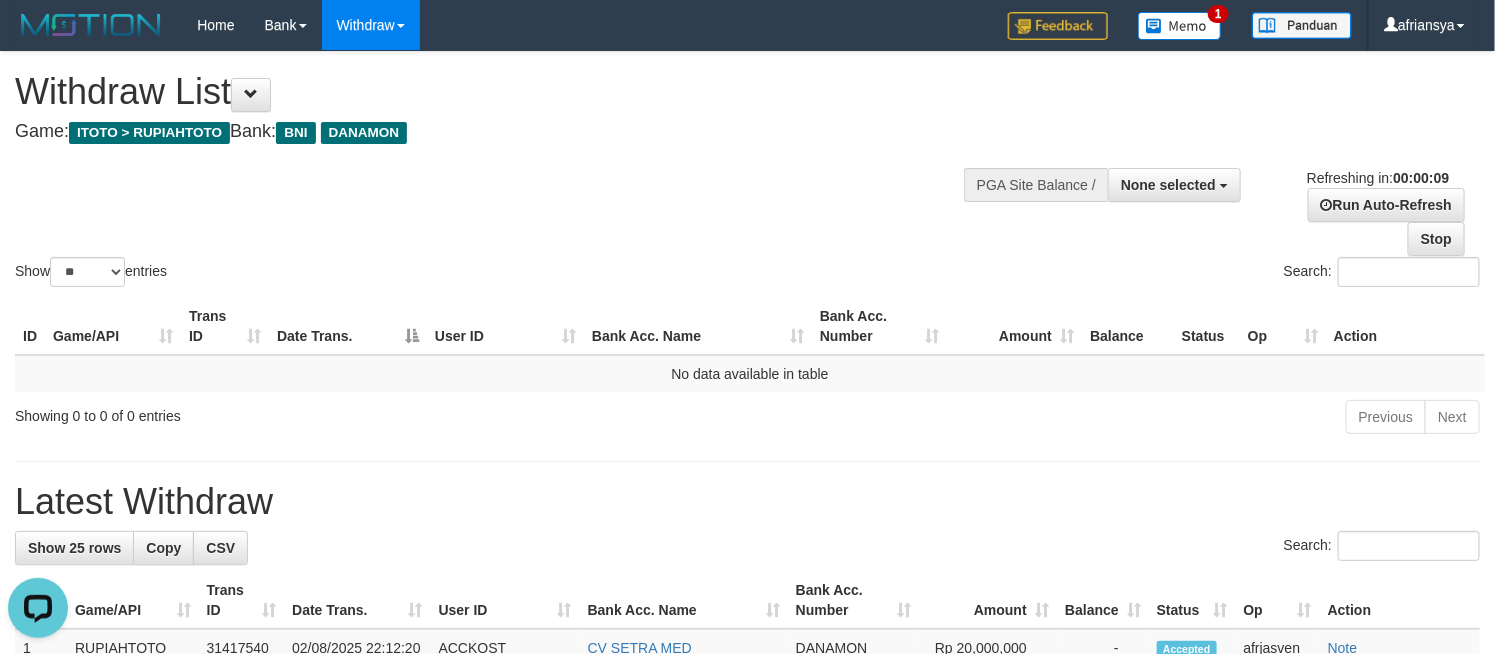 scroll, scrollTop: 0, scrollLeft: 0, axis: both 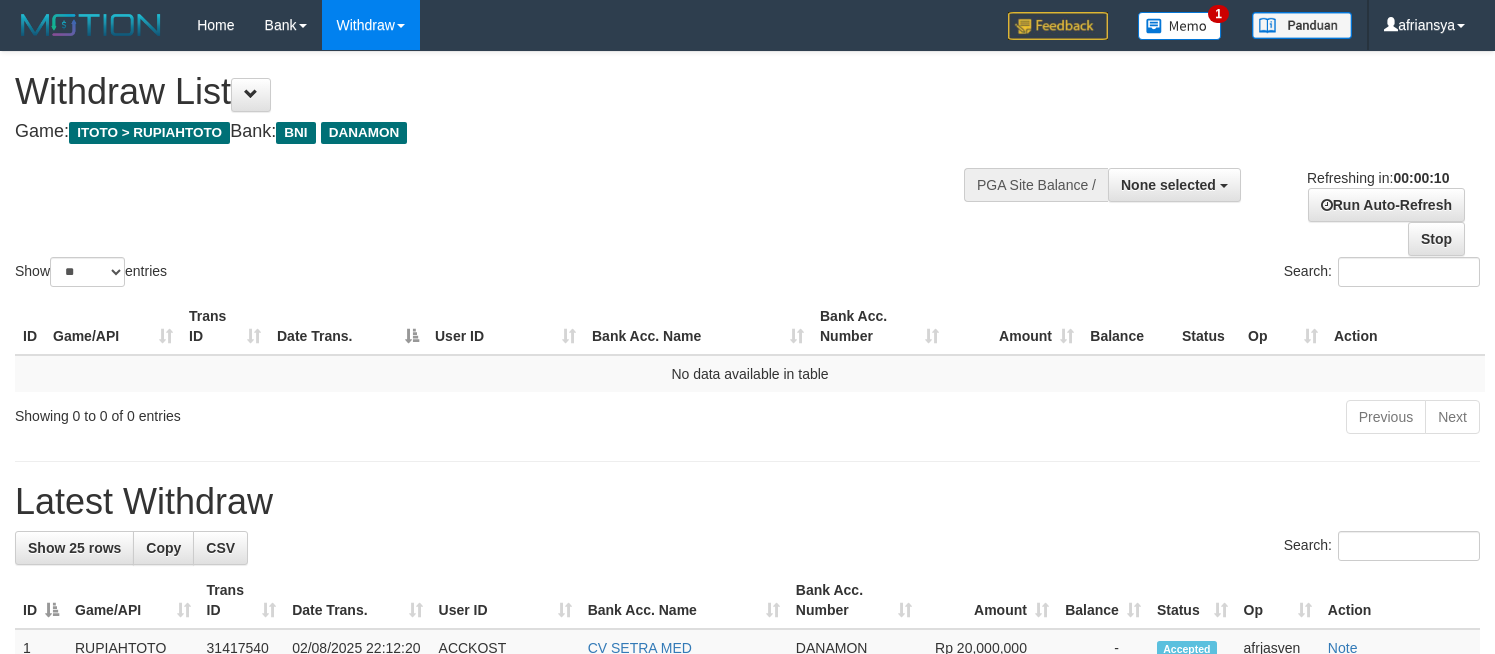 select 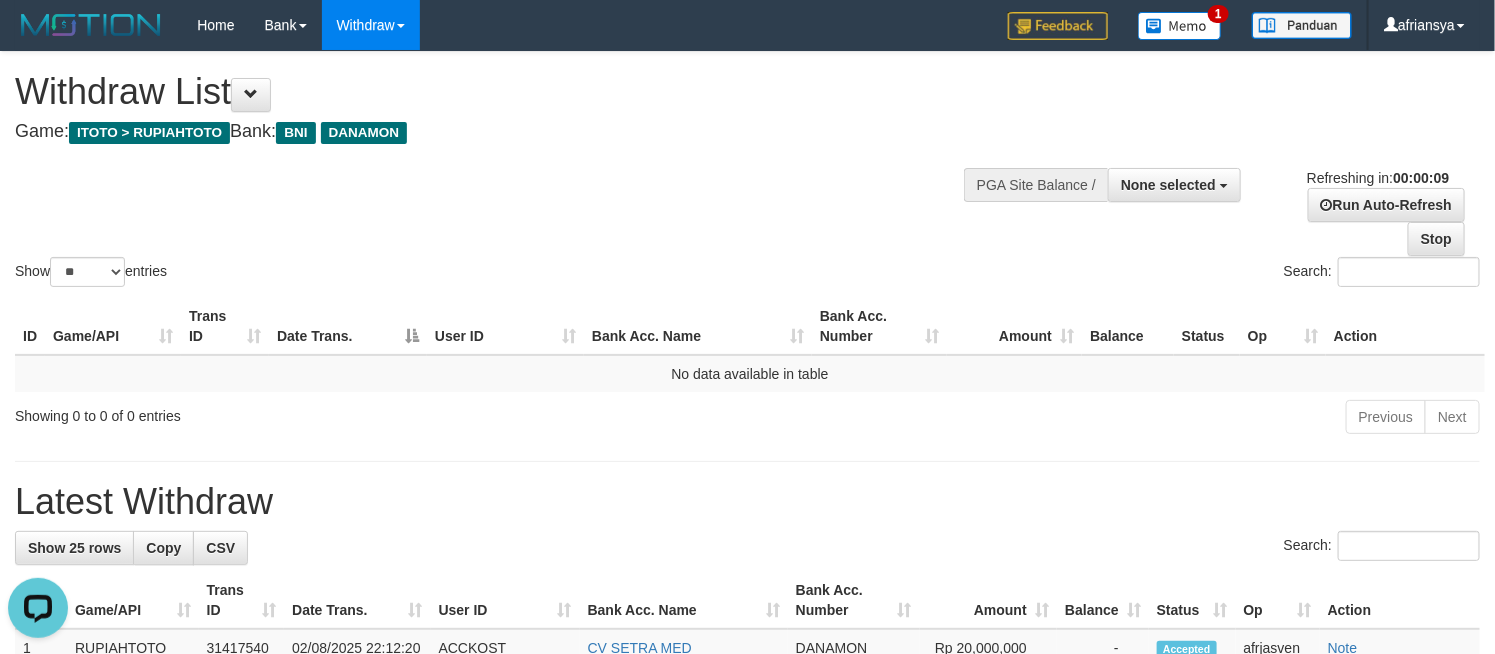 scroll, scrollTop: 0, scrollLeft: 0, axis: both 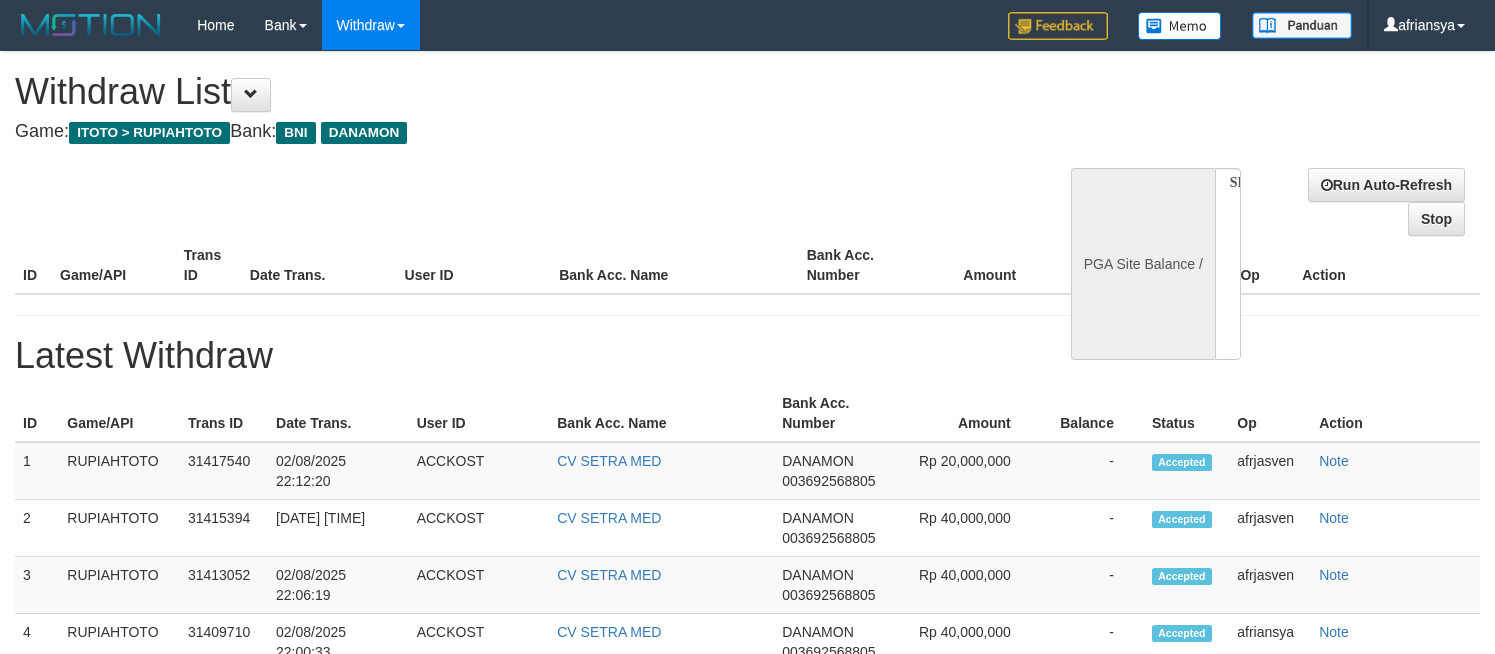 select 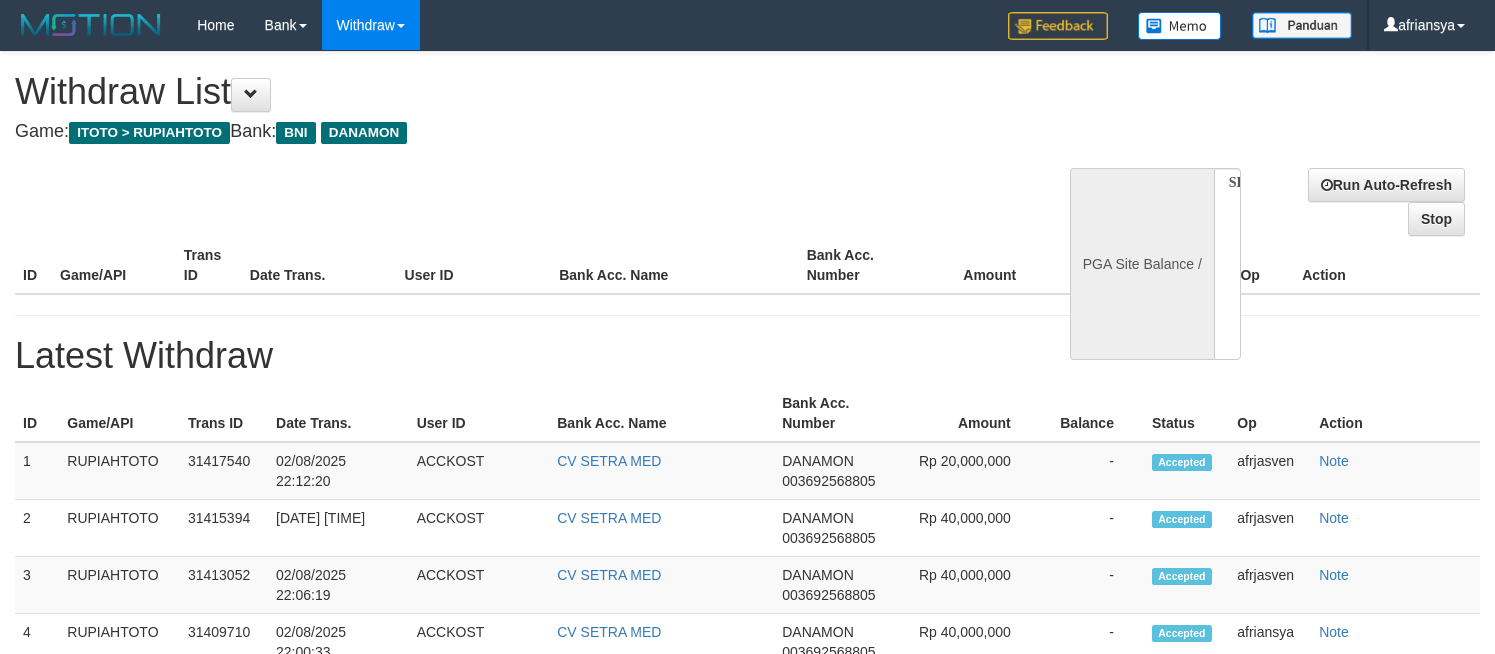 scroll, scrollTop: 0, scrollLeft: 0, axis: both 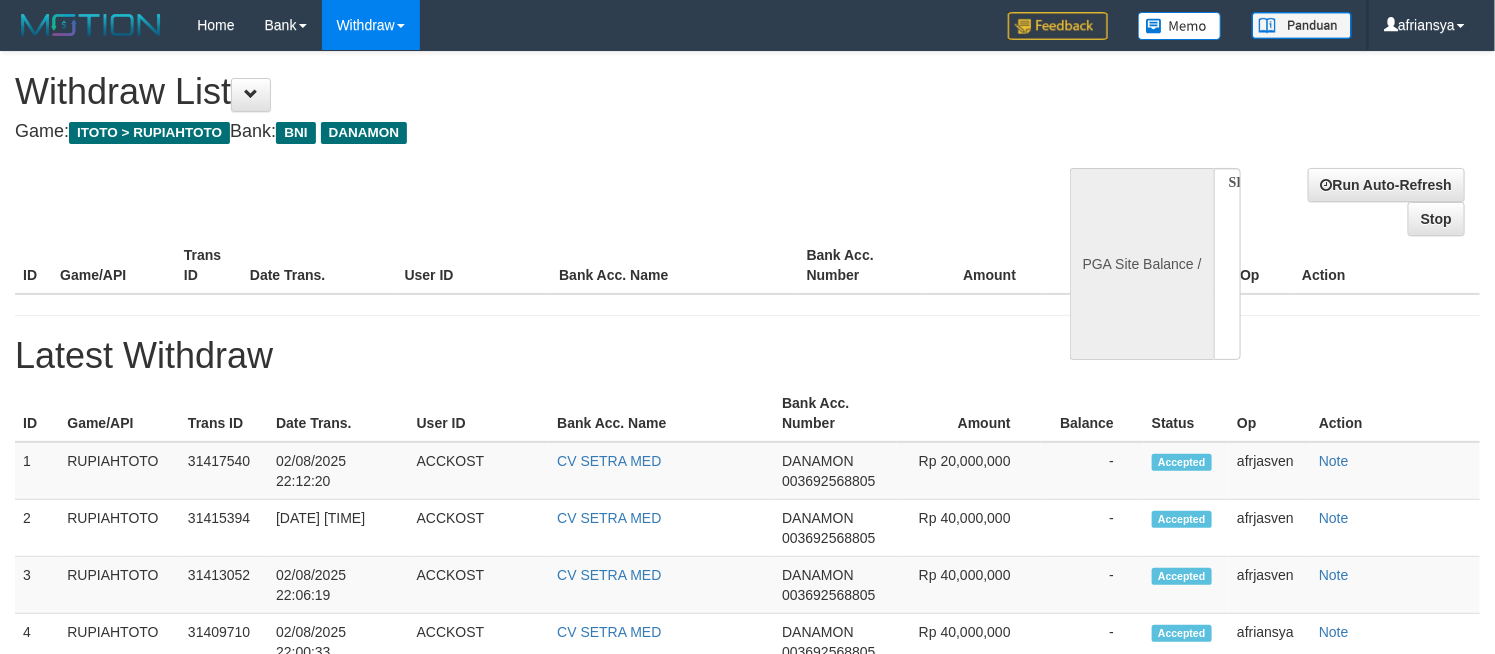 select on "**" 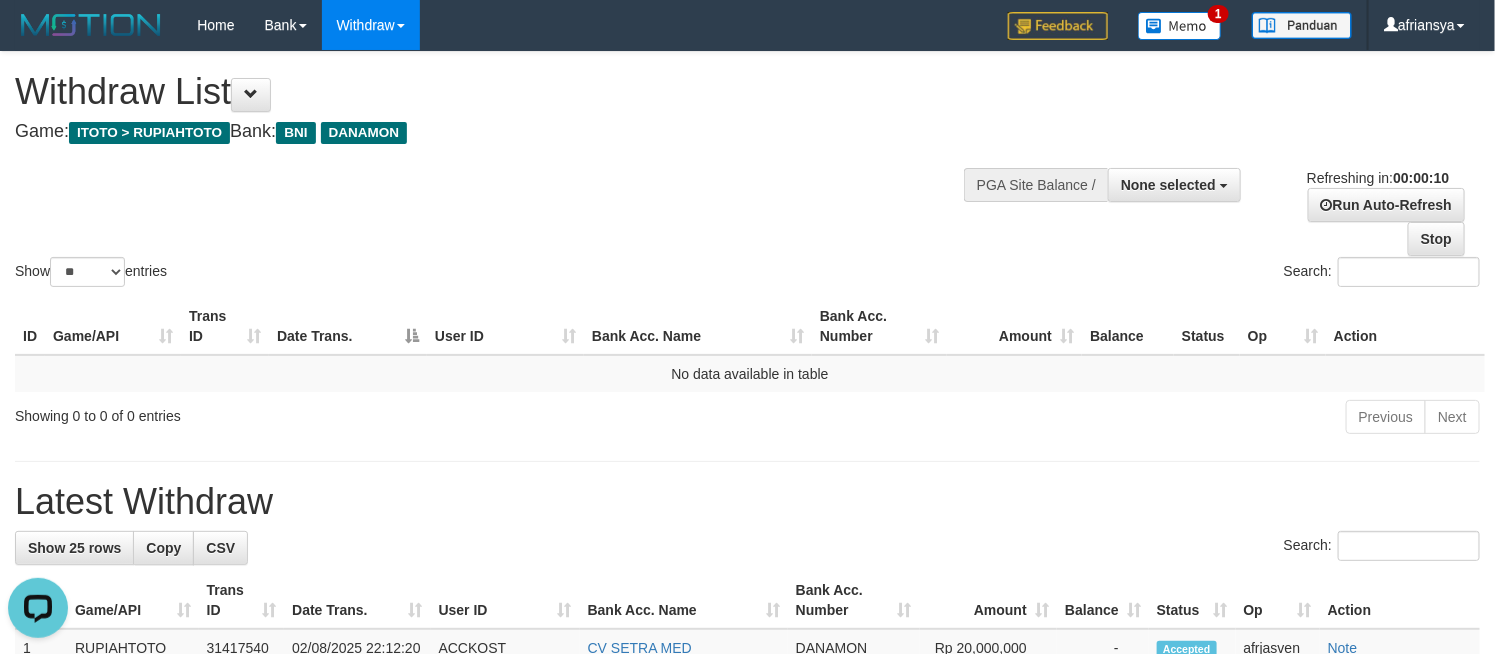 scroll, scrollTop: 0, scrollLeft: 0, axis: both 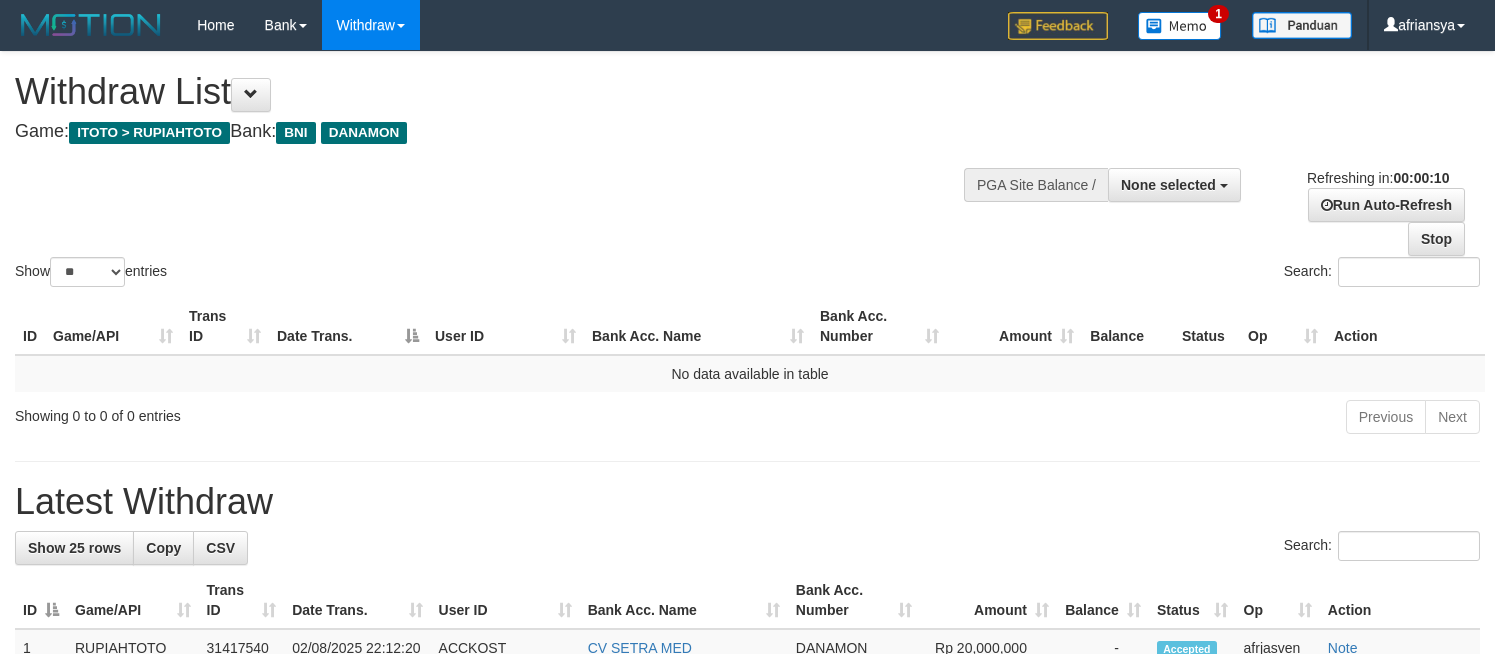 select 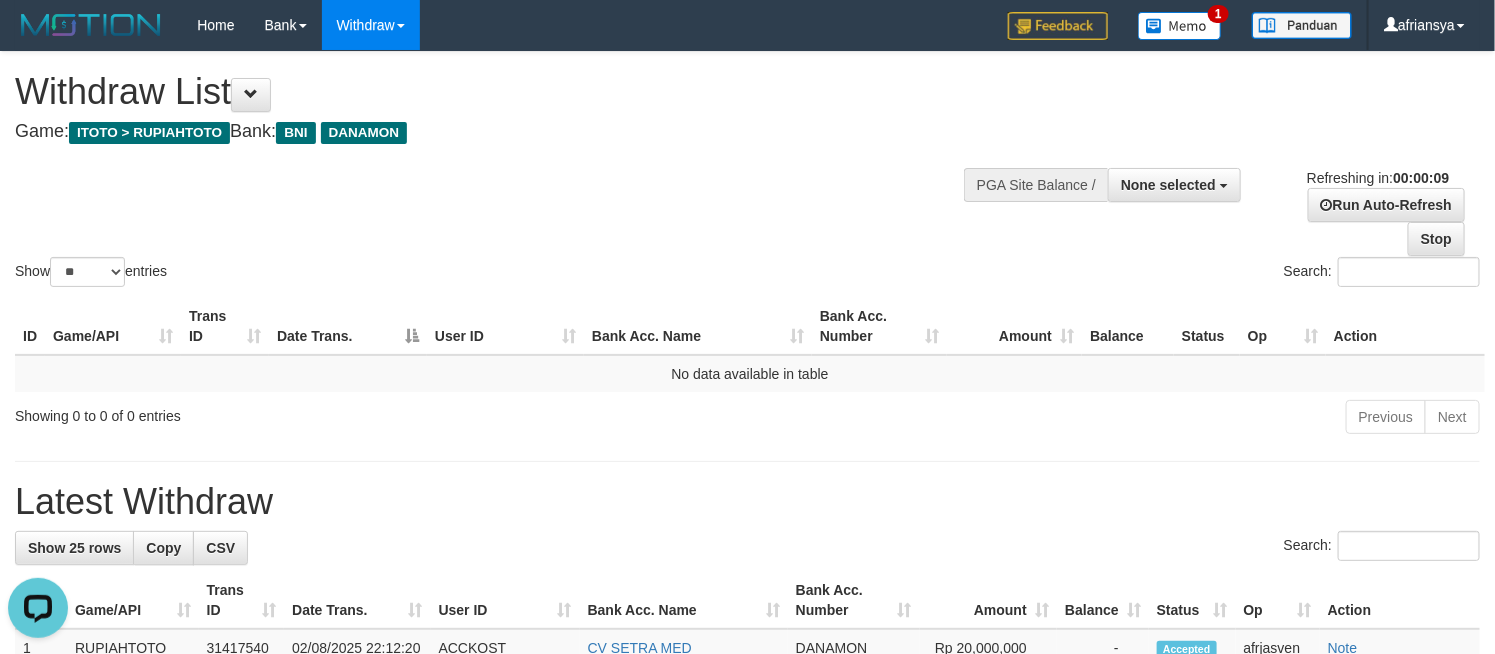 scroll, scrollTop: 0, scrollLeft: 0, axis: both 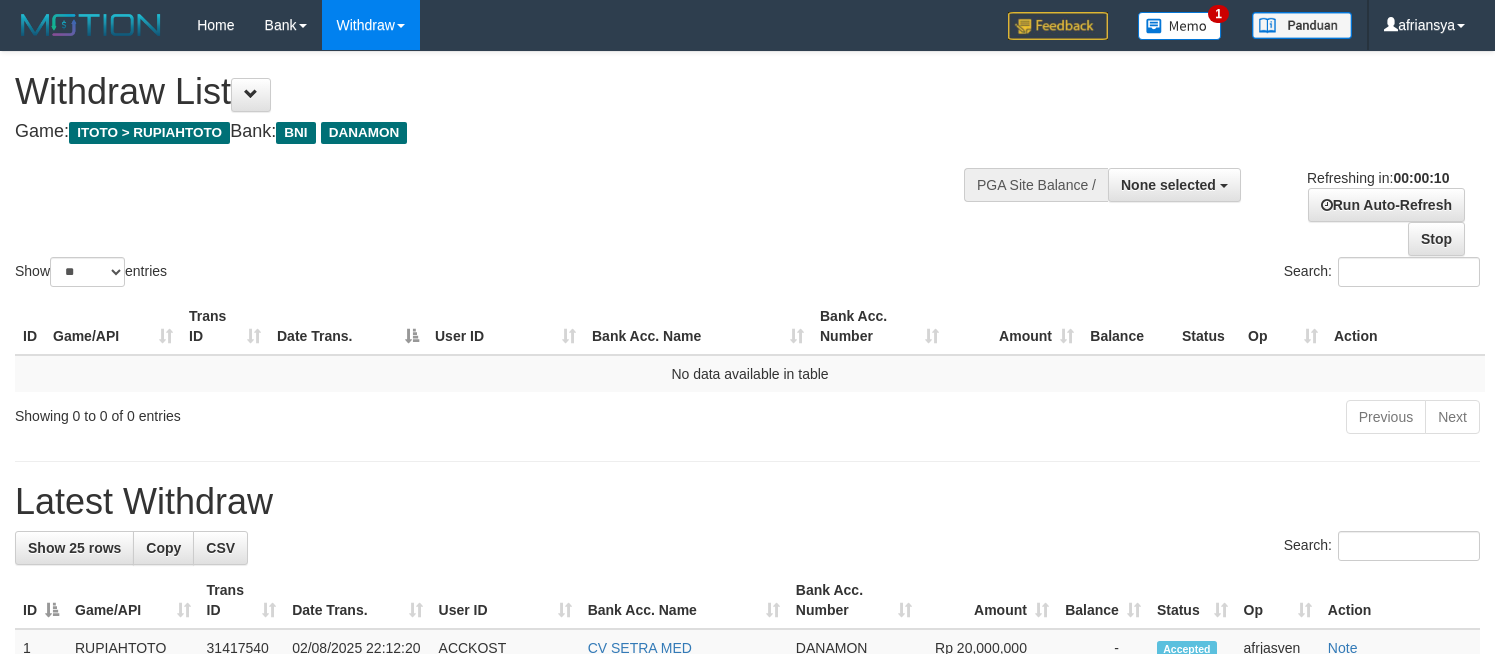 select 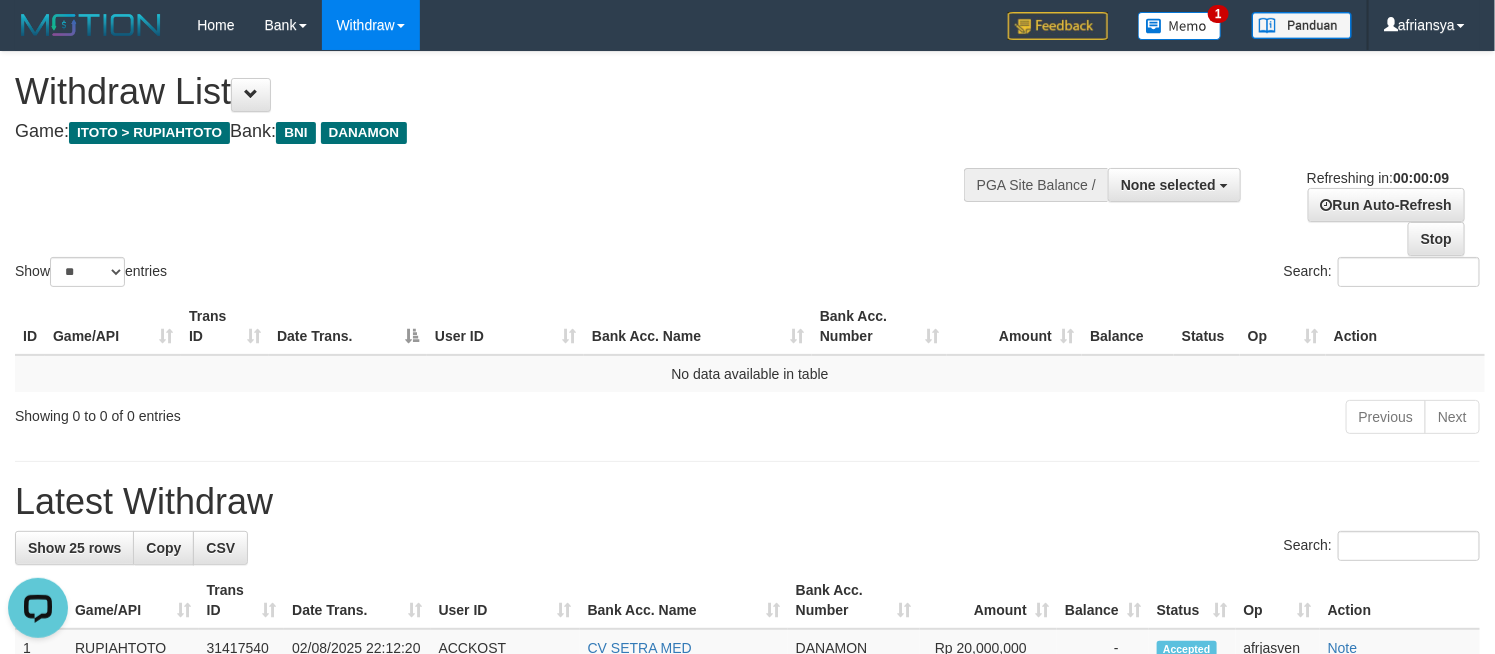 scroll, scrollTop: 0, scrollLeft: 0, axis: both 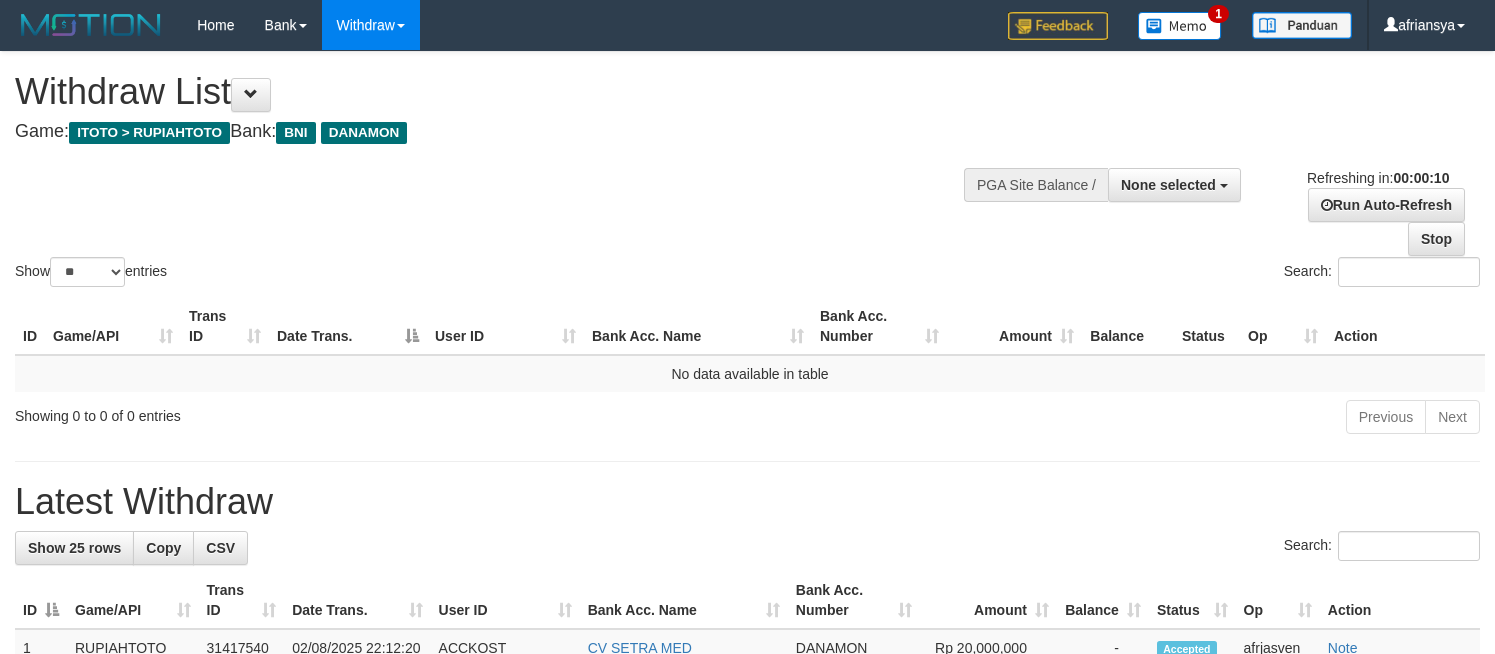 select 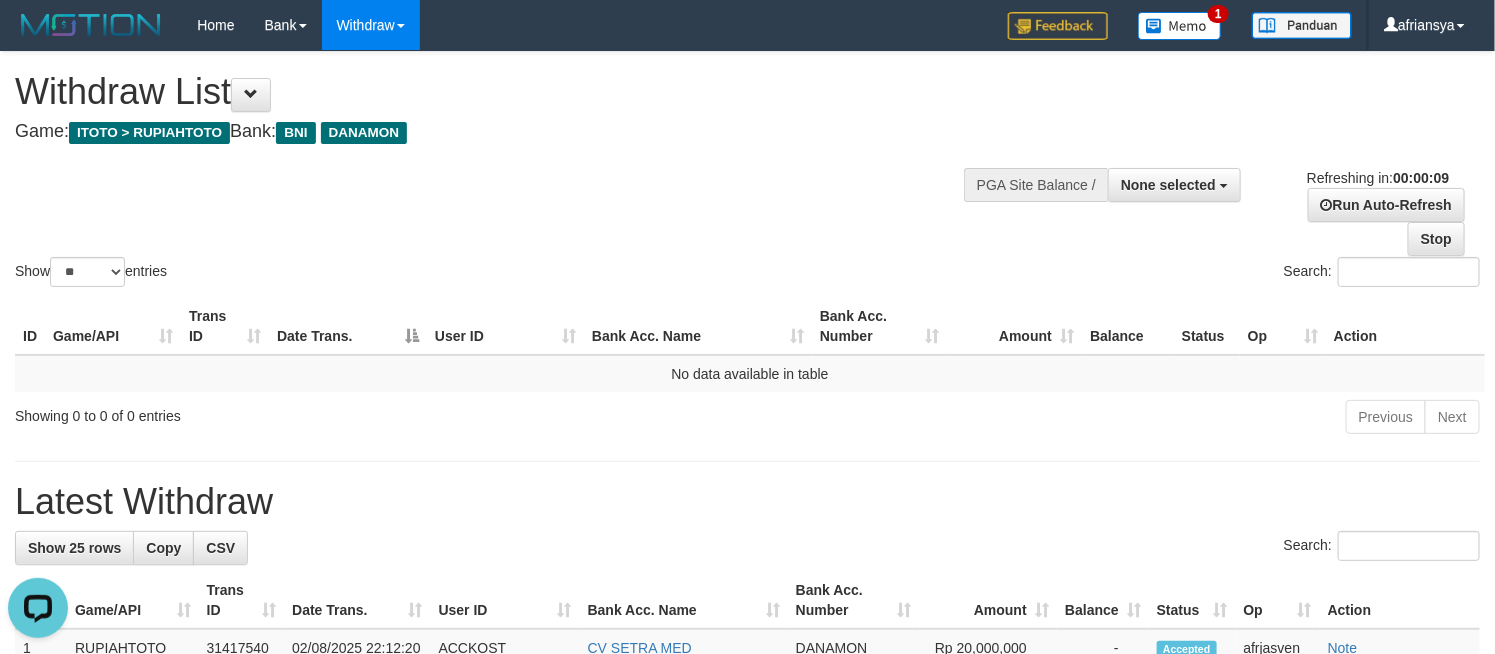 scroll, scrollTop: 0, scrollLeft: 0, axis: both 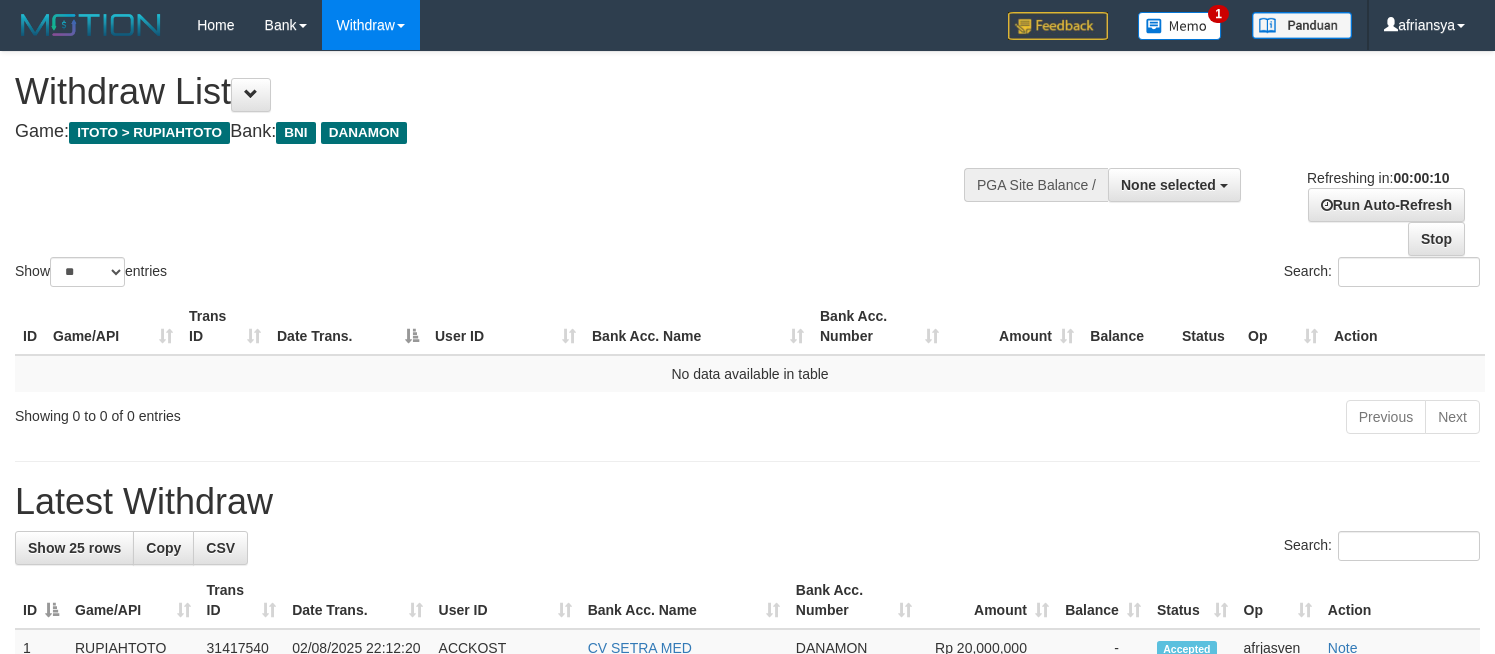 select 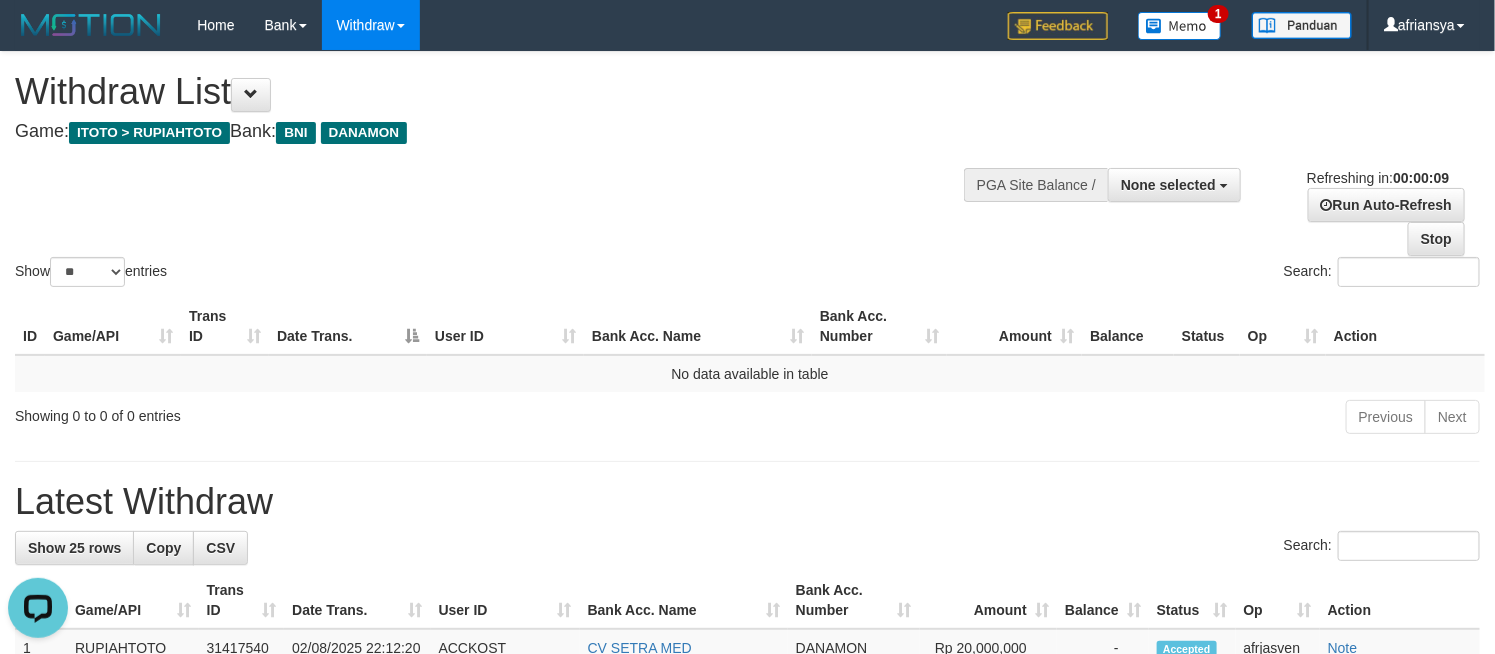 scroll, scrollTop: 0, scrollLeft: 0, axis: both 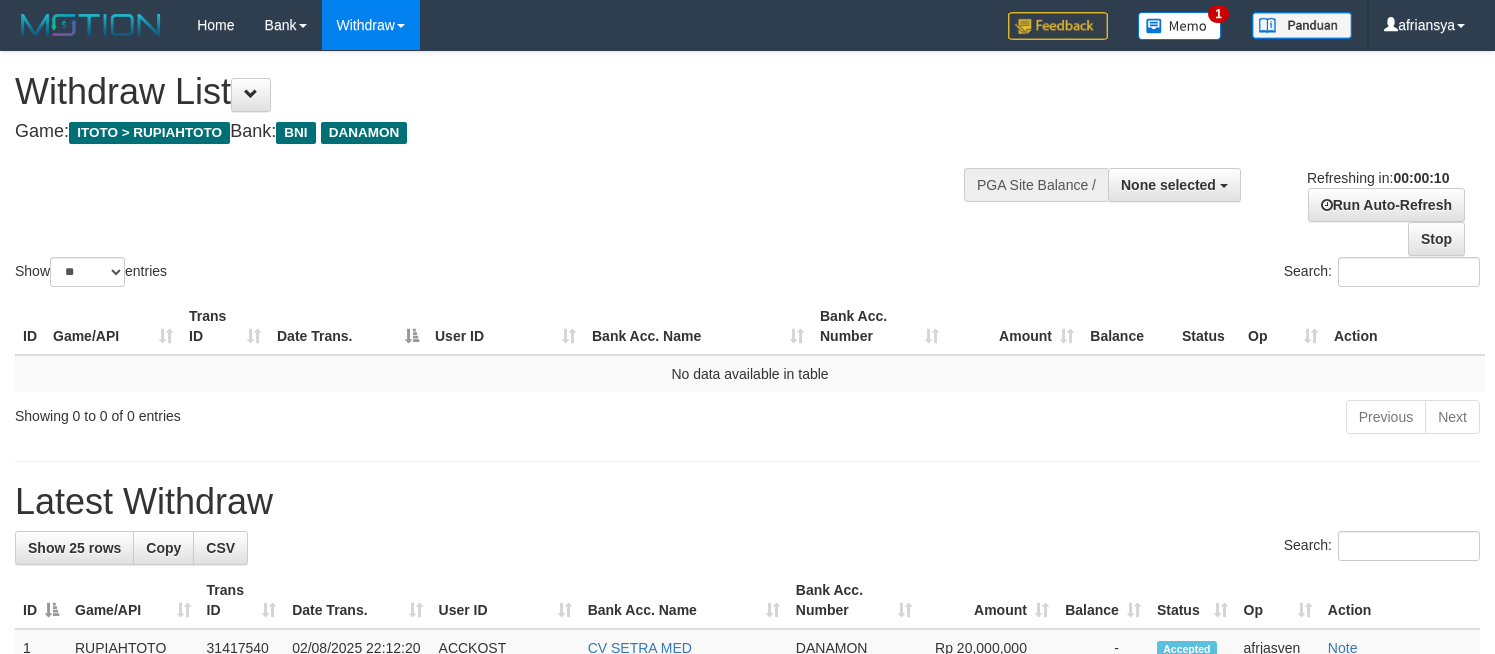 select 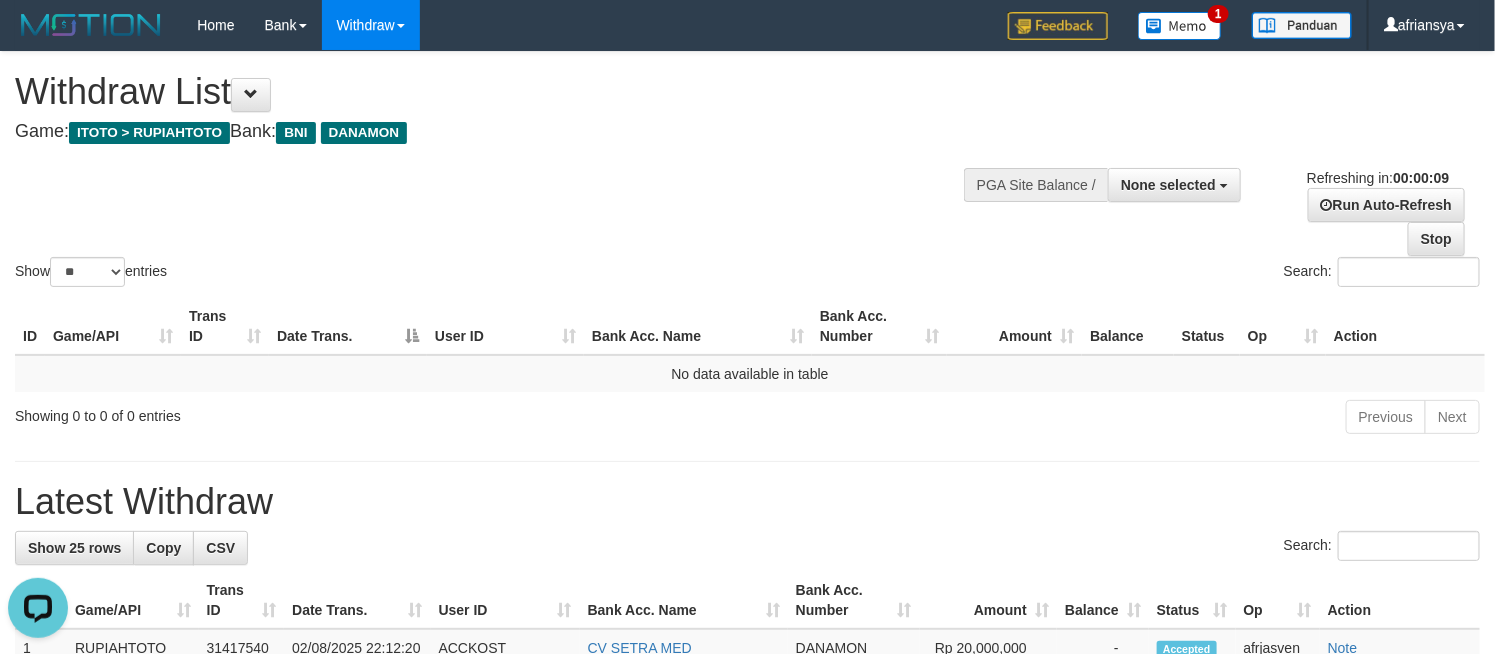 scroll, scrollTop: 0, scrollLeft: 0, axis: both 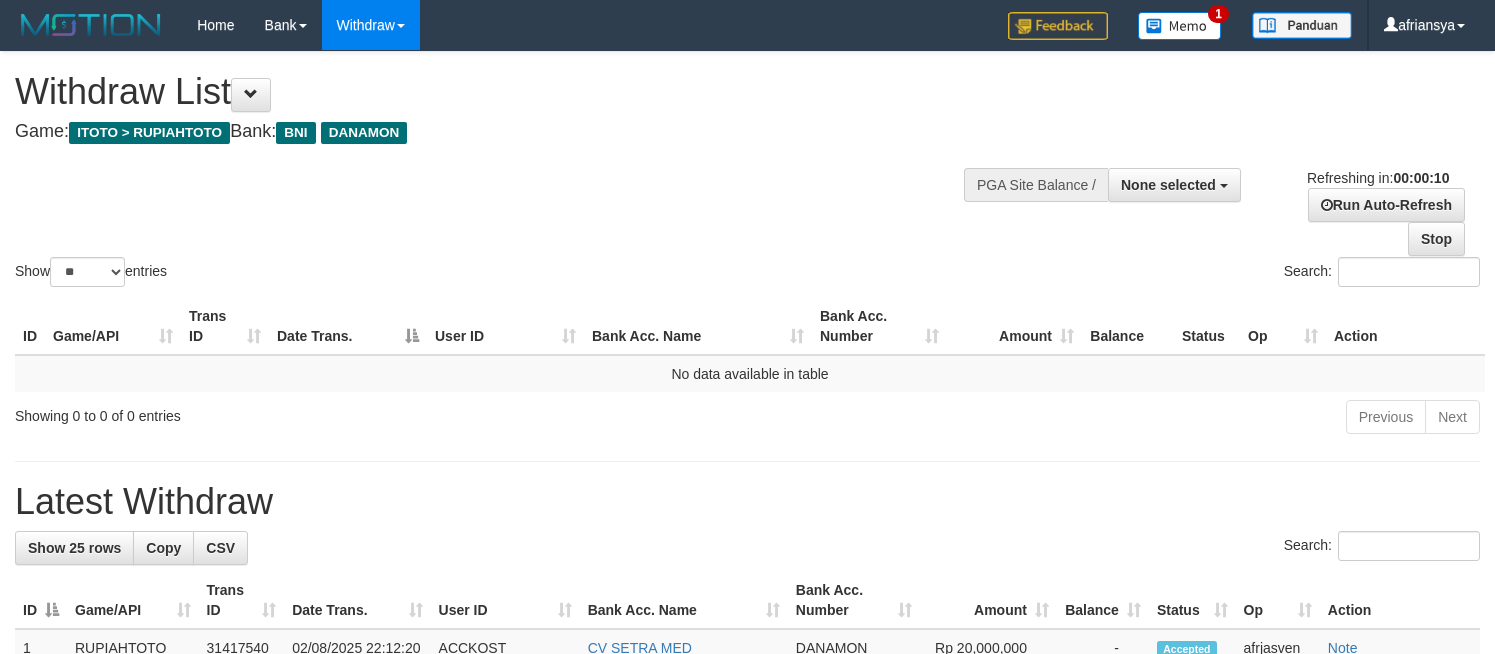 select 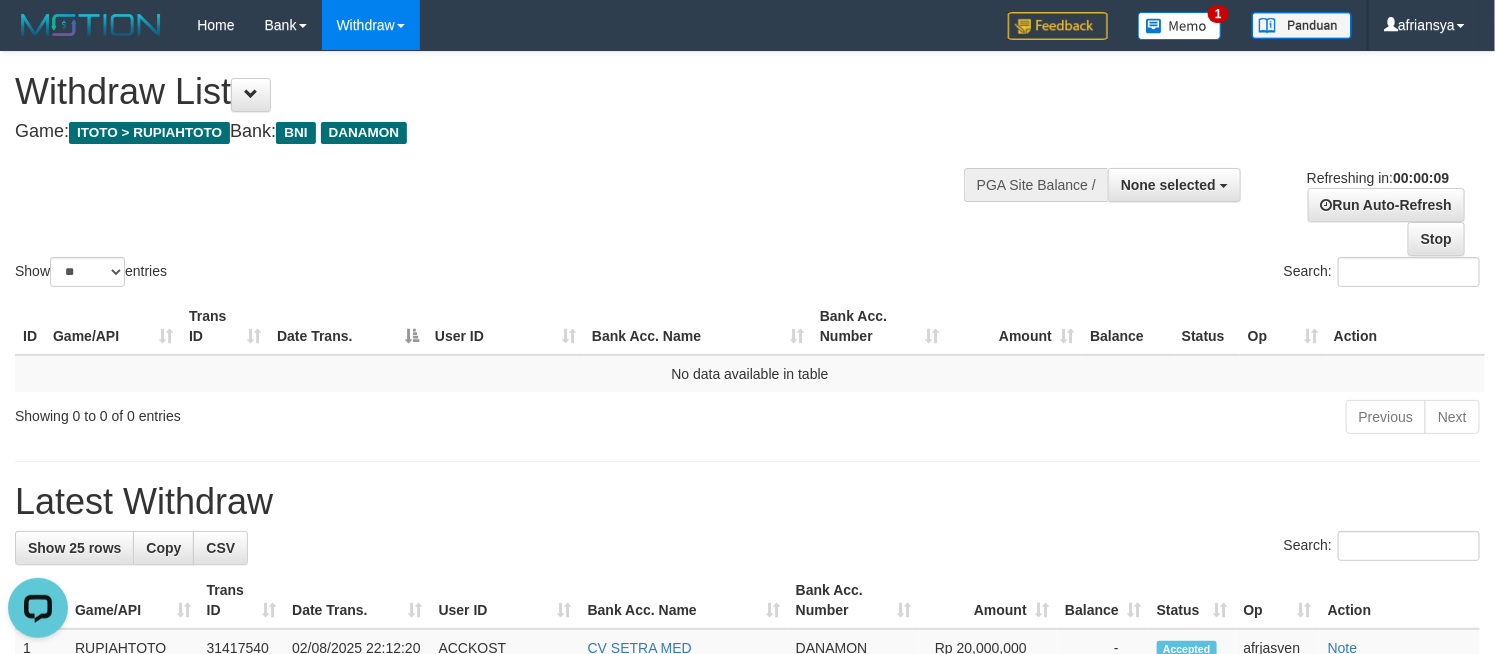 scroll, scrollTop: 0, scrollLeft: 0, axis: both 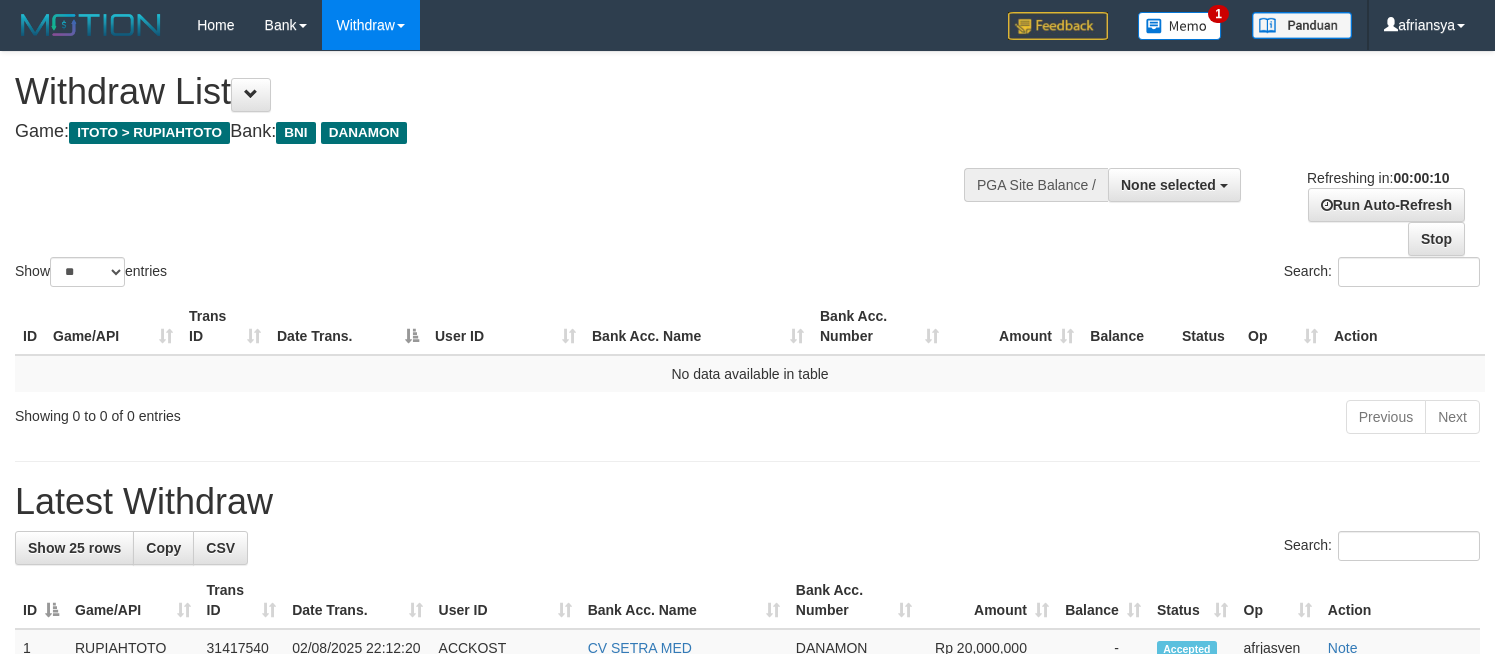select 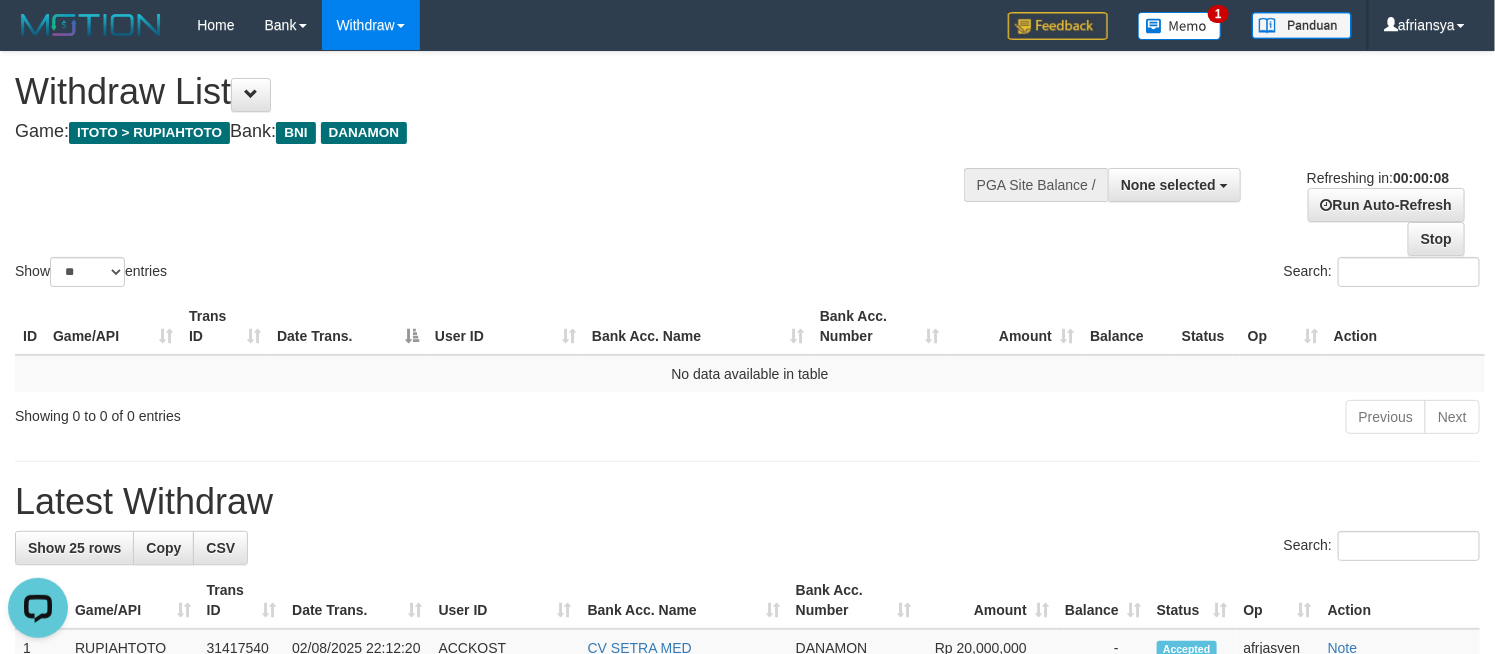 scroll, scrollTop: 0, scrollLeft: 0, axis: both 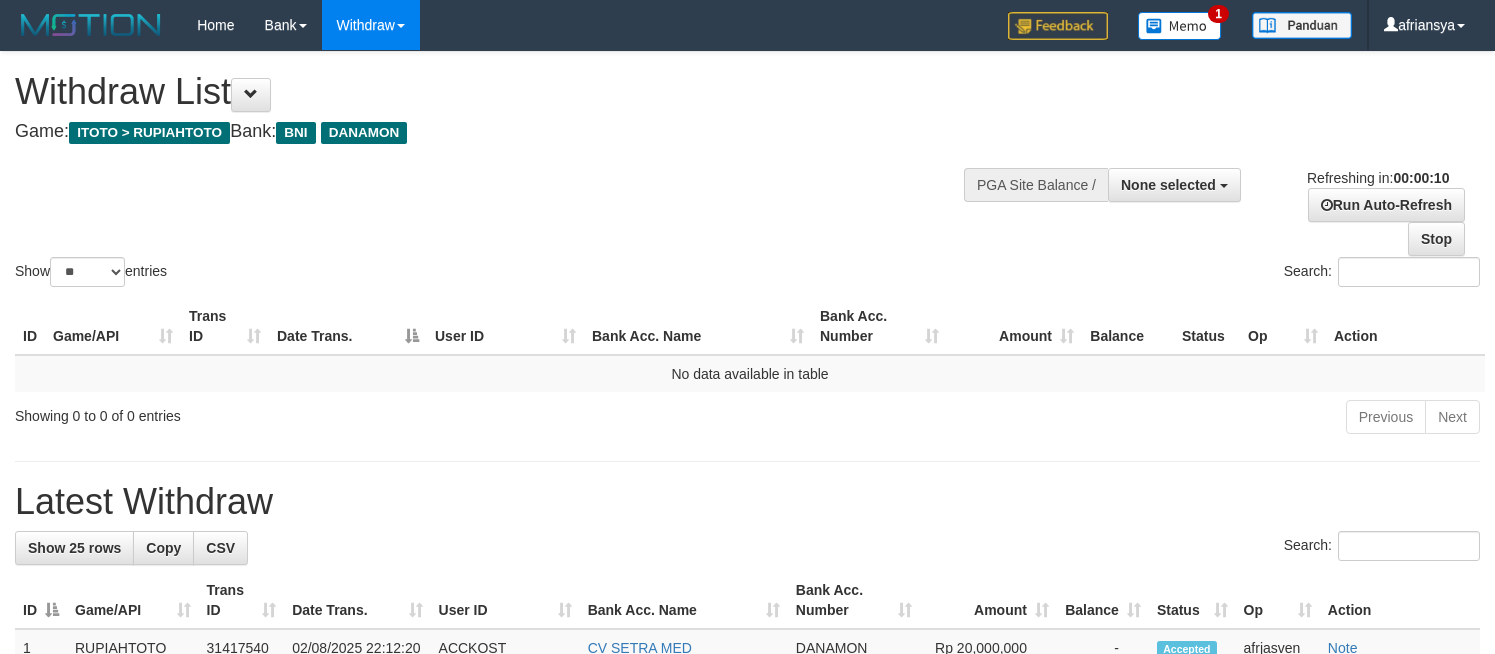 select 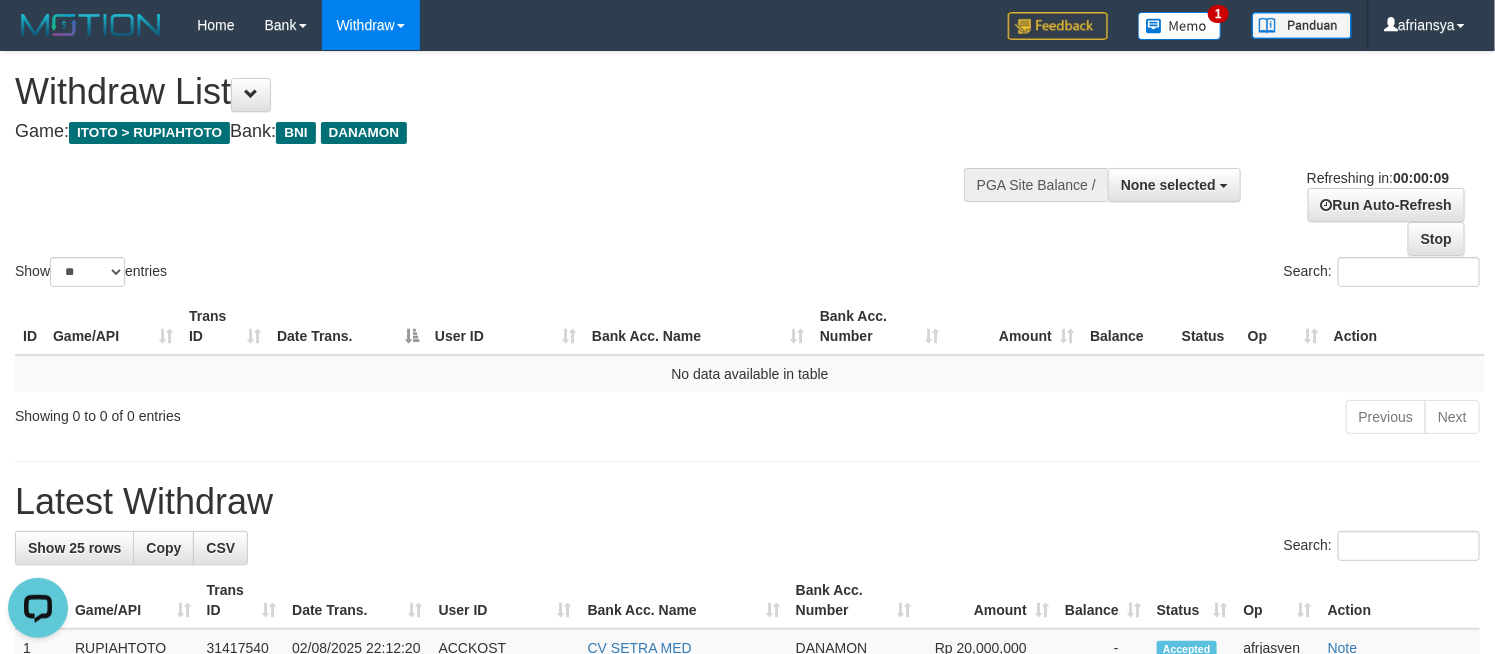 scroll, scrollTop: 0, scrollLeft: 0, axis: both 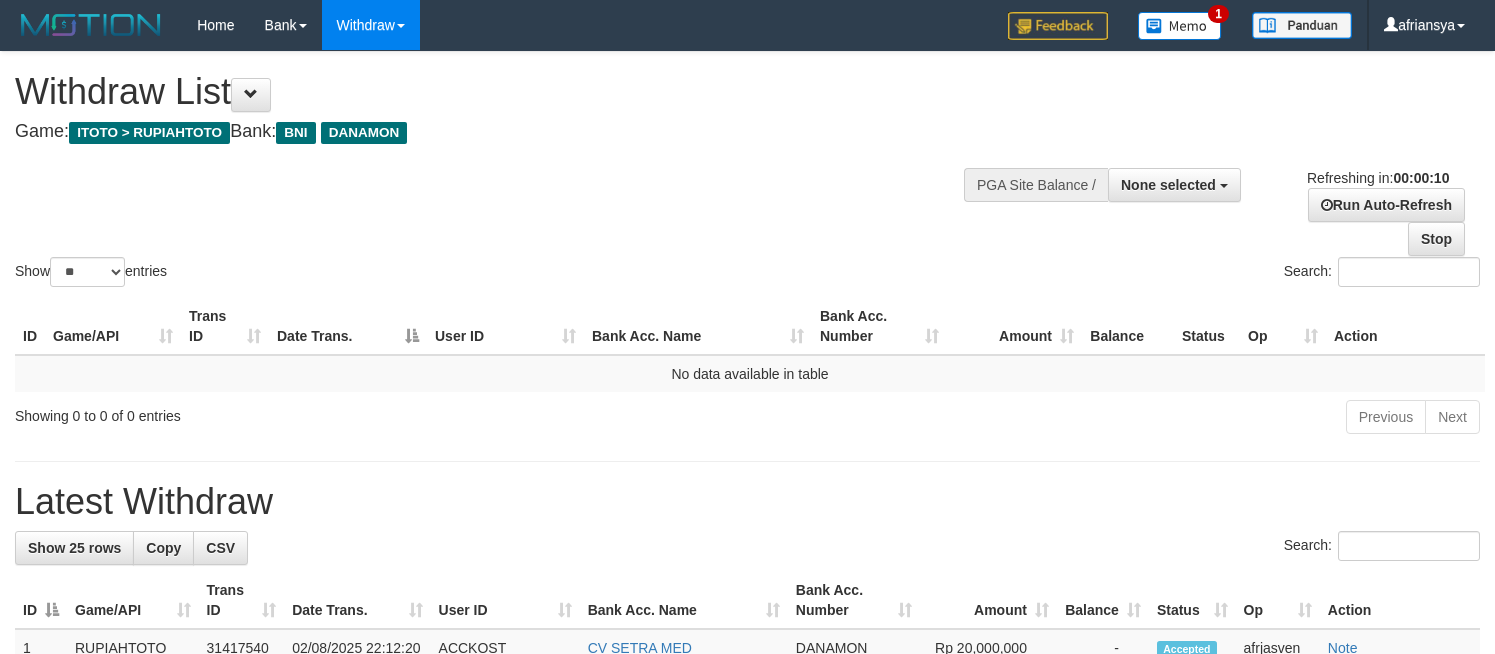 select 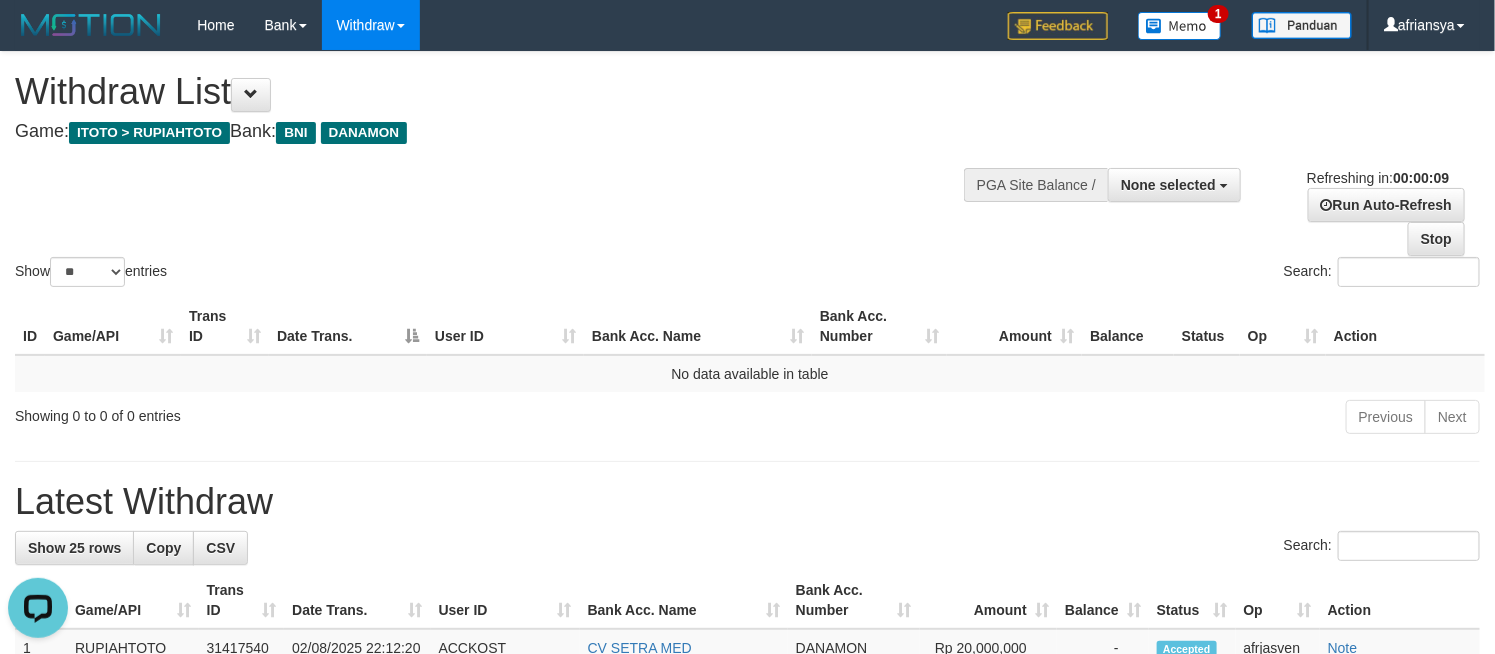 scroll, scrollTop: 0, scrollLeft: 0, axis: both 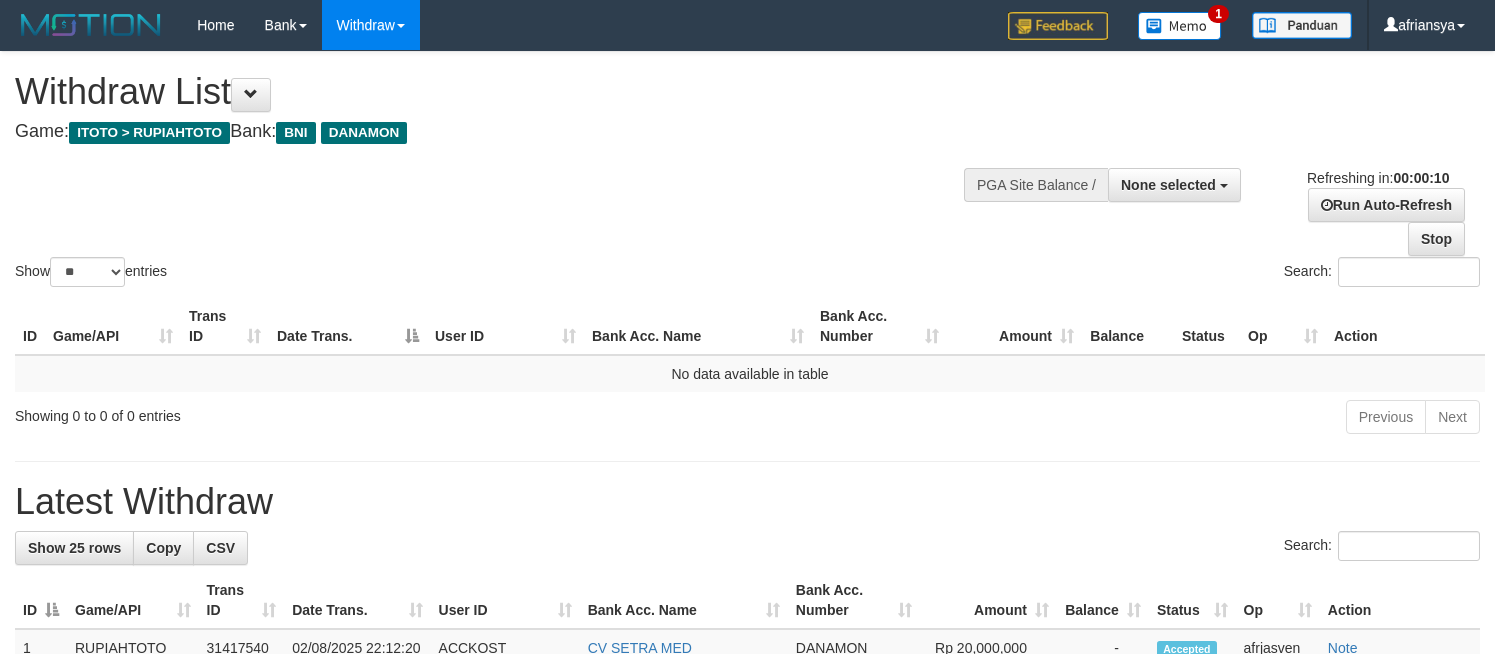 select 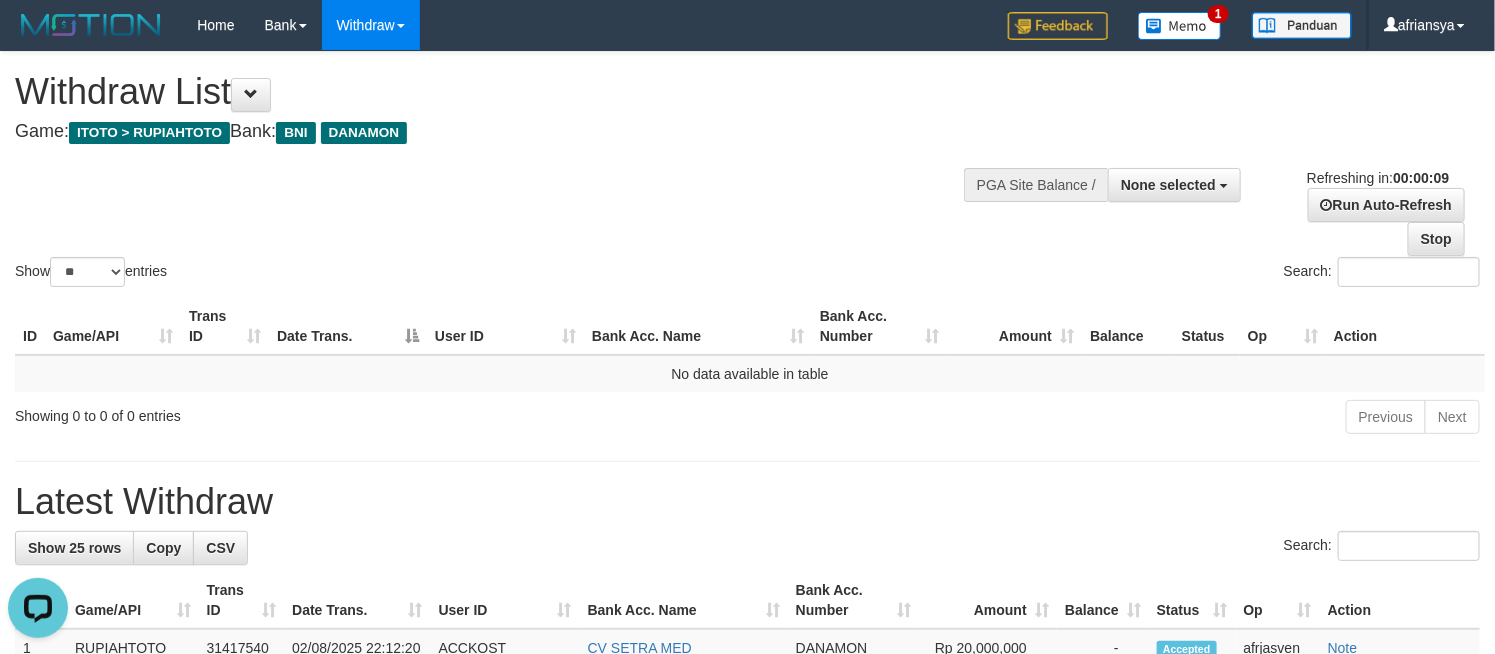 scroll, scrollTop: 0, scrollLeft: 0, axis: both 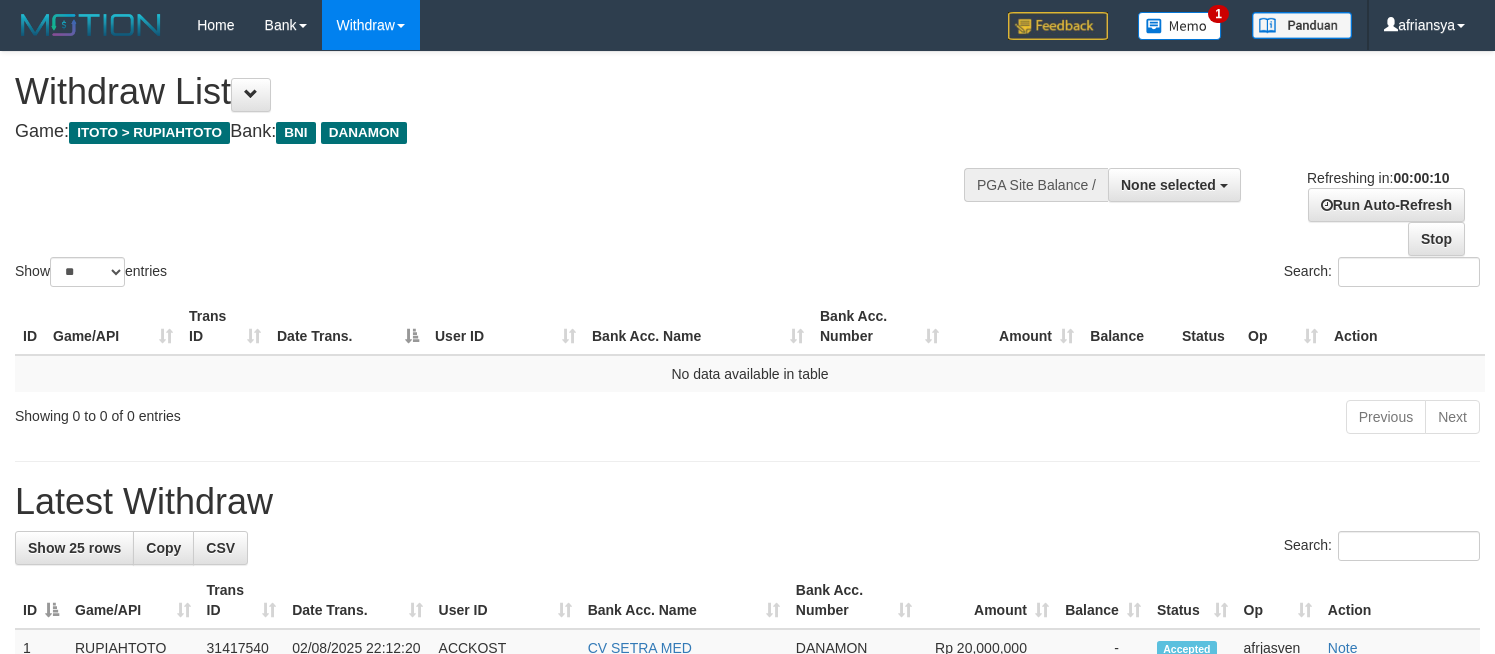 select 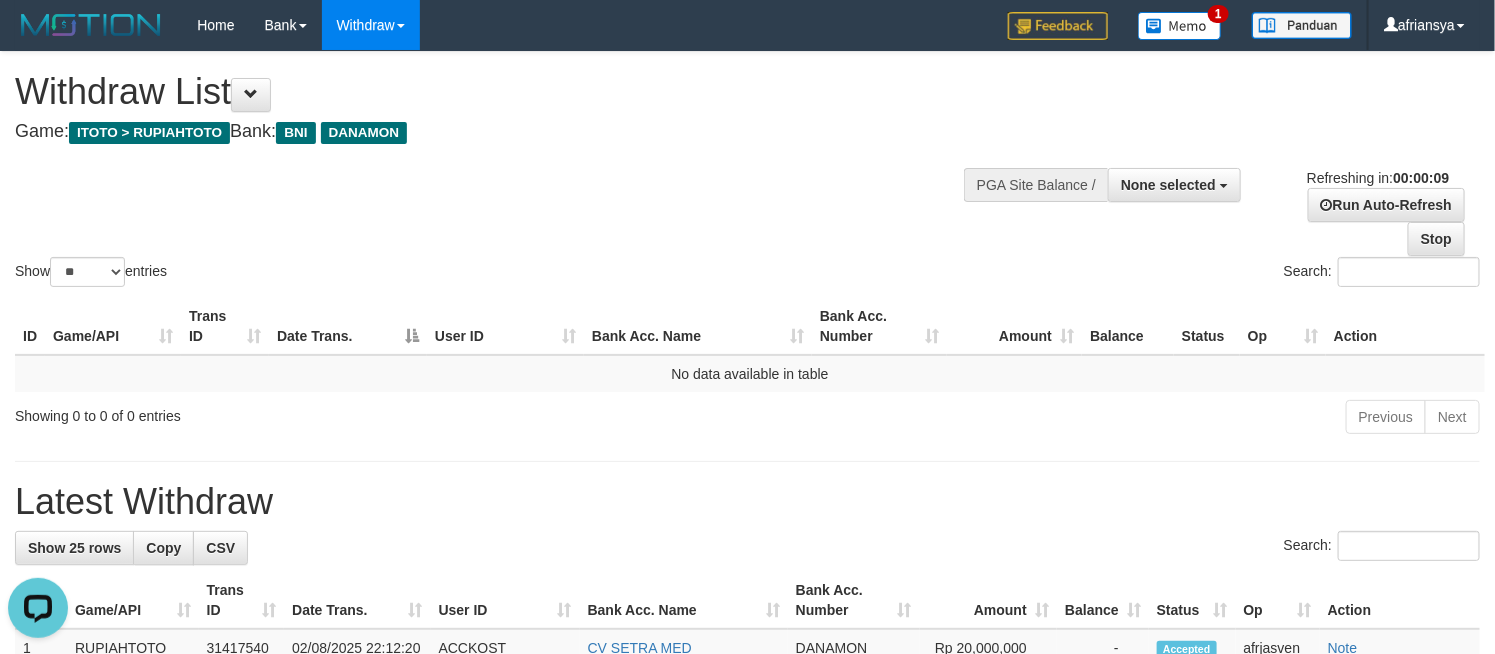 scroll, scrollTop: 0, scrollLeft: 0, axis: both 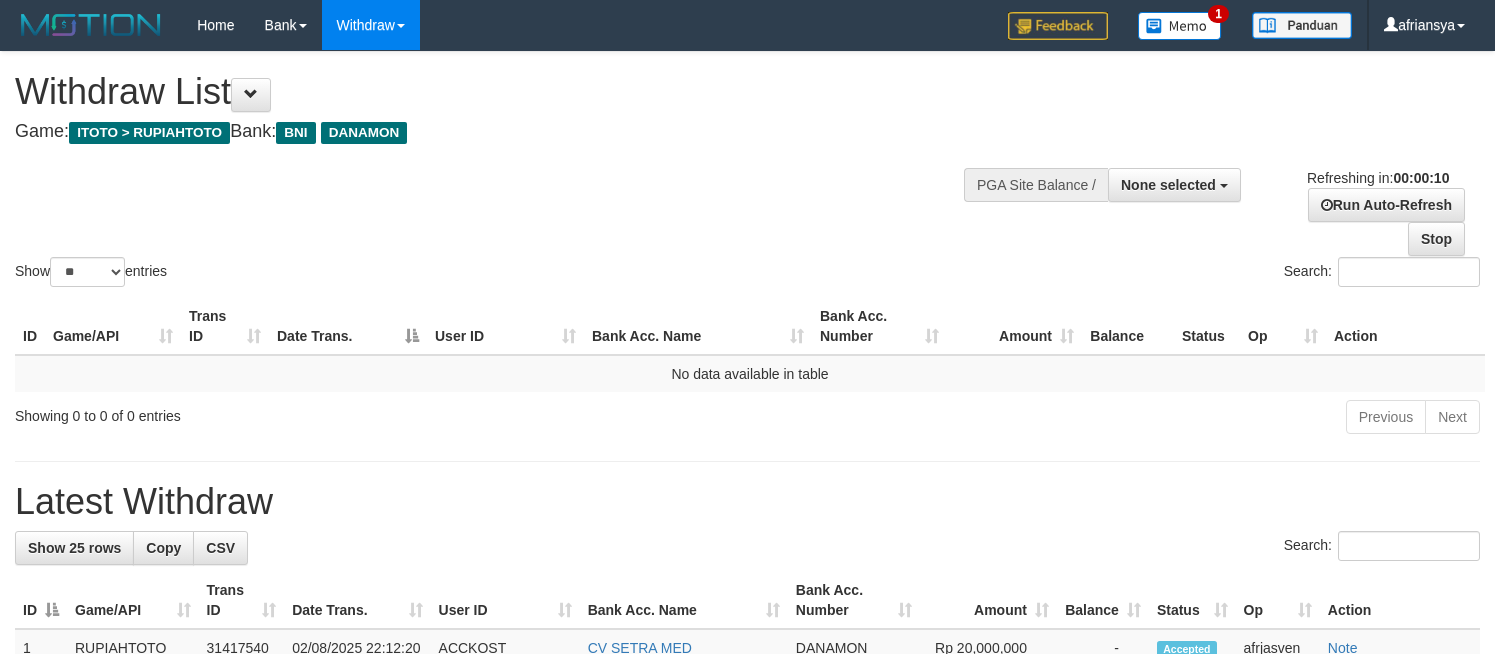 select 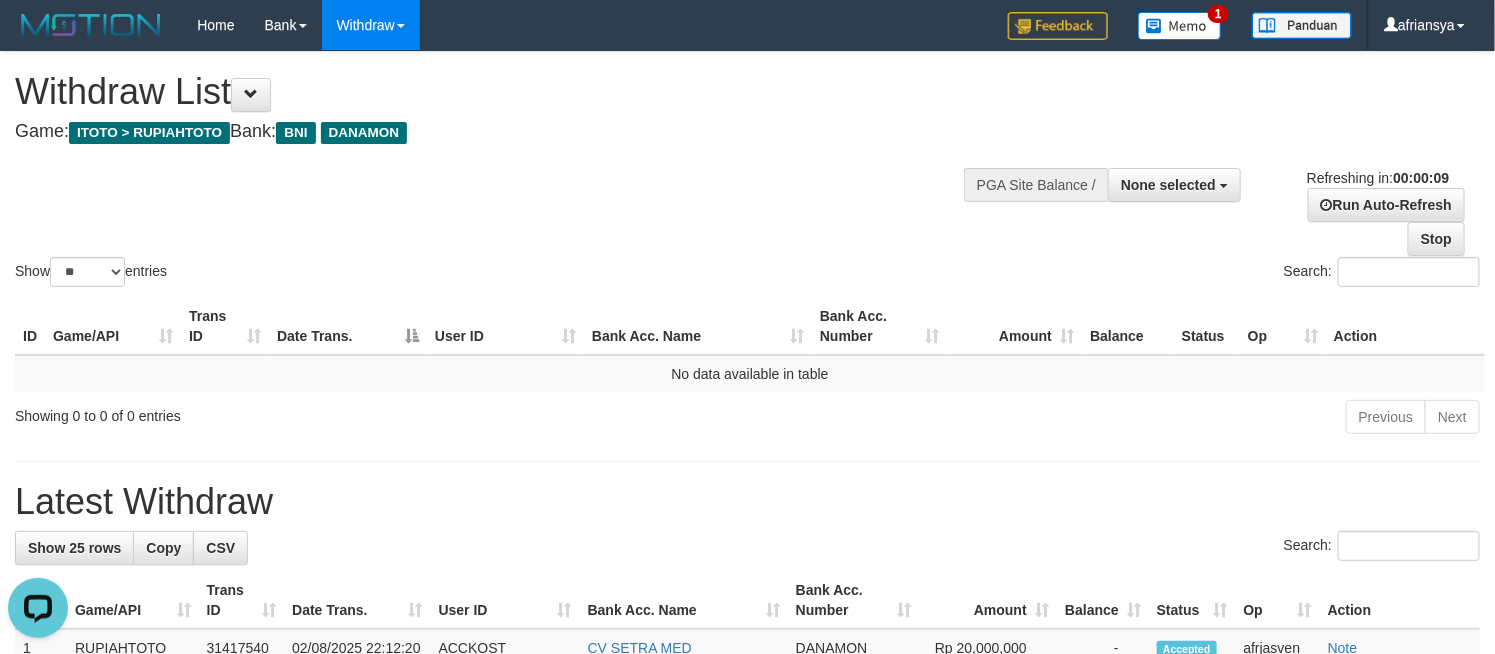 scroll, scrollTop: 0, scrollLeft: 0, axis: both 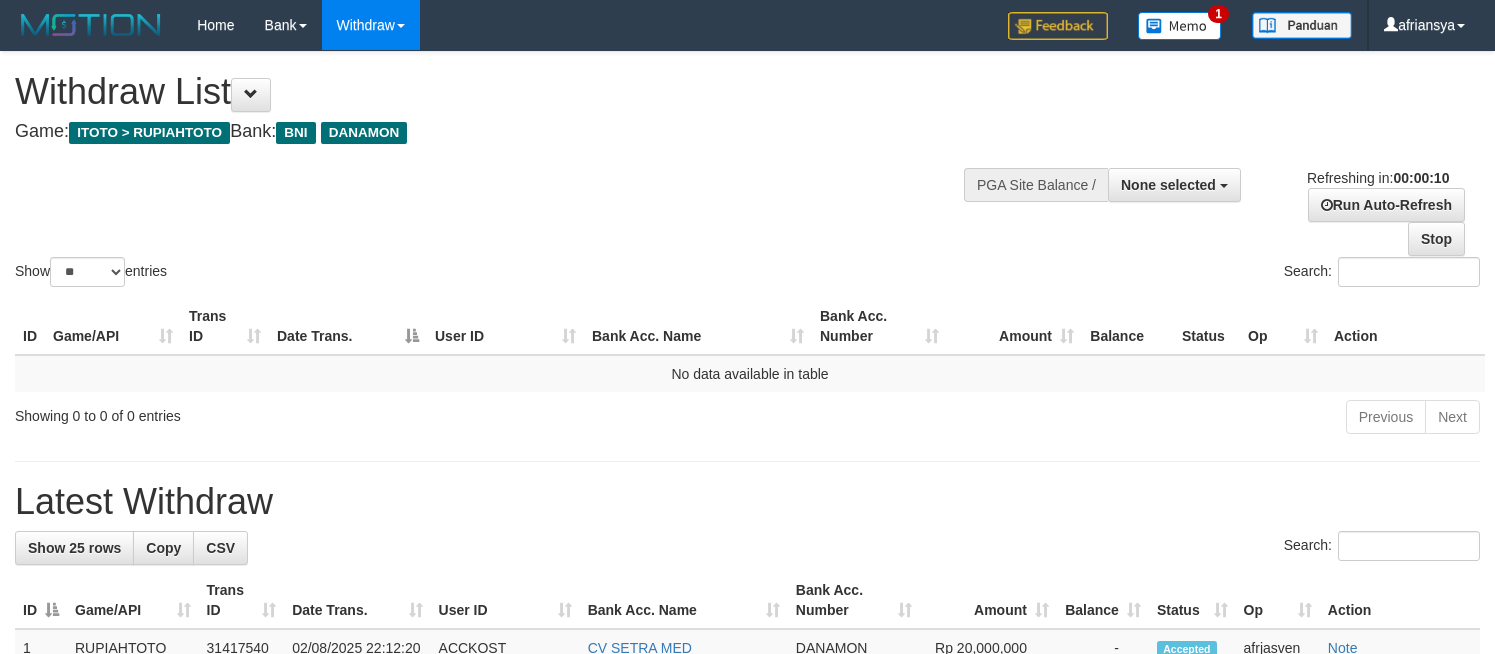 select 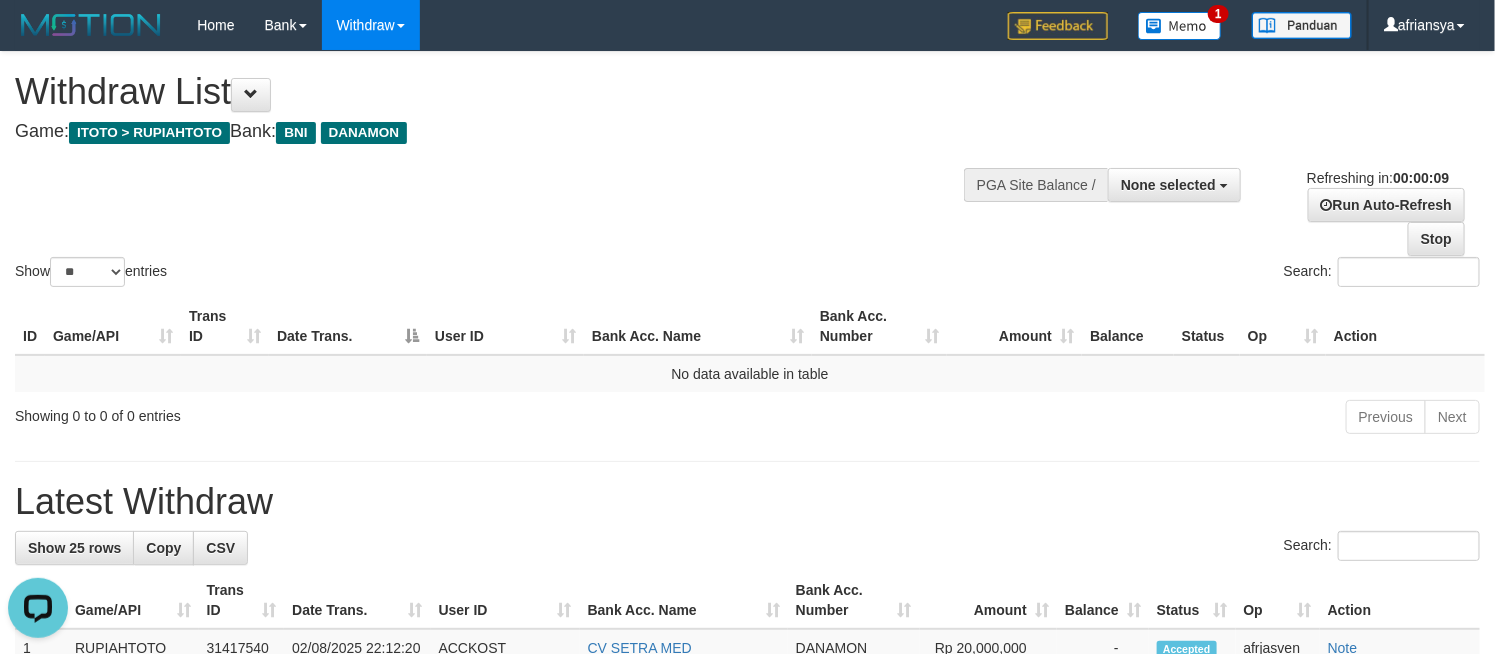 scroll, scrollTop: 0, scrollLeft: 0, axis: both 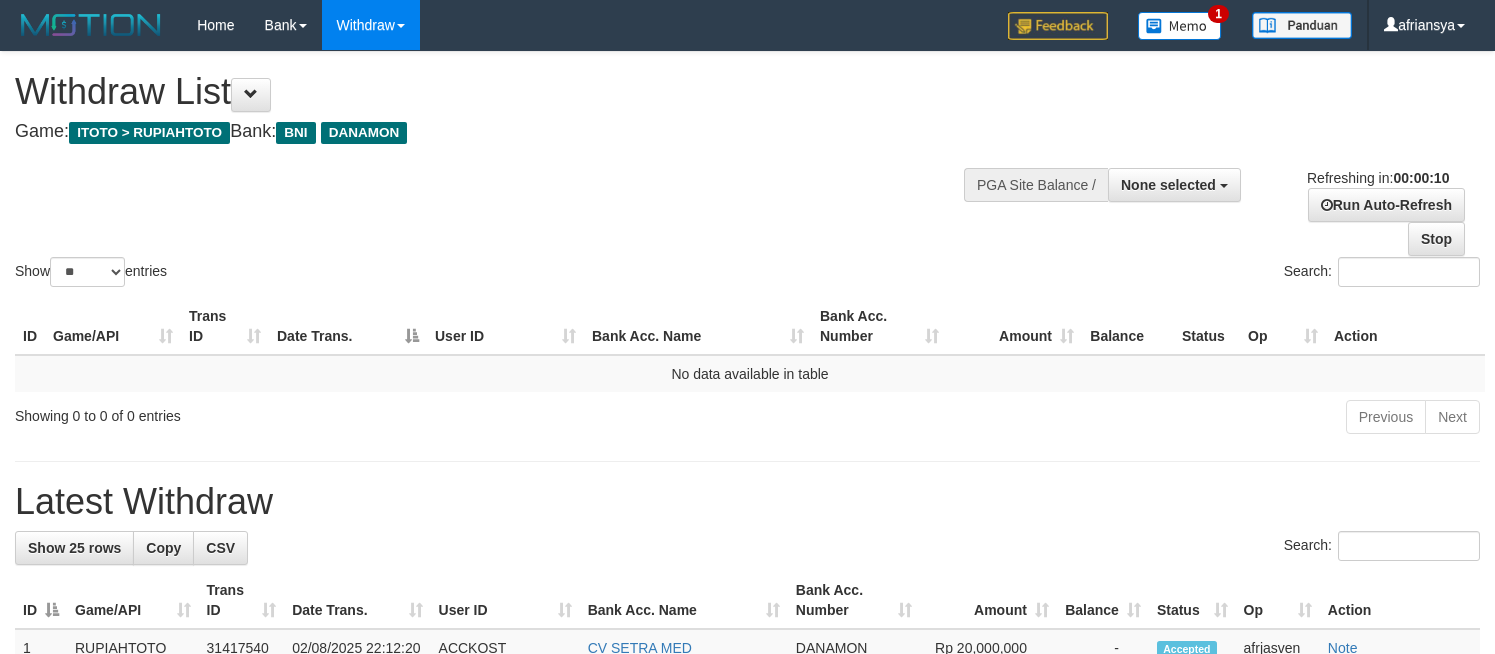 select 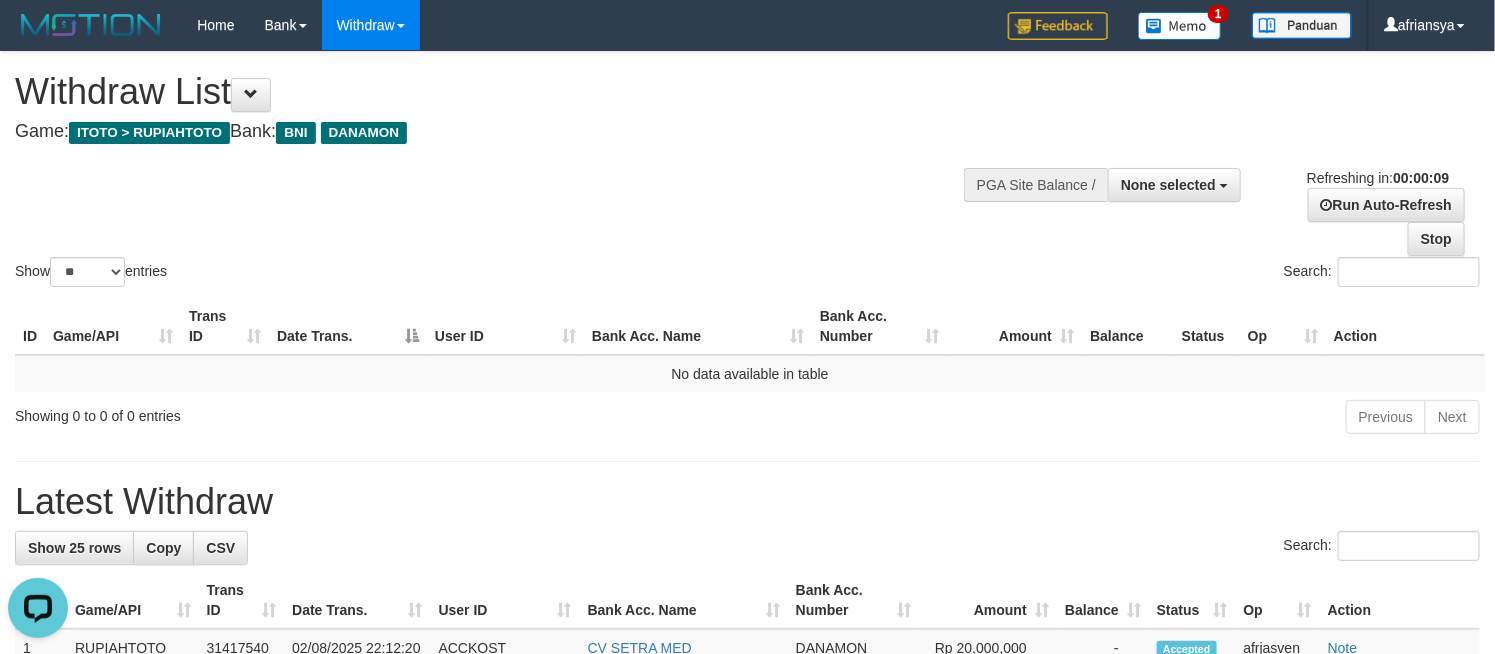 scroll, scrollTop: 0, scrollLeft: 0, axis: both 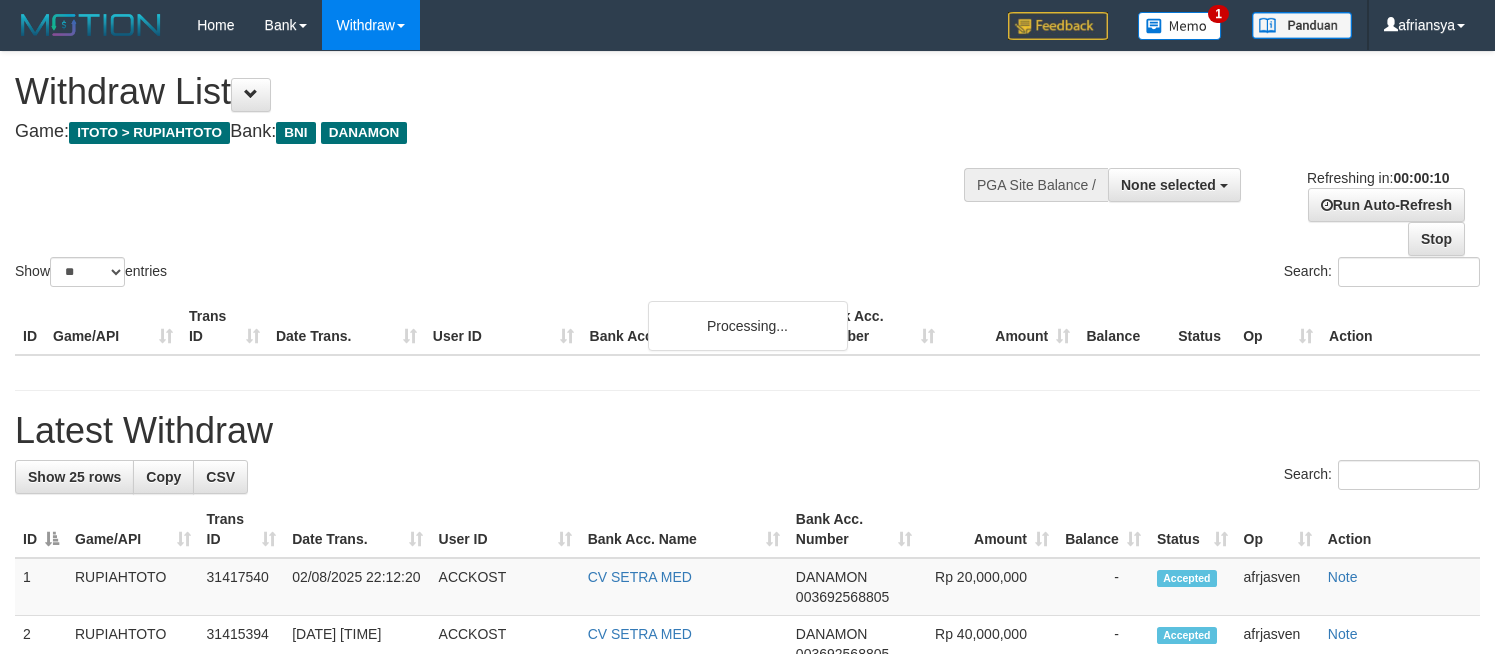 select 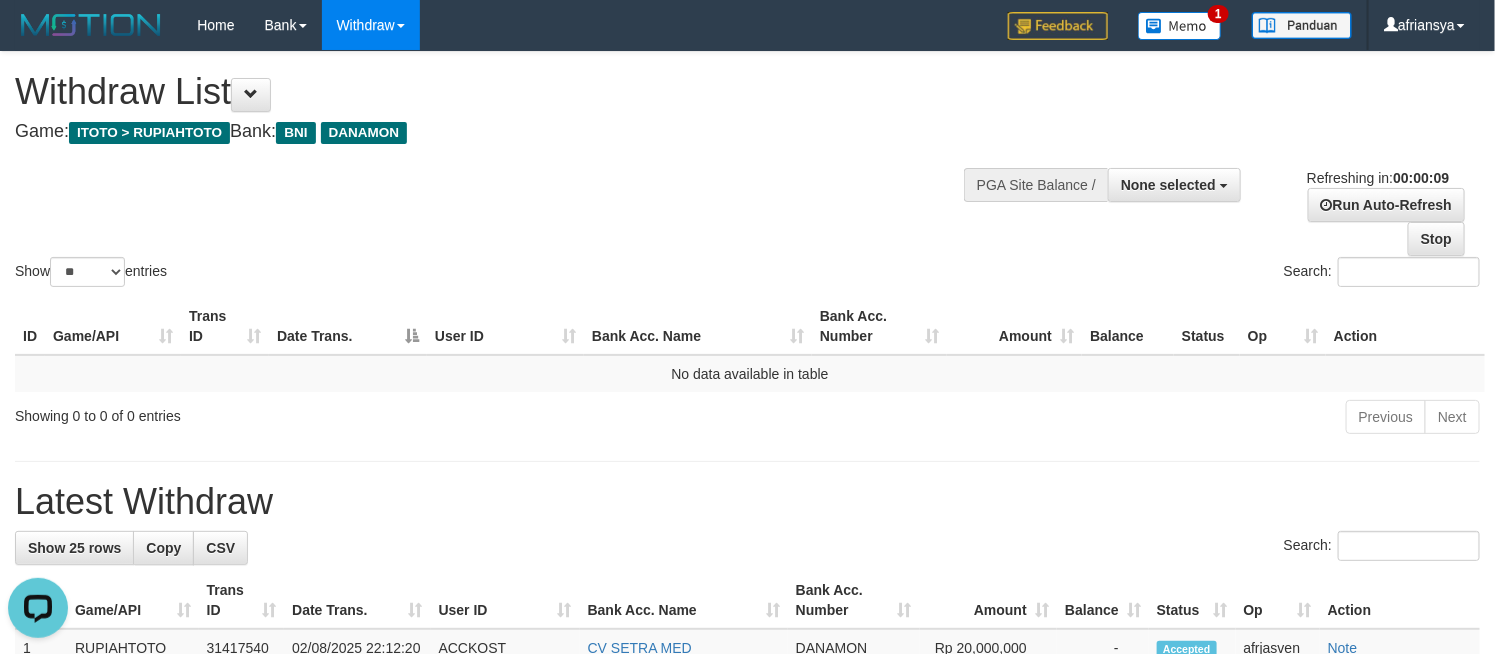 scroll, scrollTop: 0, scrollLeft: 0, axis: both 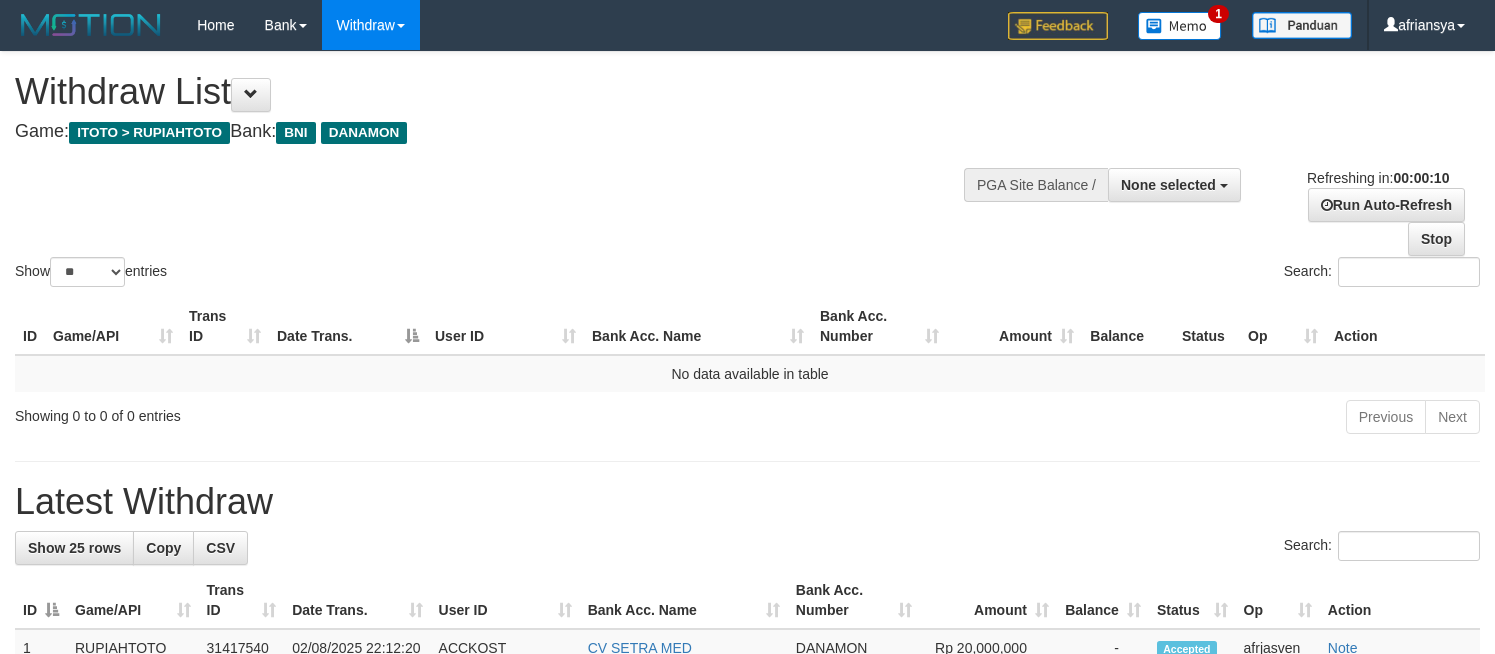 select 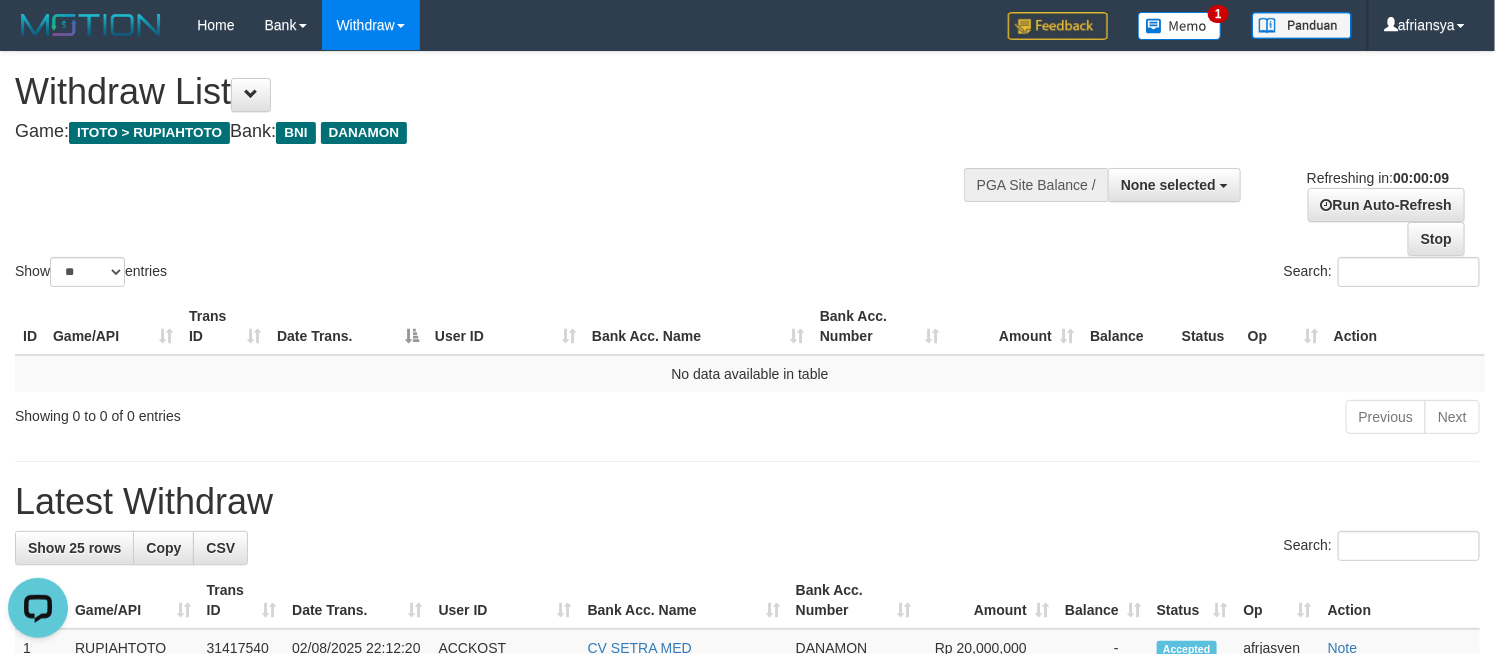 scroll, scrollTop: 0, scrollLeft: 0, axis: both 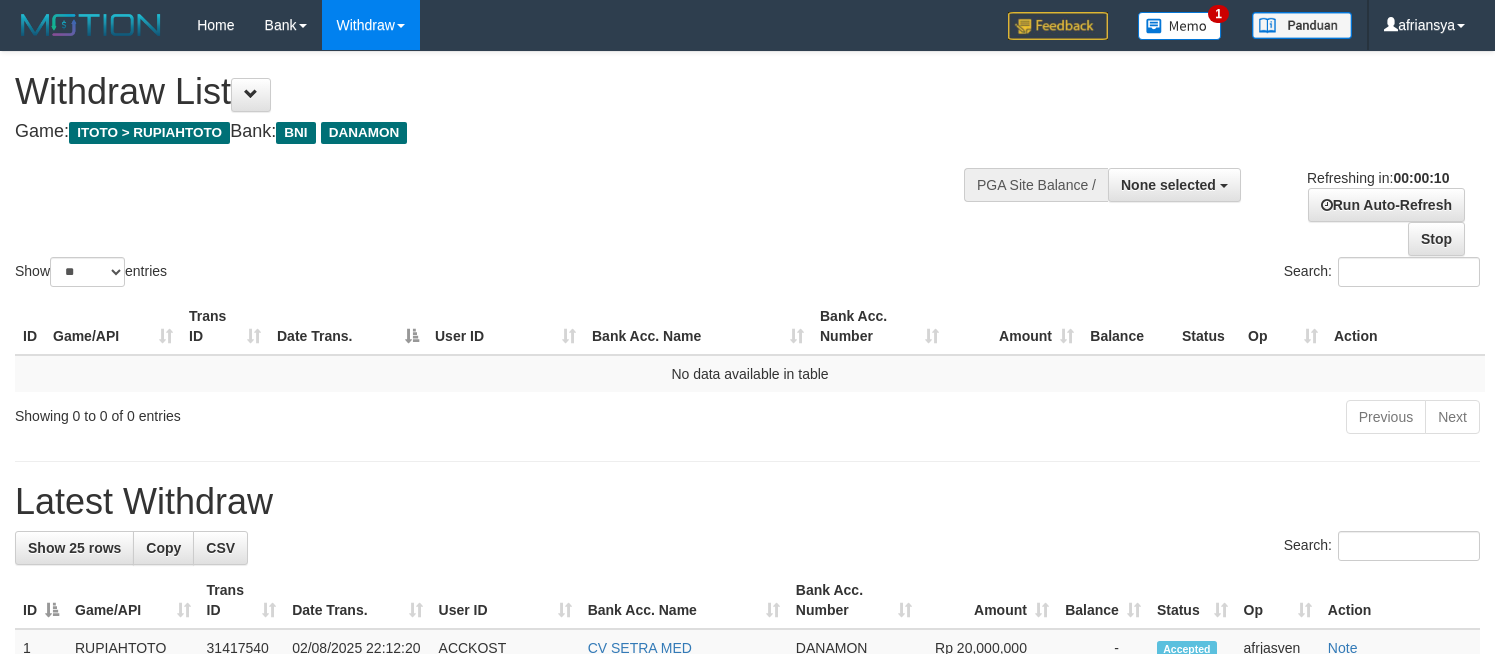select 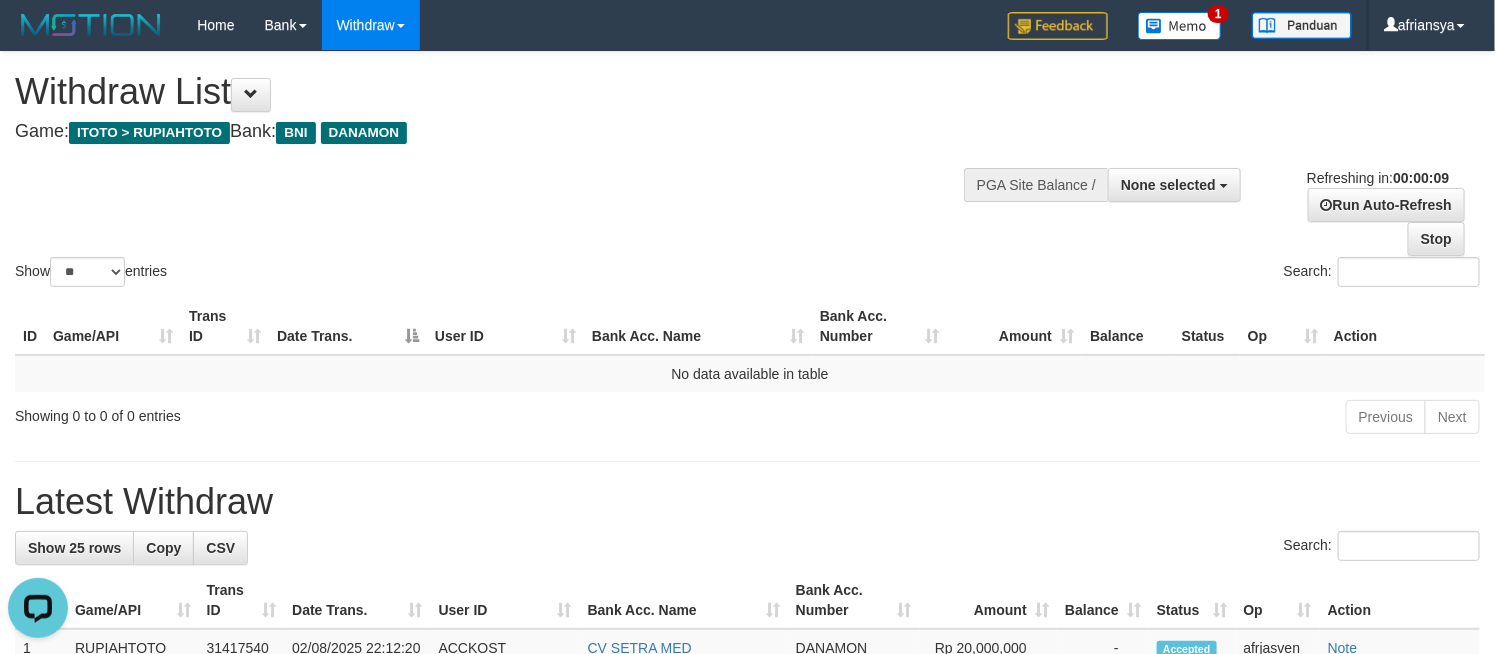 scroll, scrollTop: 0, scrollLeft: 0, axis: both 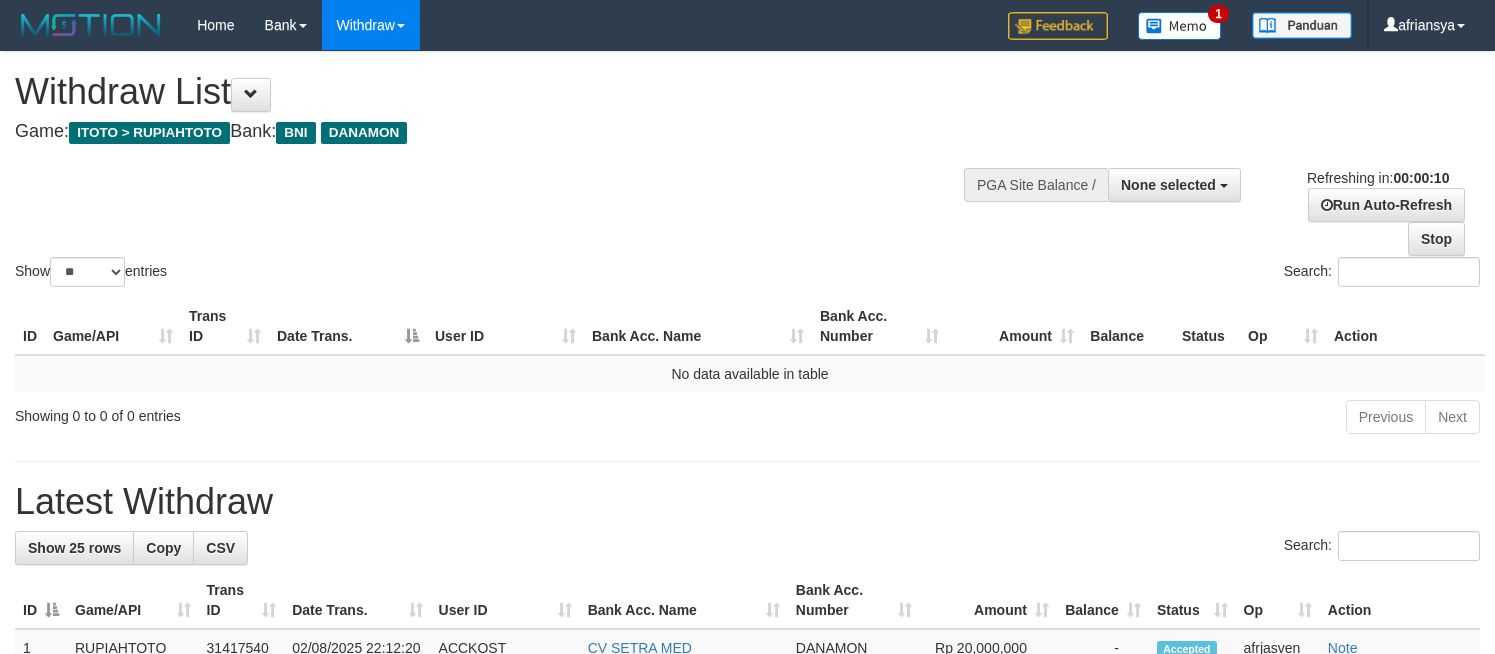 select 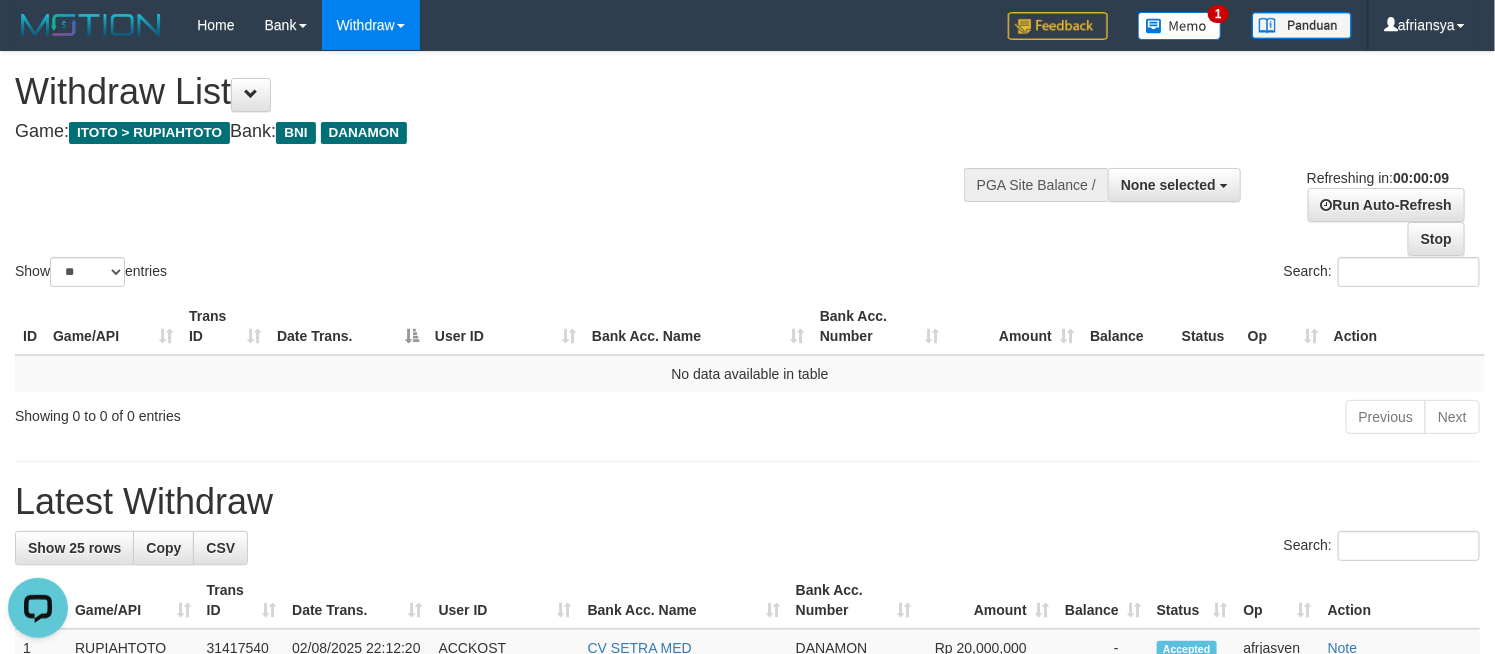 scroll, scrollTop: 0, scrollLeft: 0, axis: both 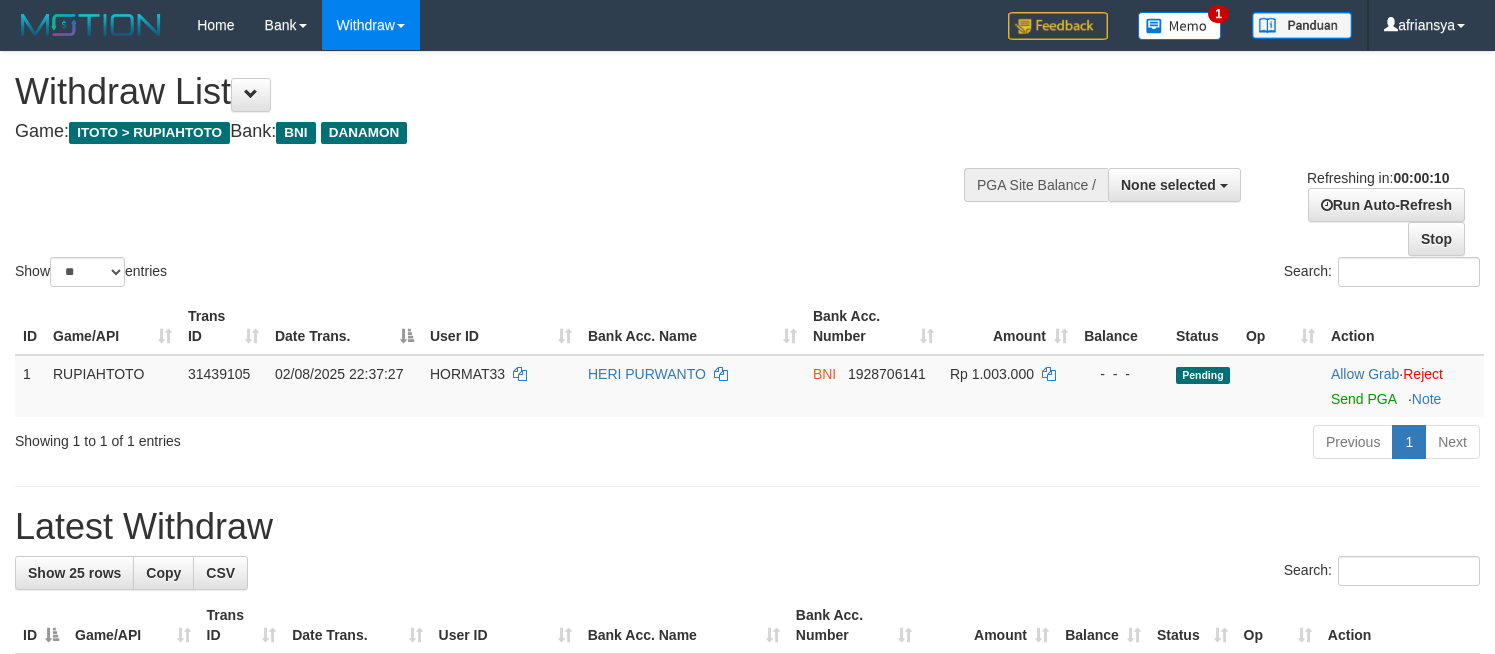 select 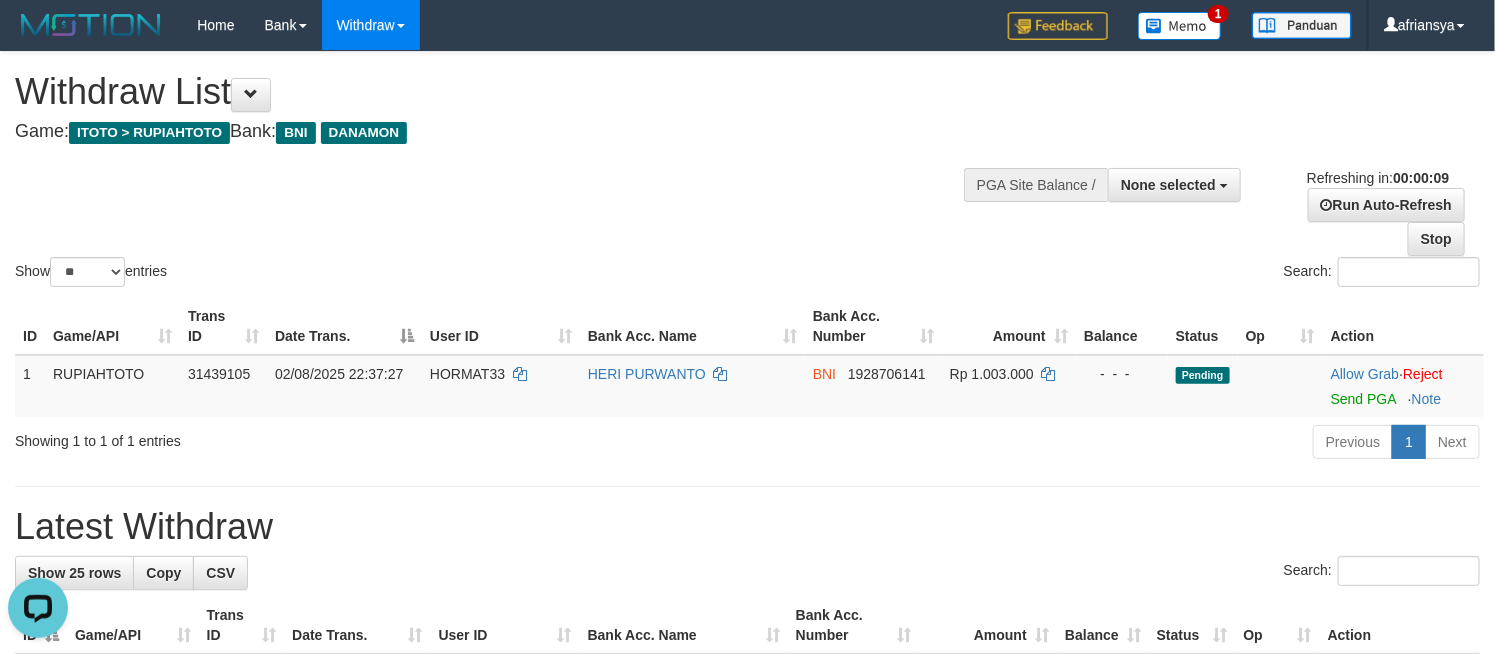 scroll, scrollTop: 0, scrollLeft: 0, axis: both 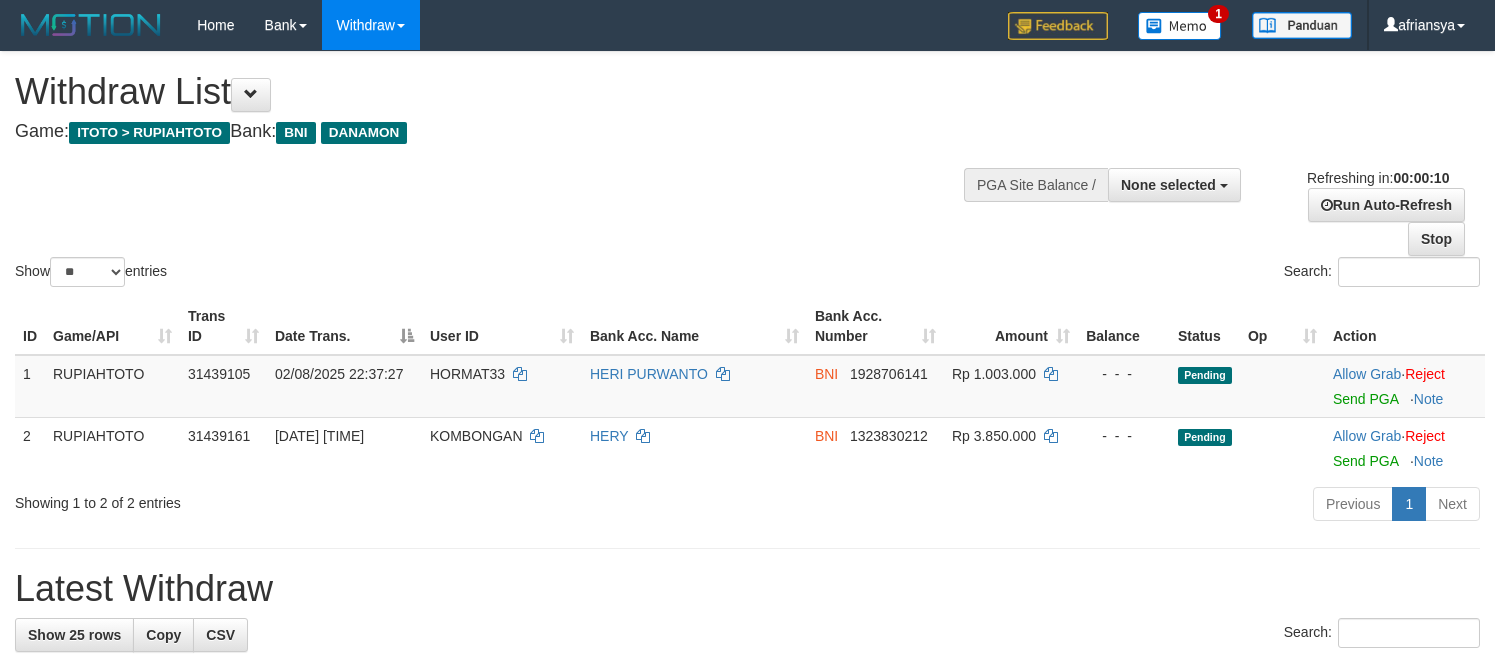 select 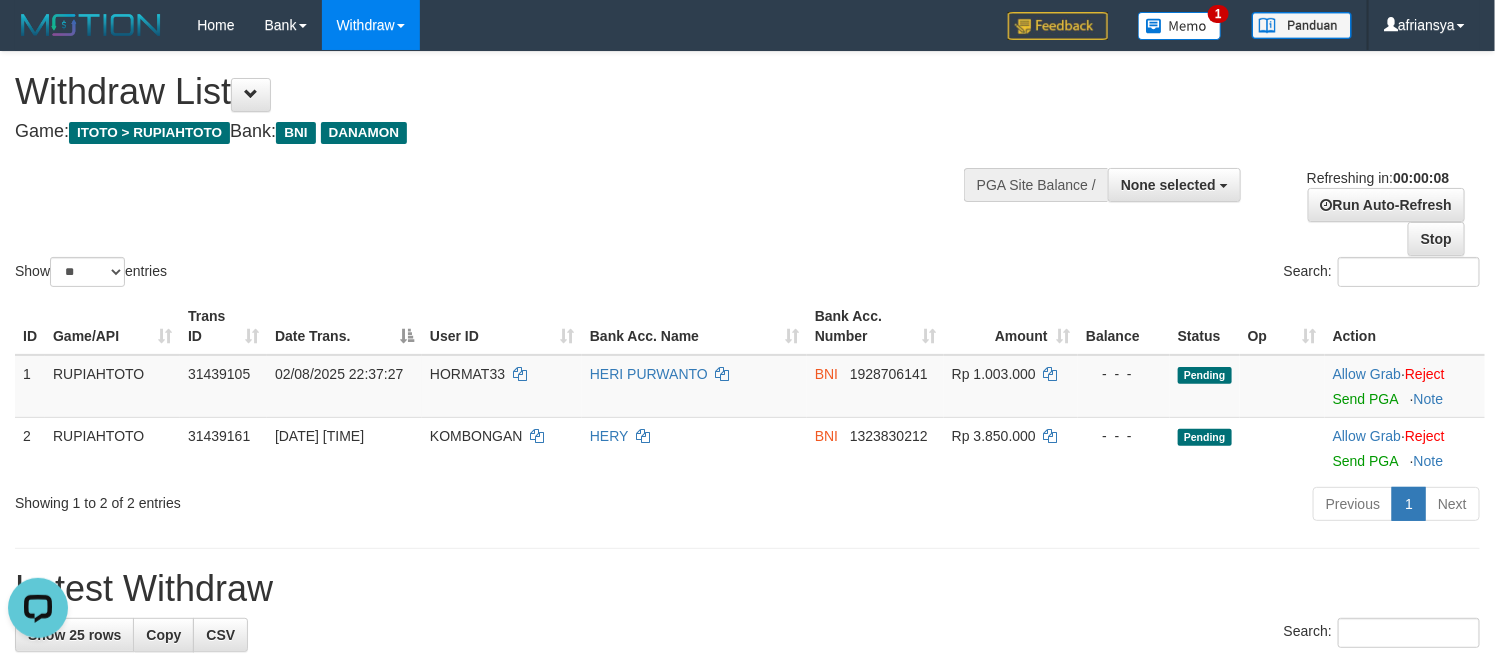 scroll, scrollTop: 0, scrollLeft: 0, axis: both 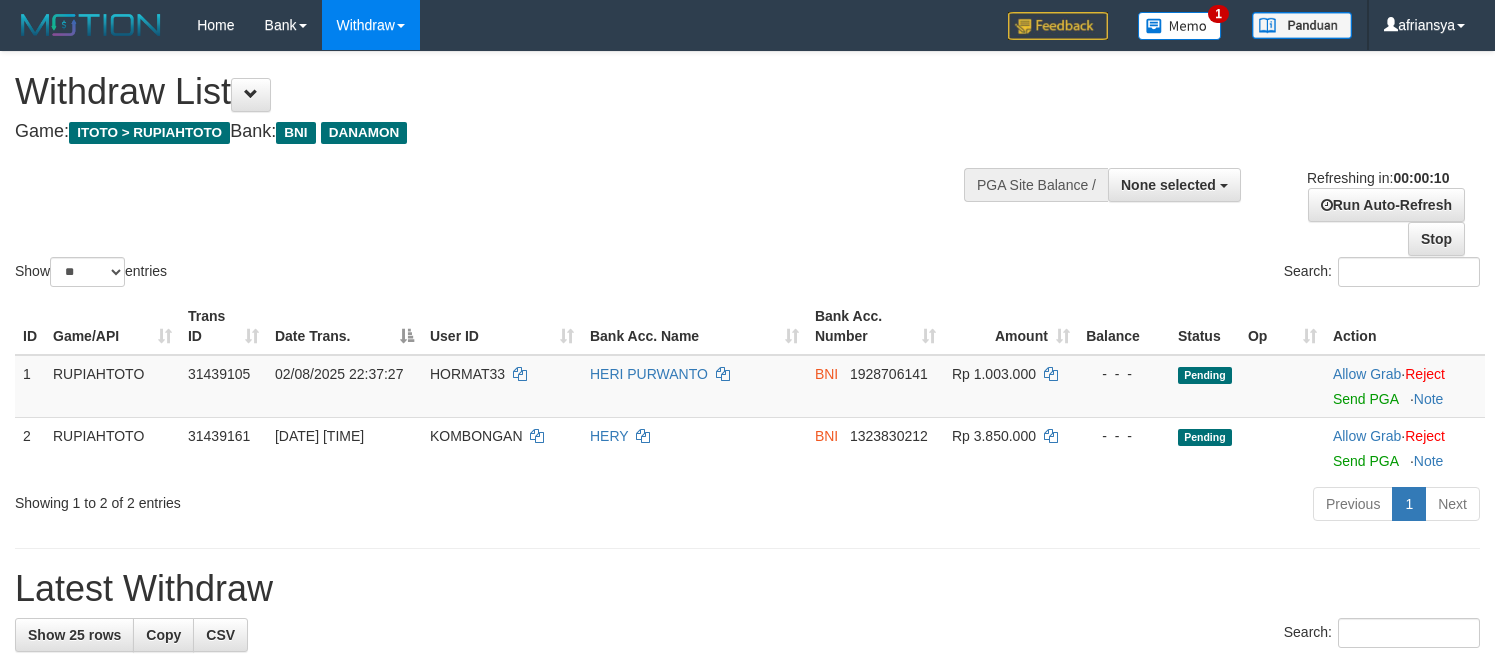 select 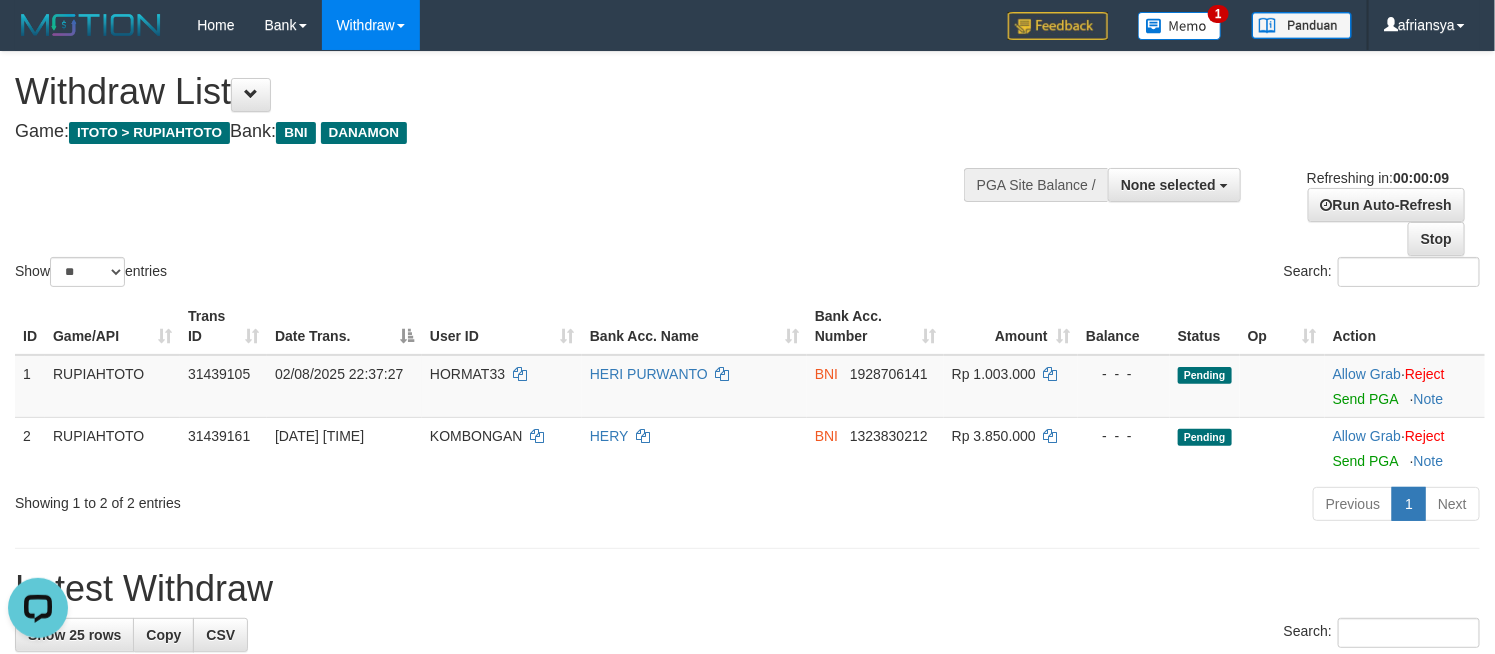 scroll, scrollTop: 0, scrollLeft: 0, axis: both 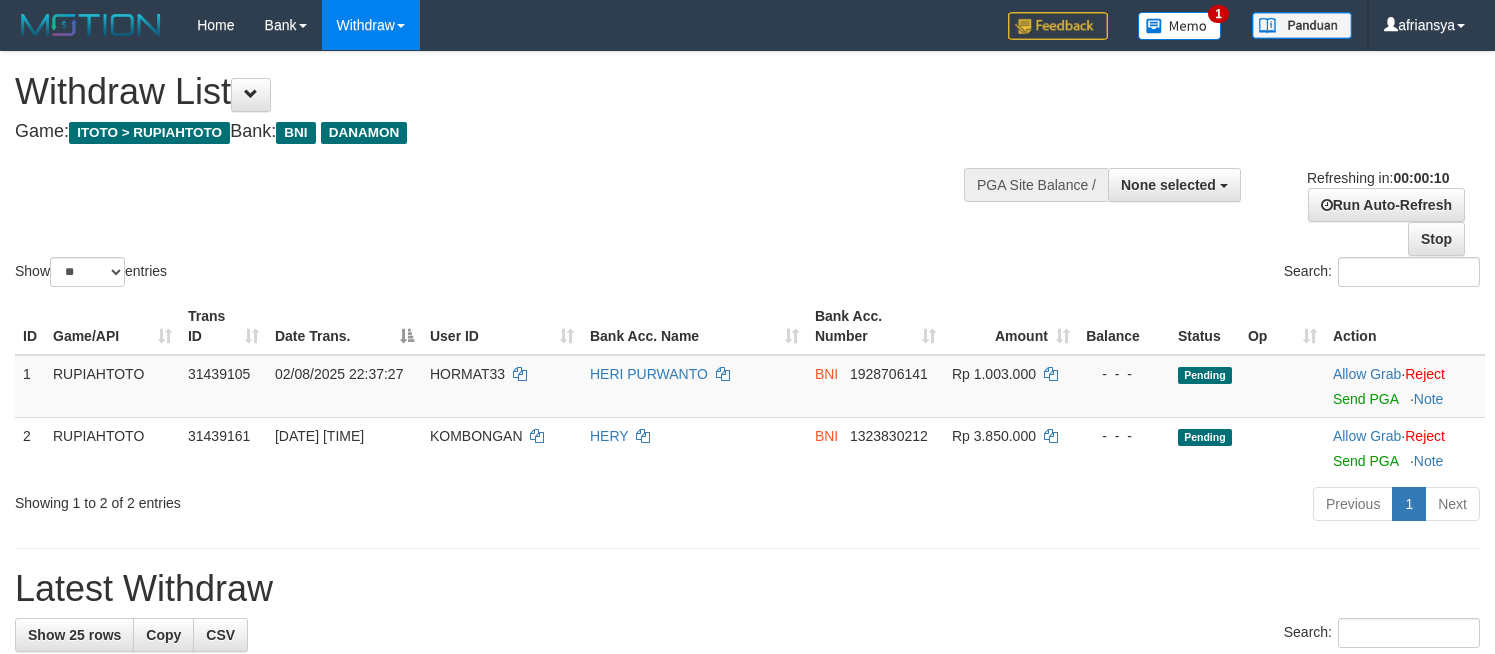 select 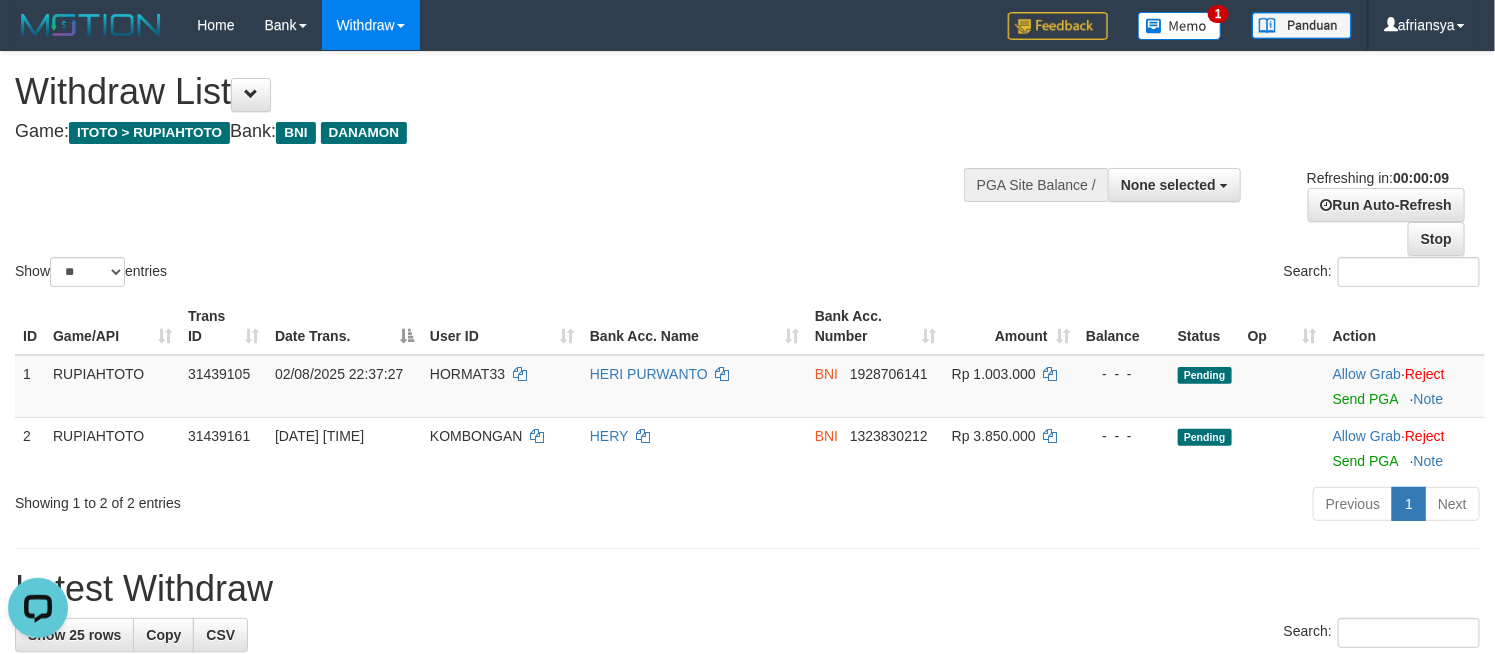 scroll, scrollTop: 0, scrollLeft: 0, axis: both 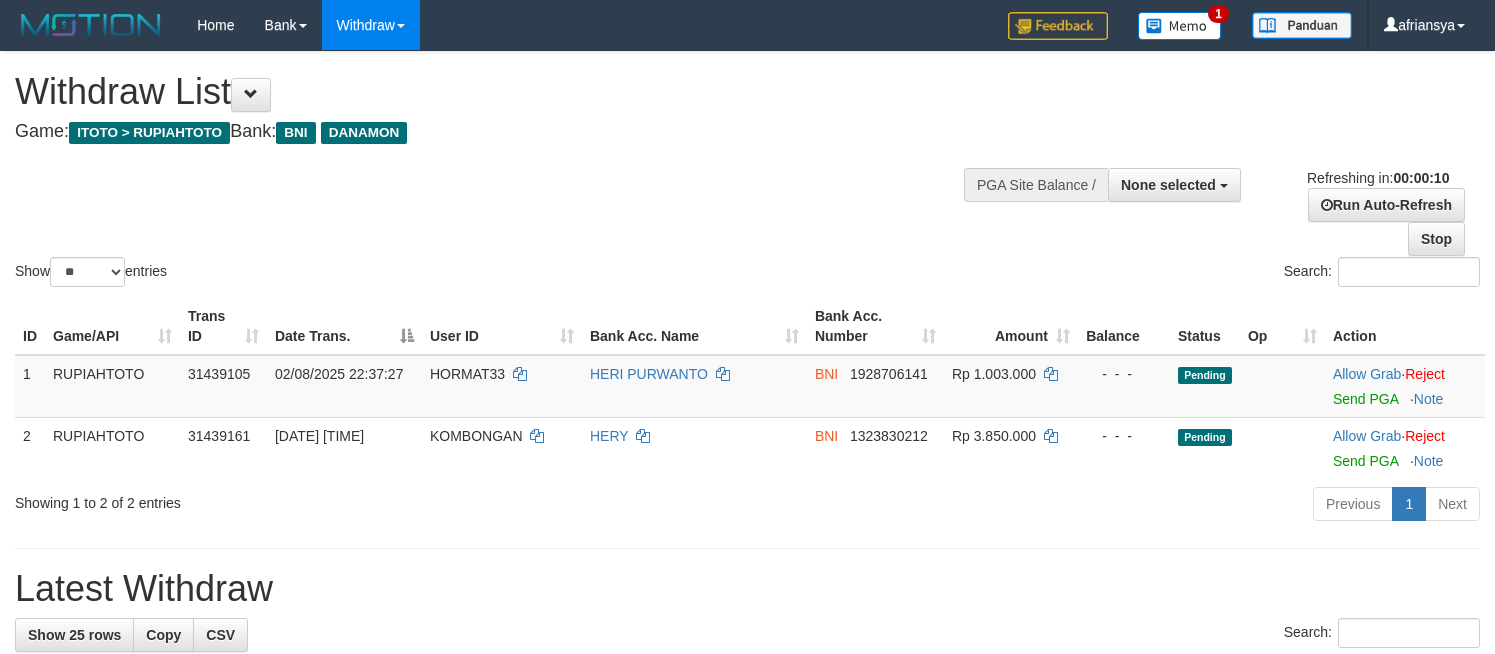 select 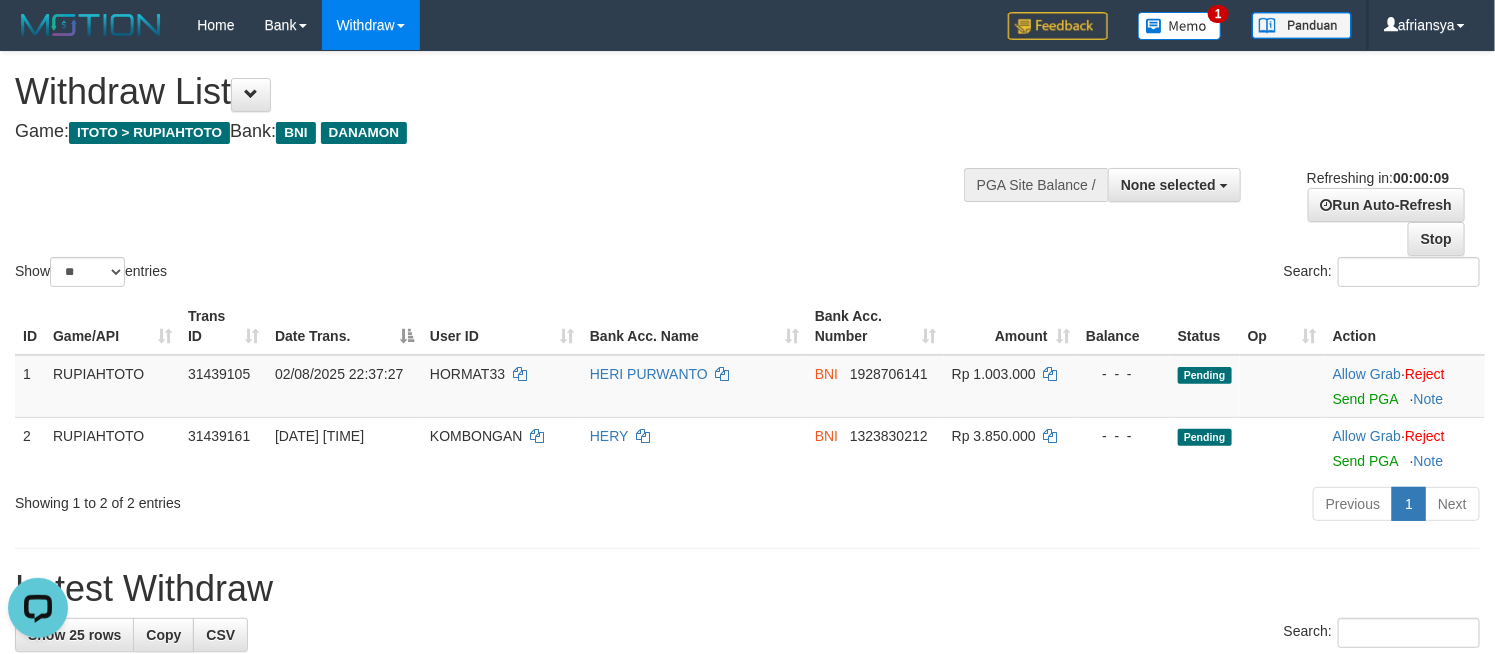 scroll, scrollTop: 0, scrollLeft: 0, axis: both 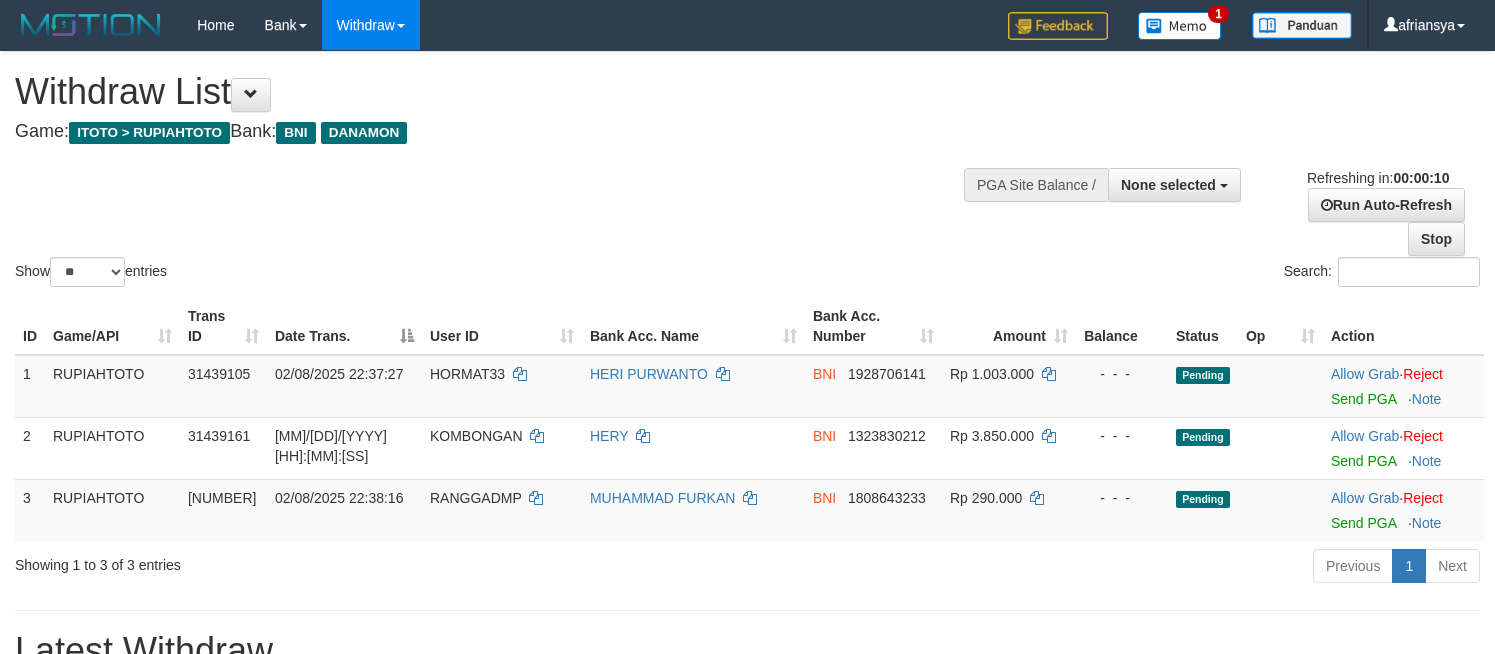 select 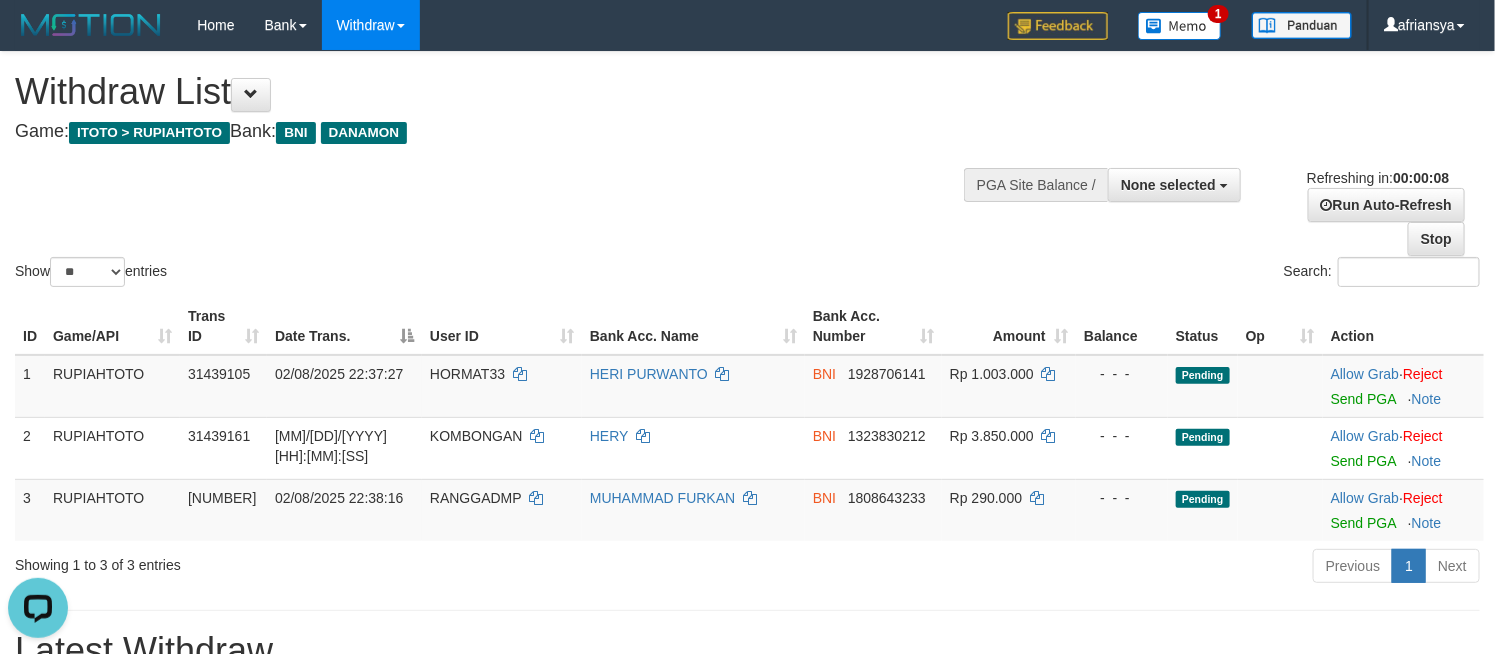scroll, scrollTop: 0, scrollLeft: 0, axis: both 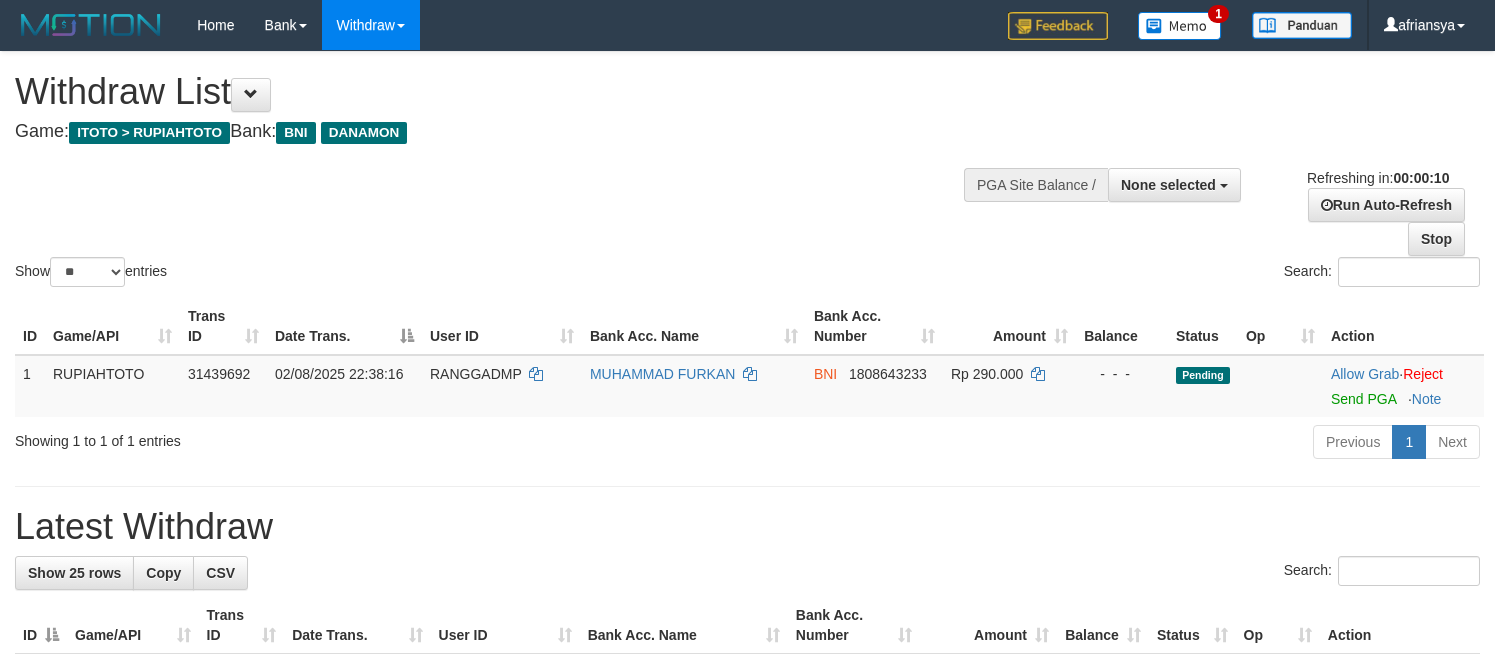 select 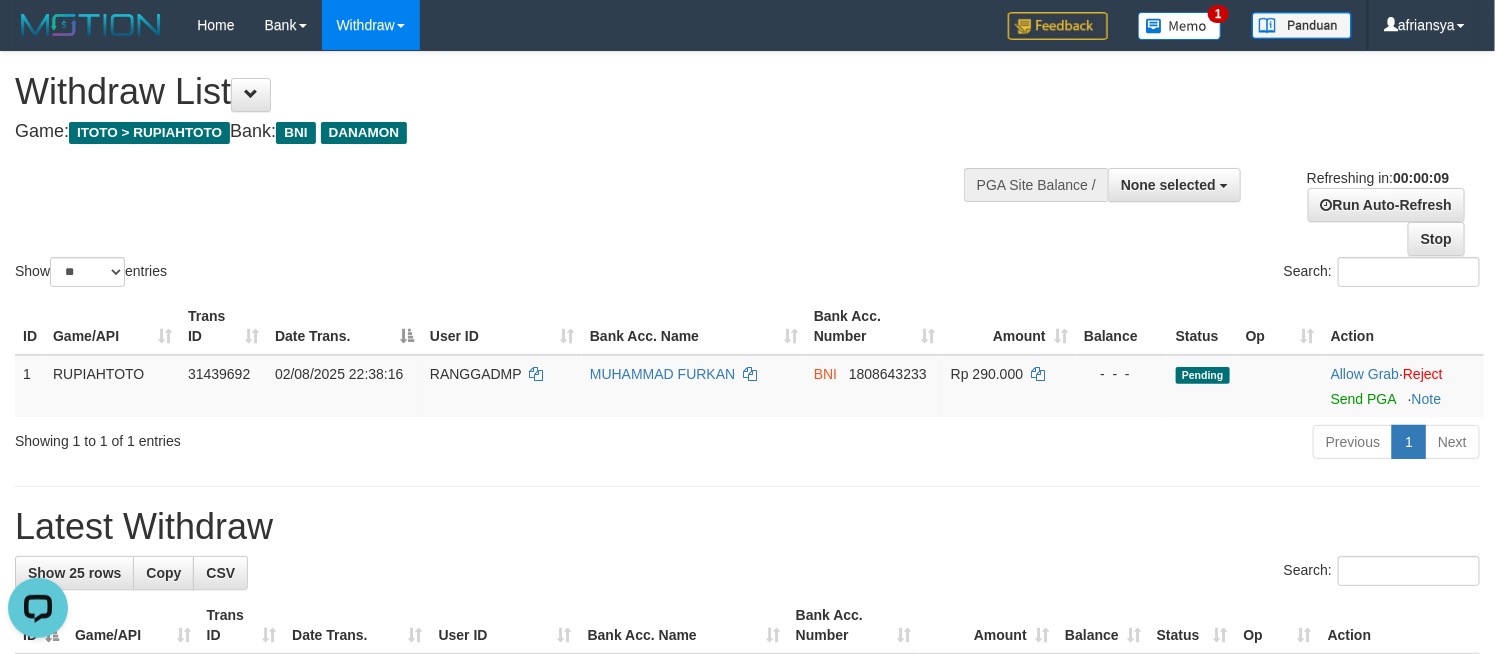 scroll, scrollTop: 0, scrollLeft: 0, axis: both 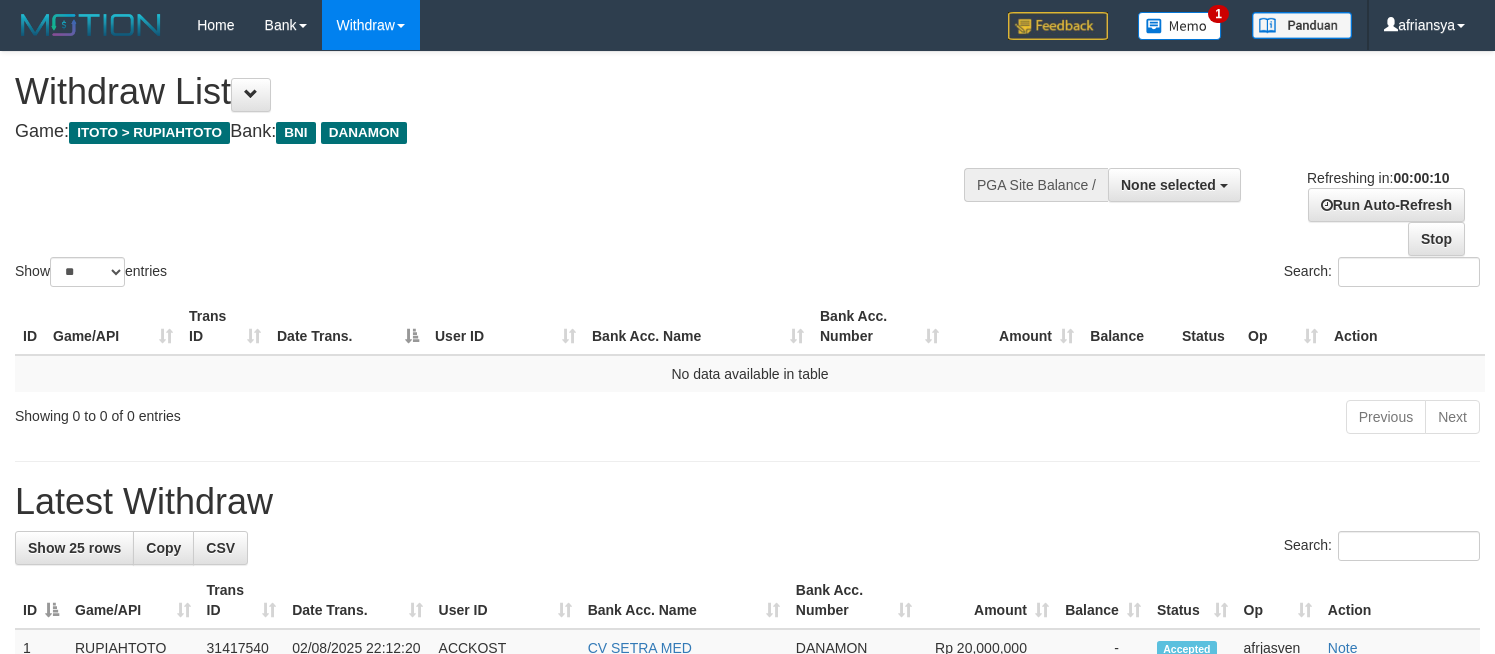 select 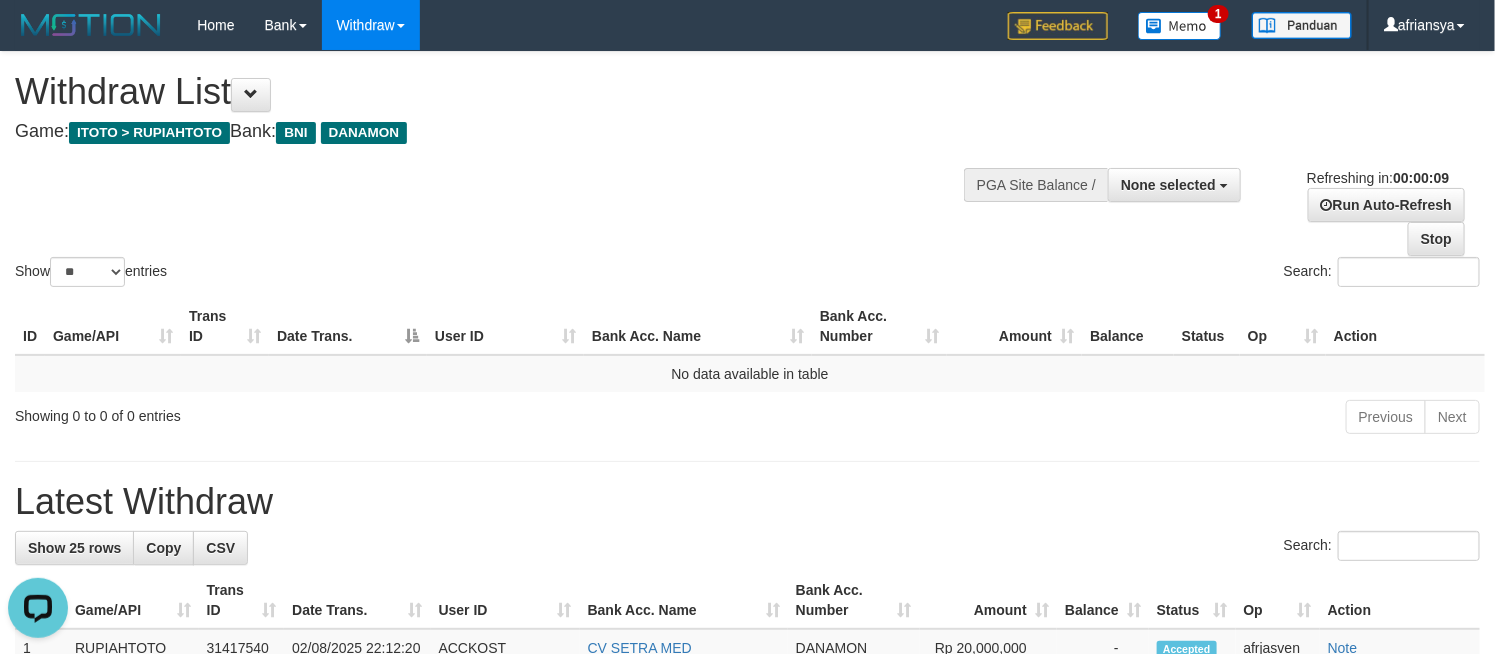 scroll, scrollTop: 0, scrollLeft: 0, axis: both 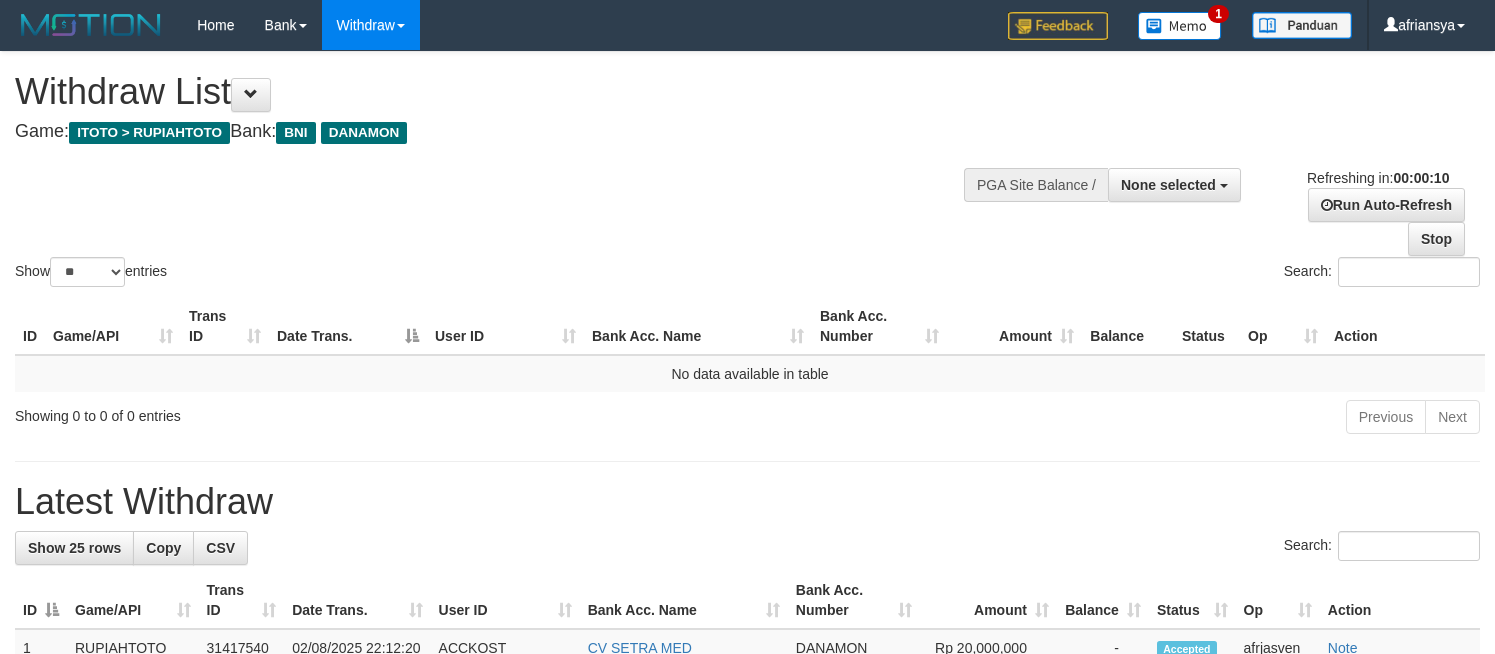 select 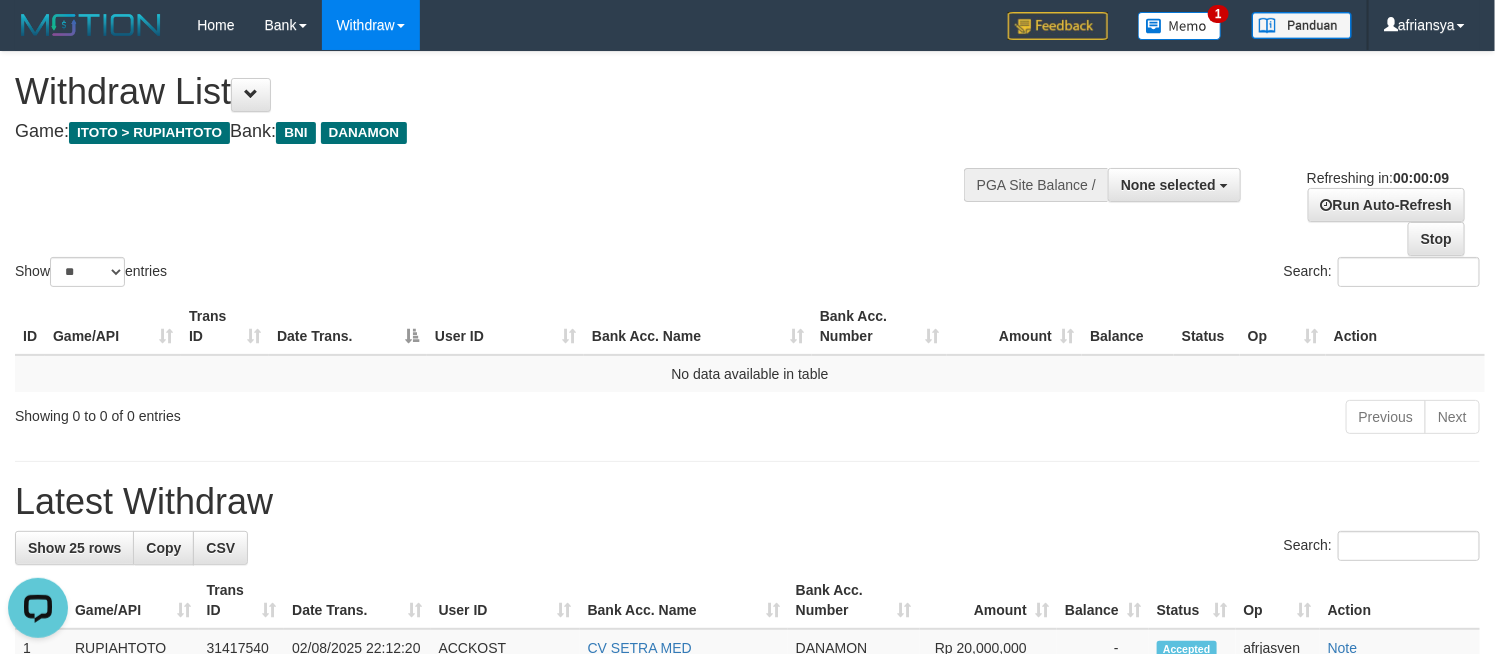 scroll, scrollTop: 0, scrollLeft: 0, axis: both 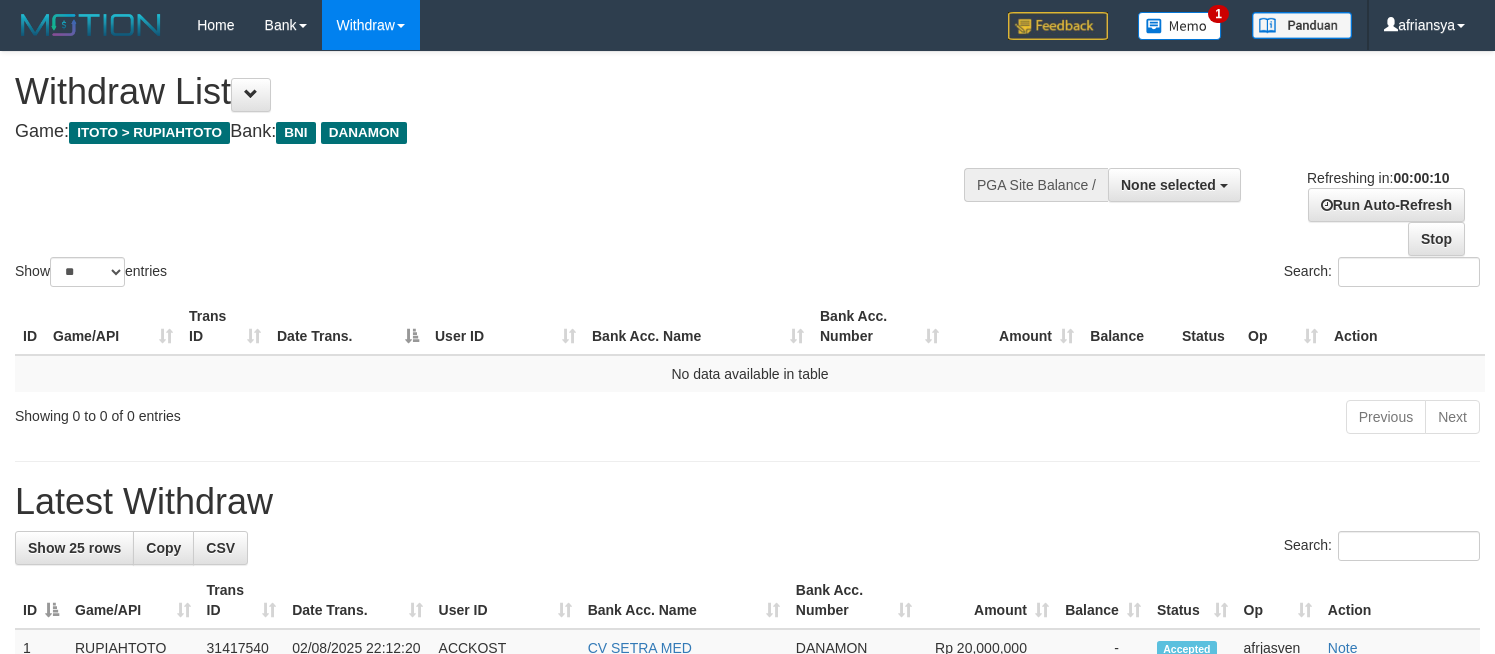 select 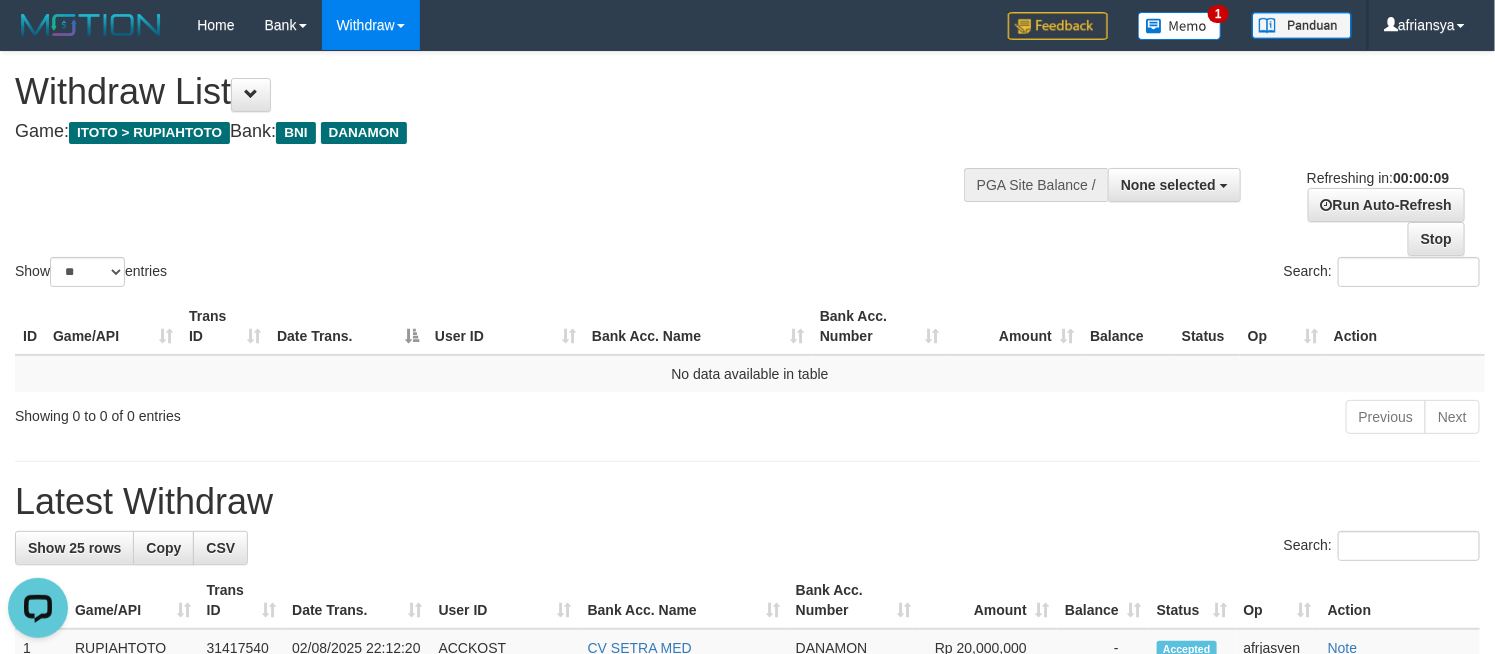 scroll, scrollTop: 0, scrollLeft: 0, axis: both 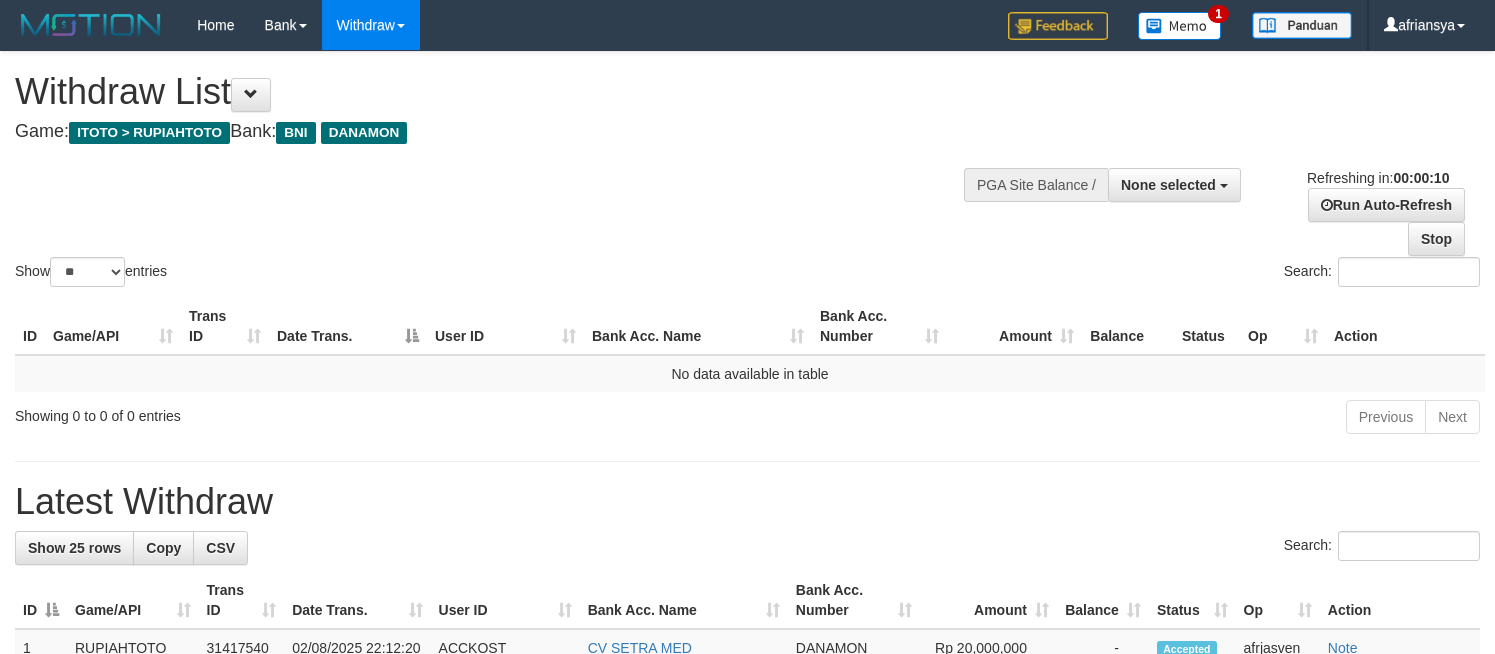 select 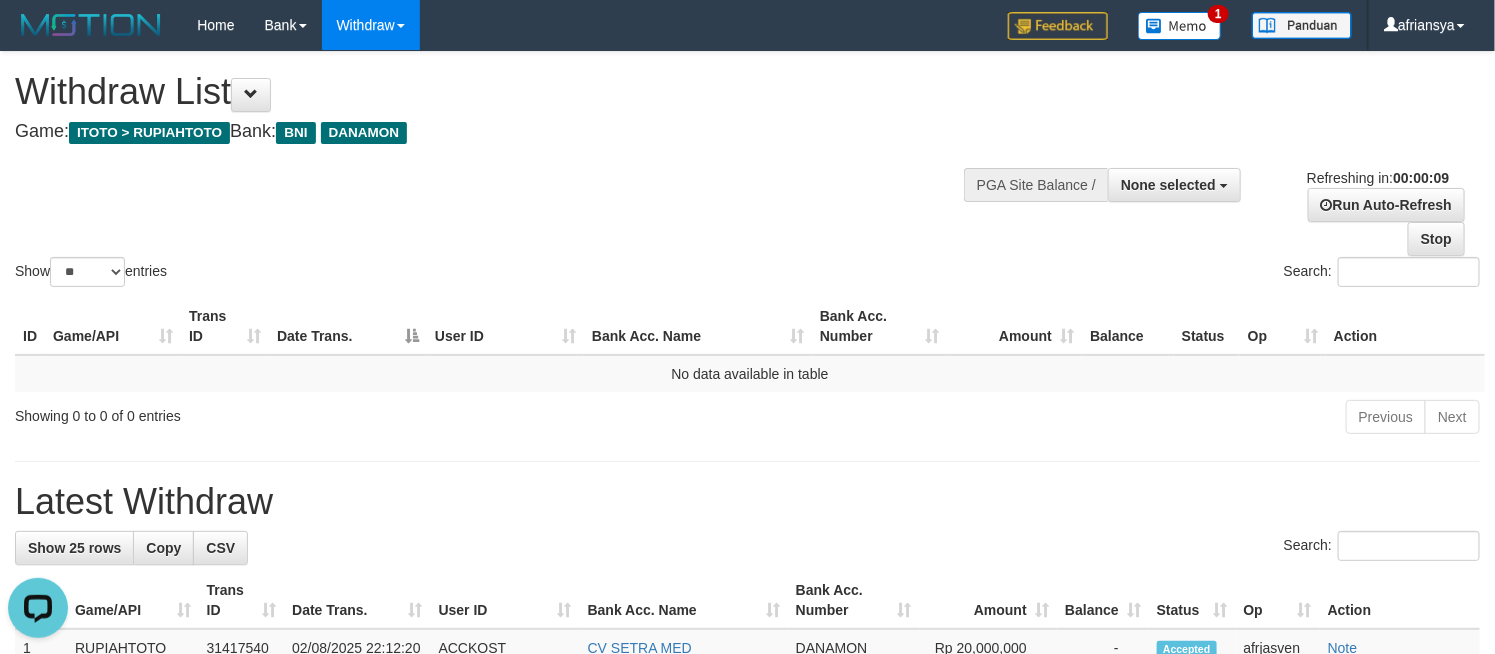 scroll, scrollTop: 0, scrollLeft: 0, axis: both 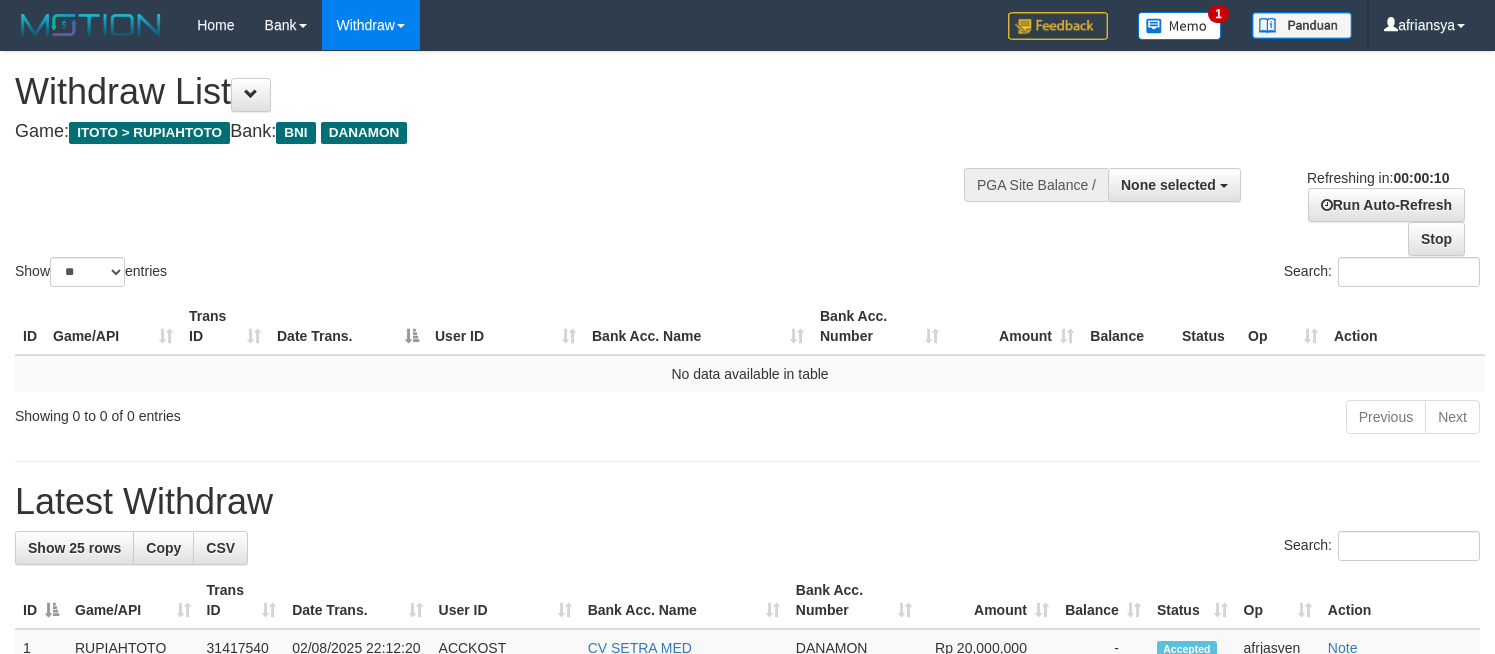 select 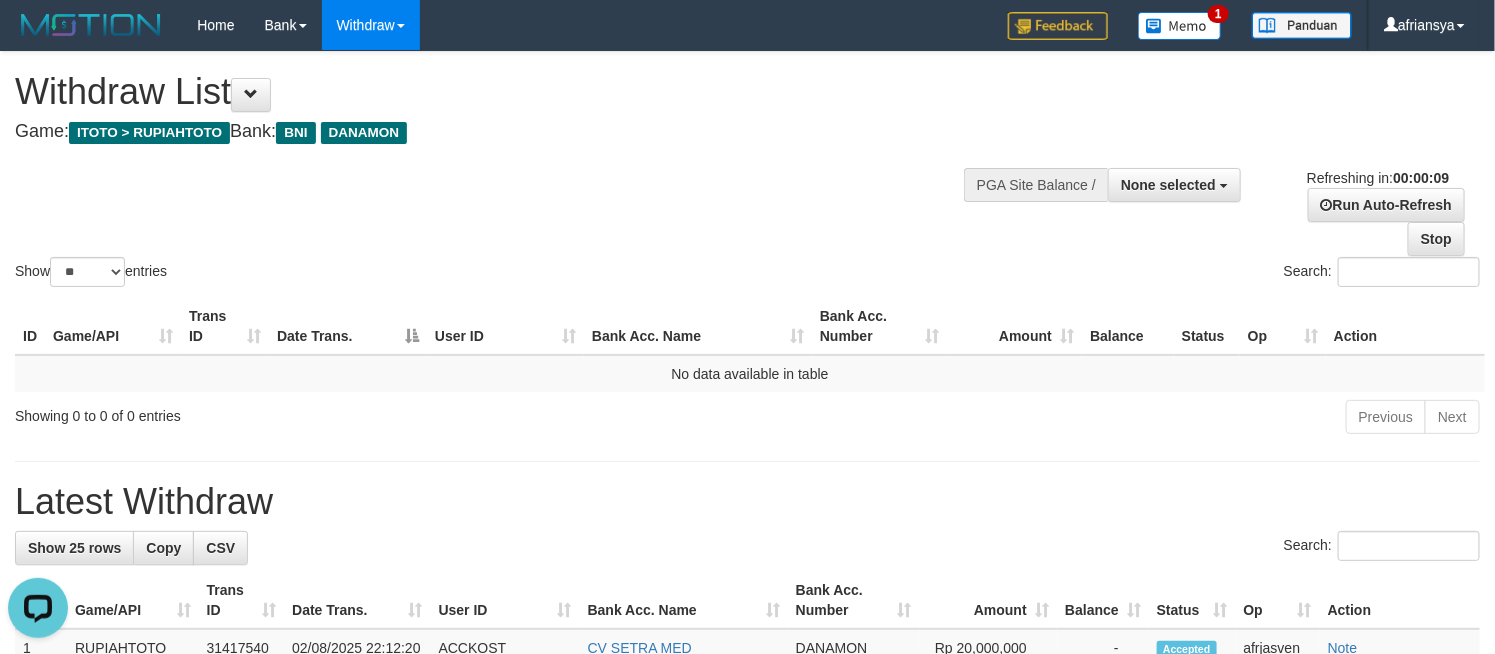 scroll, scrollTop: 0, scrollLeft: 0, axis: both 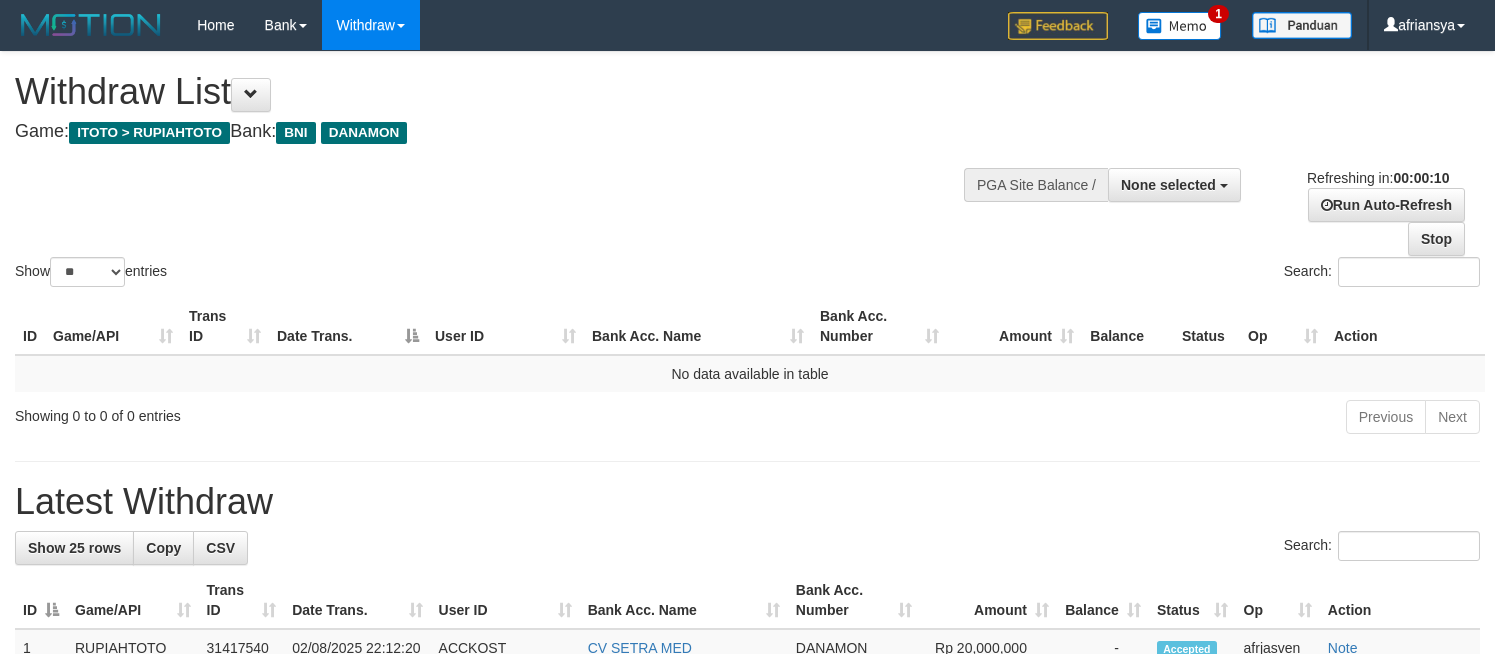 select 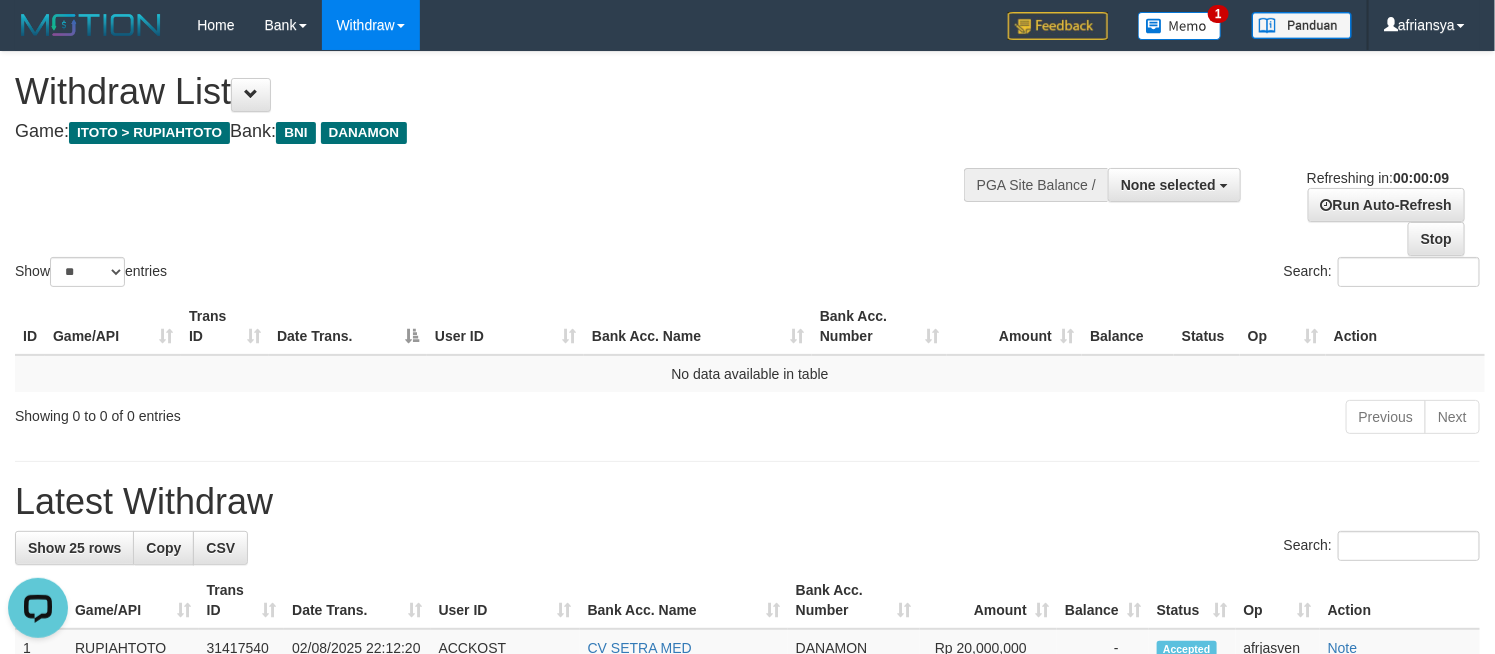 scroll, scrollTop: 0, scrollLeft: 0, axis: both 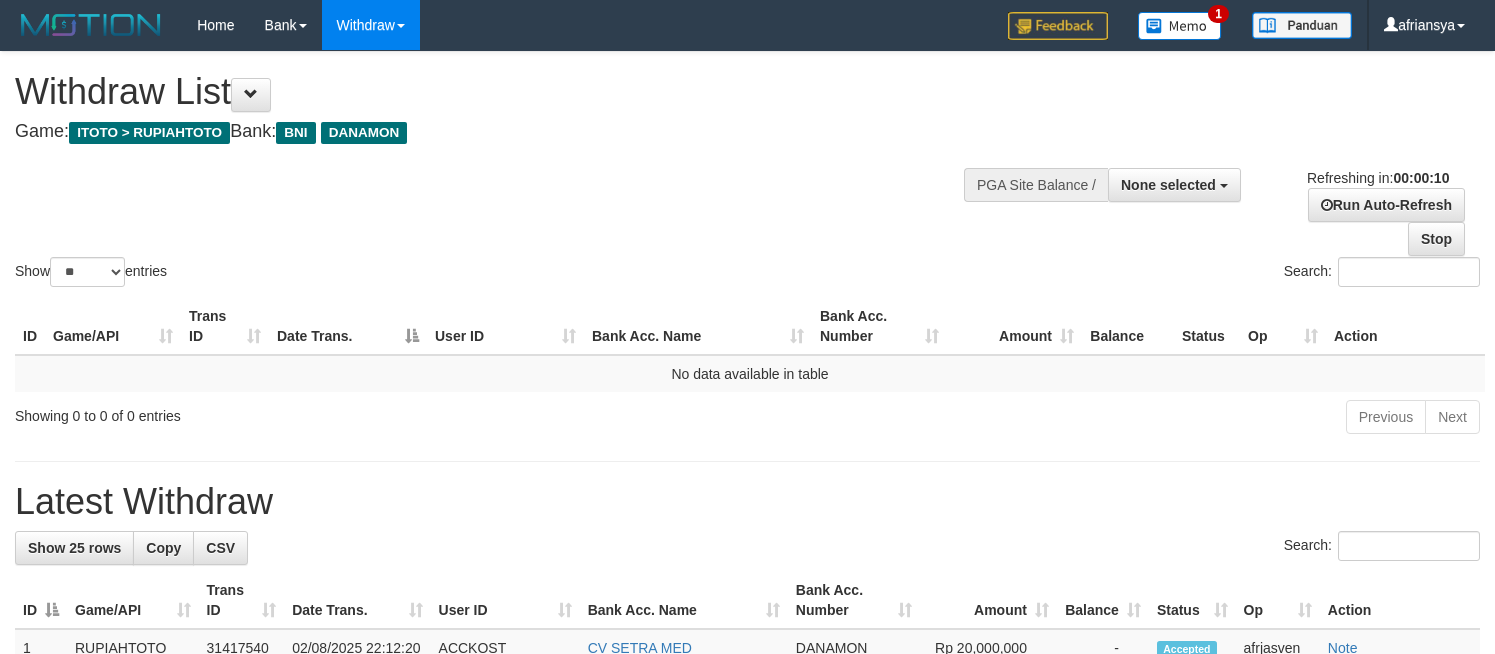 select 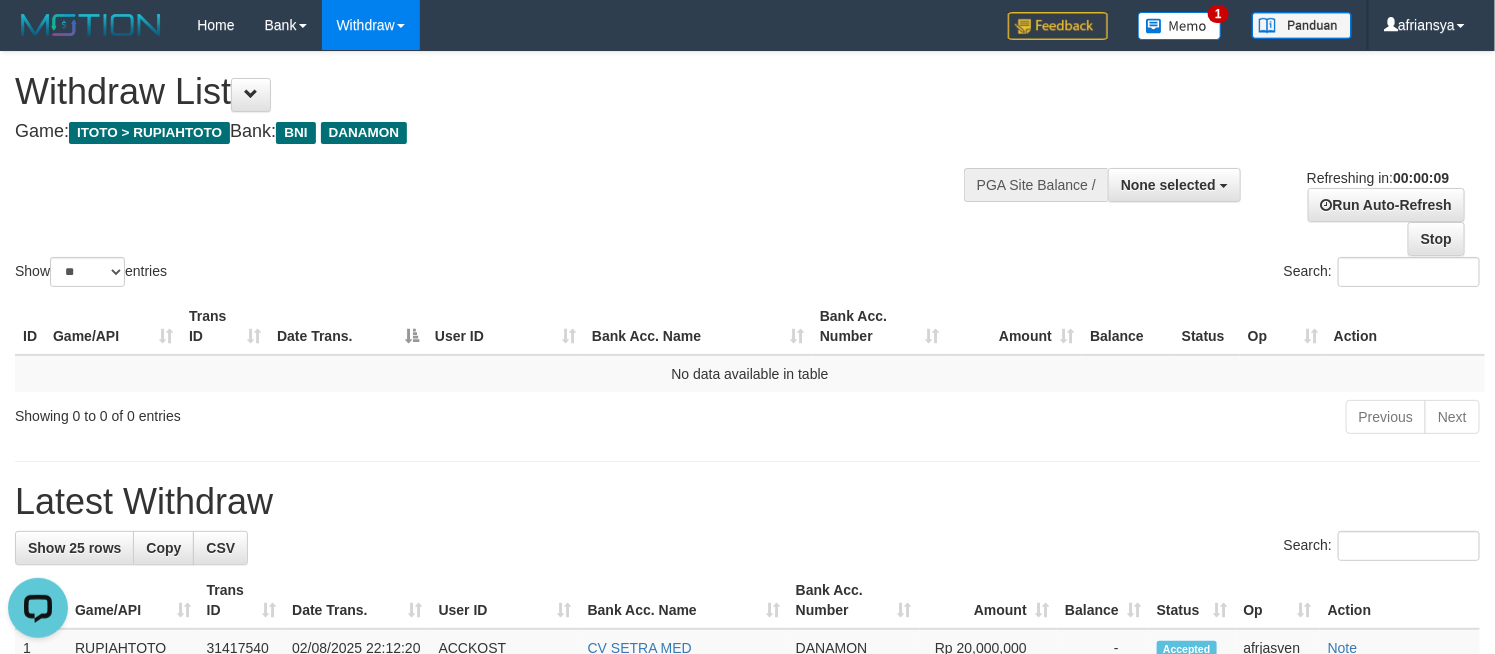 scroll, scrollTop: 0, scrollLeft: 0, axis: both 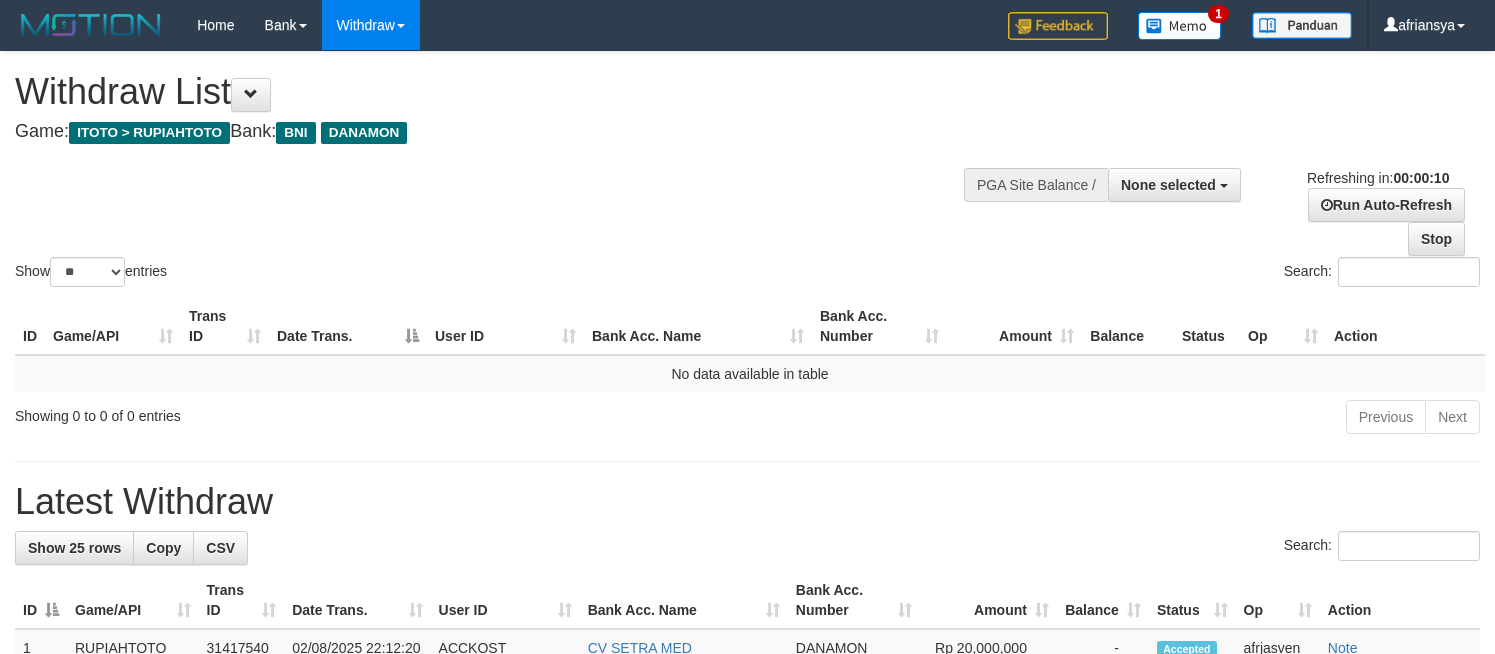 select 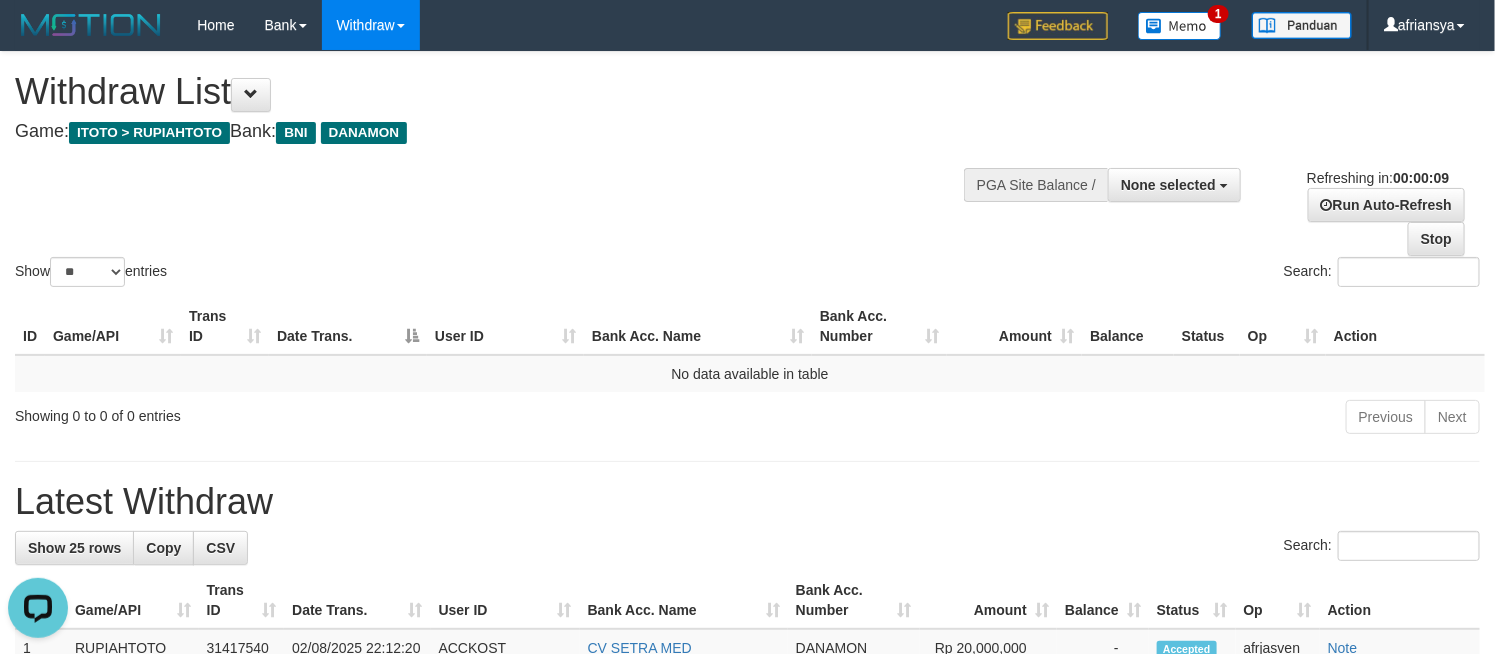 scroll, scrollTop: 0, scrollLeft: 0, axis: both 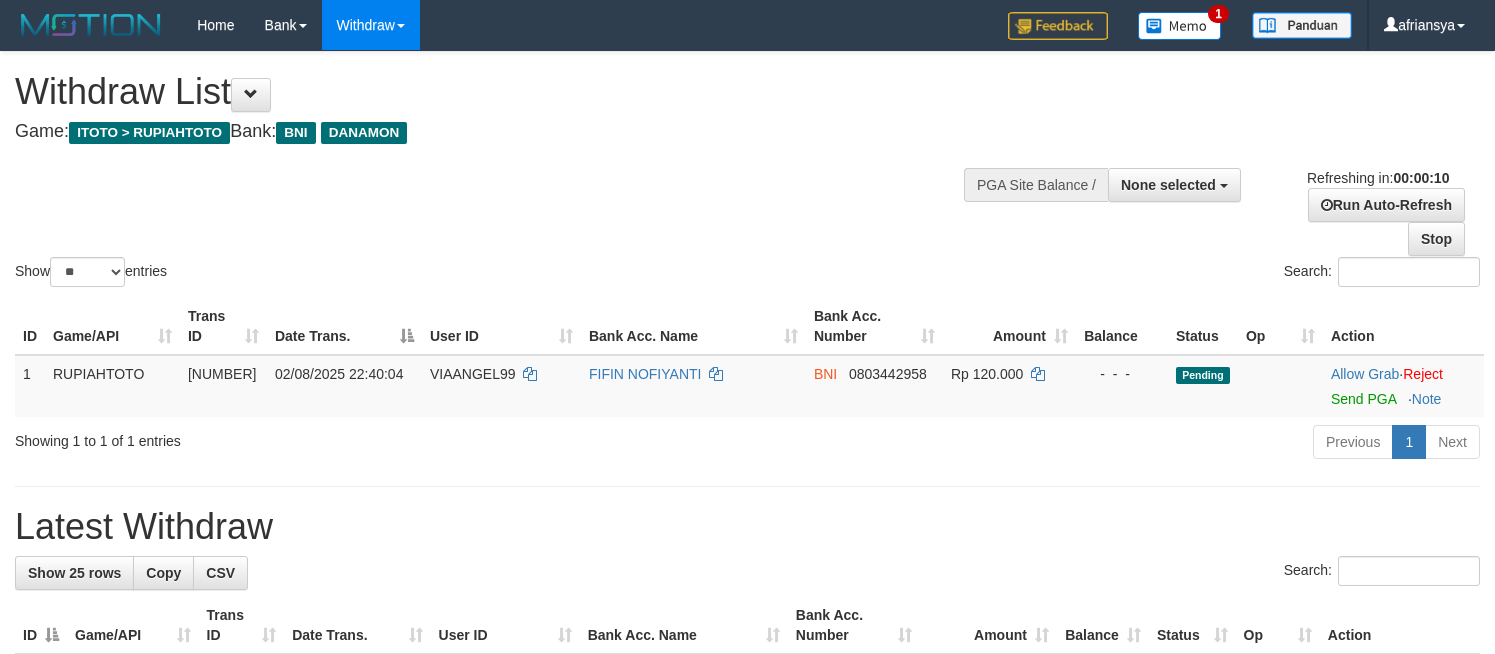 select 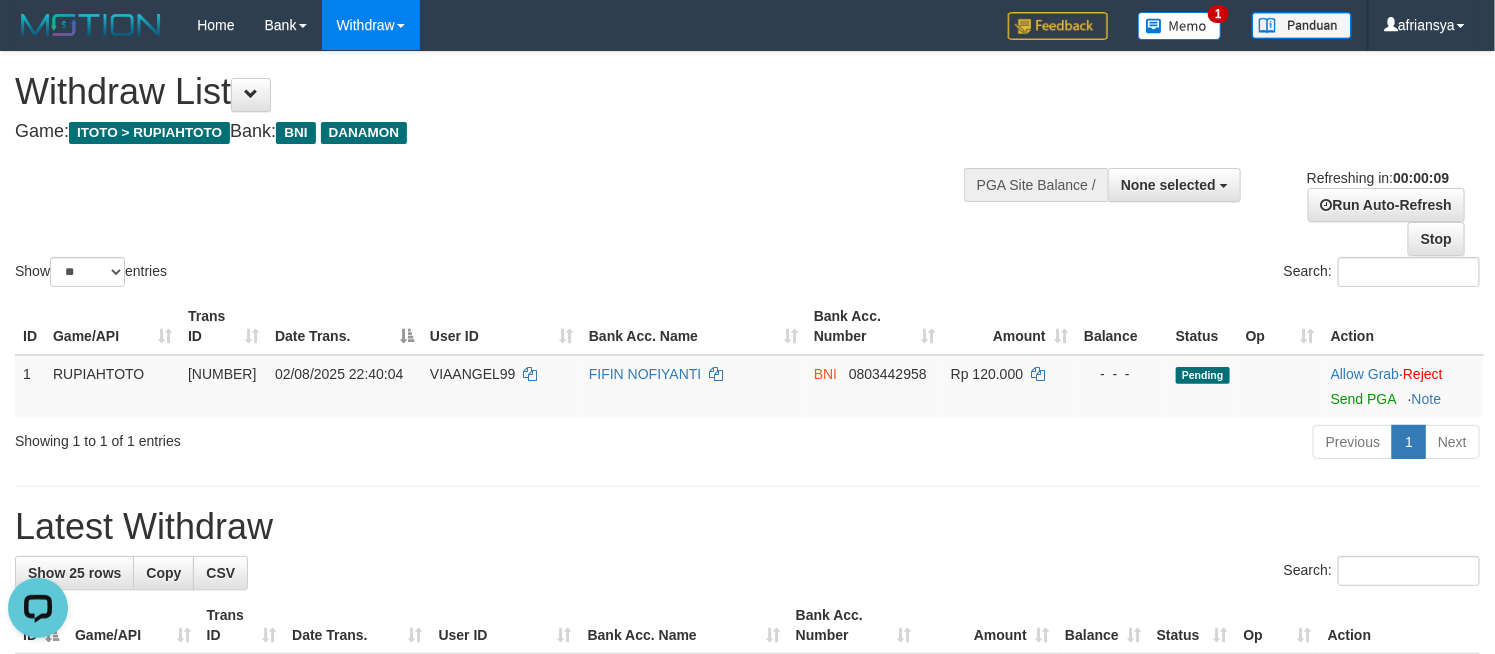 scroll, scrollTop: 0, scrollLeft: 0, axis: both 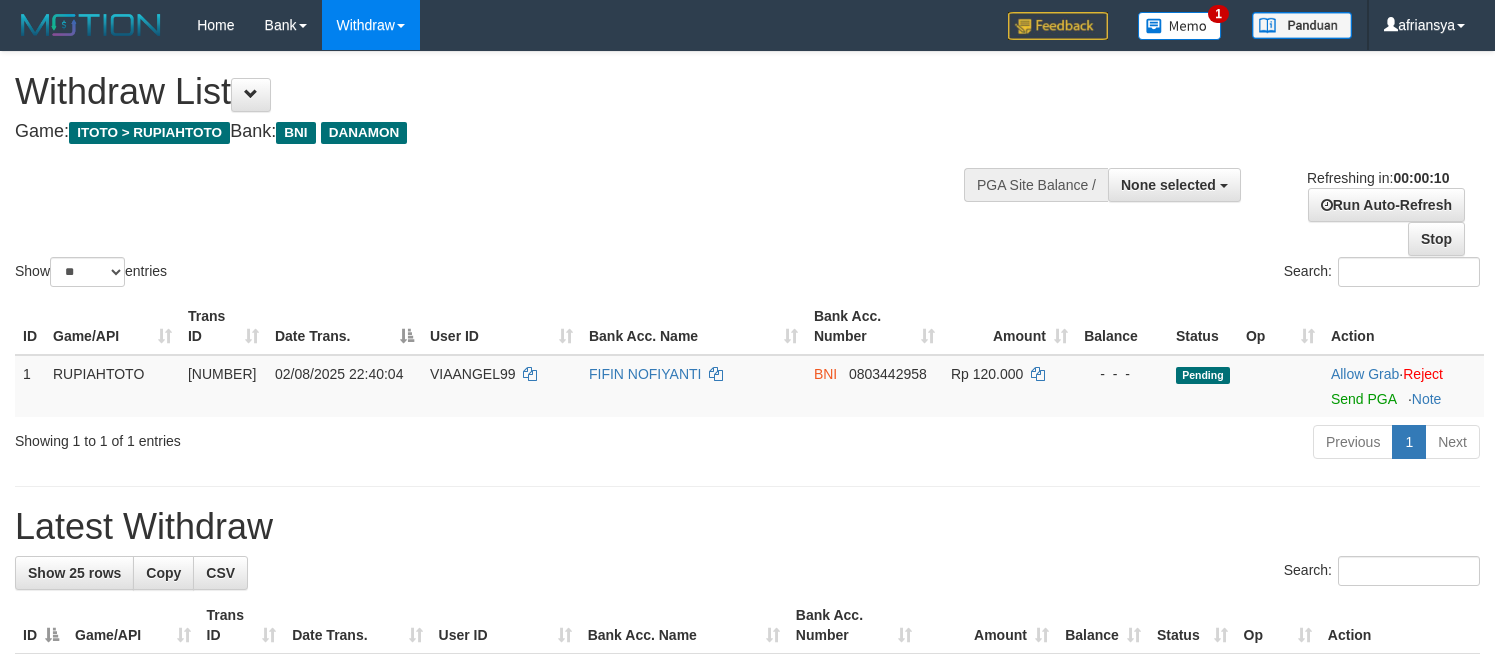 select 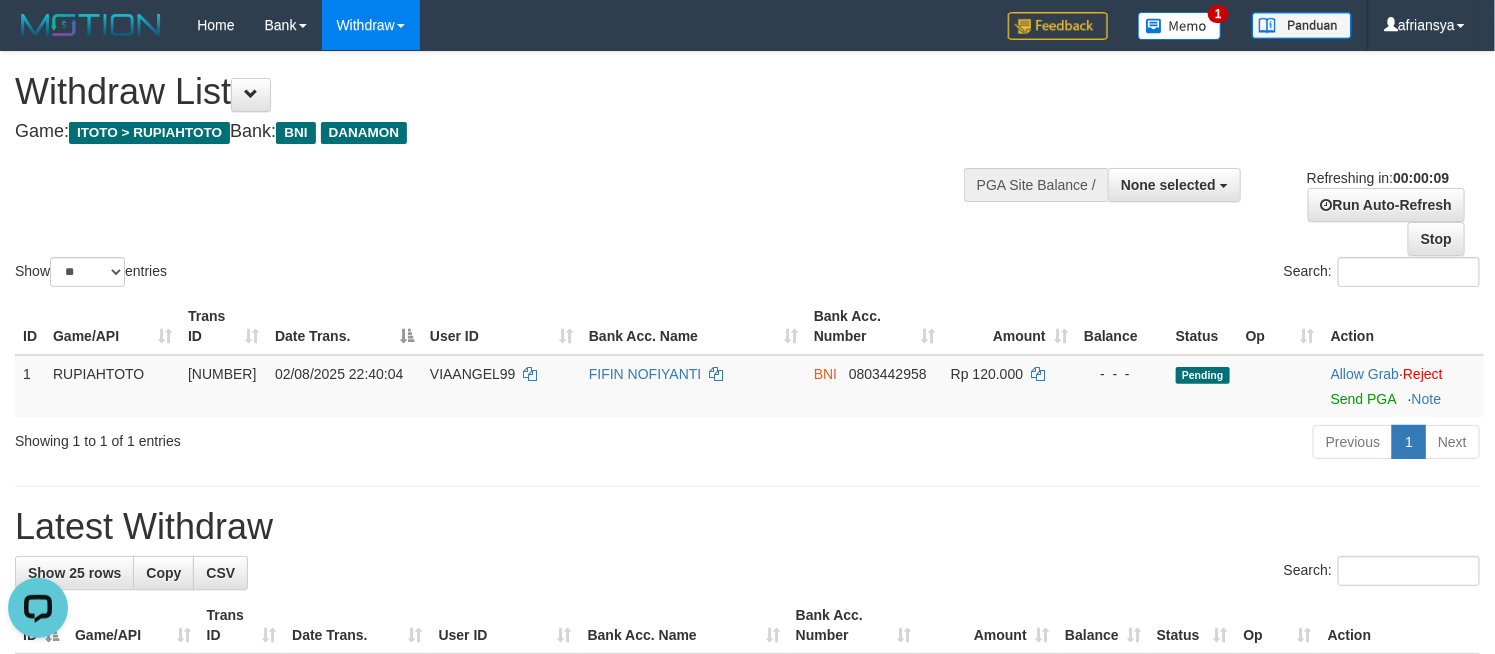 scroll, scrollTop: 0, scrollLeft: 0, axis: both 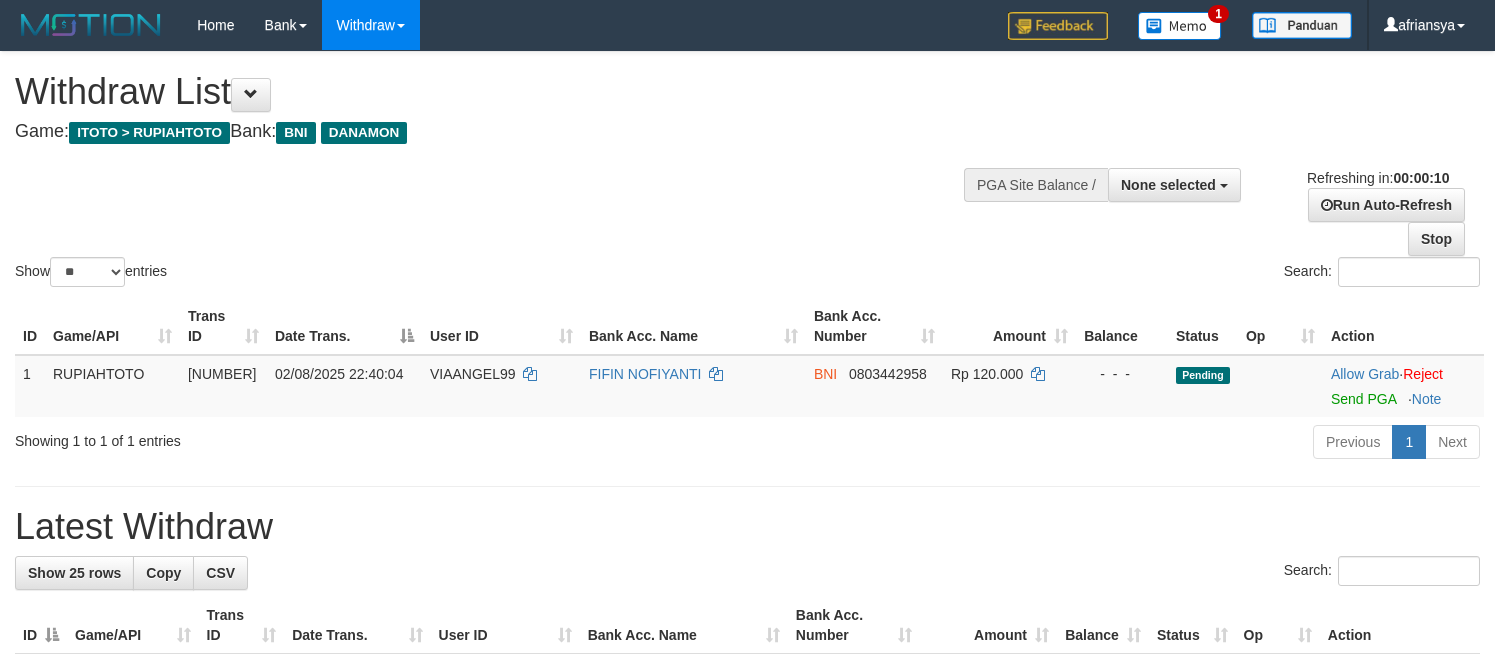 select 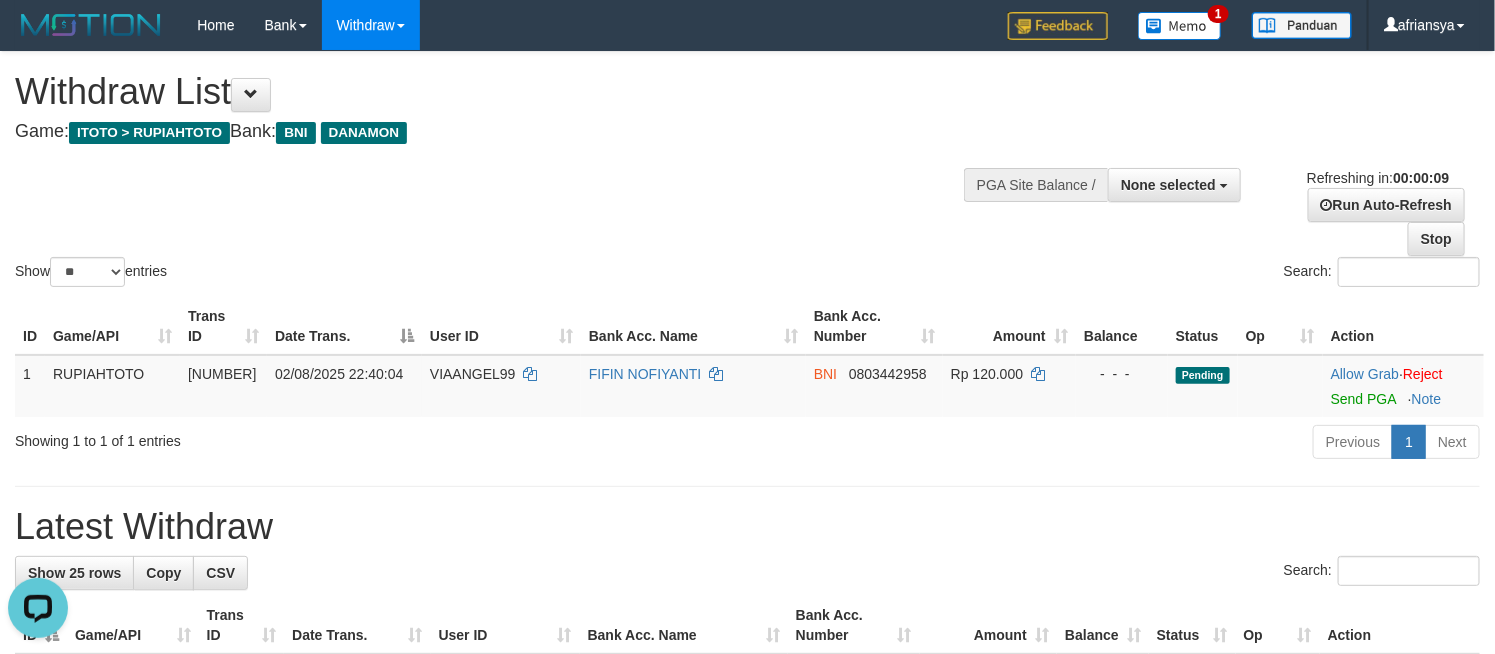 scroll, scrollTop: 0, scrollLeft: 0, axis: both 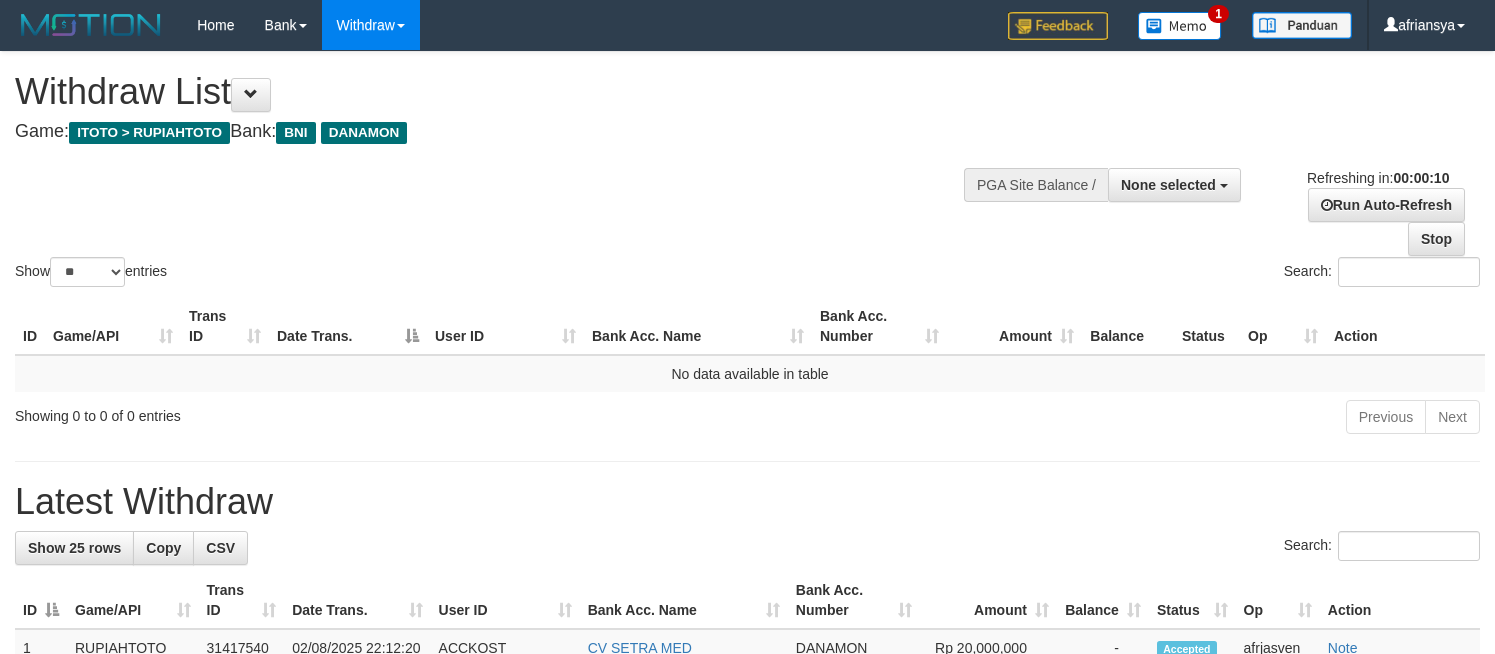 select 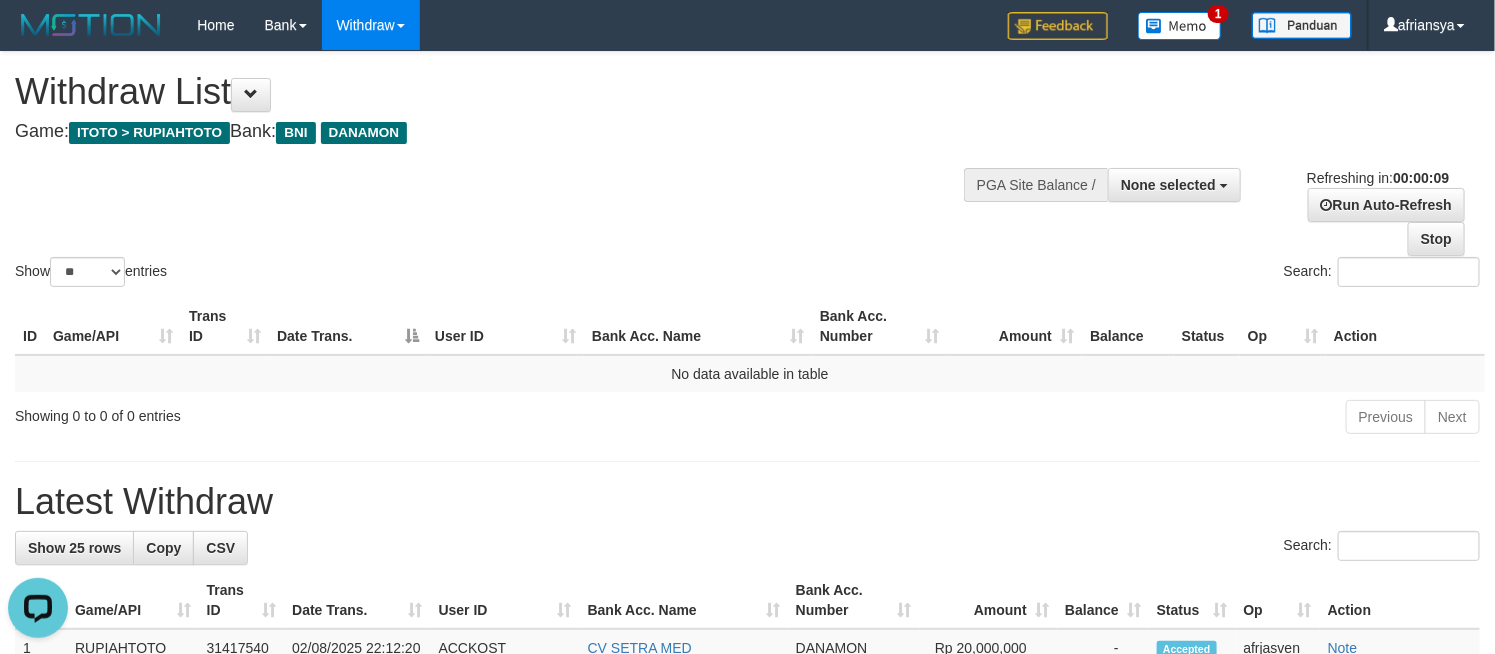 scroll, scrollTop: 0, scrollLeft: 0, axis: both 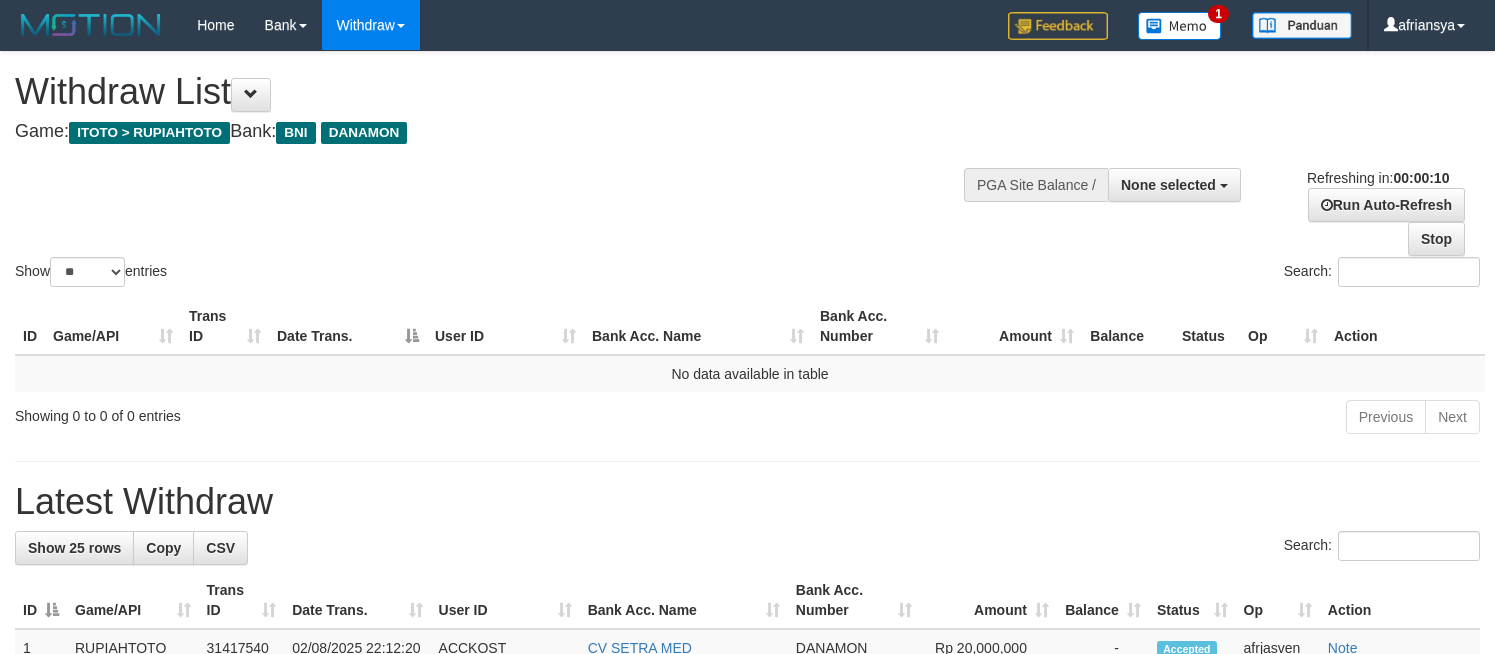select 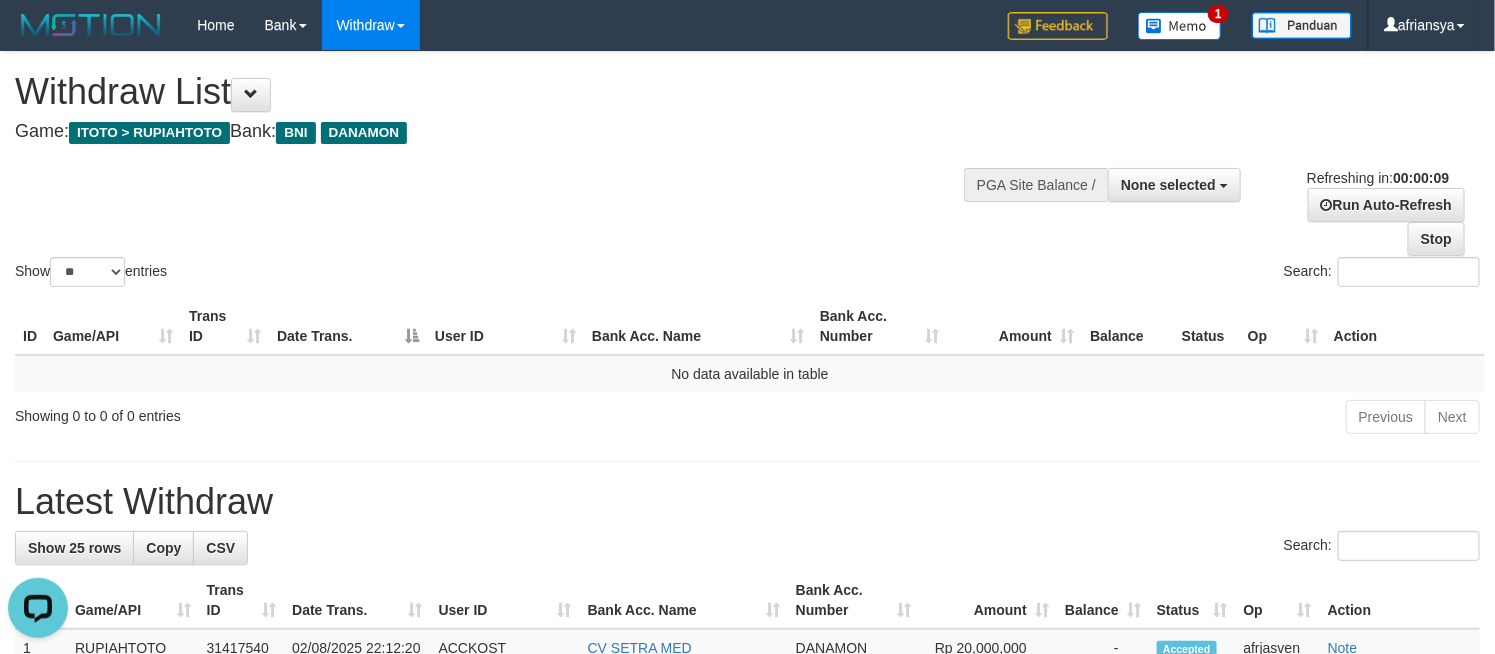scroll, scrollTop: 0, scrollLeft: 0, axis: both 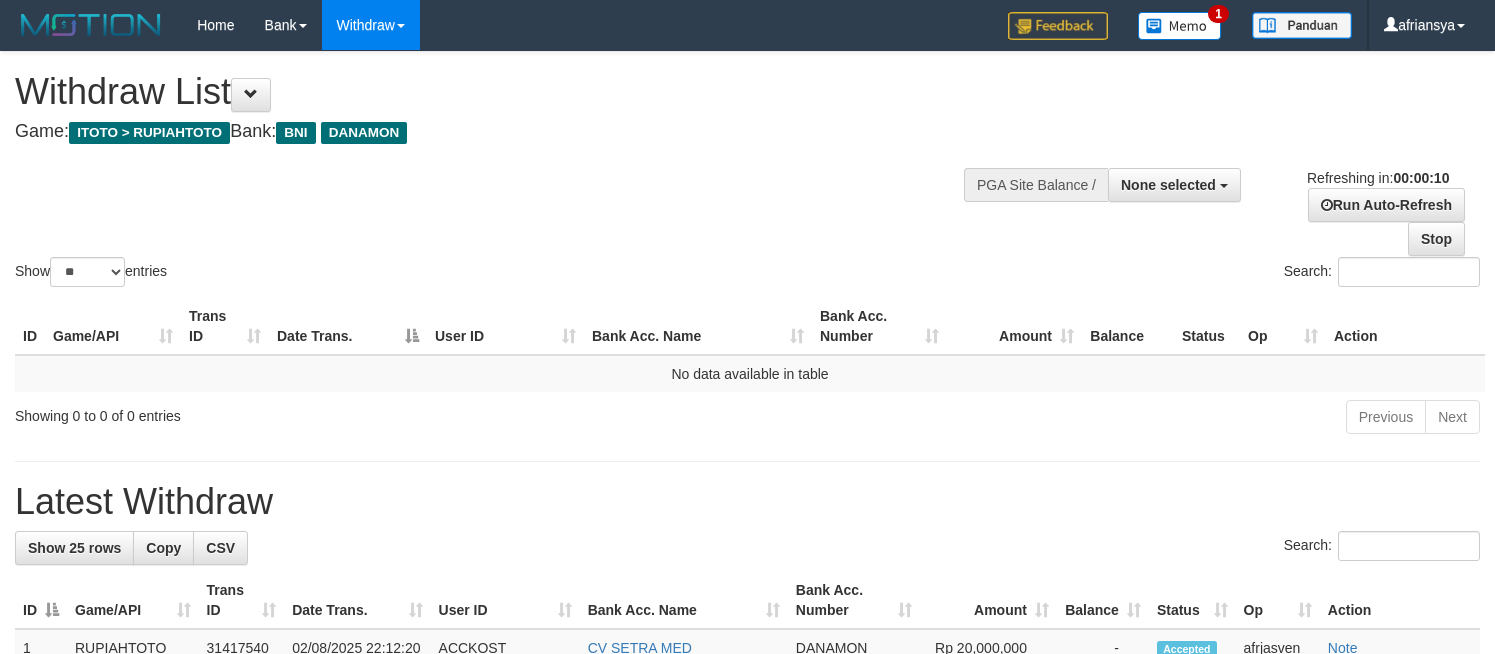 select 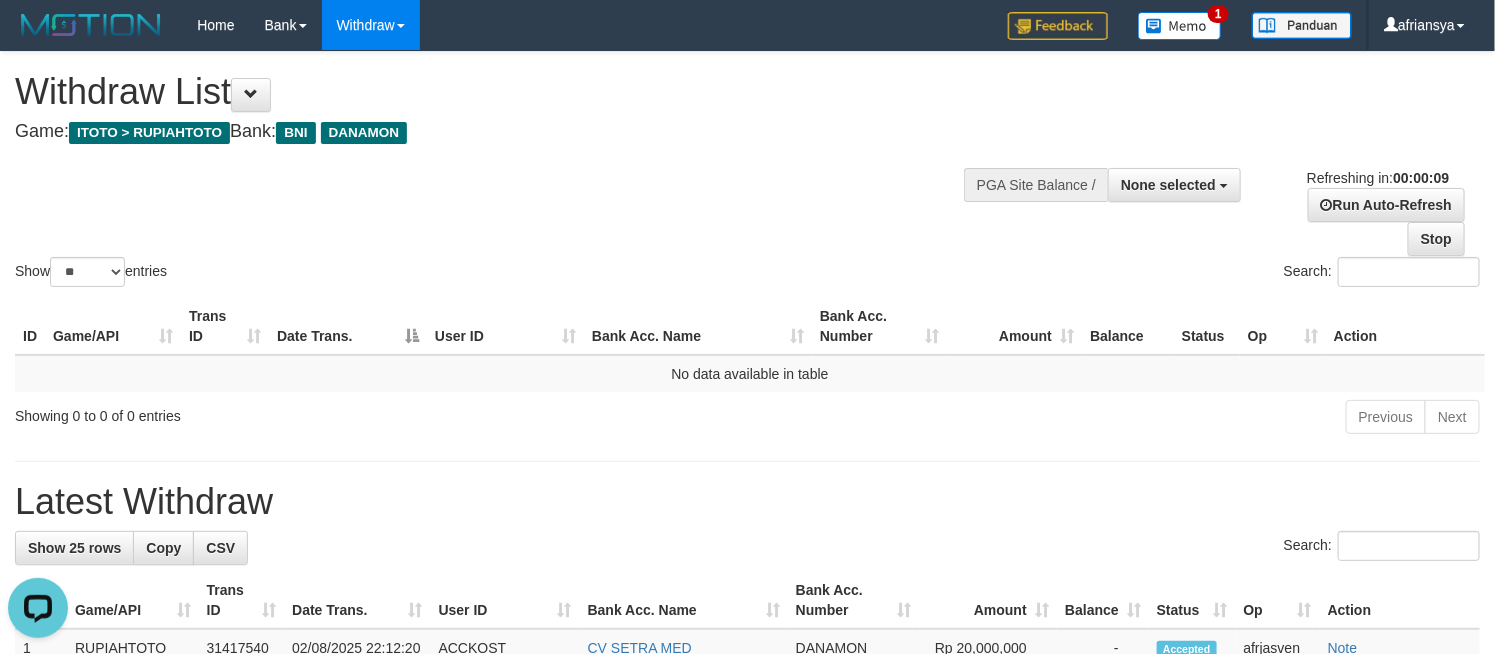 scroll, scrollTop: 0, scrollLeft: 0, axis: both 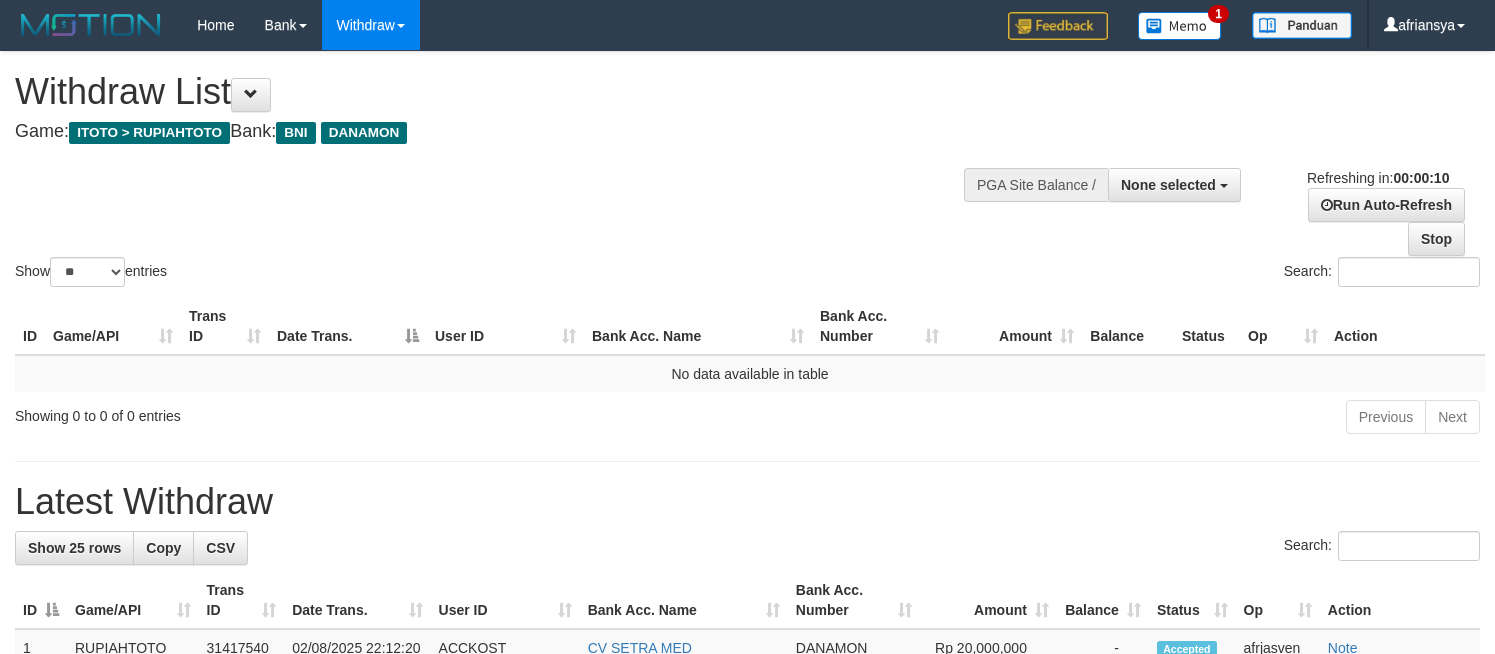 select 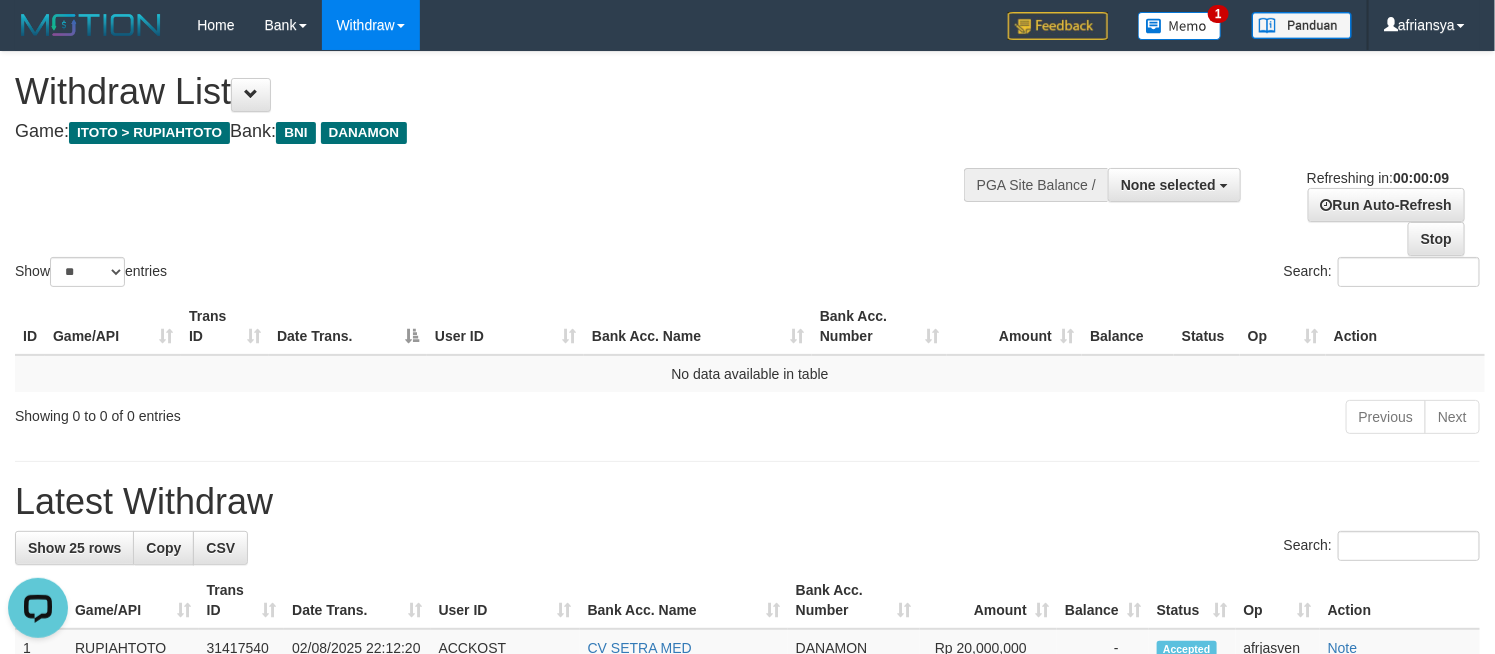 scroll, scrollTop: 0, scrollLeft: 0, axis: both 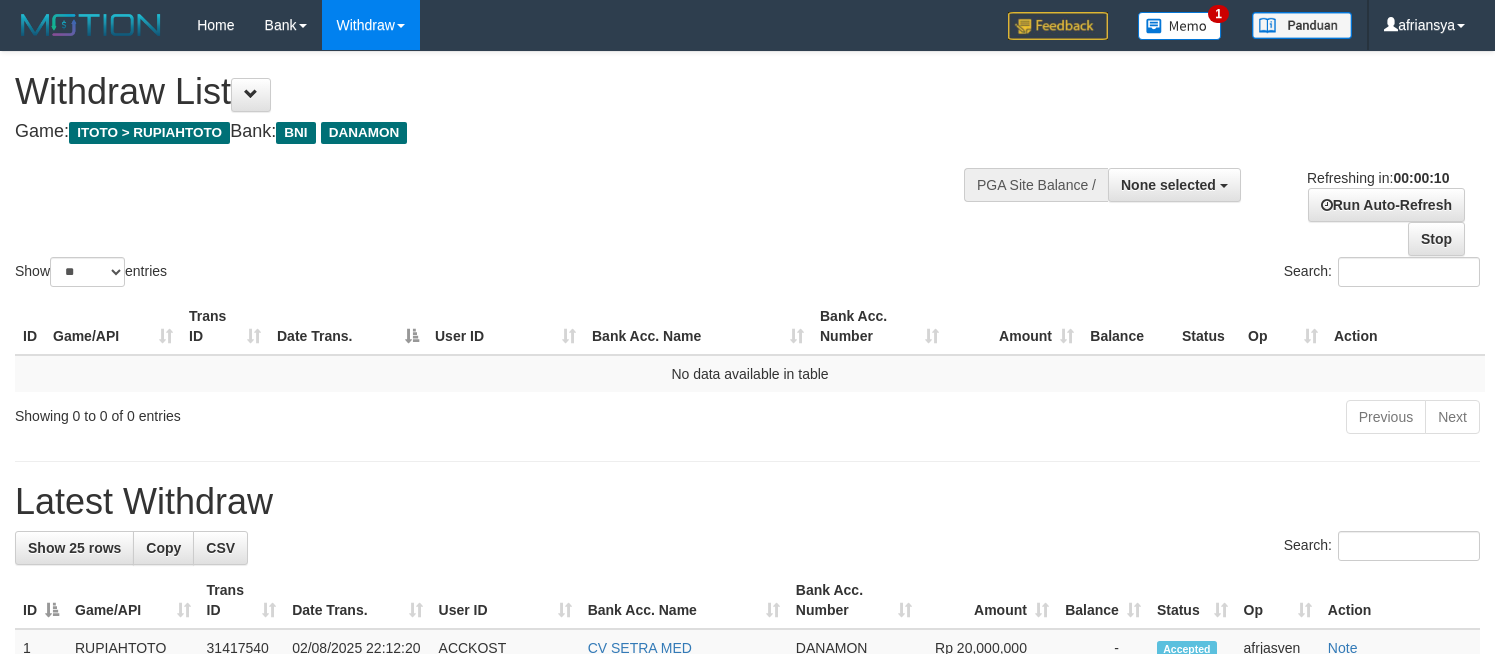 select 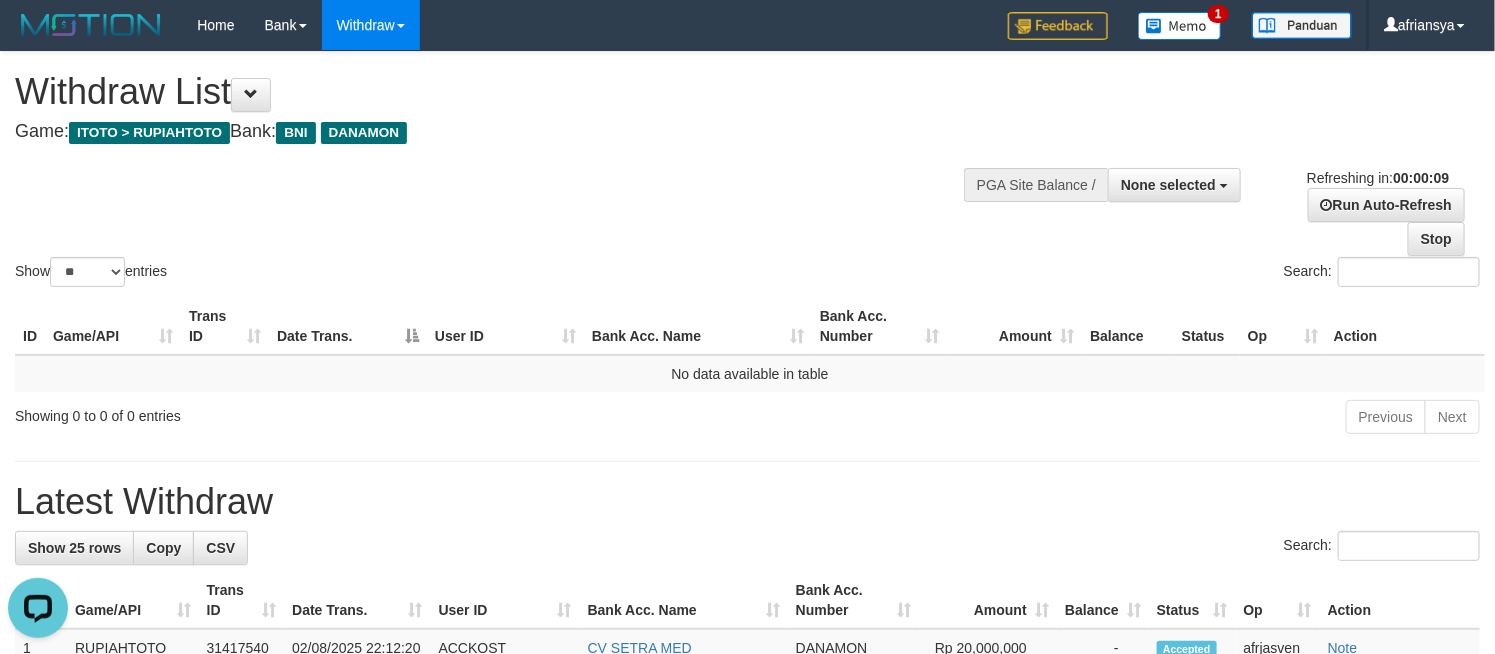 scroll, scrollTop: 0, scrollLeft: 0, axis: both 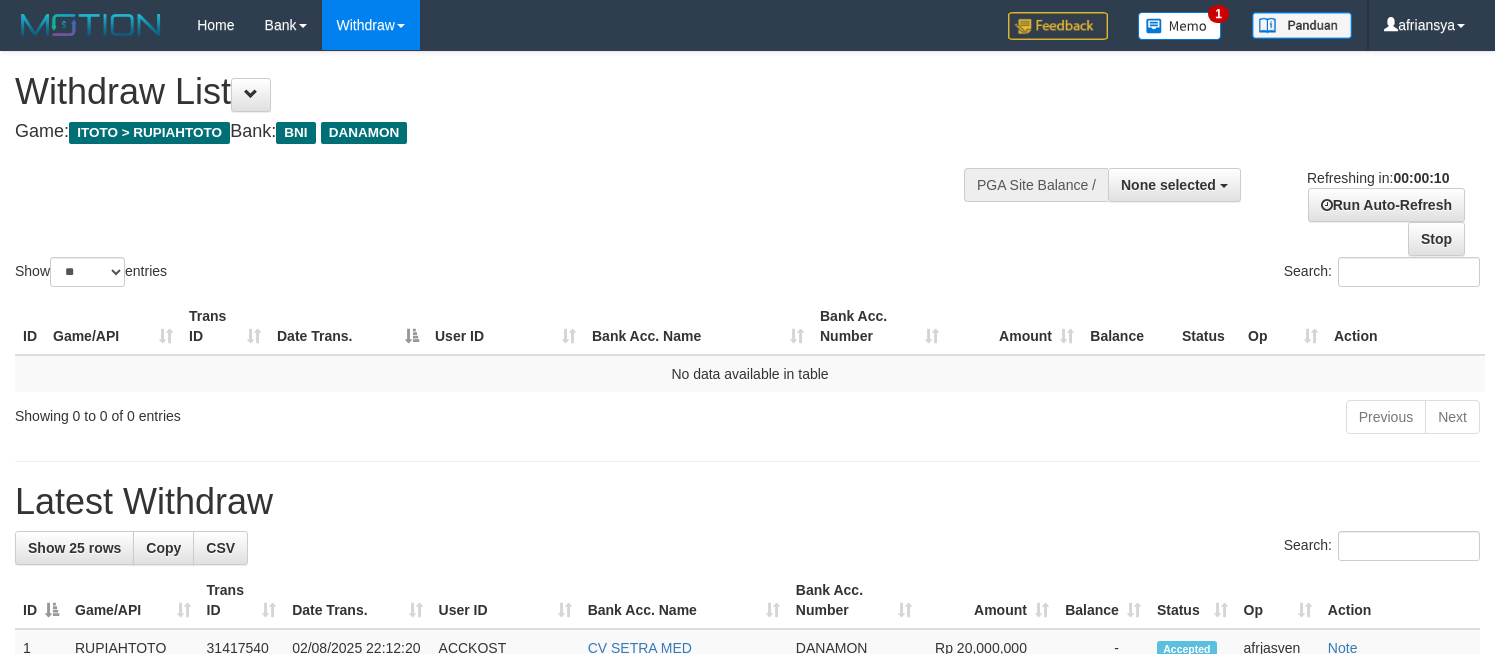 select 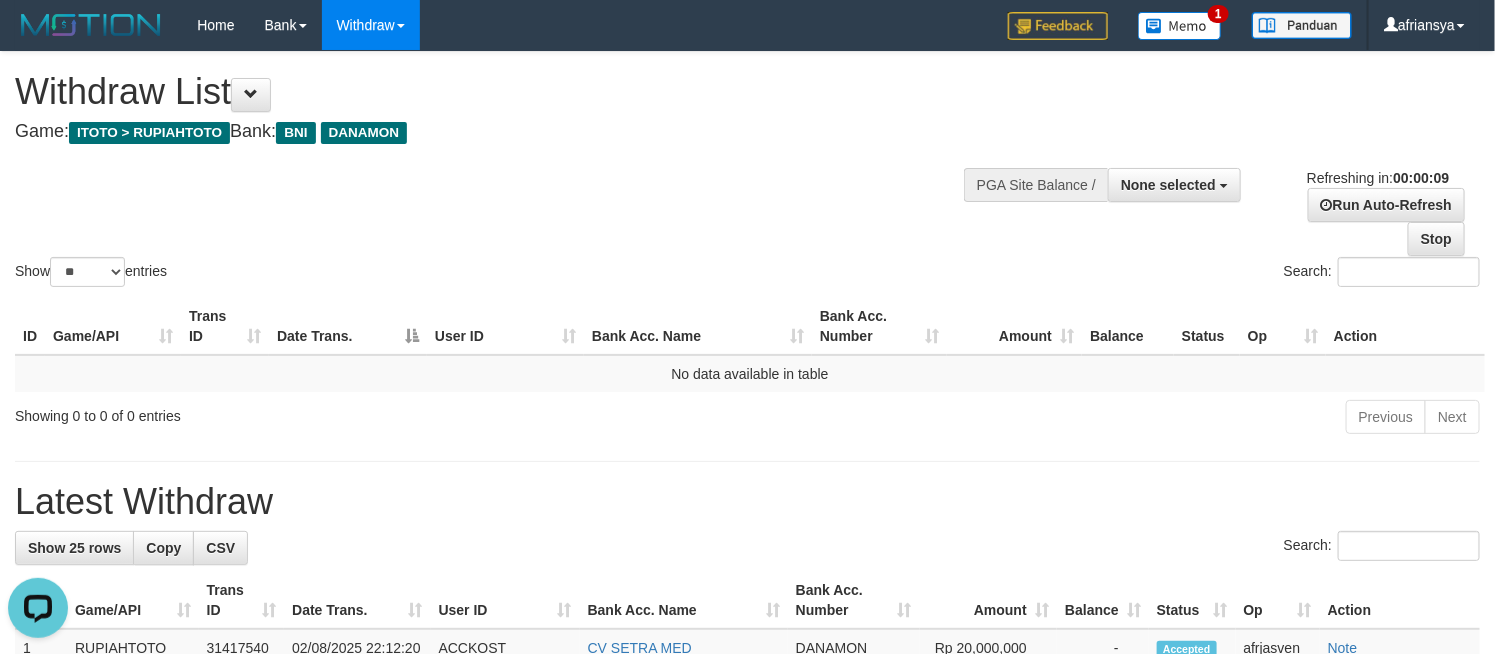 scroll, scrollTop: 0, scrollLeft: 0, axis: both 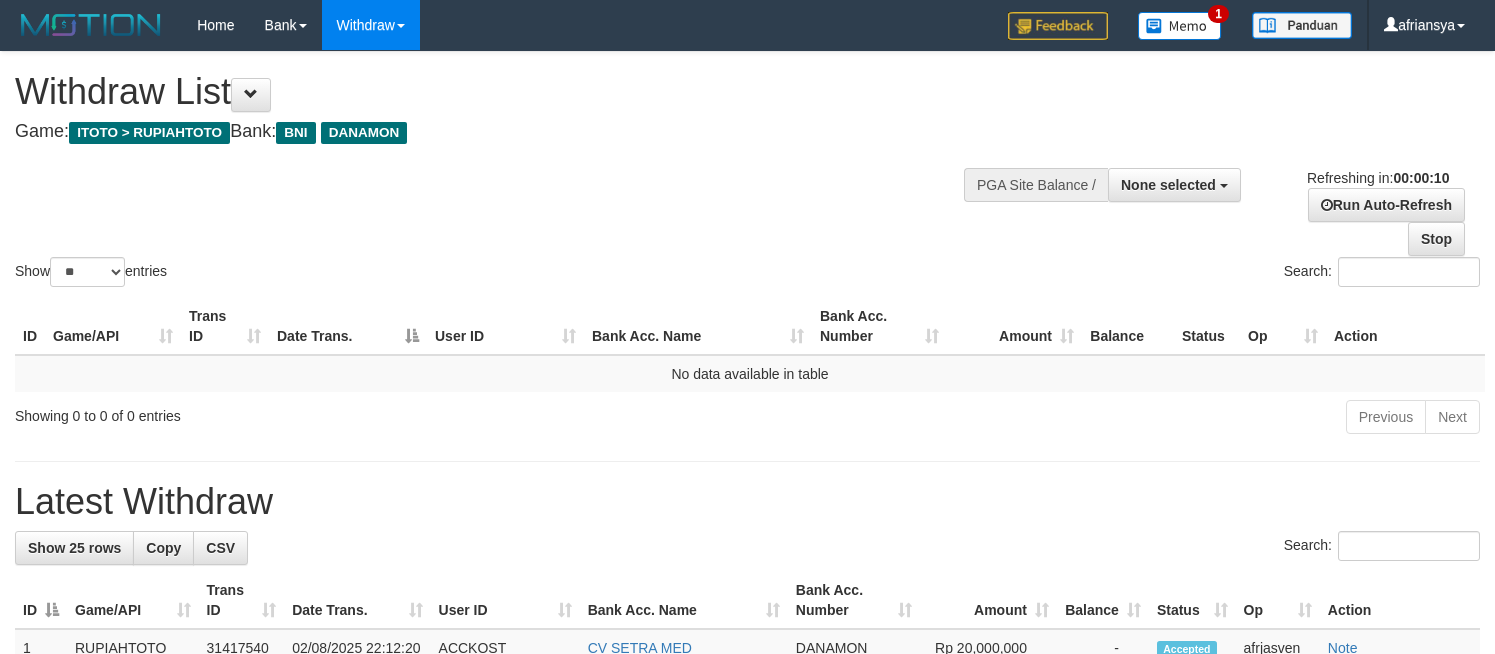 select 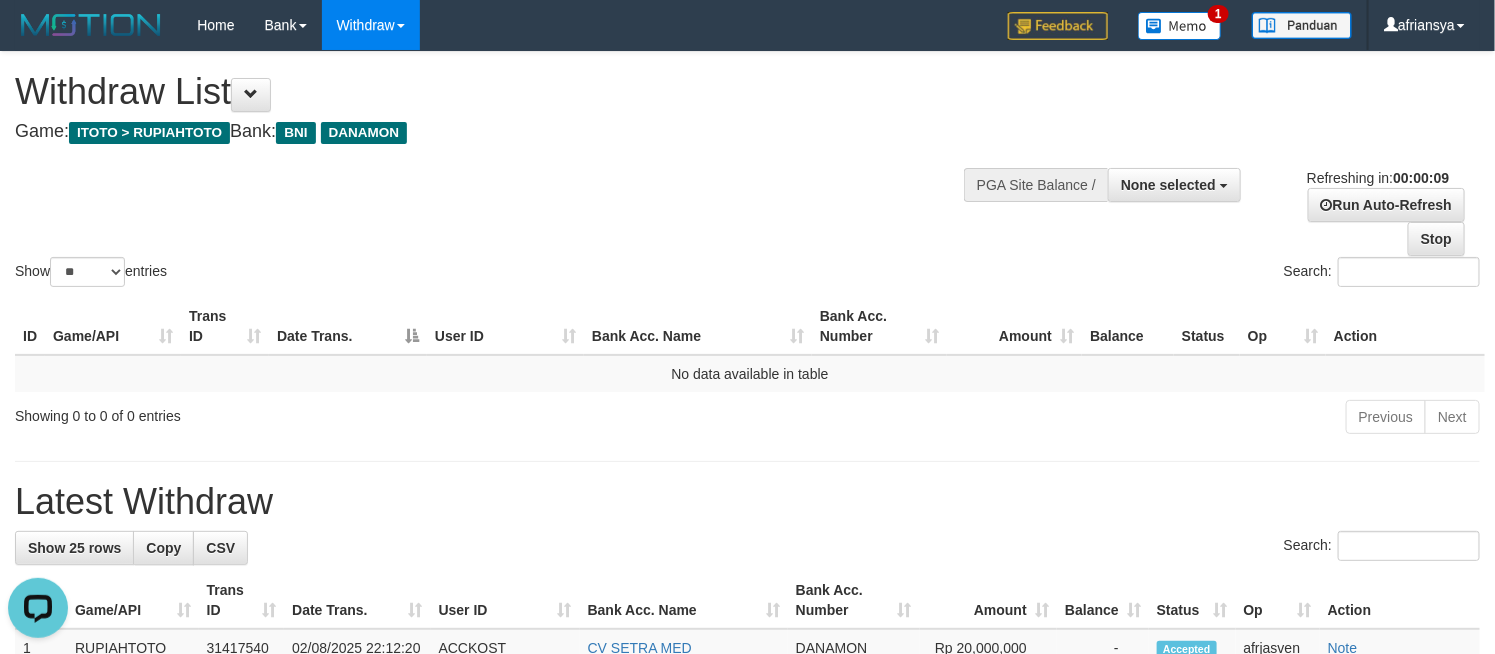 scroll, scrollTop: 0, scrollLeft: 0, axis: both 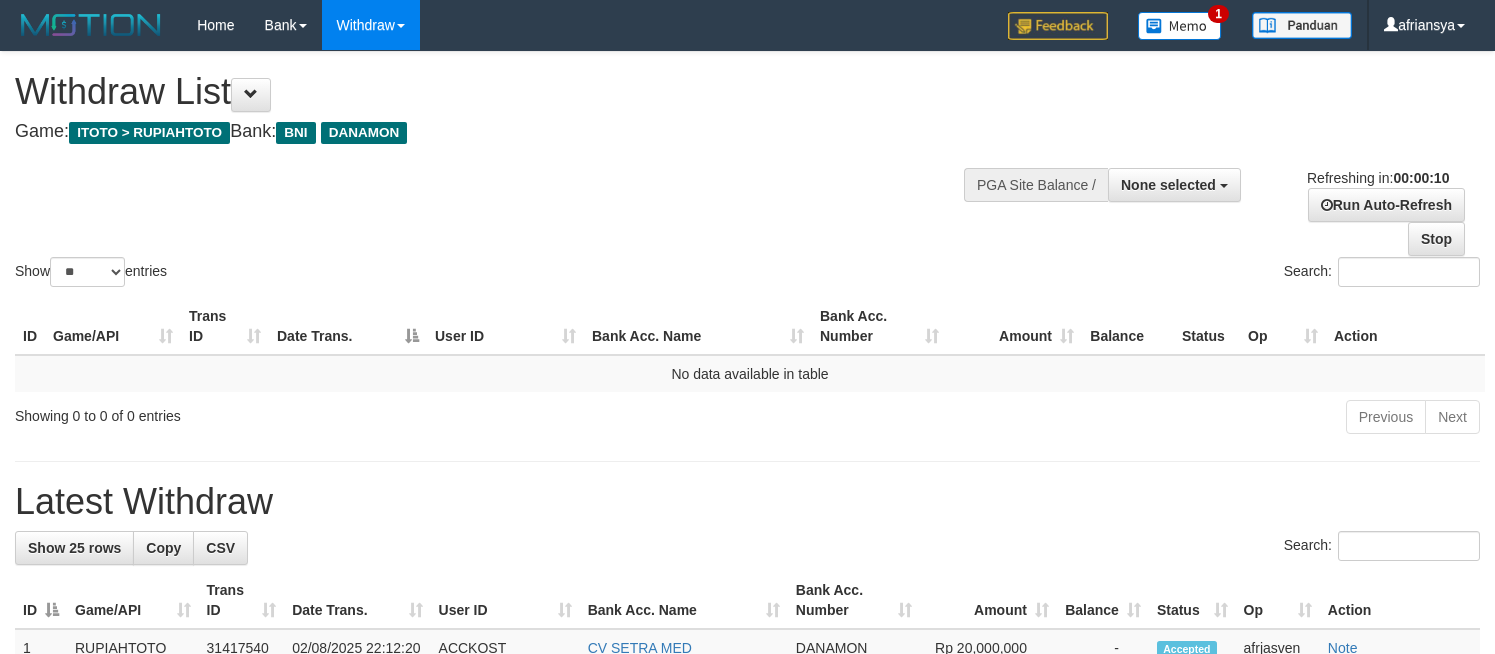 select 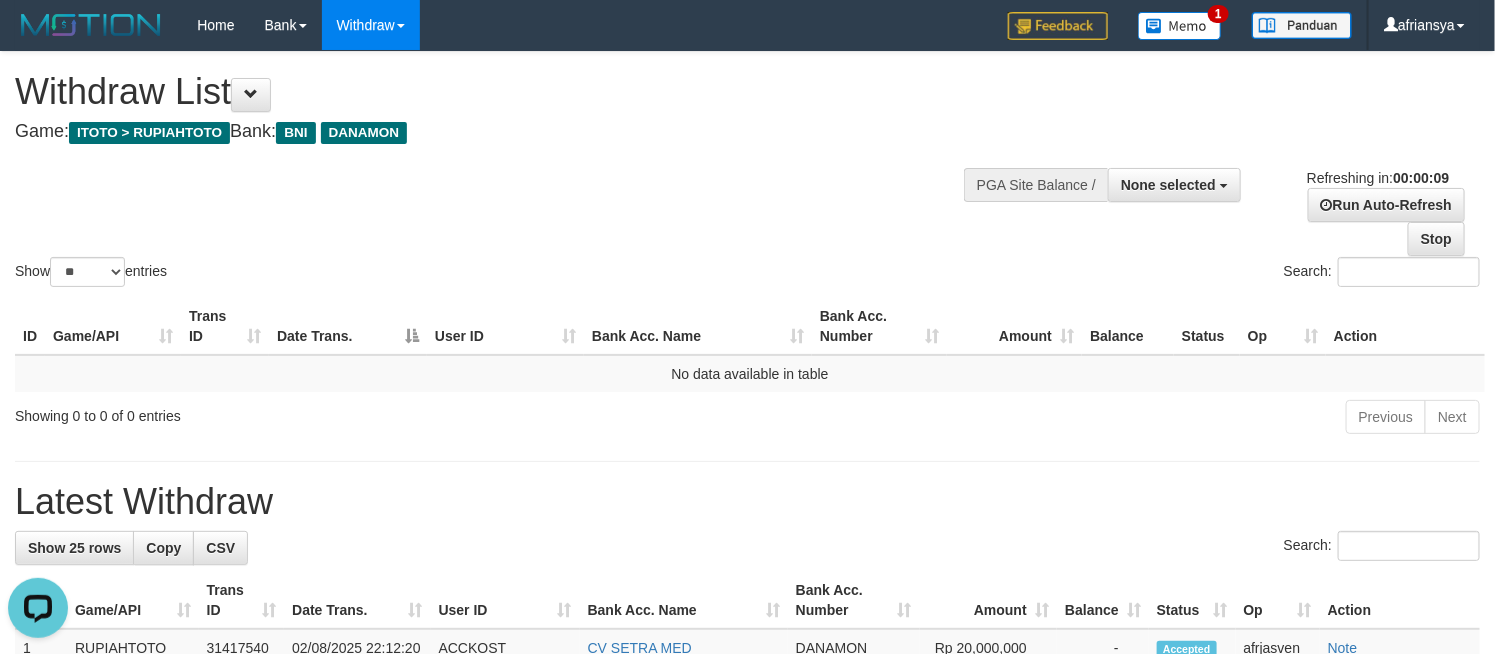 scroll, scrollTop: 0, scrollLeft: 0, axis: both 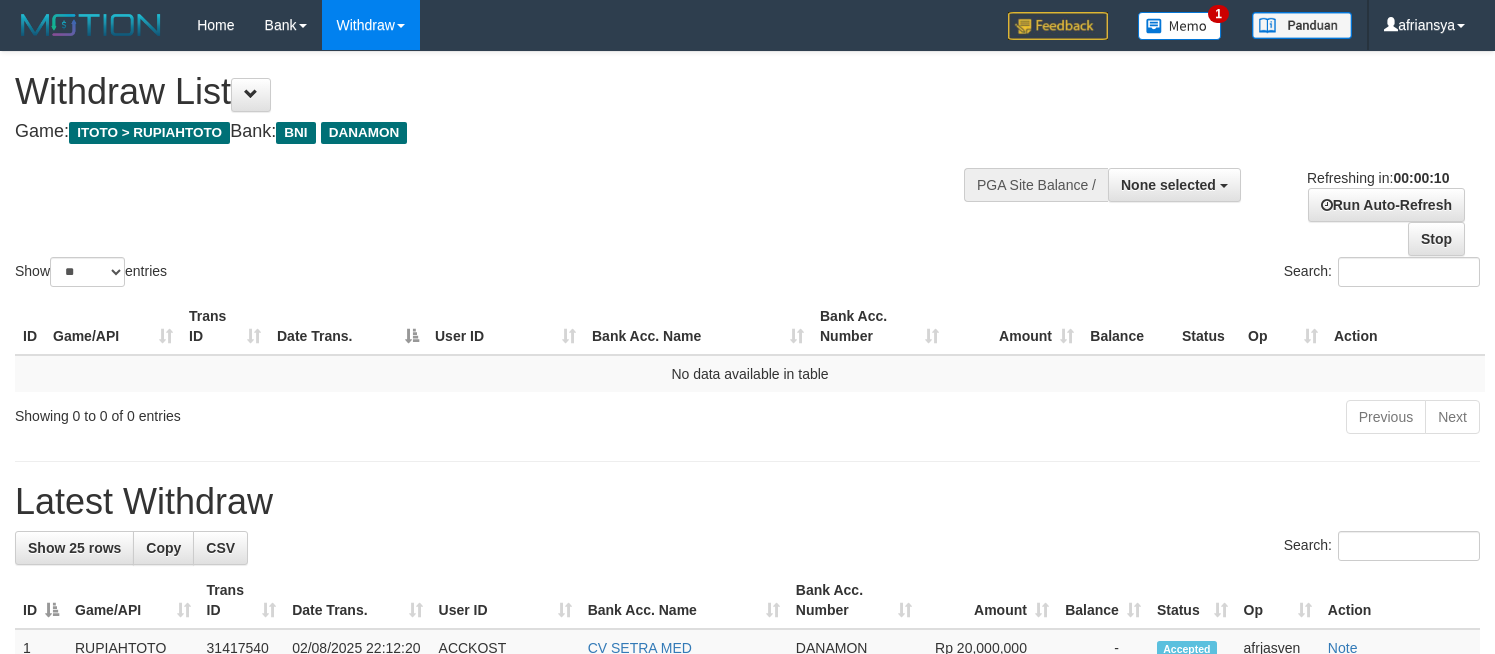 select 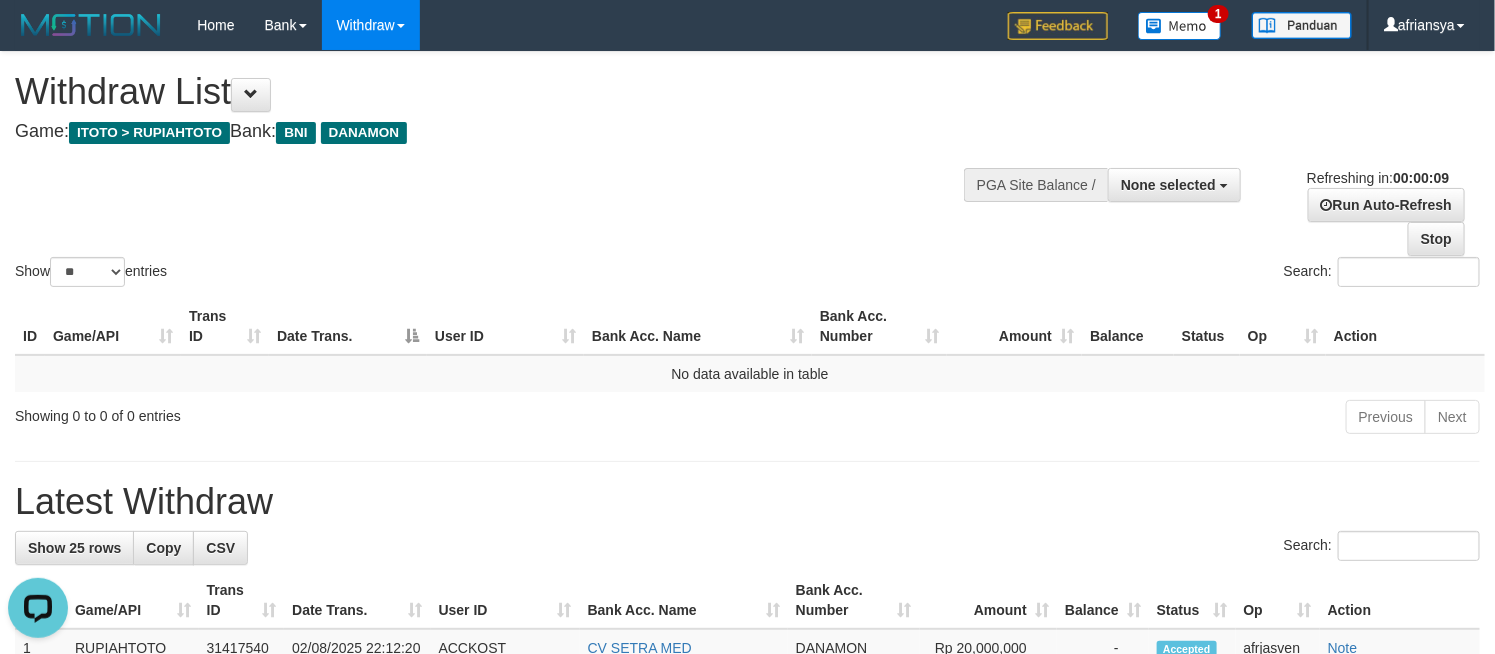 scroll, scrollTop: 0, scrollLeft: 0, axis: both 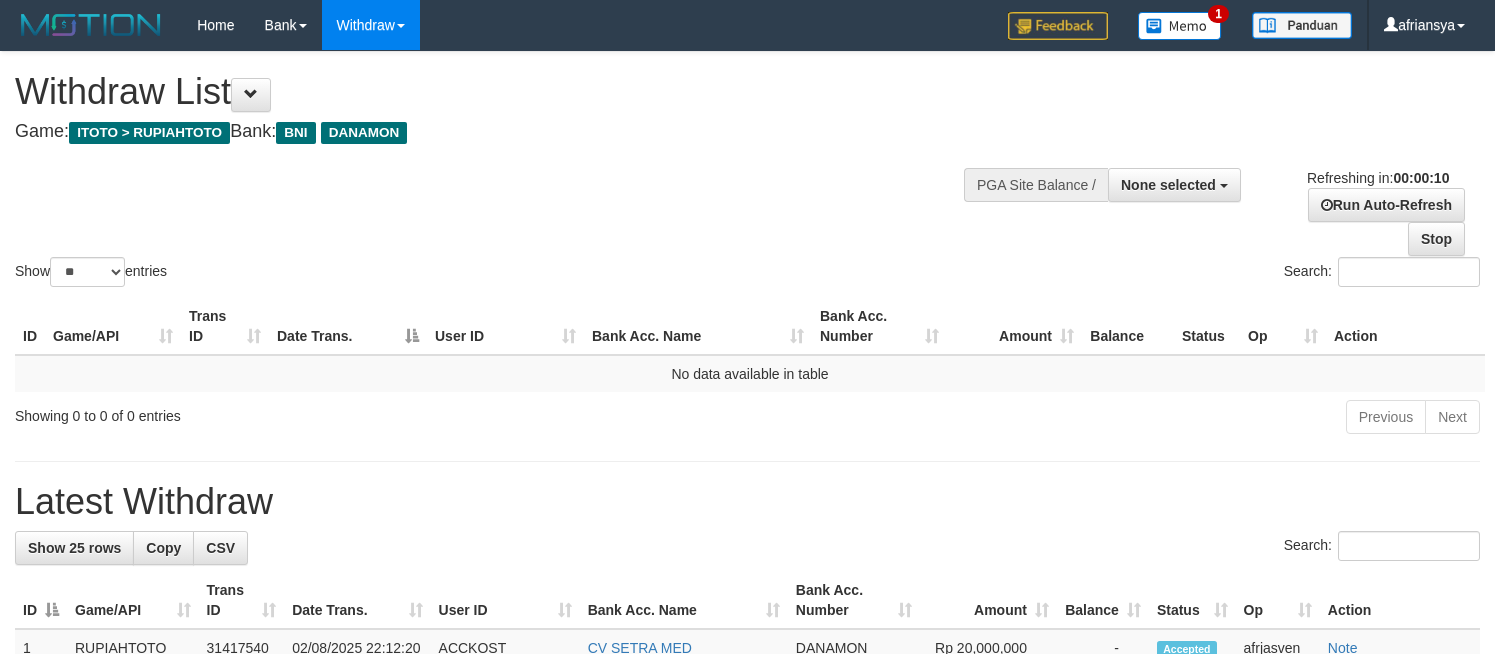 select 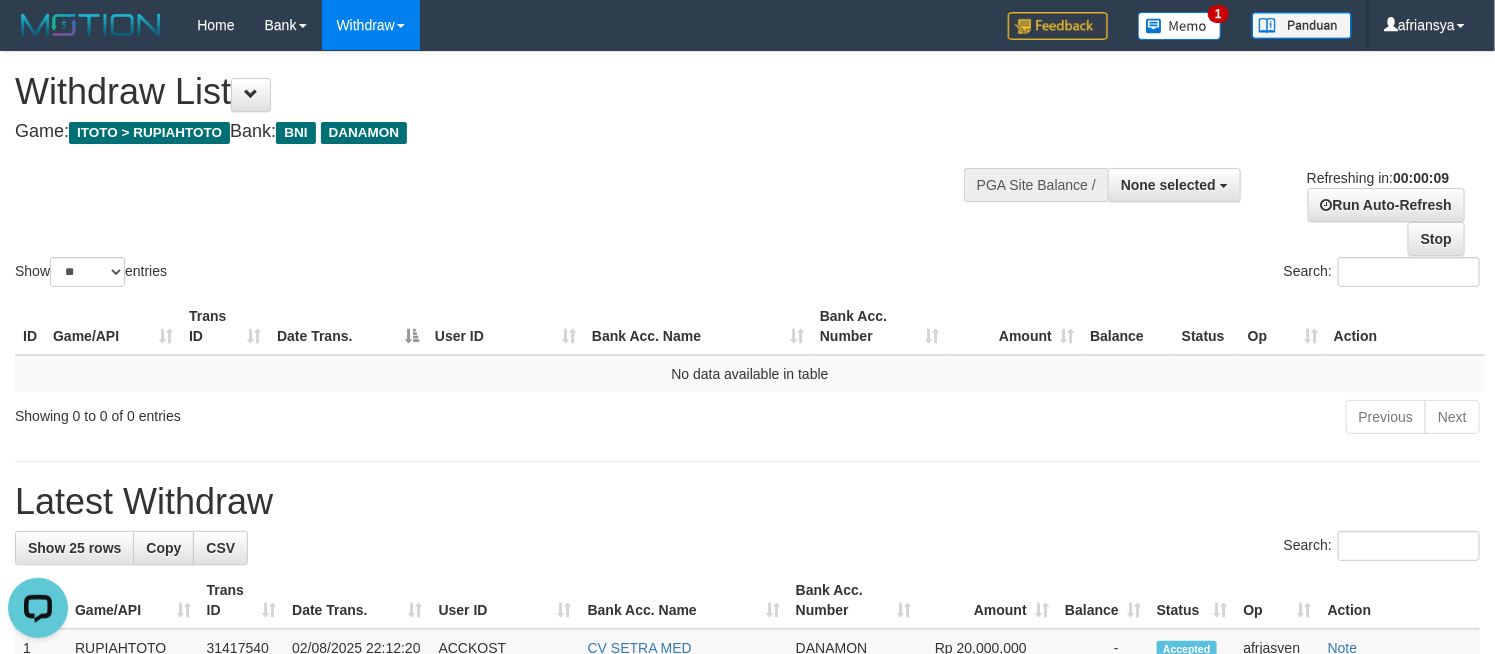 scroll, scrollTop: 0, scrollLeft: 0, axis: both 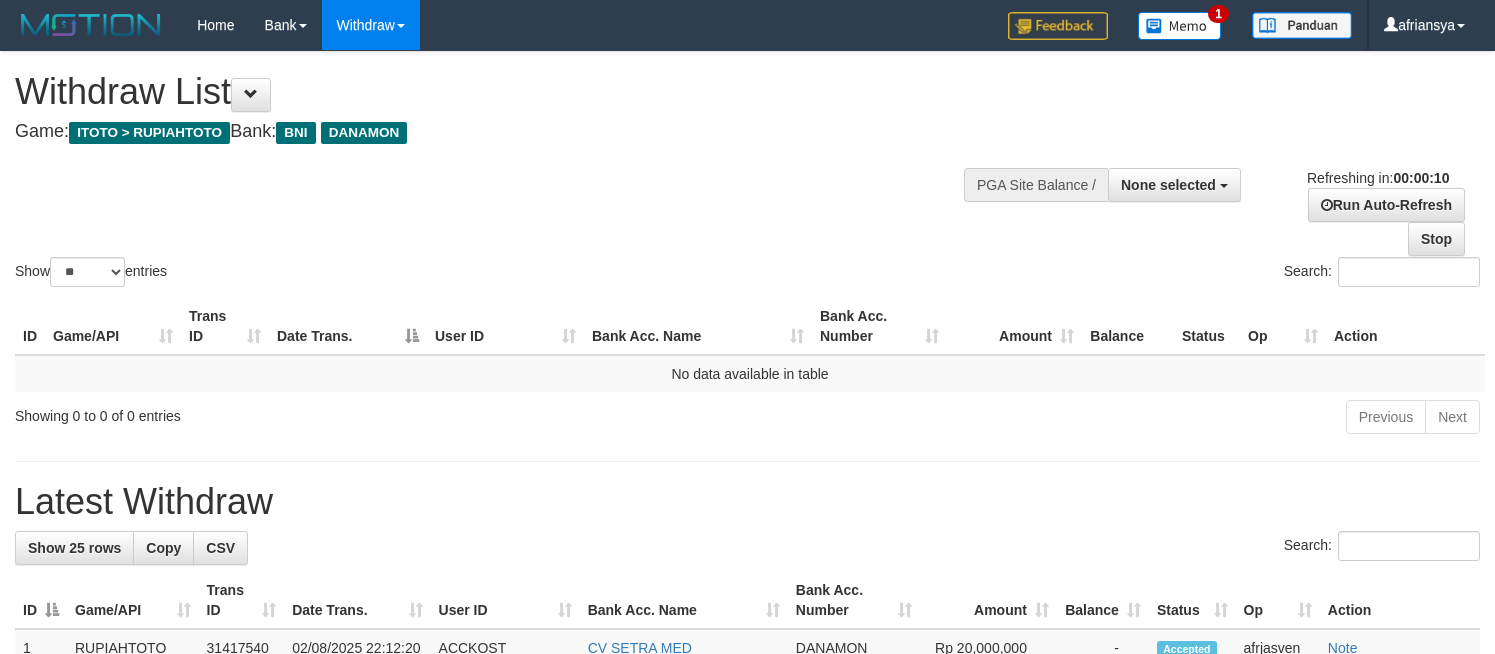 select 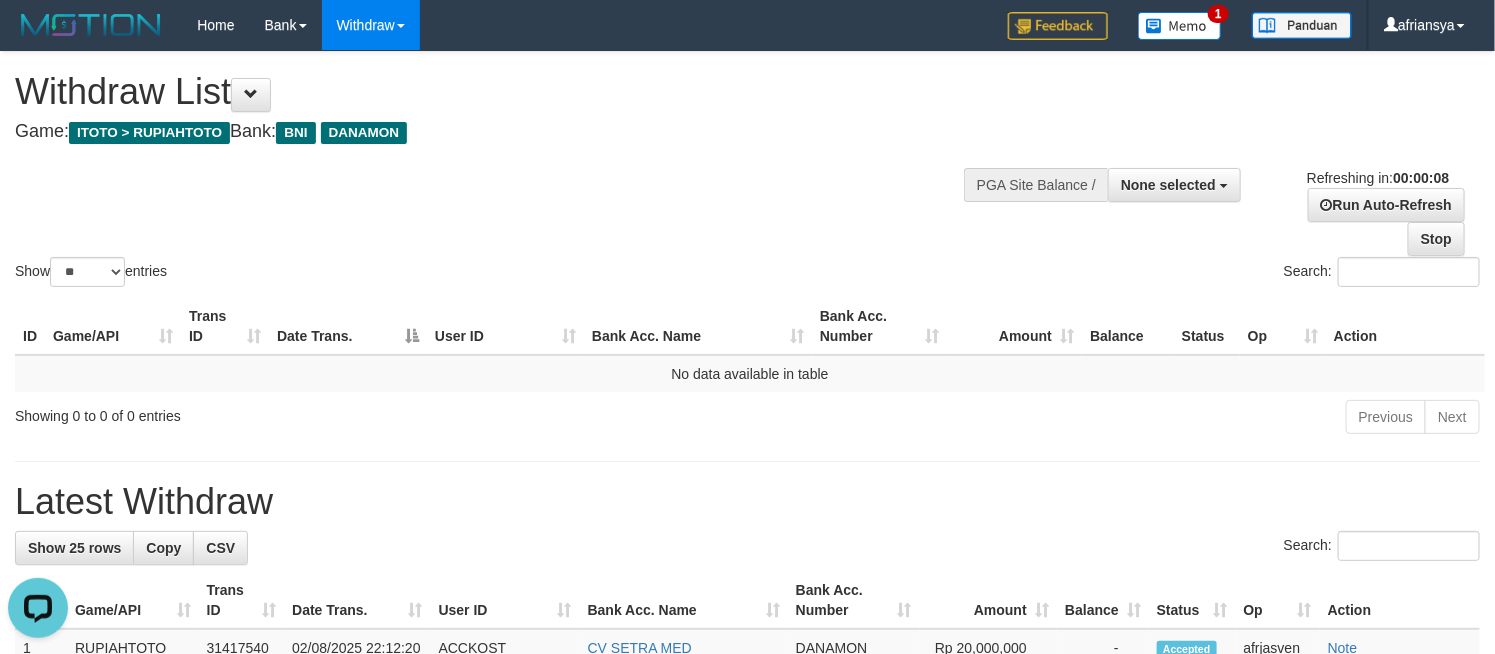 scroll, scrollTop: 0, scrollLeft: 0, axis: both 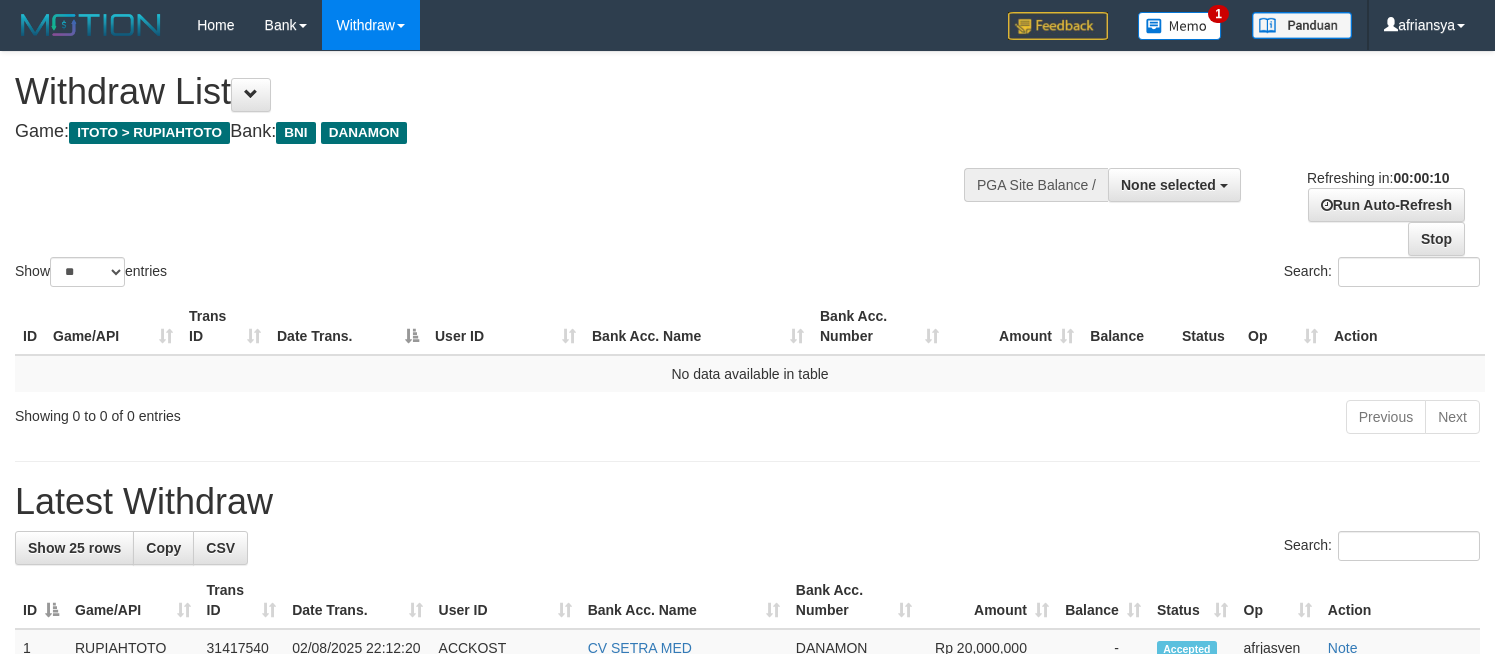 select 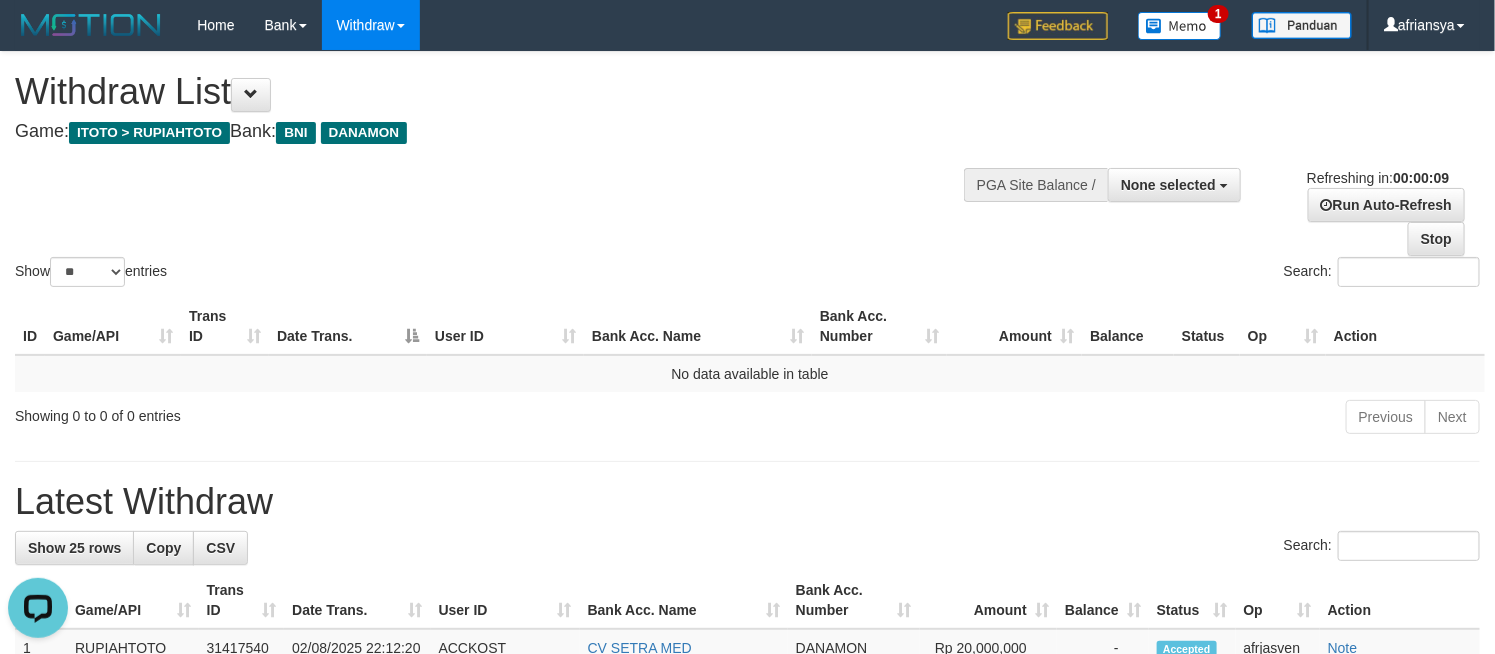 scroll, scrollTop: 0, scrollLeft: 0, axis: both 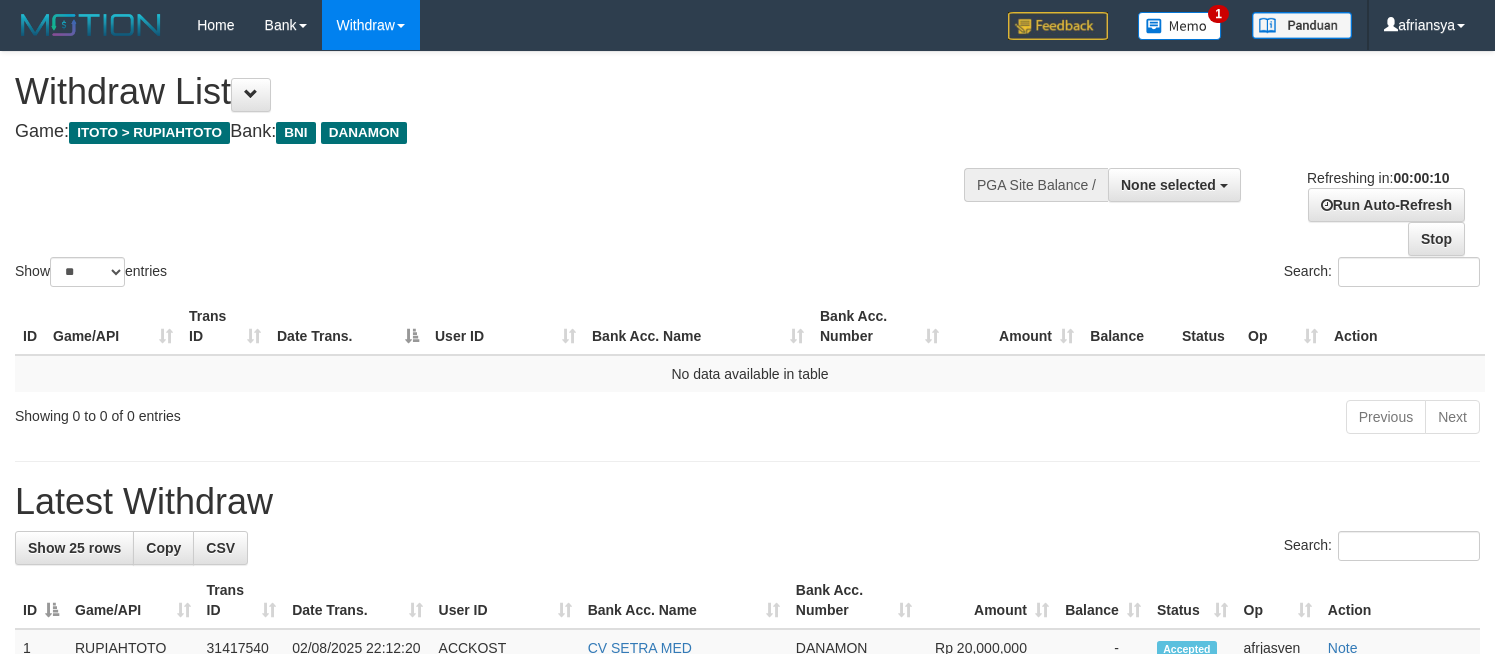 select 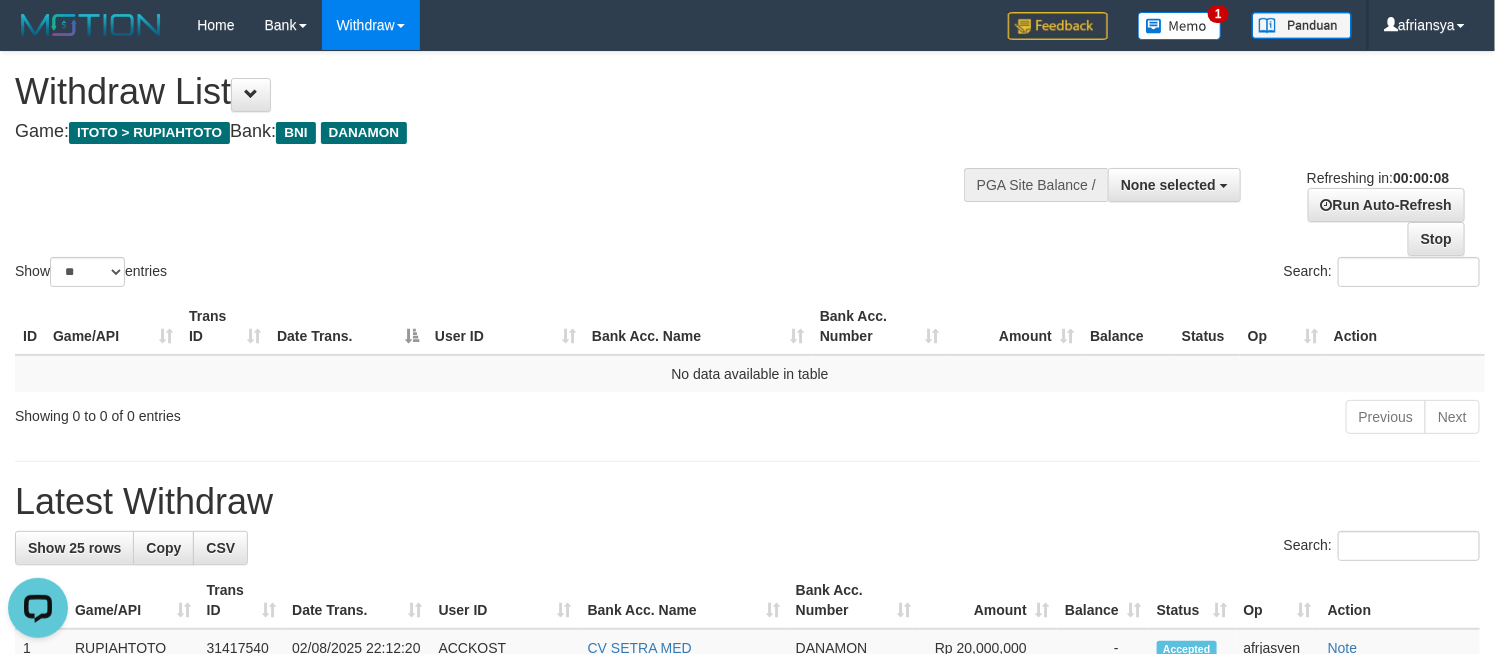 scroll, scrollTop: 0, scrollLeft: 0, axis: both 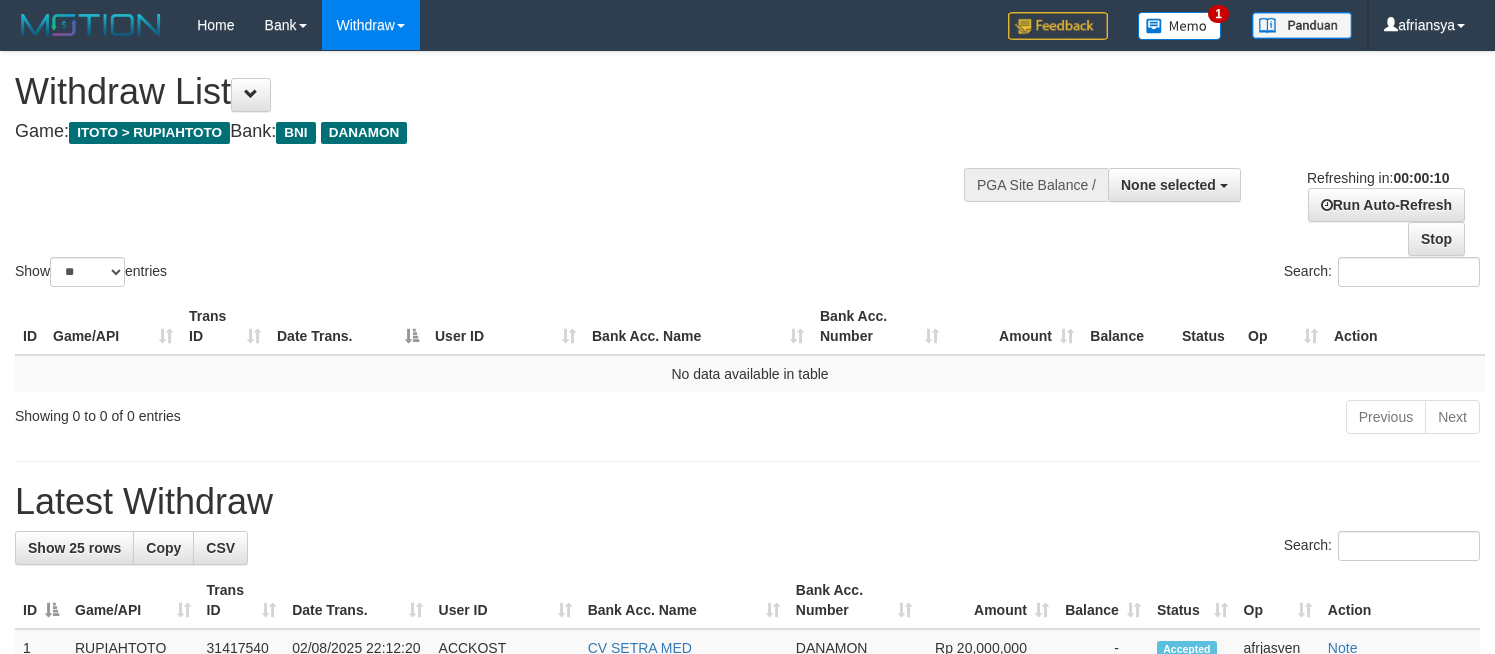 select 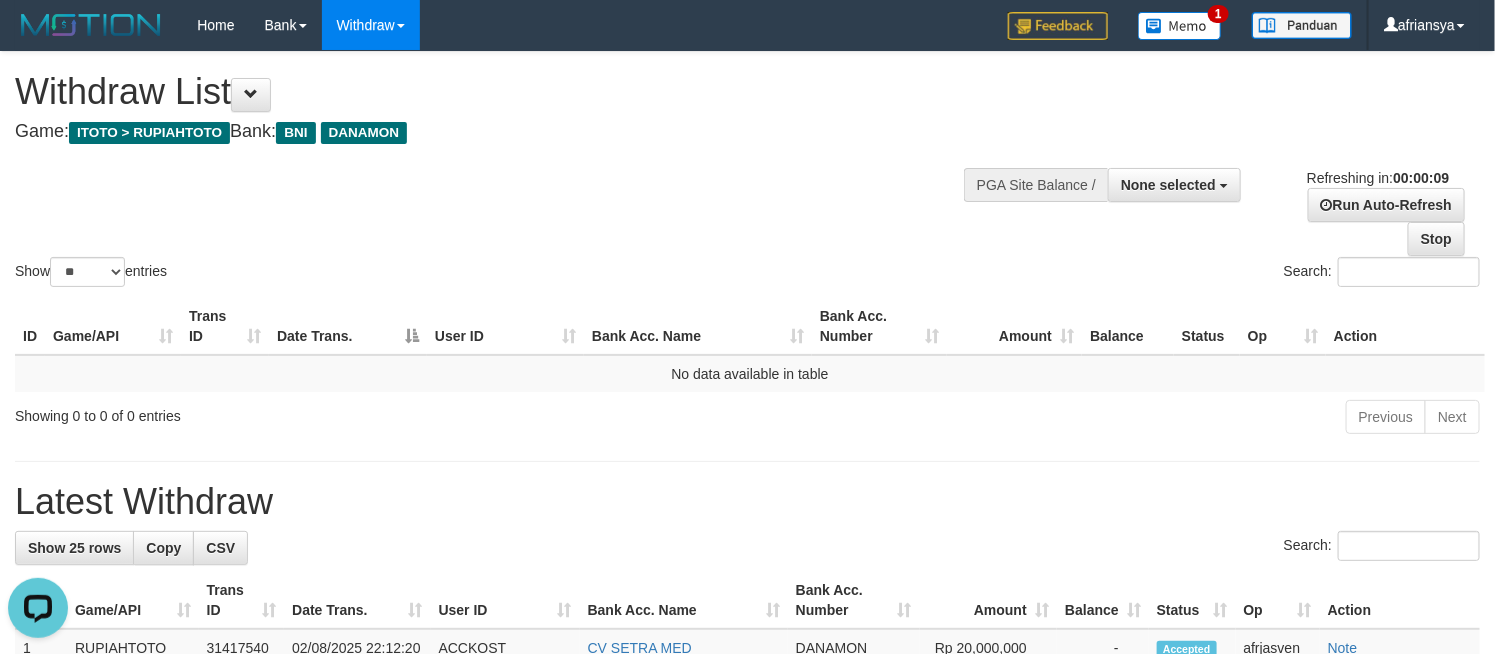 scroll, scrollTop: 0, scrollLeft: 0, axis: both 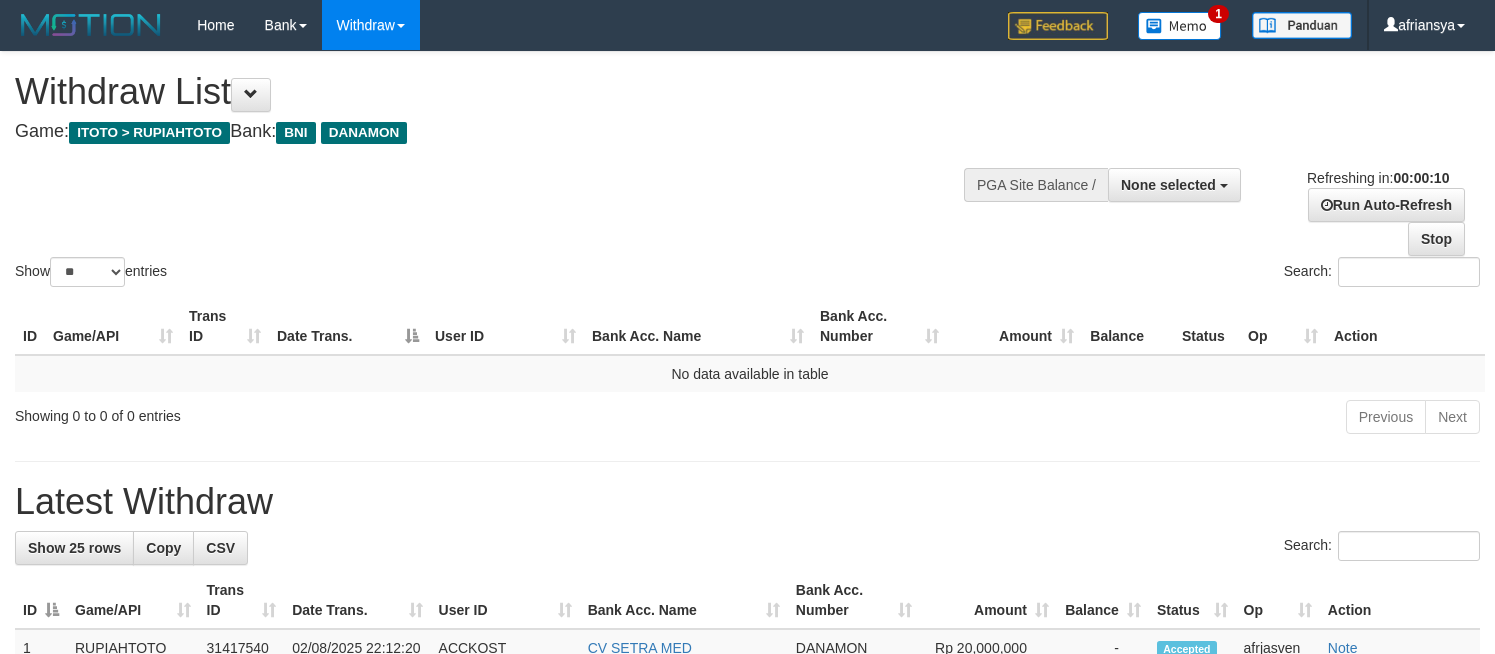 select 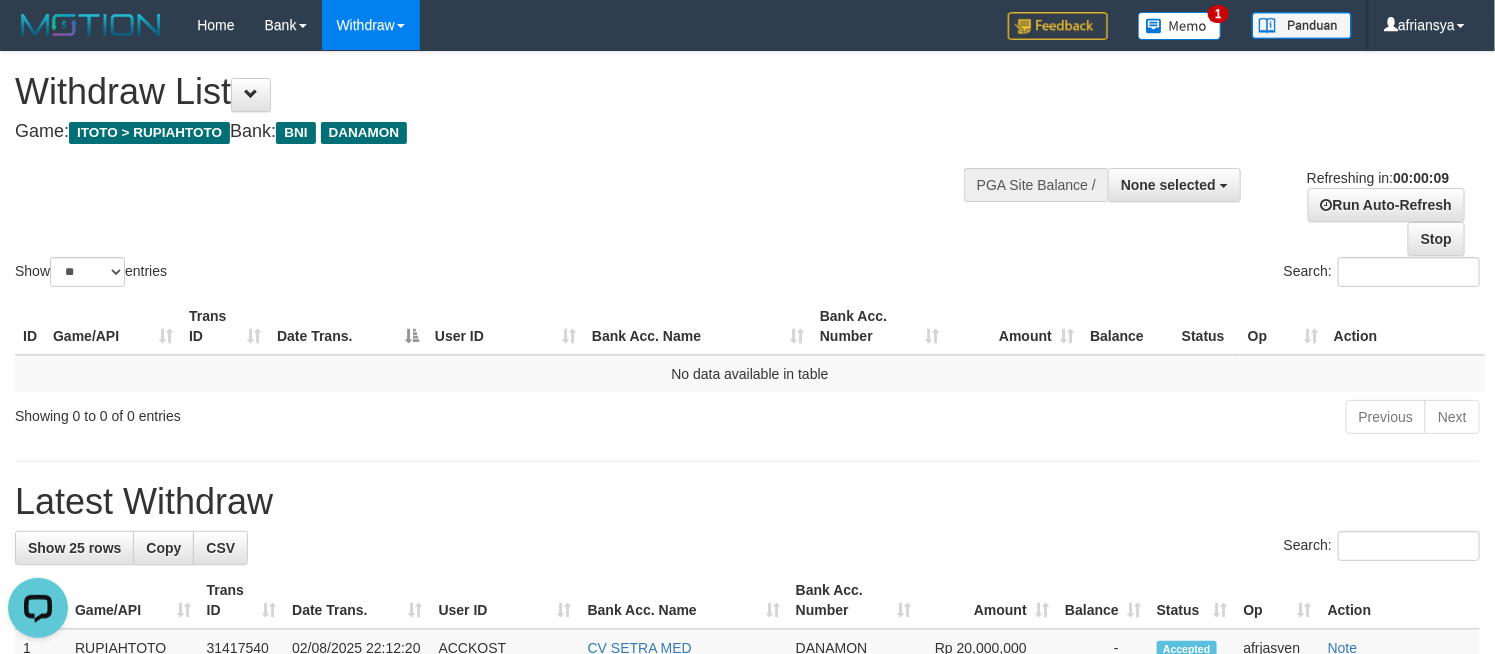 scroll, scrollTop: 0, scrollLeft: 0, axis: both 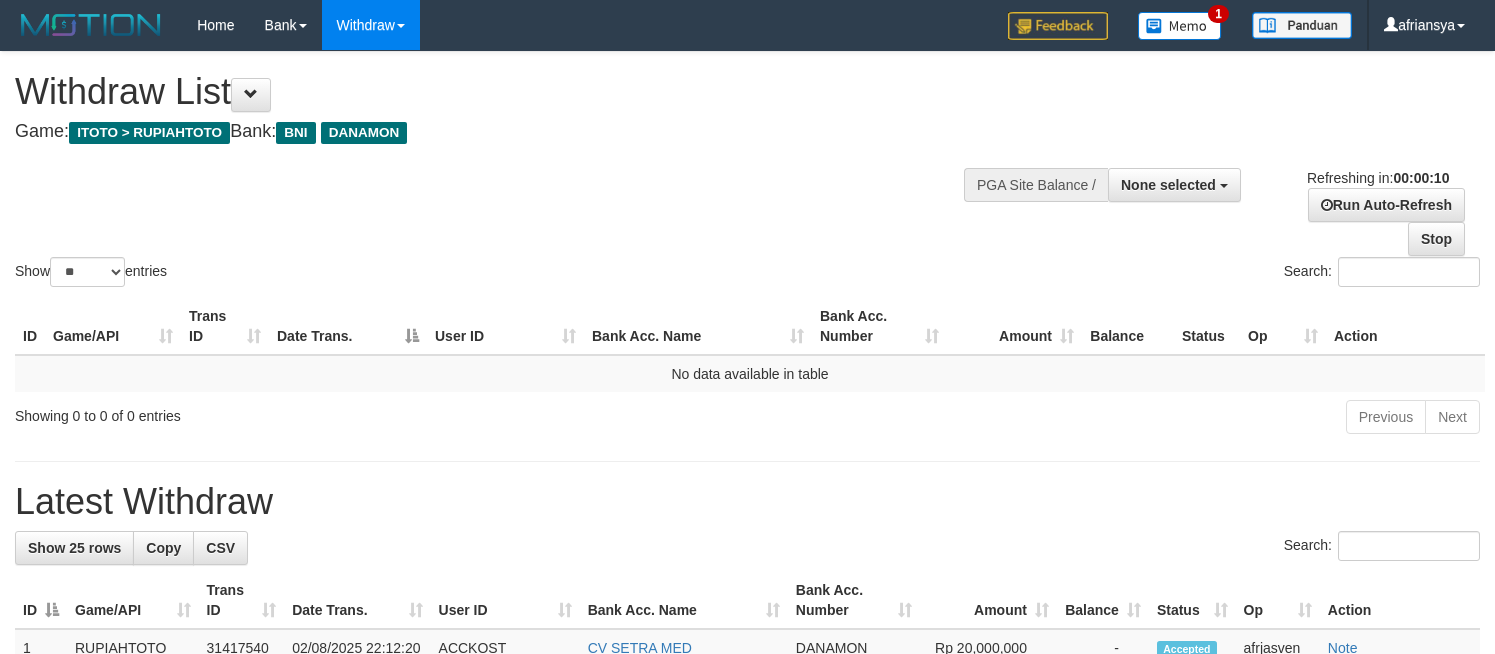 select 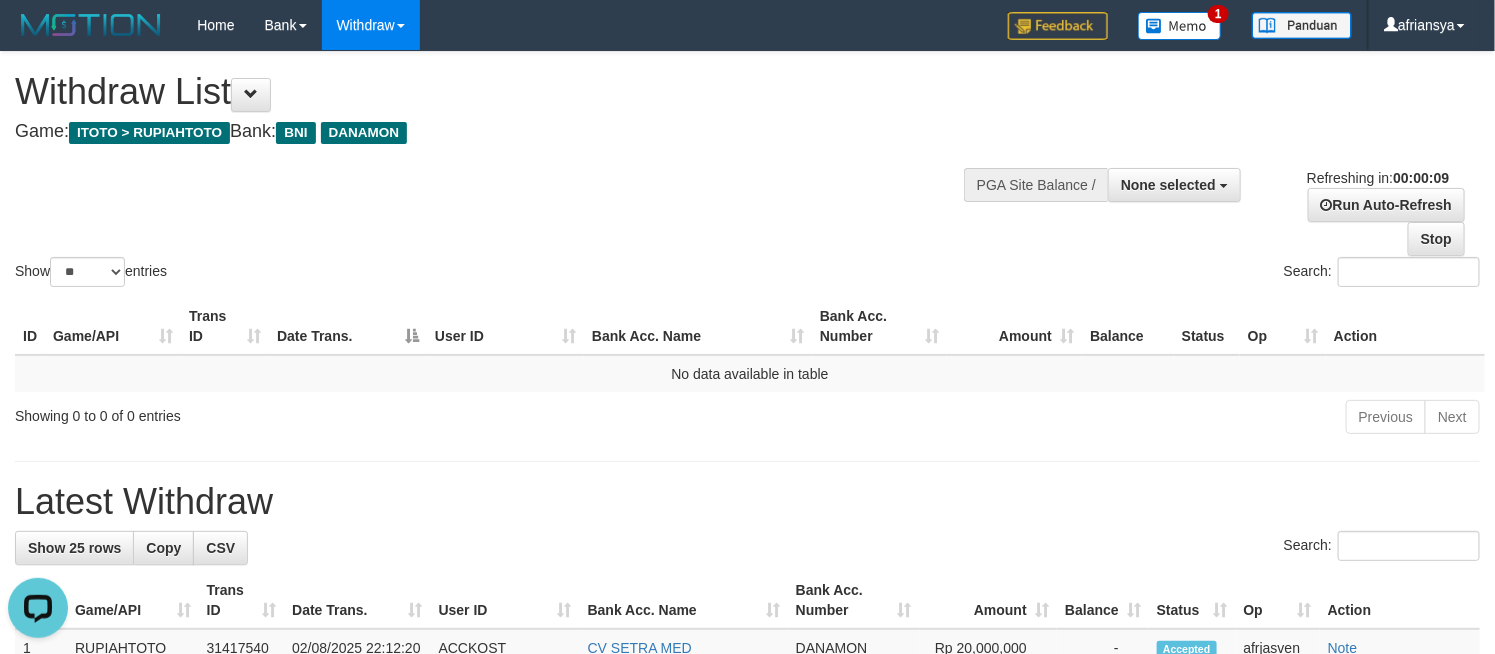 scroll, scrollTop: 0, scrollLeft: 0, axis: both 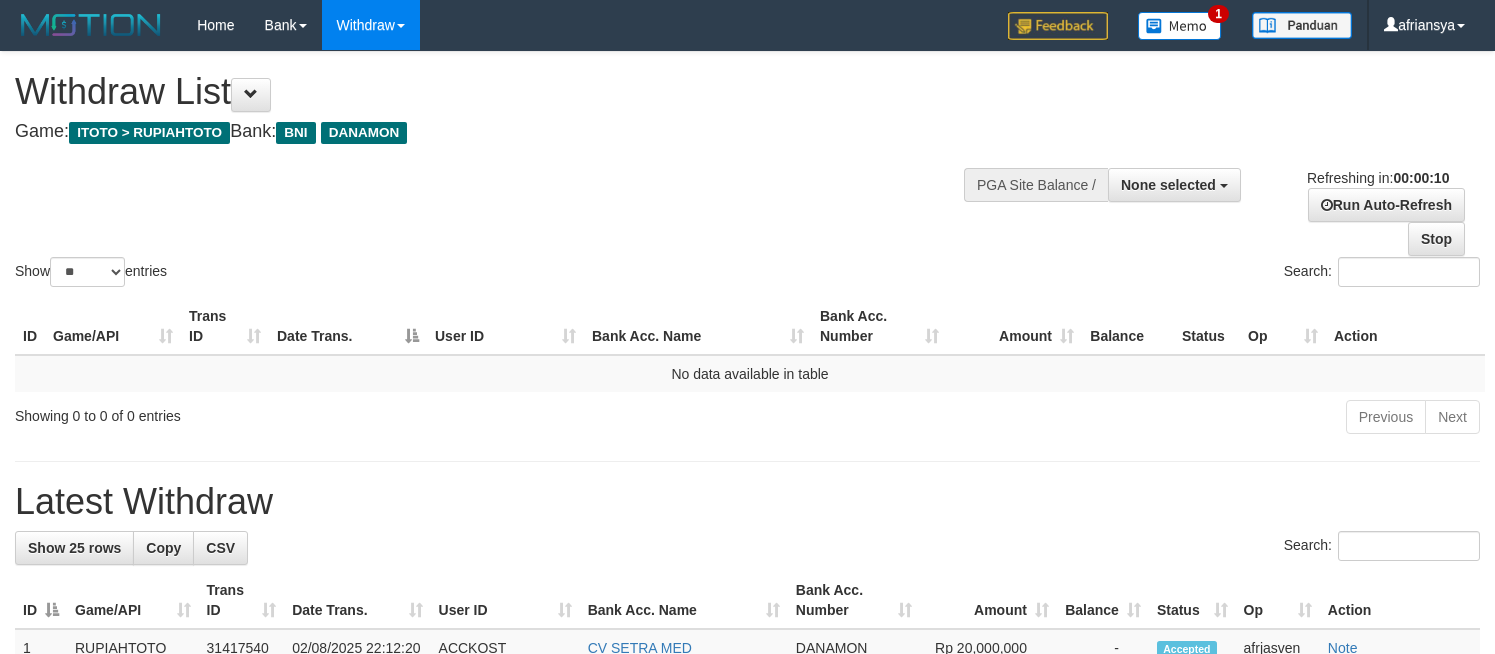 select 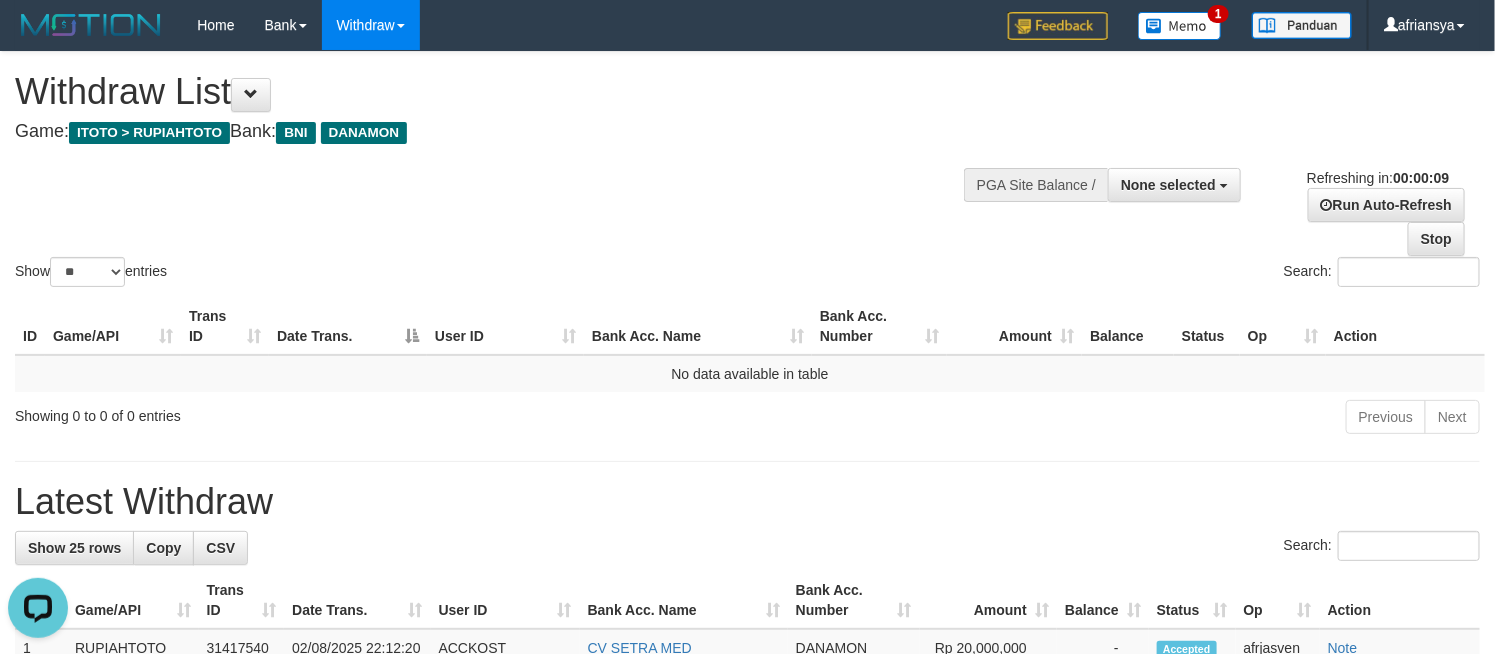 scroll, scrollTop: 0, scrollLeft: 0, axis: both 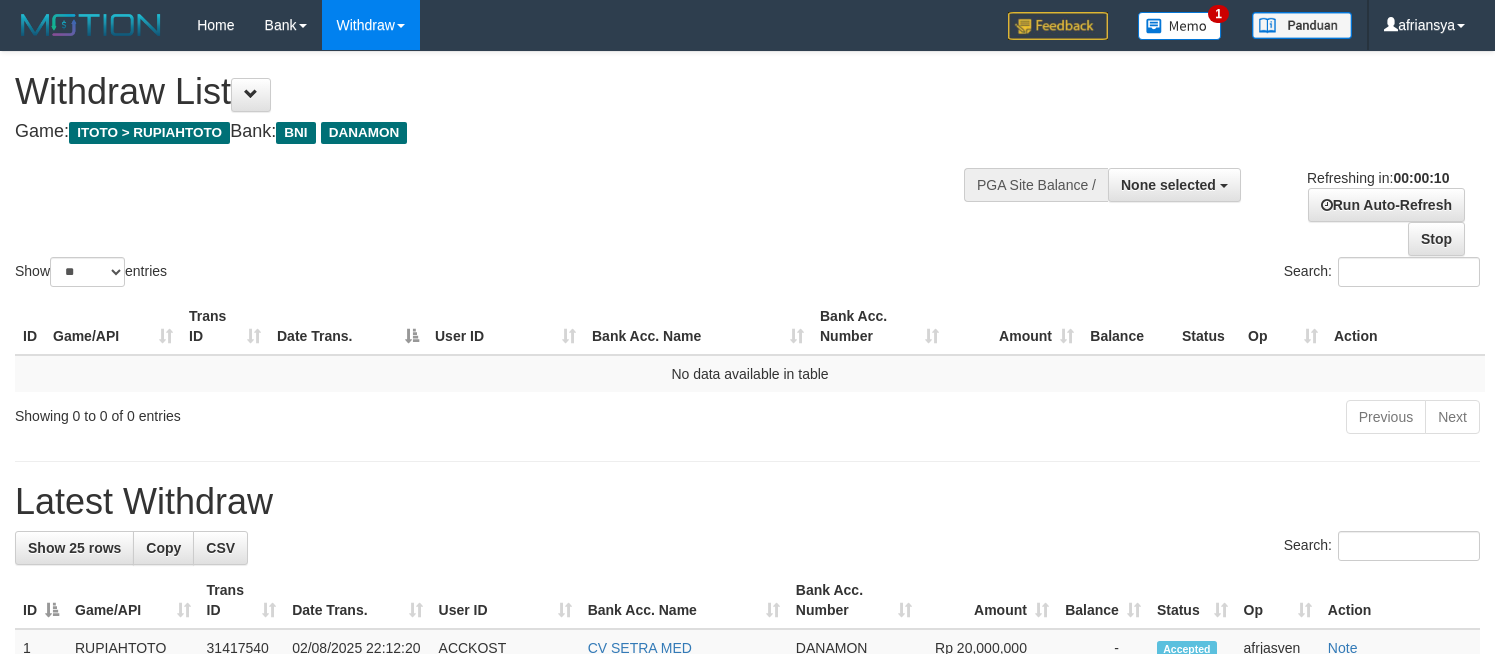 select 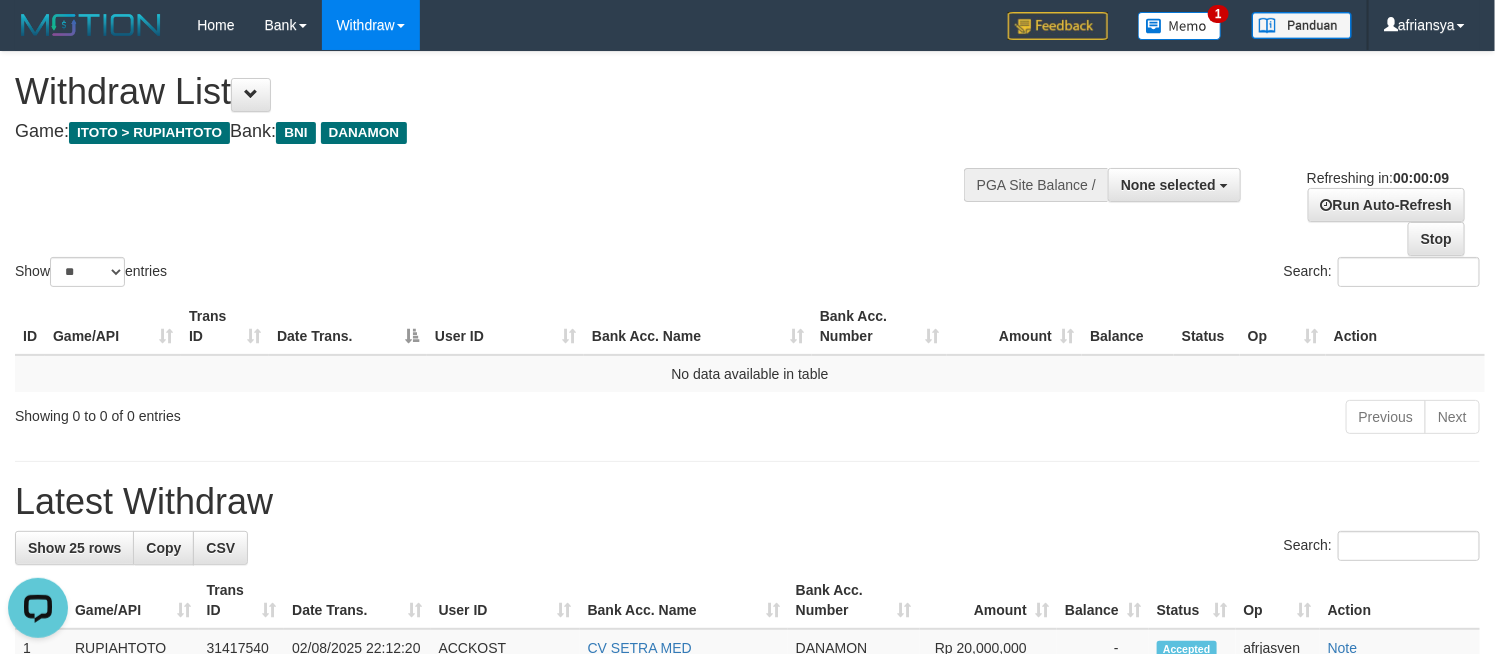 scroll, scrollTop: 0, scrollLeft: 0, axis: both 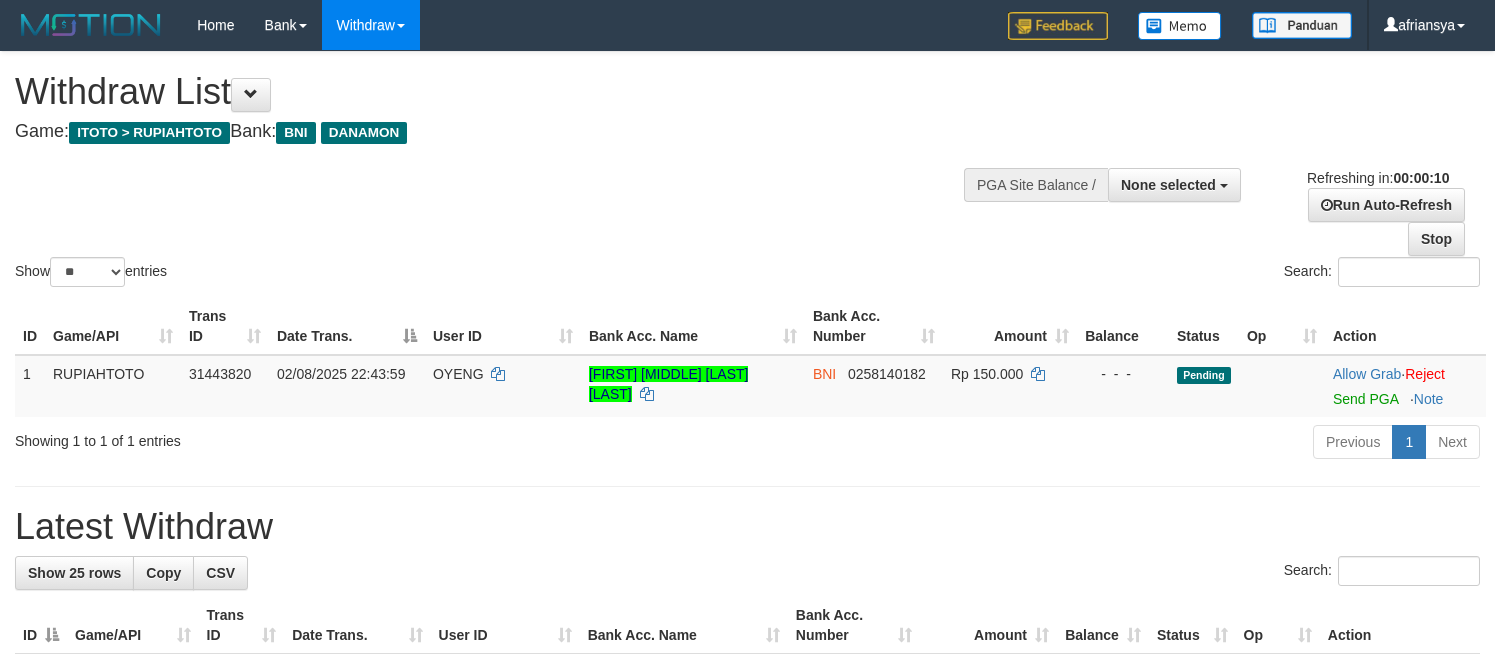 select 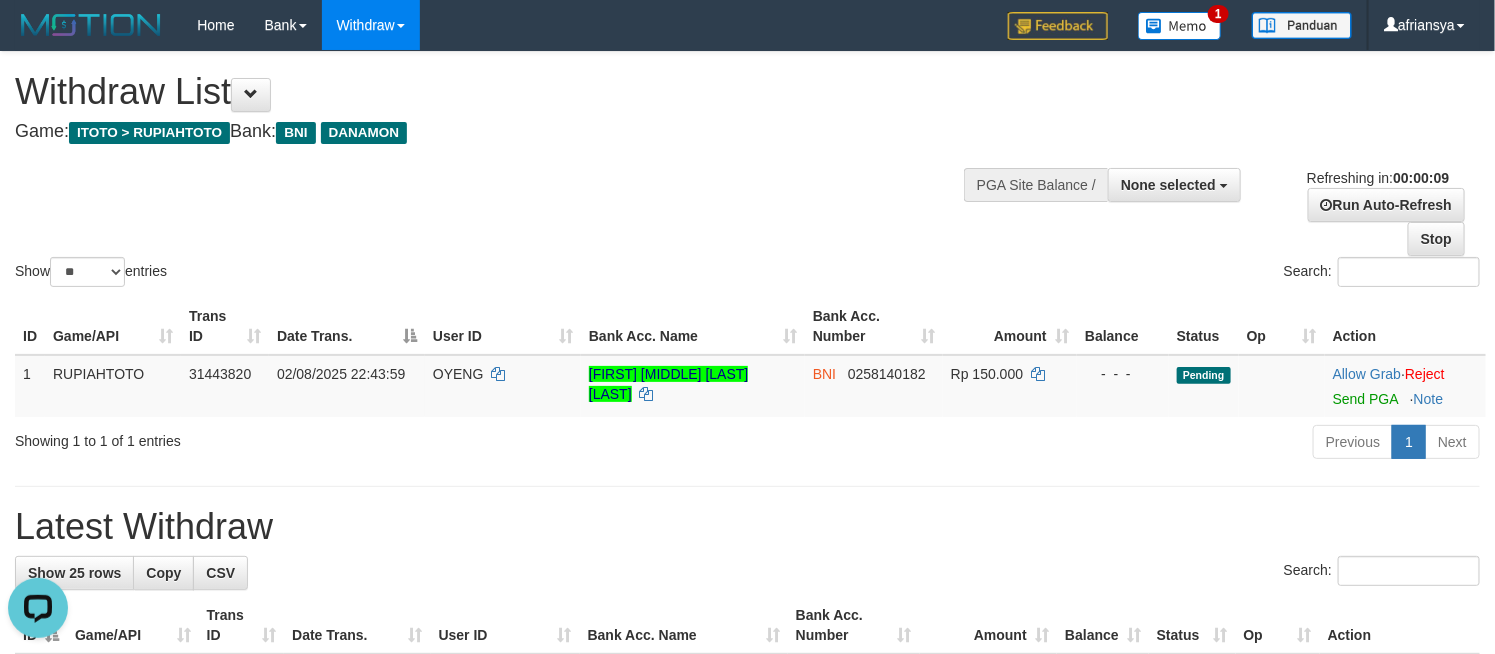 scroll, scrollTop: 0, scrollLeft: 0, axis: both 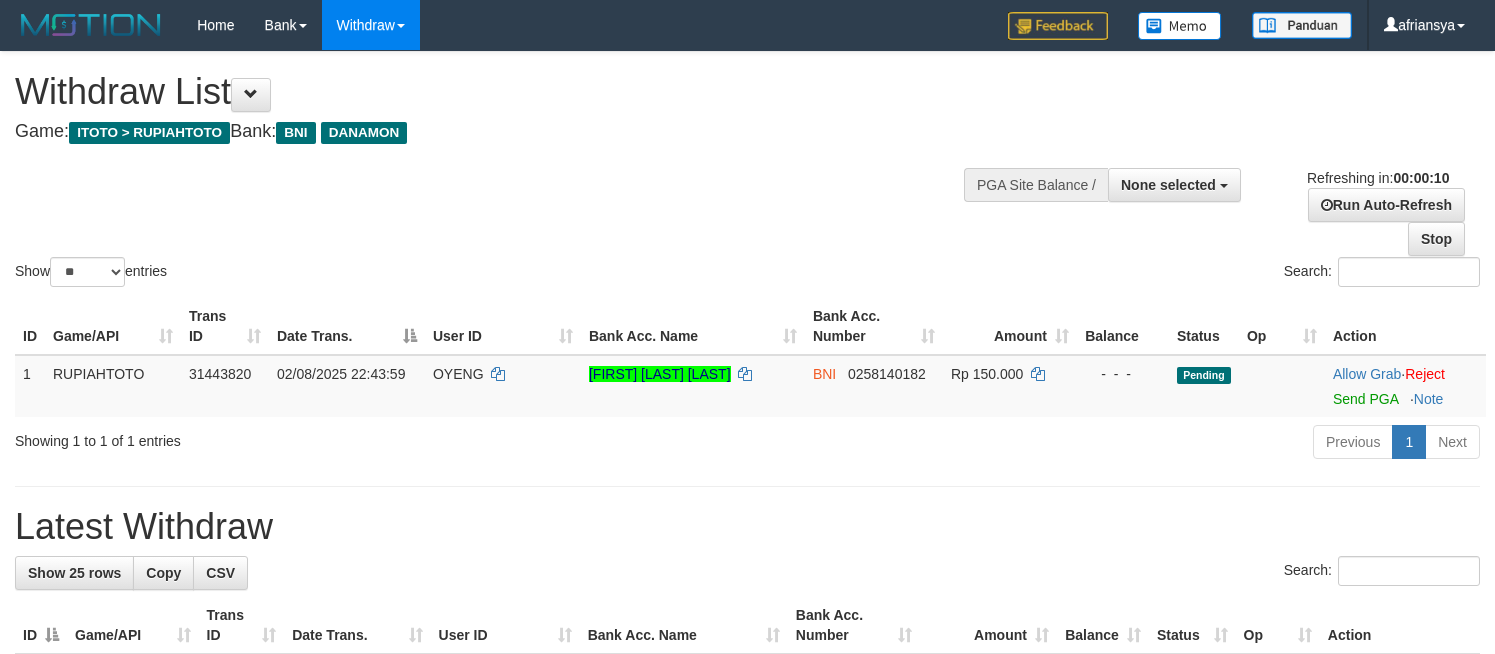 select 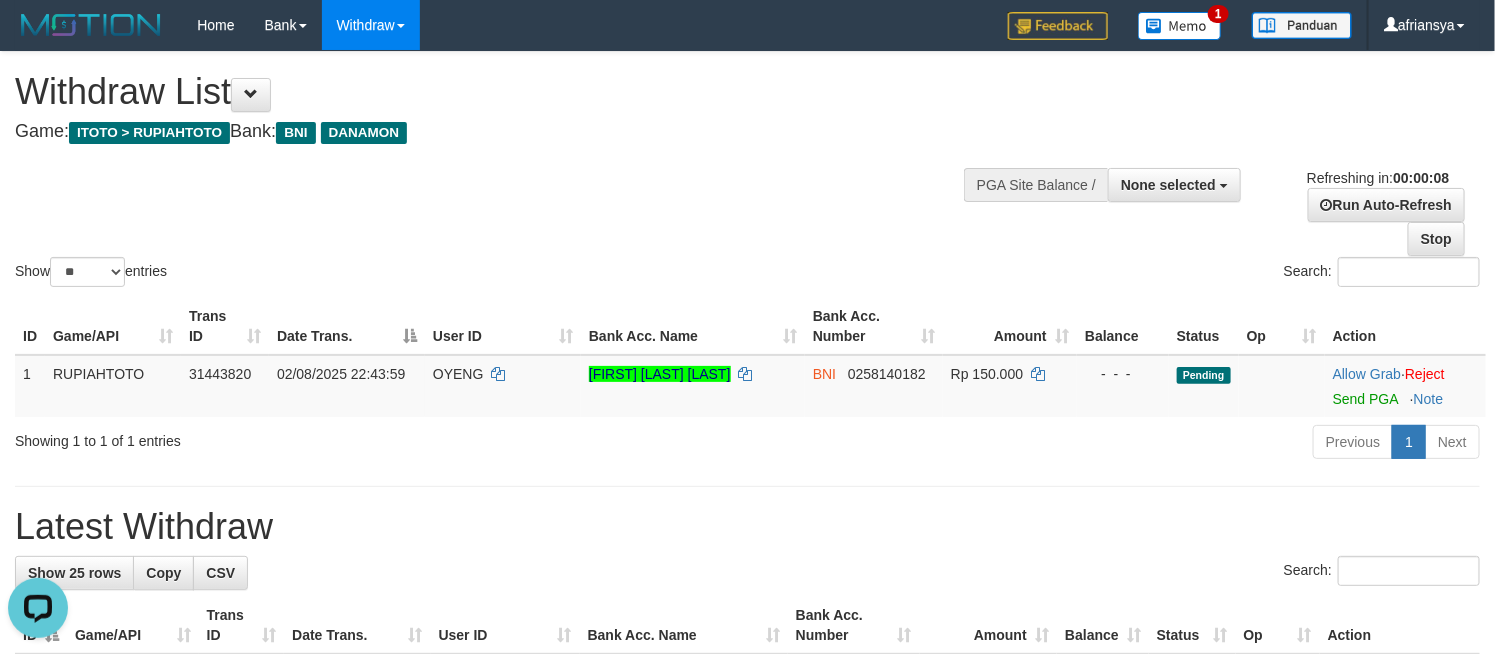 scroll, scrollTop: 0, scrollLeft: 0, axis: both 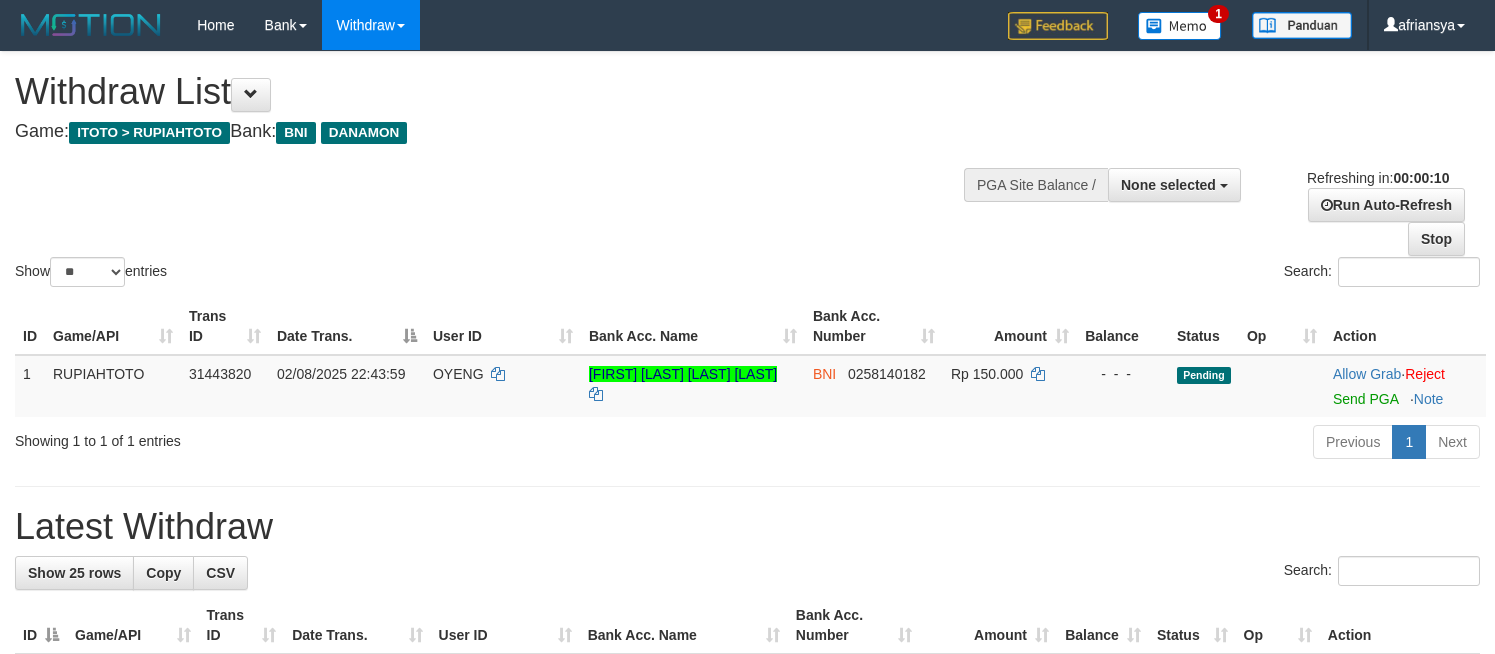 select 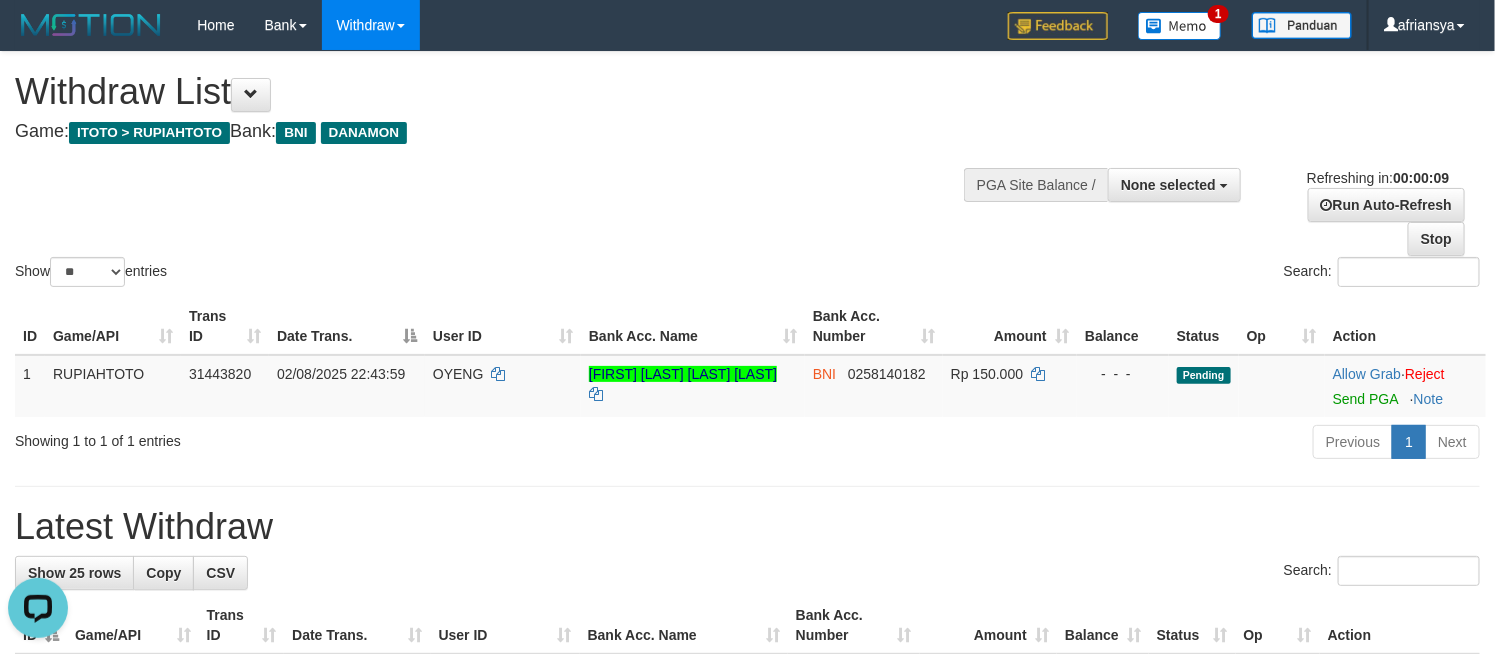 scroll, scrollTop: 0, scrollLeft: 0, axis: both 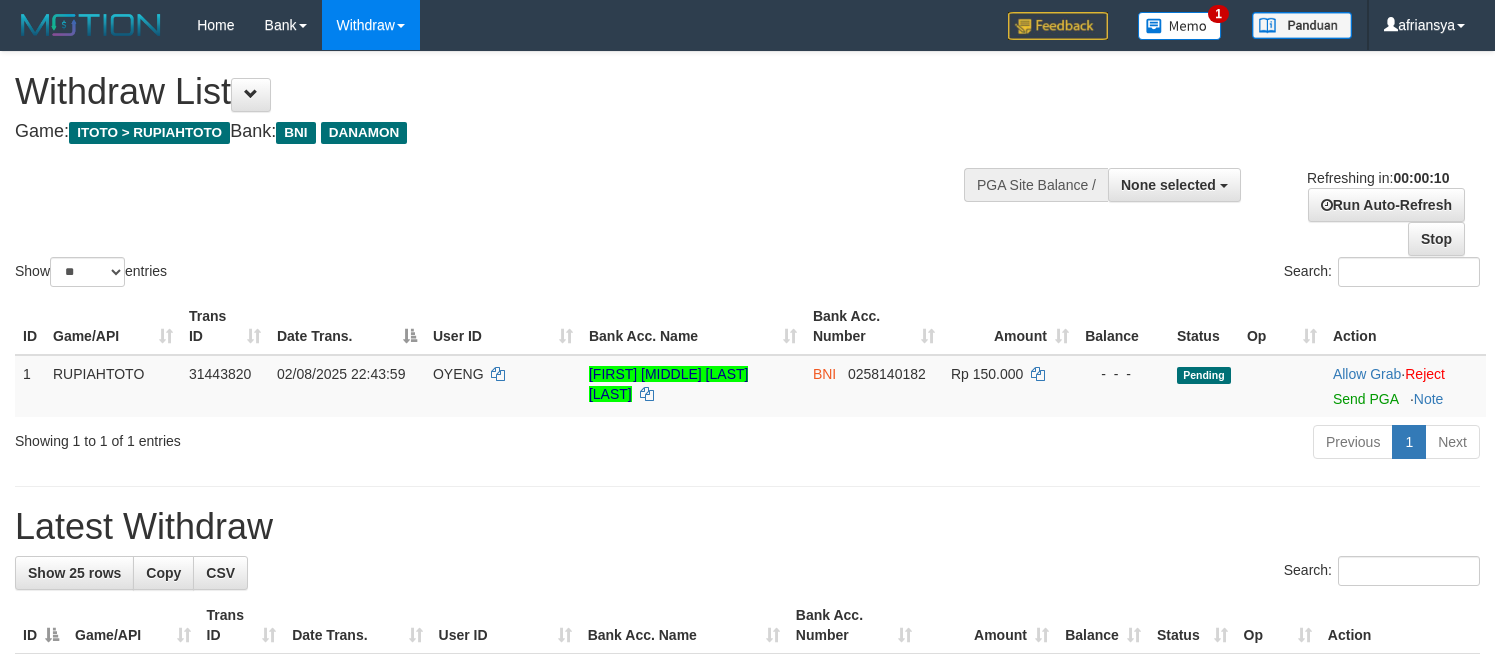 select 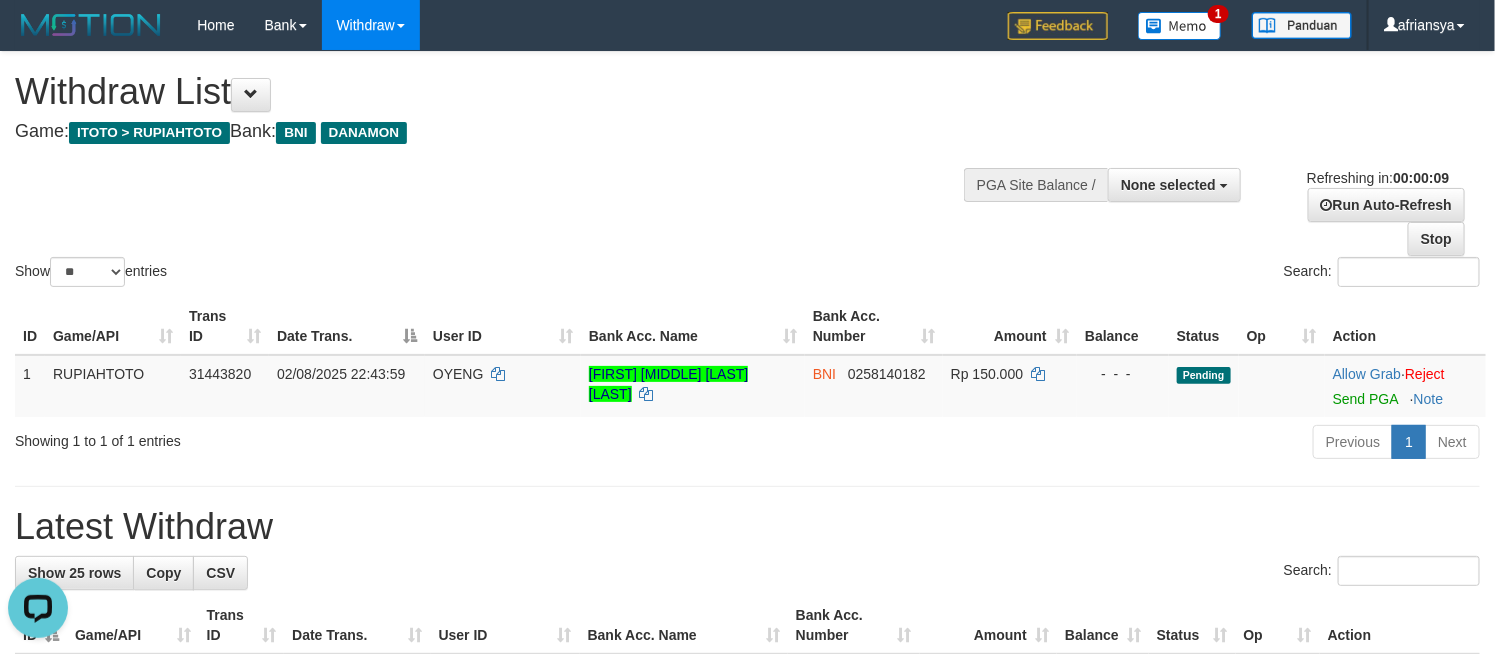 scroll, scrollTop: 0, scrollLeft: 0, axis: both 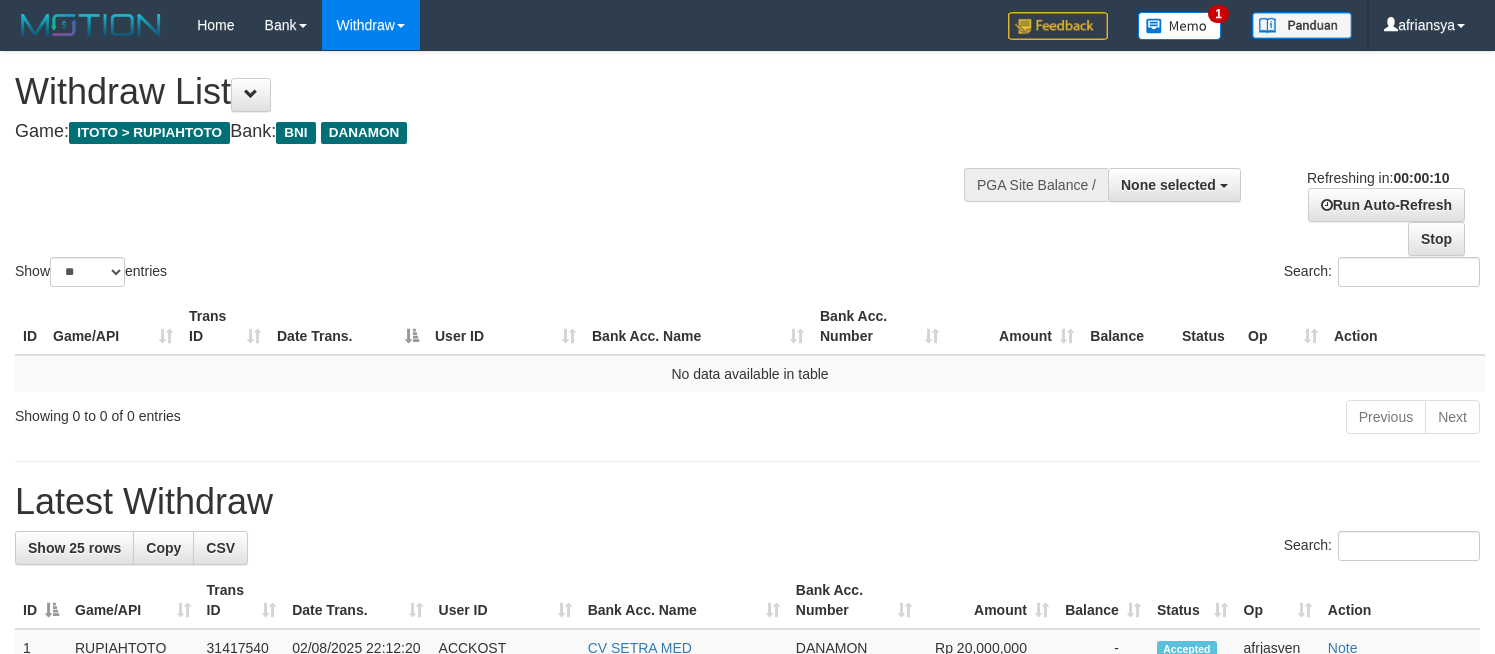 select 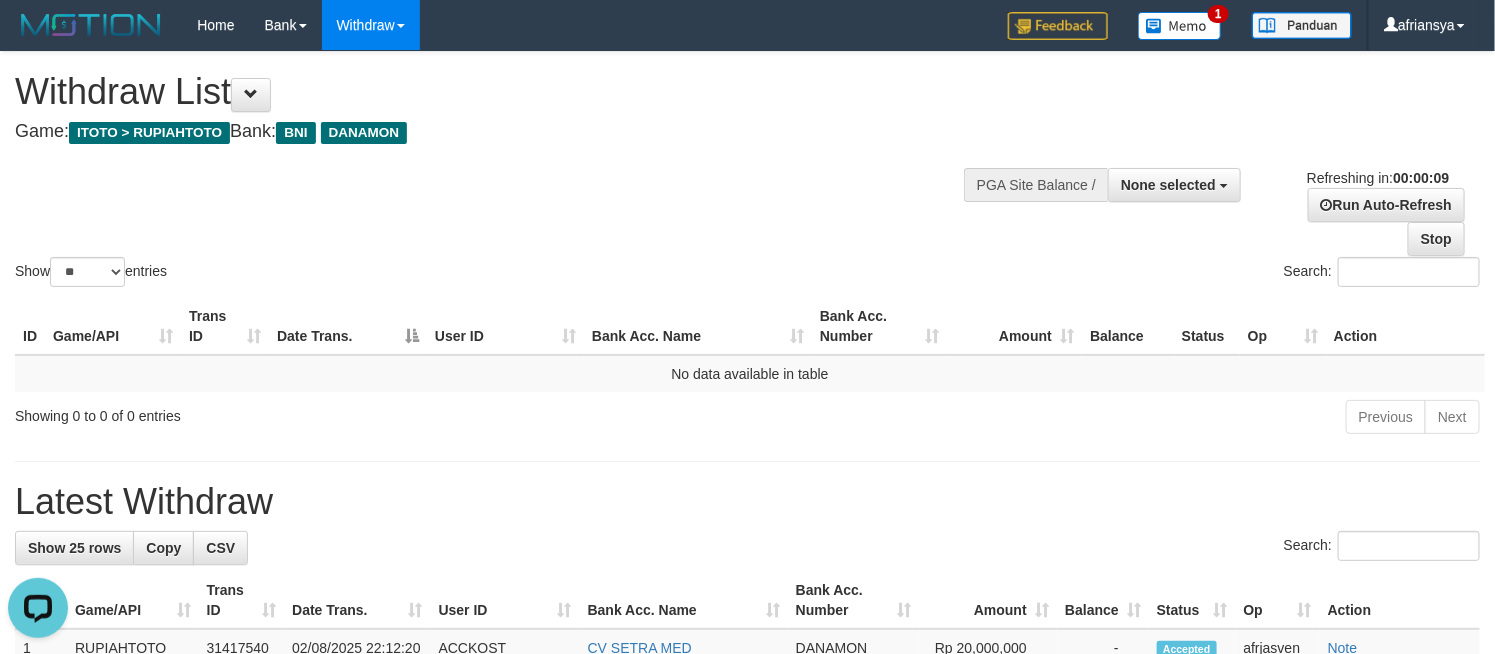 scroll, scrollTop: 0, scrollLeft: 0, axis: both 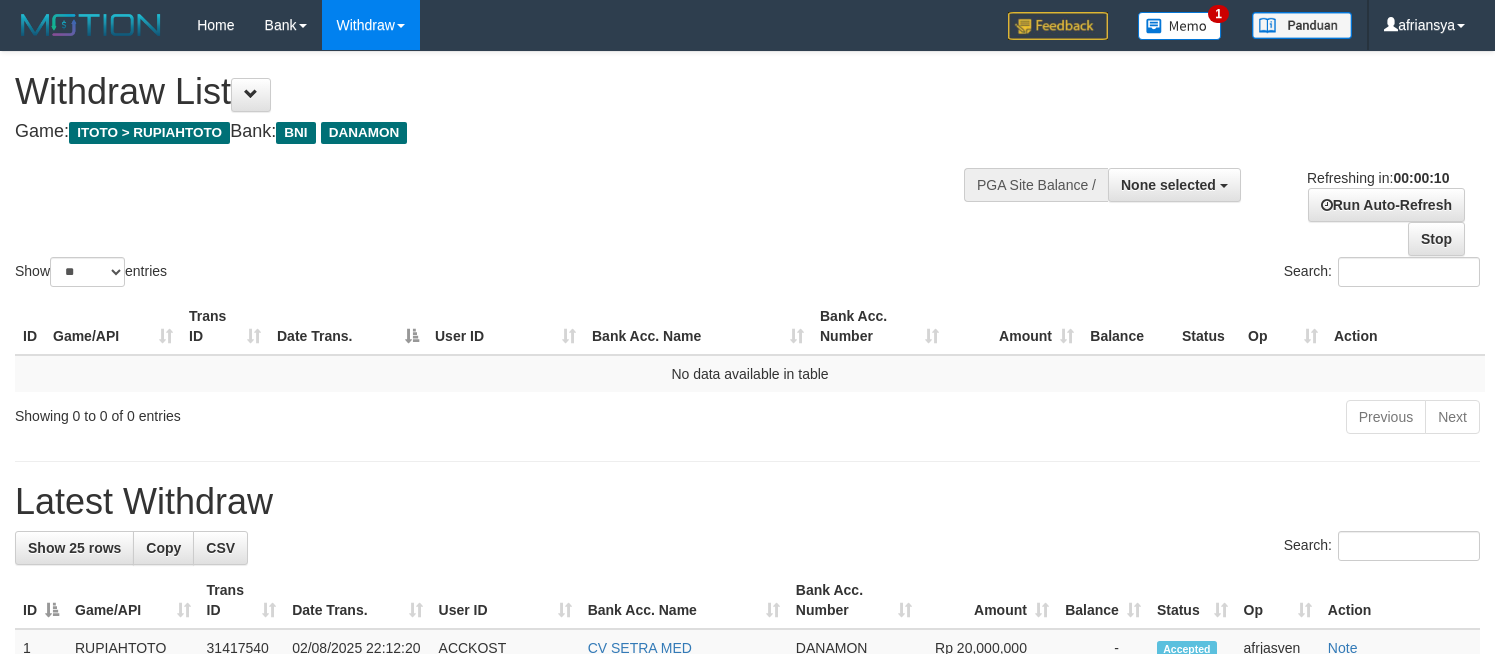 select 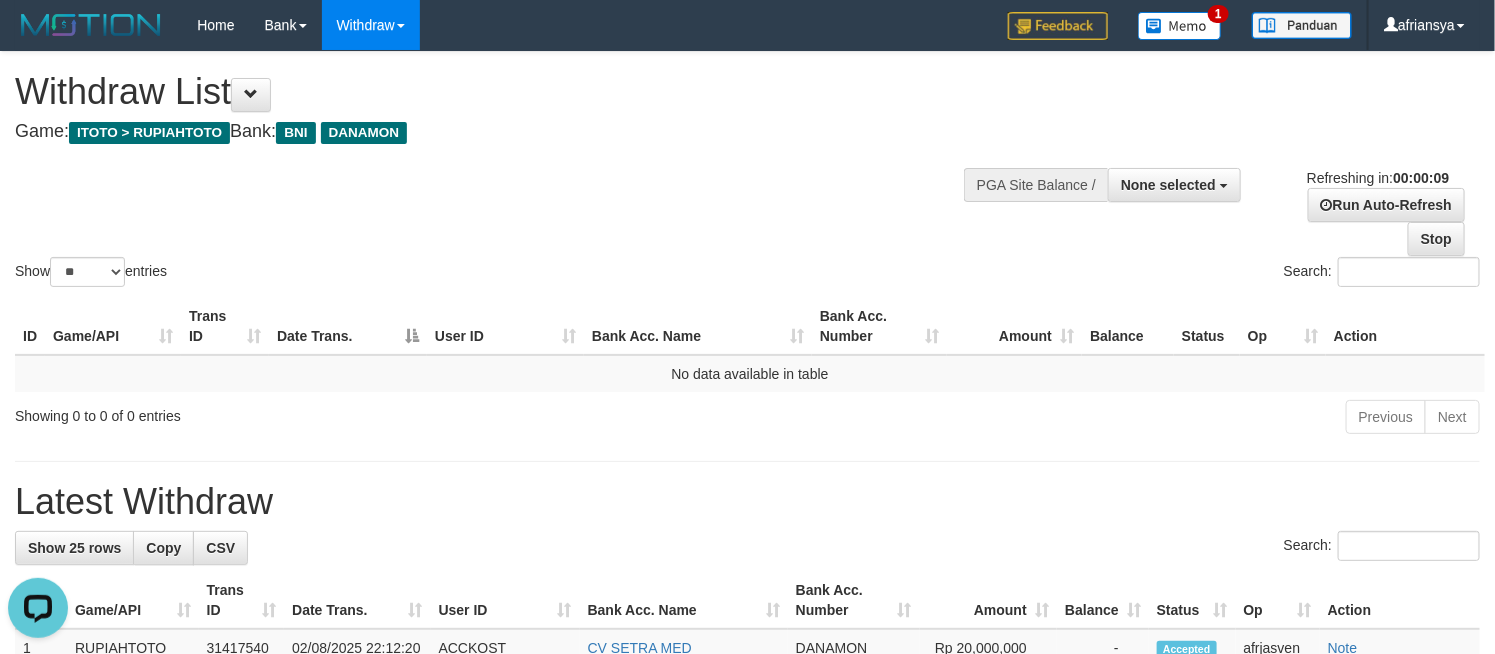 scroll, scrollTop: 0, scrollLeft: 0, axis: both 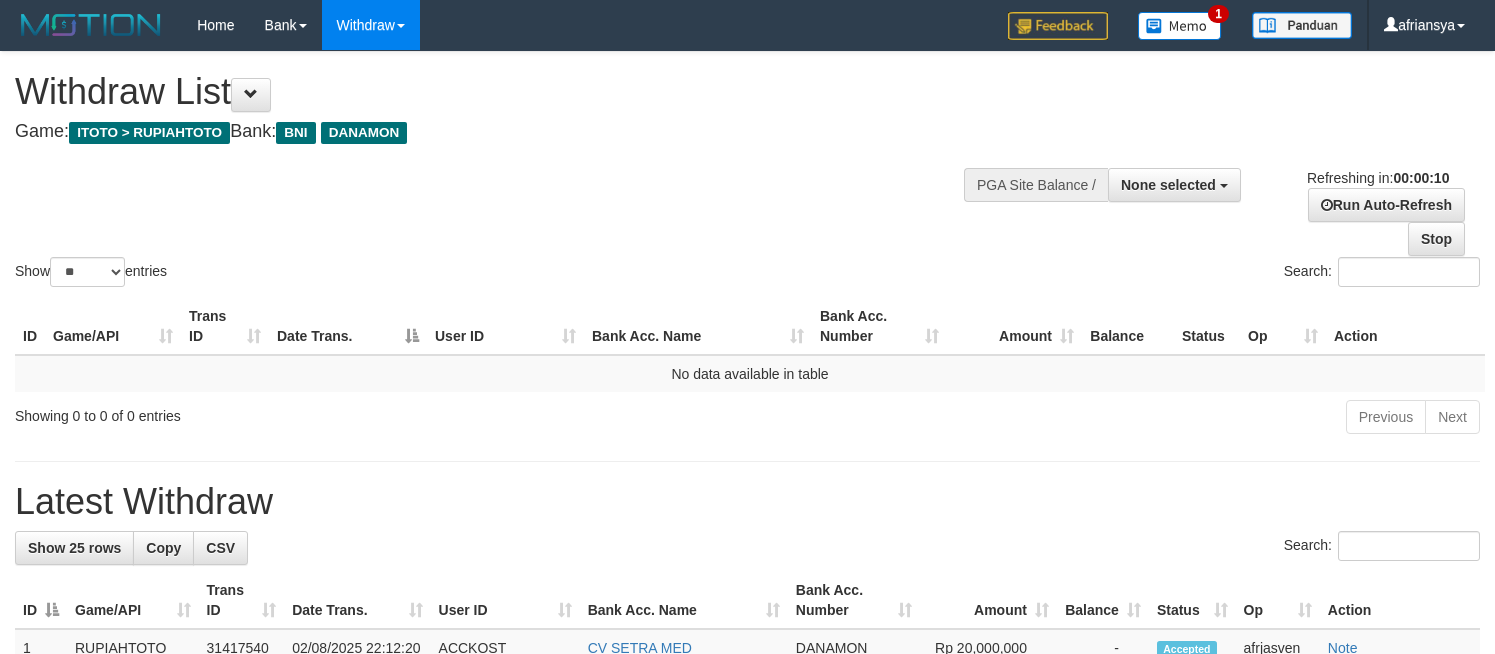 select 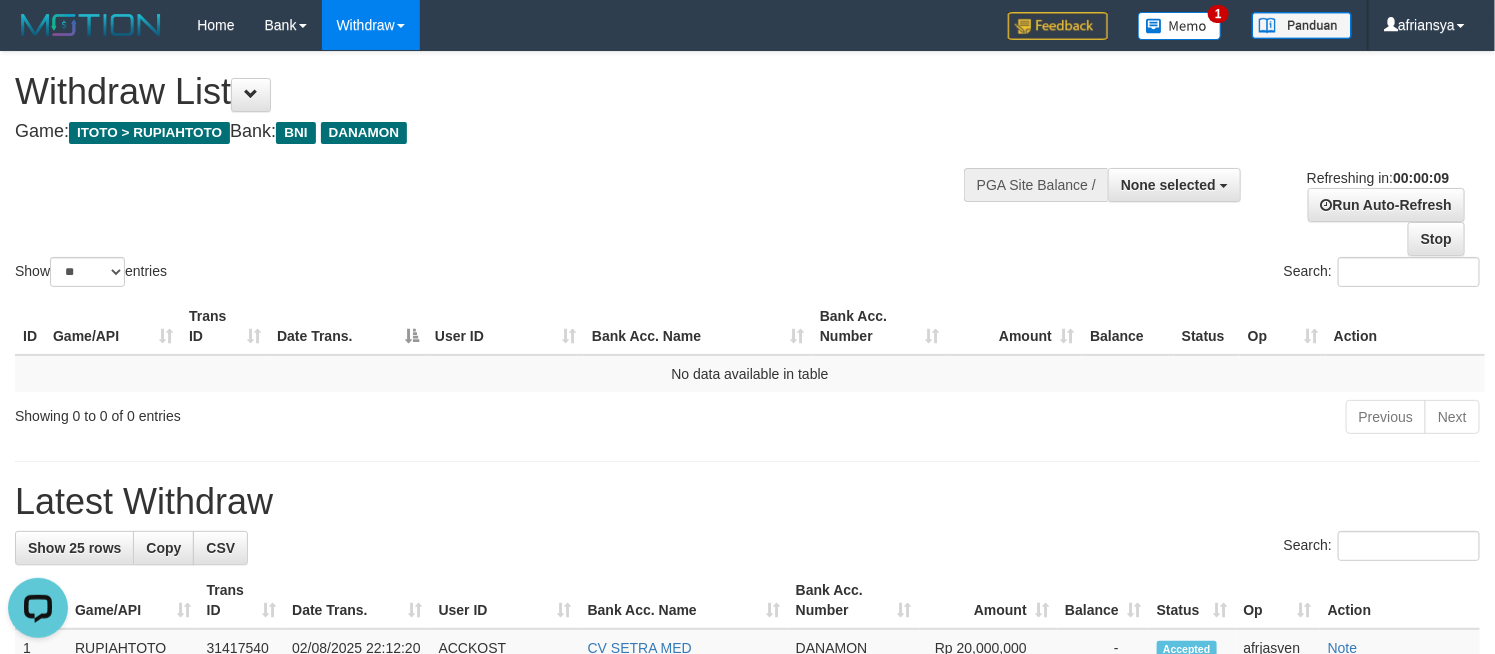 scroll, scrollTop: 0, scrollLeft: 0, axis: both 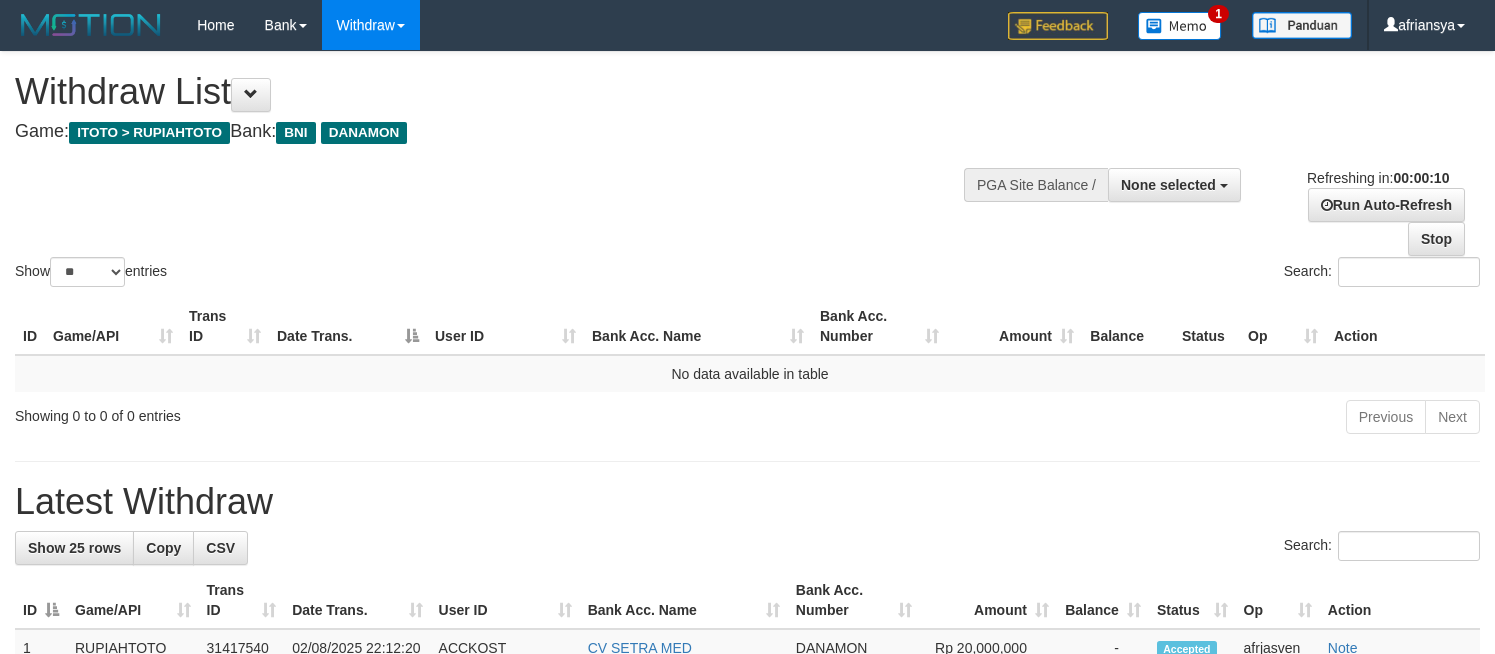 select 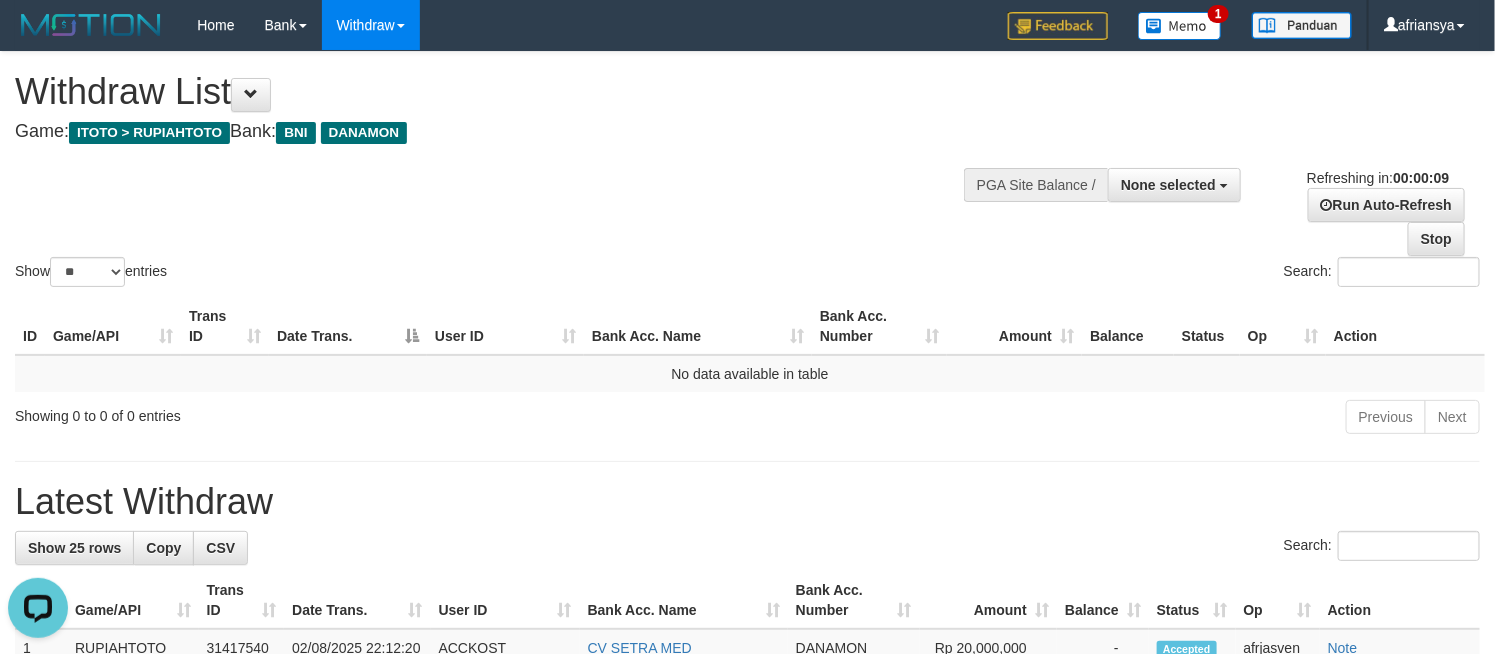 scroll, scrollTop: 0, scrollLeft: 0, axis: both 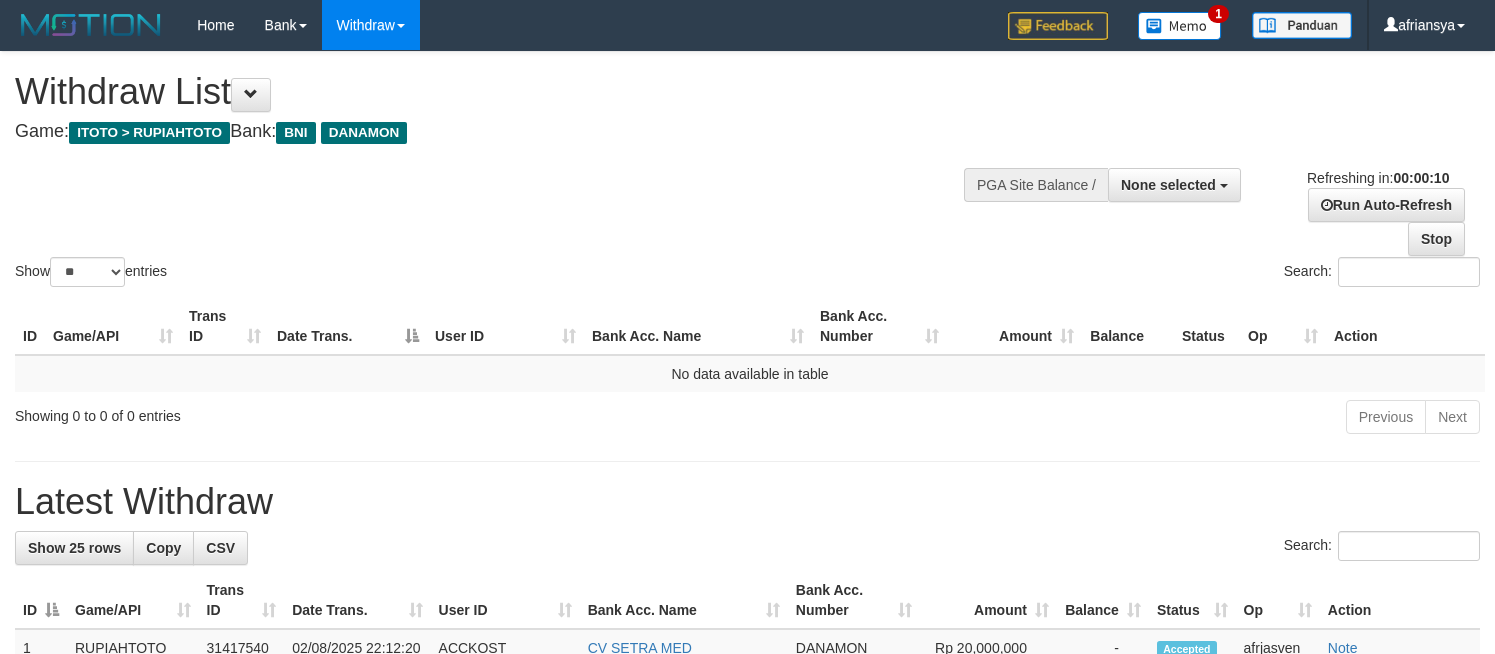 select 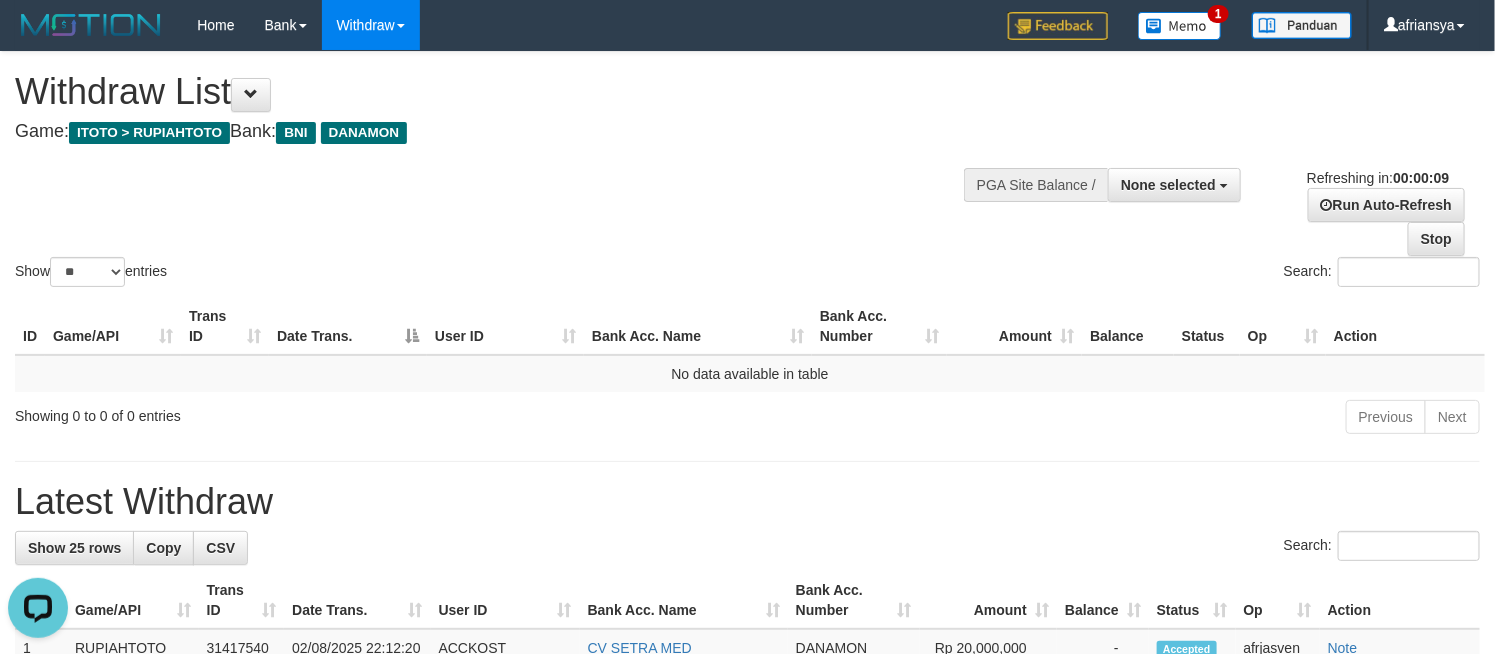 scroll, scrollTop: 0, scrollLeft: 0, axis: both 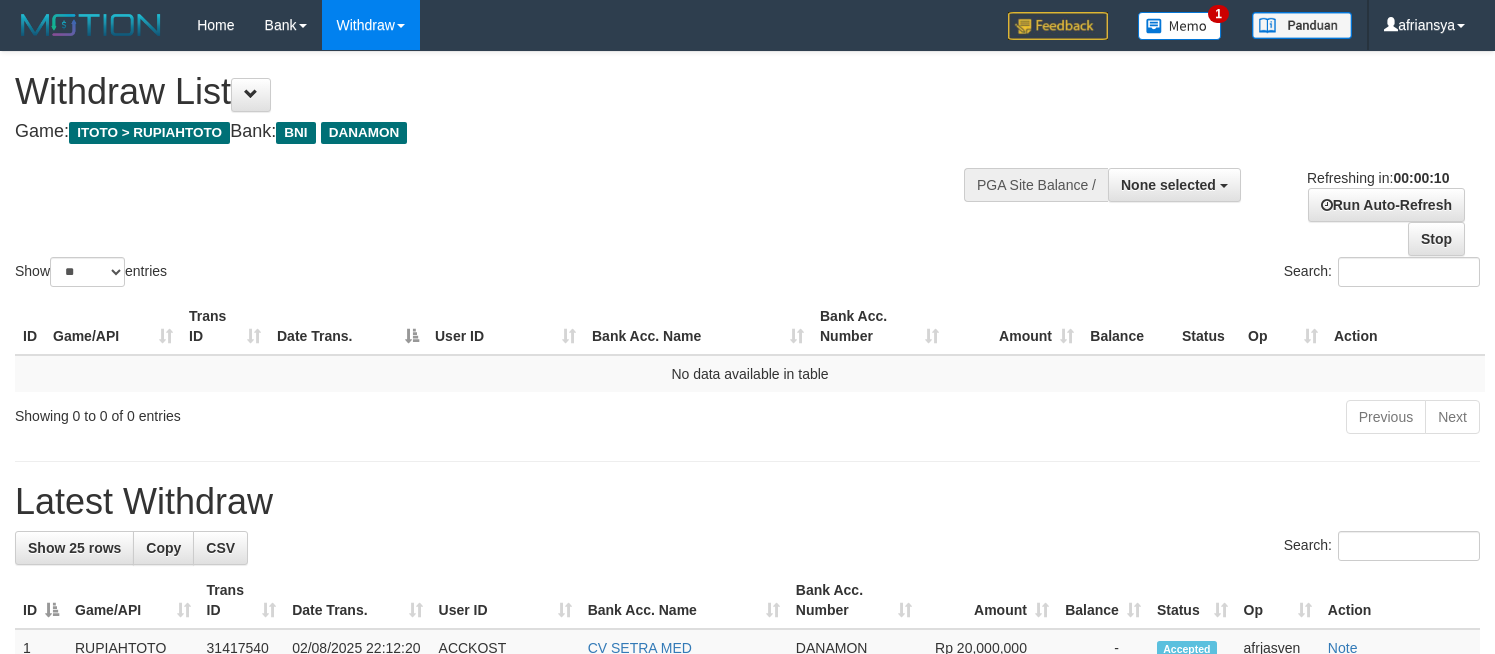 select 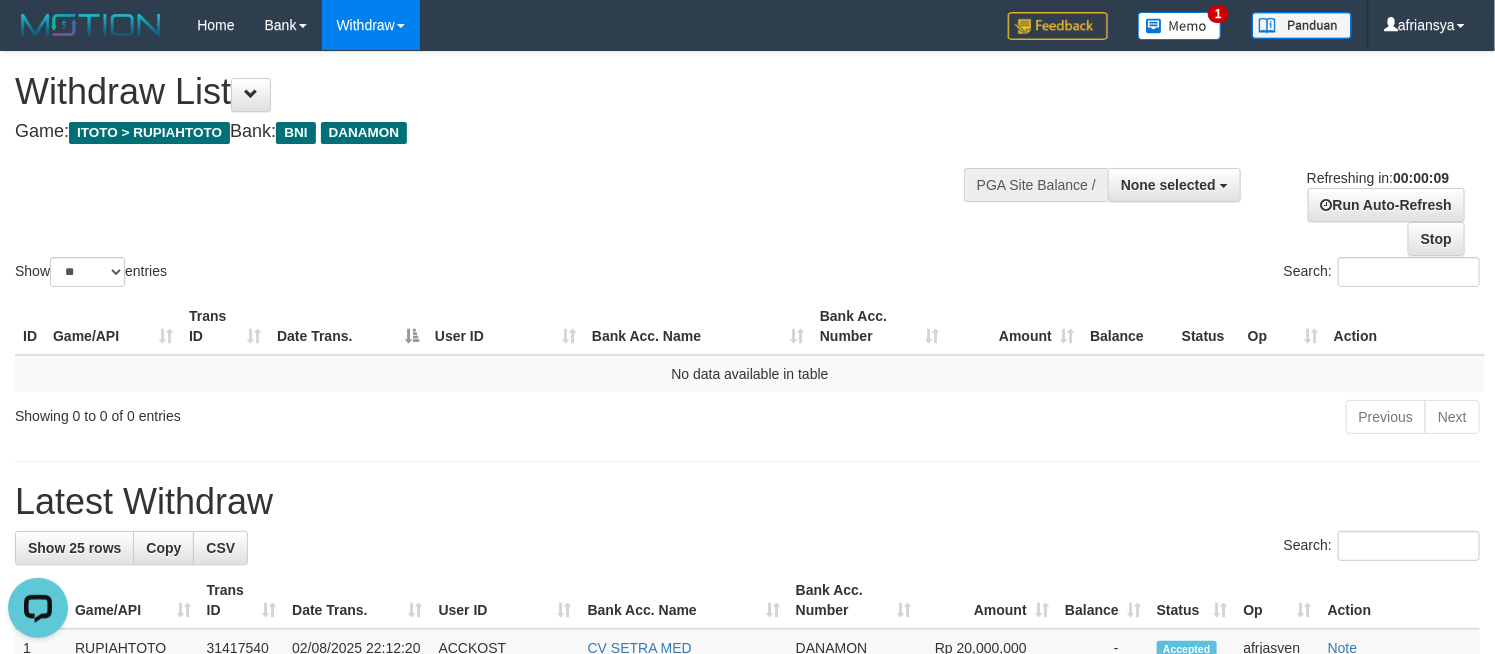 scroll, scrollTop: 0, scrollLeft: 0, axis: both 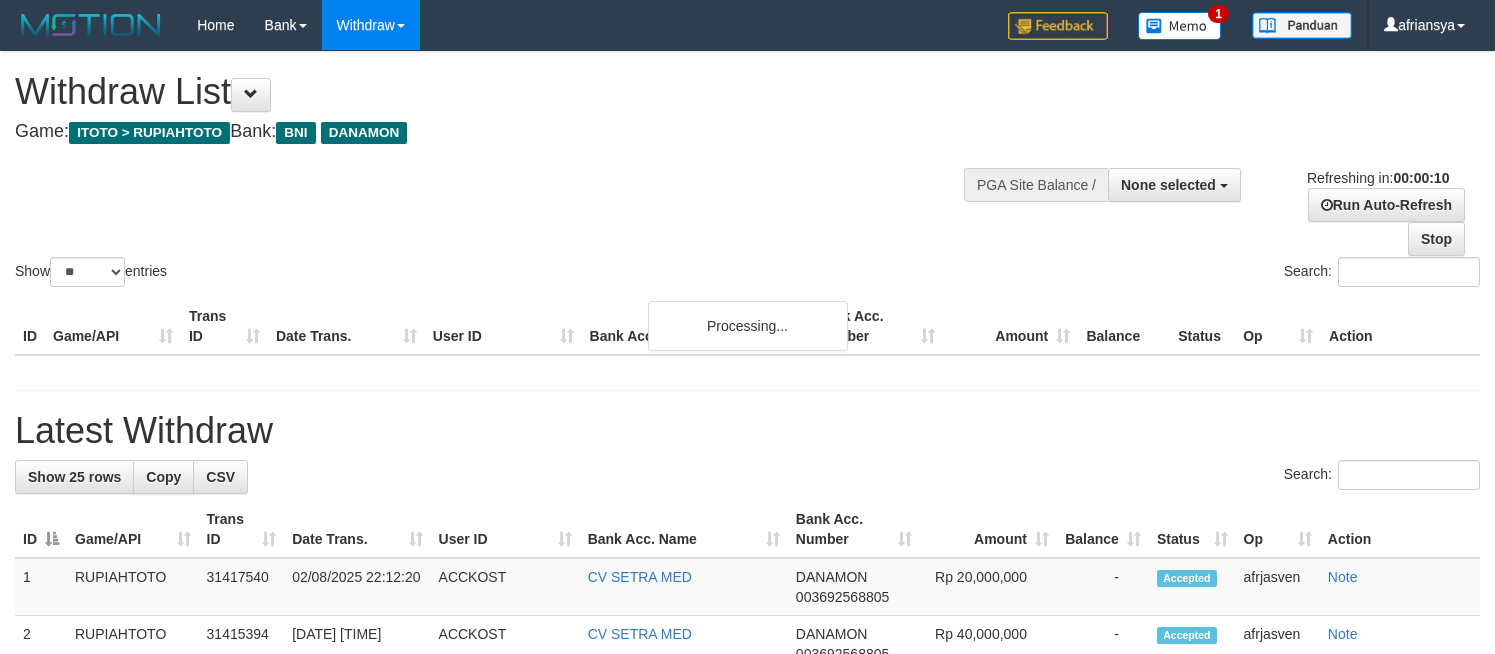 select 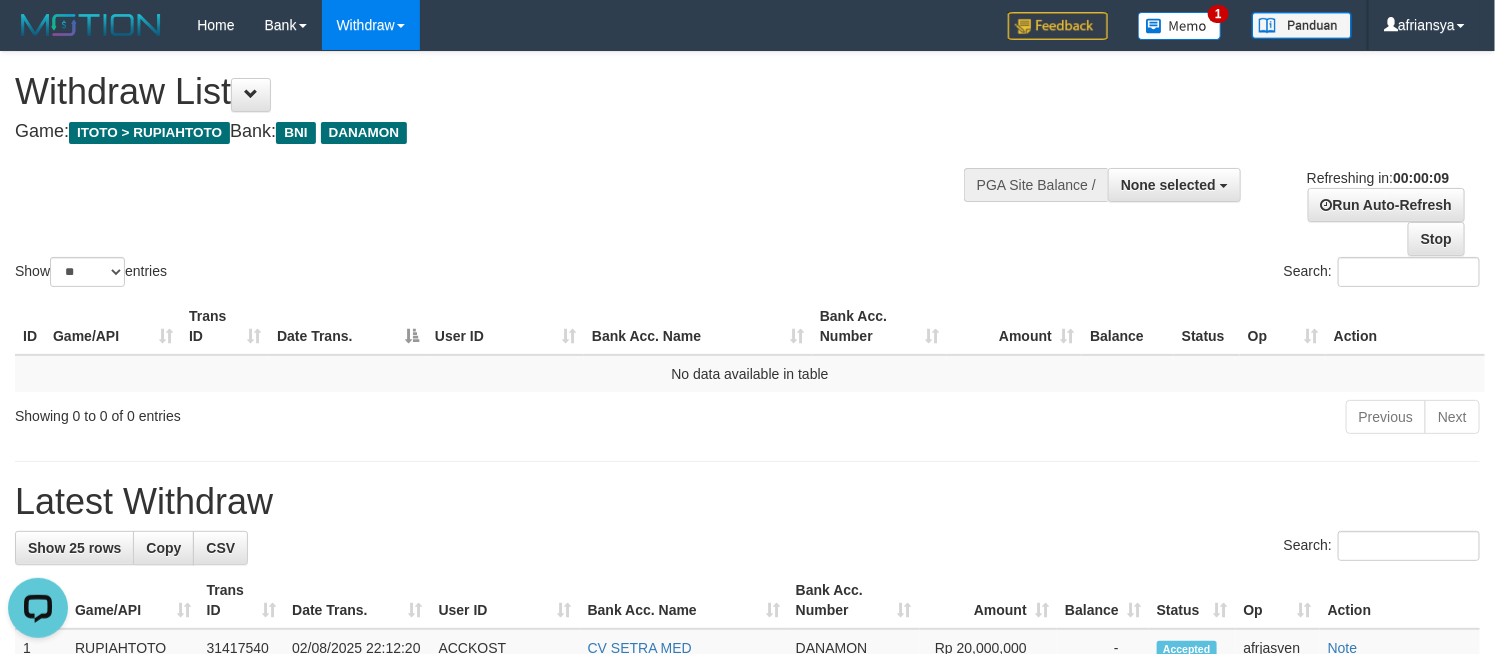 scroll, scrollTop: 0, scrollLeft: 0, axis: both 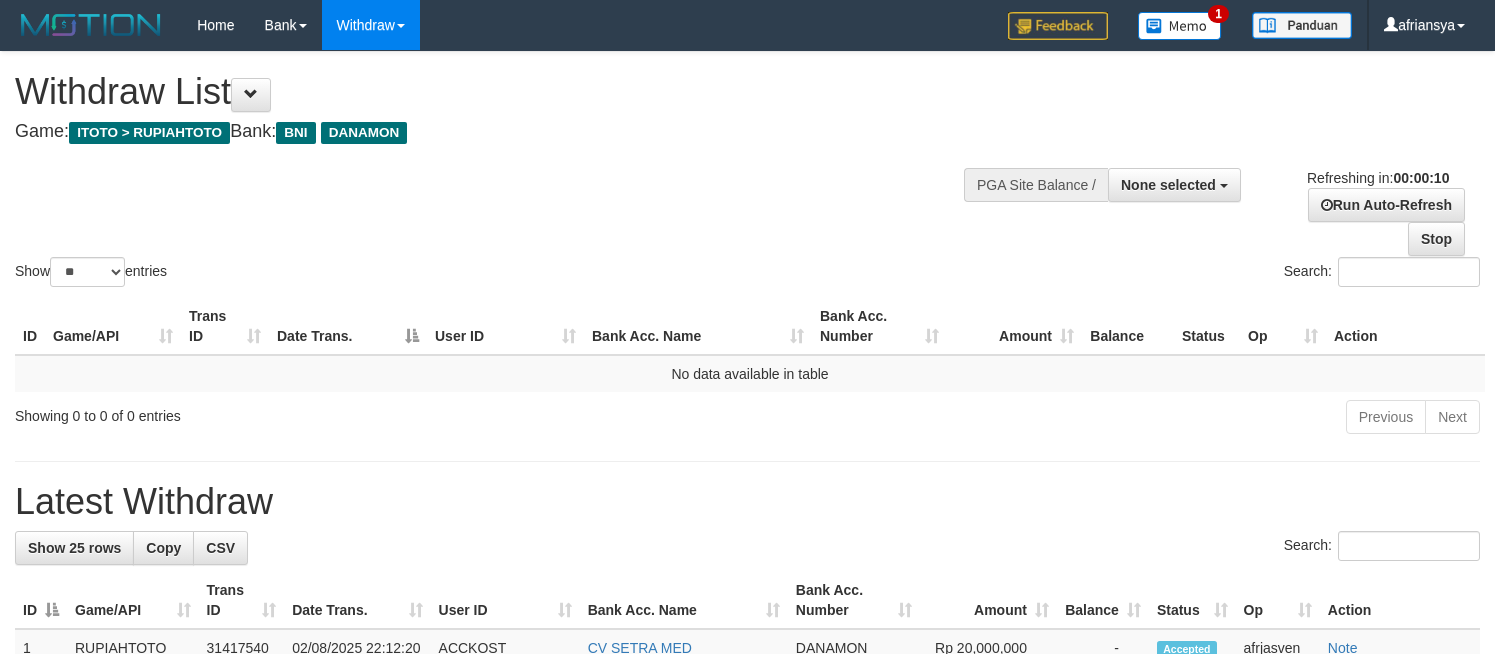 select 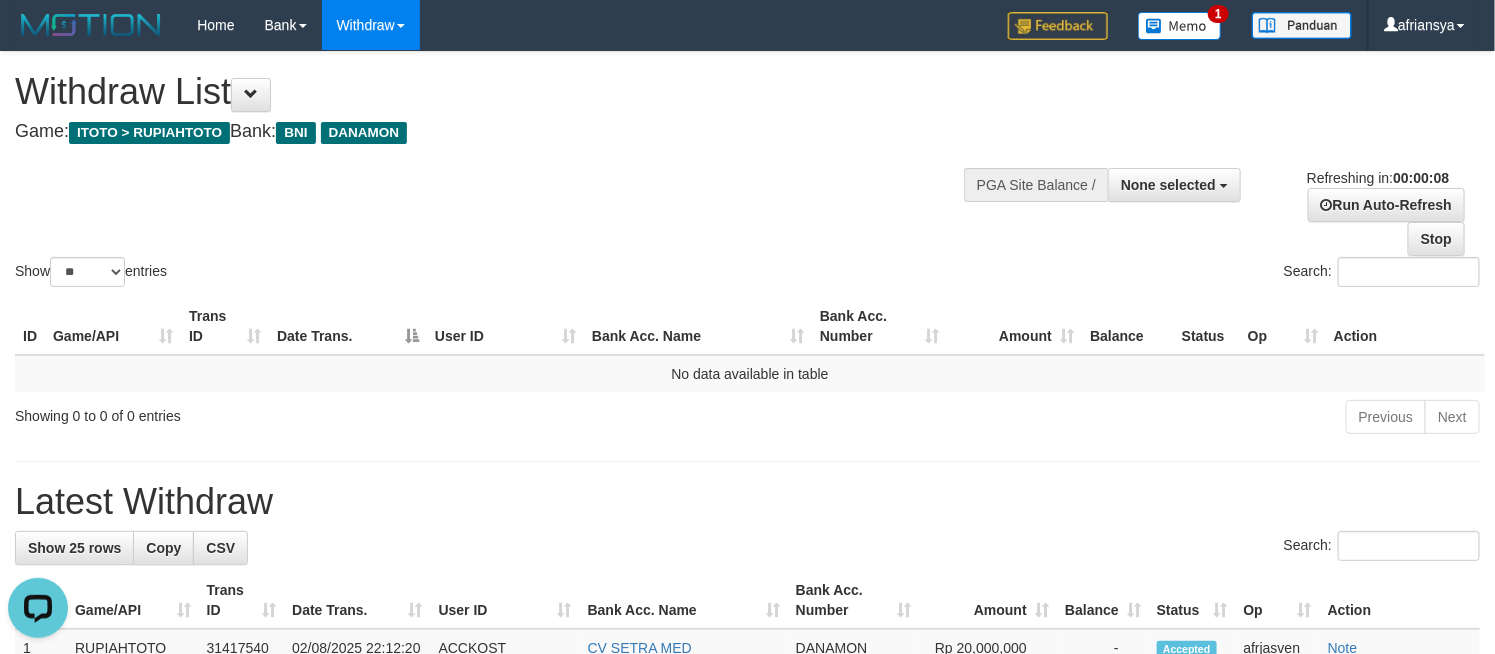 scroll, scrollTop: 0, scrollLeft: 0, axis: both 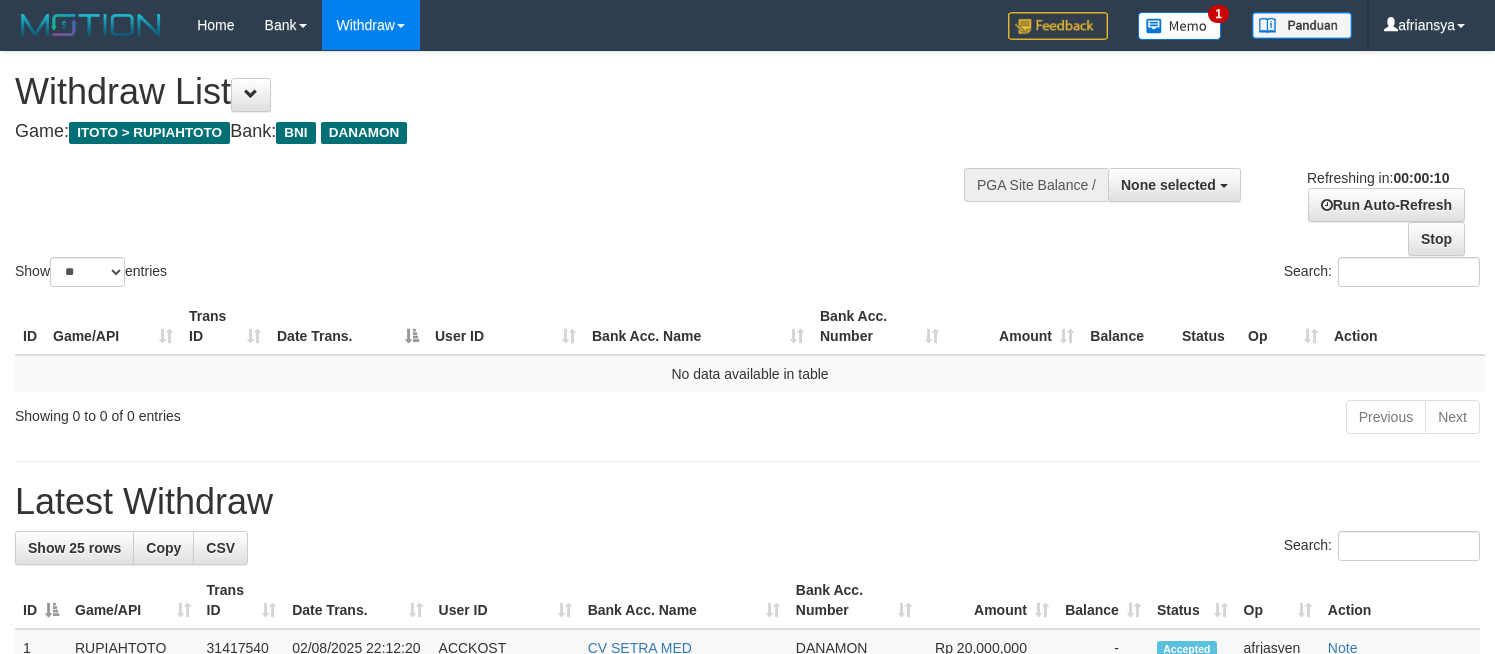select 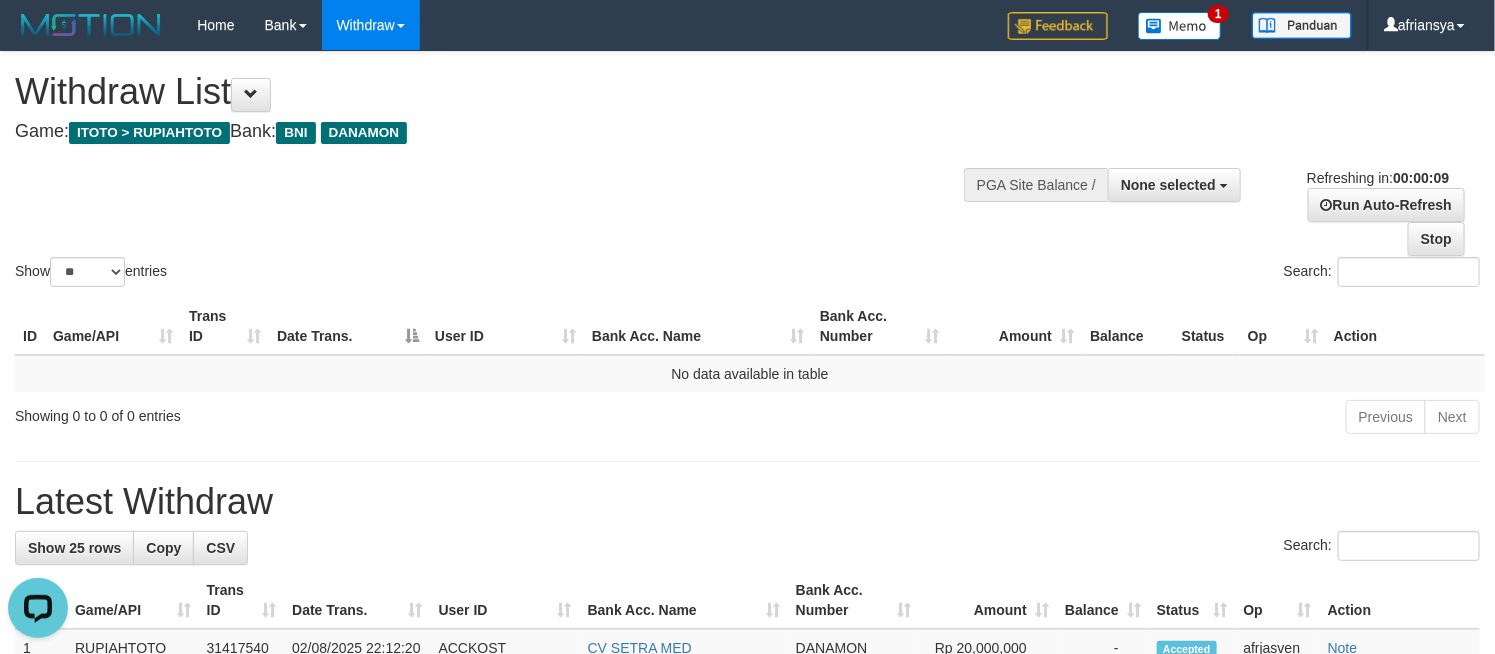 scroll, scrollTop: 0, scrollLeft: 0, axis: both 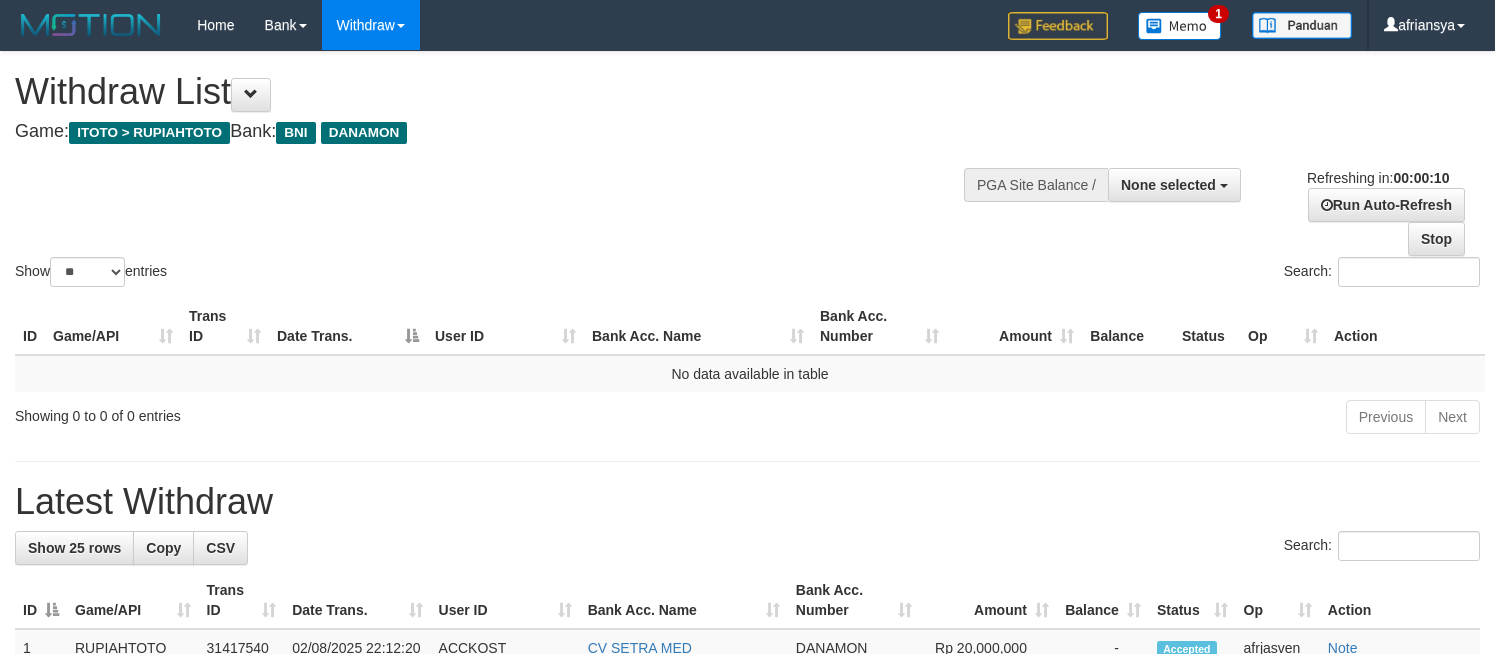 select 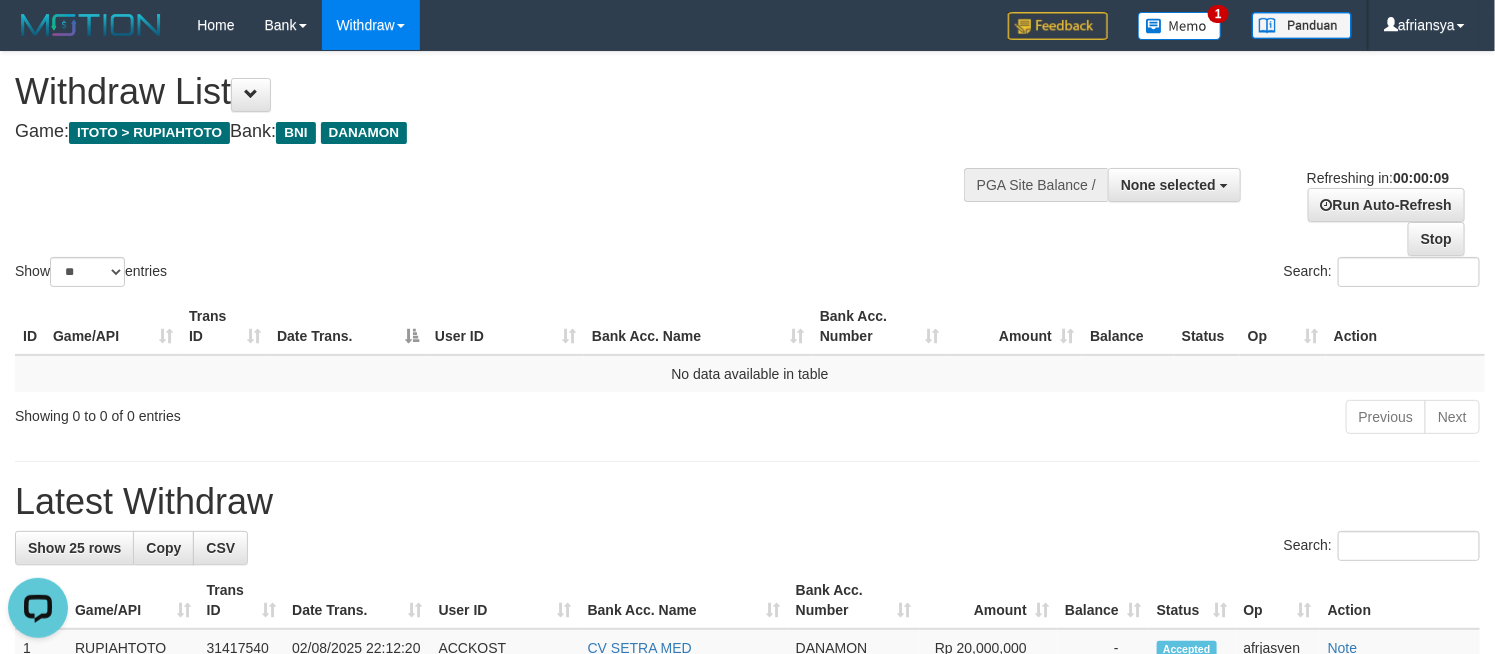 scroll, scrollTop: 0, scrollLeft: 0, axis: both 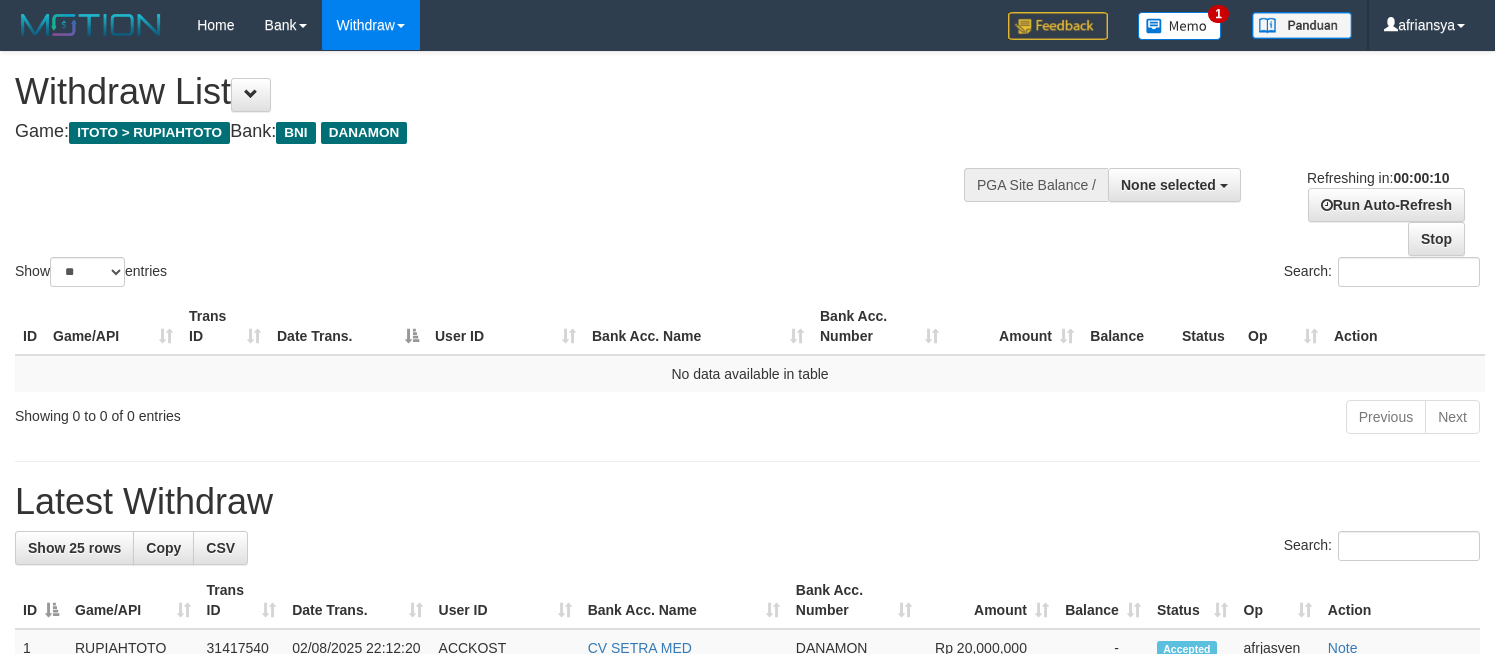 select 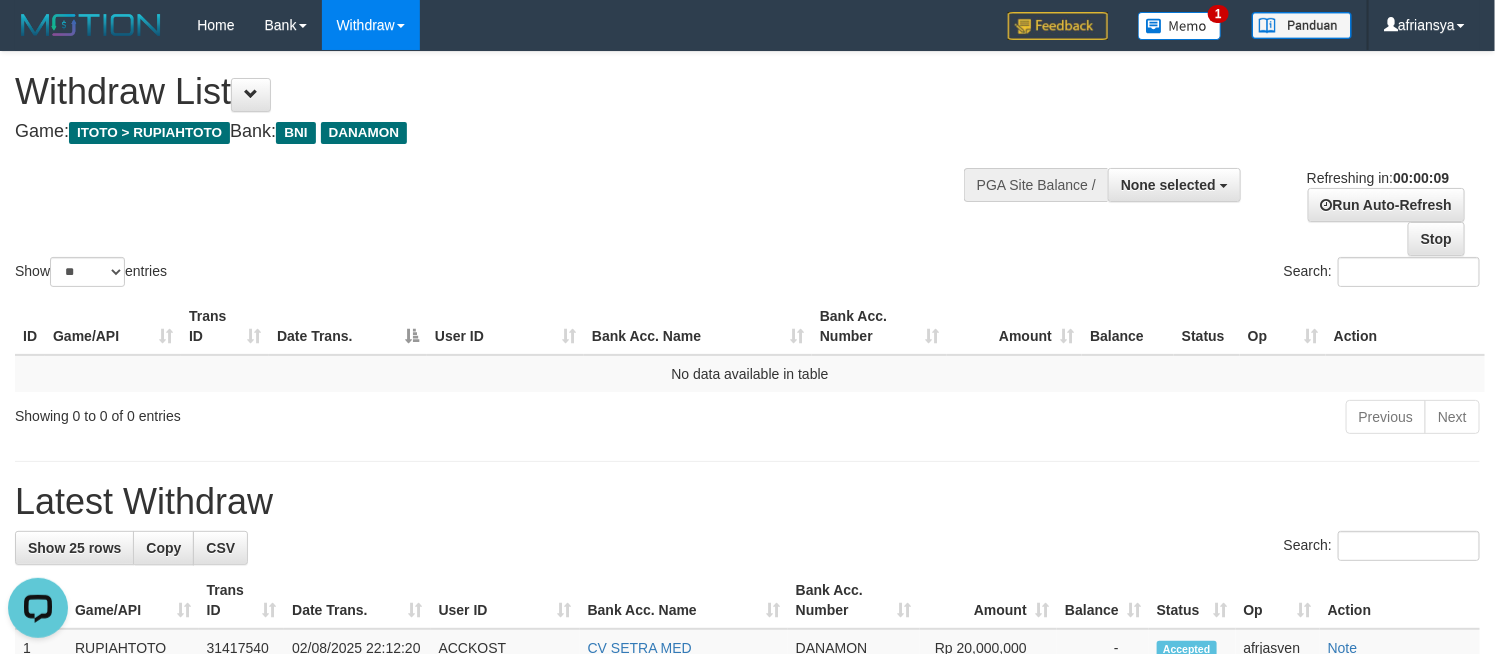 scroll, scrollTop: 0, scrollLeft: 0, axis: both 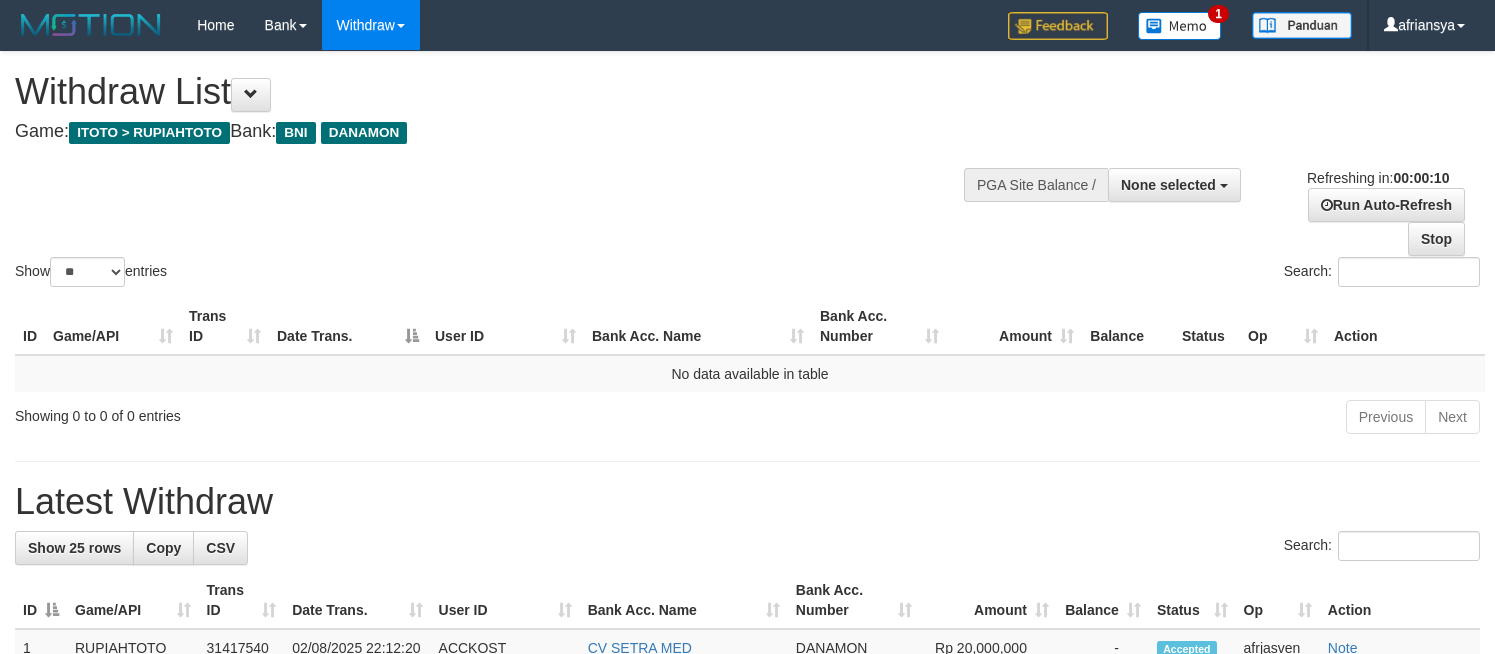 select 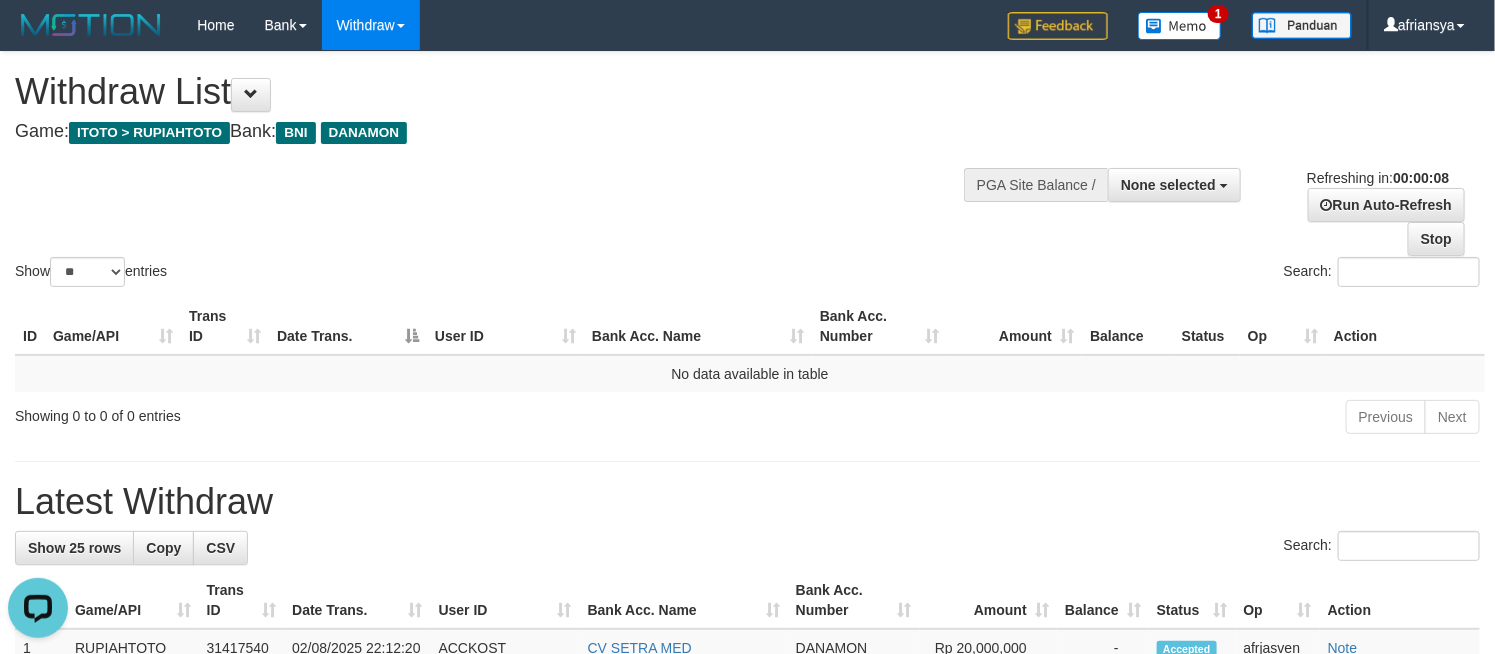 scroll, scrollTop: 0, scrollLeft: 0, axis: both 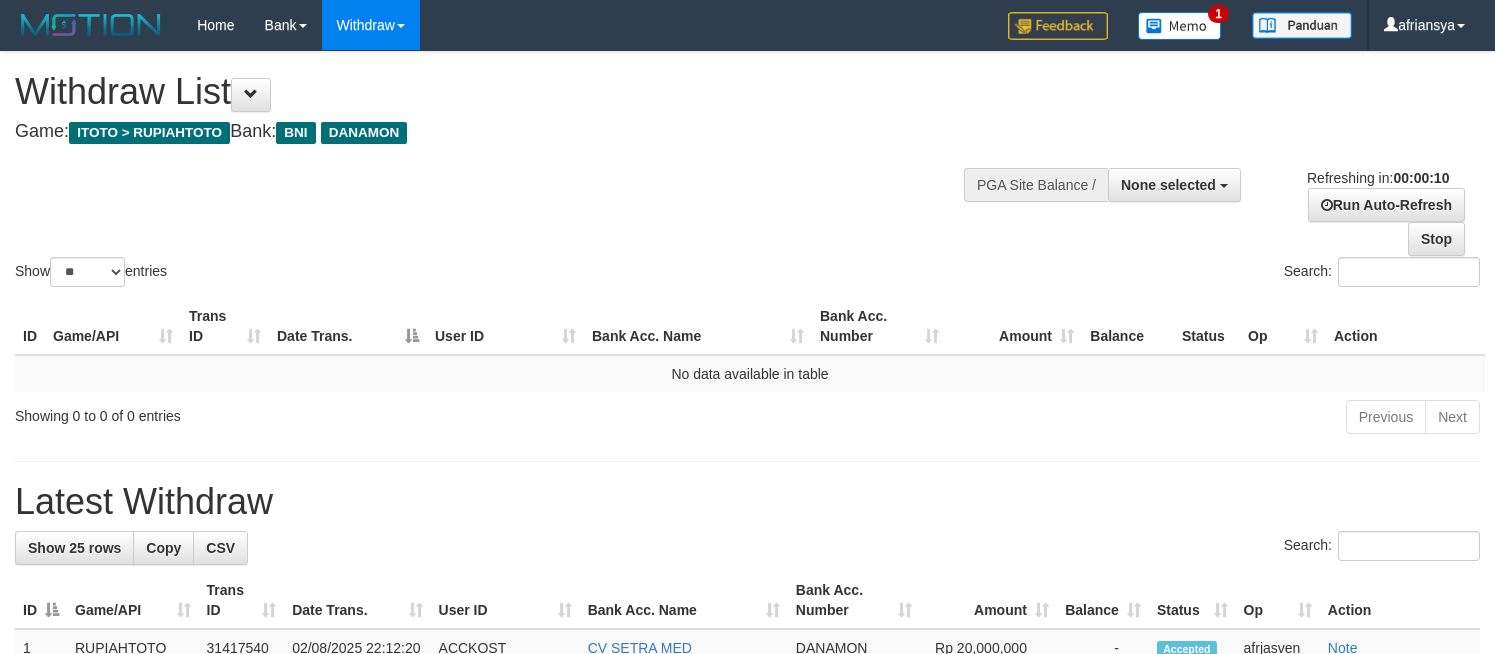 select 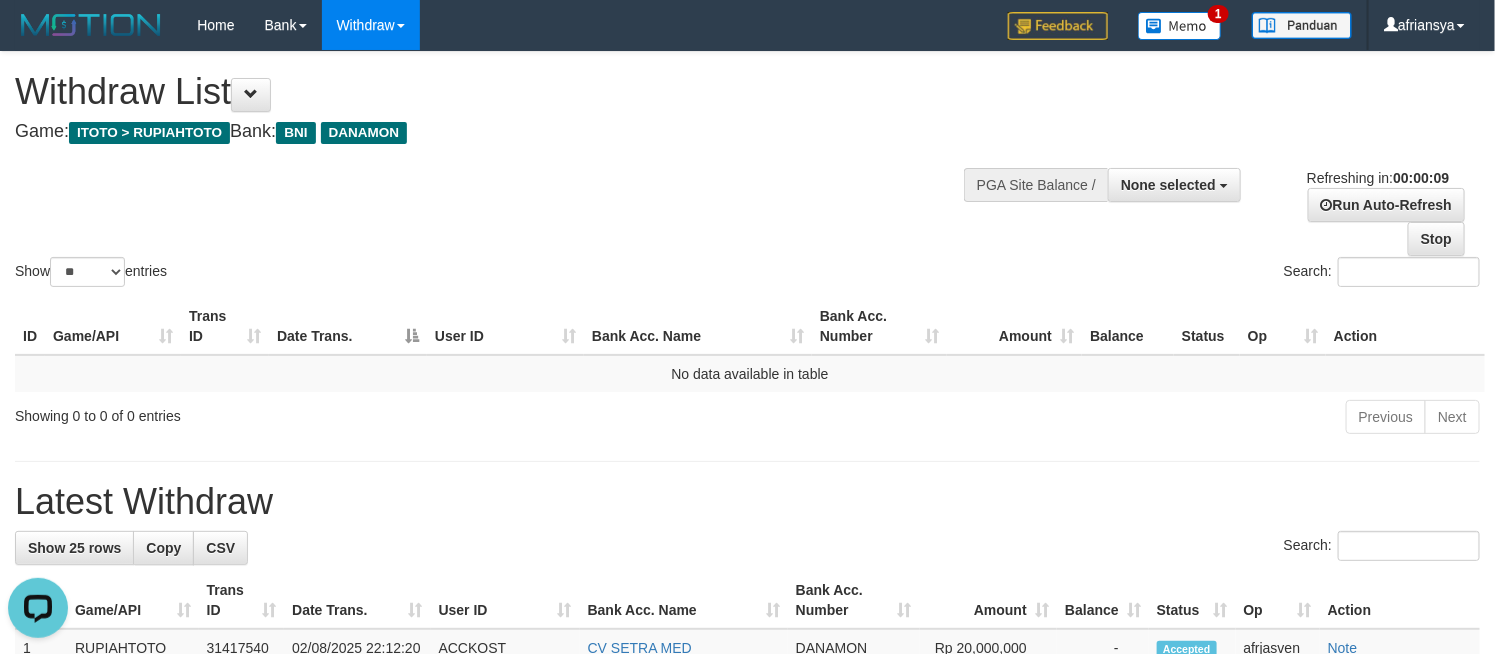 scroll, scrollTop: 0, scrollLeft: 0, axis: both 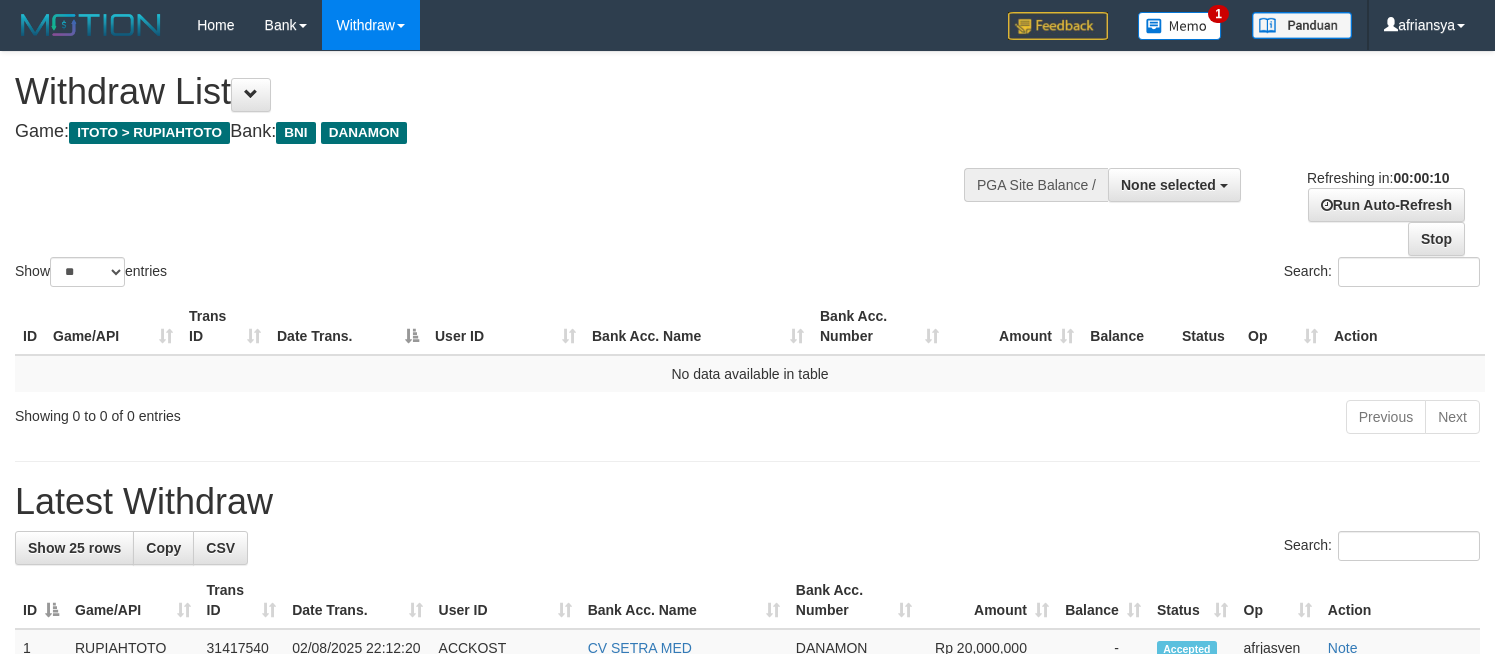 select 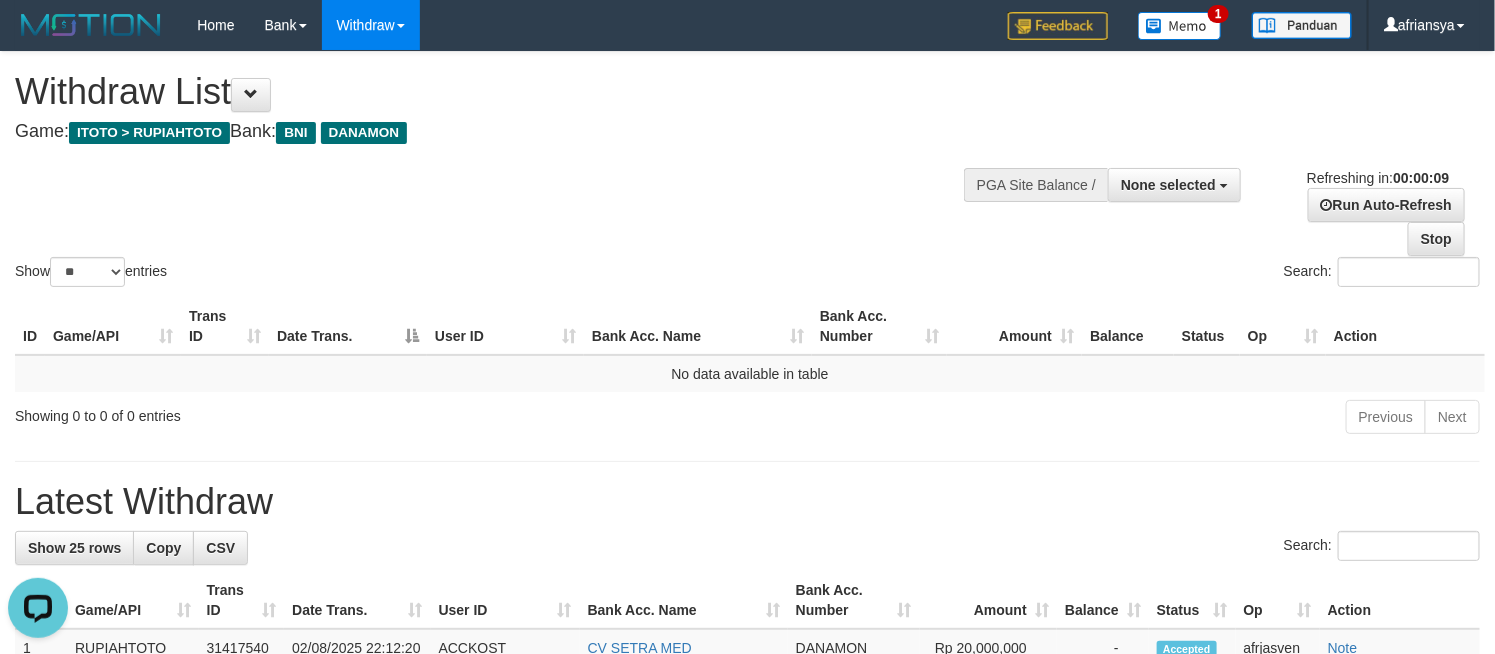 scroll, scrollTop: 0, scrollLeft: 0, axis: both 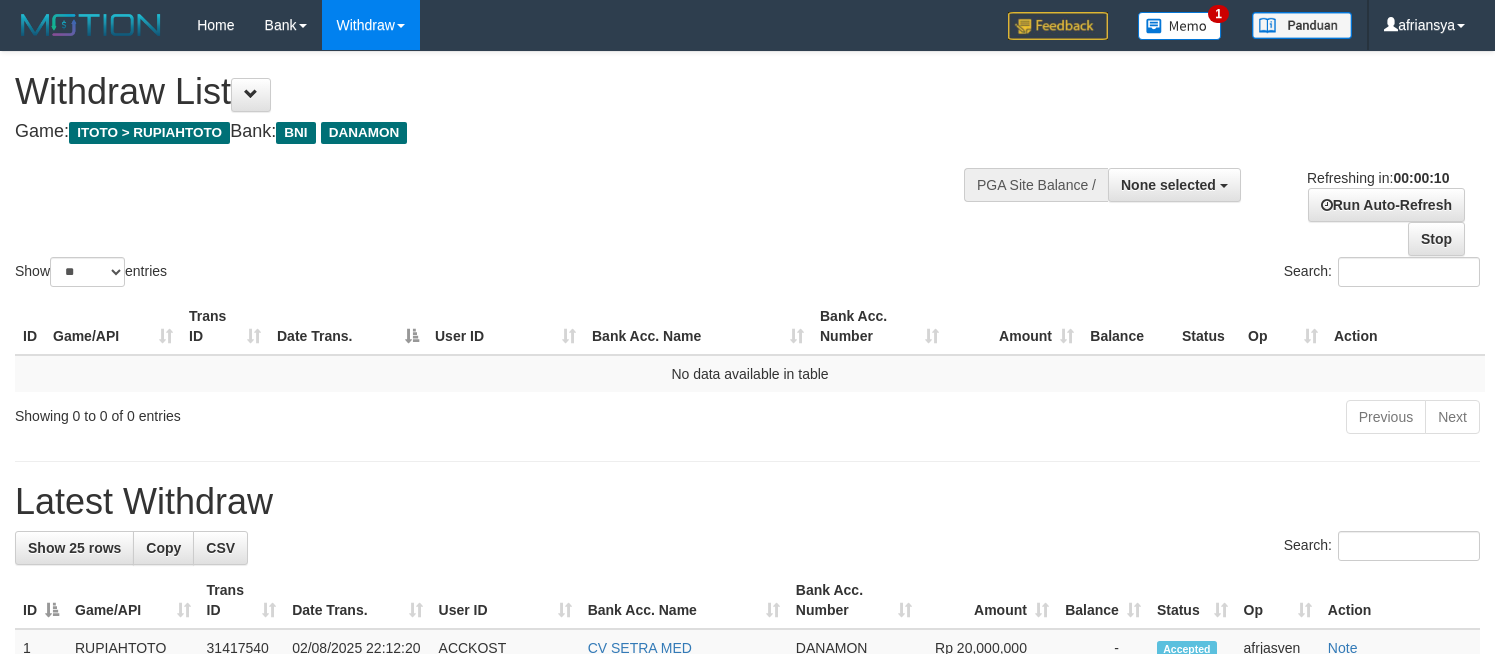 select 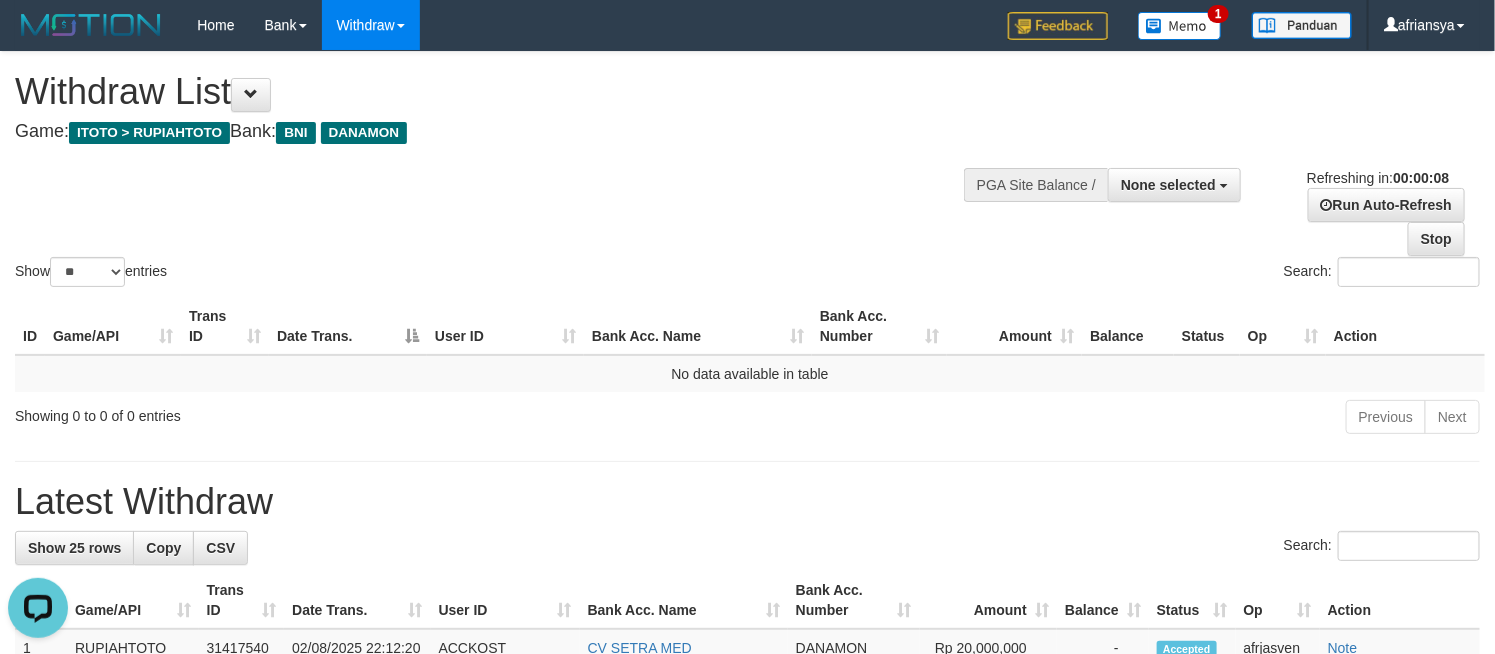 scroll, scrollTop: 0, scrollLeft: 0, axis: both 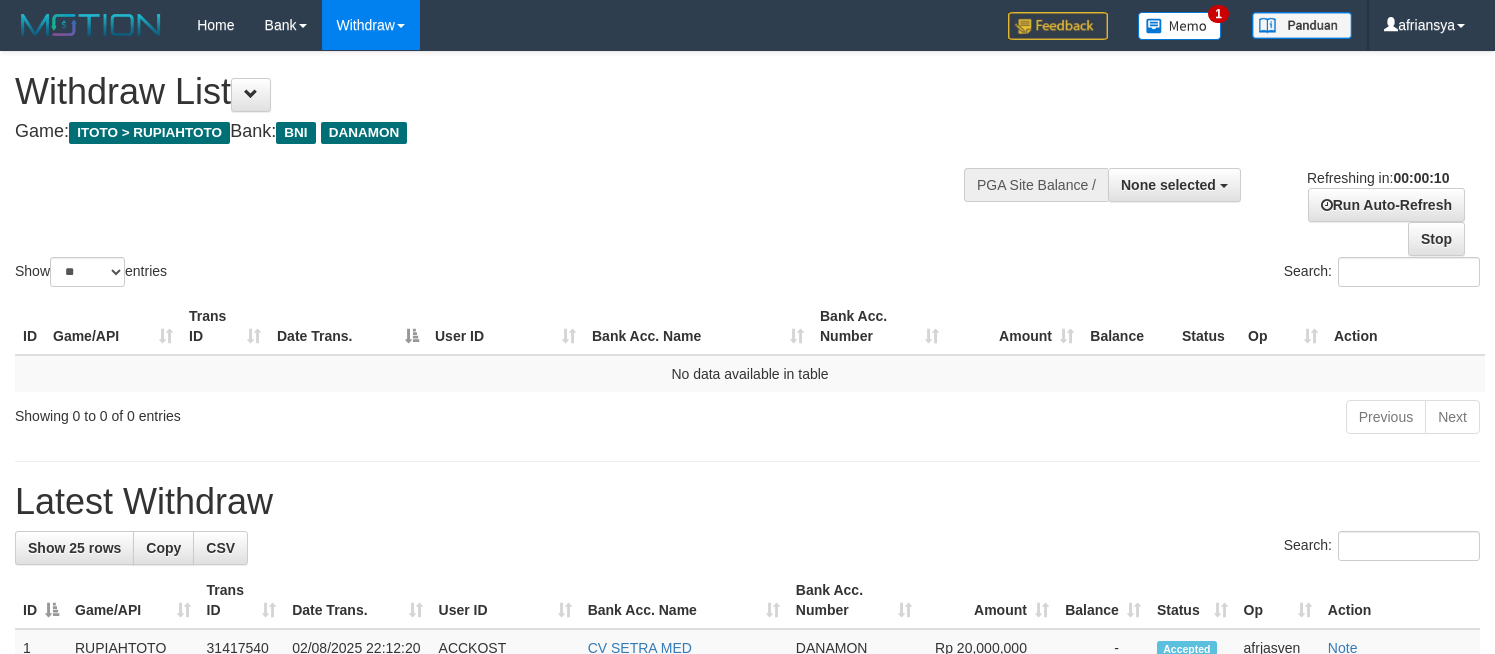 select 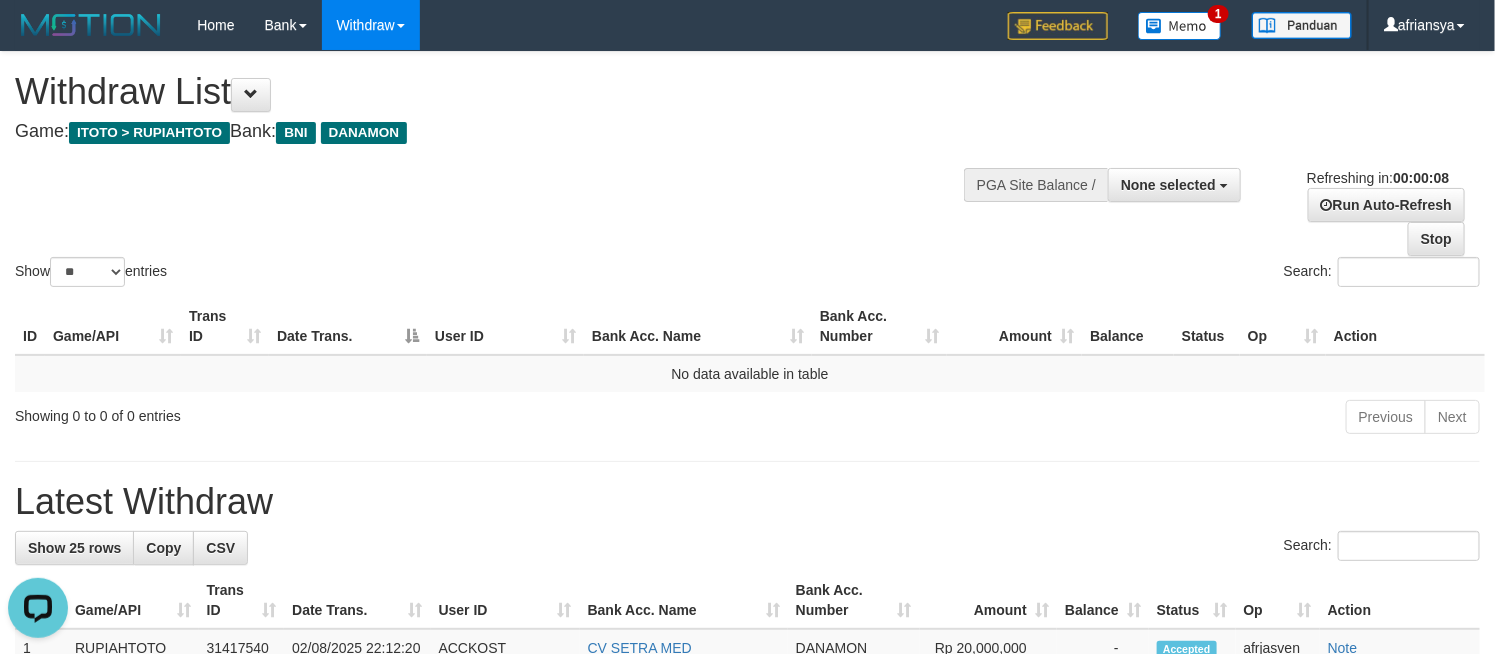 scroll, scrollTop: 0, scrollLeft: 0, axis: both 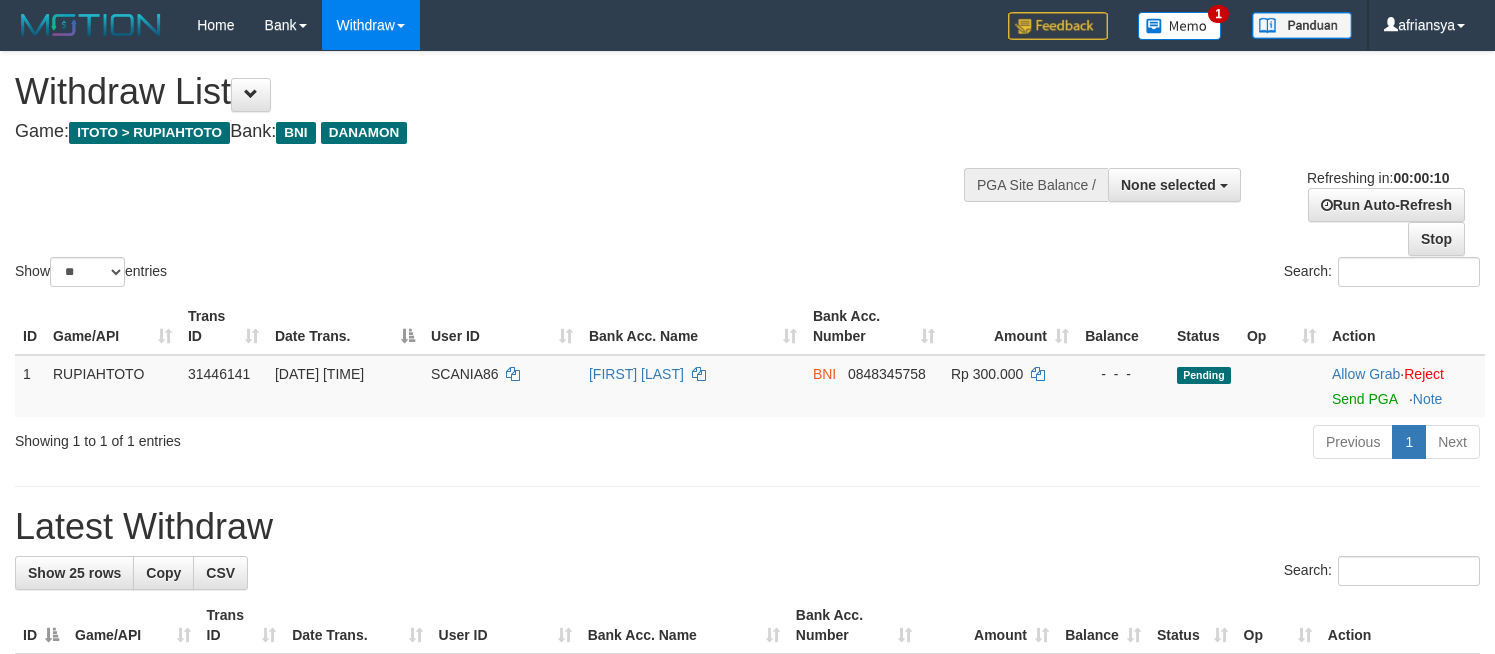 select 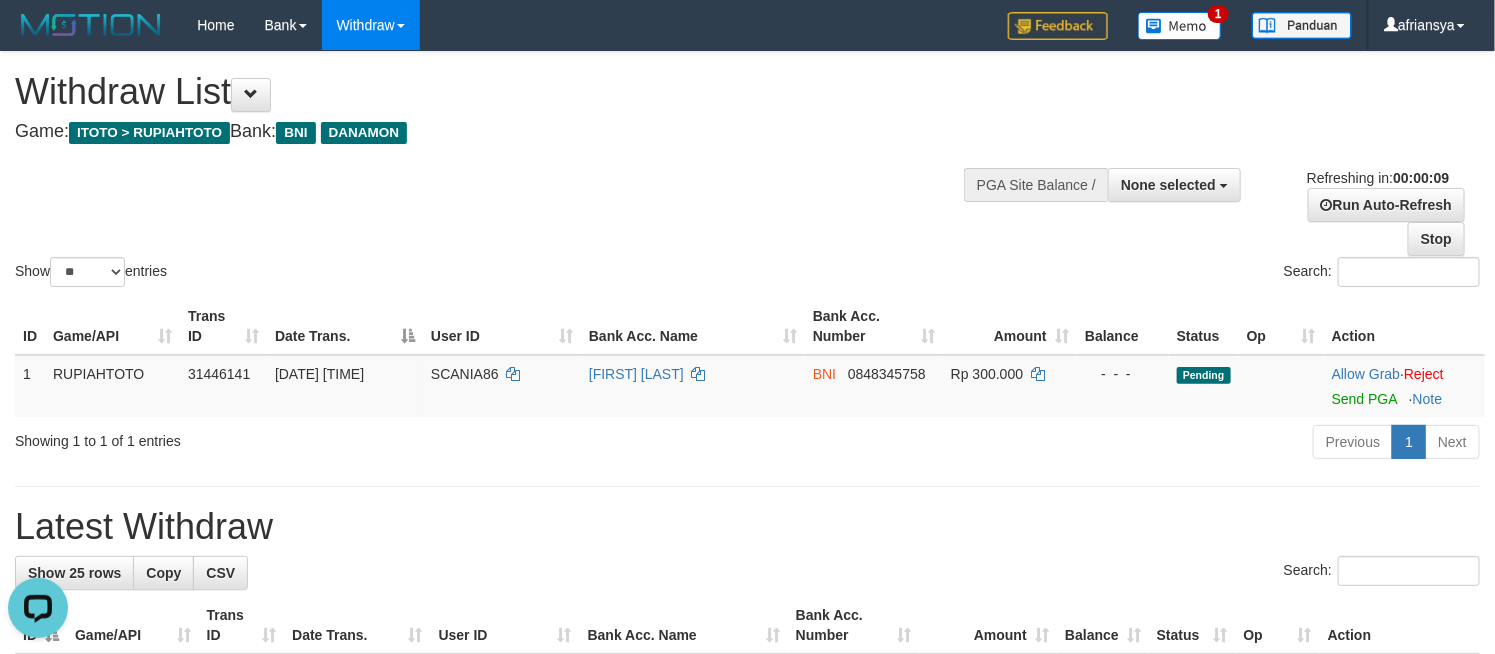 scroll, scrollTop: 0, scrollLeft: 0, axis: both 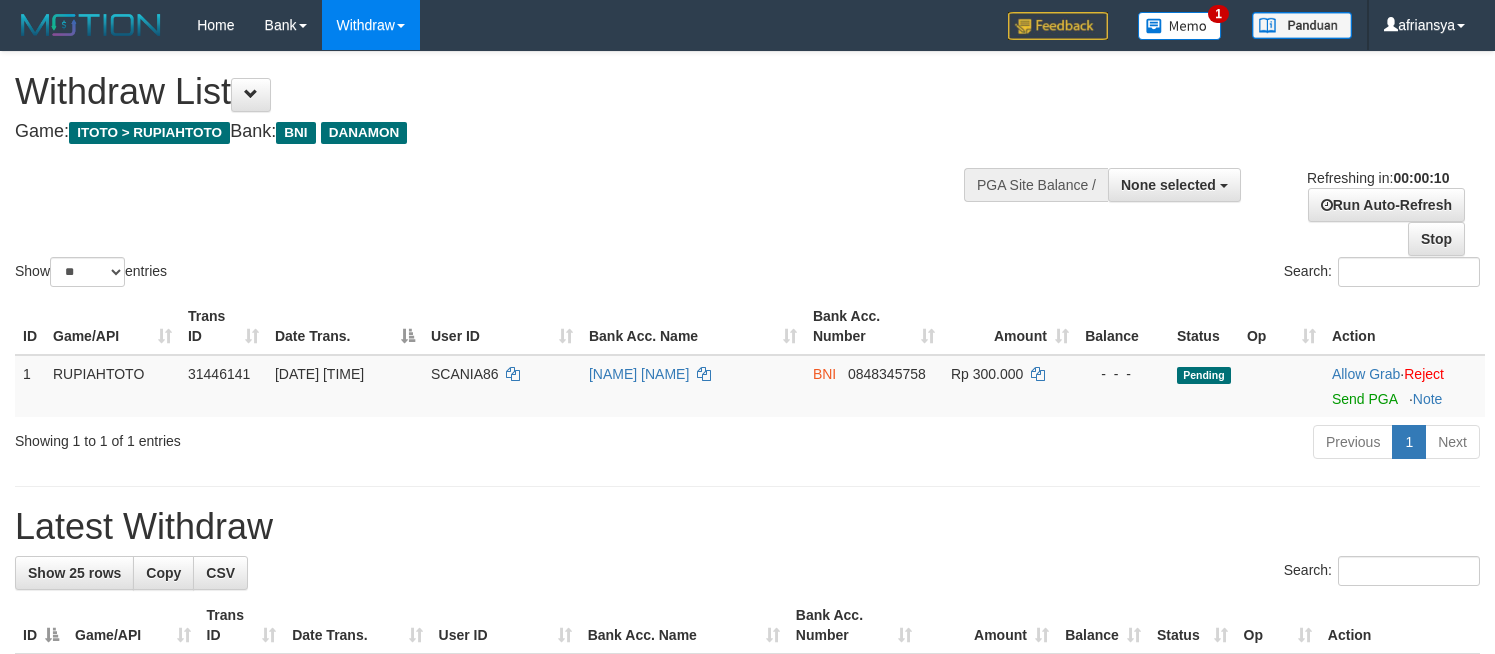 select 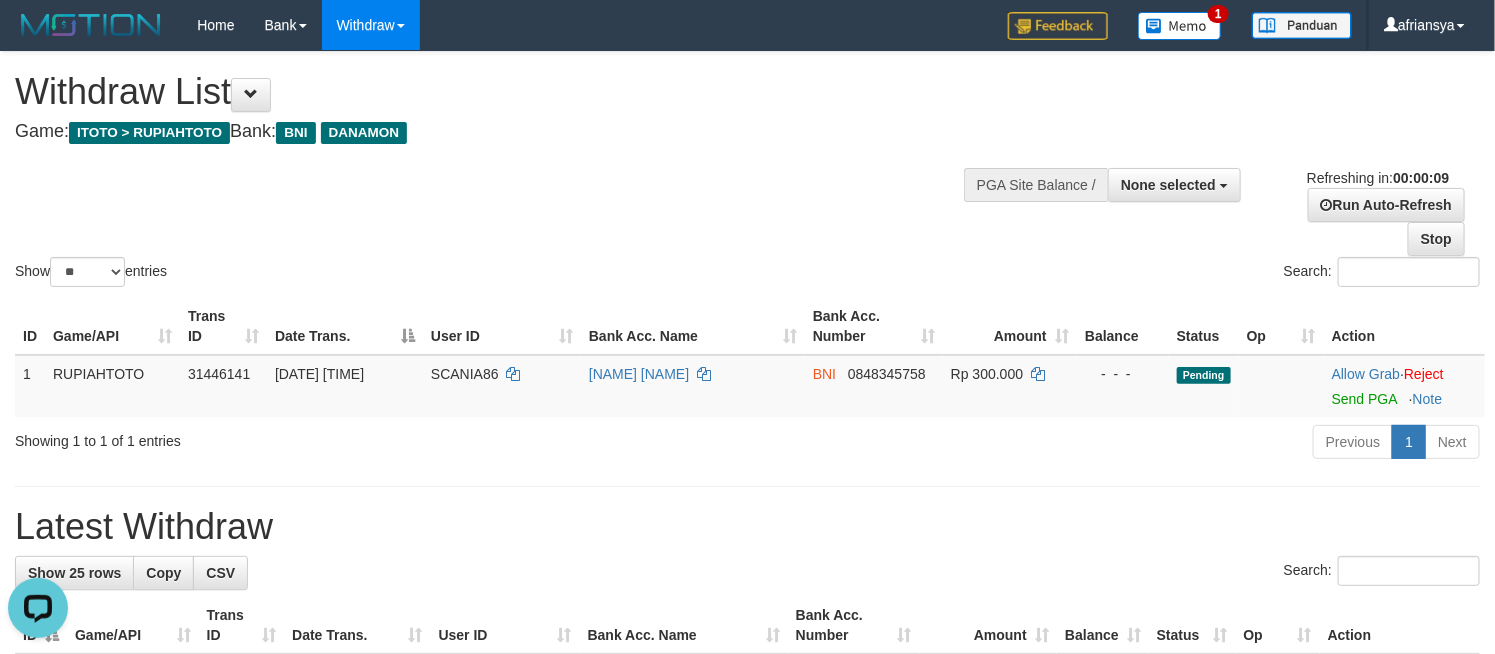 scroll, scrollTop: 0, scrollLeft: 0, axis: both 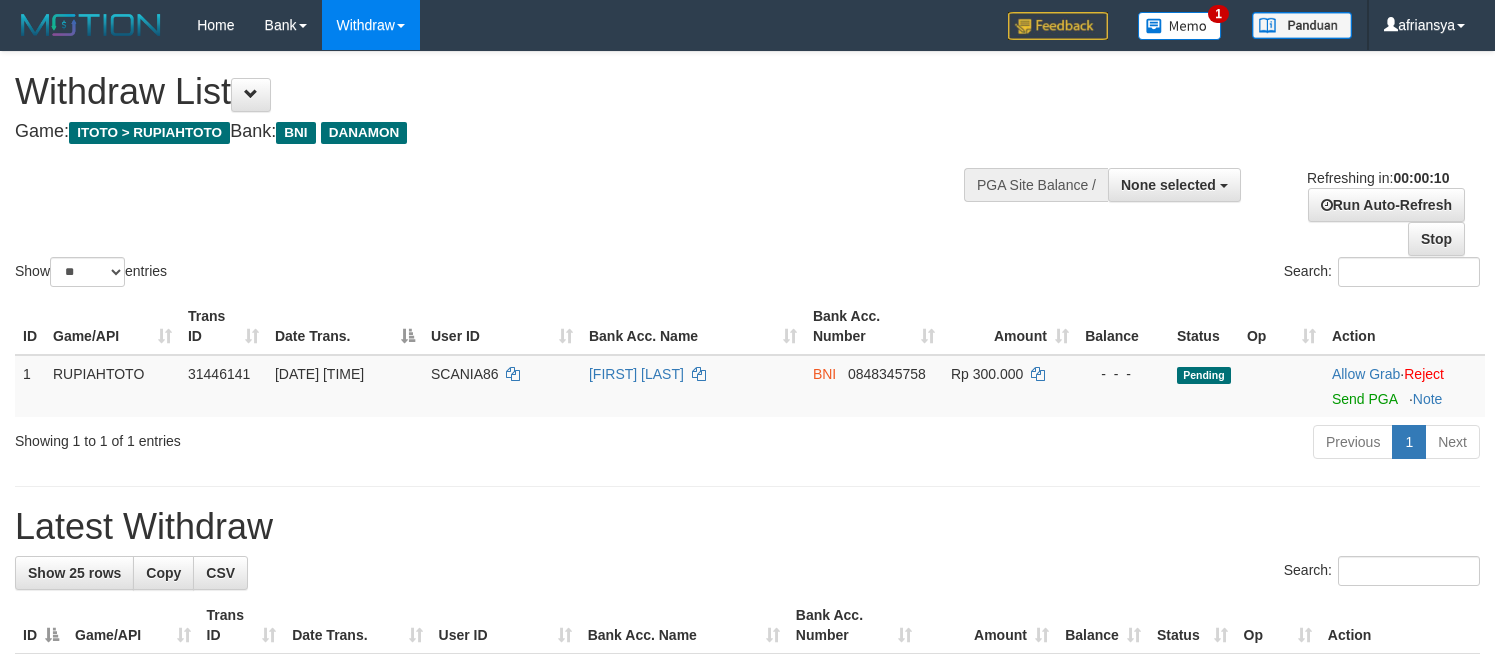 select 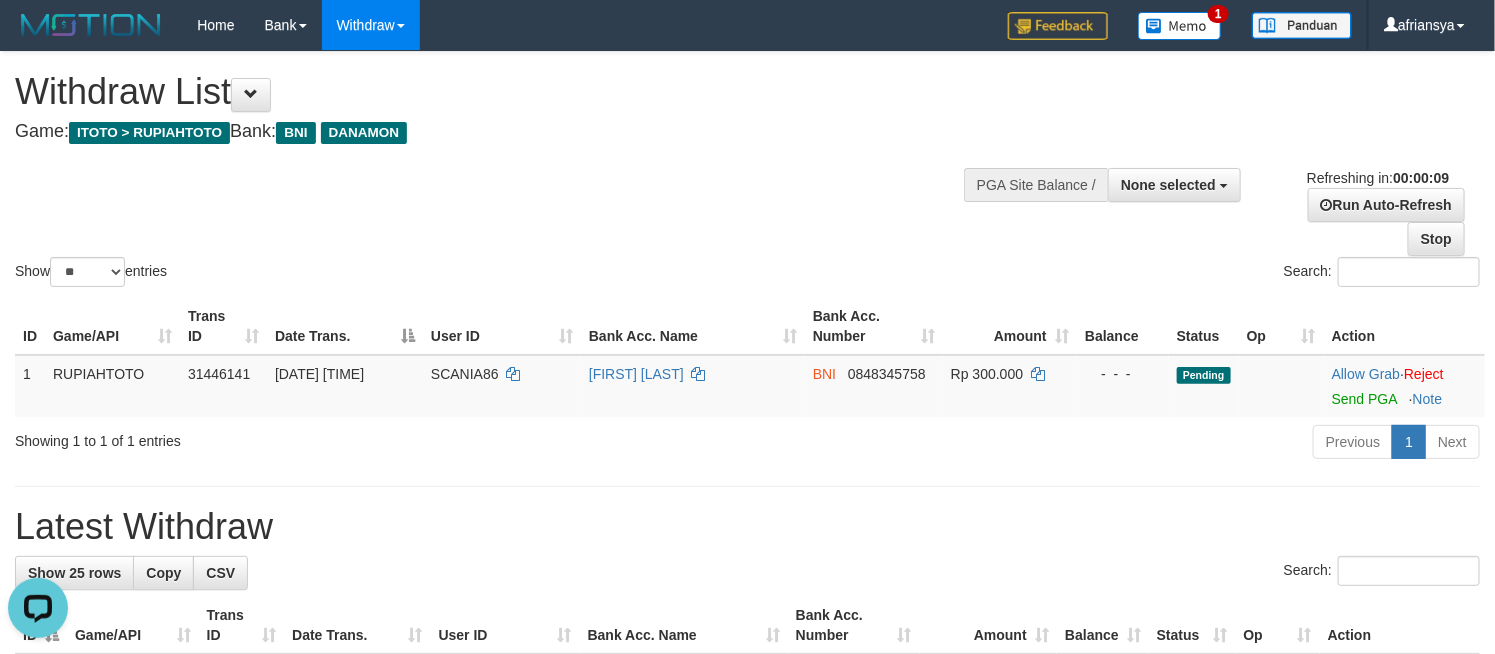 scroll, scrollTop: 0, scrollLeft: 0, axis: both 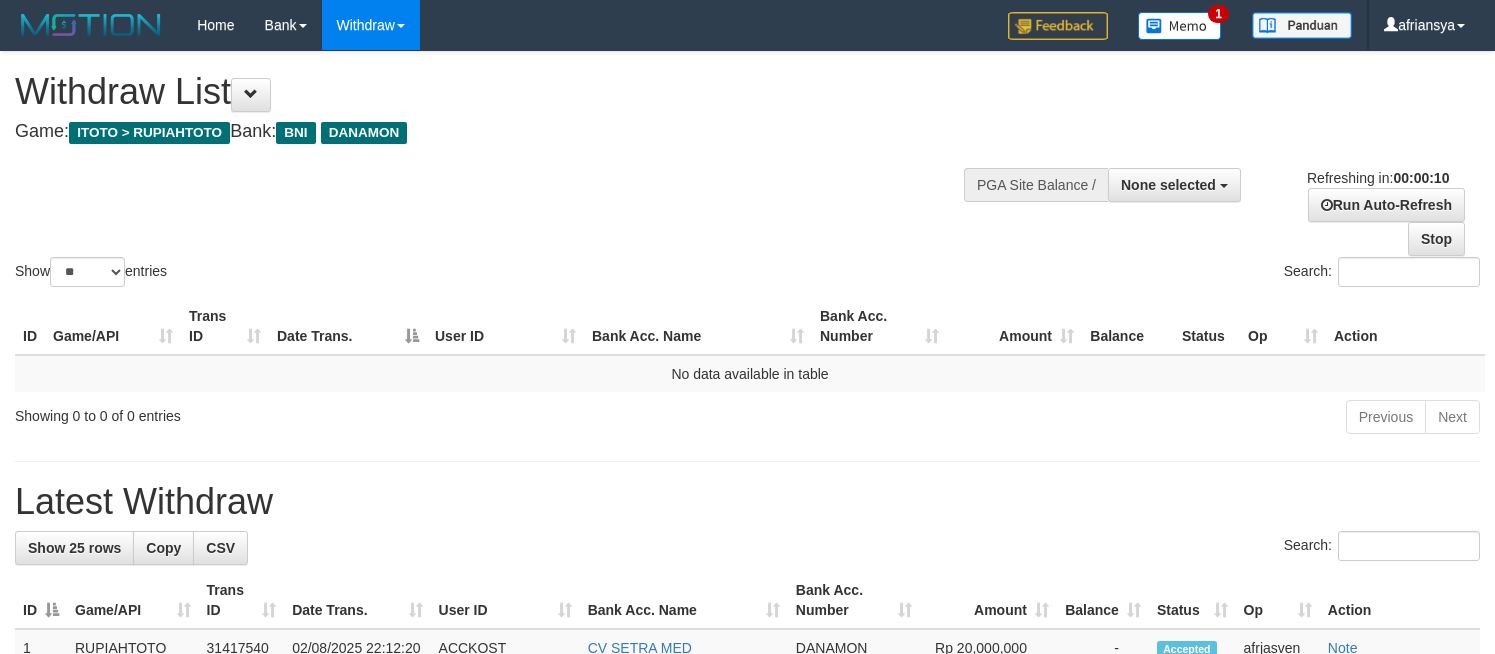 select 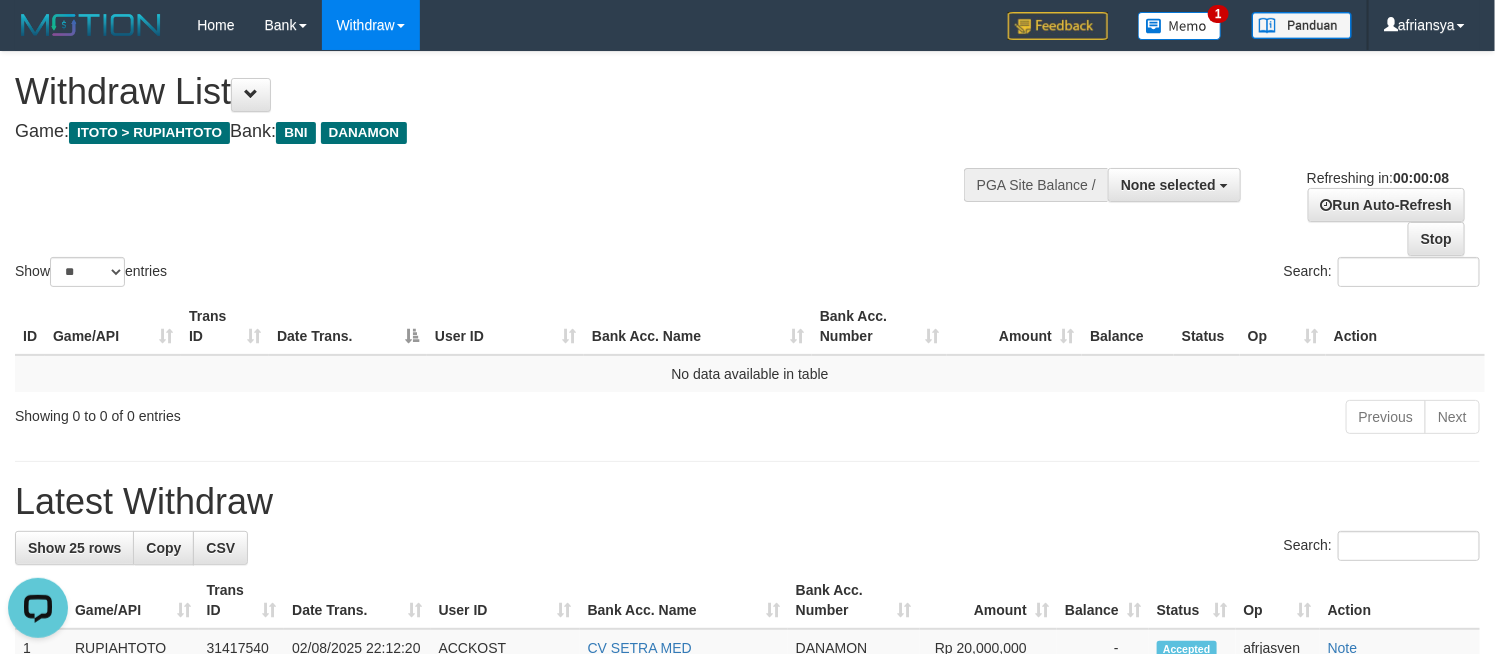 scroll, scrollTop: 0, scrollLeft: 0, axis: both 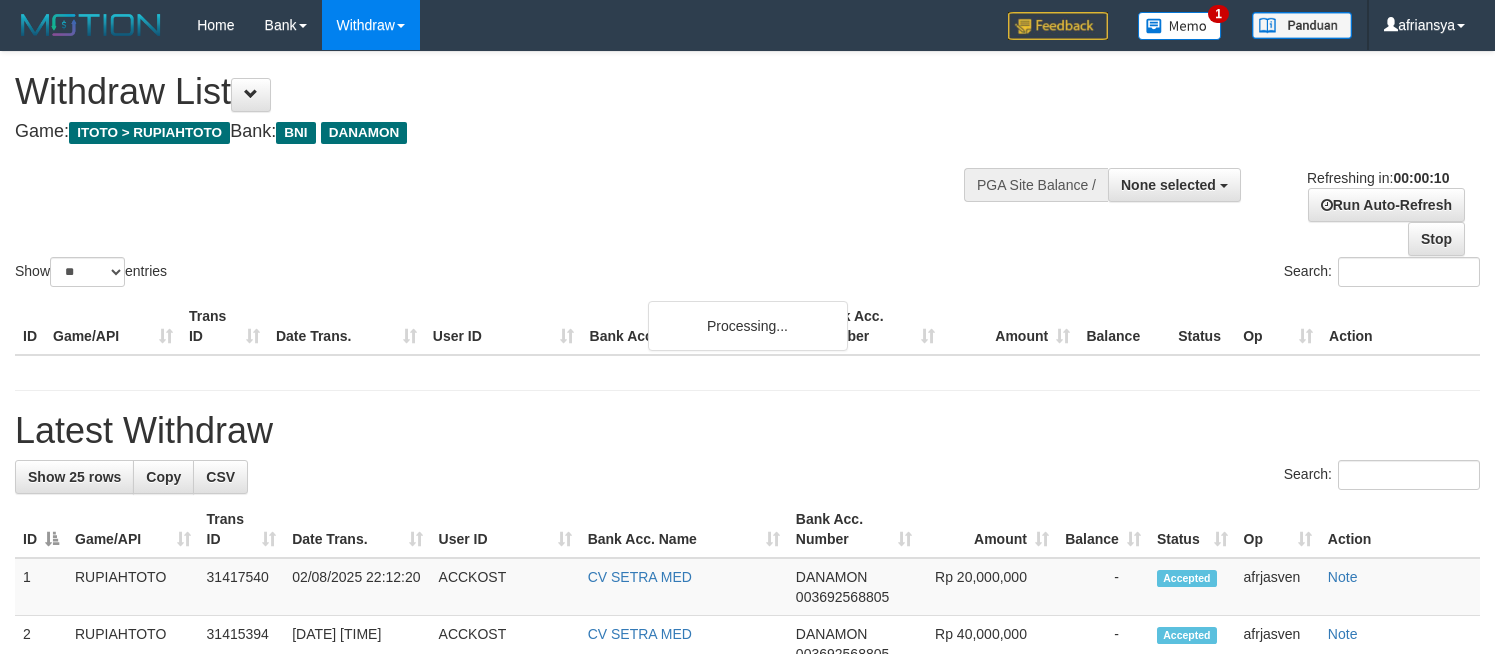 select 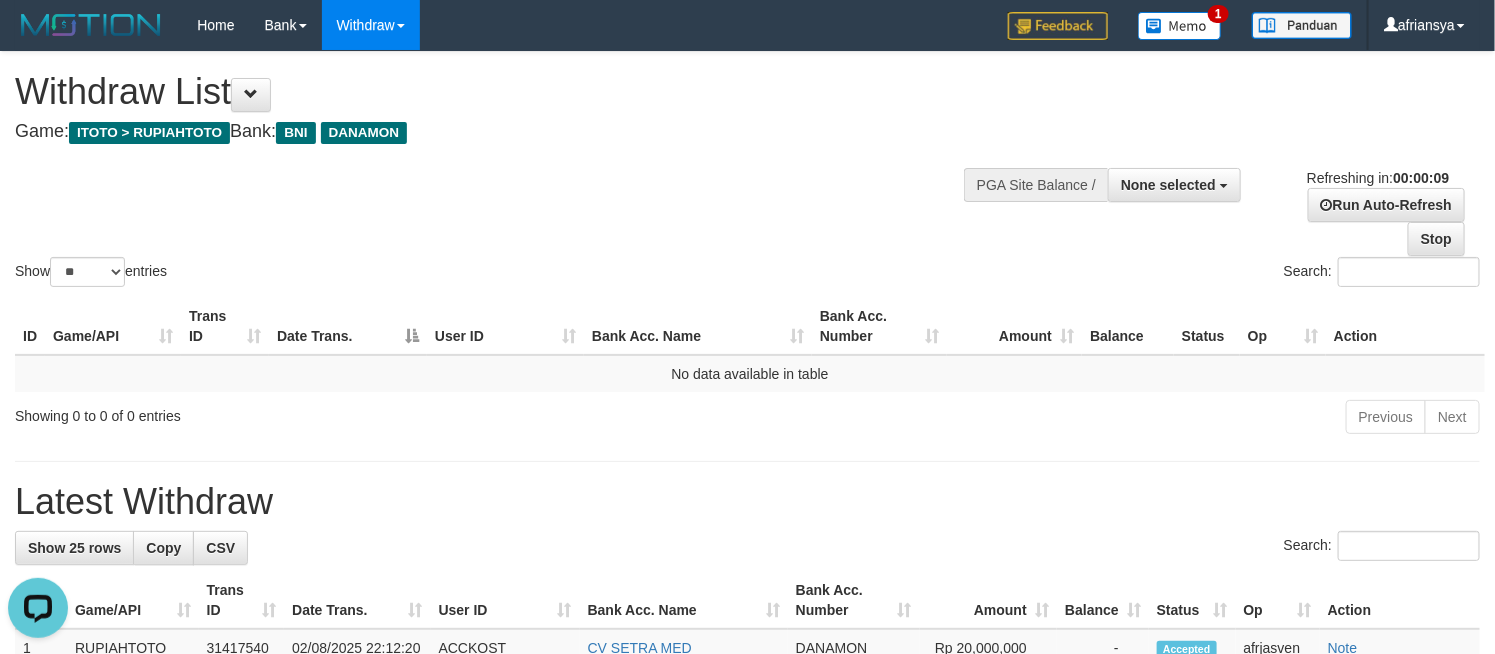 scroll, scrollTop: 0, scrollLeft: 0, axis: both 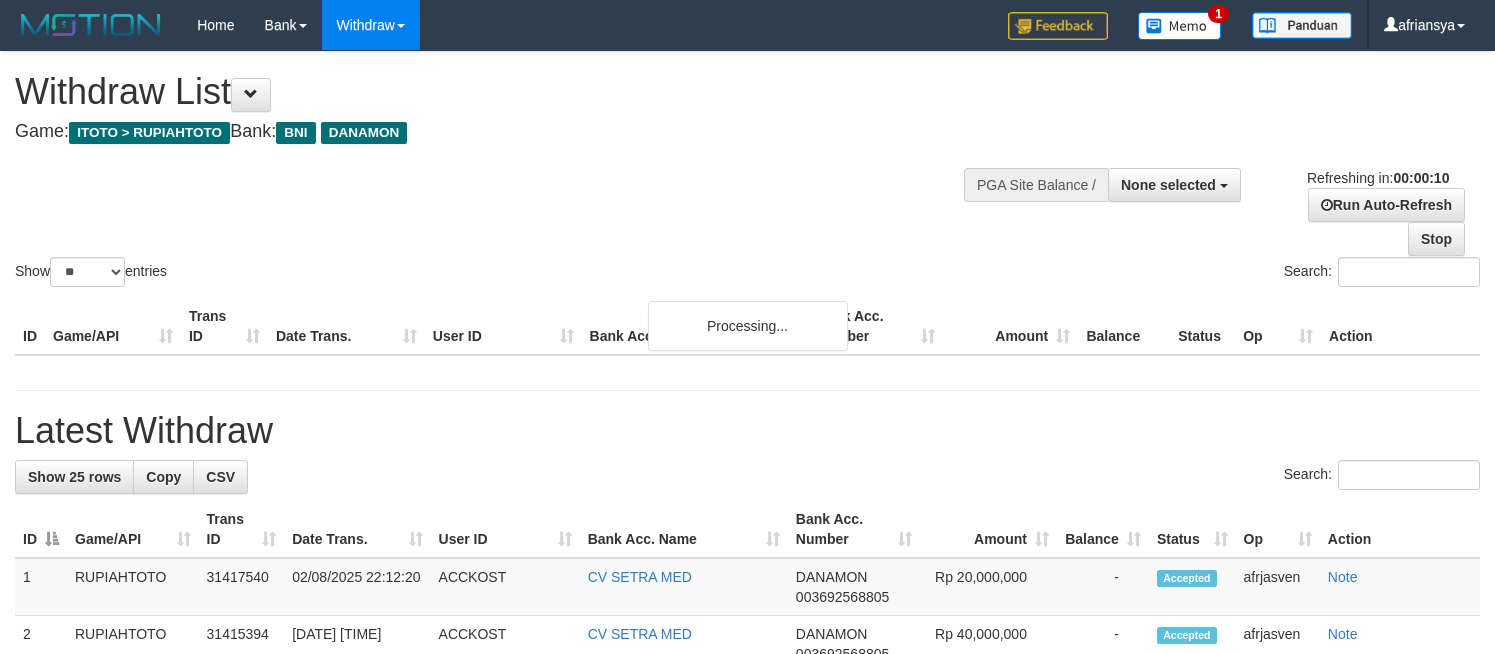 select 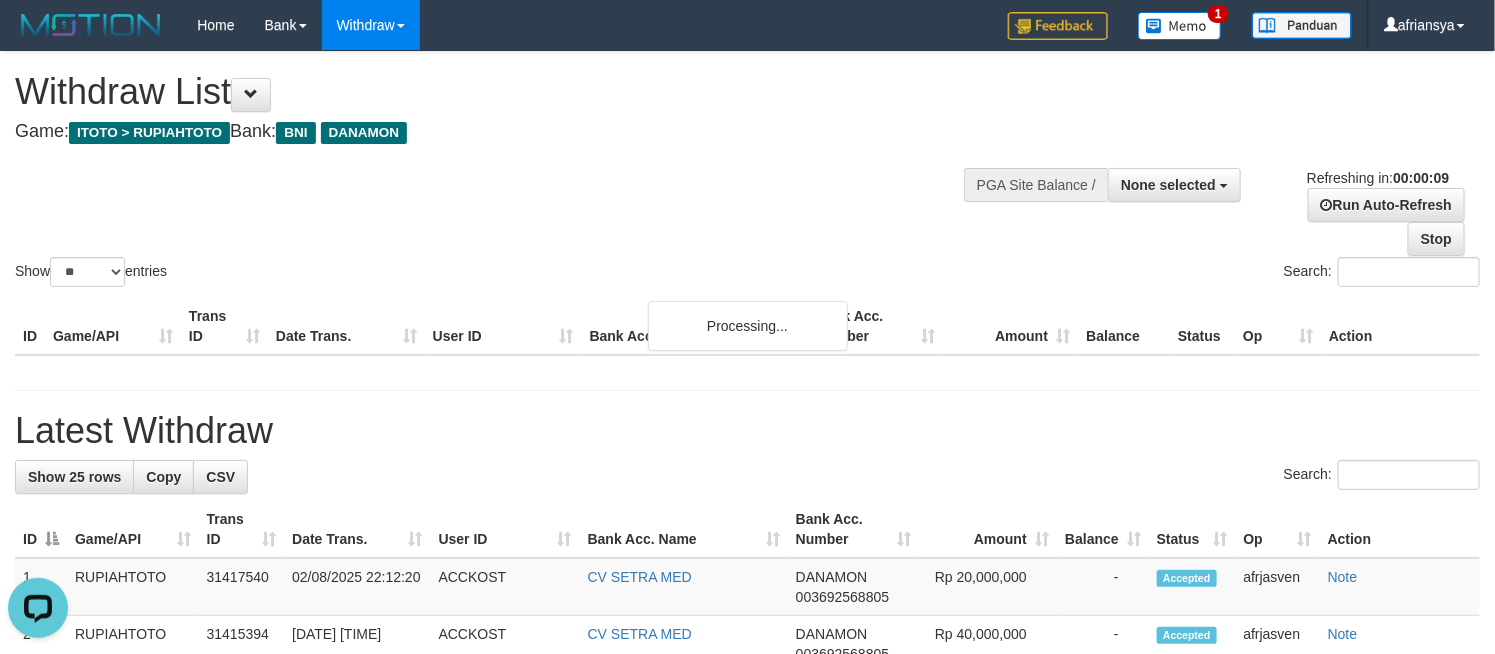 scroll, scrollTop: 0, scrollLeft: 0, axis: both 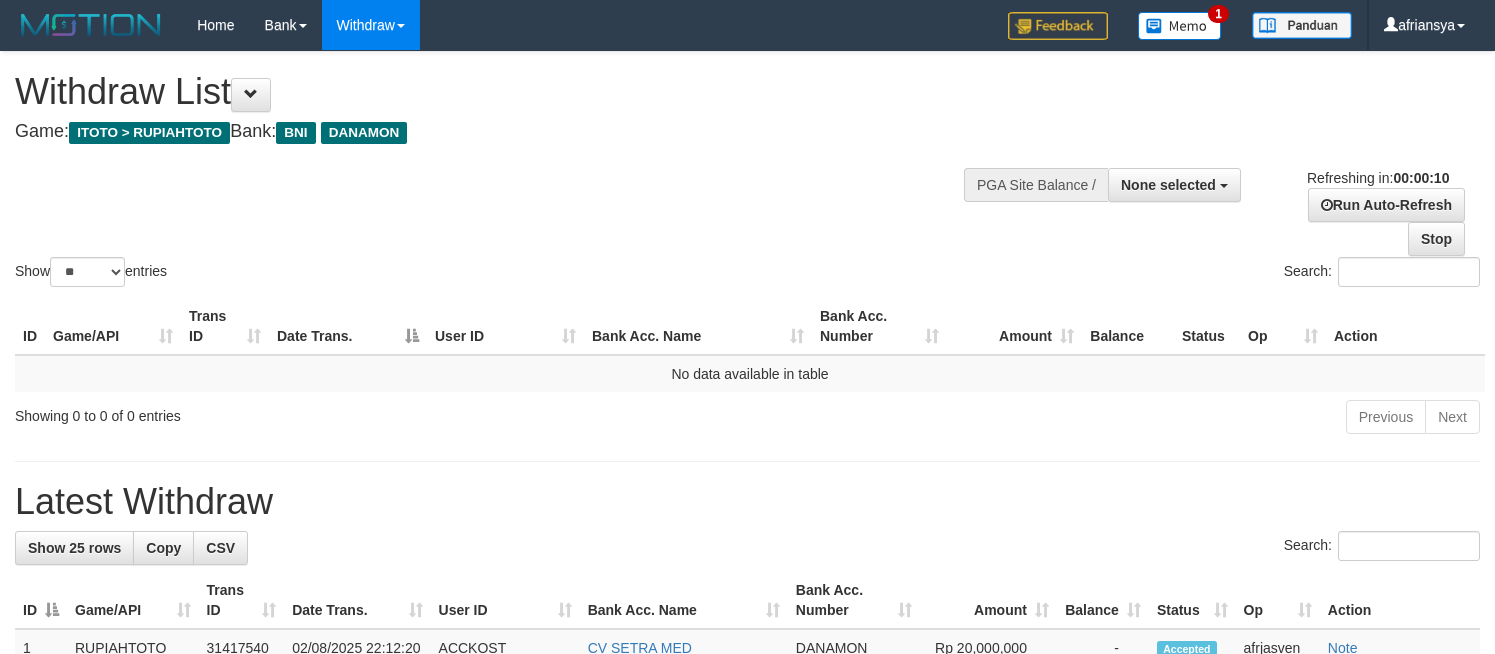 select 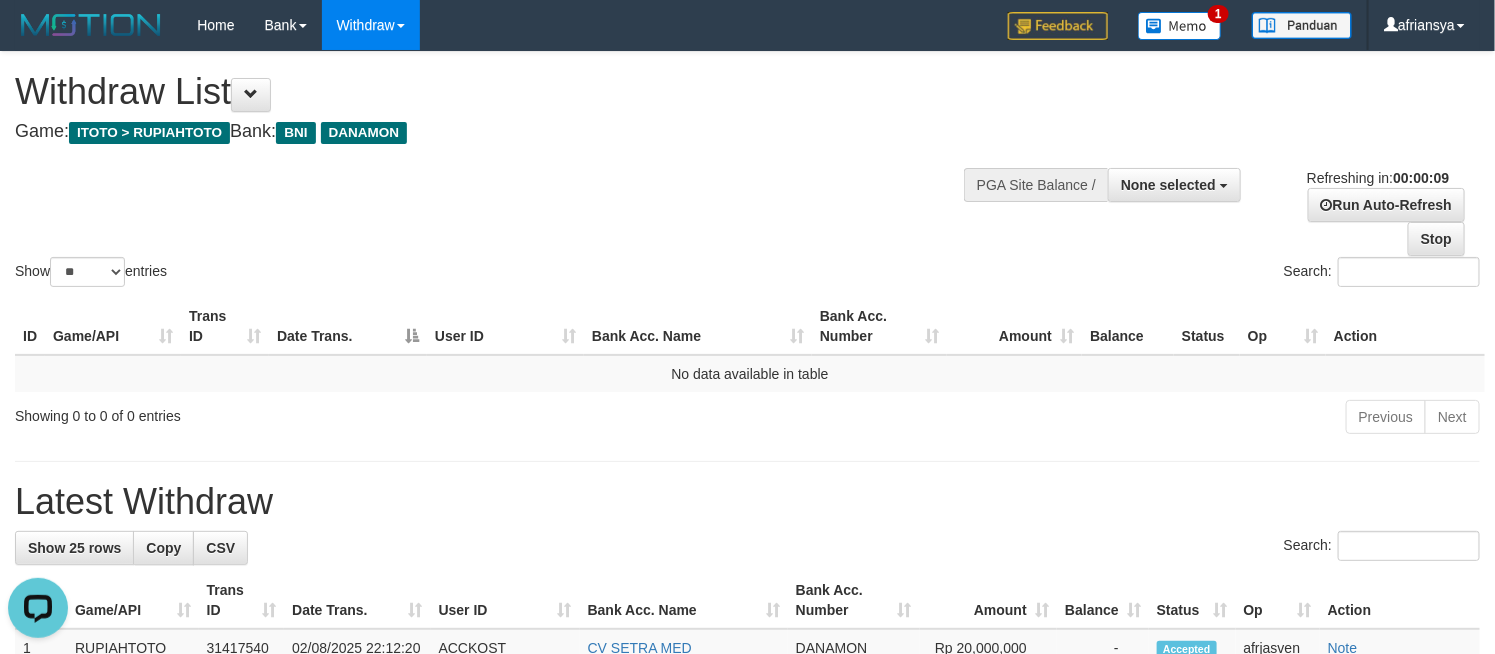 scroll, scrollTop: 0, scrollLeft: 0, axis: both 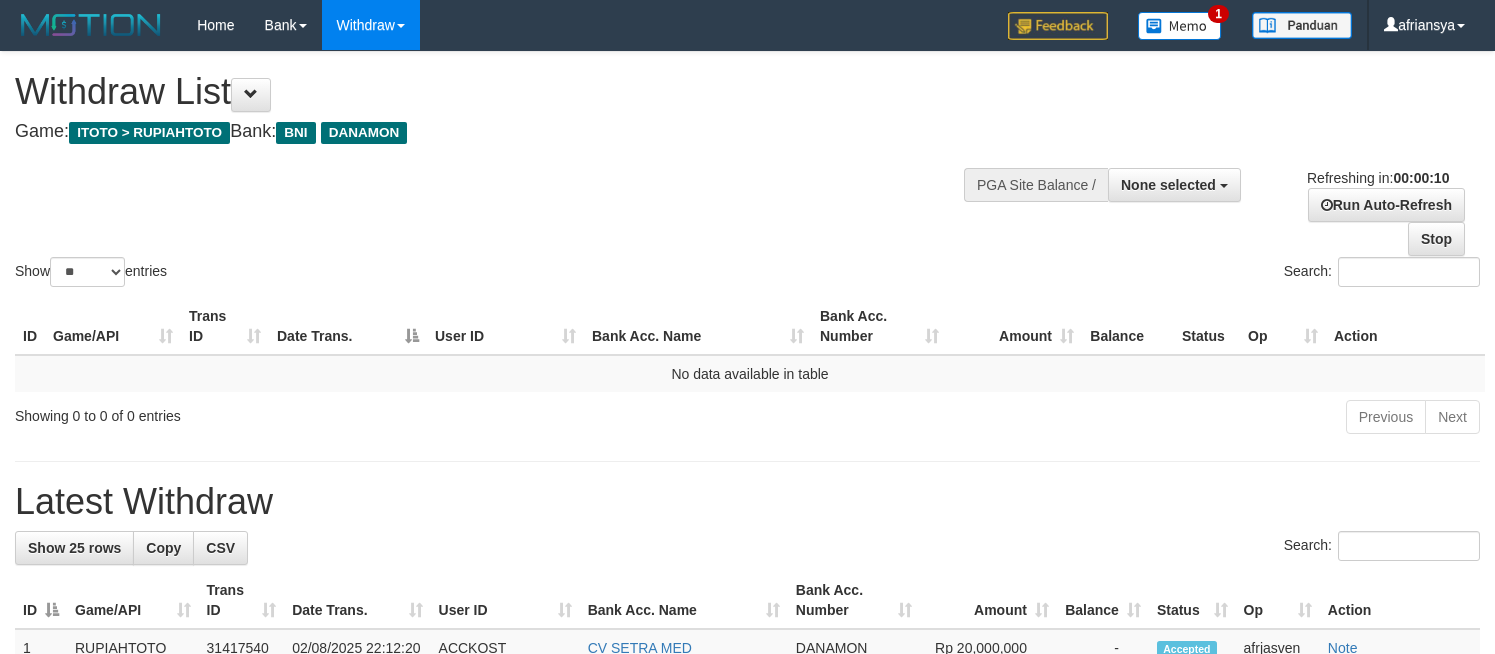 select 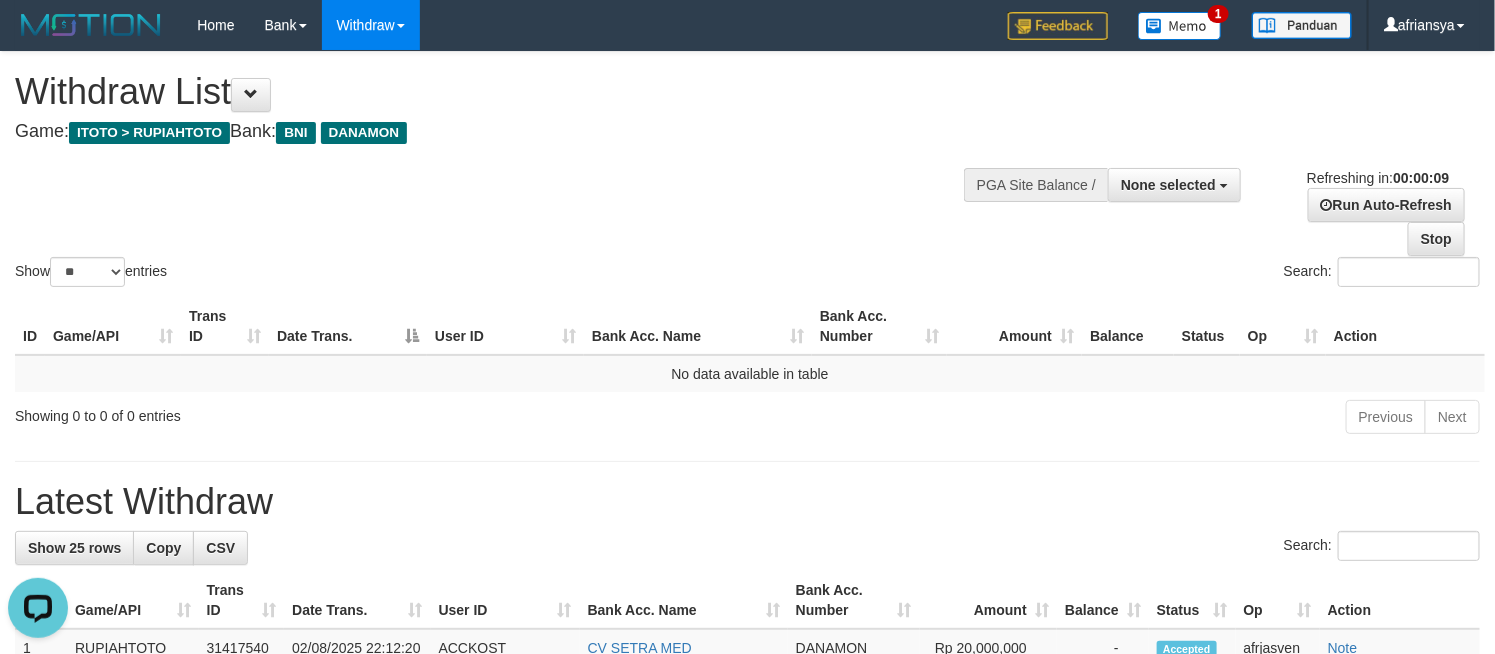 scroll, scrollTop: 0, scrollLeft: 0, axis: both 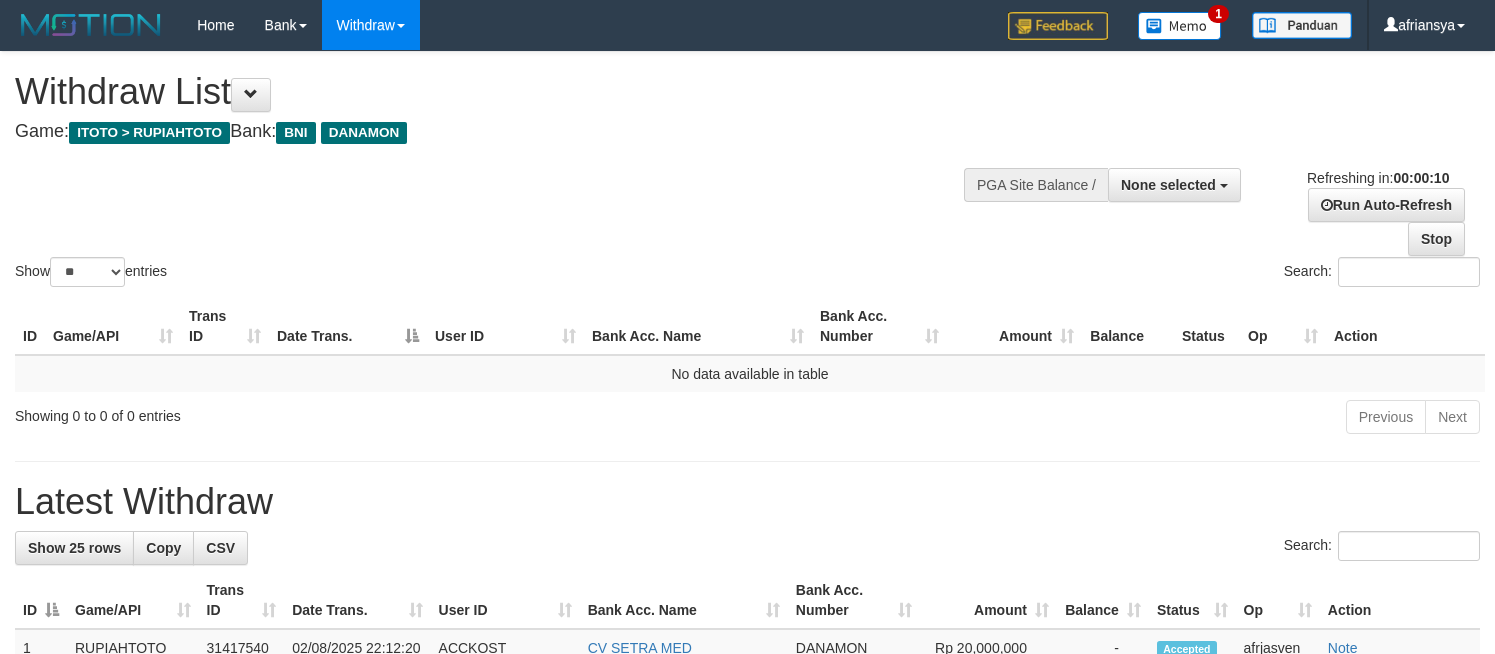select 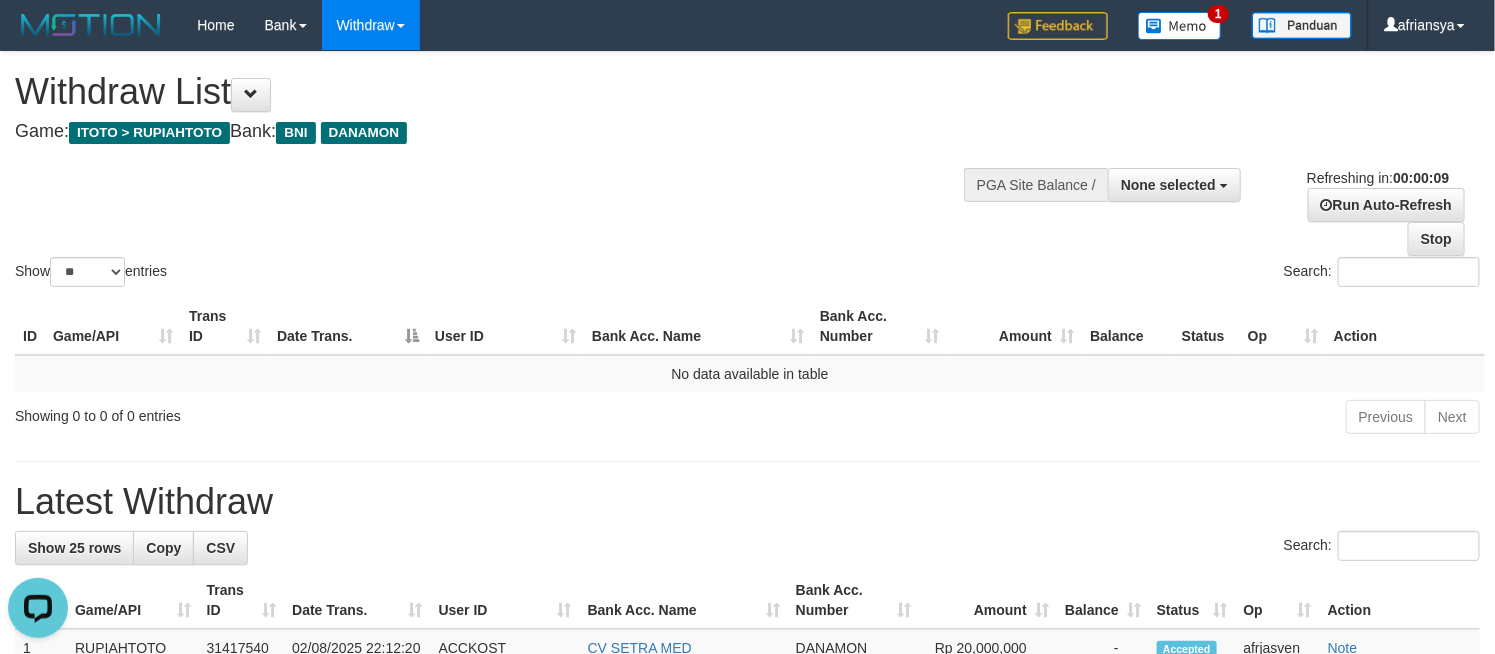 scroll, scrollTop: 0, scrollLeft: 0, axis: both 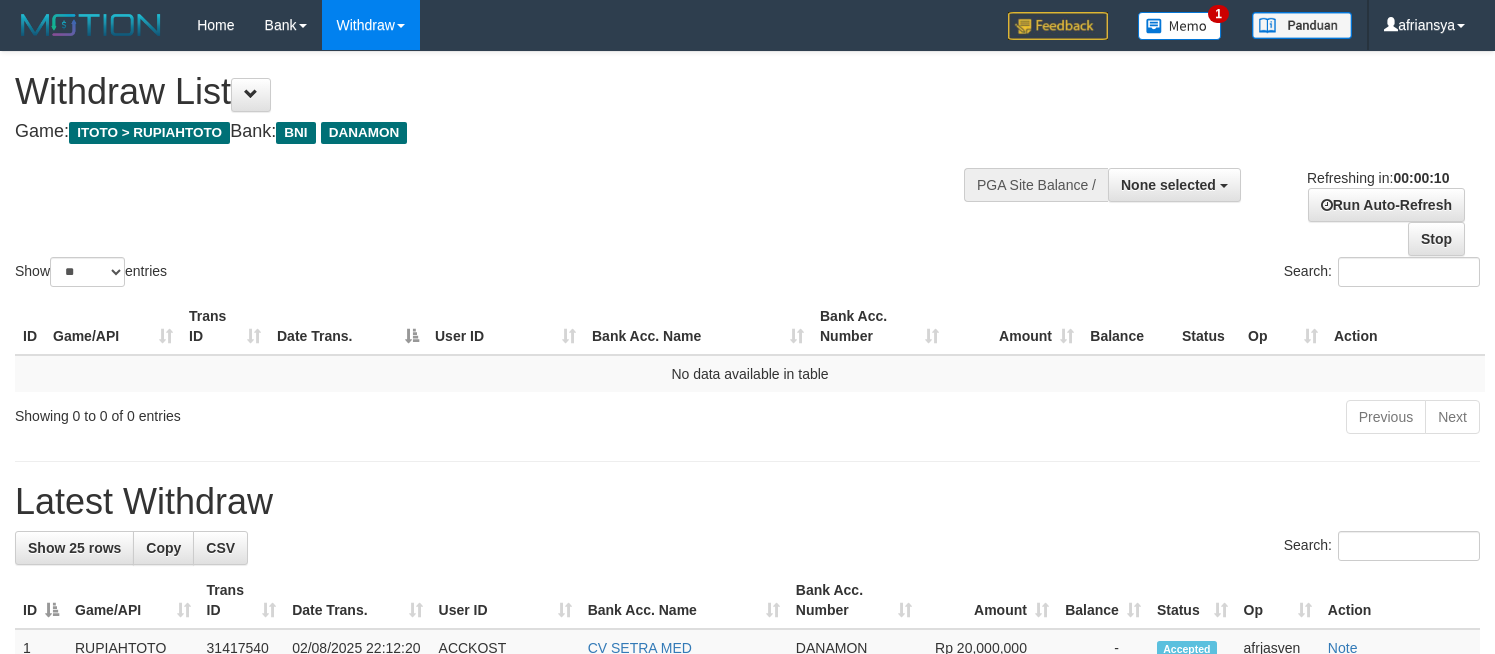 select 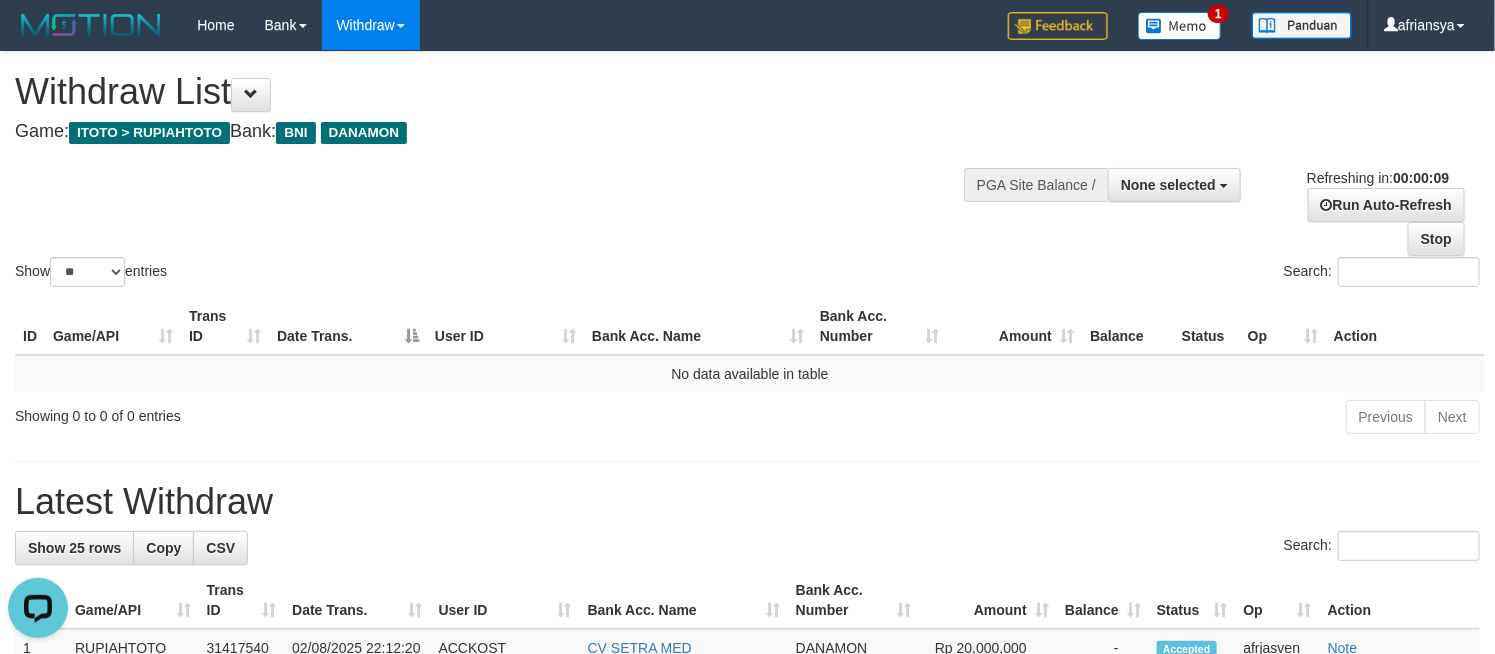 scroll, scrollTop: 0, scrollLeft: 0, axis: both 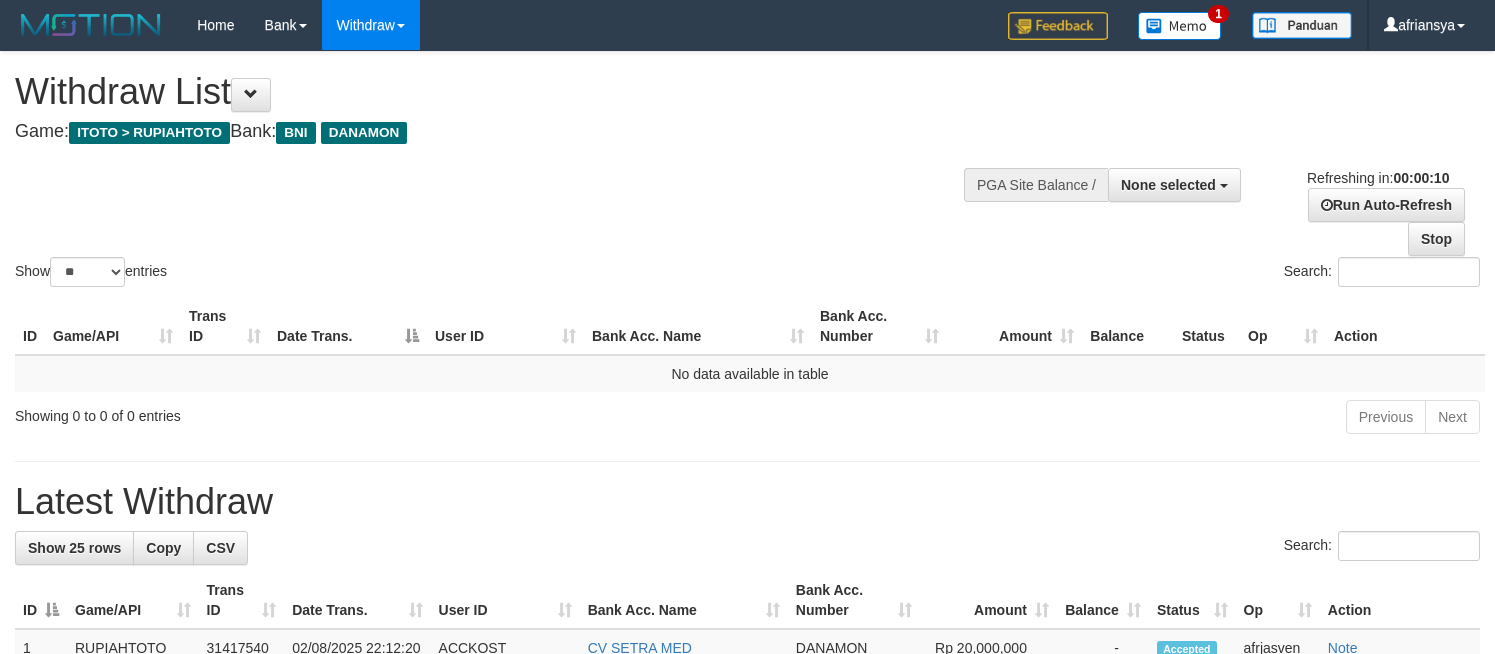 select 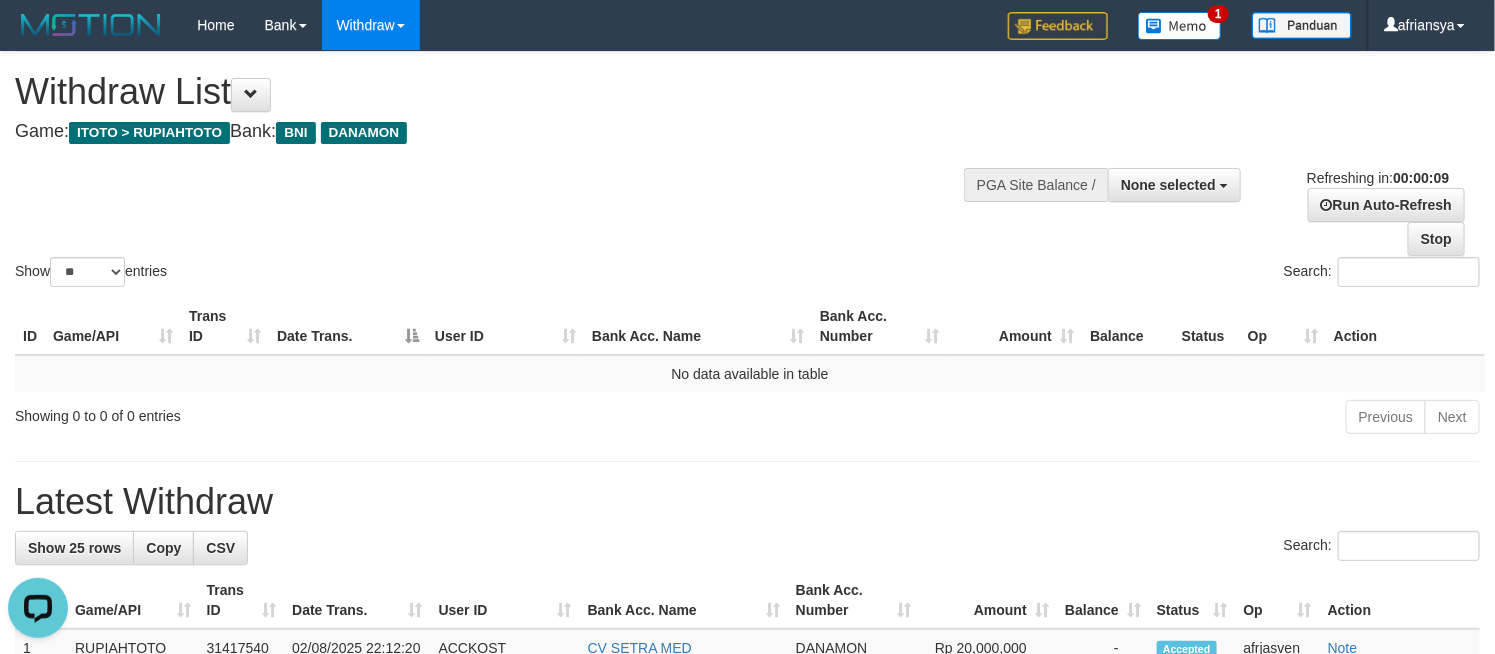 scroll, scrollTop: 0, scrollLeft: 0, axis: both 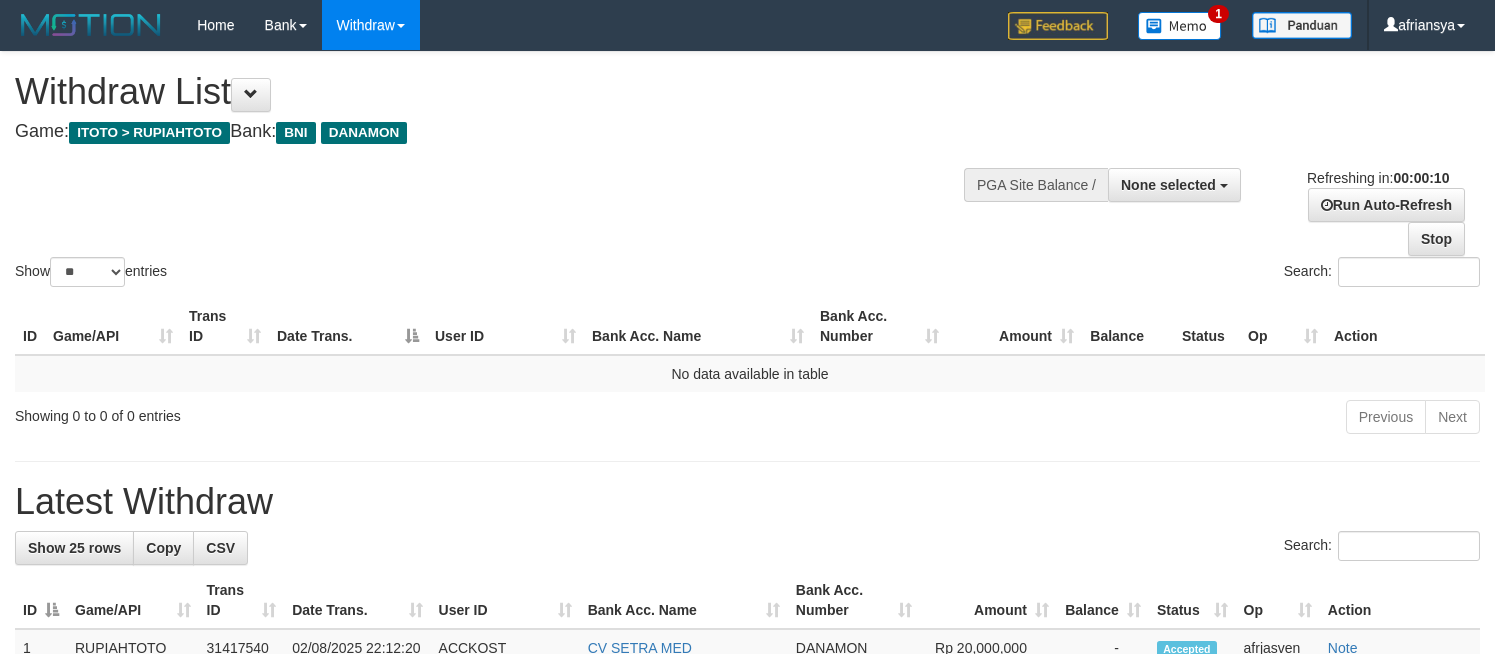 select 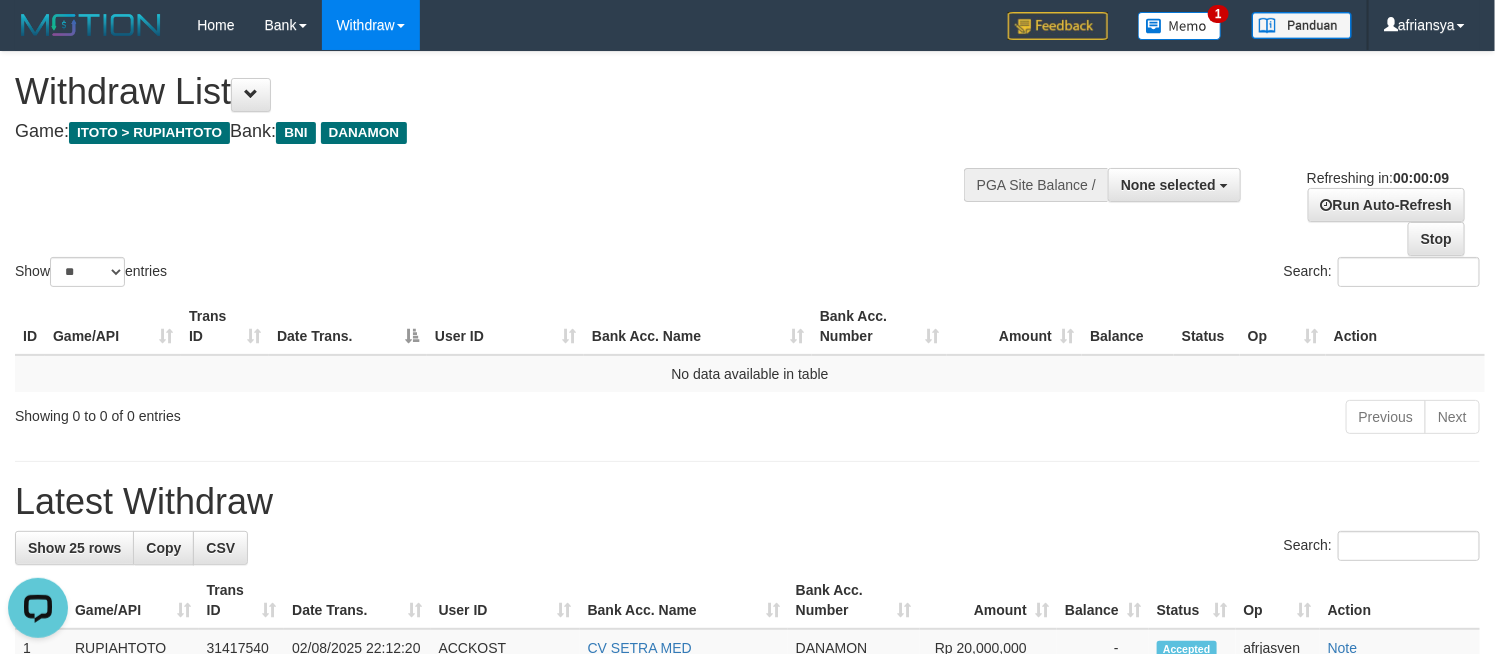 scroll, scrollTop: 0, scrollLeft: 0, axis: both 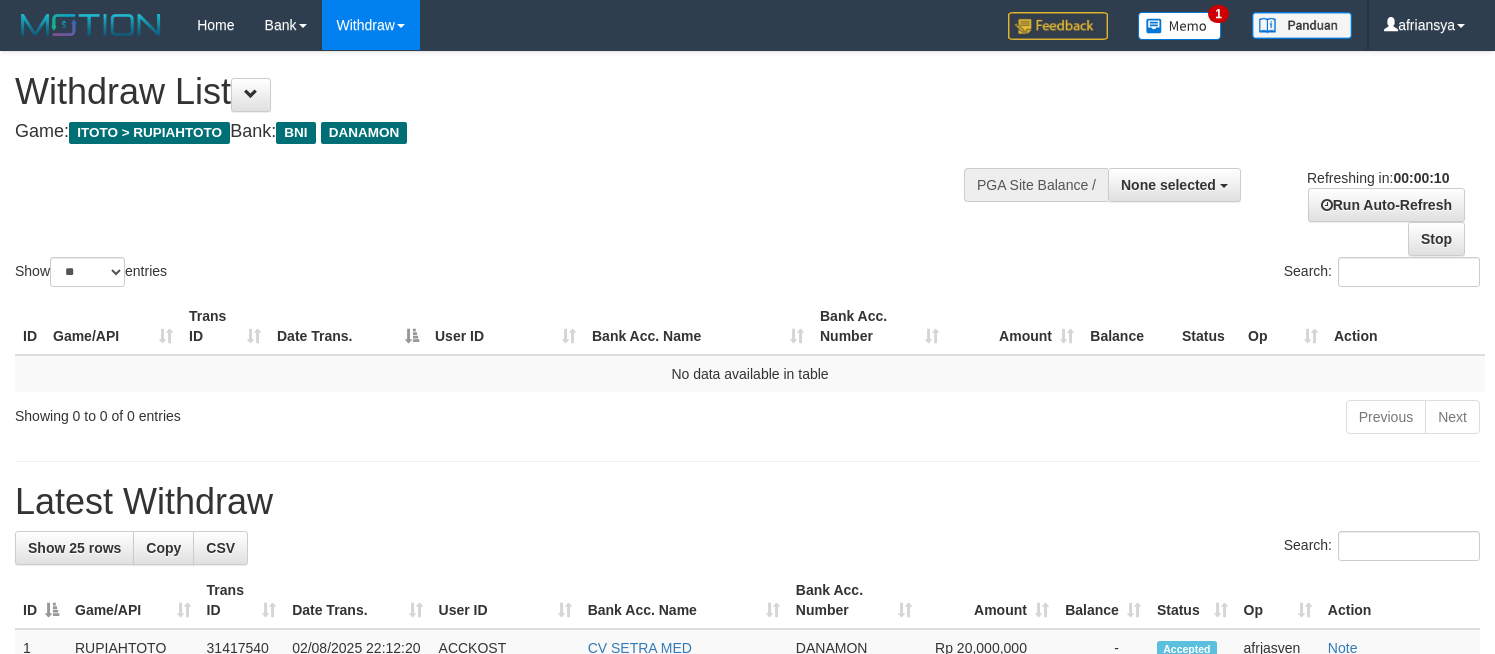 select 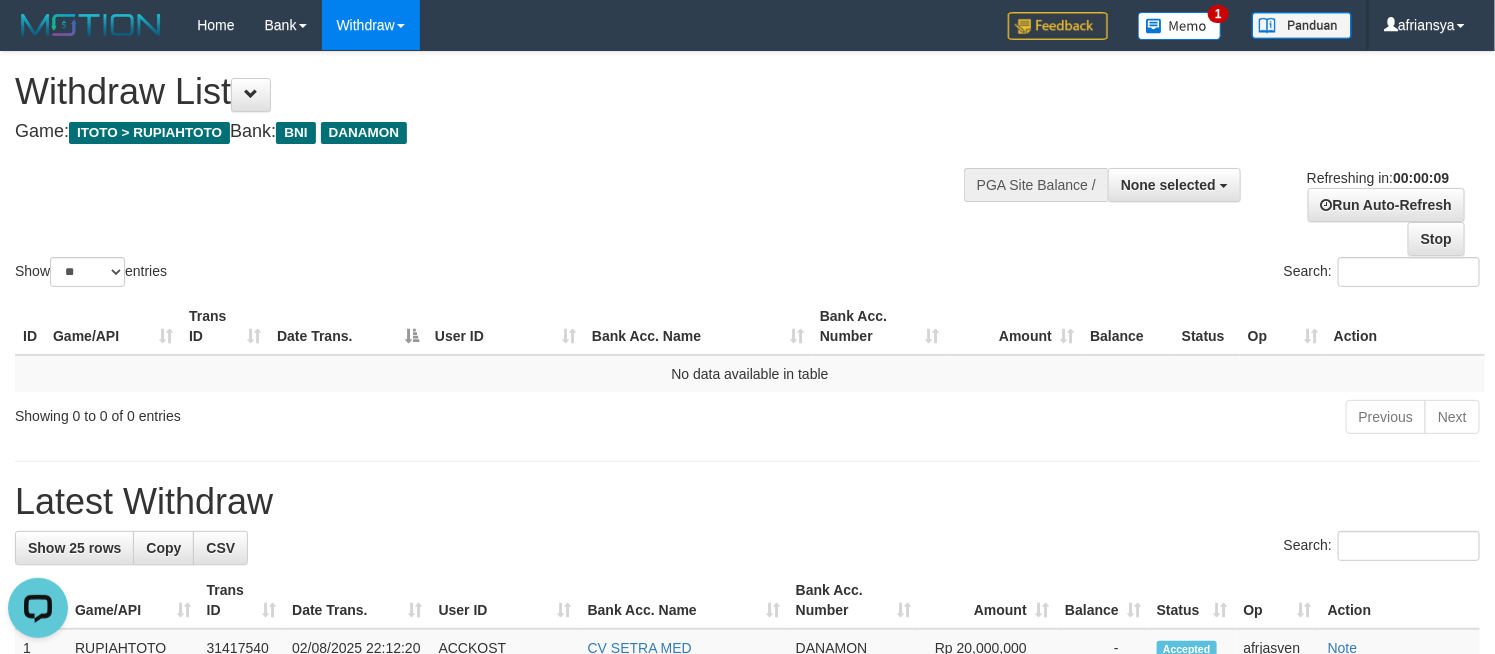 scroll, scrollTop: 0, scrollLeft: 0, axis: both 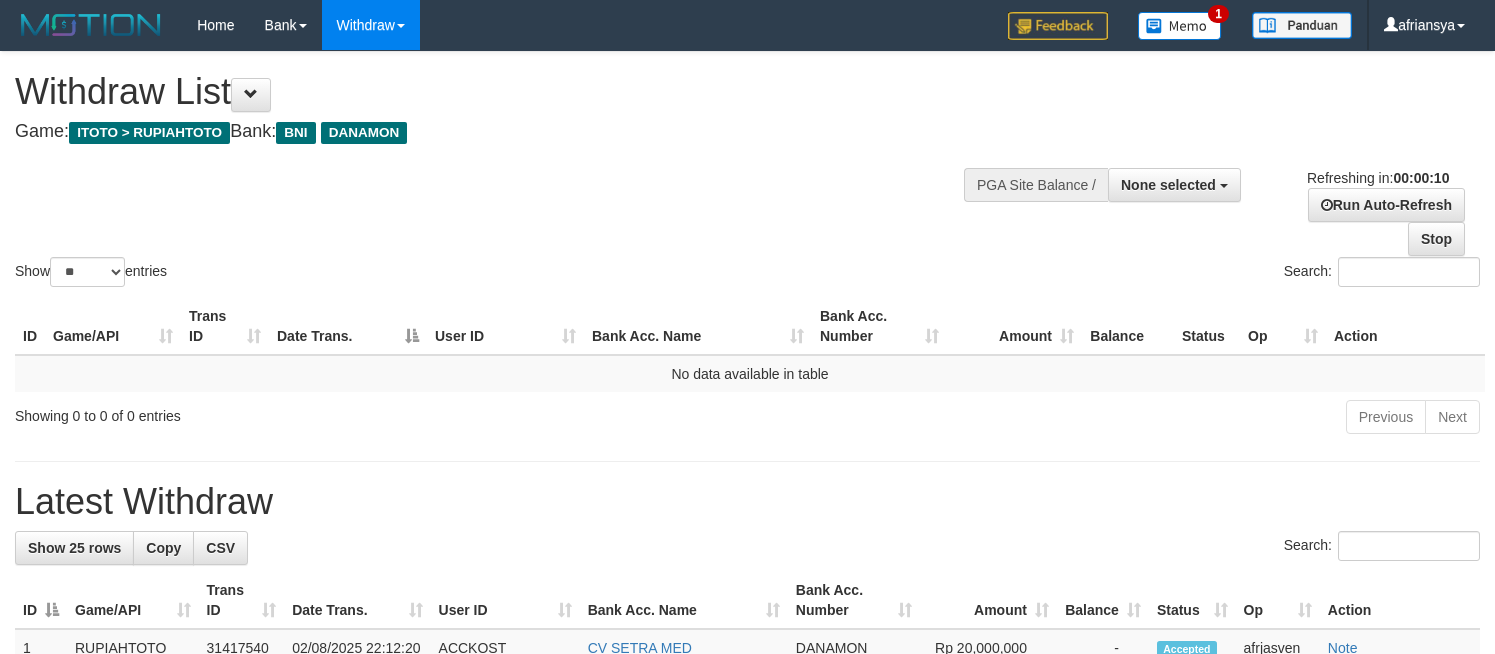 select 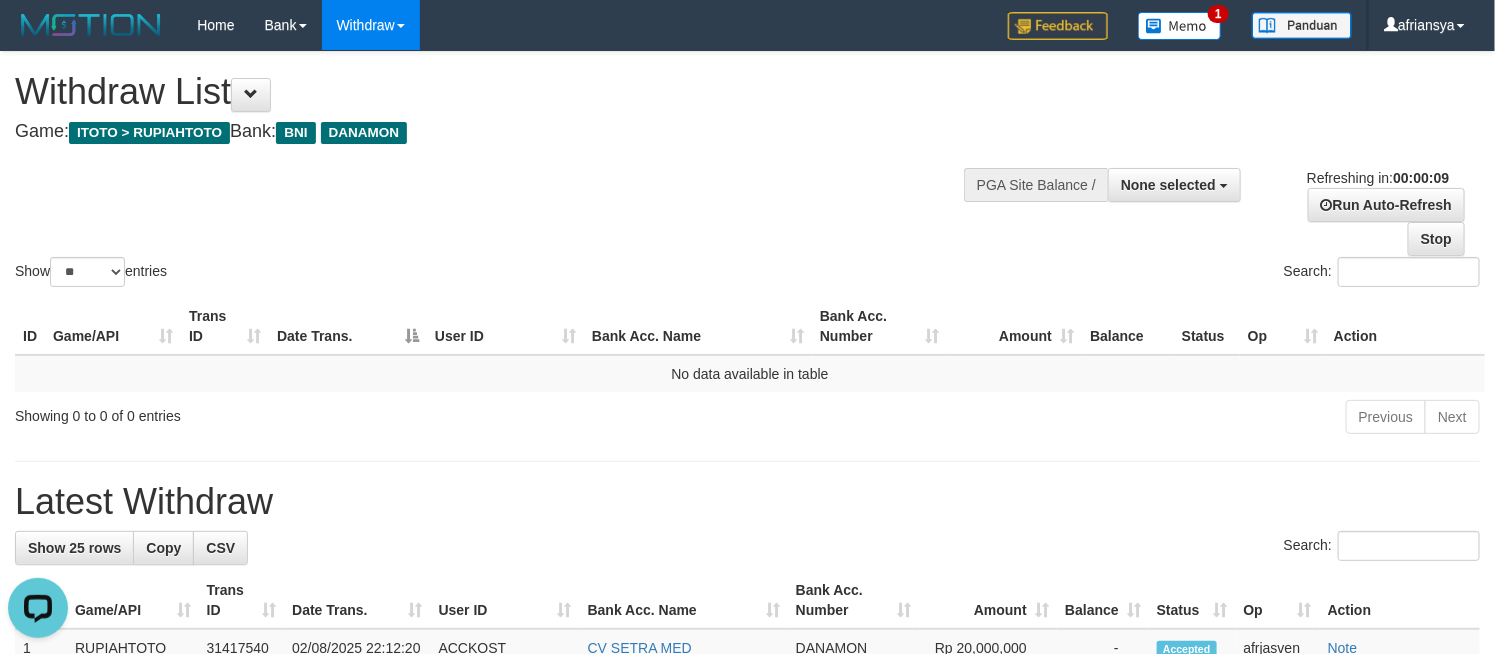 scroll, scrollTop: 0, scrollLeft: 0, axis: both 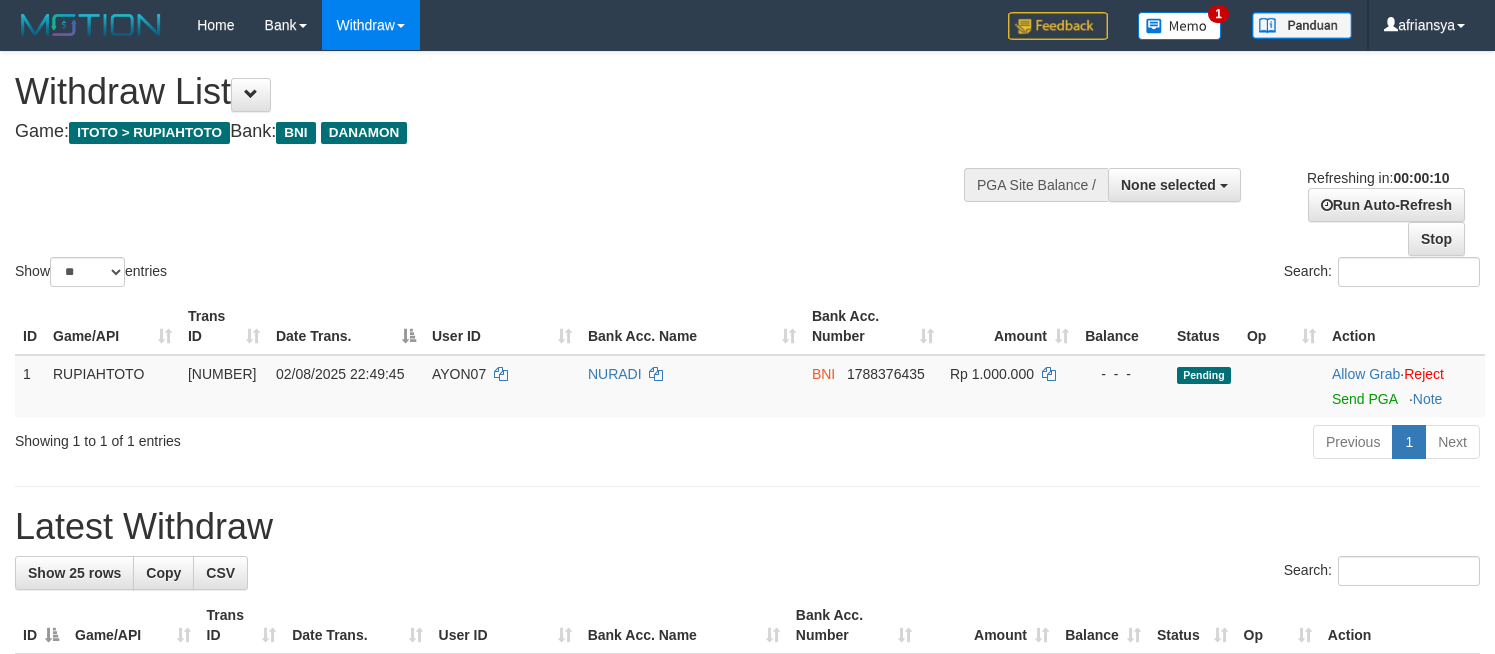 select 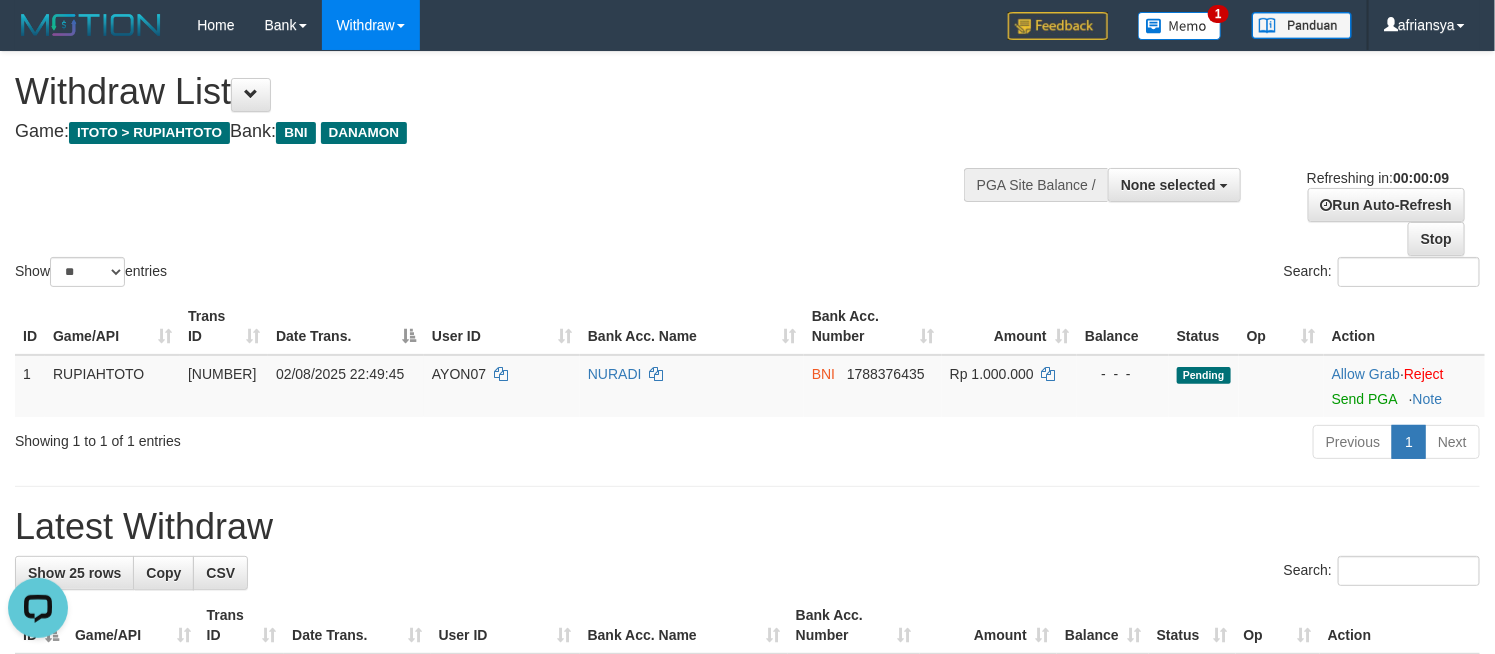 scroll, scrollTop: 0, scrollLeft: 0, axis: both 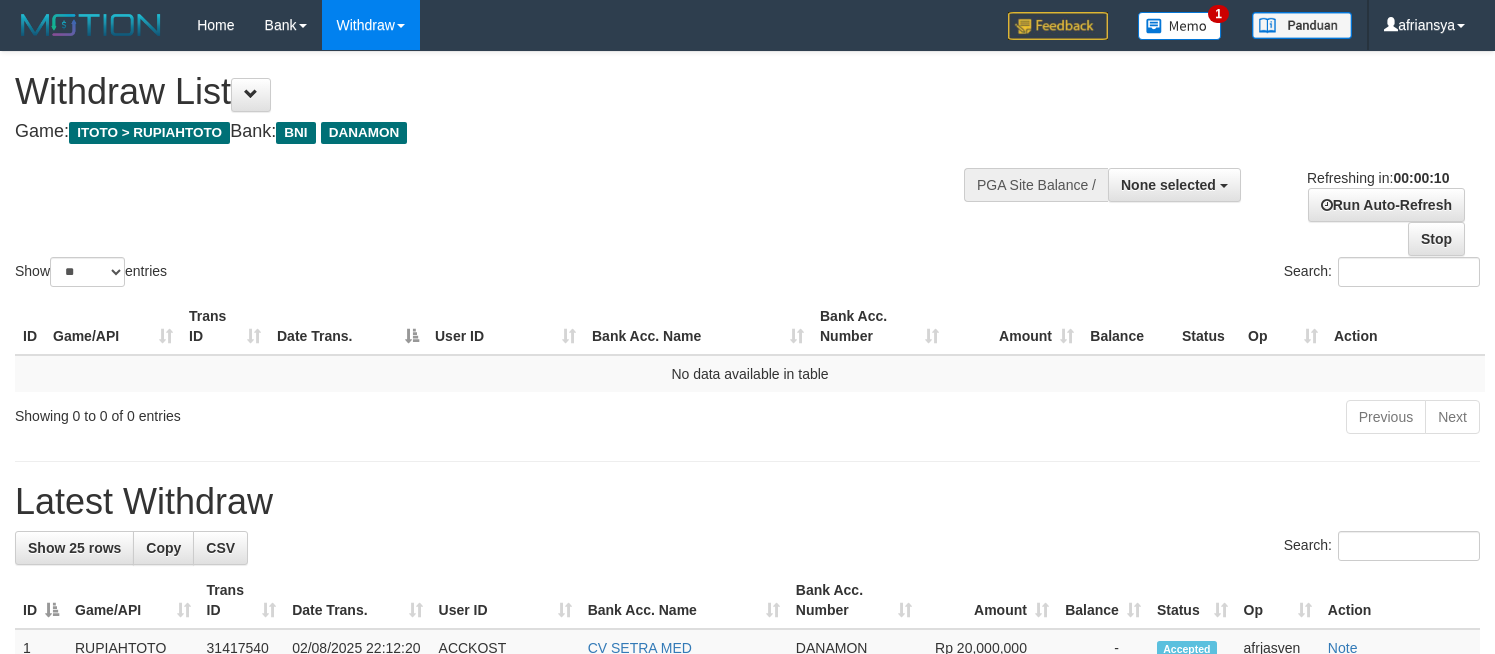 select 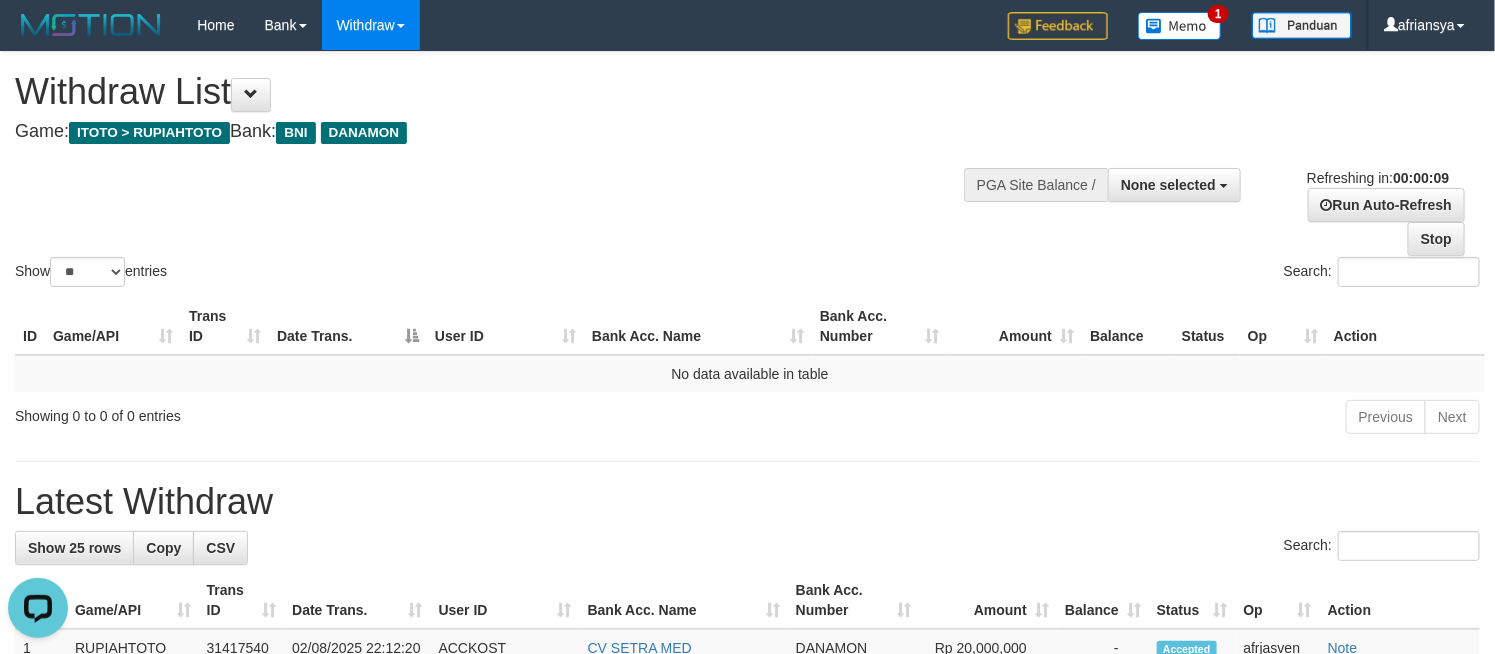 scroll, scrollTop: 0, scrollLeft: 0, axis: both 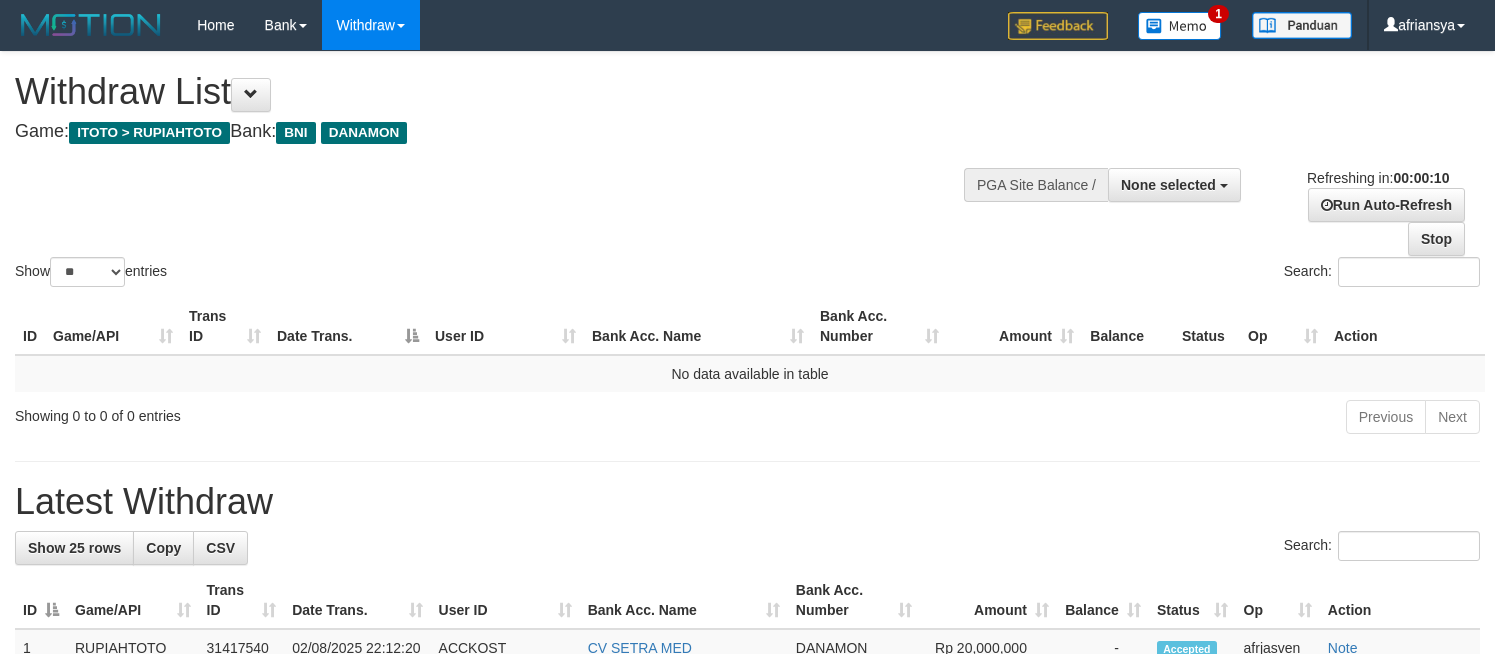select 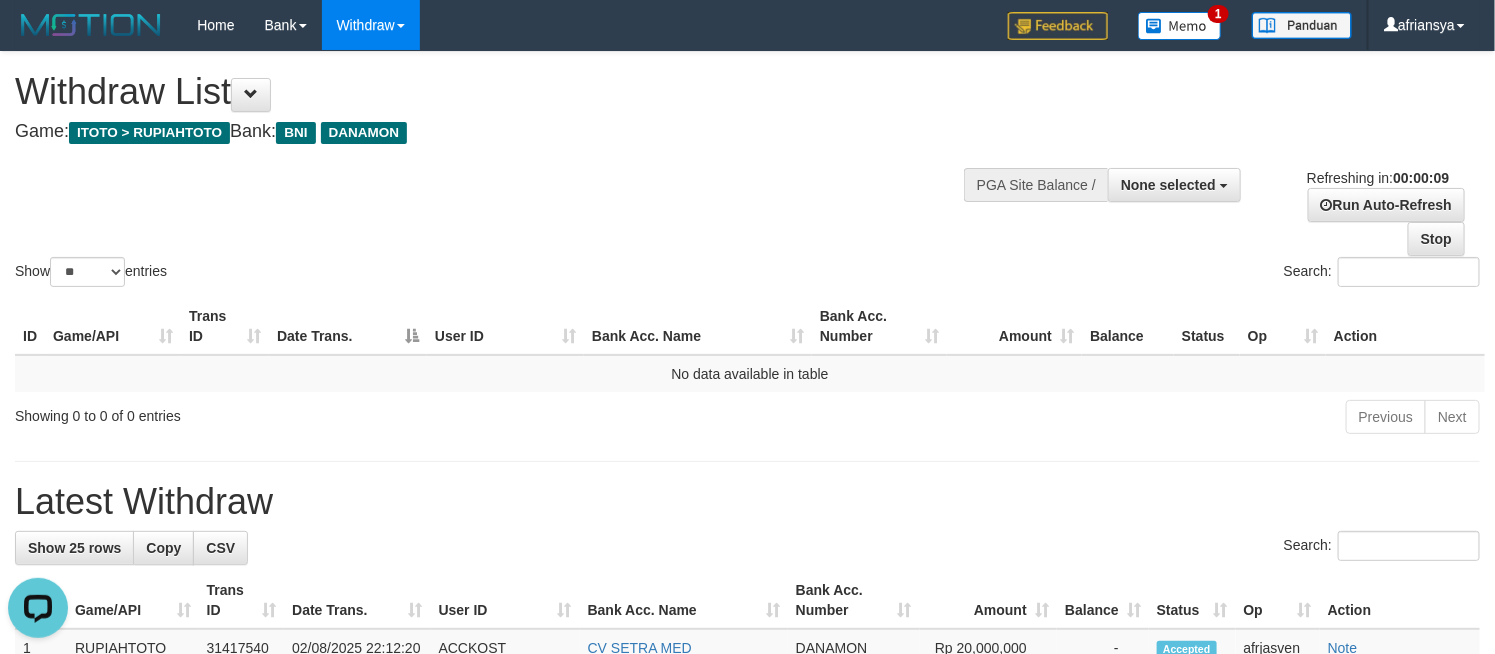 scroll, scrollTop: 0, scrollLeft: 0, axis: both 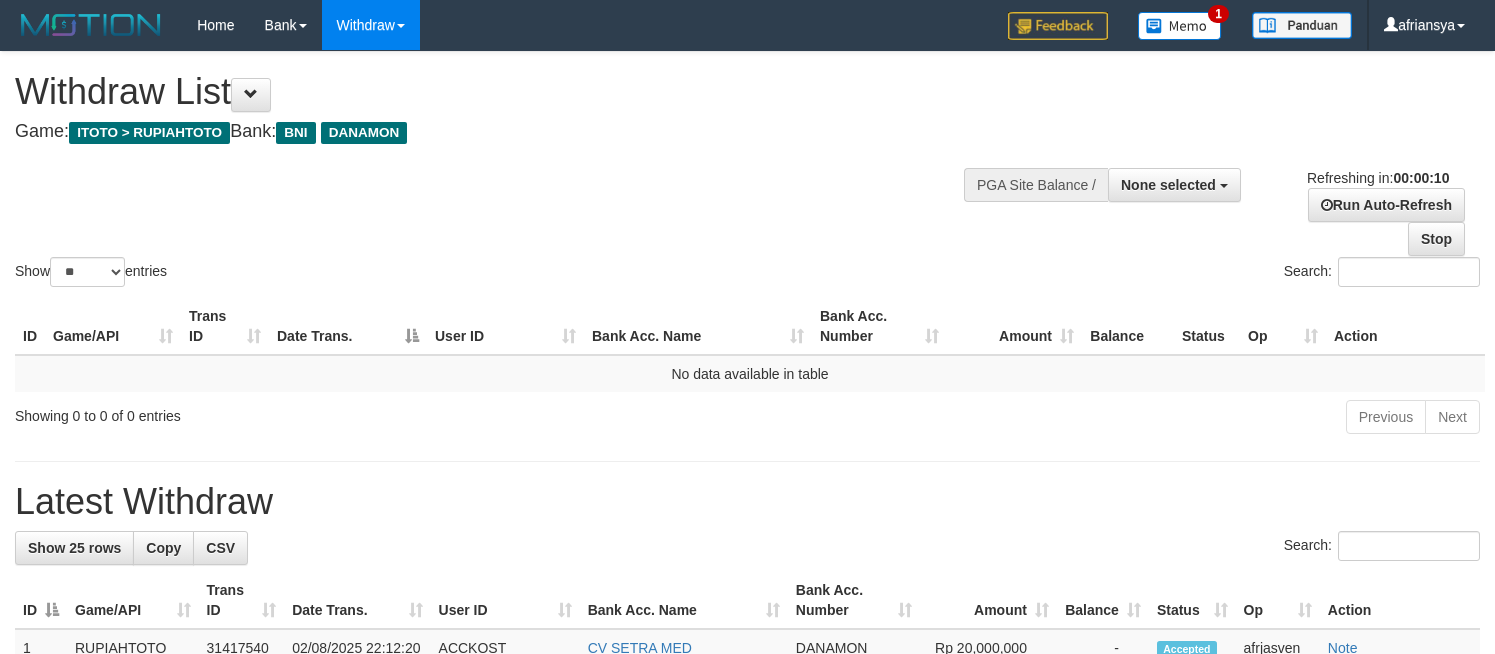 select 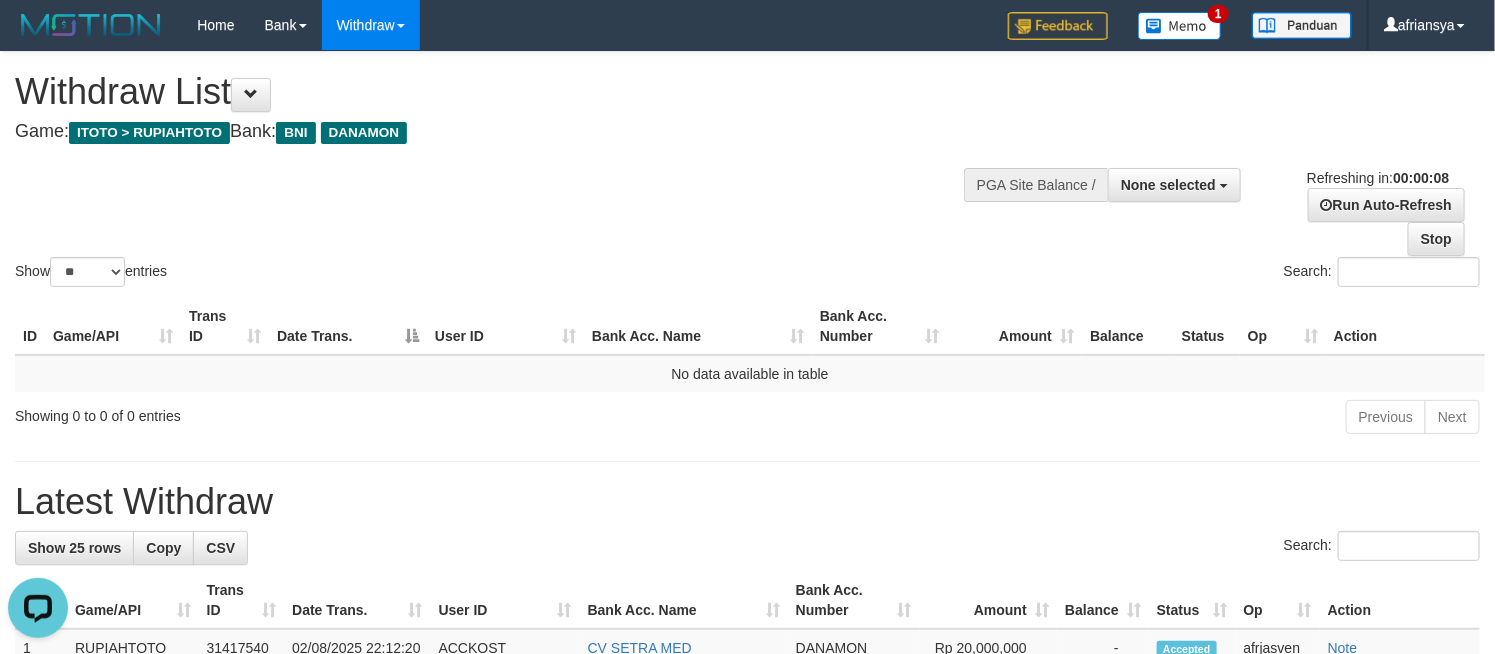 scroll, scrollTop: 0, scrollLeft: 0, axis: both 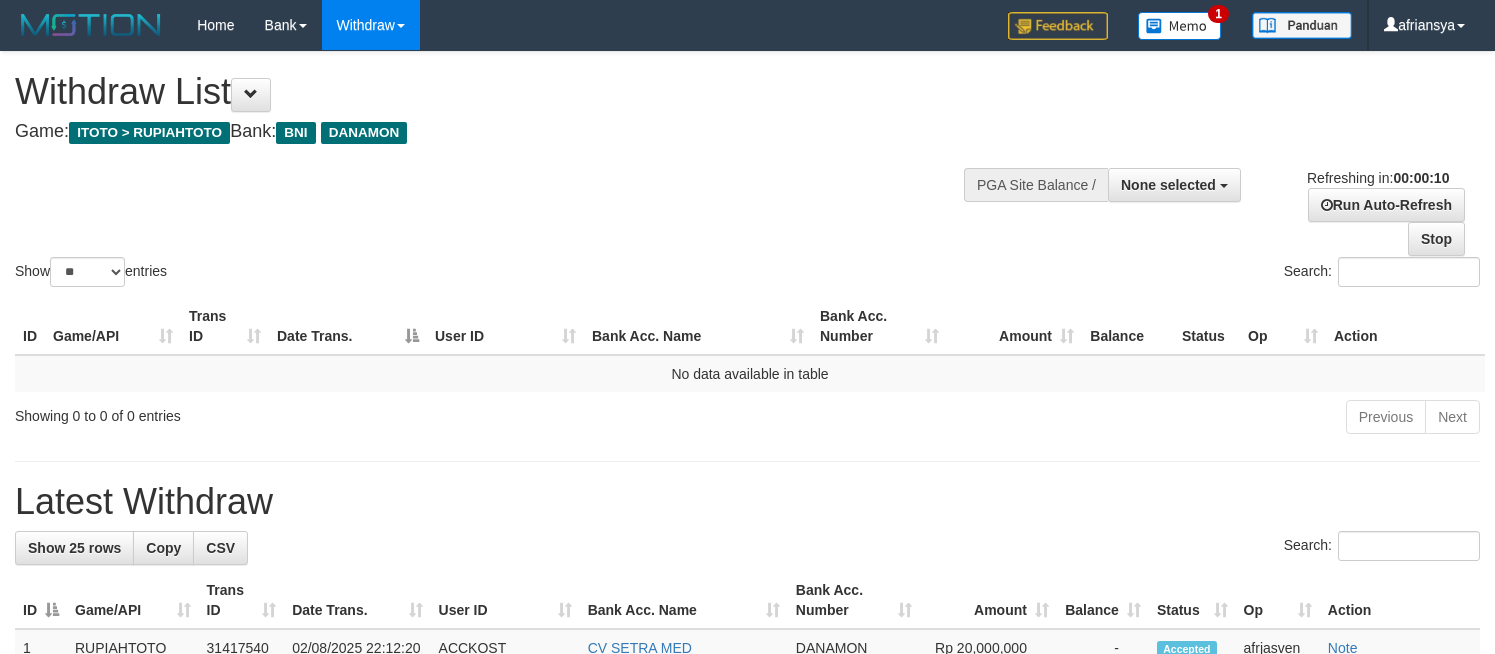 select 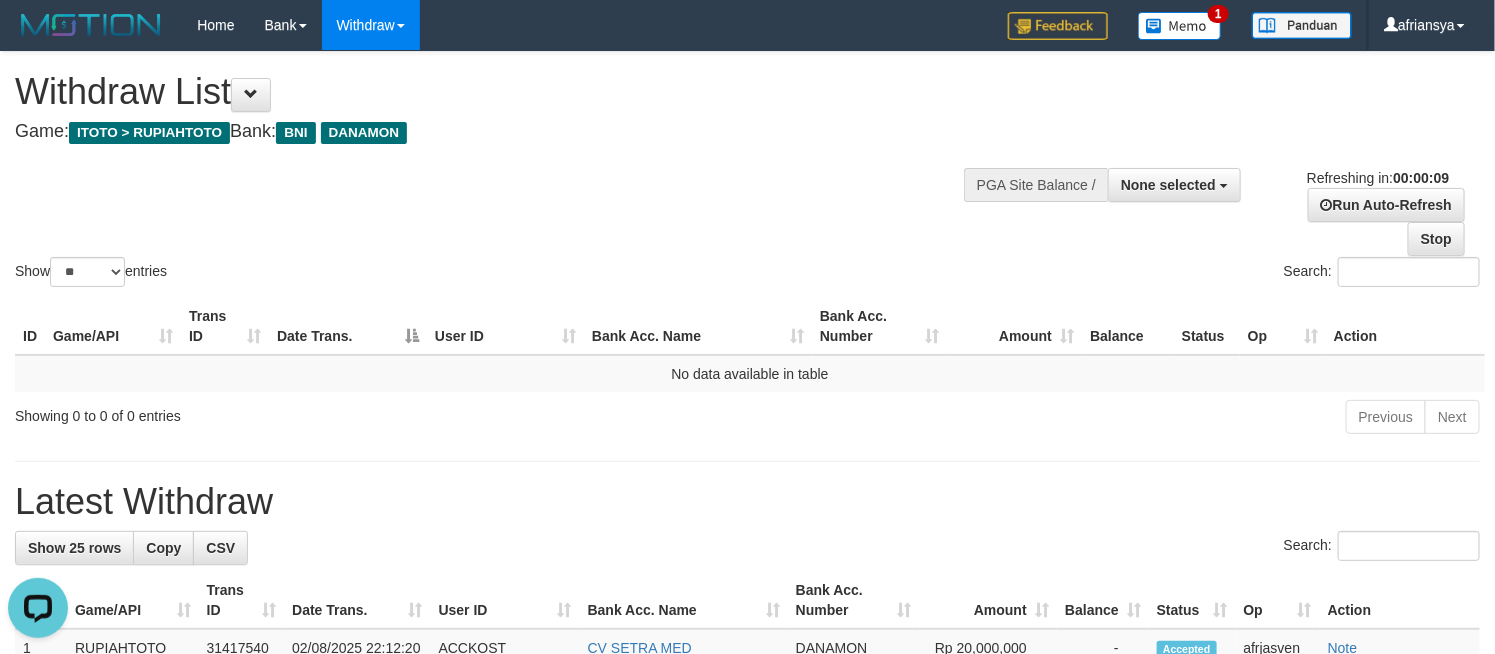 scroll, scrollTop: 0, scrollLeft: 0, axis: both 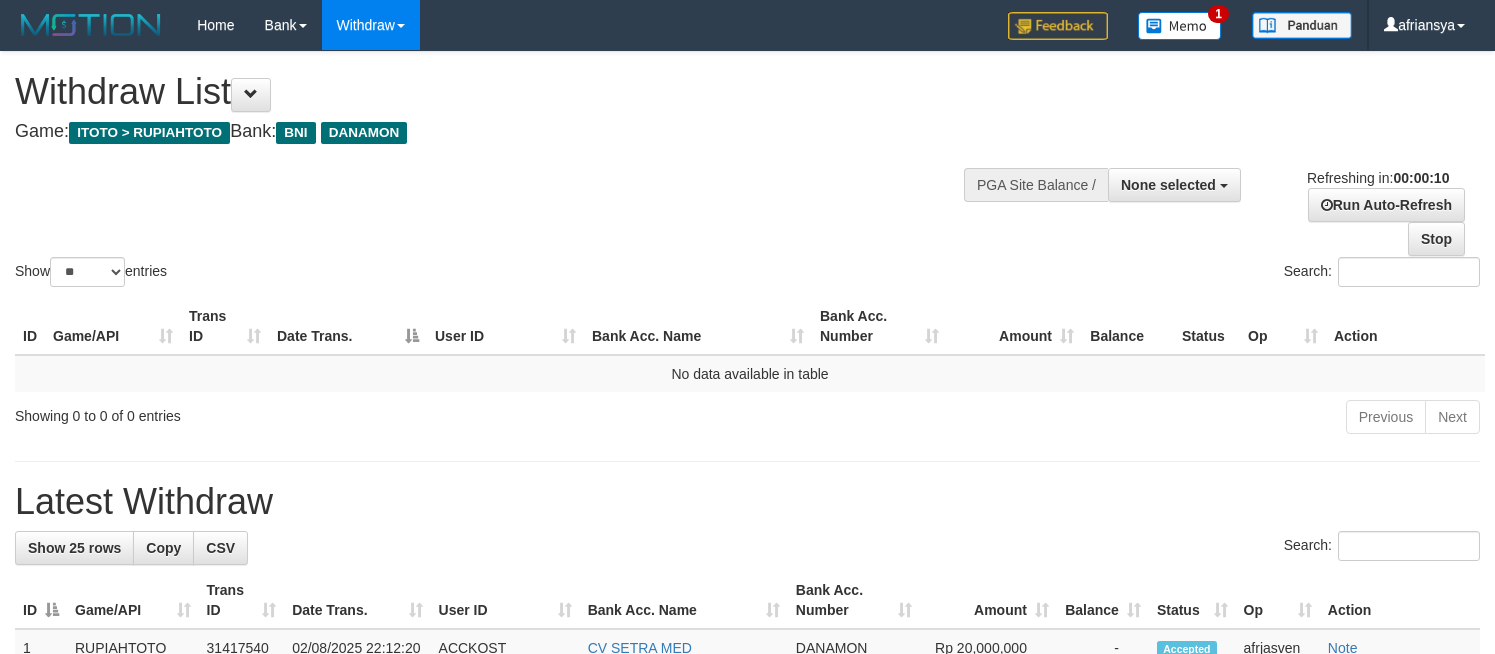select 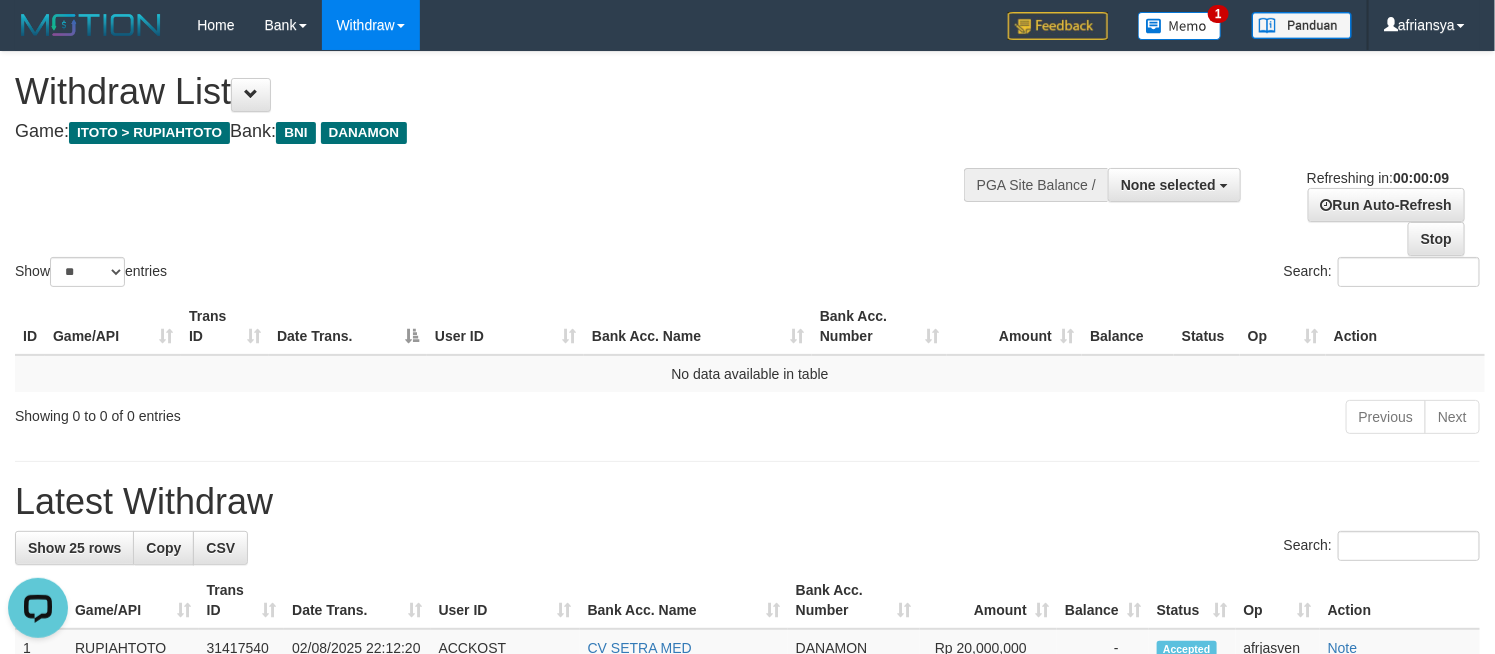 scroll, scrollTop: 0, scrollLeft: 0, axis: both 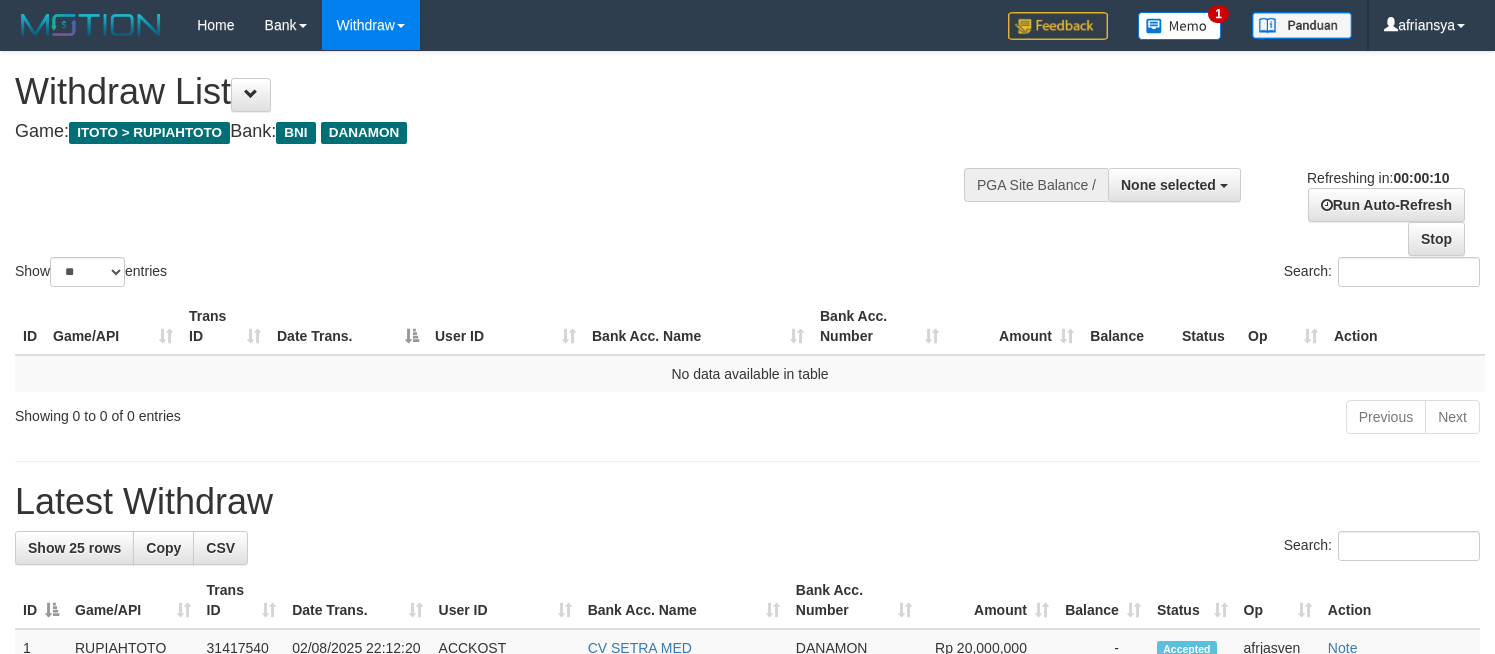 select 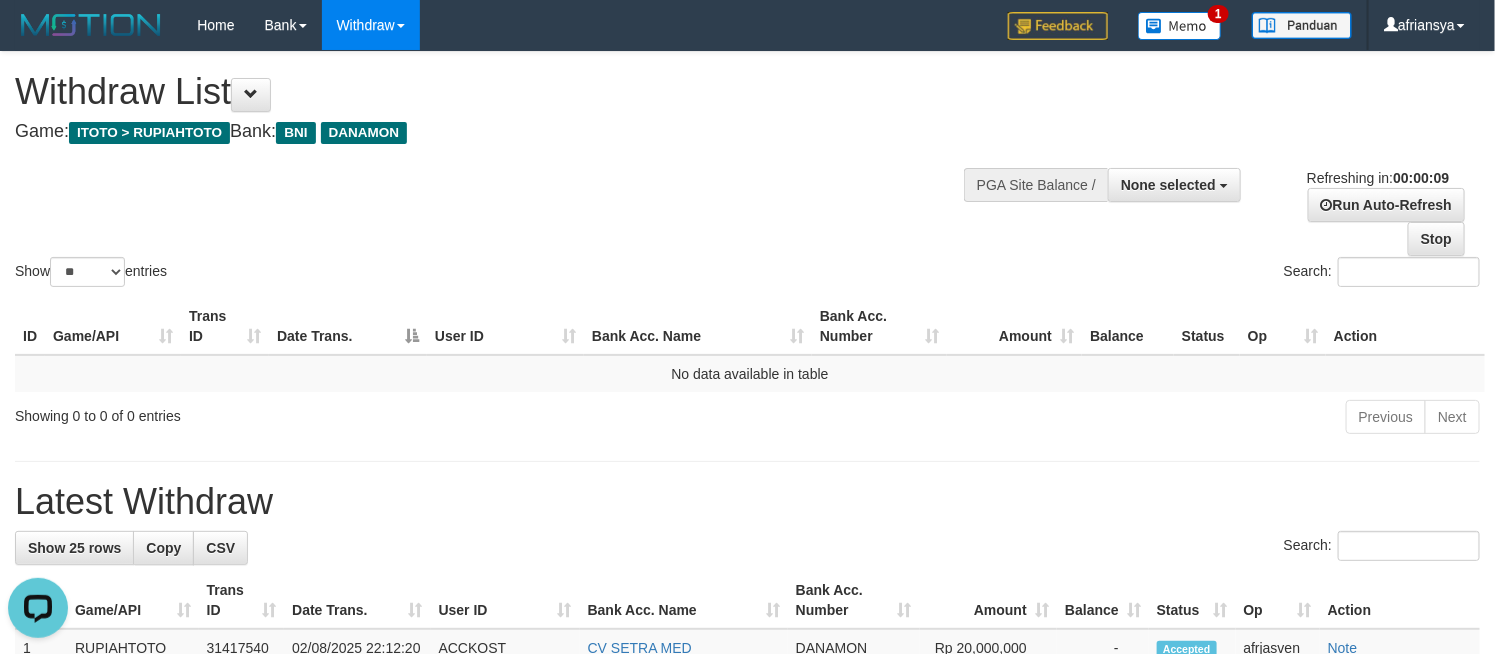 scroll, scrollTop: 0, scrollLeft: 0, axis: both 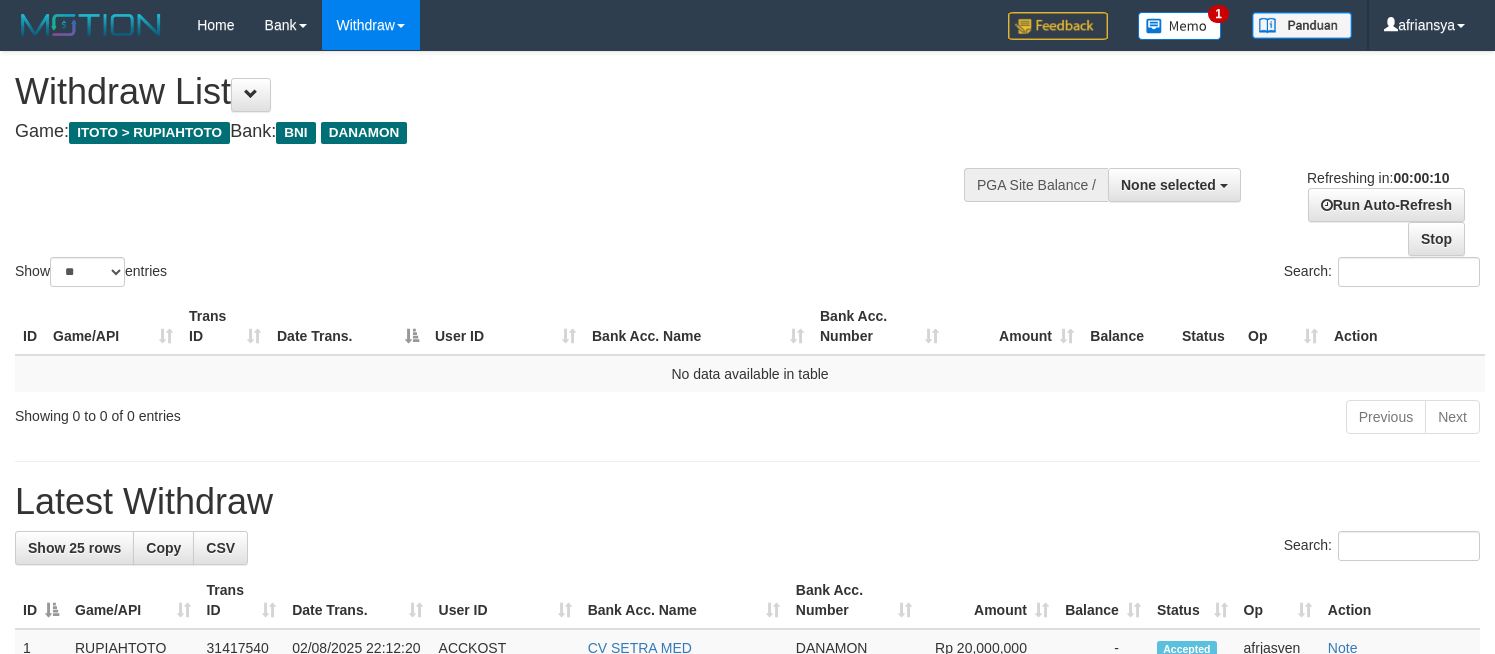 select 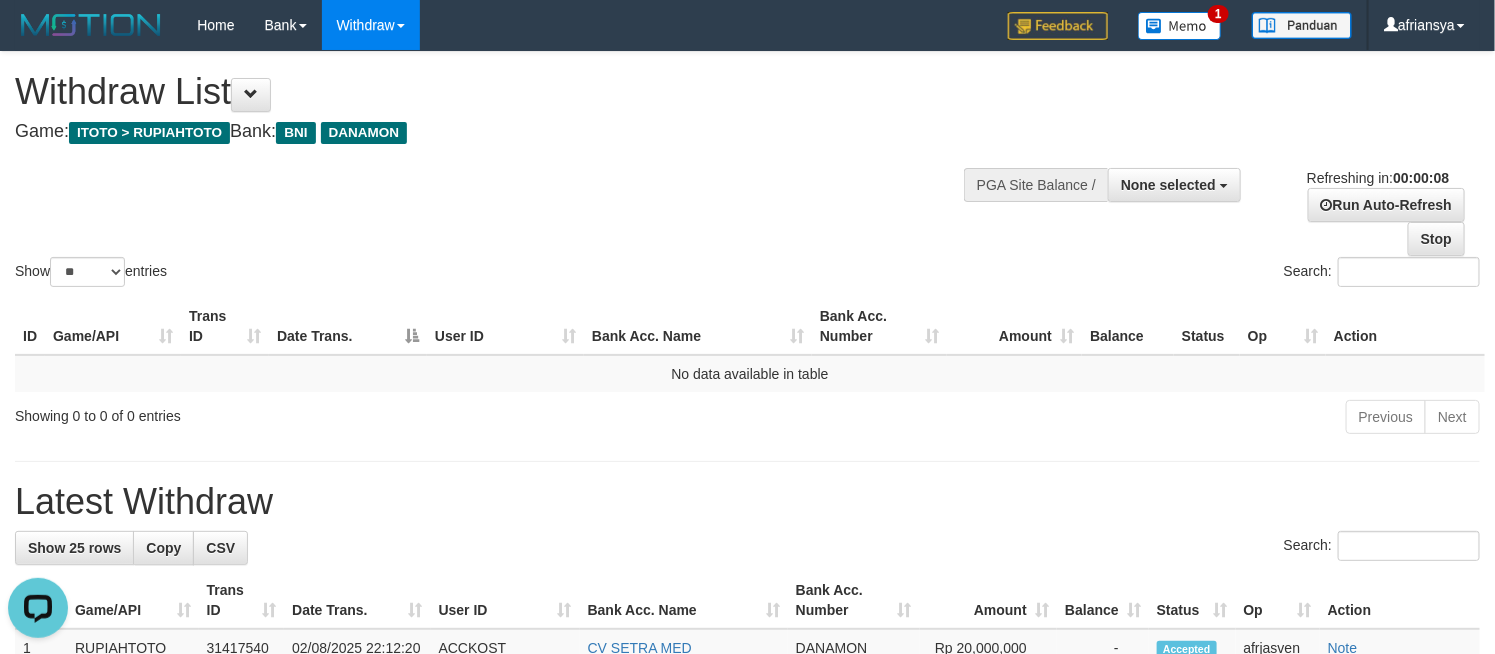 scroll, scrollTop: 0, scrollLeft: 0, axis: both 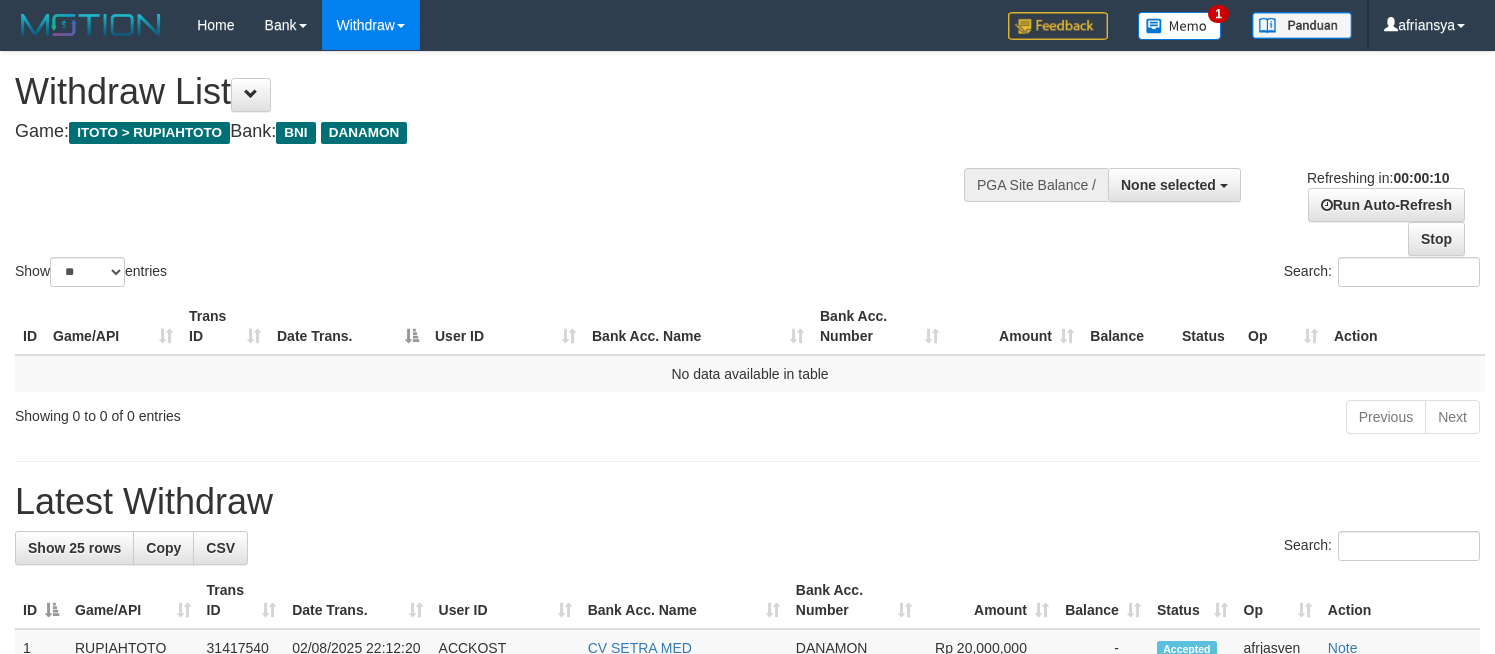 select 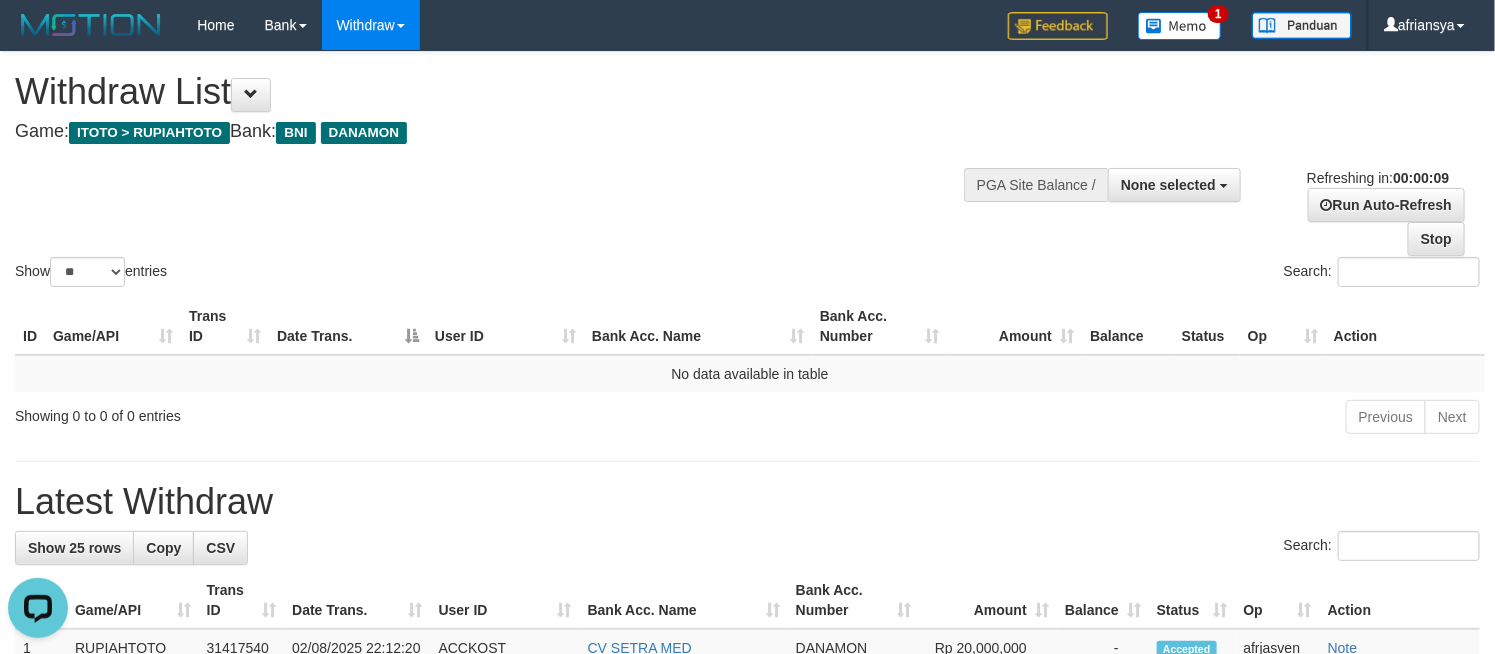 scroll, scrollTop: 0, scrollLeft: 0, axis: both 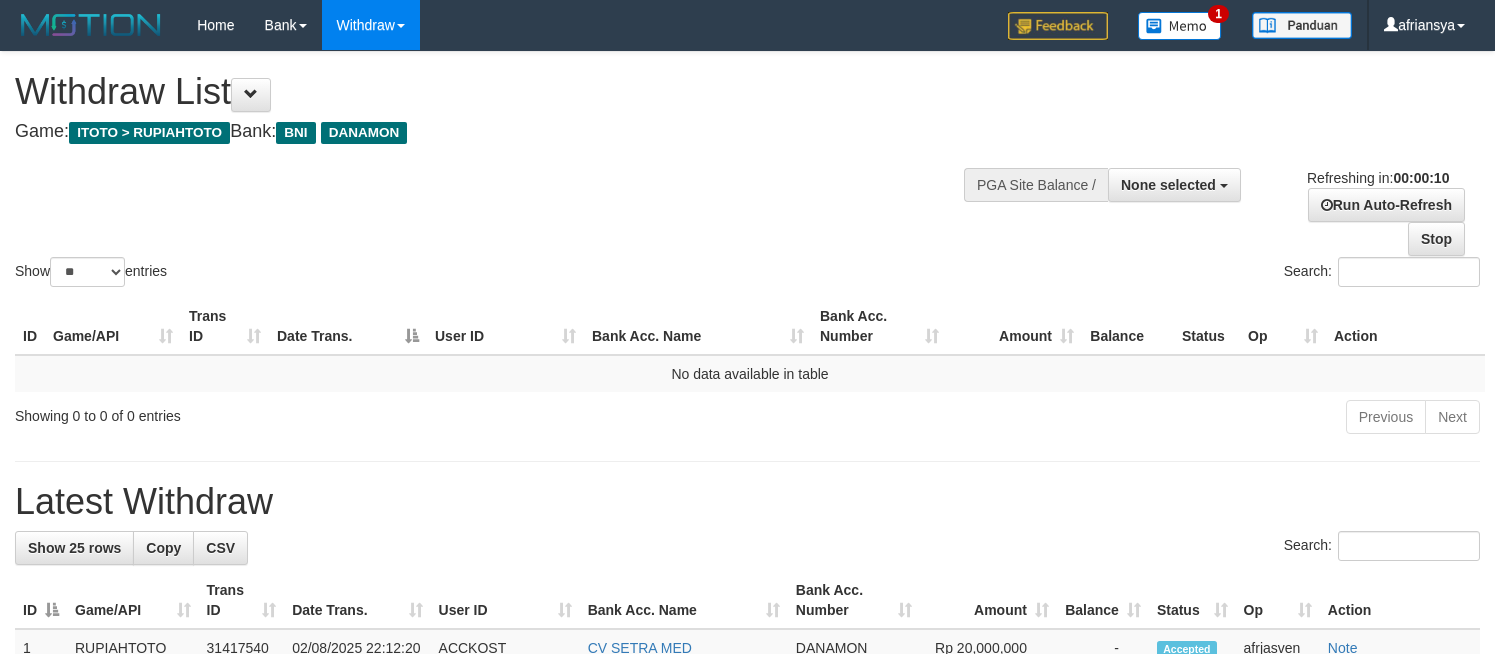 select 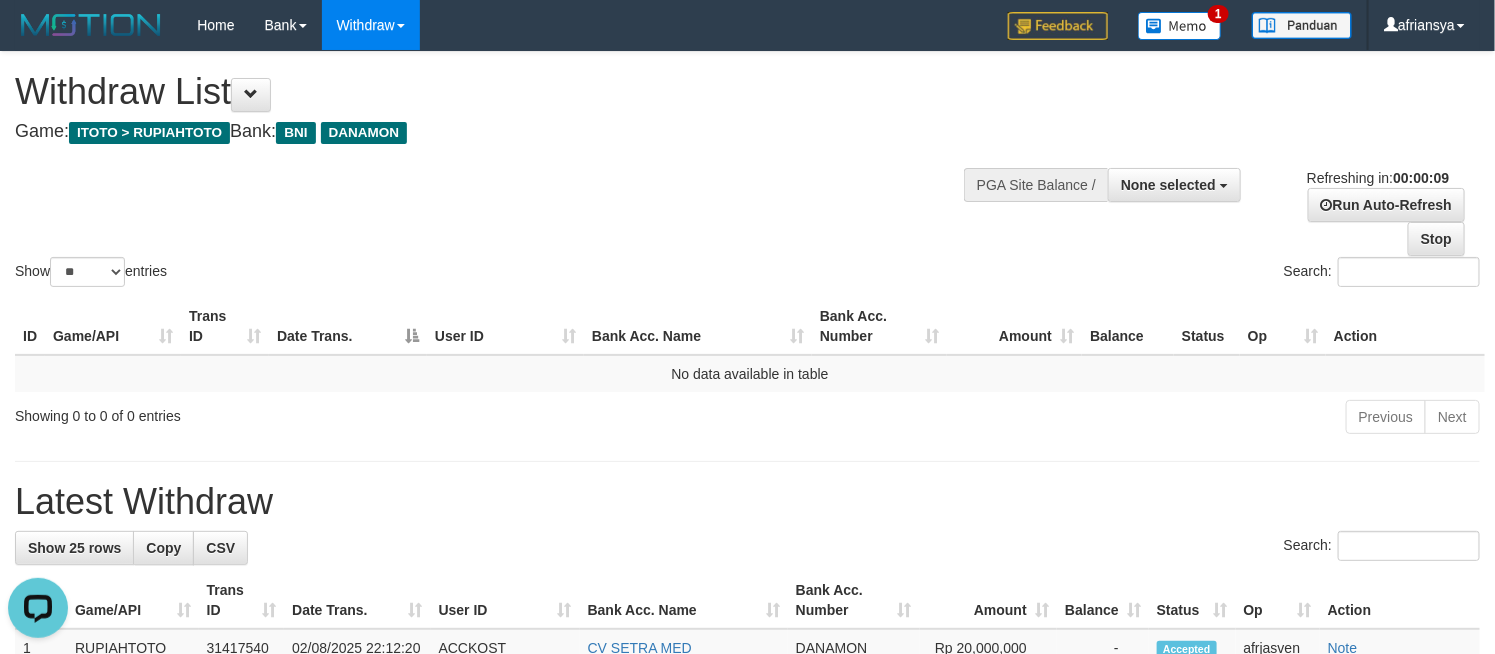 scroll, scrollTop: 0, scrollLeft: 0, axis: both 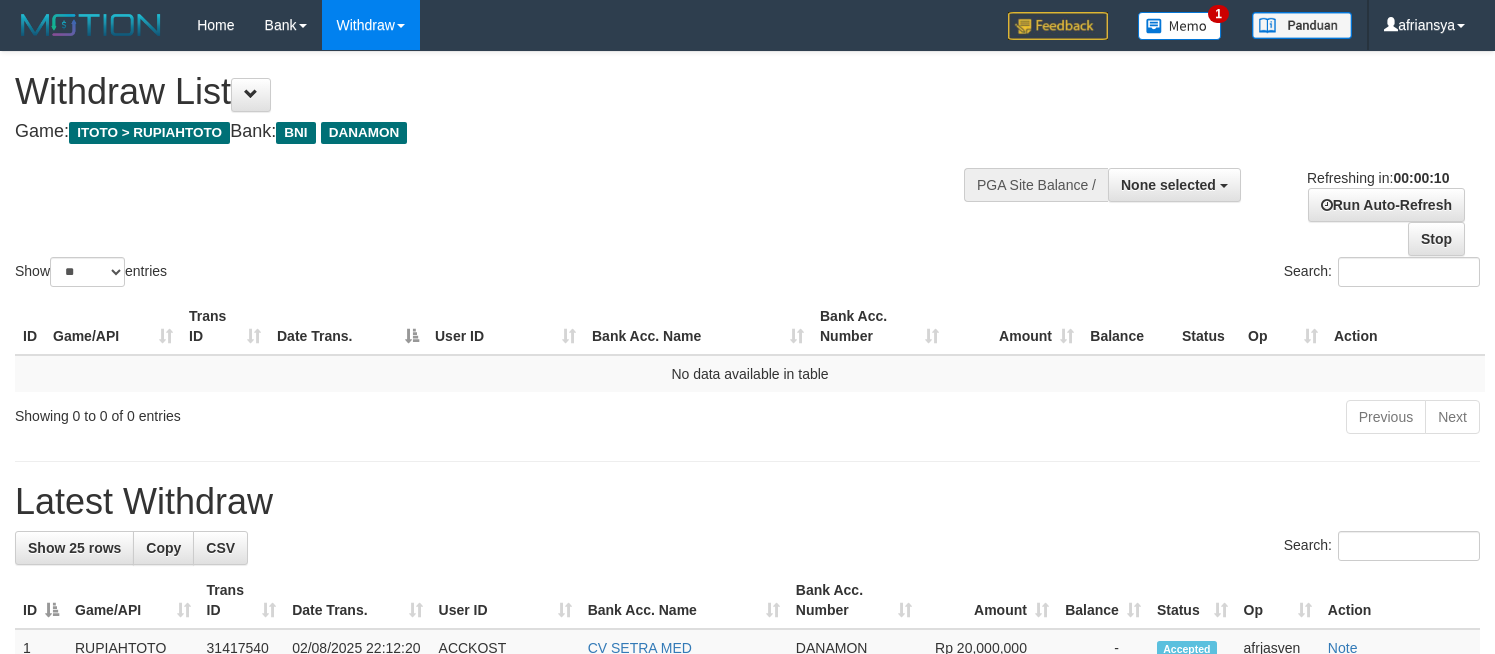 select 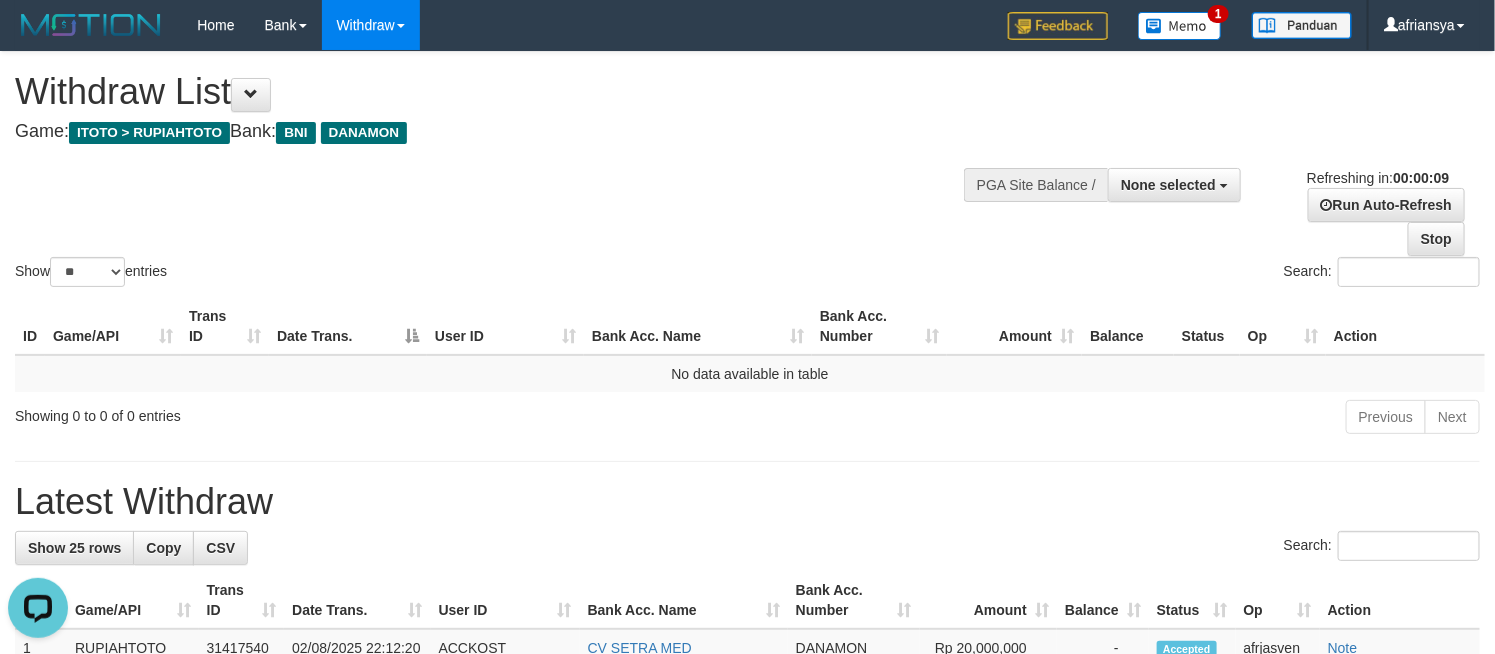 scroll, scrollTop: 0, scrollLeft: 0, axis: both 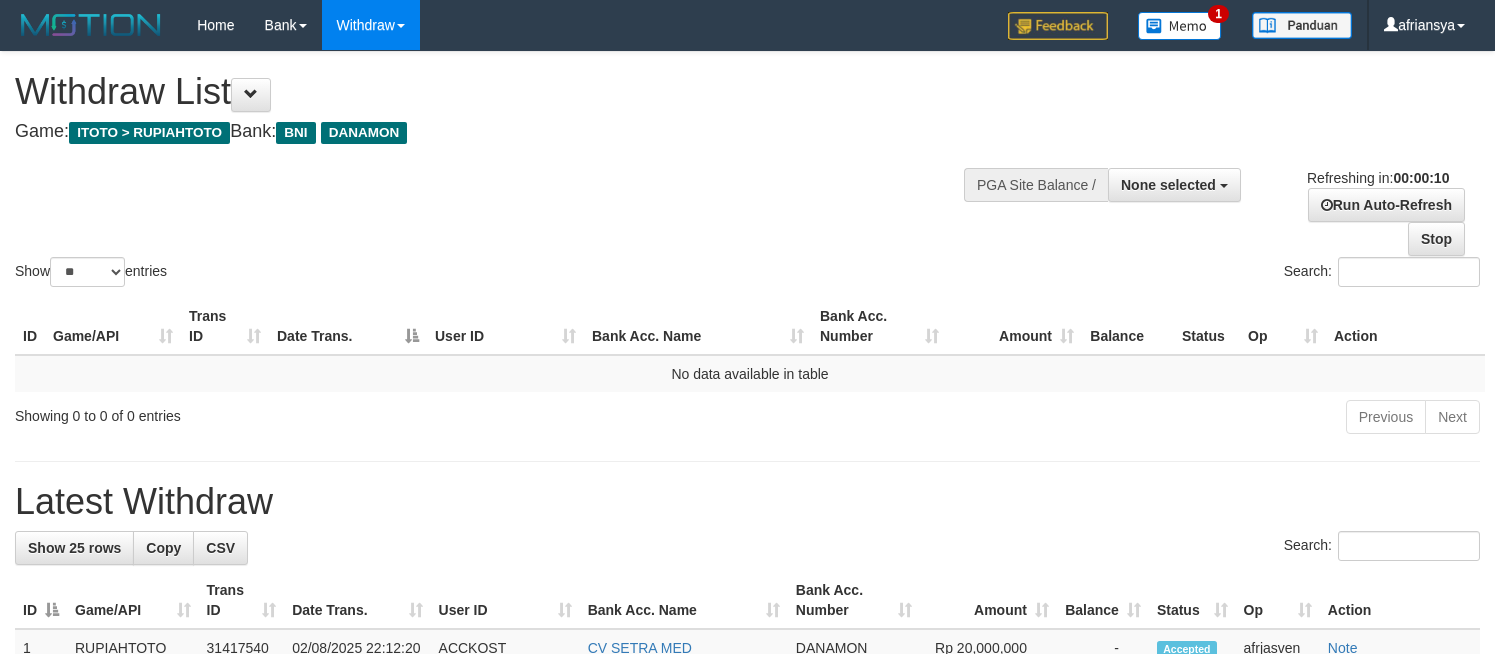 select 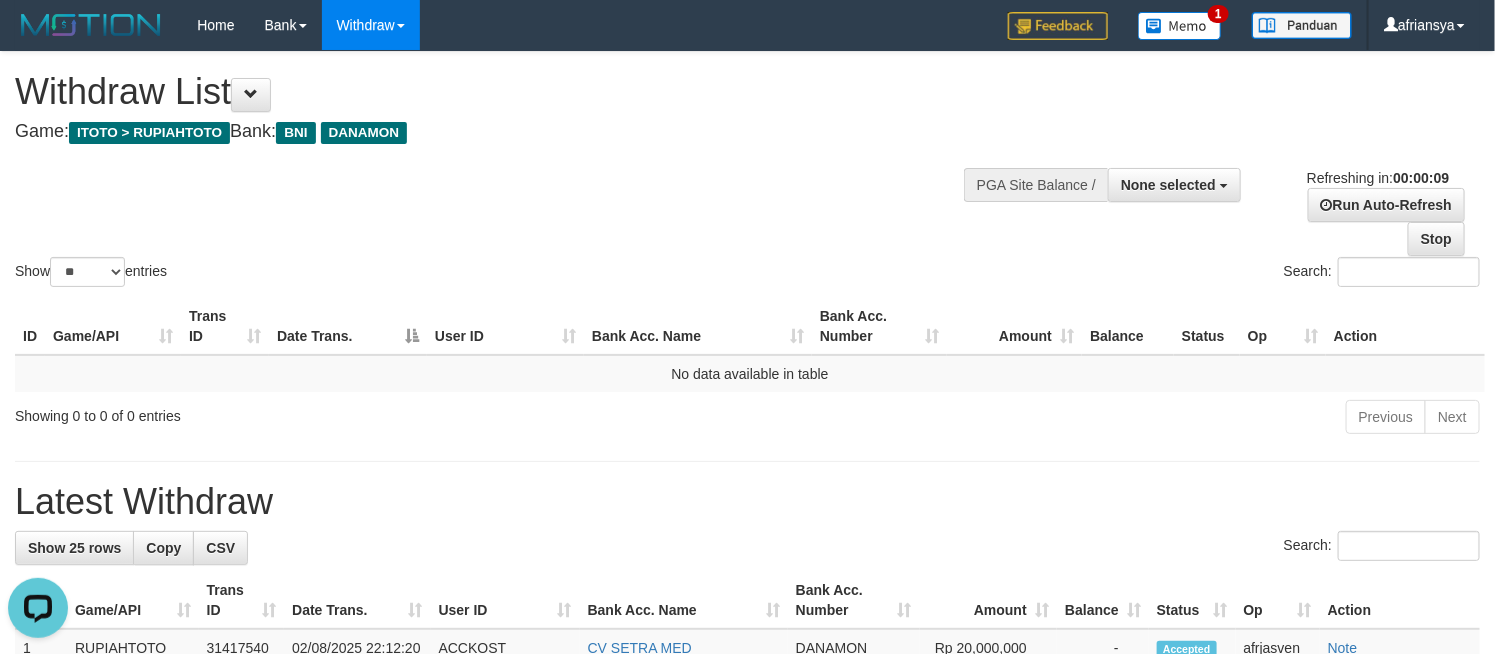 scroll, scrollTop: 0, scrollLeft: 0, axis: both 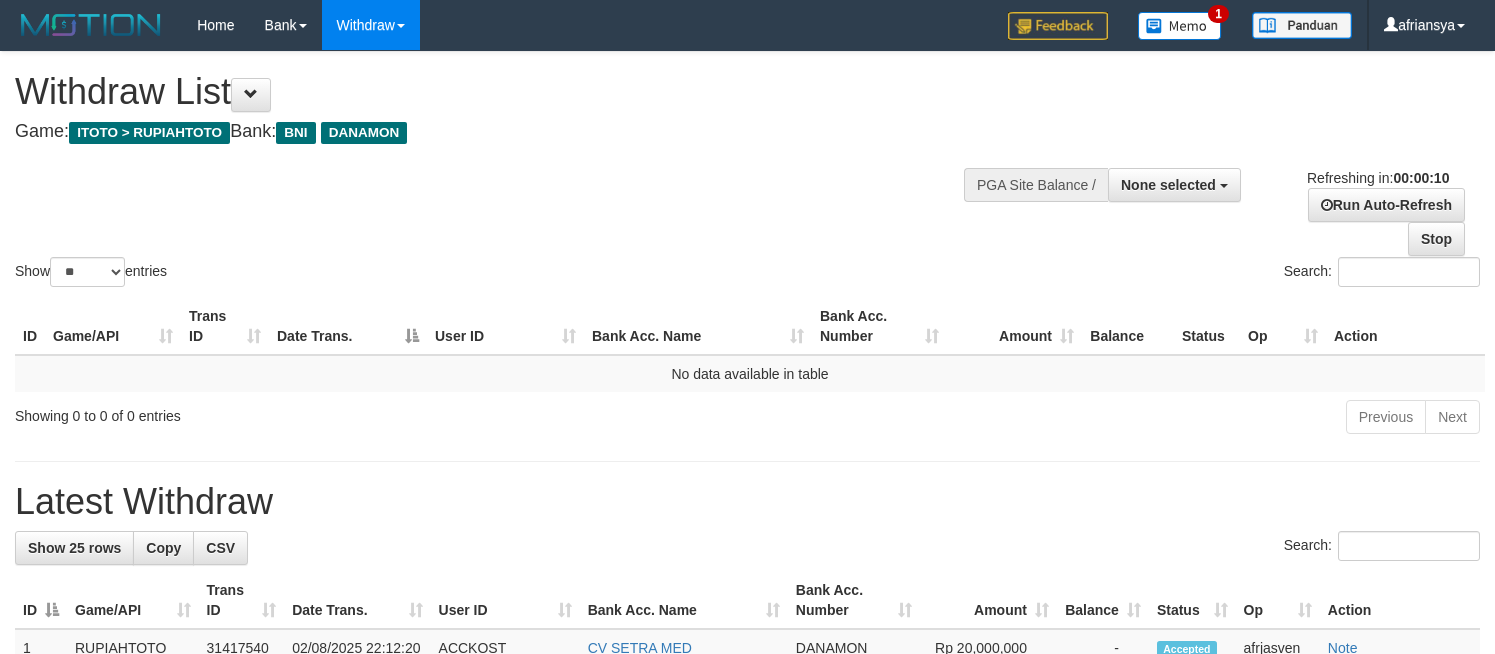 select 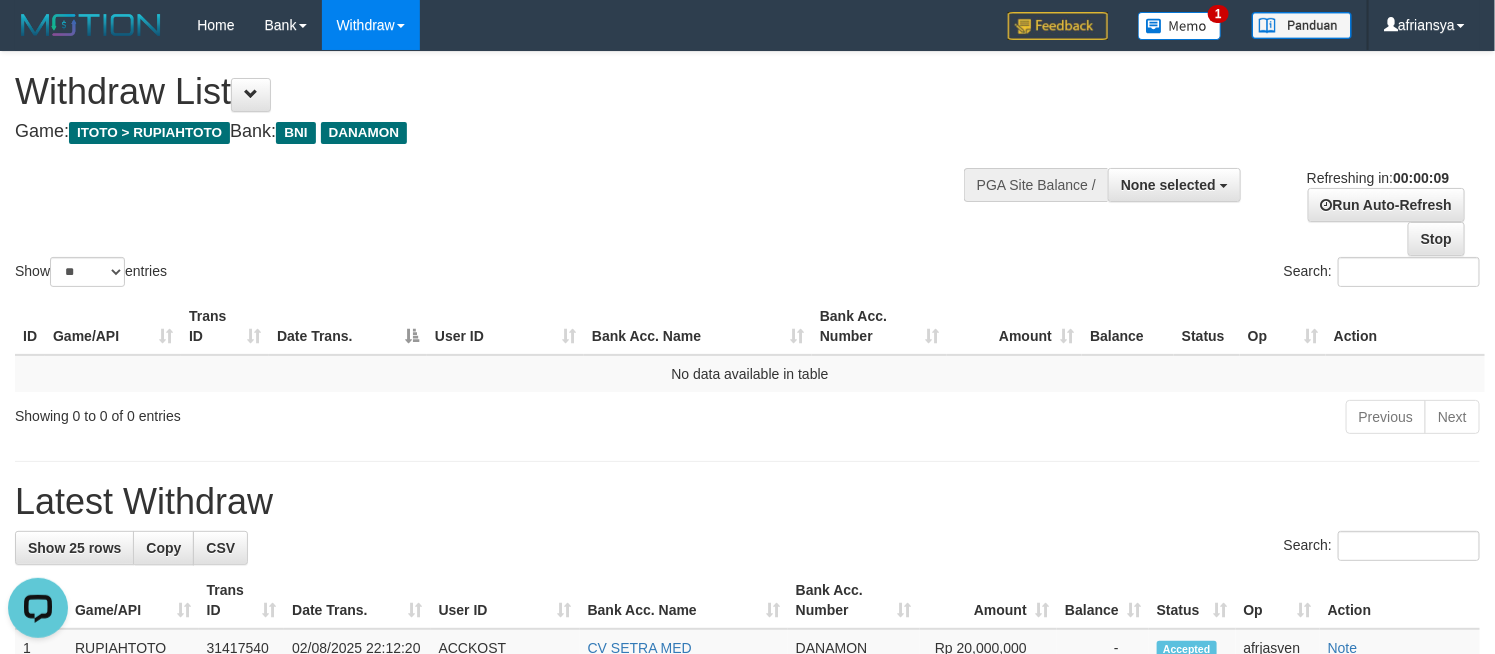 scroll, scrollTop: 0, scrollLeft: 0, axis: both 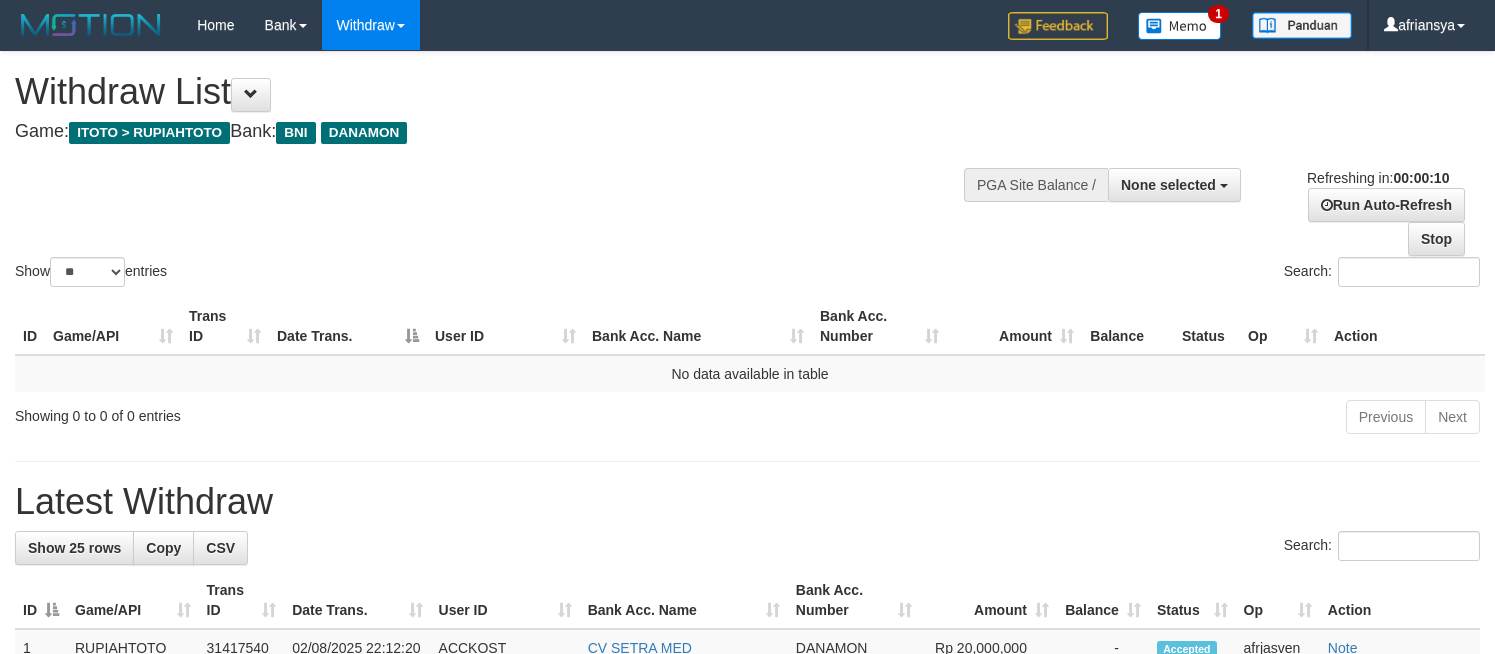 select 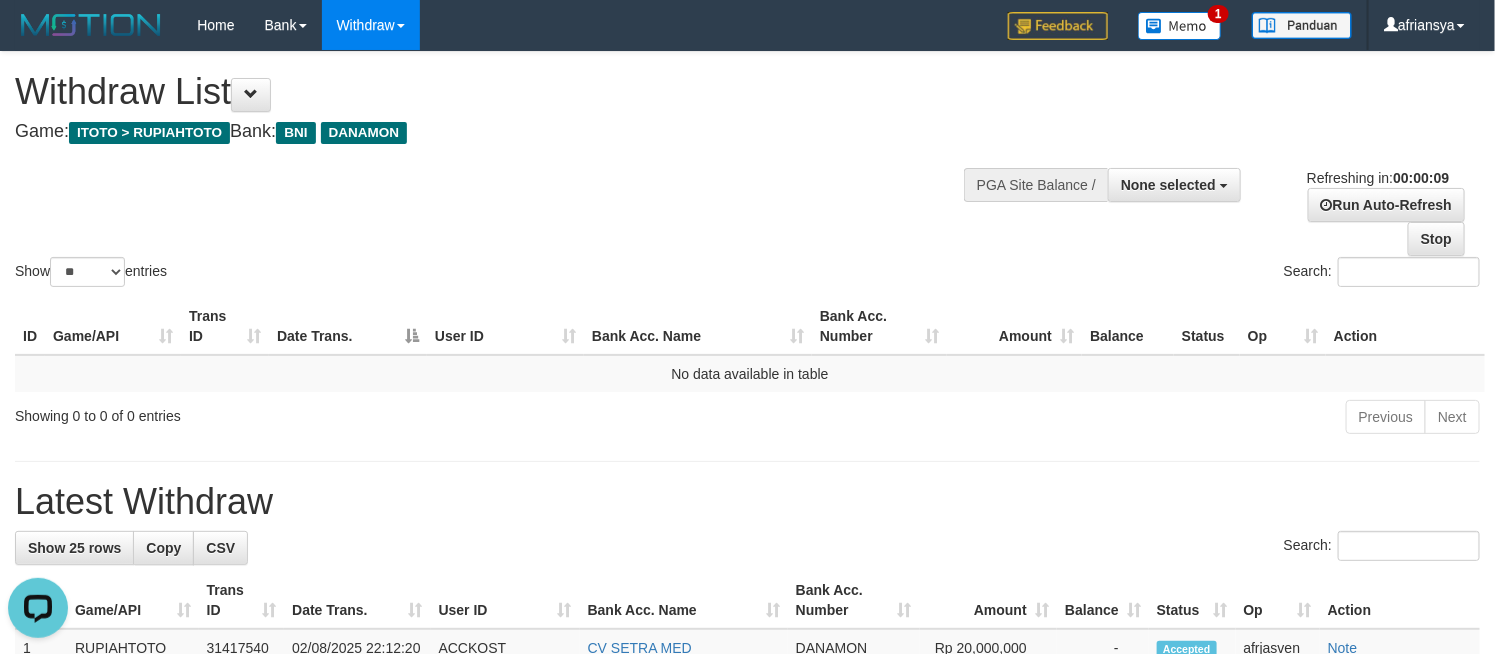 scroll, scrollTop: 0, scrollLeft: 0, axis: both 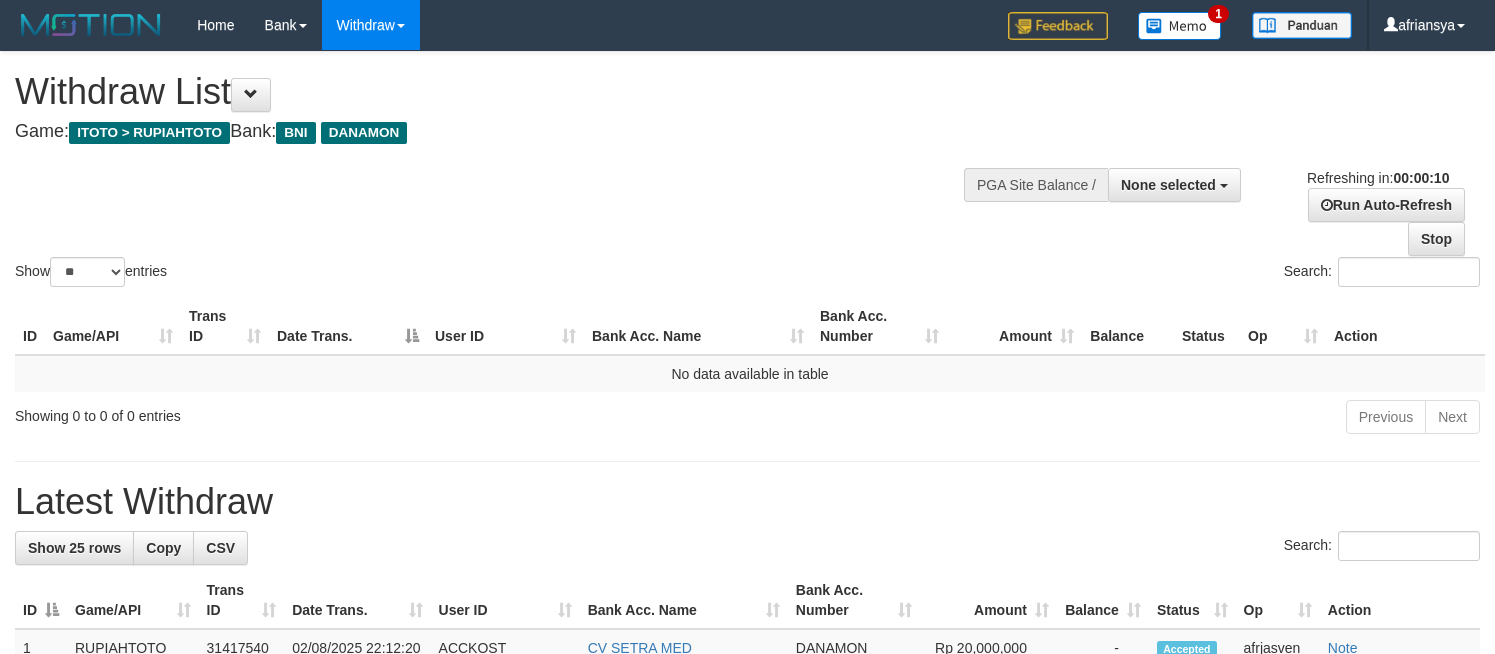 select 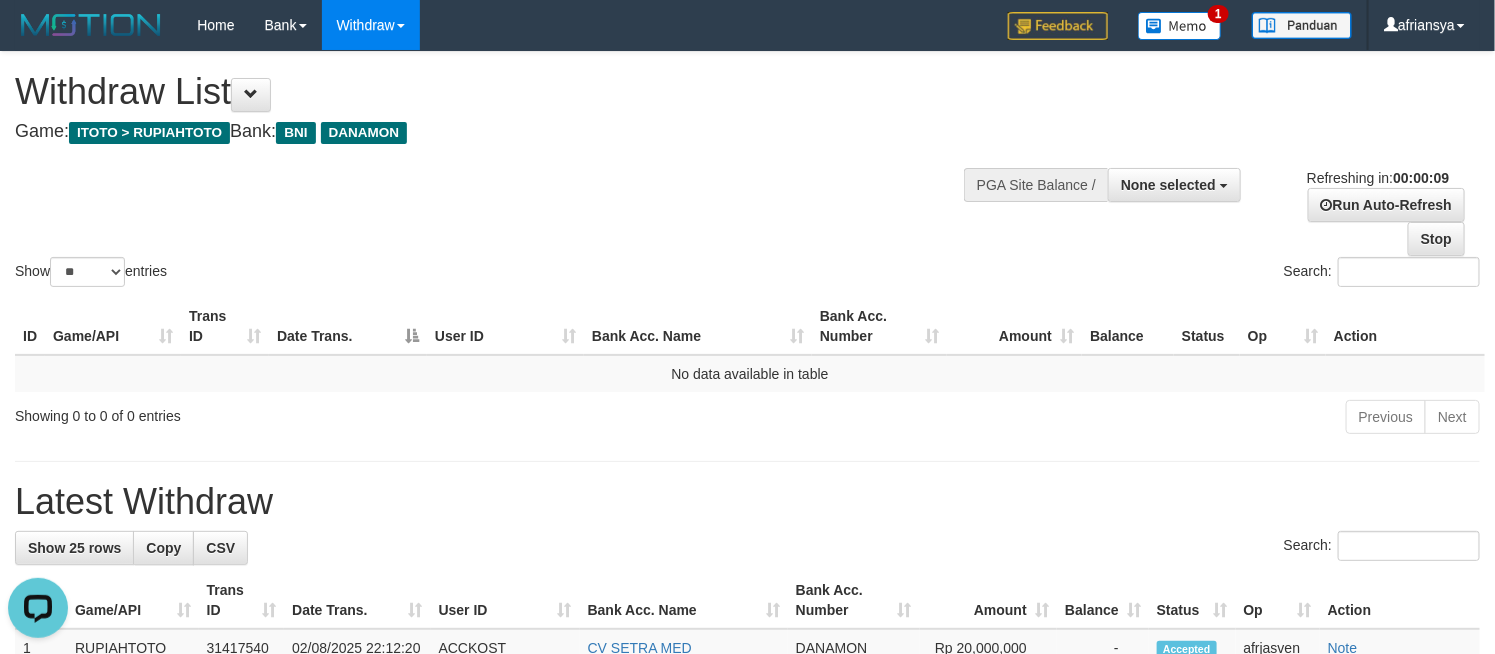 scroll, scrollTop: 0, scrollLeft: 0, axis: both 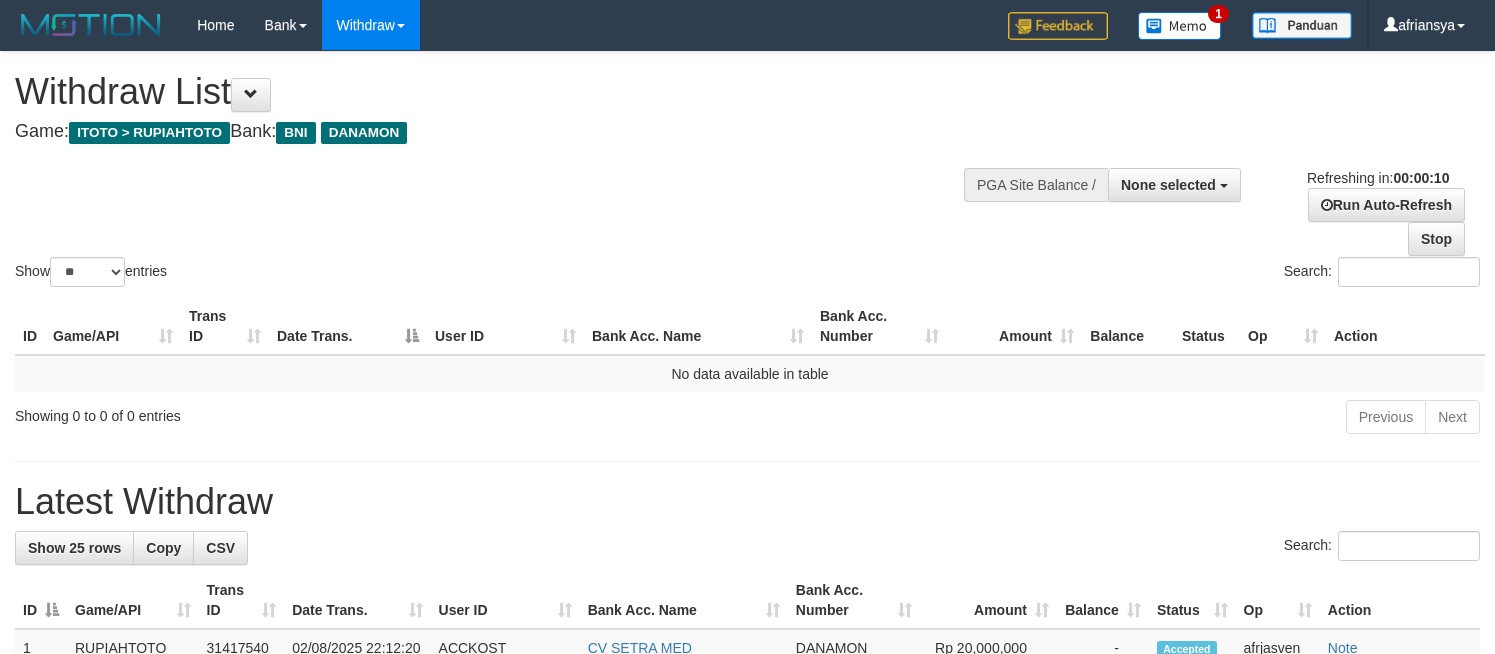 select 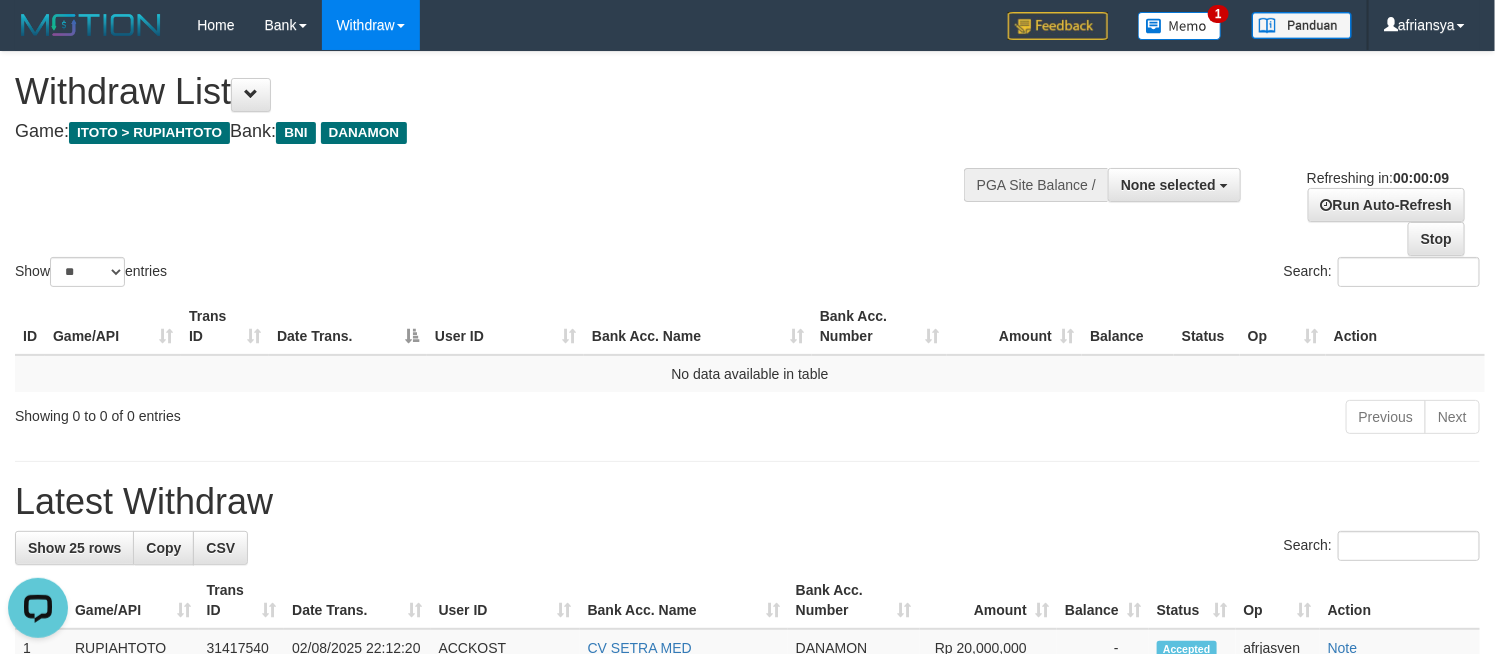 scroll, scrollTop: 0, scrollLeft: 0, axis: both 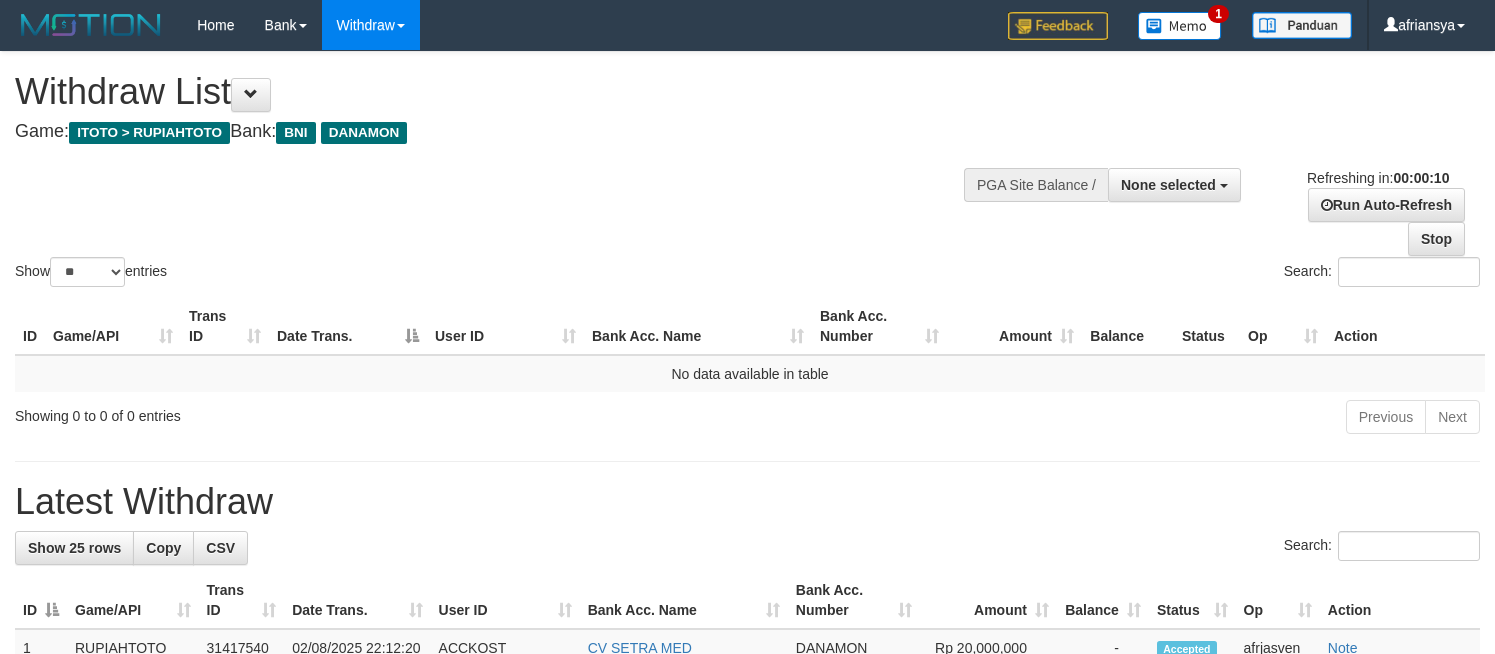 select 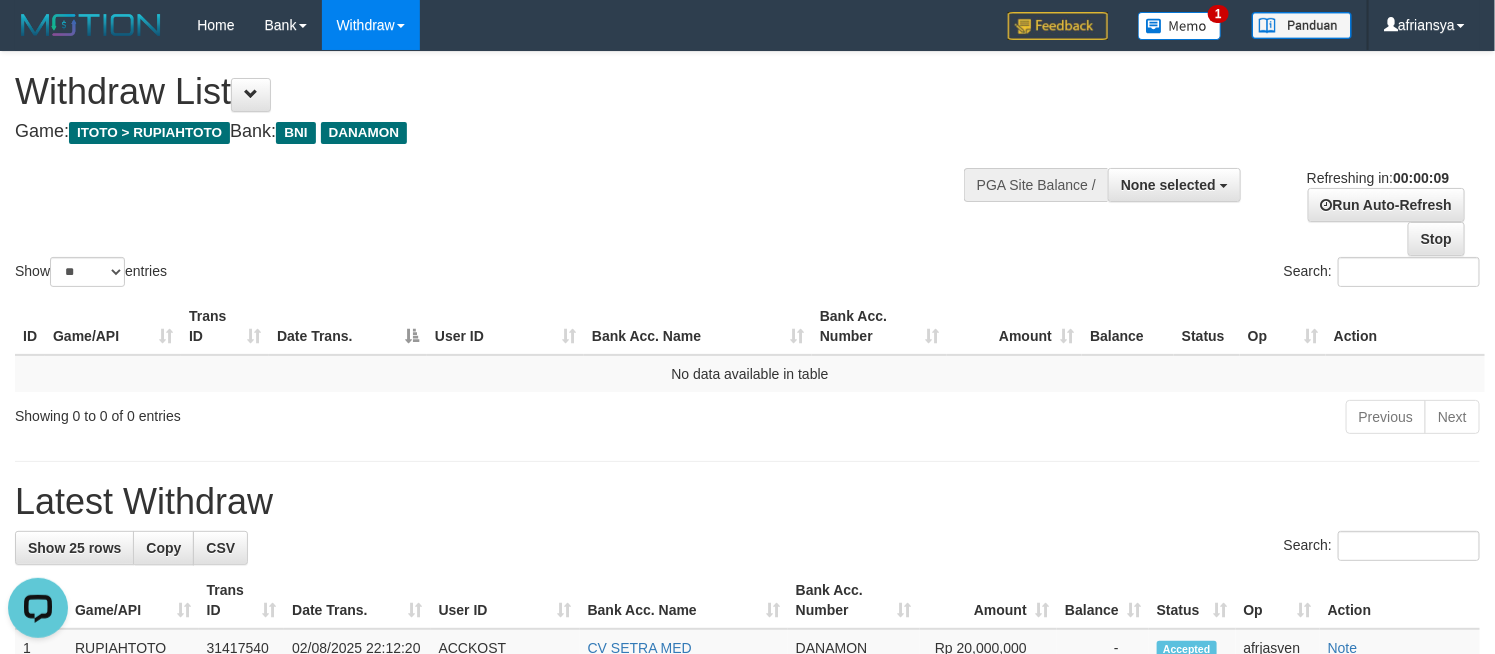 scroll, scrollTop: 0, scrollLeft: 0, axis: both 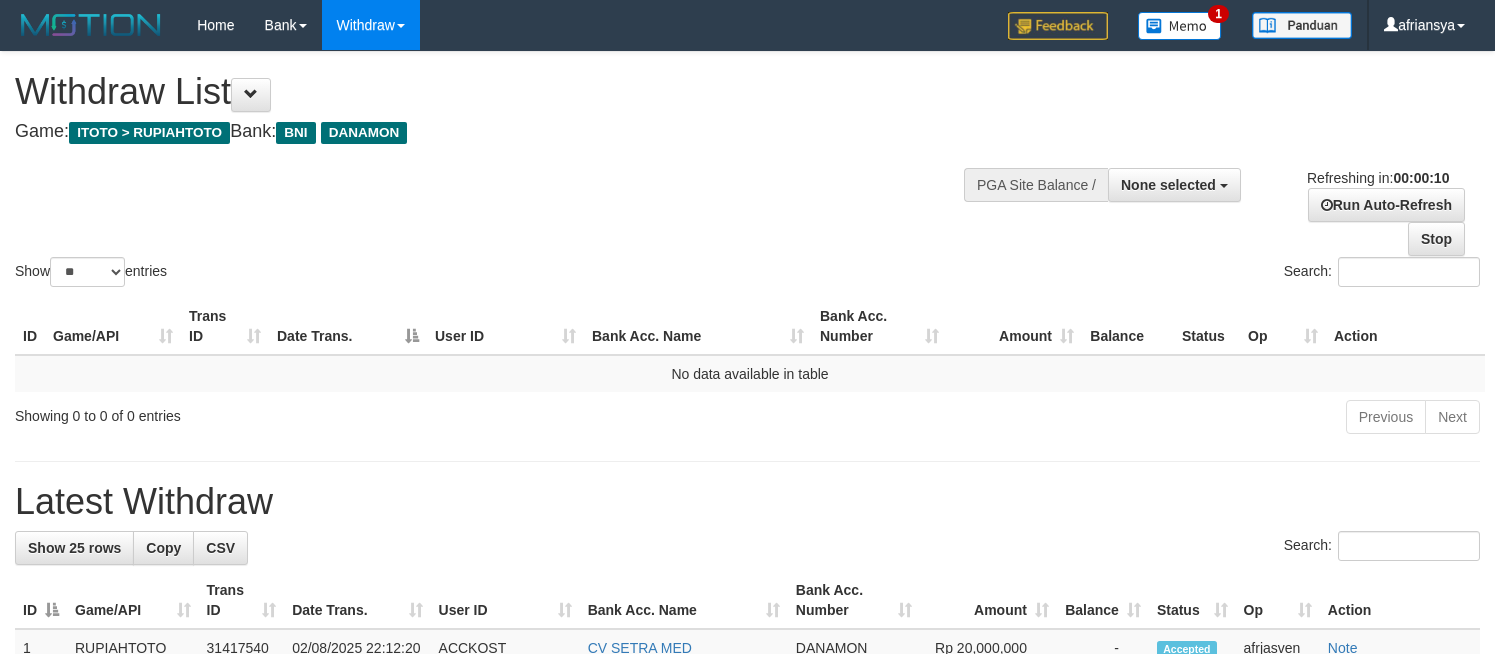 select 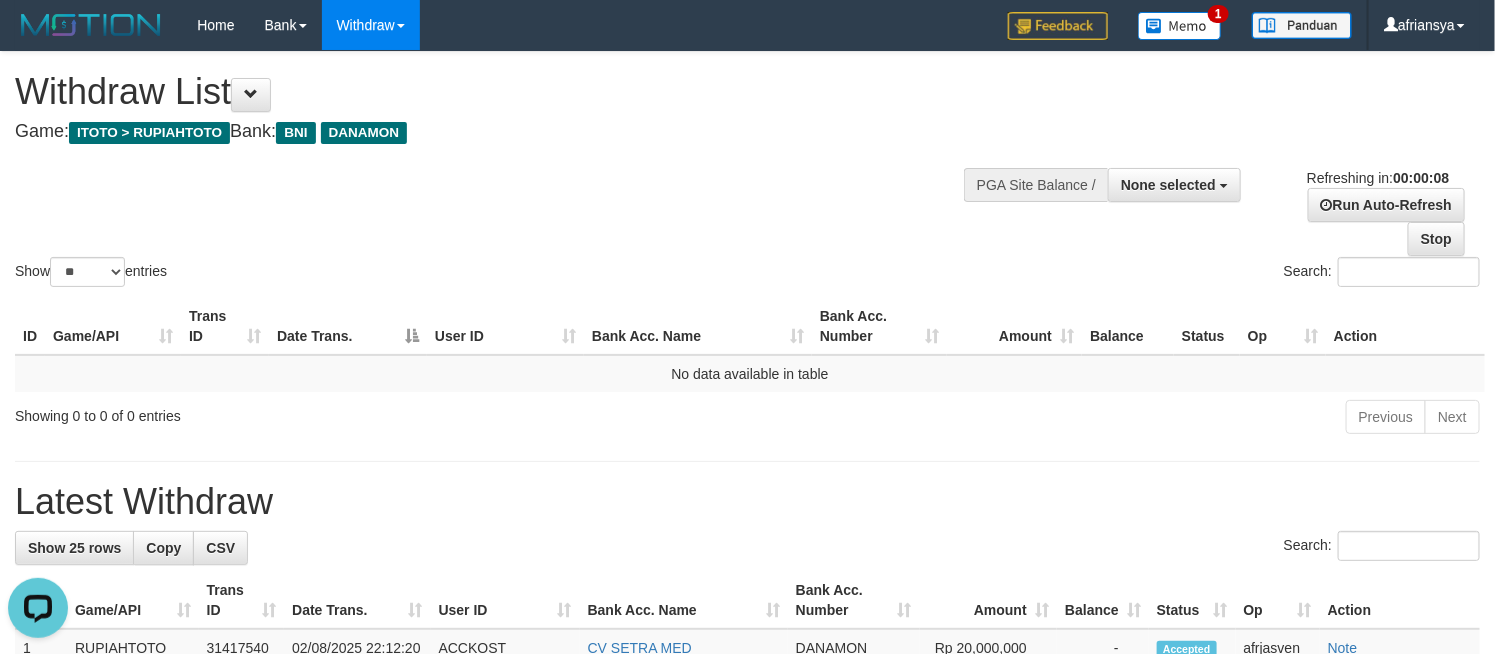 scroll, scrollTop: 0, scrollLeft: 0, axis: both 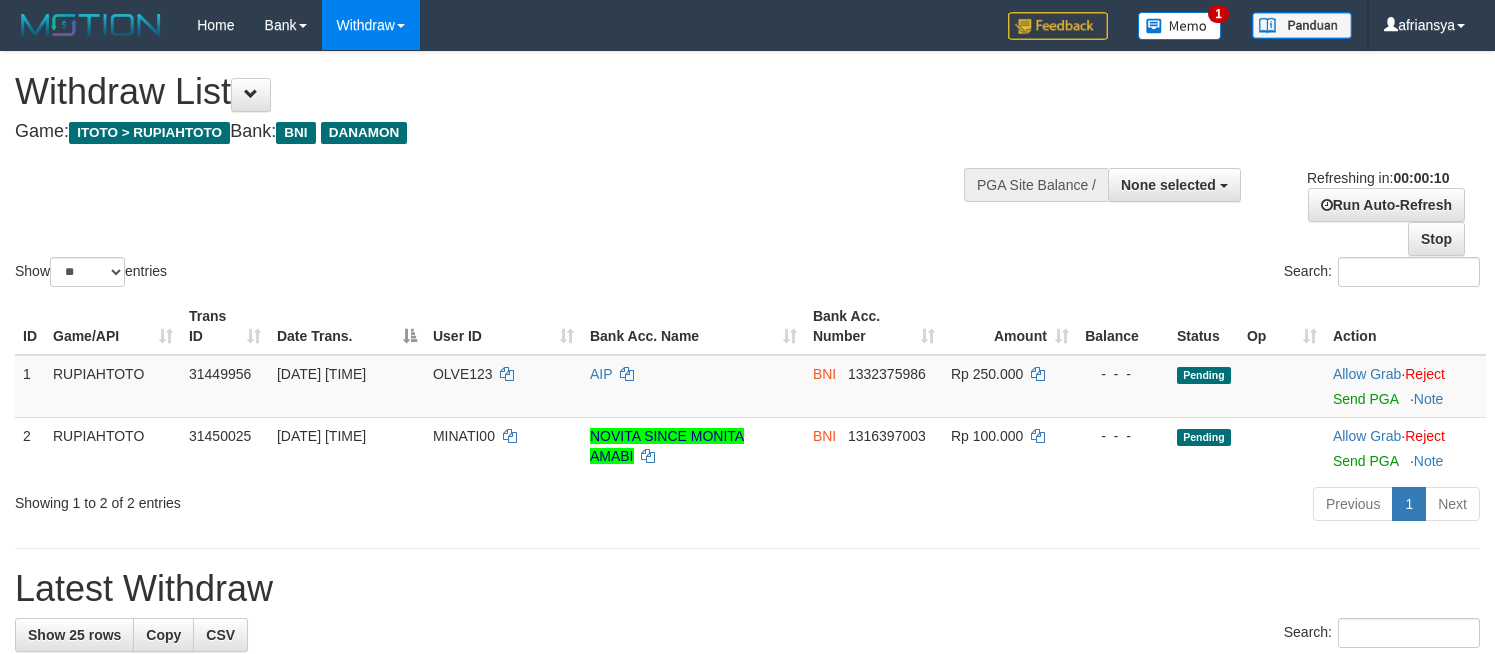 select 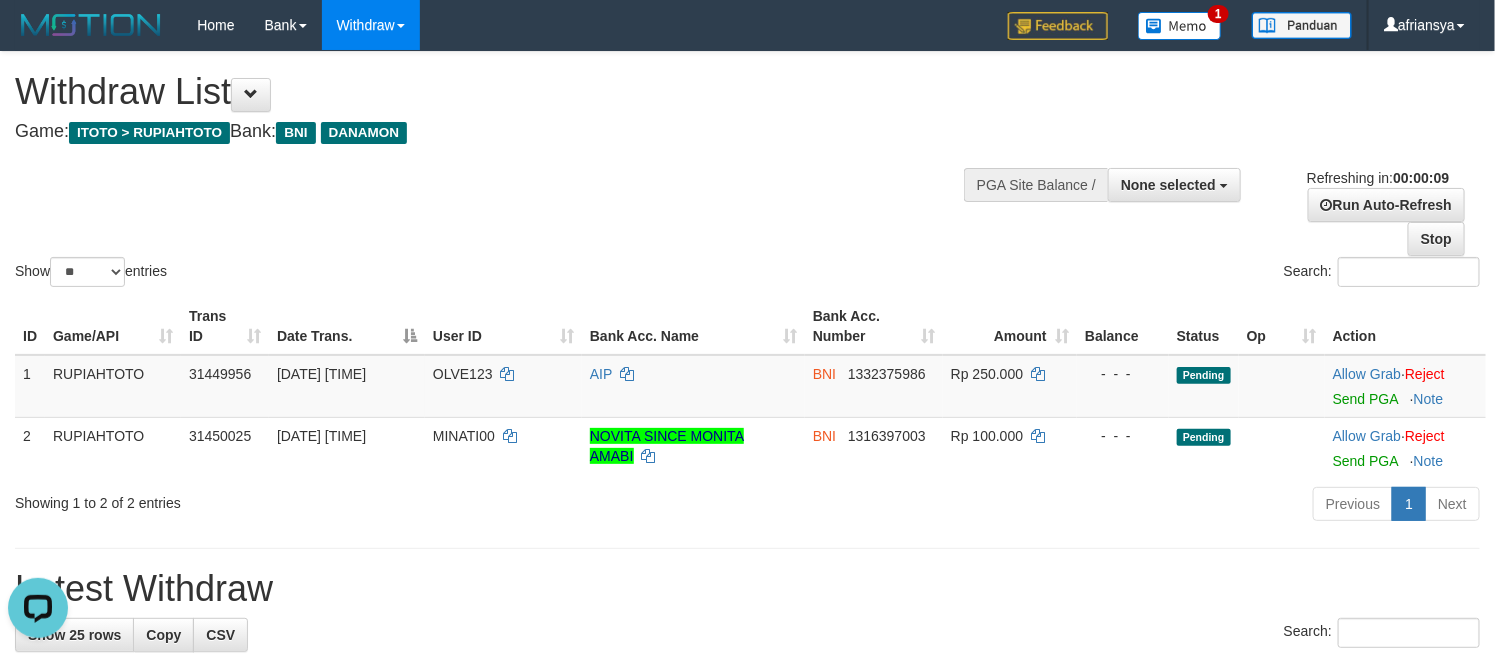 scroll, scrollTop: 0, scrollLeft: 0, axis: both 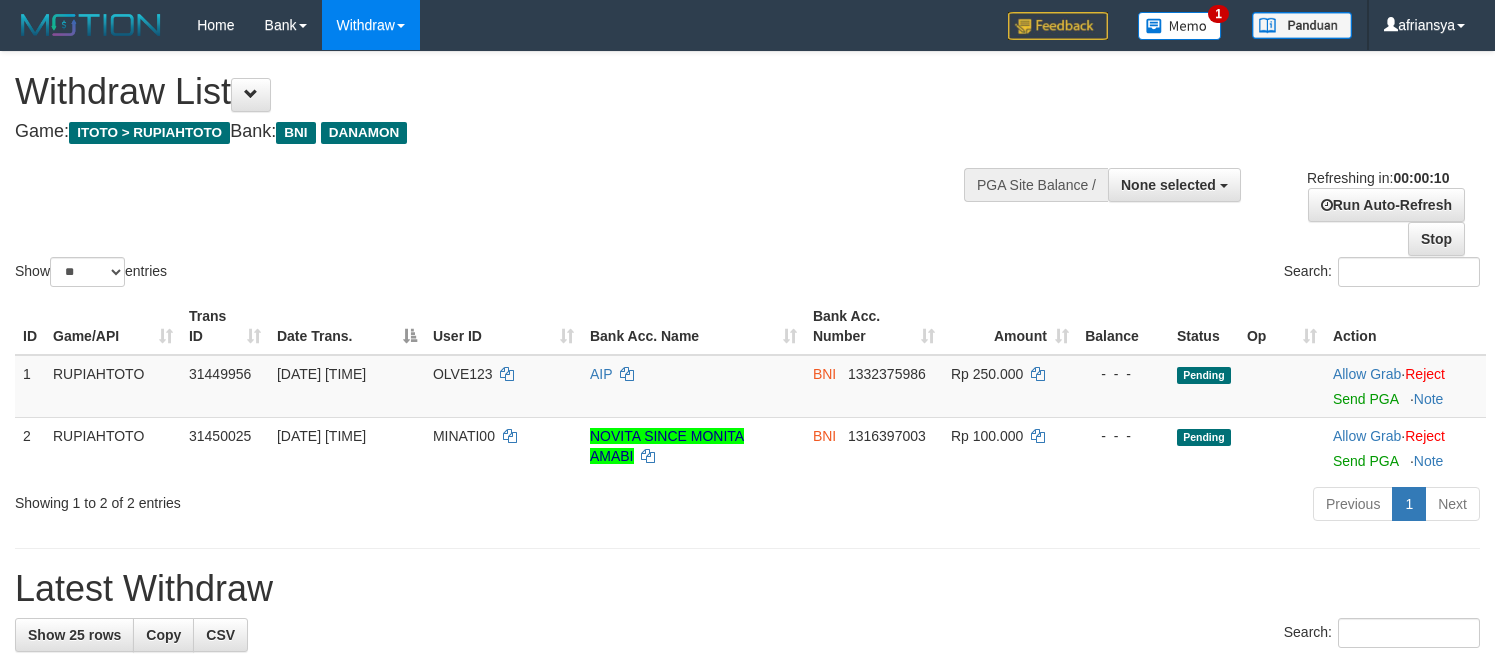 select 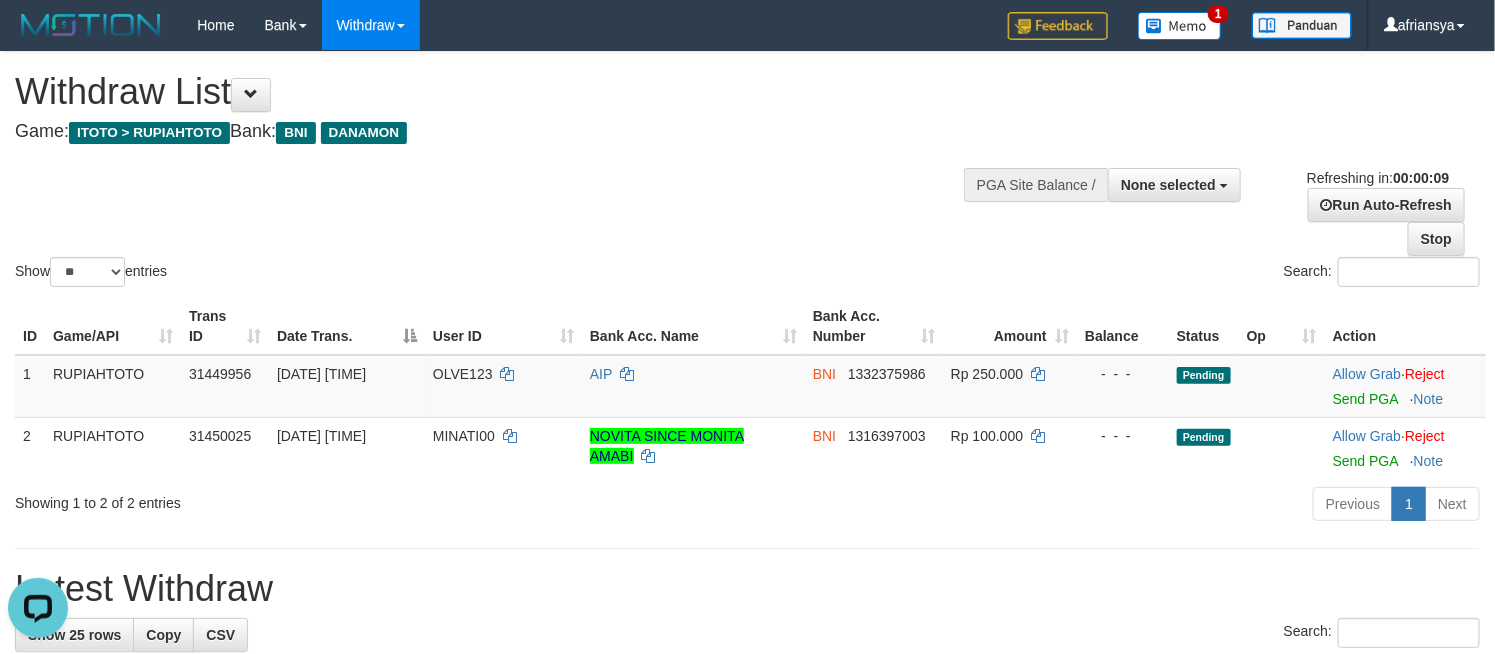 scroll, scrollTop: 0, scrollLeft: 0, axis: both 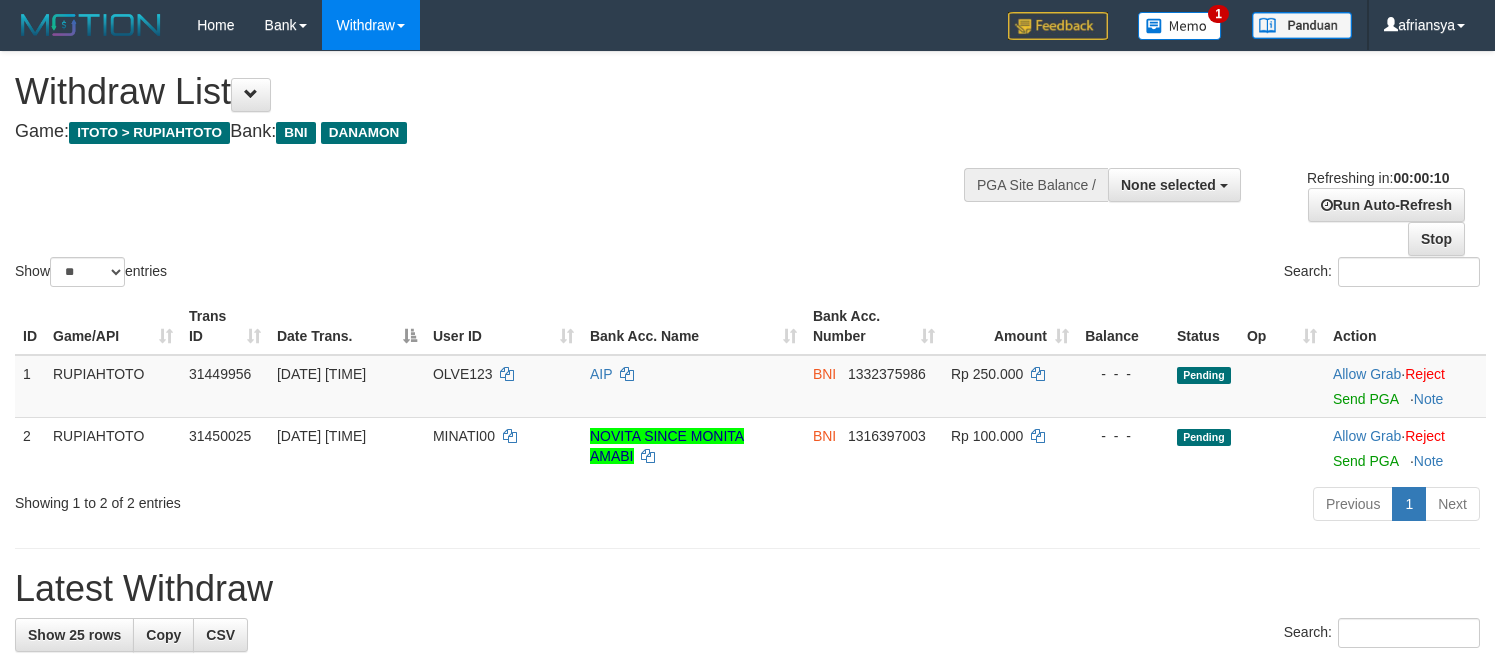 select 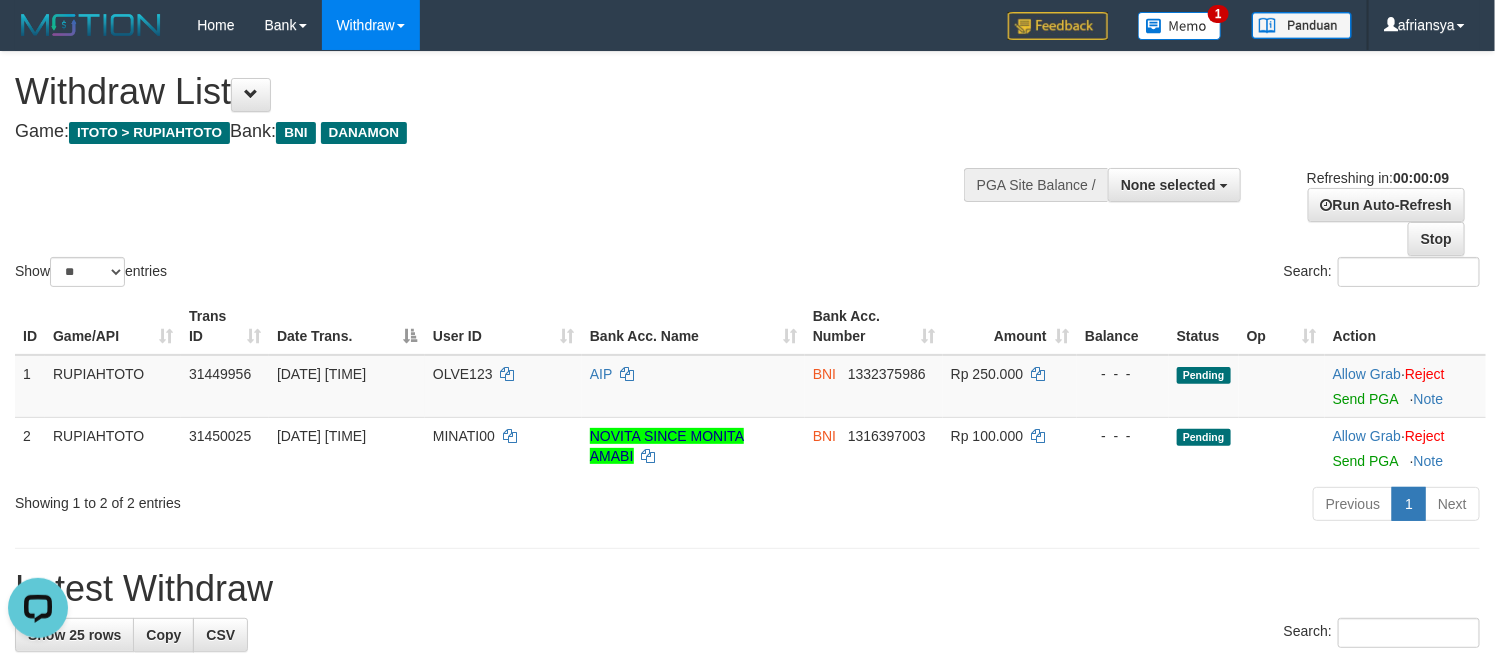 scroll, scrollTop: 0, scrollLeft: 0, axis: both 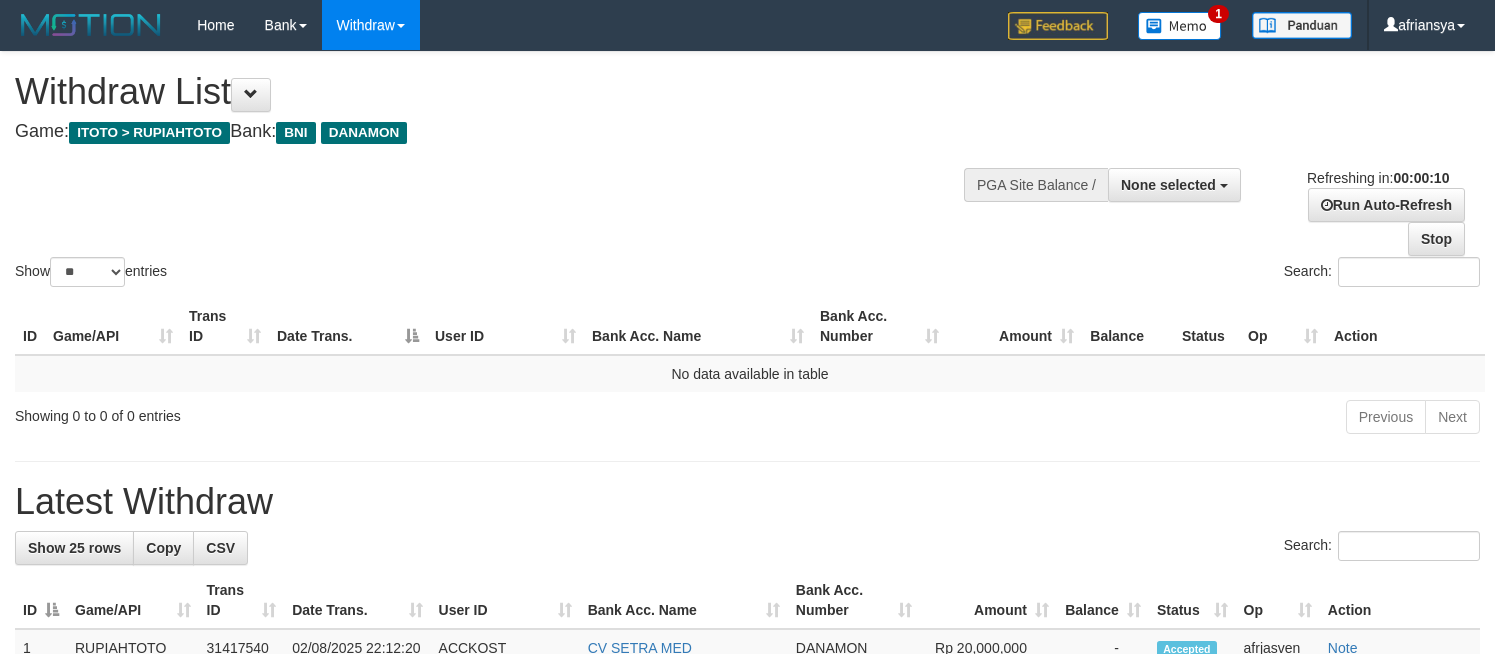 select 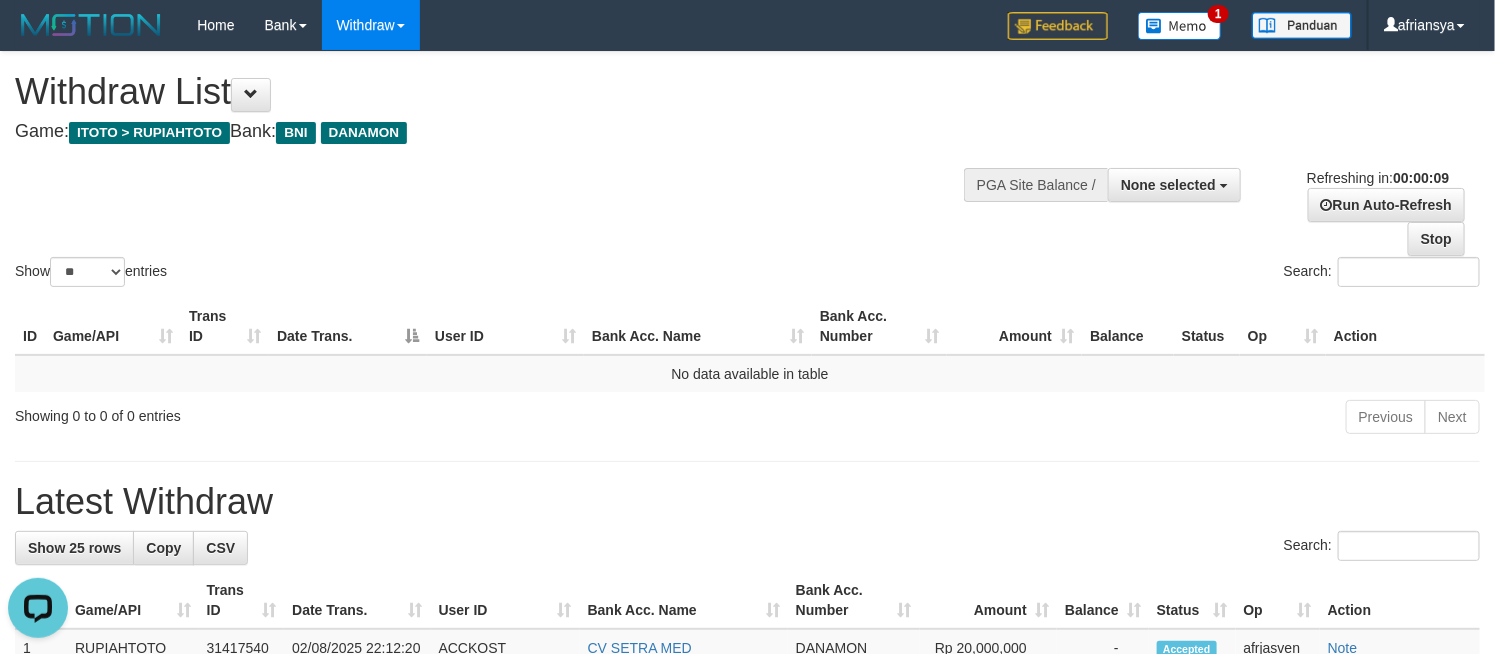 scroll, scrollTop: 0, scrollLeft: 0, axis: both 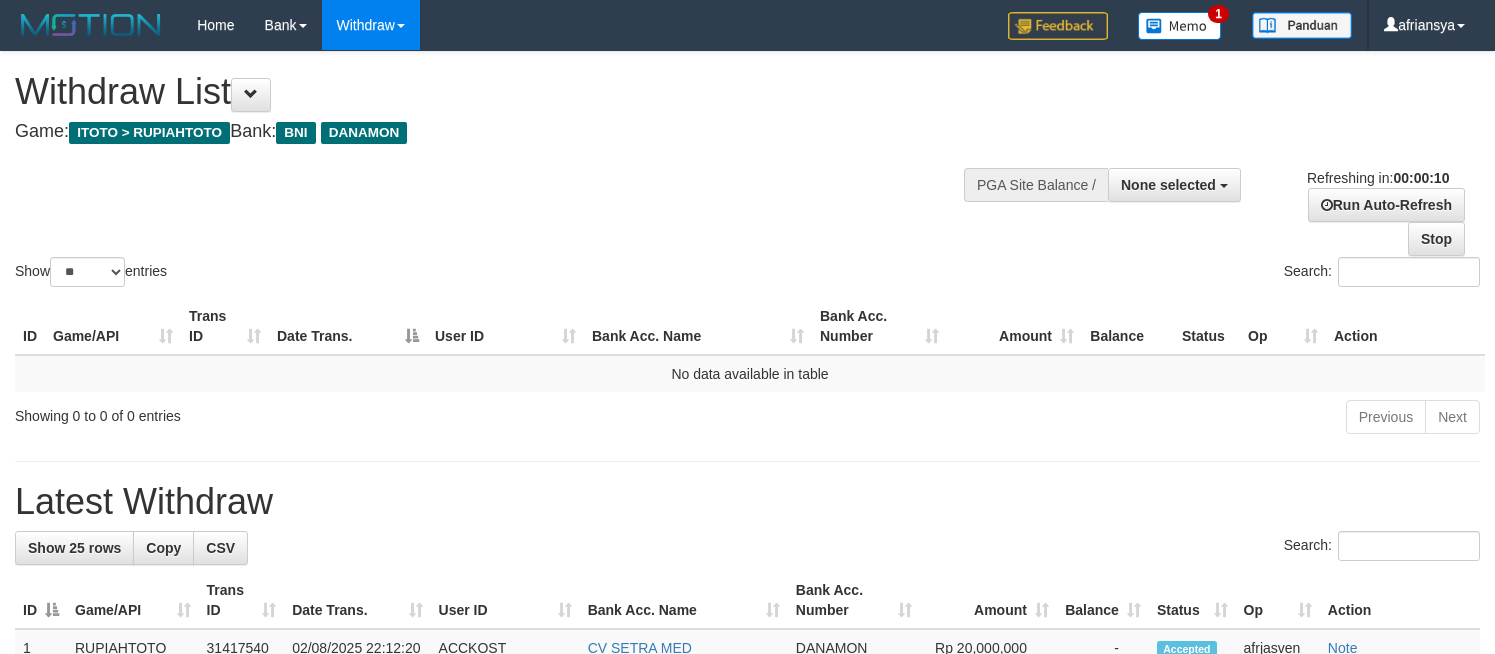 select 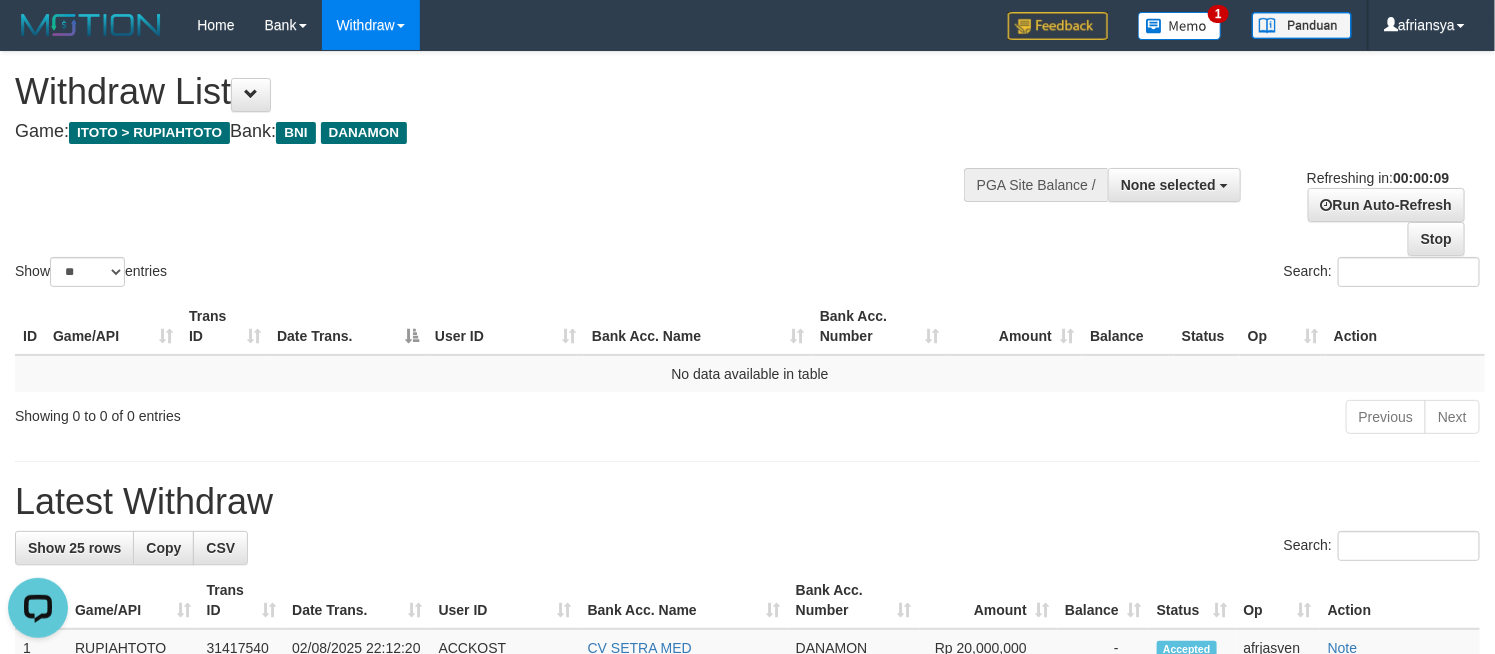 scroll, scrollTop: 0, scrollLeft: 0, axis: both 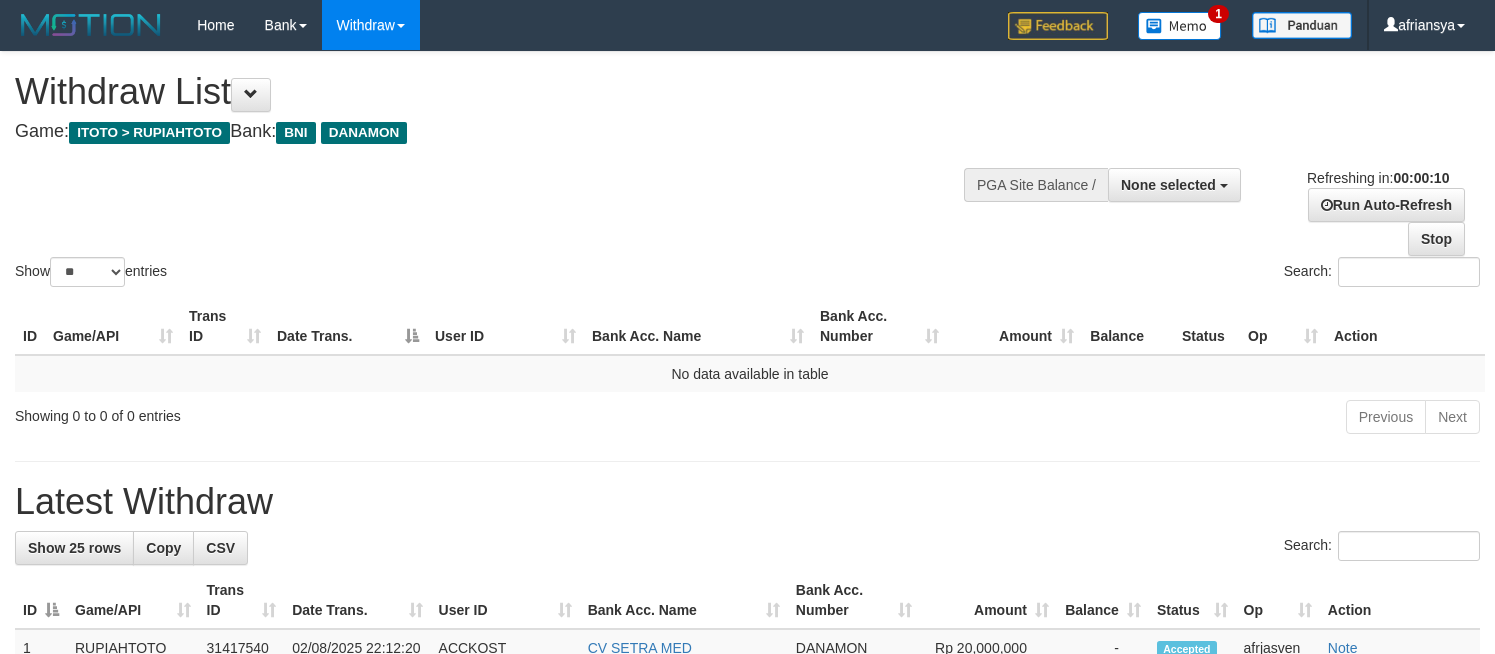 select 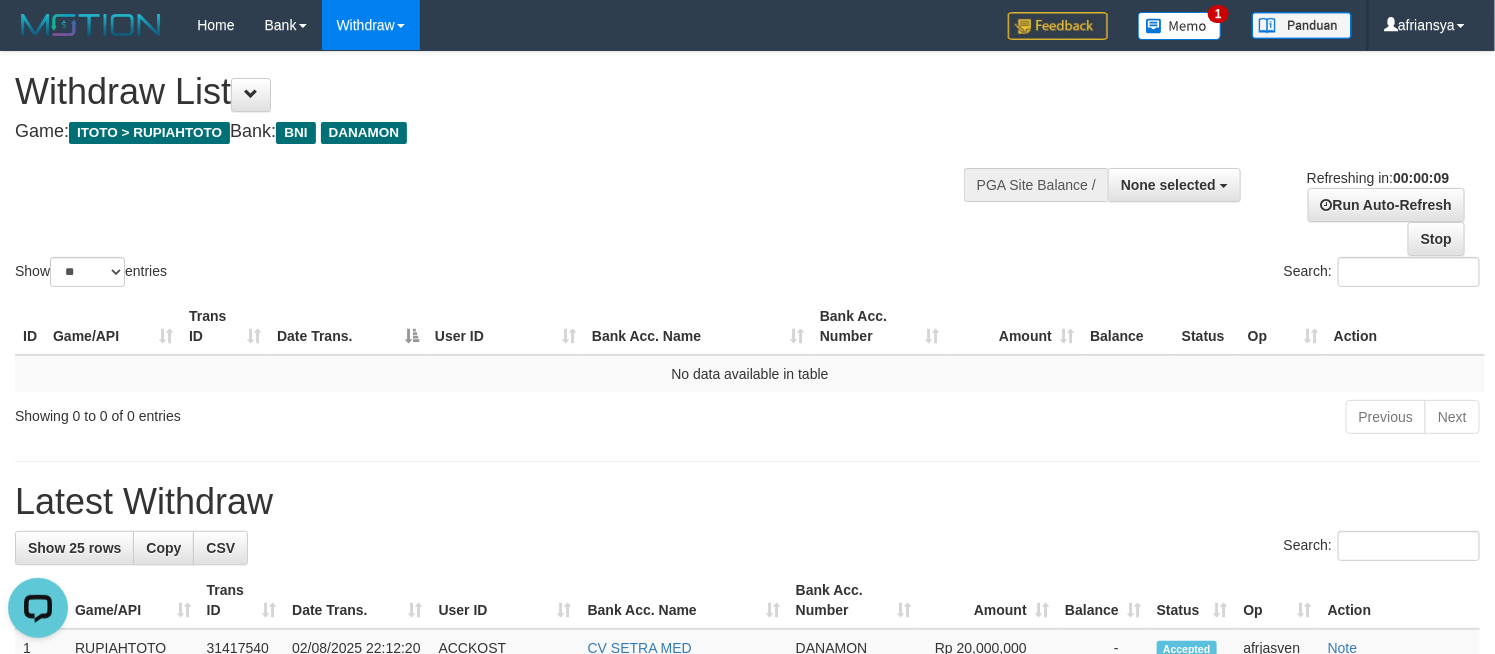 scroll, scrollTop: 0, scrollLeft: 0, axis: both 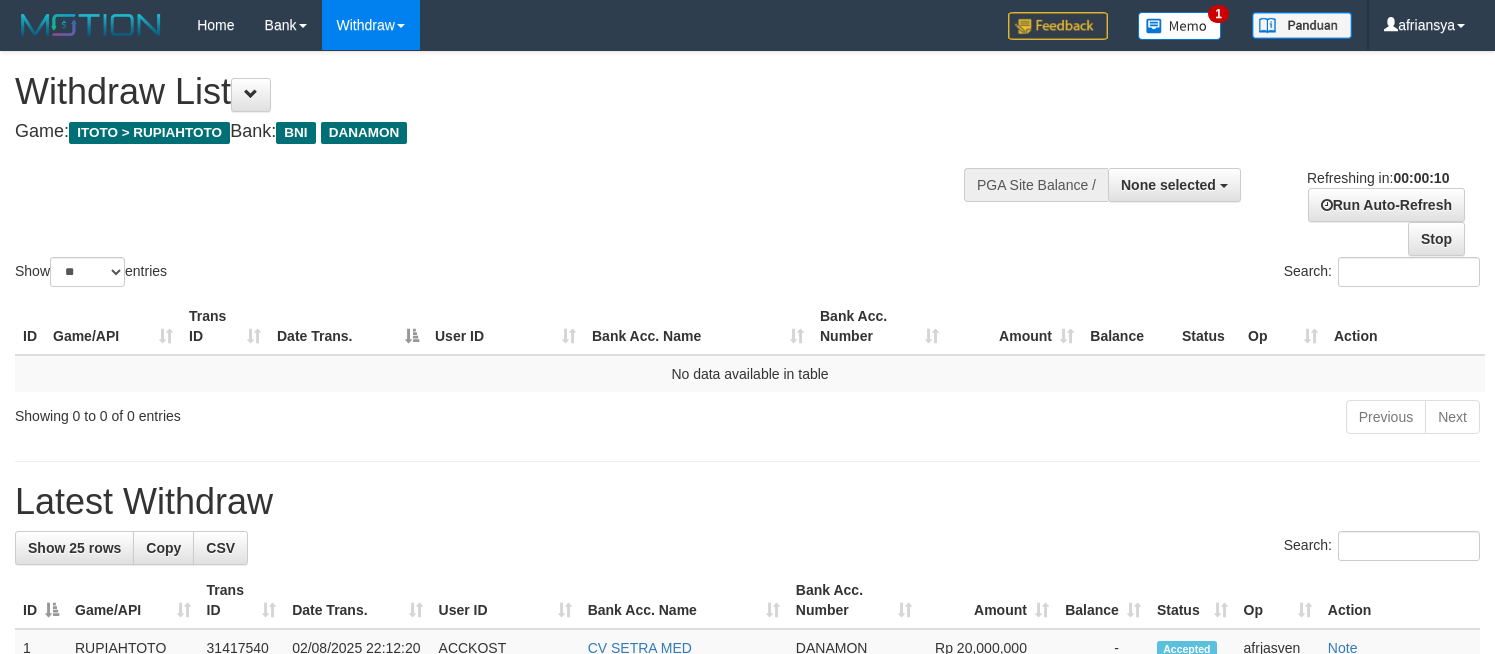 select 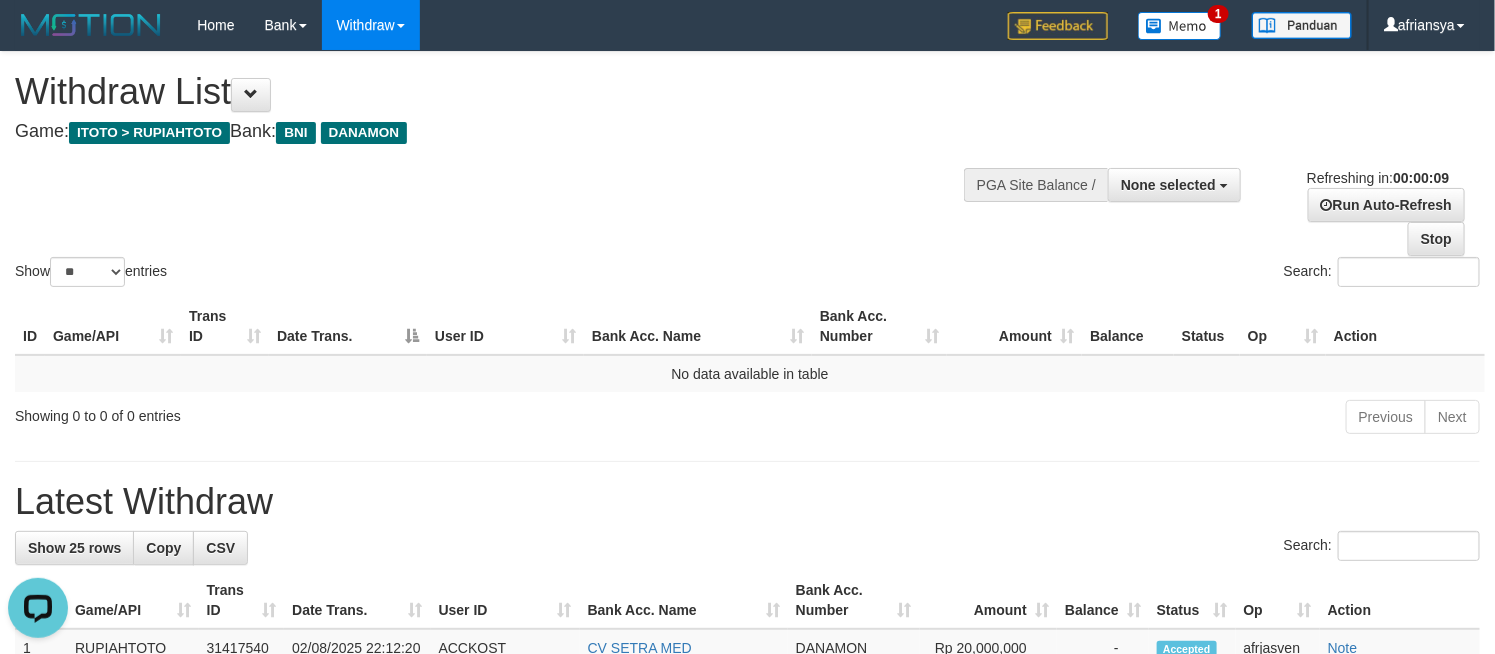 scroll, scrollTop: 0, scrollLeft: 0, axis: both 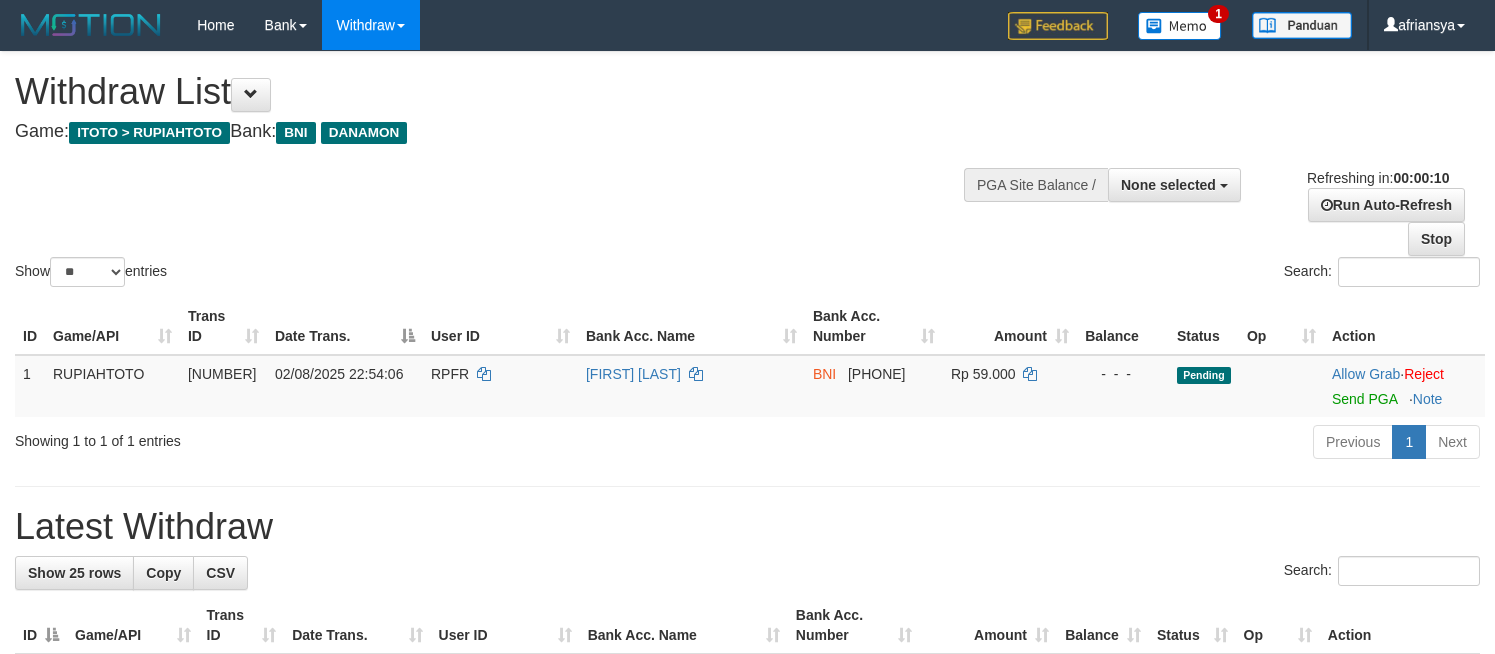 select 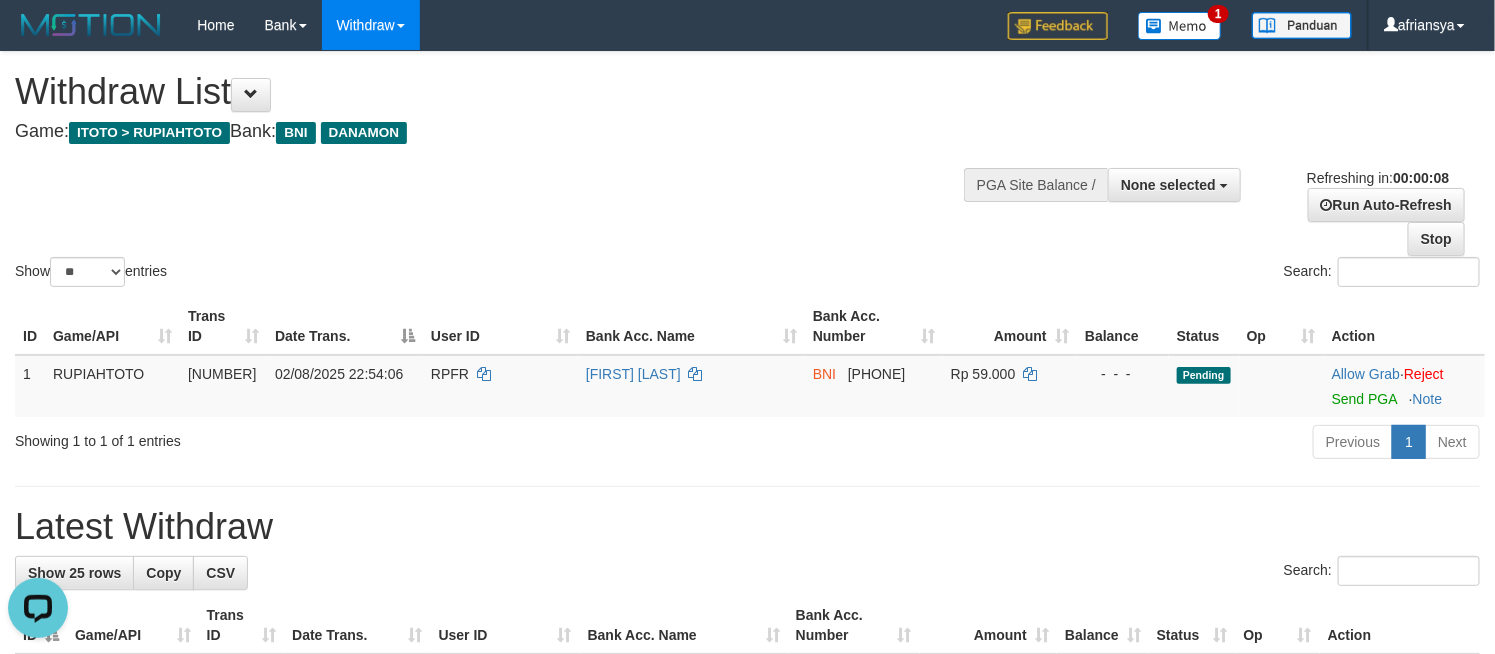 scroll, scrollTop: 0, scrollLeft: 0, axis: both 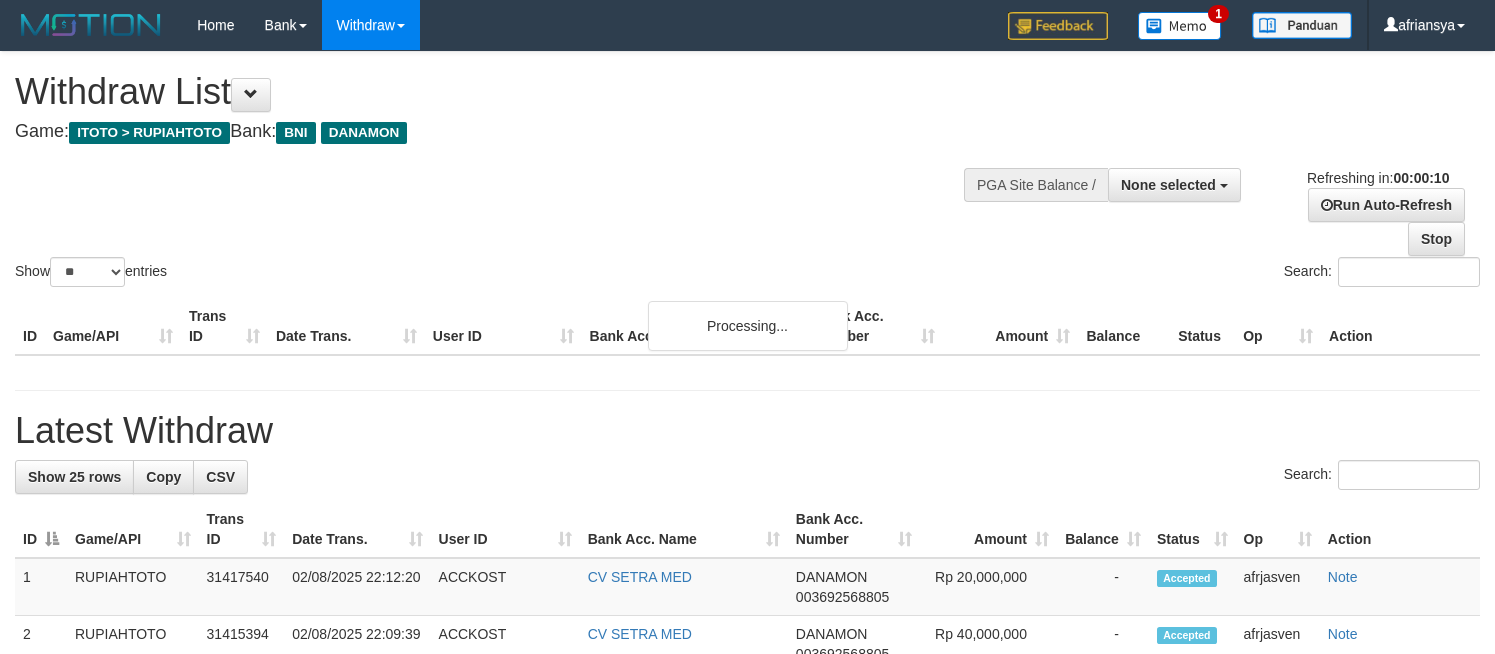 select 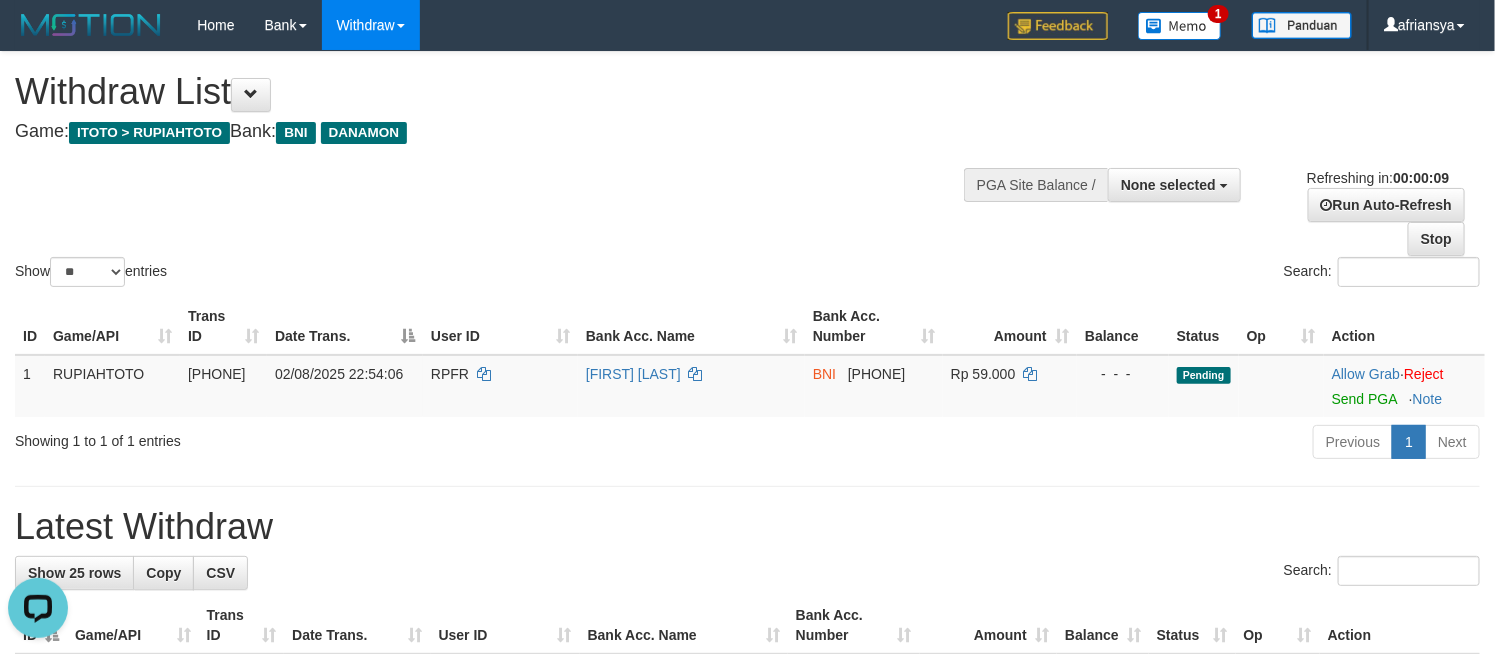 scroll, scrollTop: 0, scrollLeft: 0, axis: both 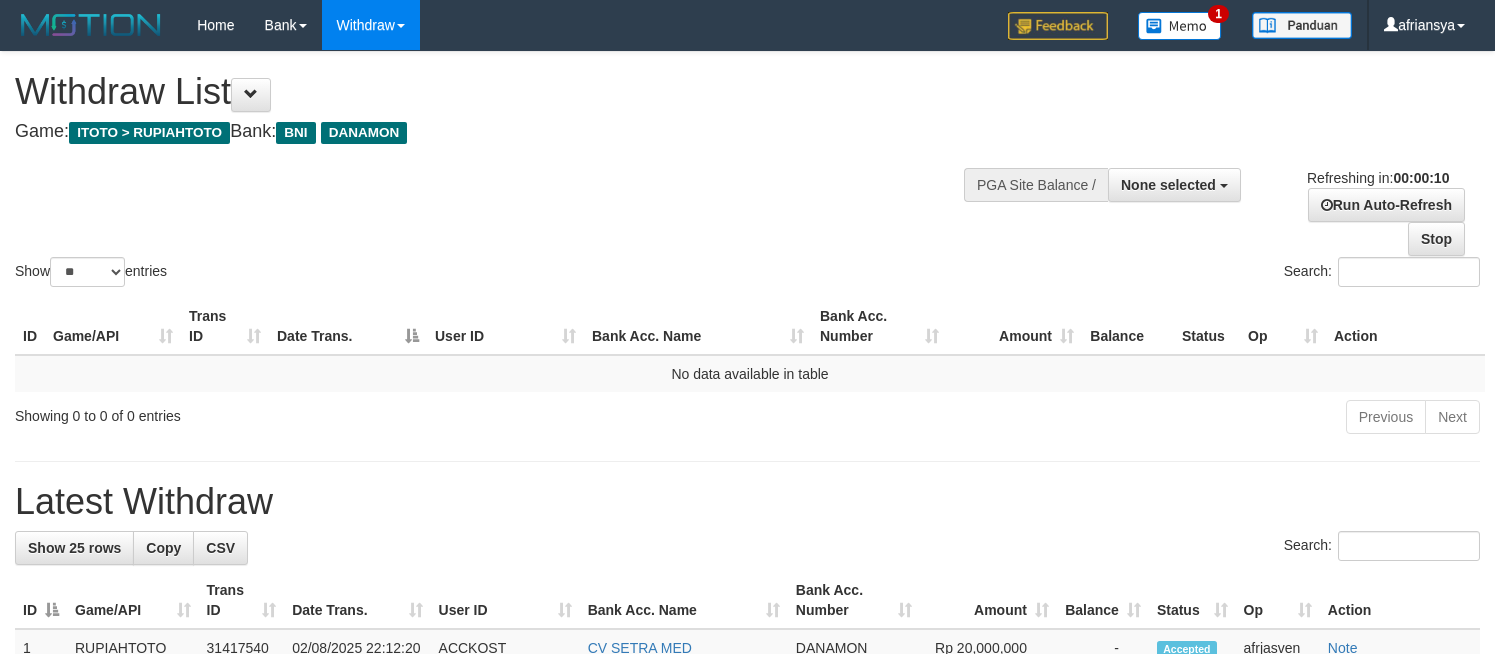 select 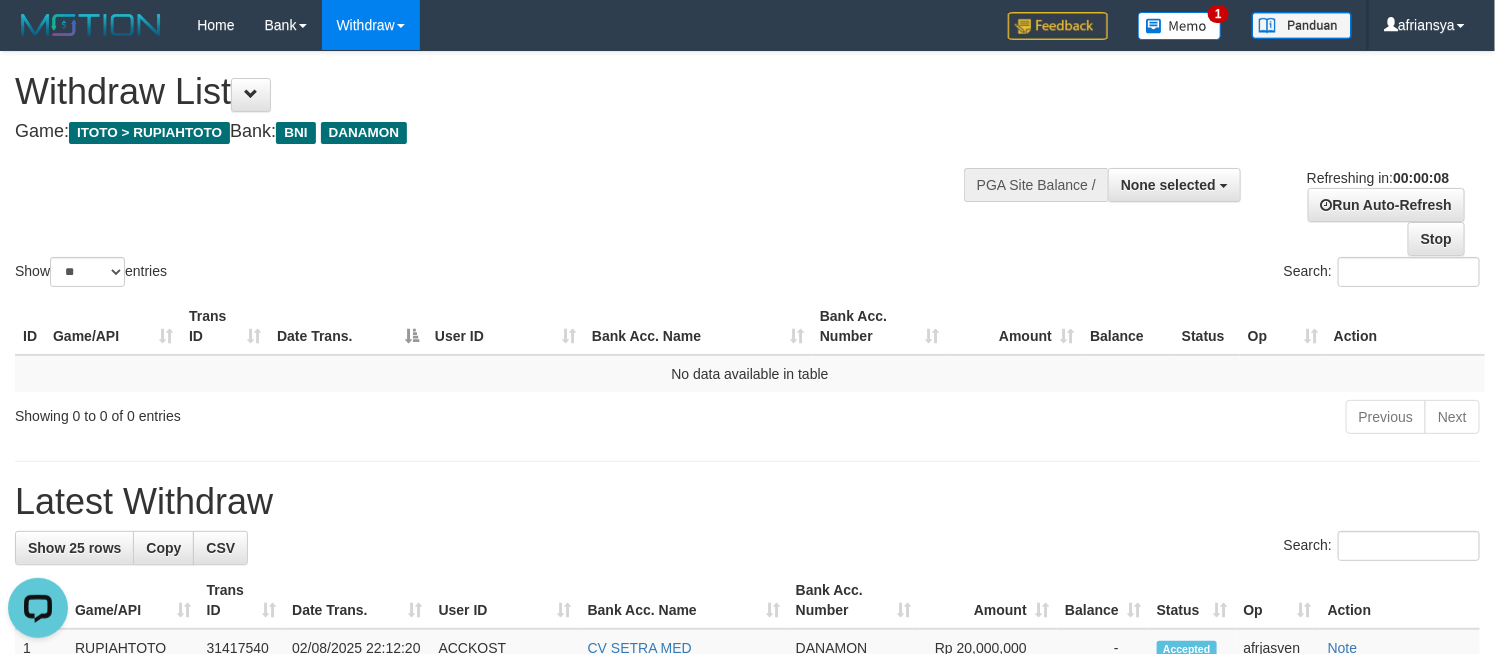 scroll, scrollTop: 0, scrollLeft: 0, axis: both 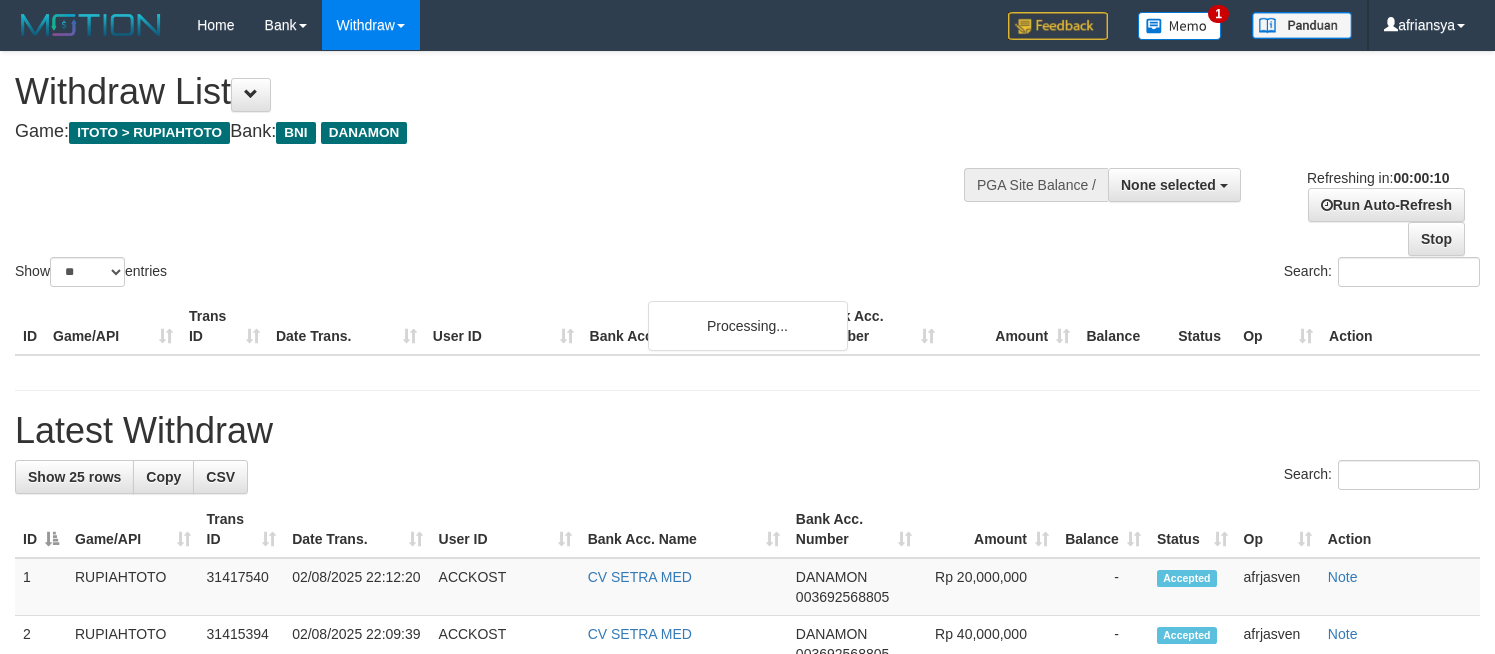 select 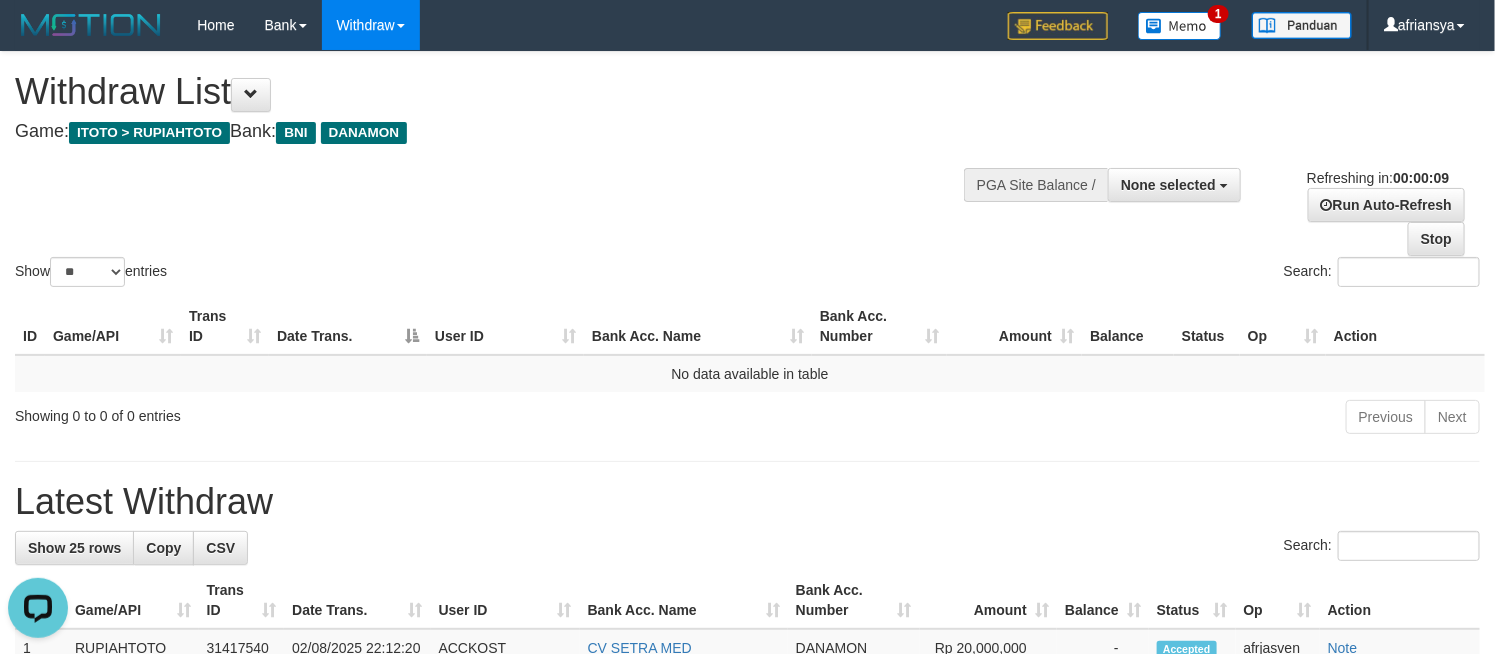 scroll, scrollTop: 0, scrollLeft: 0, axis: both 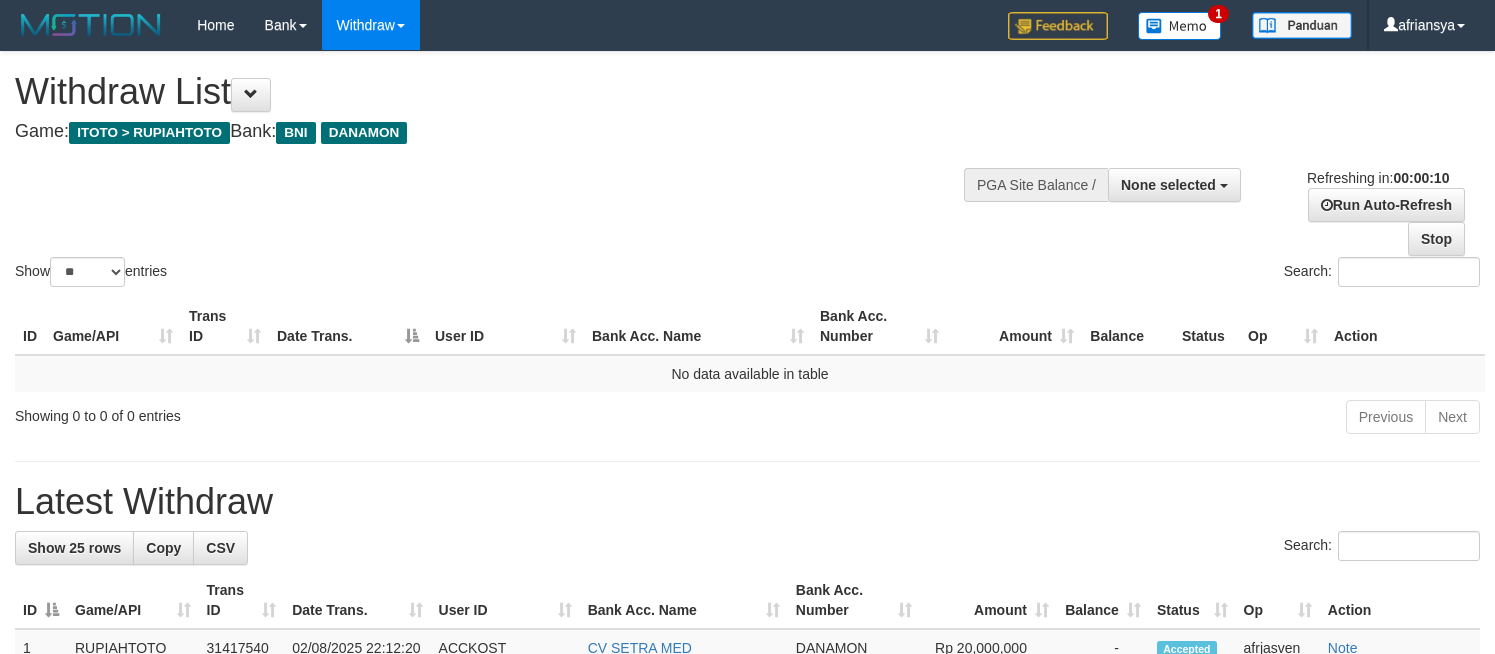 select 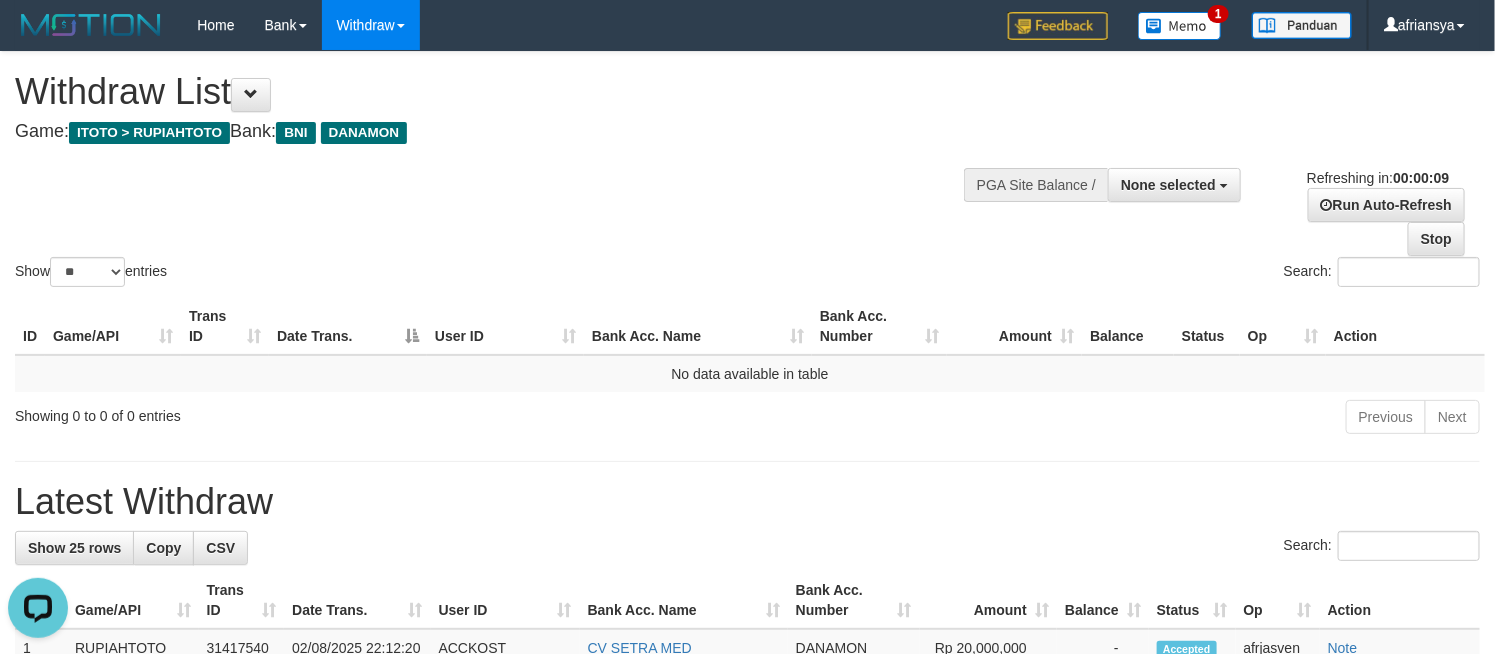 scroll, scrollTop: 0, scrollLeft: 0, axis: both 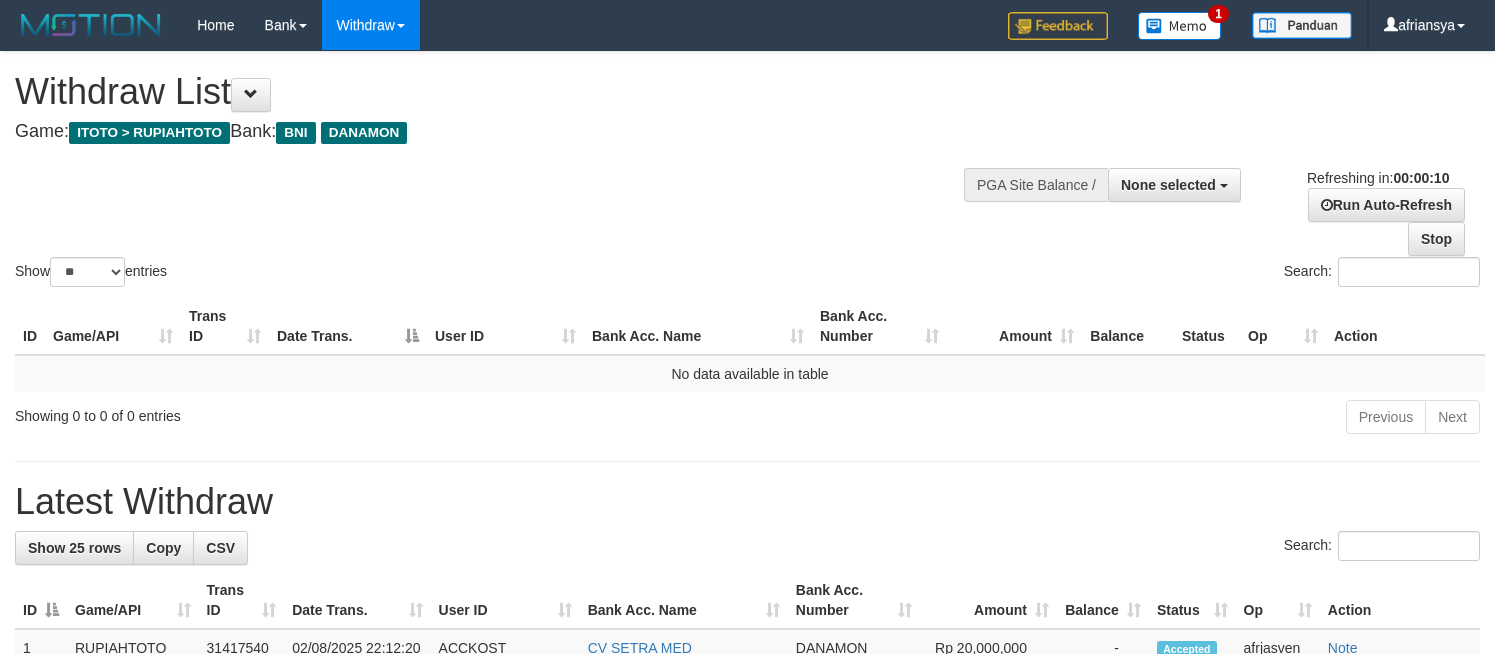 select 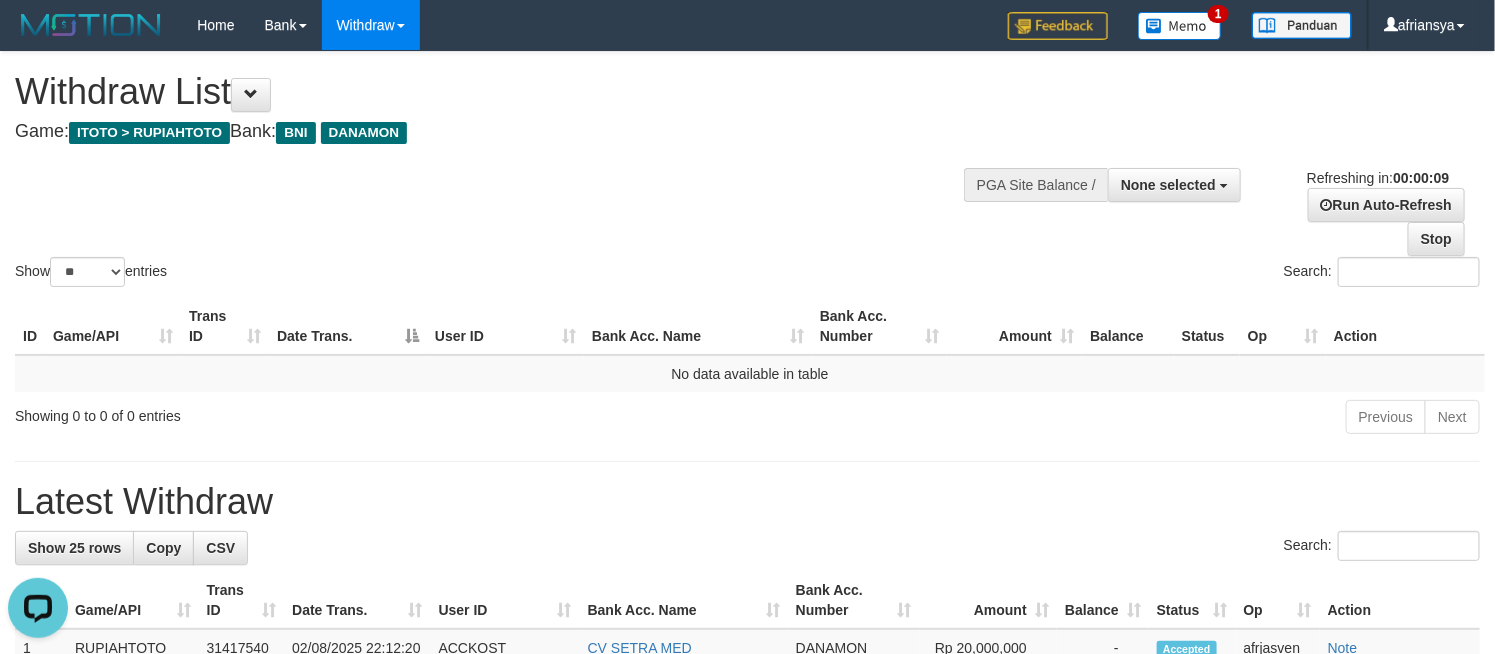 scroll, scrollTop: 0, scrollLeft: 0, axis: both 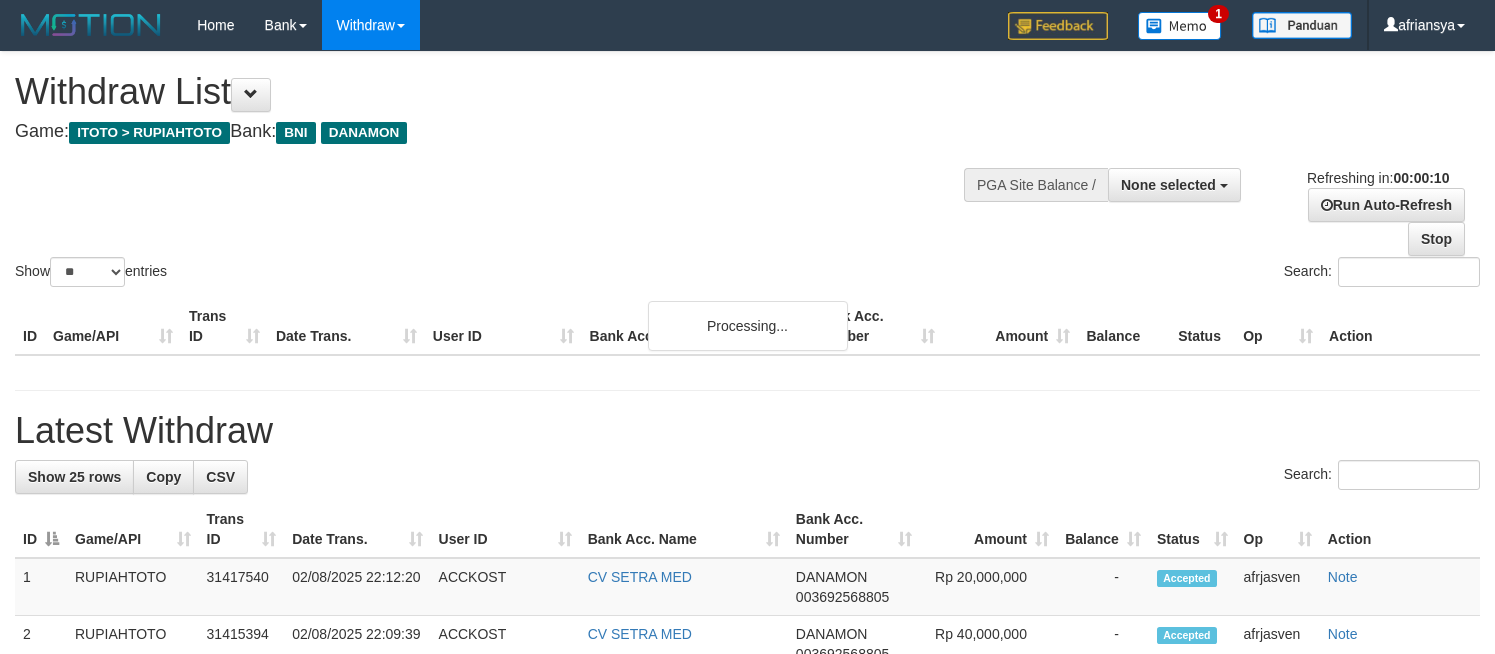 select 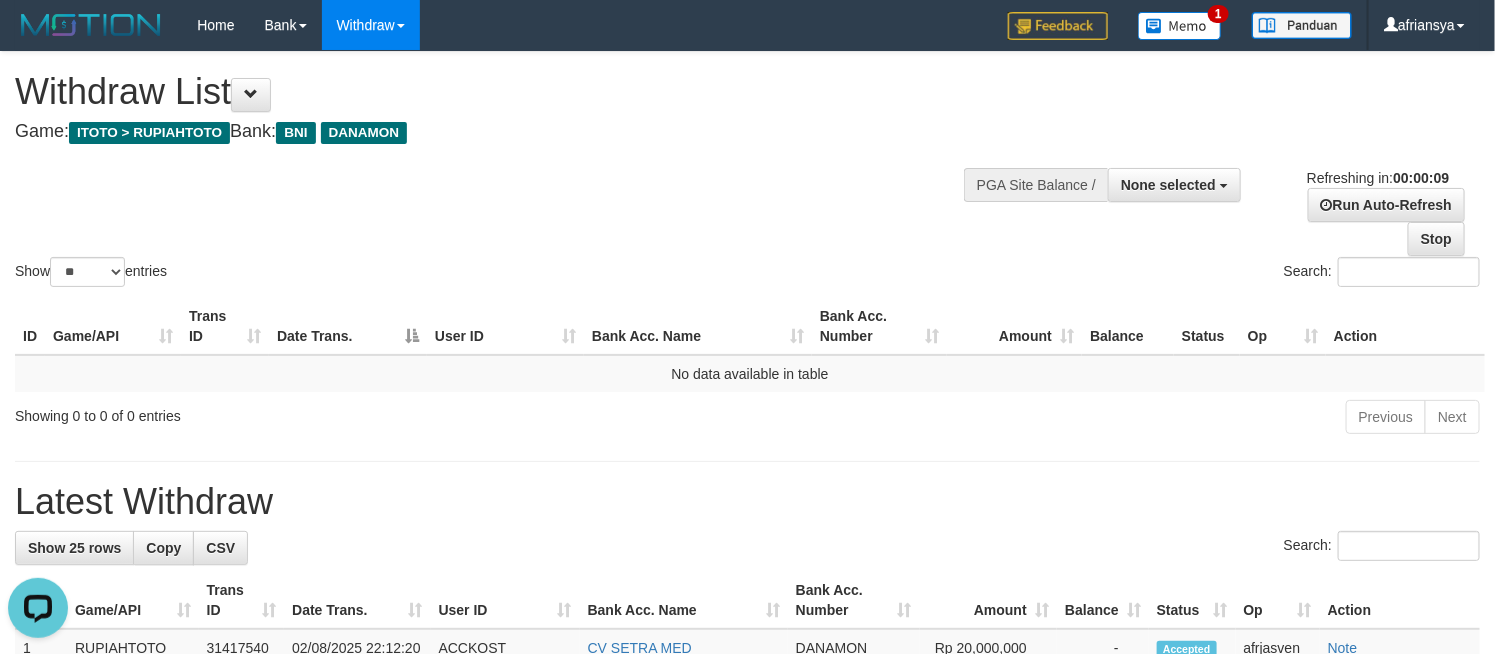 scroll, scrollTop: 0, scrollLeft: 0, axis: both 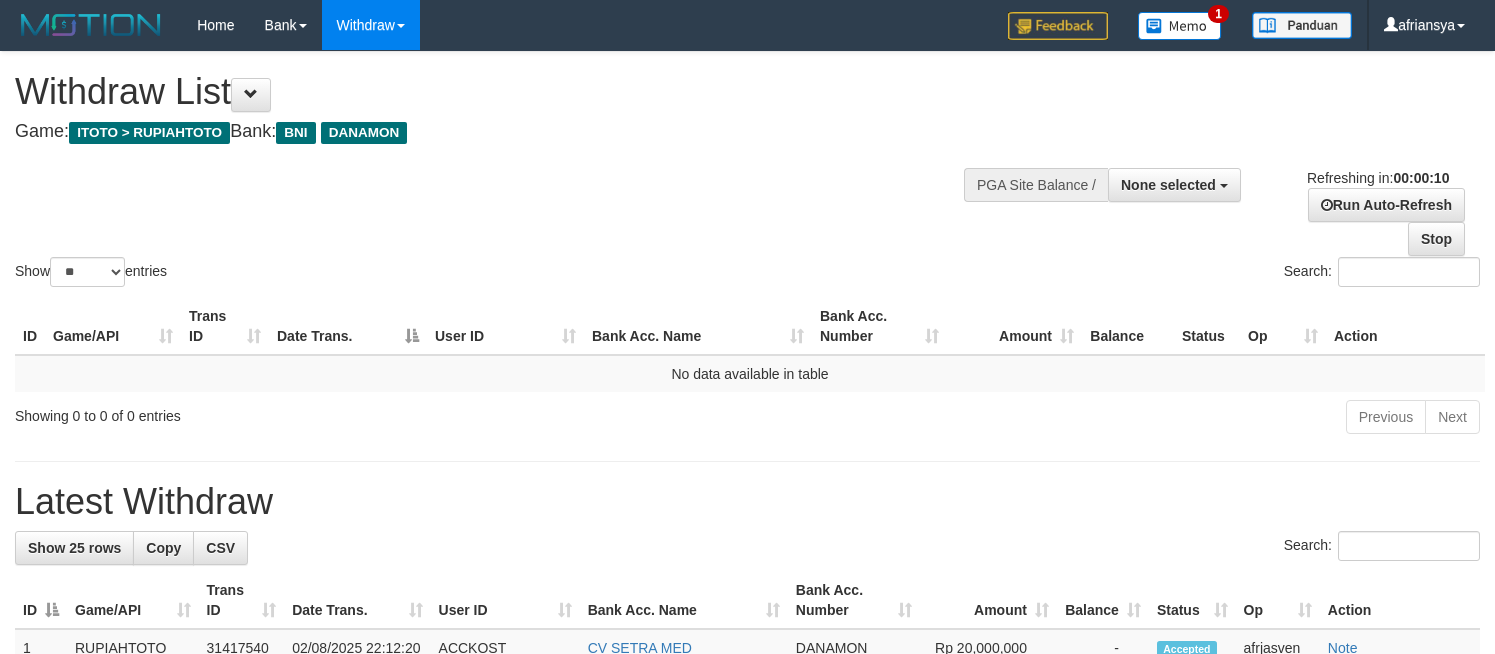 select 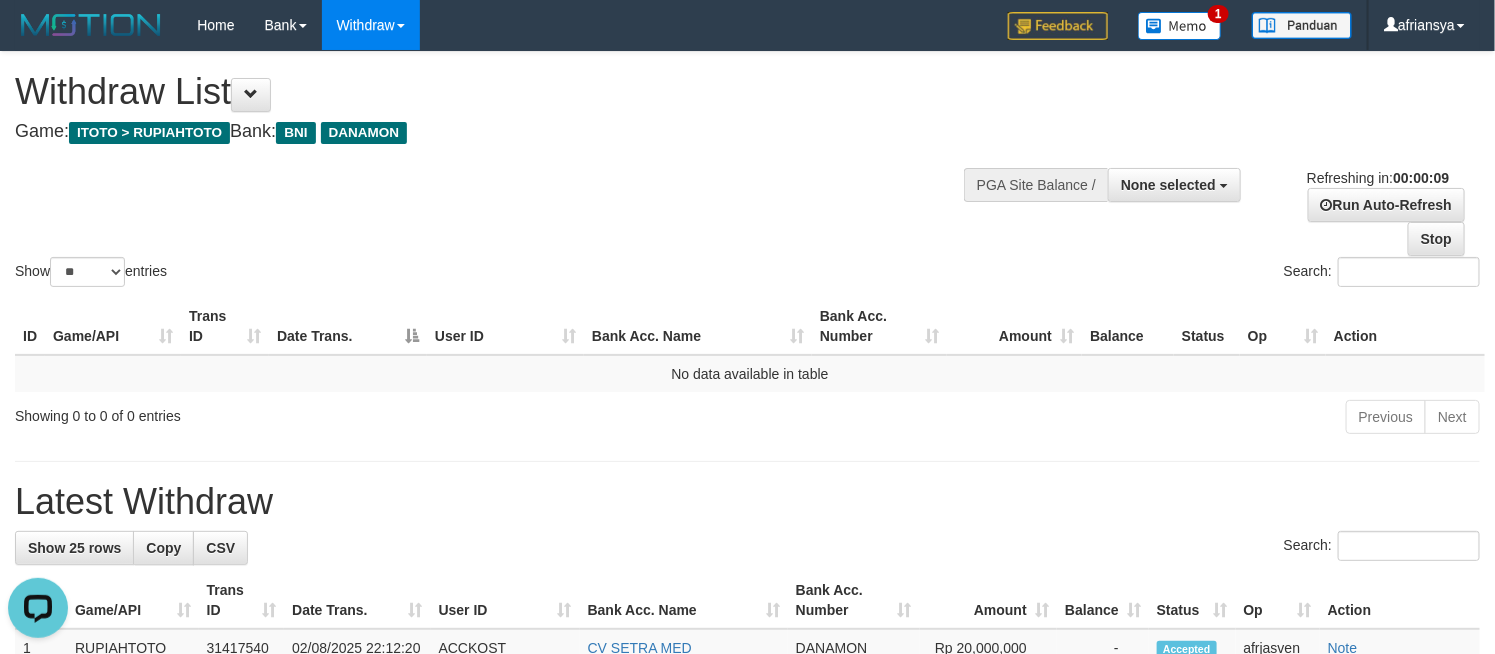 scroll, scrollTop: 0, scrollLeft: 0, axis: both 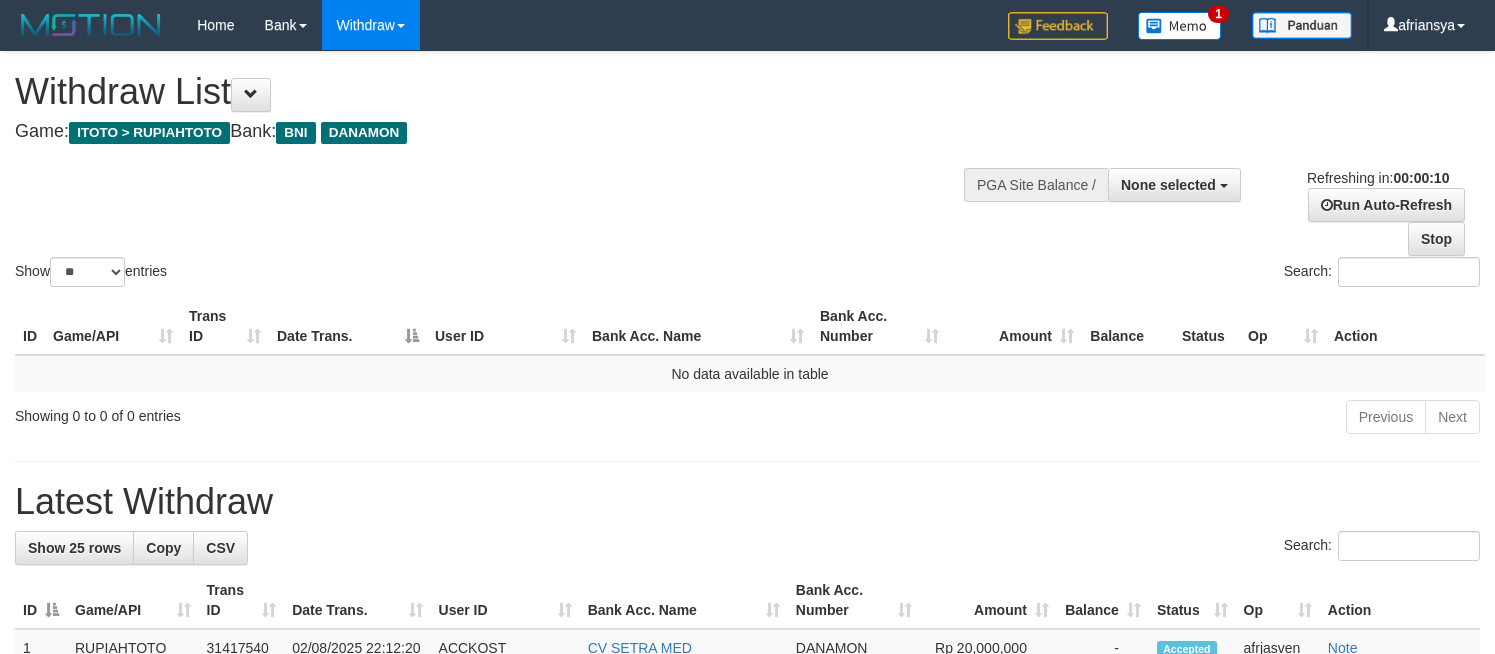 select 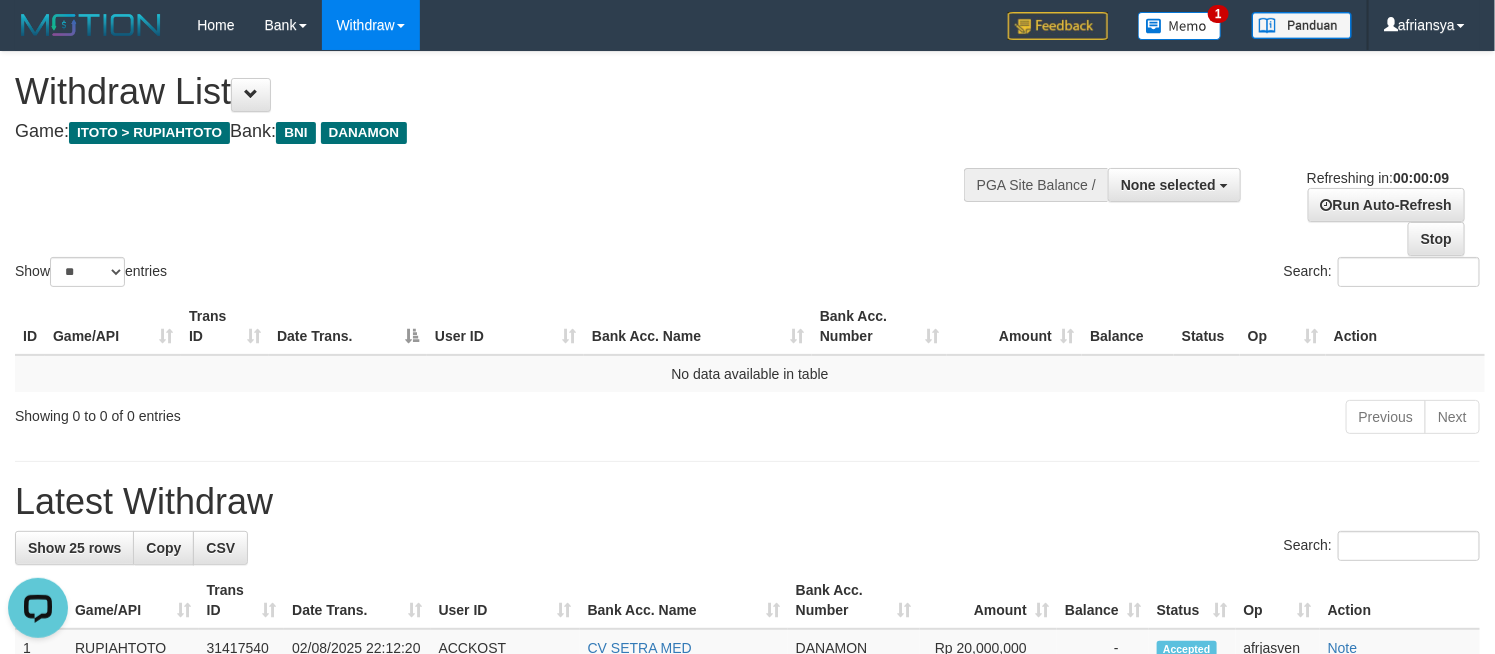 scroll, scrollTop: 0, scrollLeft: 0, axis: both 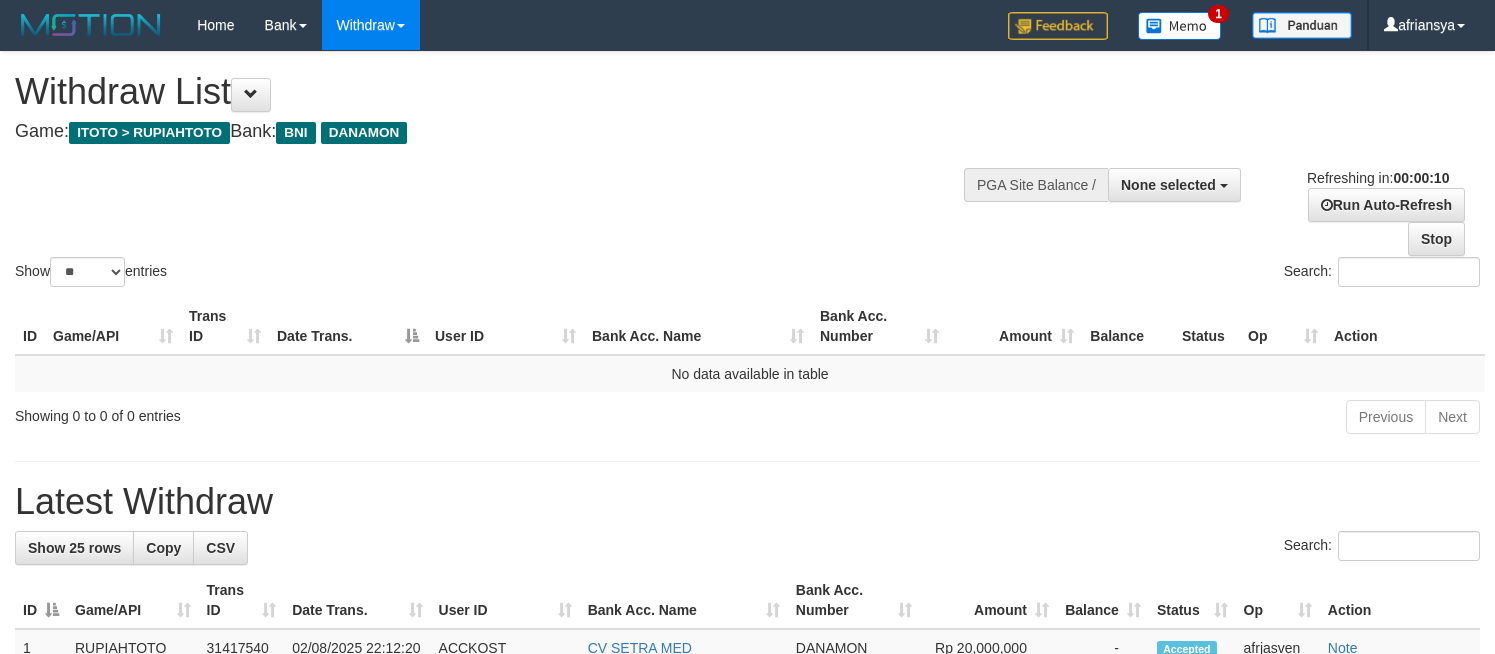 select 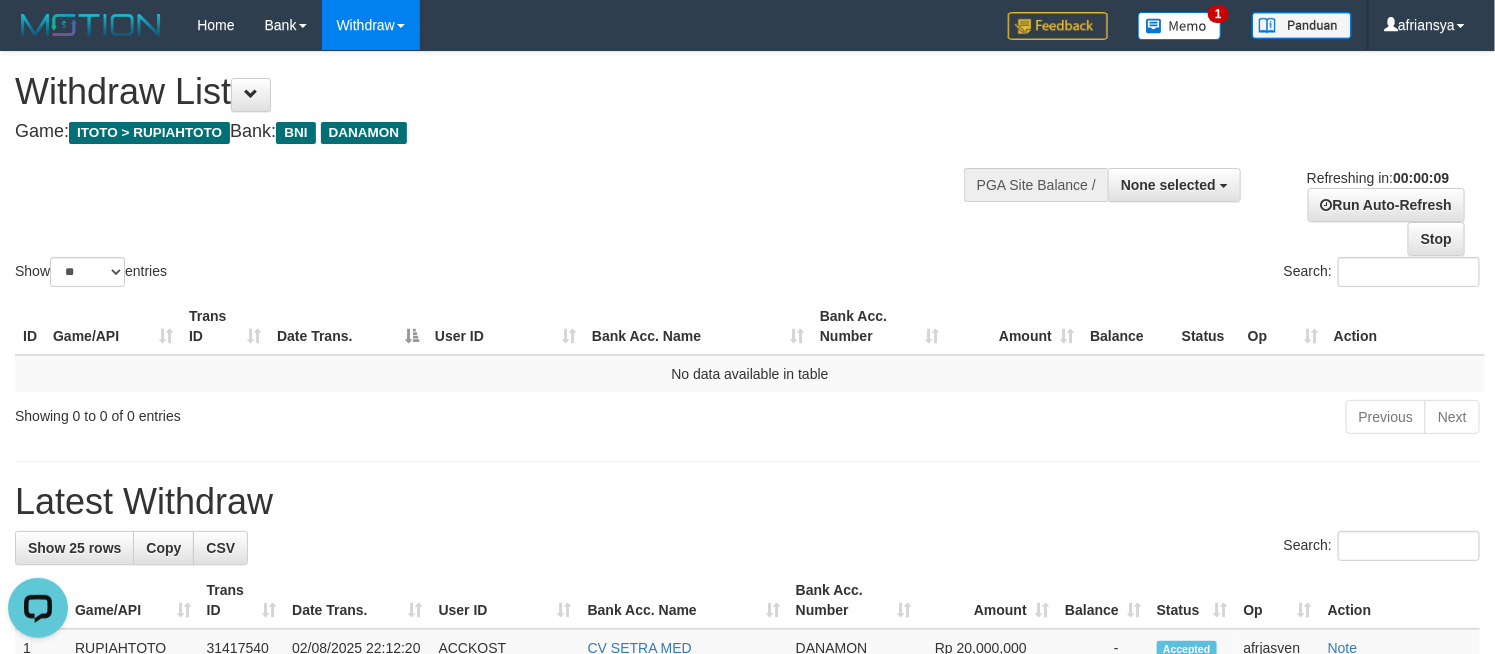 scroll, scrollTop: 0, scrollLeft: 0, axis: both 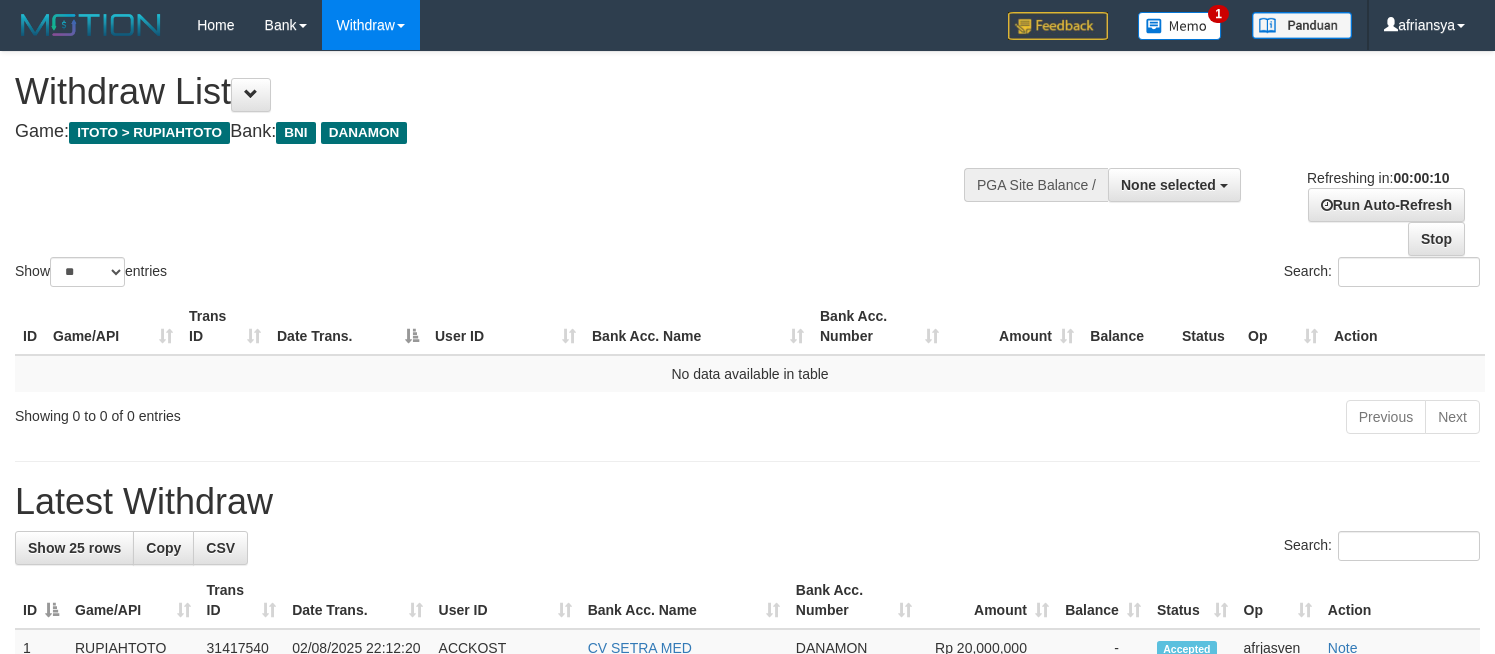 select 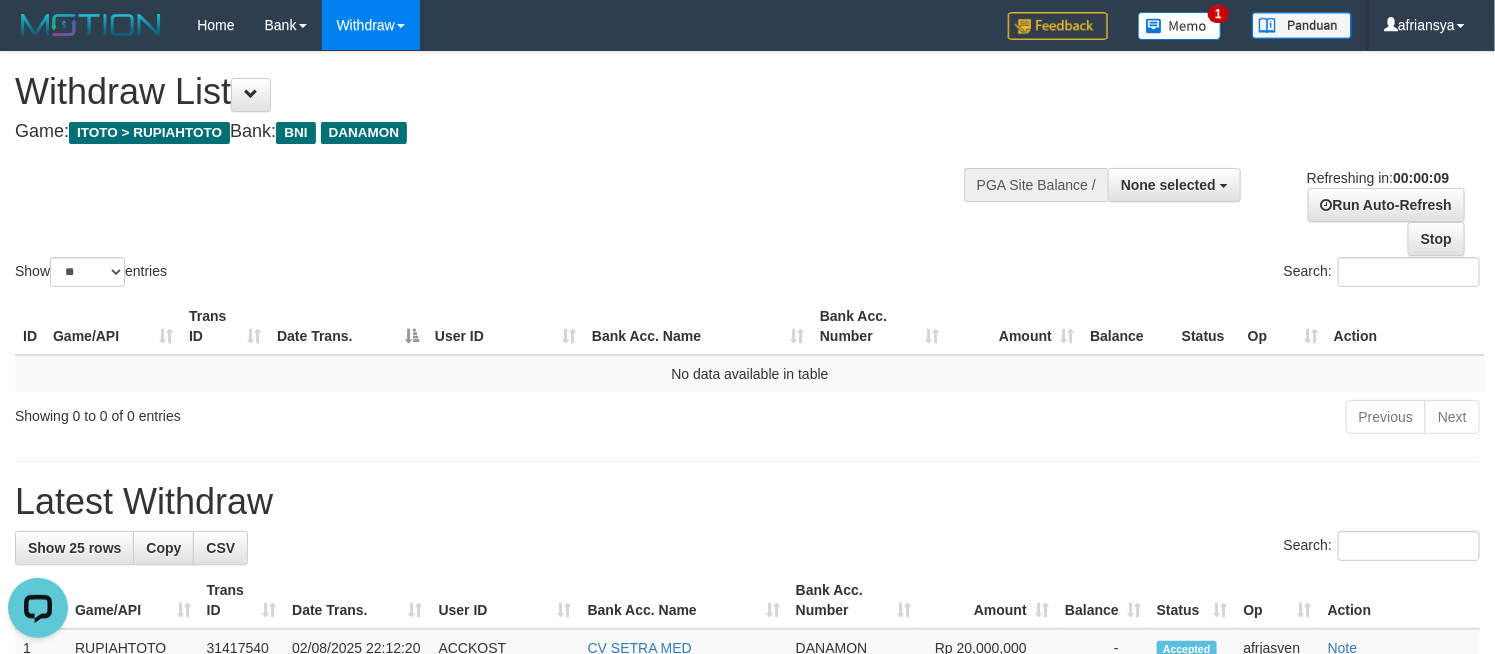 scroll, scrollTop: 0, scrollLeft: 0, axis: both 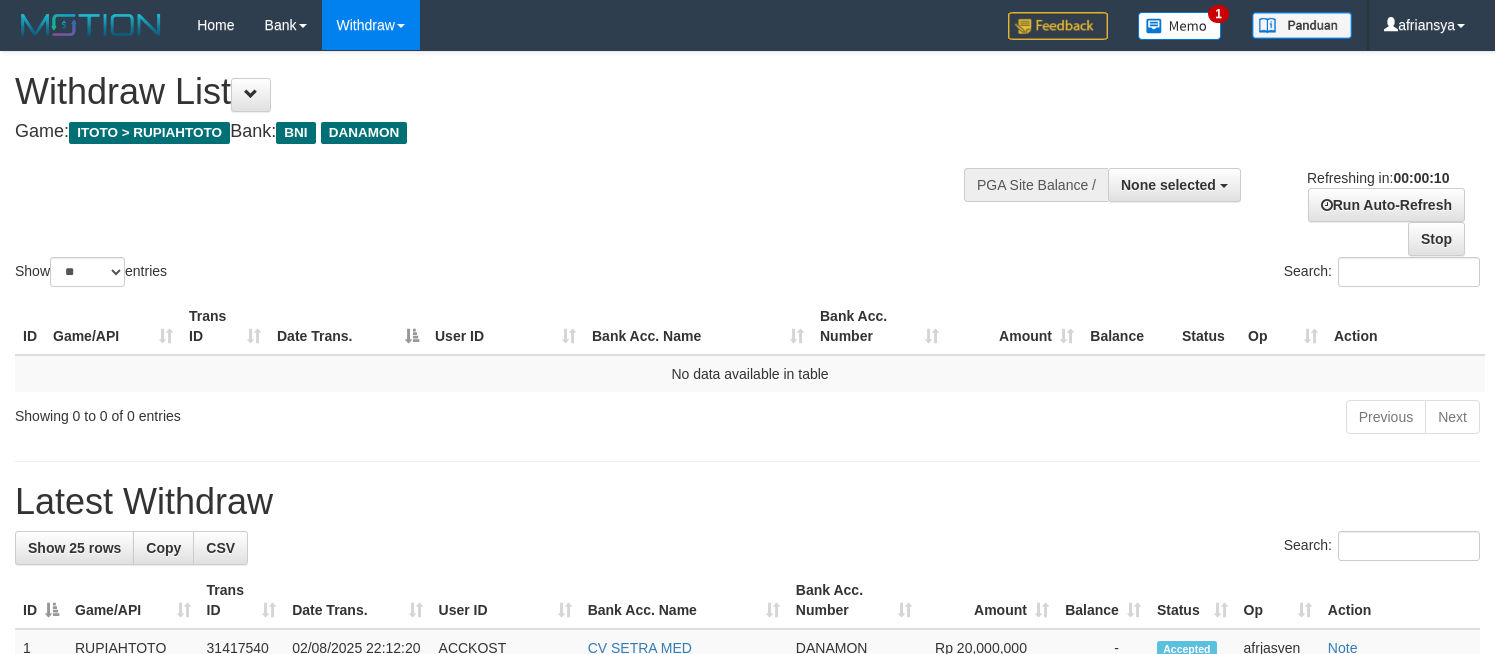 select 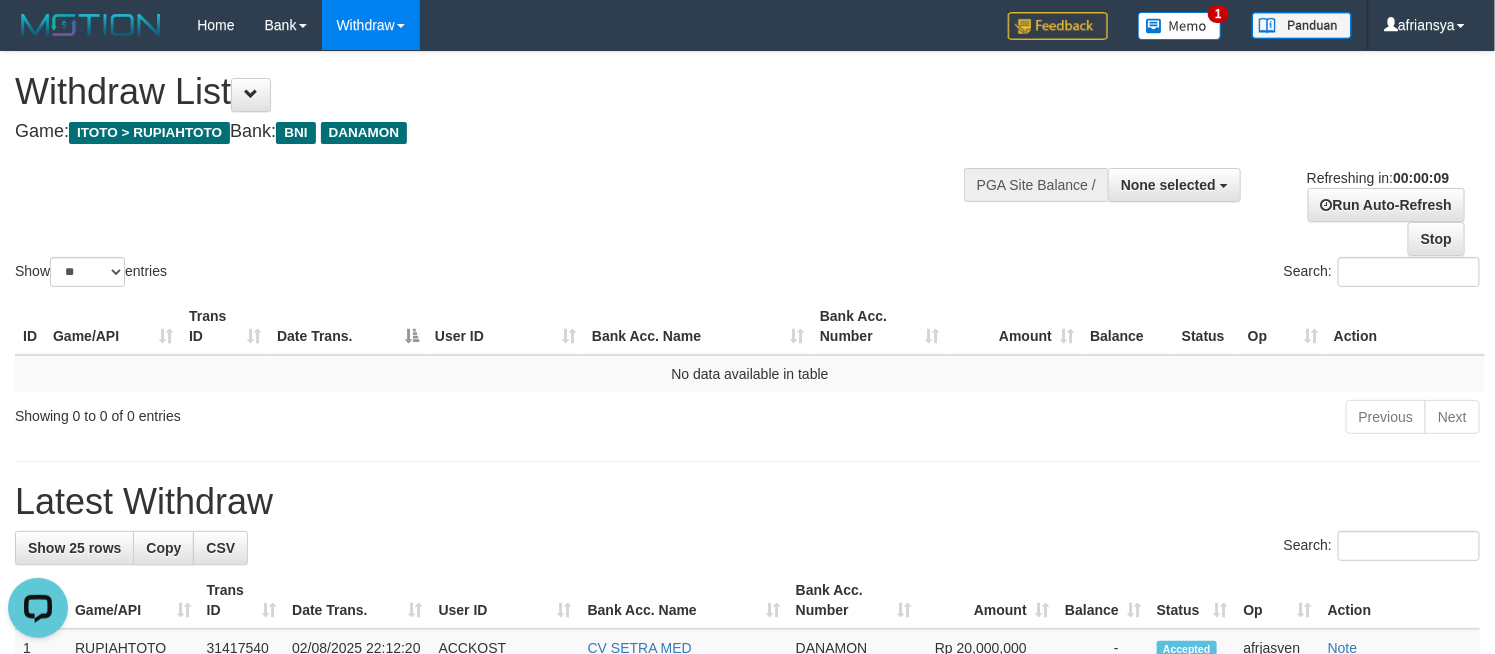 scroll, scrollTop: 0, scrollLeft: 0, axis: both 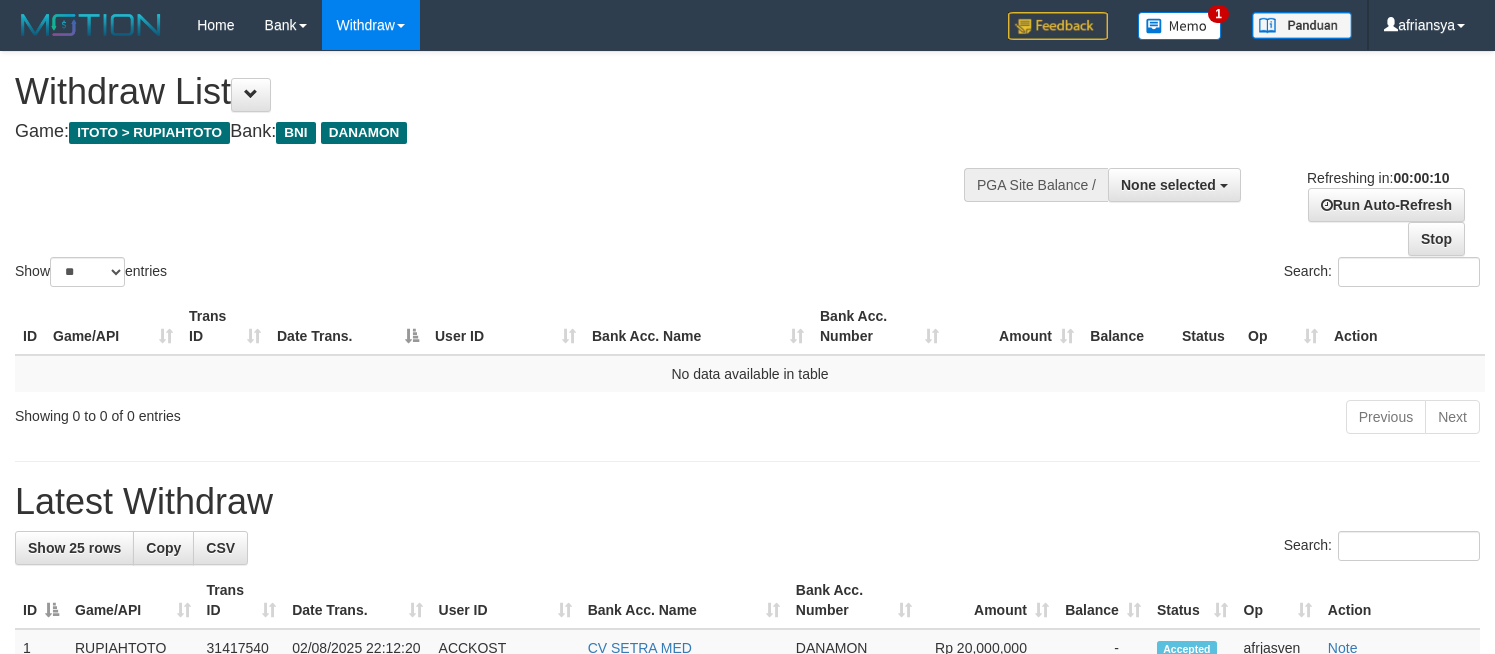 select 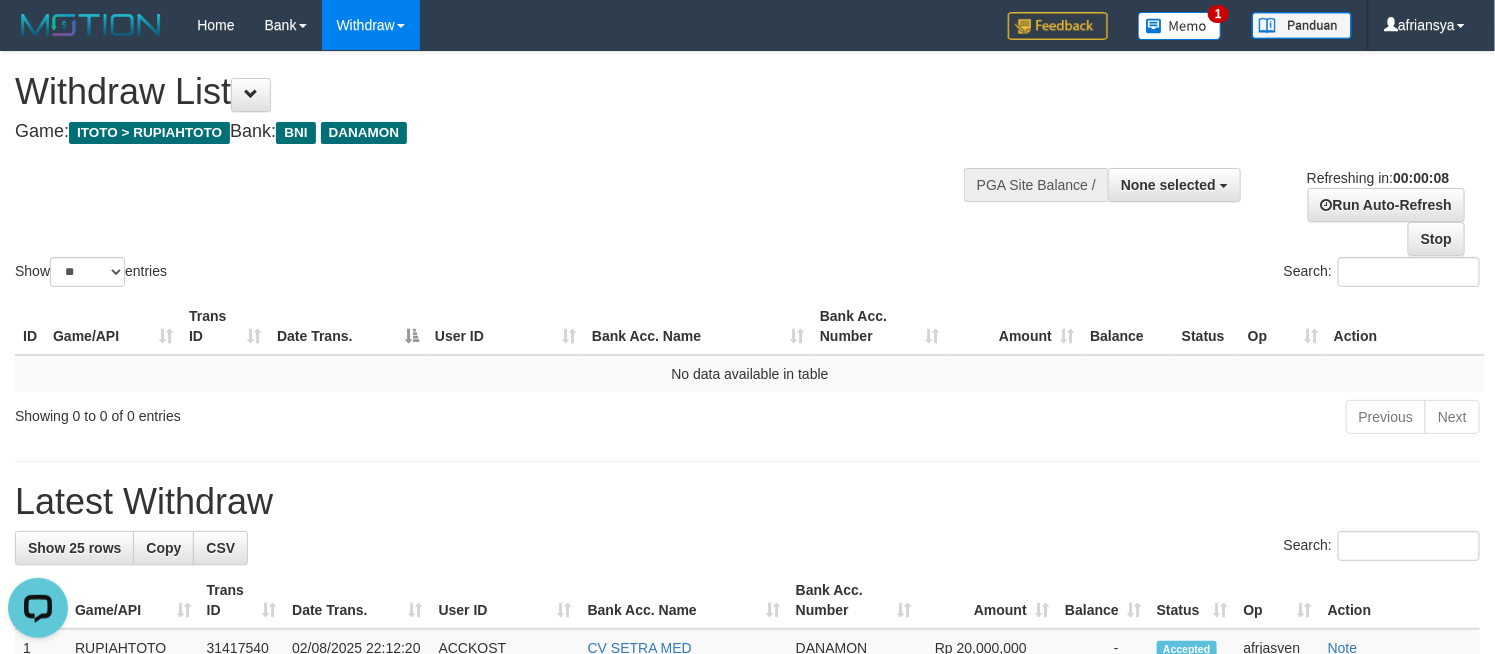 scroll, scrollTop: 0, scrollLeft: 0, axis: both 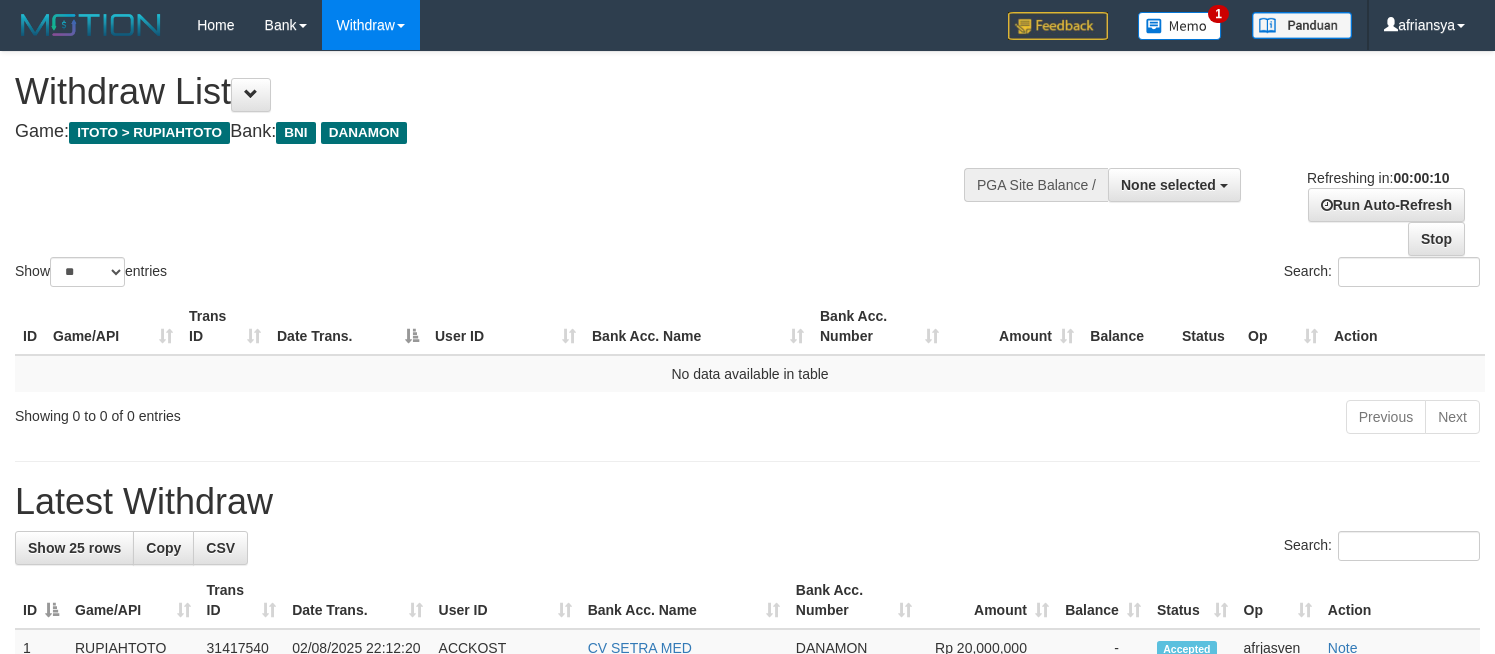 select 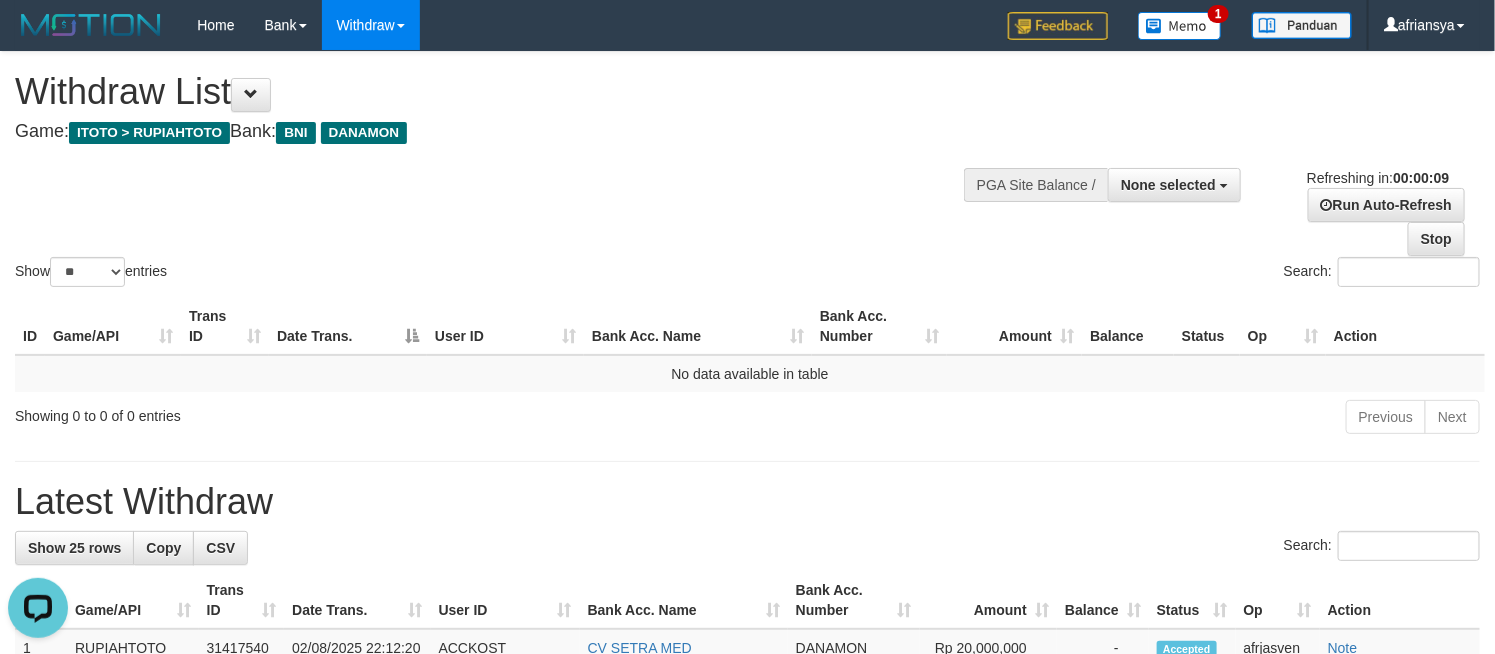 scroll, scrollTop: 0, scrollLeft: 0, axis: both 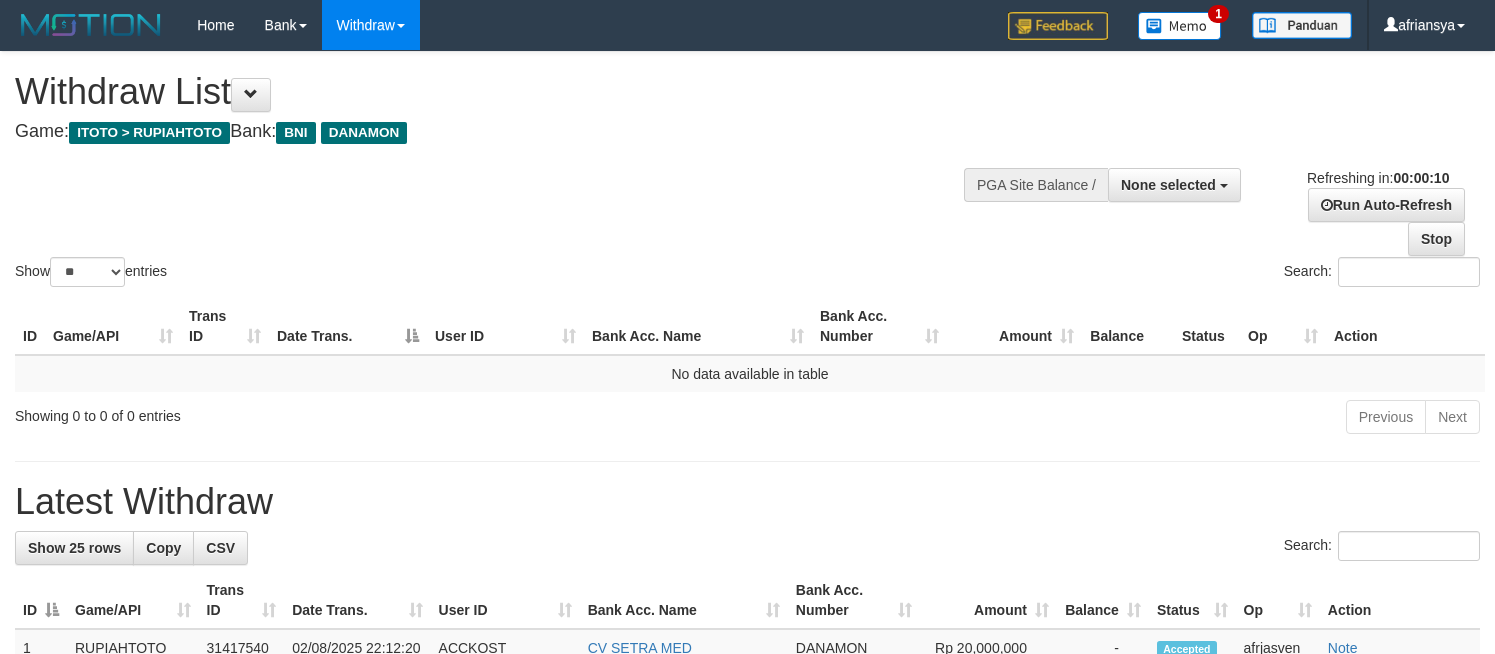 select 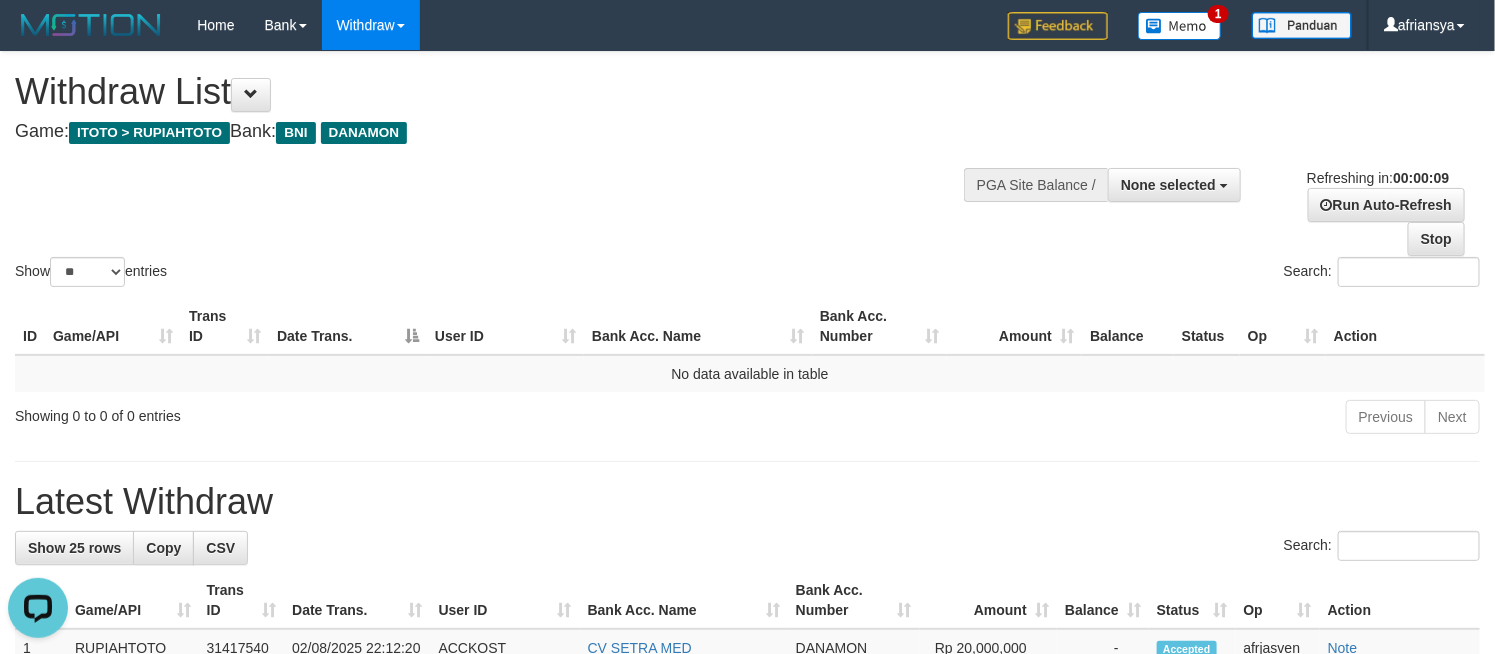 scroll, scrollTop: 0, scrollLeft: 0, axis: both 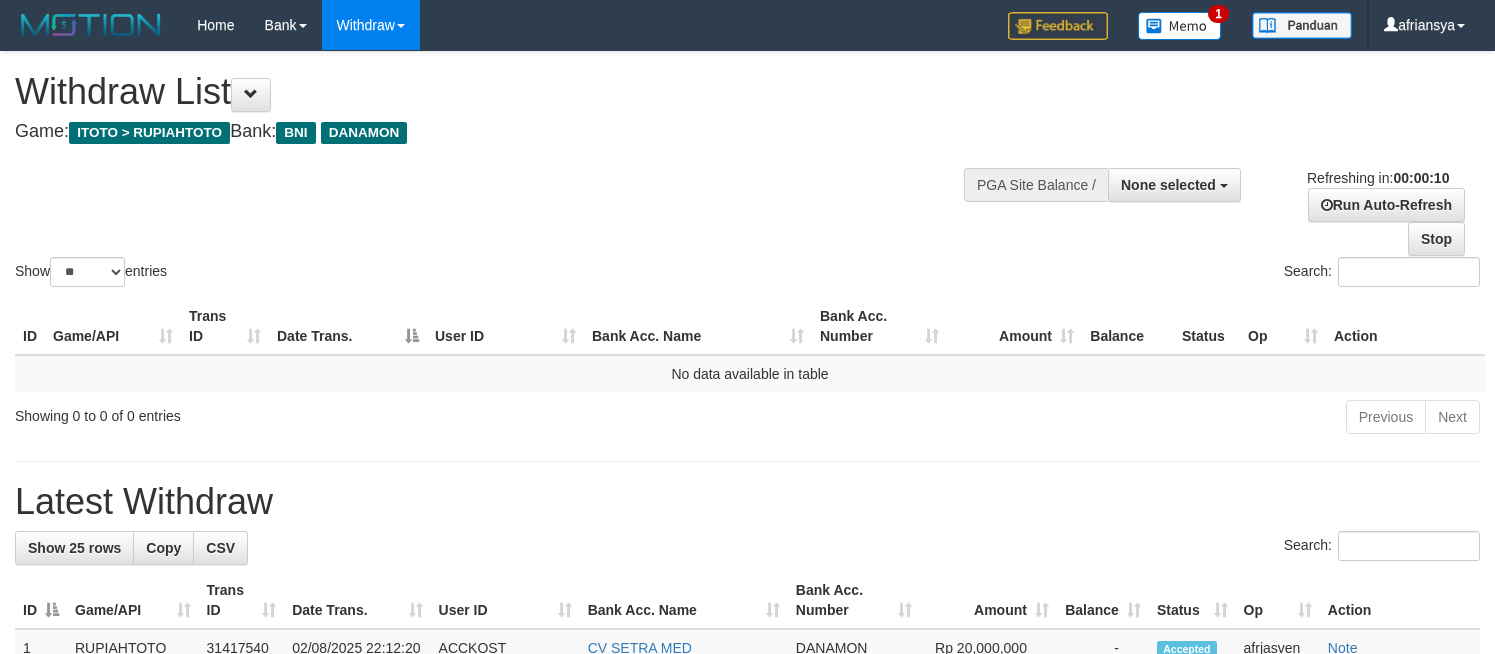 select 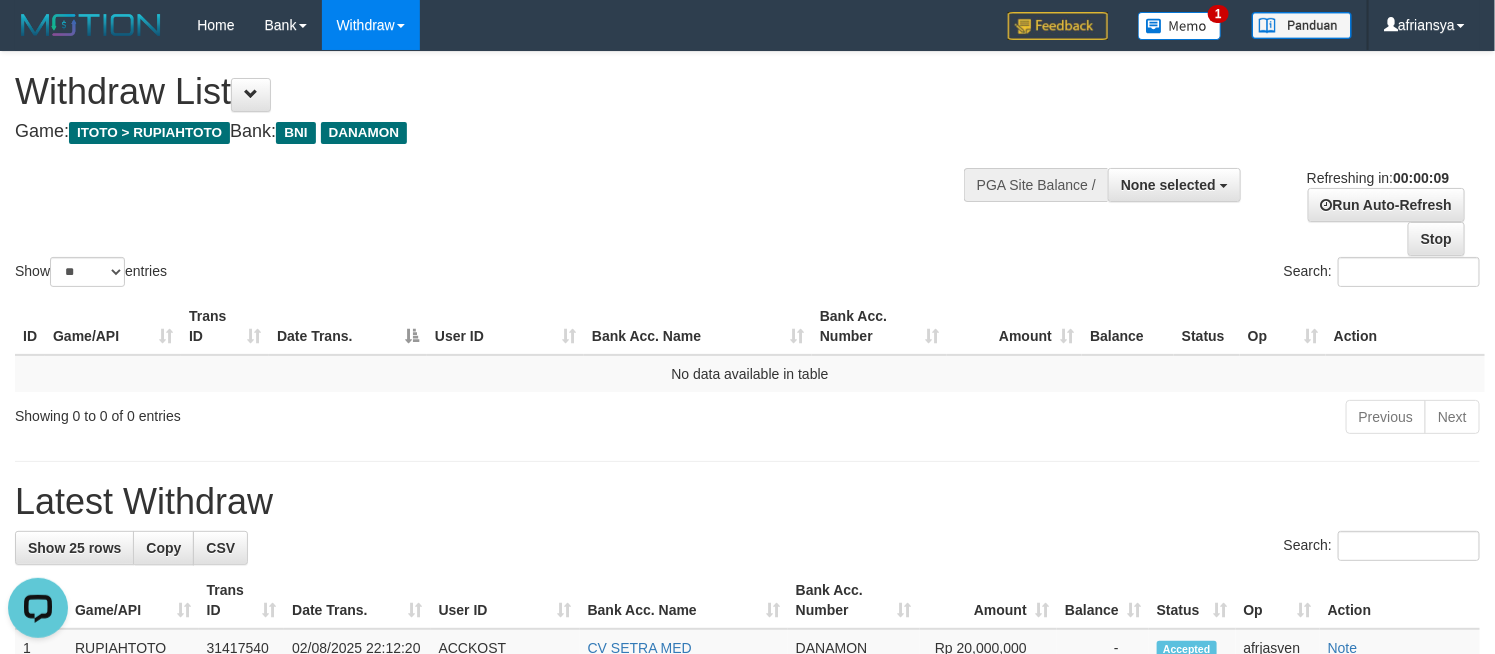 scroll, scrollTop: 0, scrollLeft: 0, axis: both 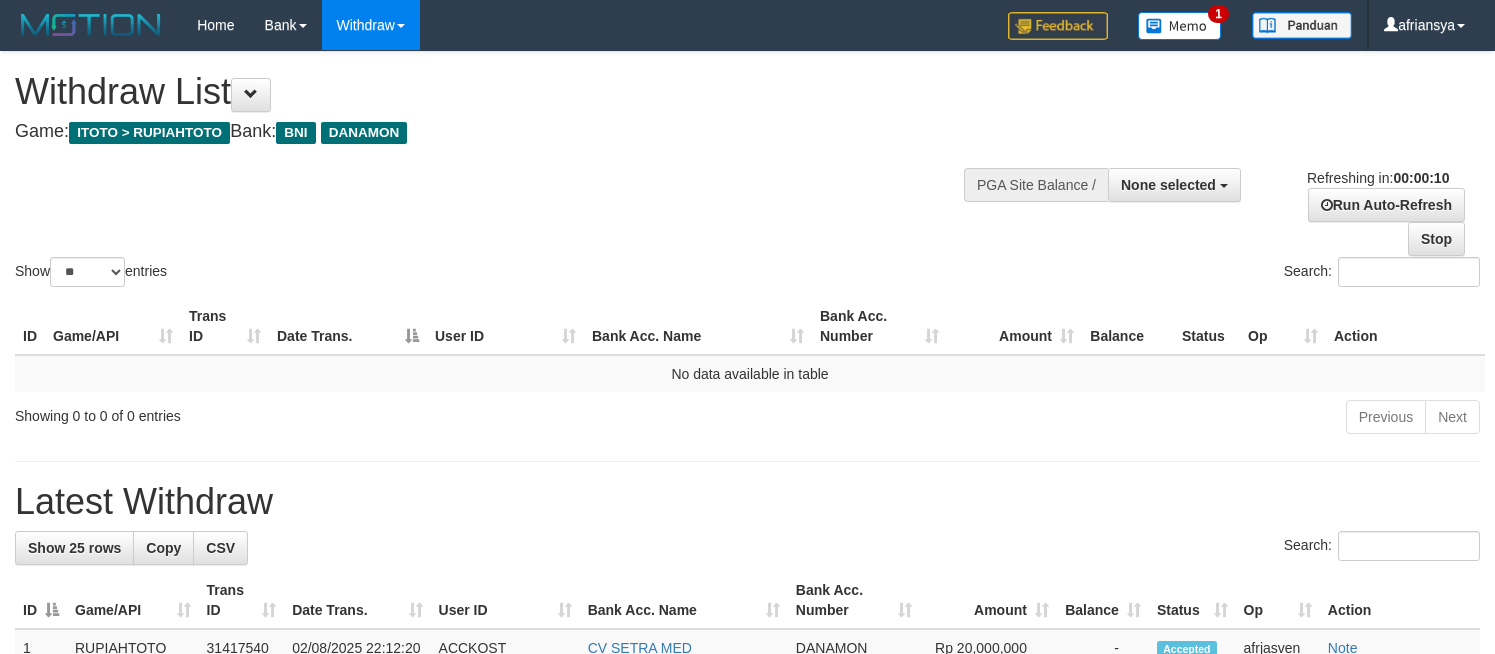 select 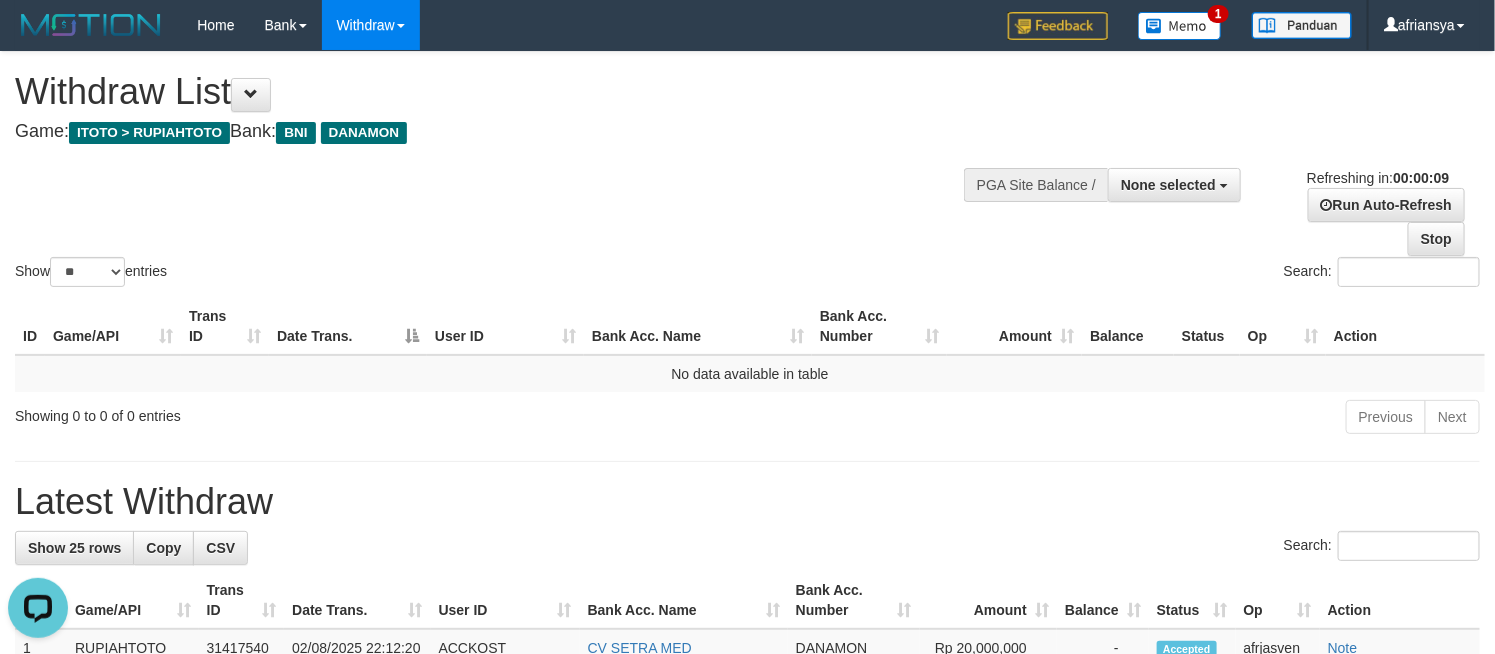 scroll, scrollTop: 0, scrollLeft: 0, axis: both 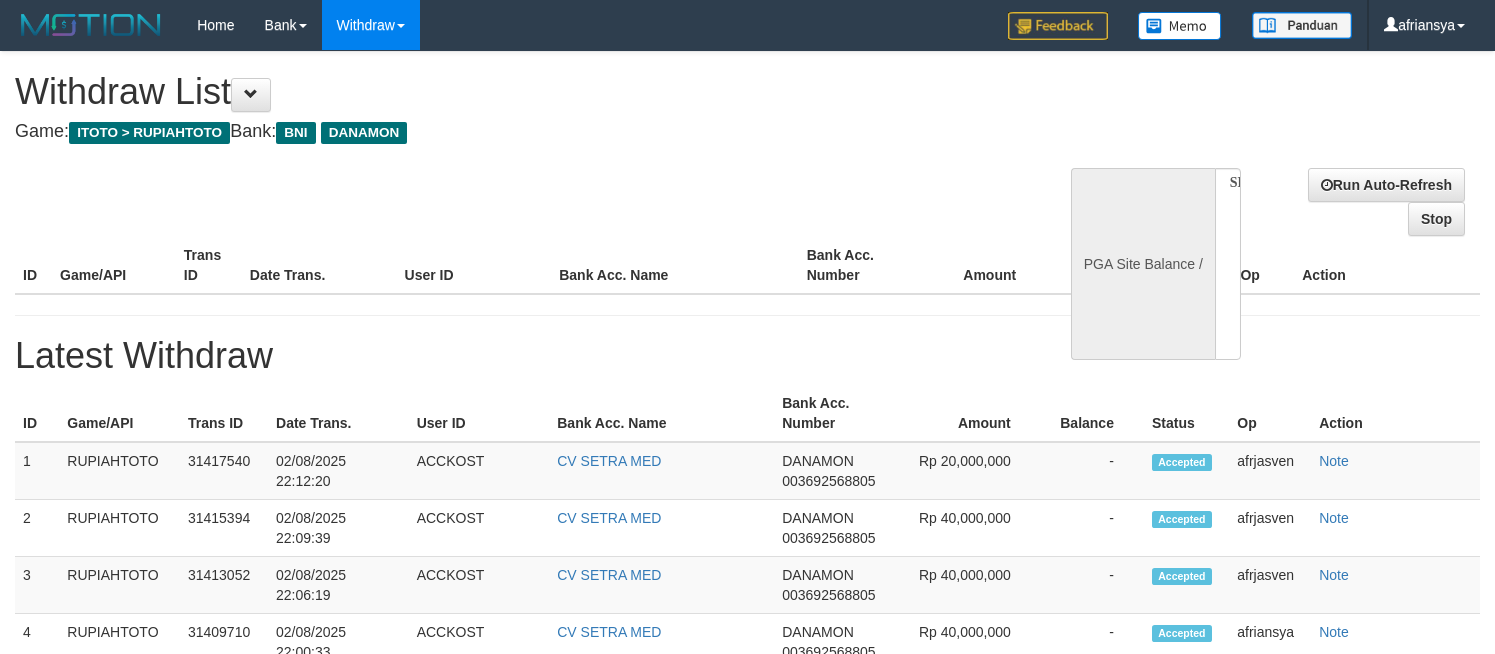 select 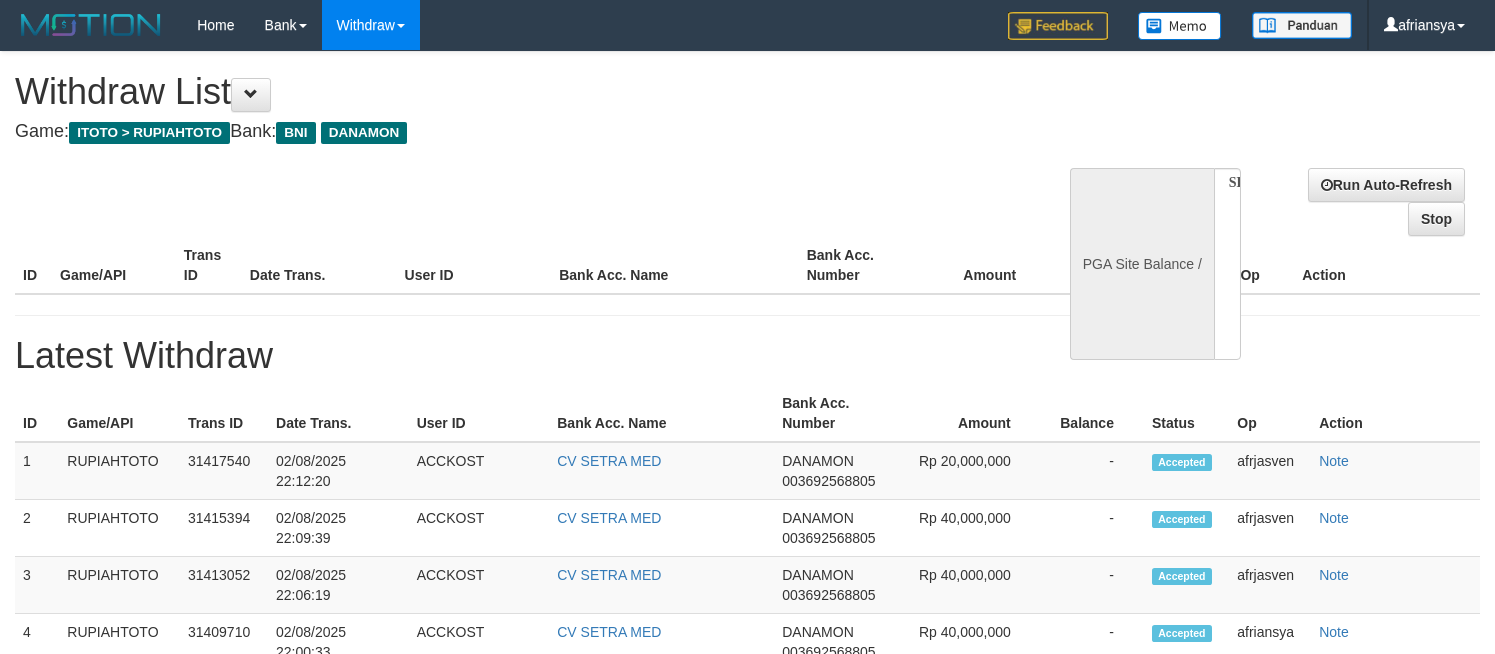scroll, scrollTop: 0, scrollLeft: 0, axis: both 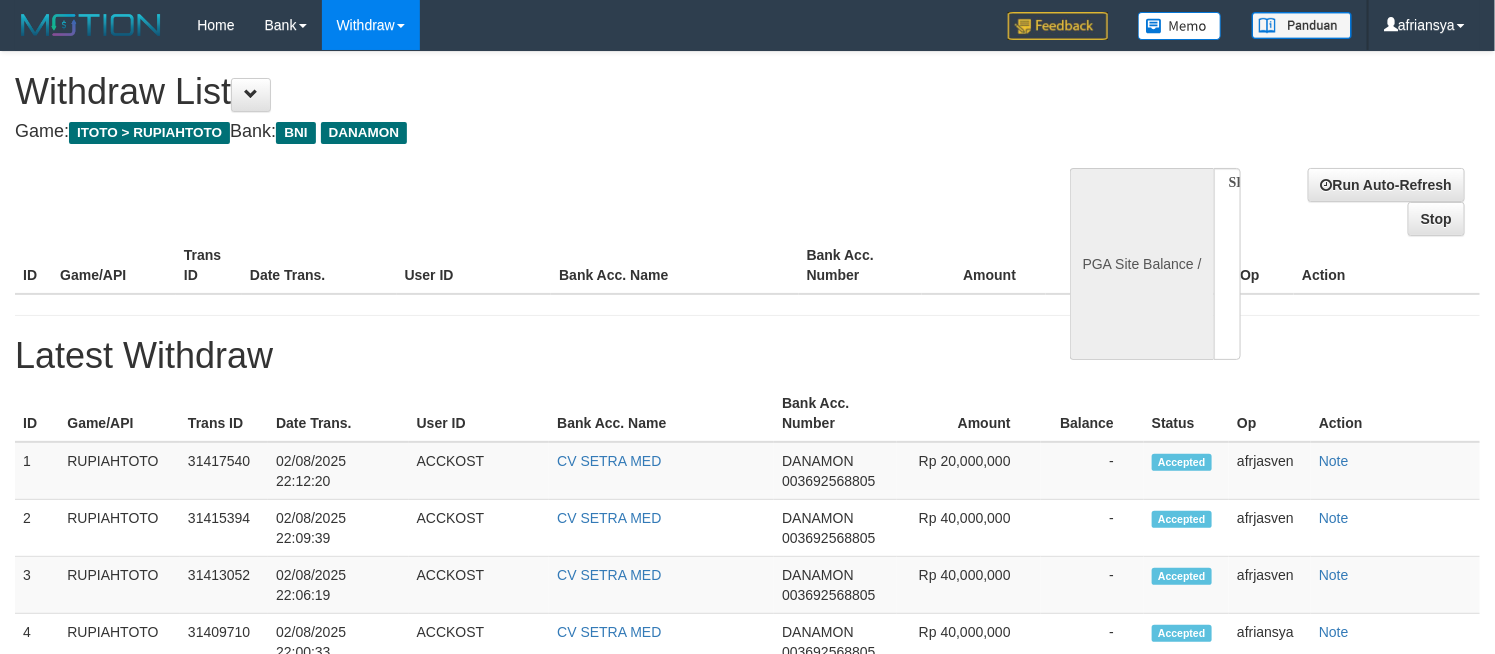 select on "**" 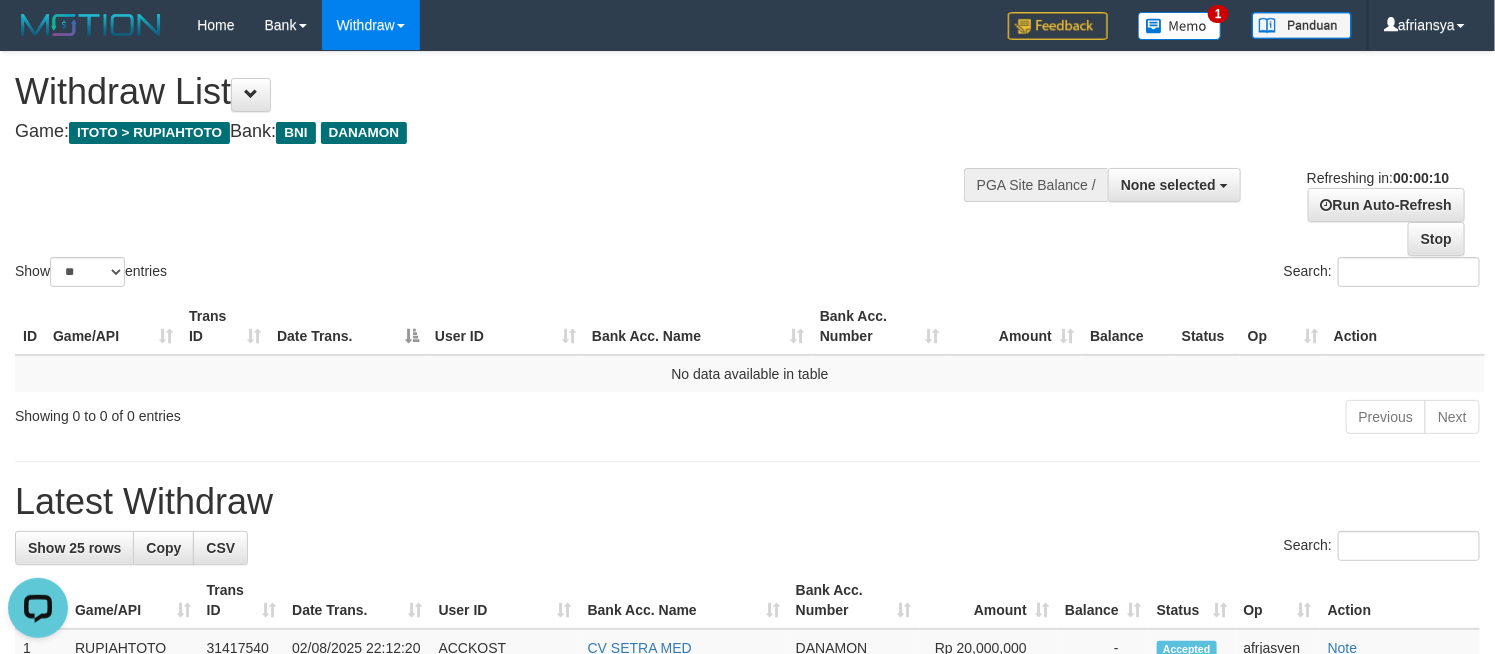 scroll, scrollTop: 0, scrollLeft: 0, axis: both 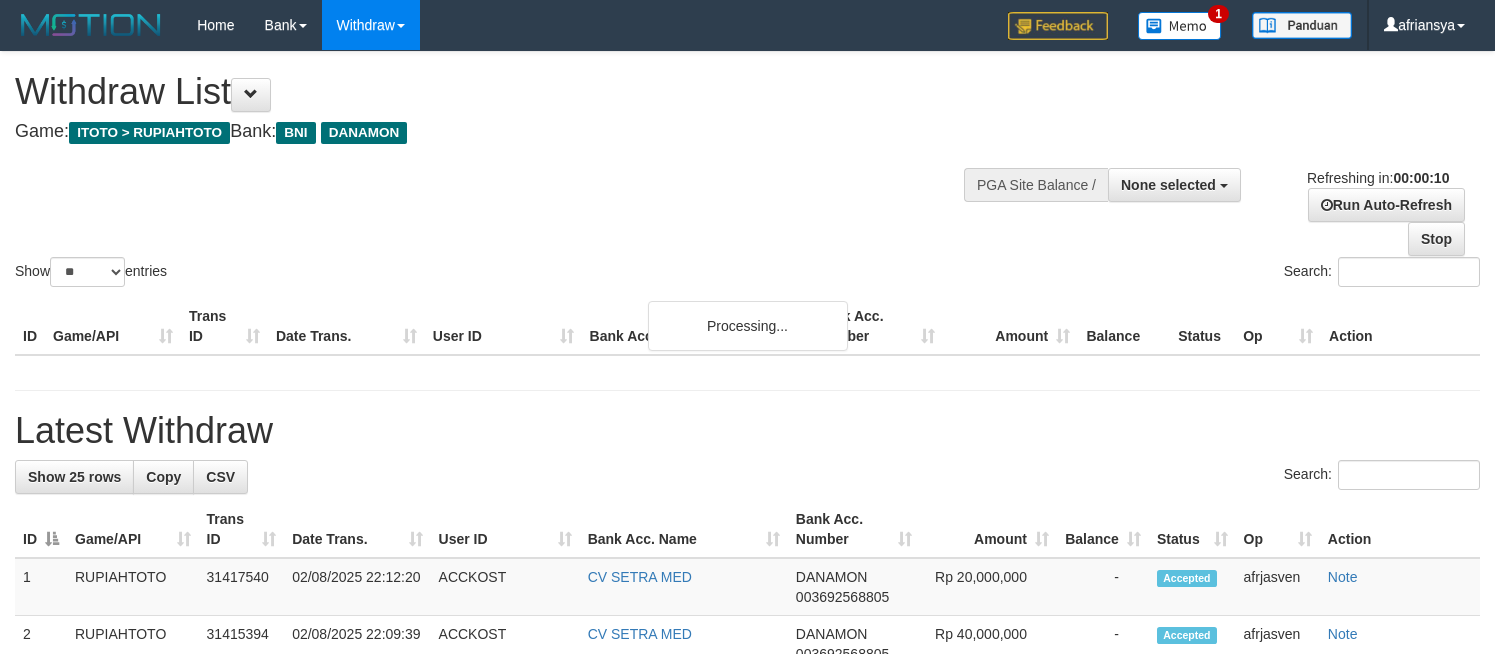 select 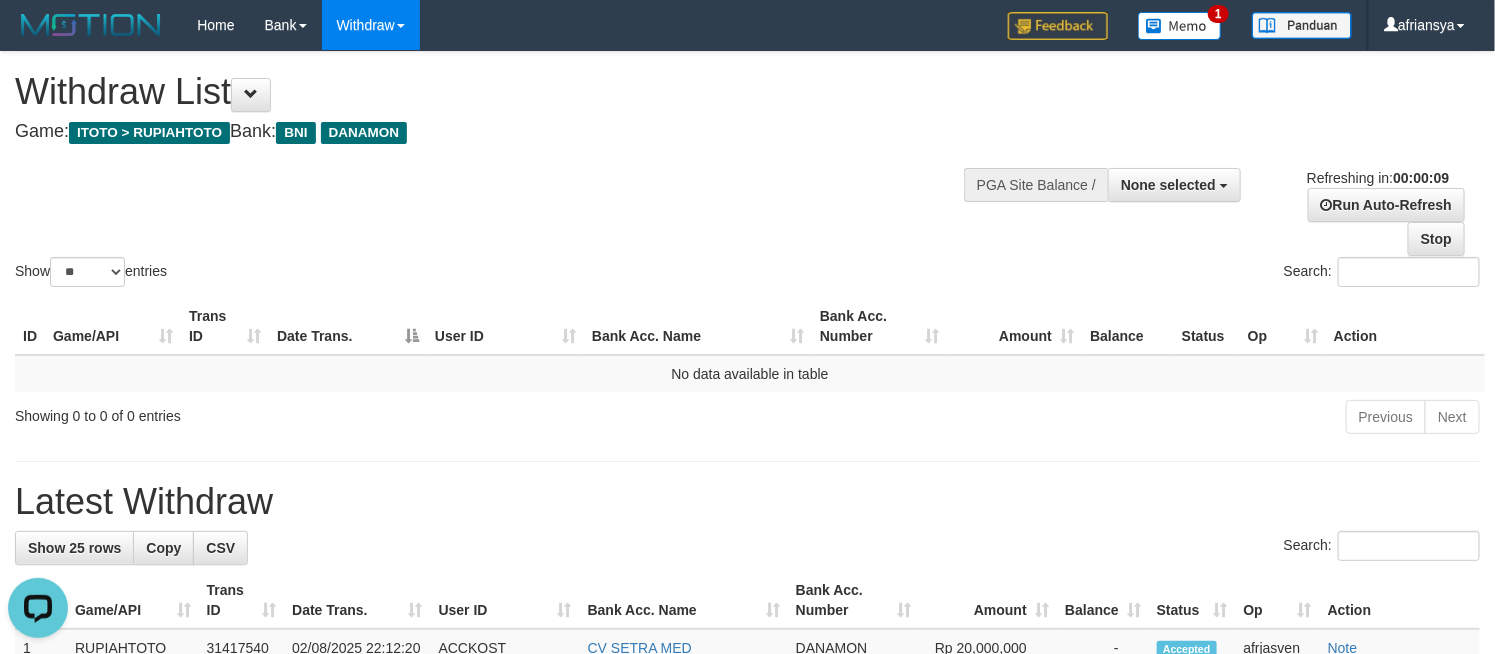 scroll, scrollTop: 0, scrollLeft: 0, axis: both 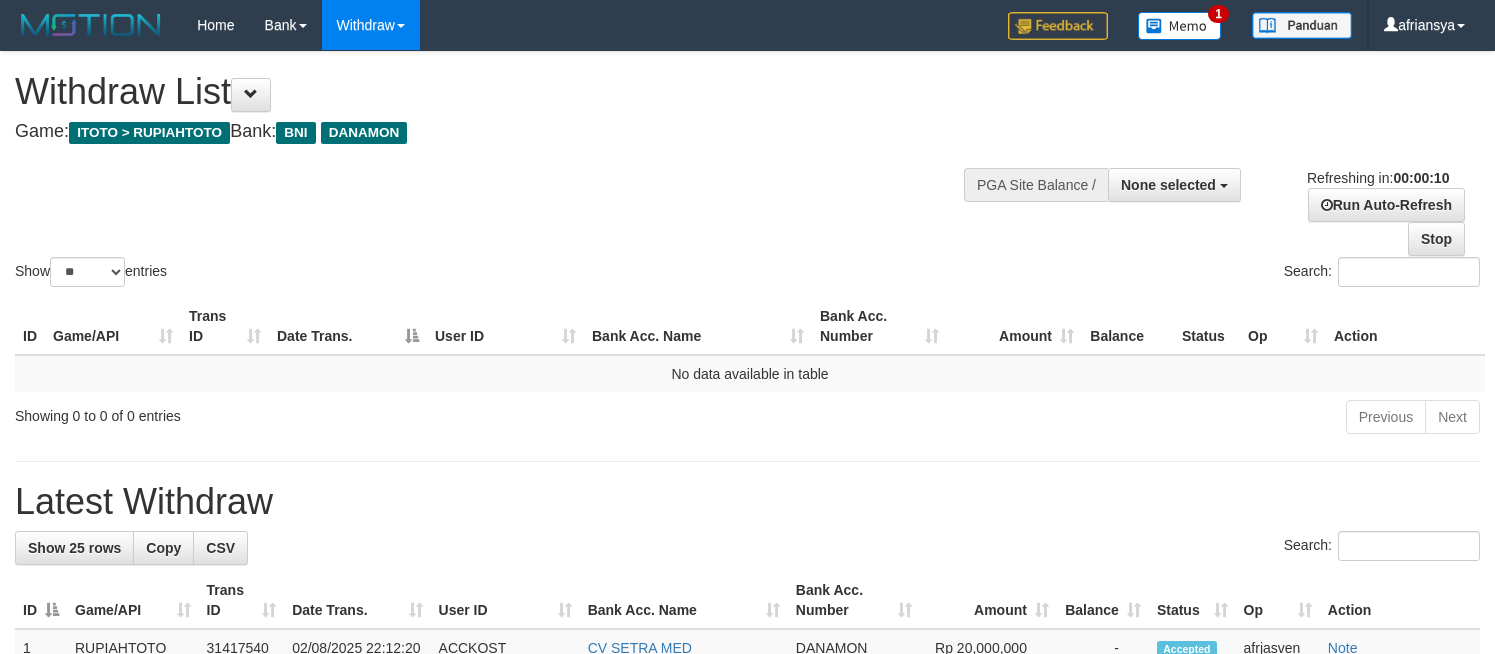 select 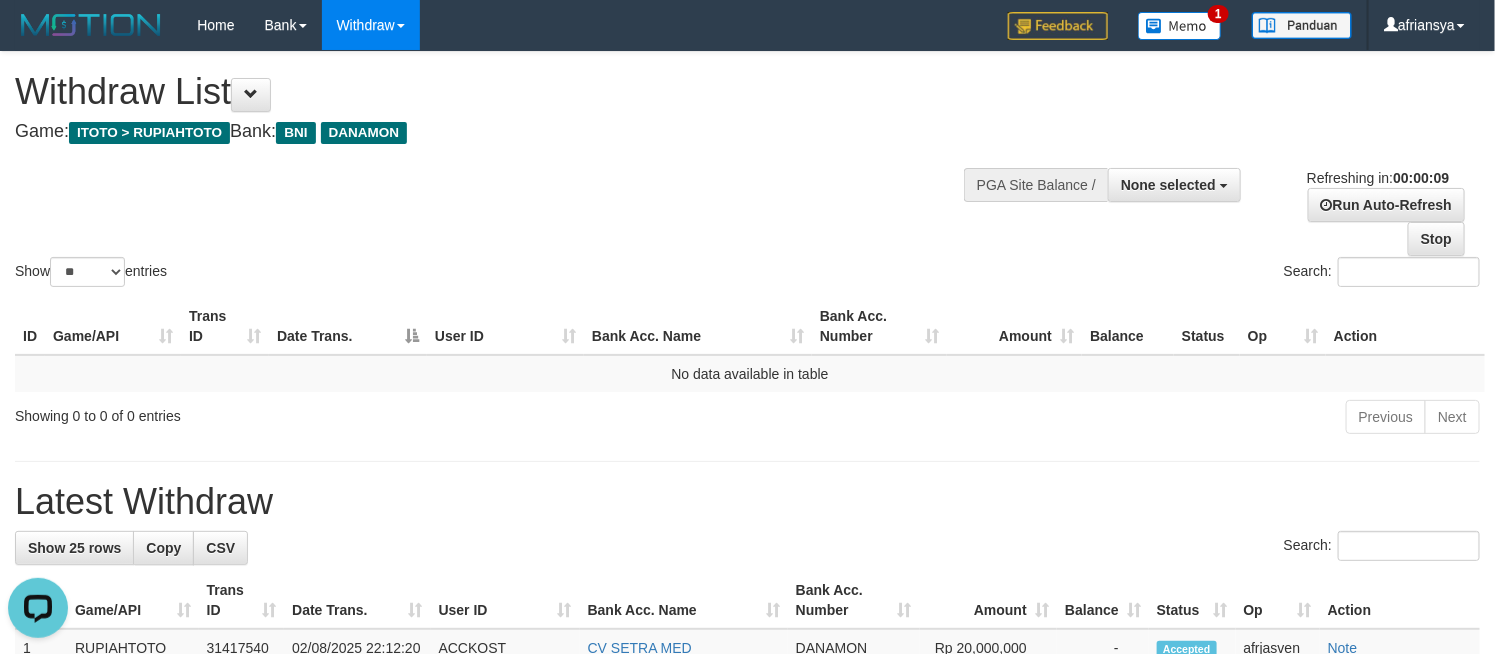 scroll, scrollTop: 0, scrollLeft: 0, axis: both 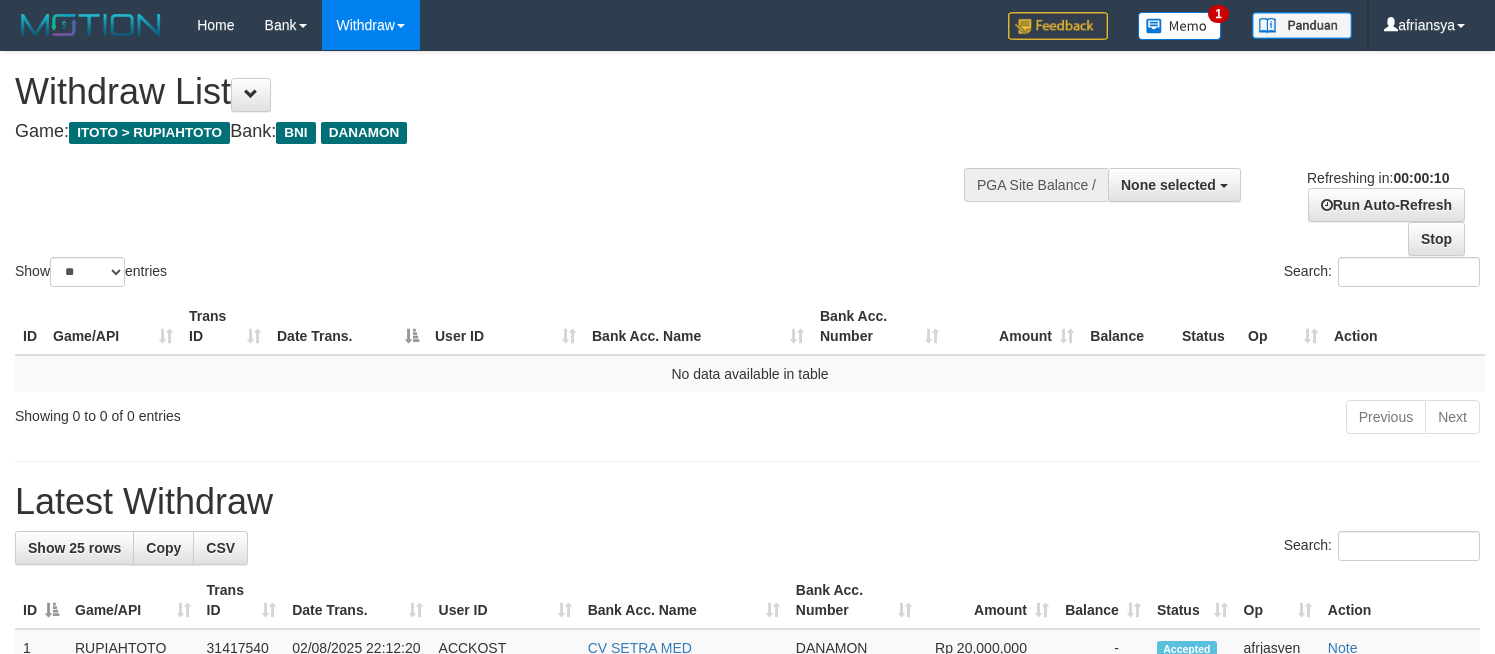 select 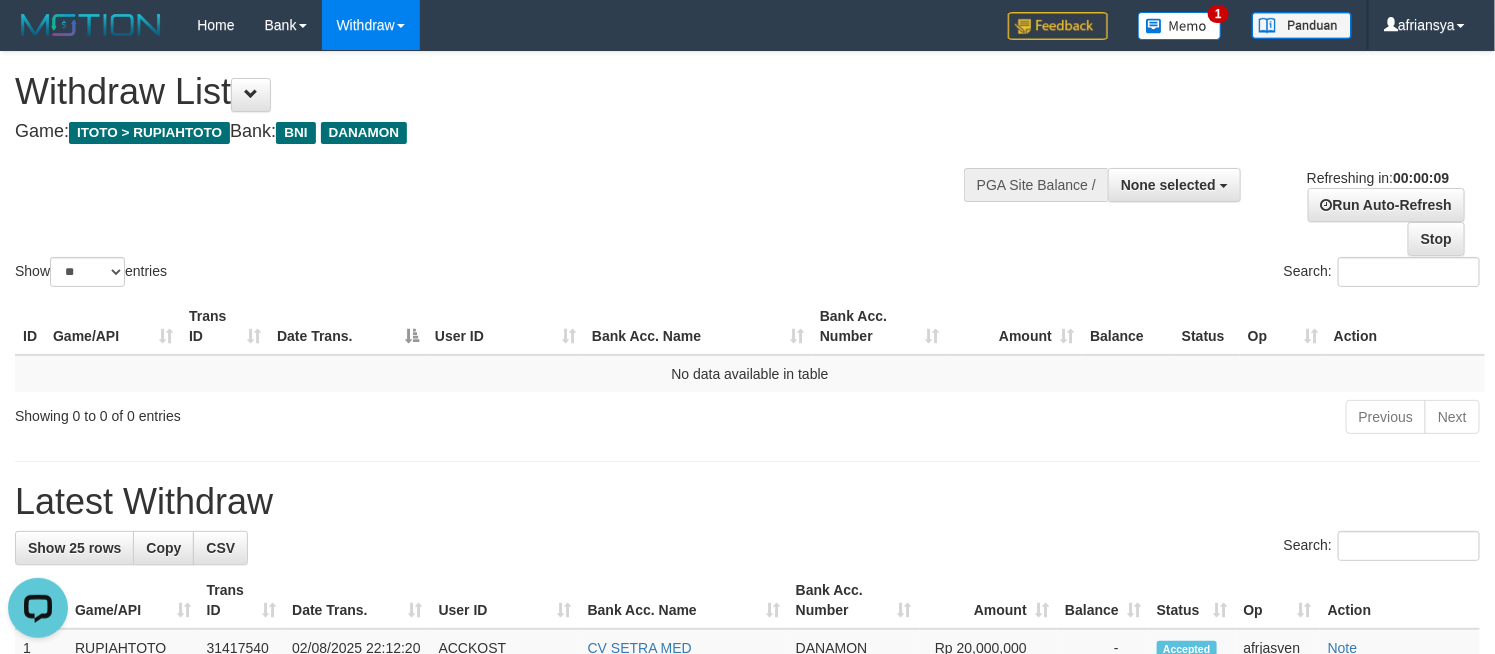 scroll, scrollTop: 0, scrollLeft: 0, axis: both 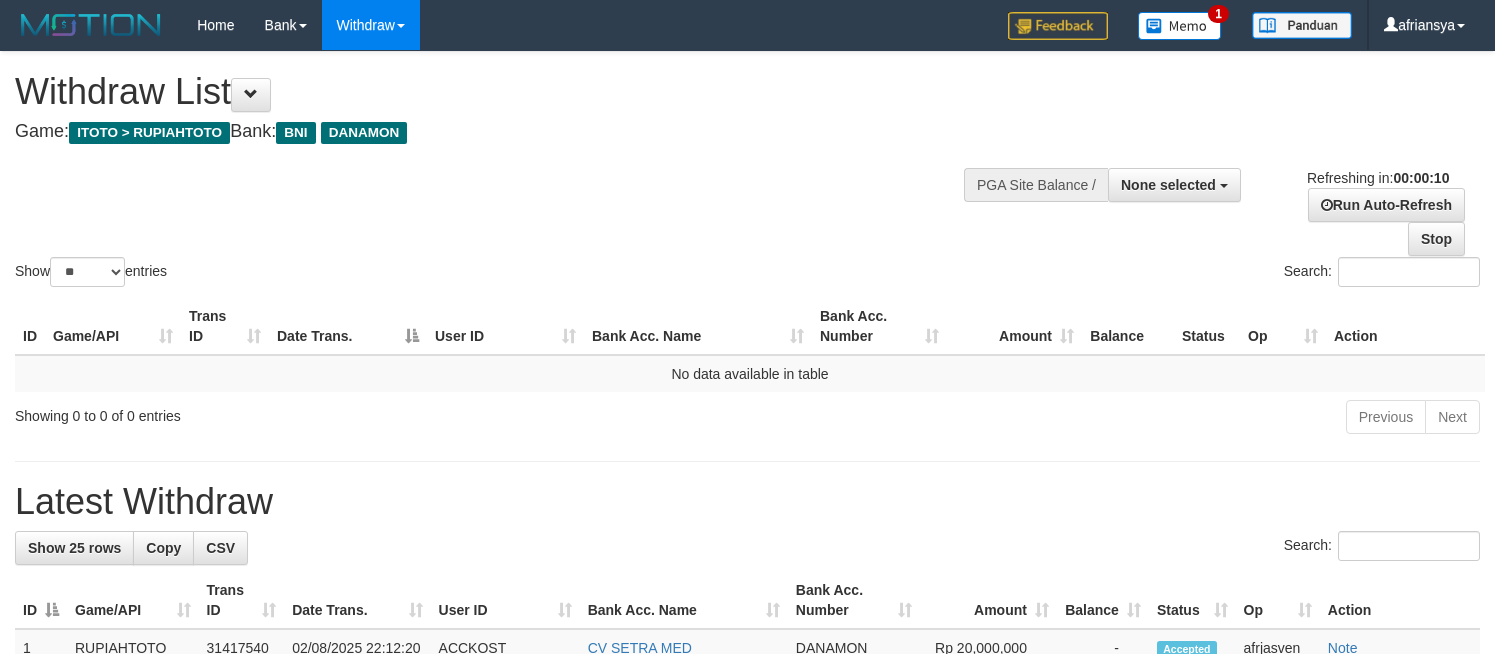 select 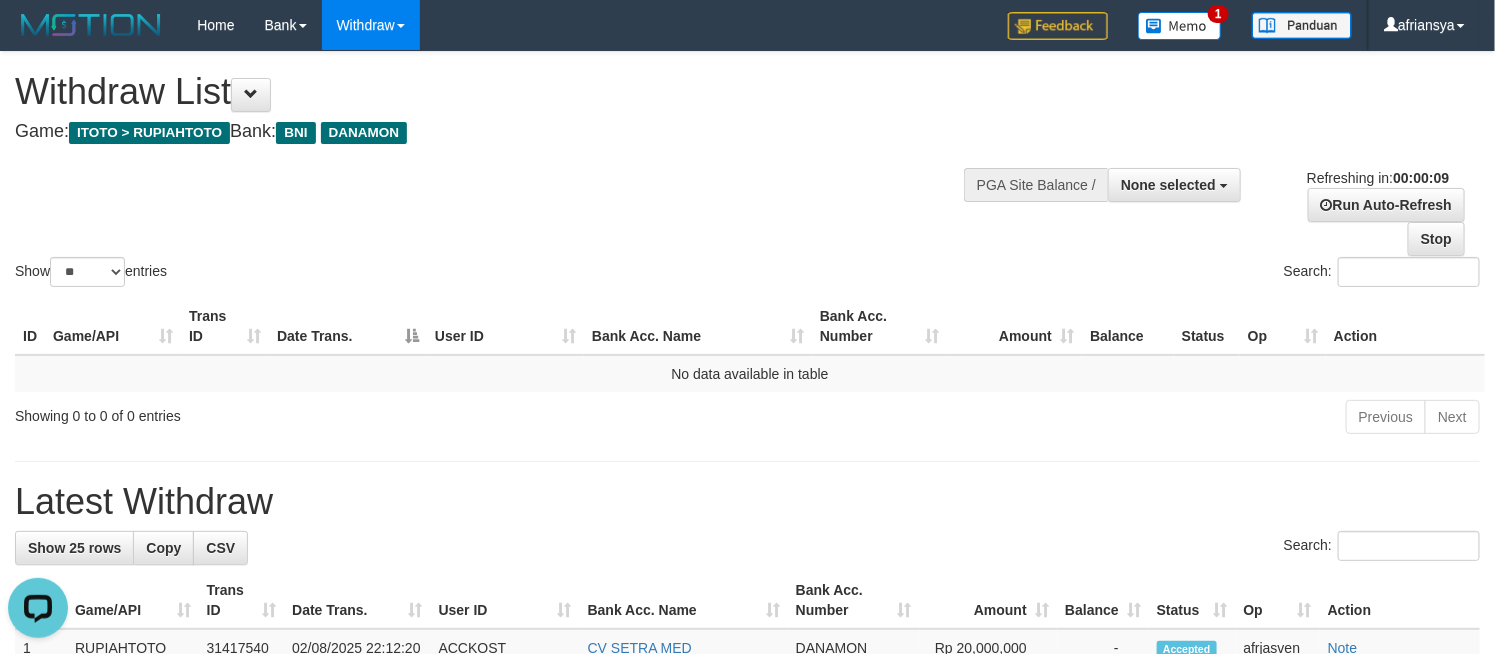 scroll, scrollTop: 0, scrollLeft: 0, axis: both 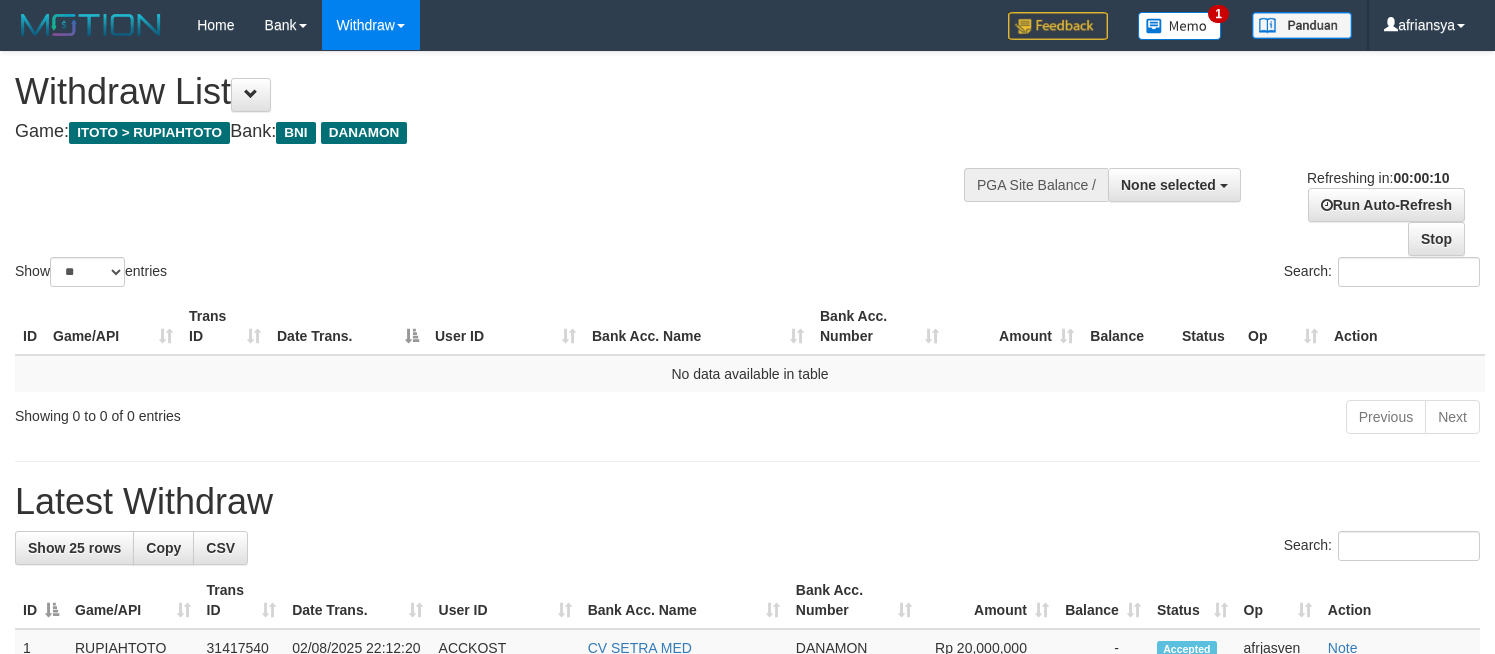 select 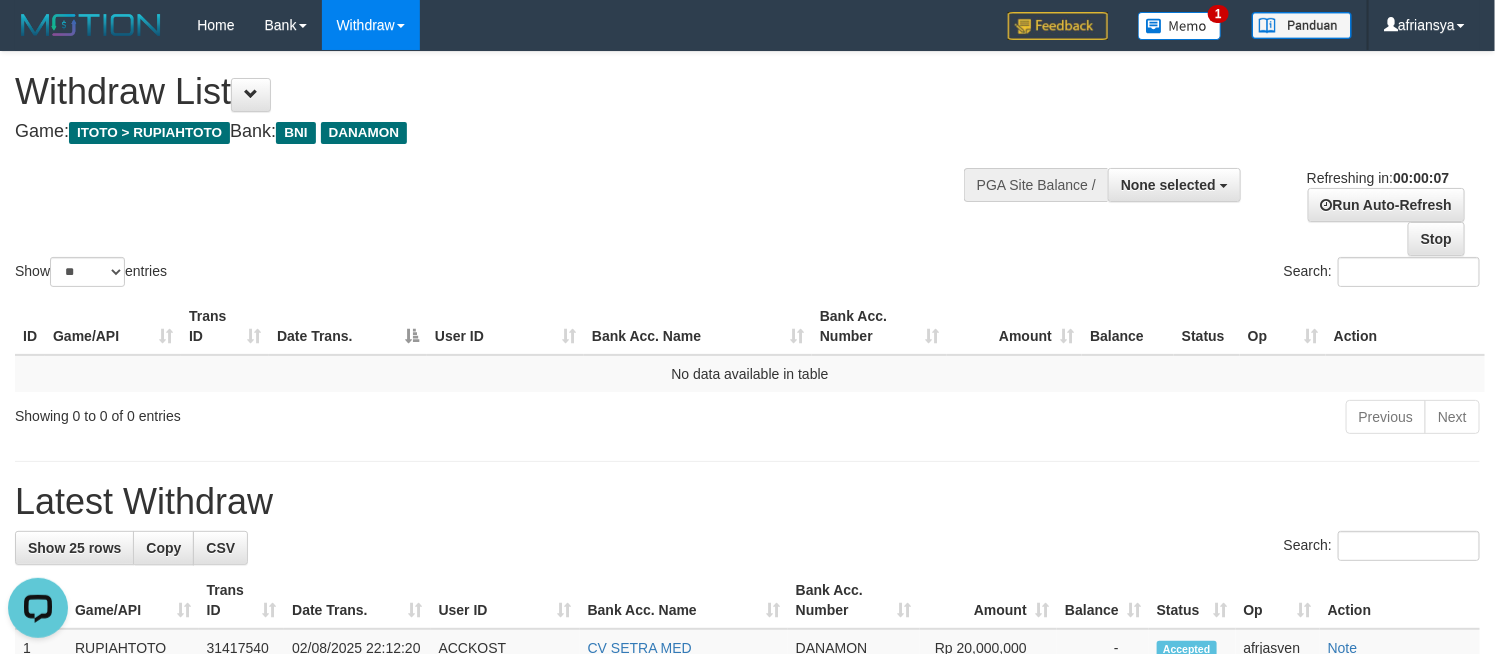 scroll, scrollTop: 0, scrollLeft: 0, axis: both 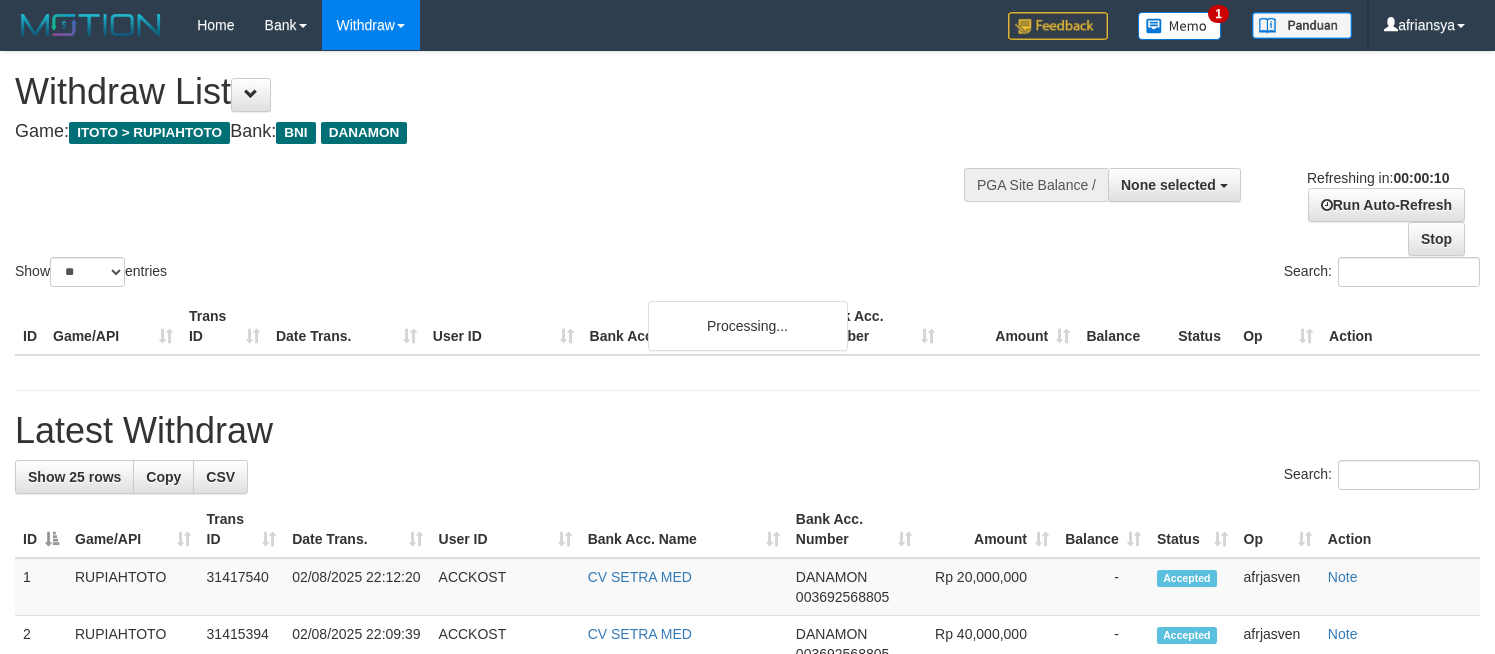 select 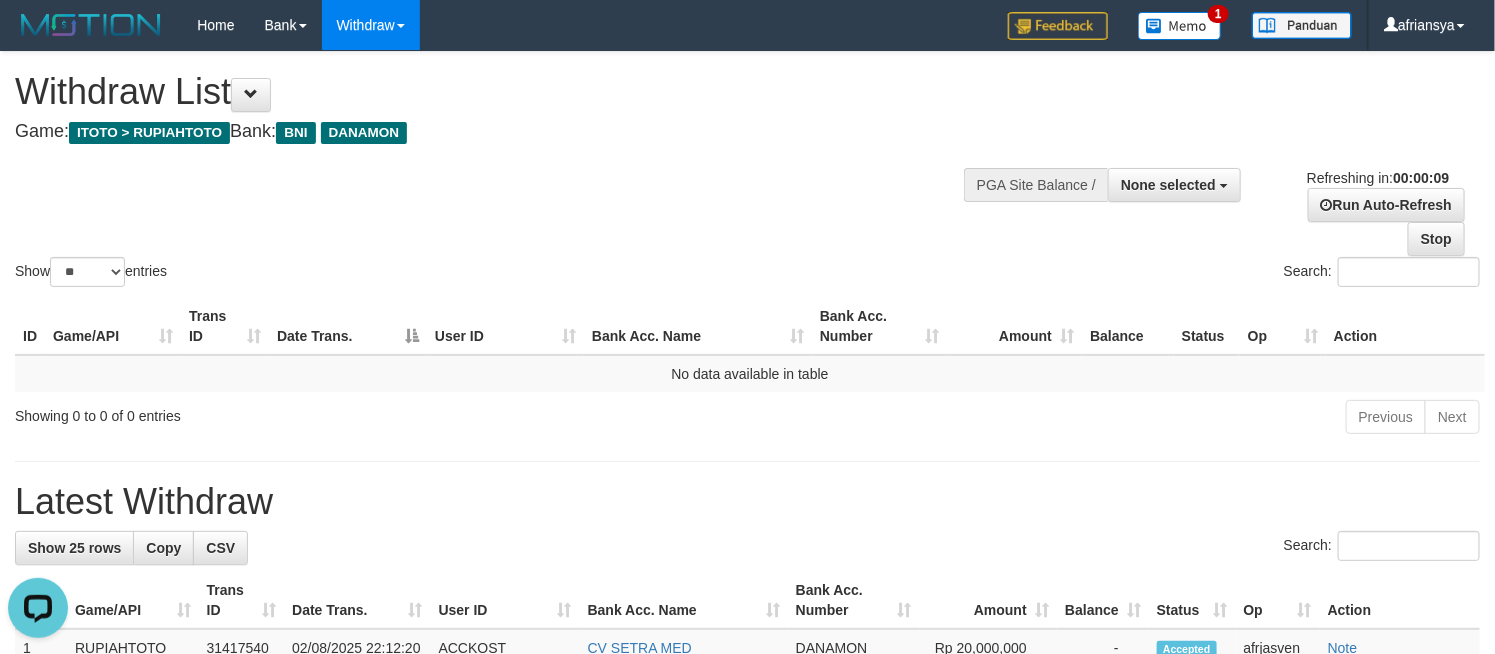 scroll, scrollTop: 0, scrollLeft: 0, axis: both 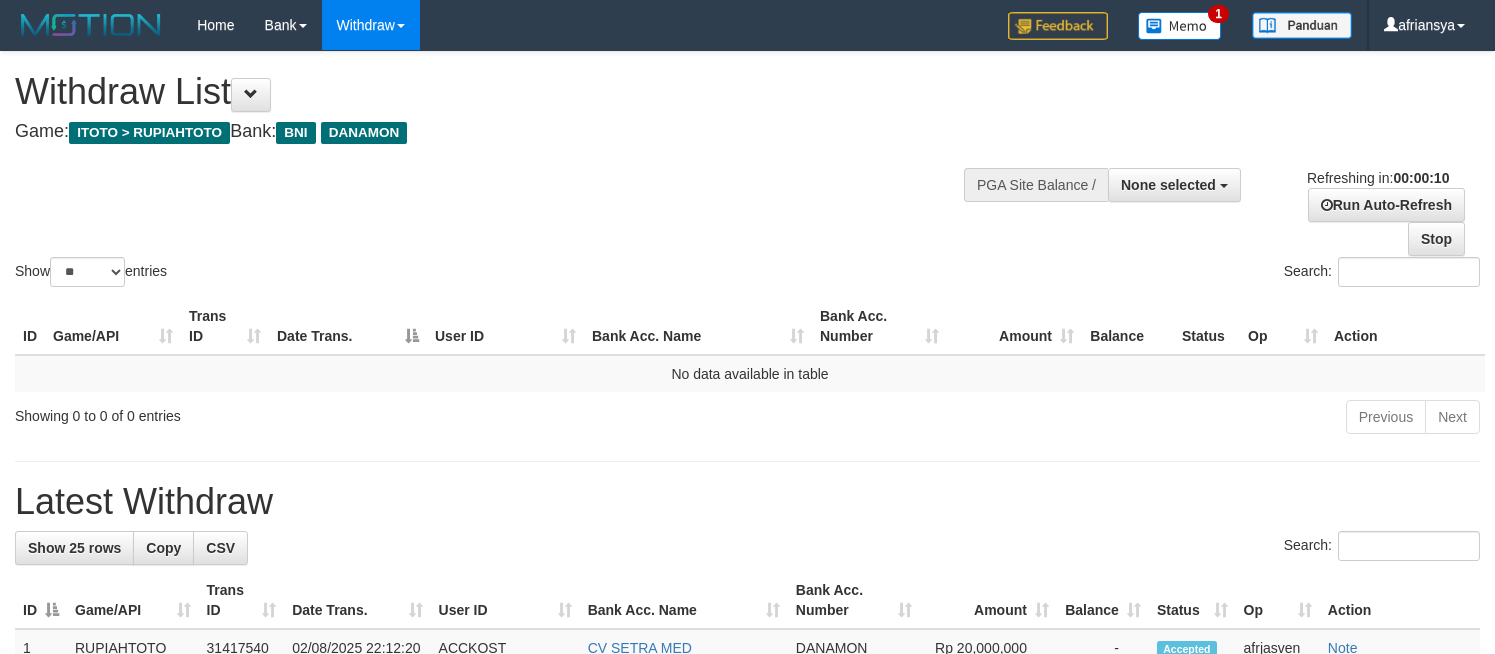 select 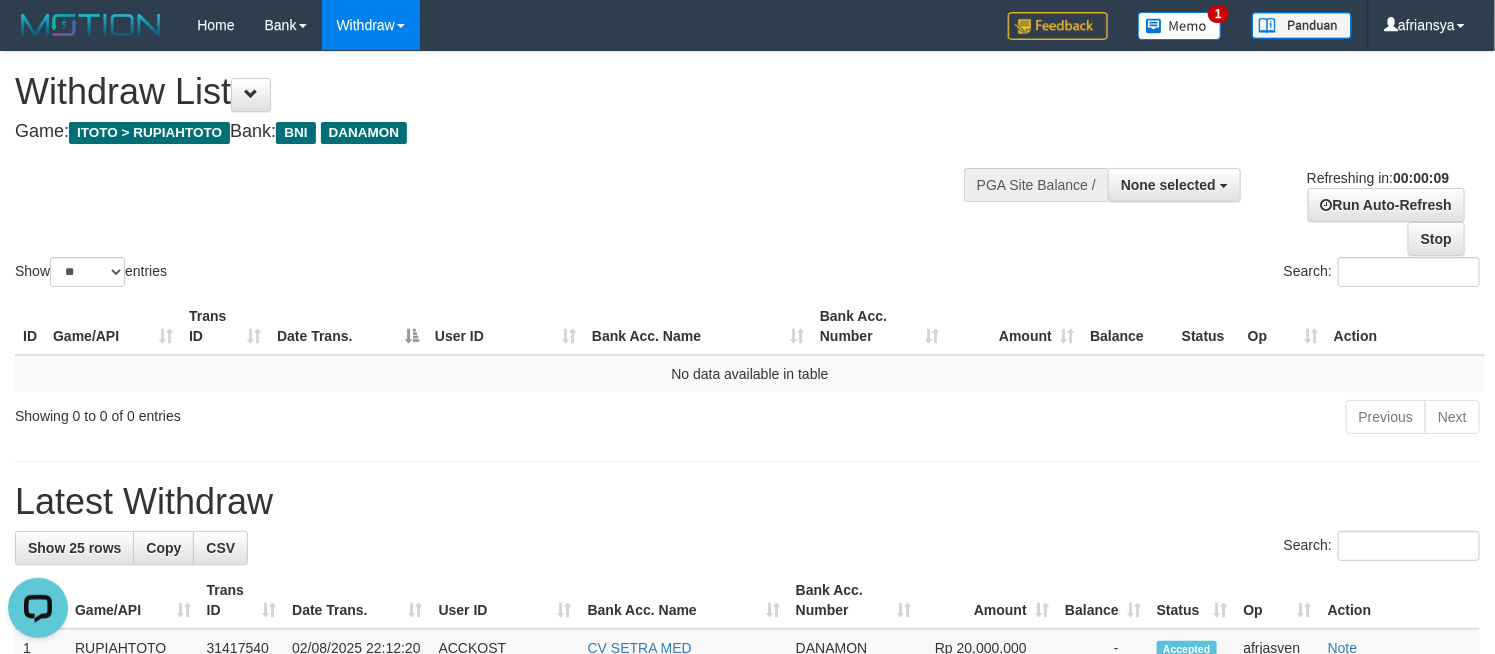 scroll, scrollTop: 0, scrollLeft: 0, axis: both 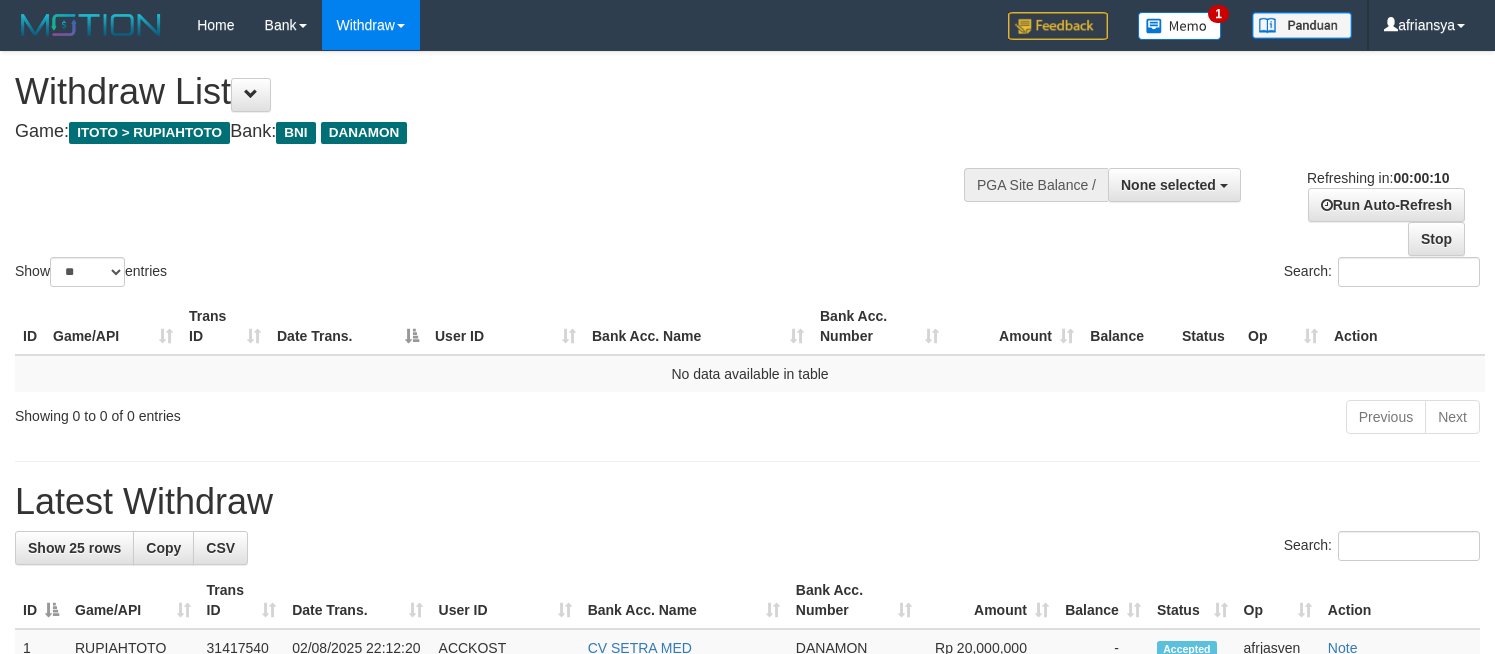 select 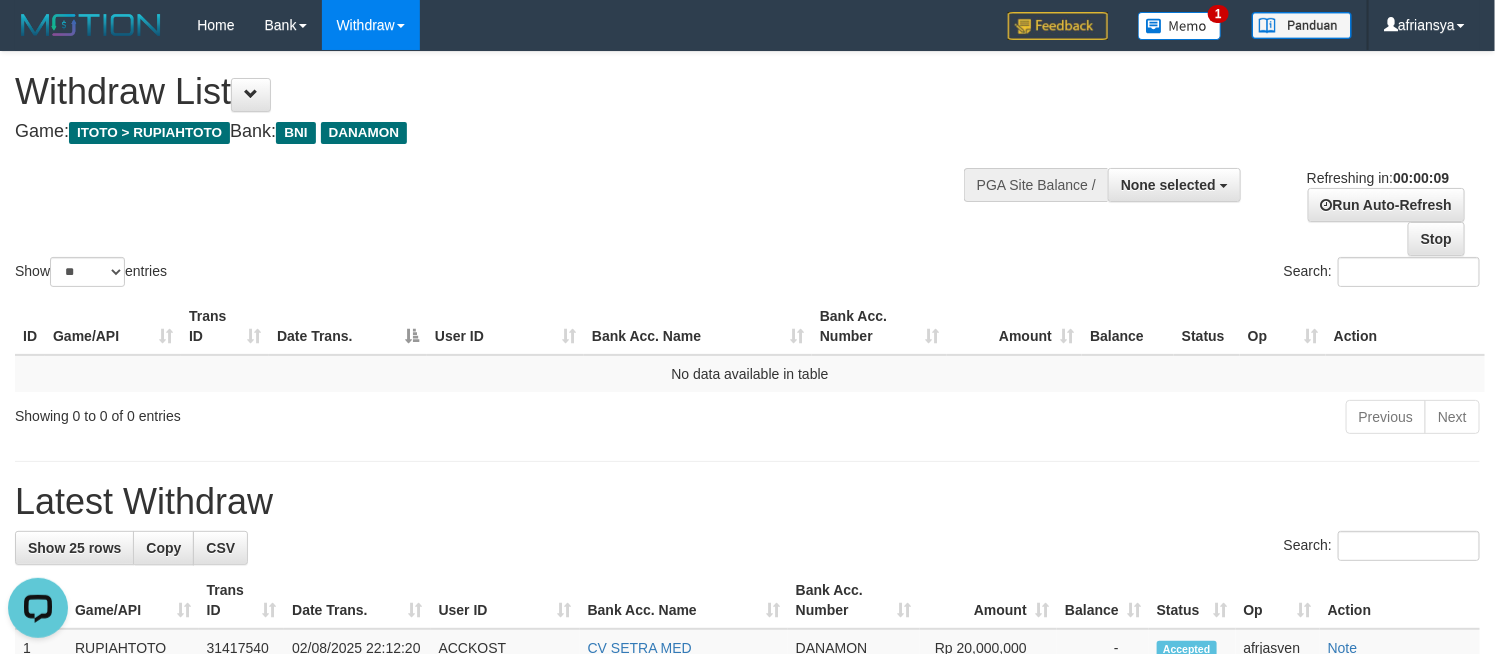 scroll, scrollTop: 0, scrollLeft: 0, axis: both 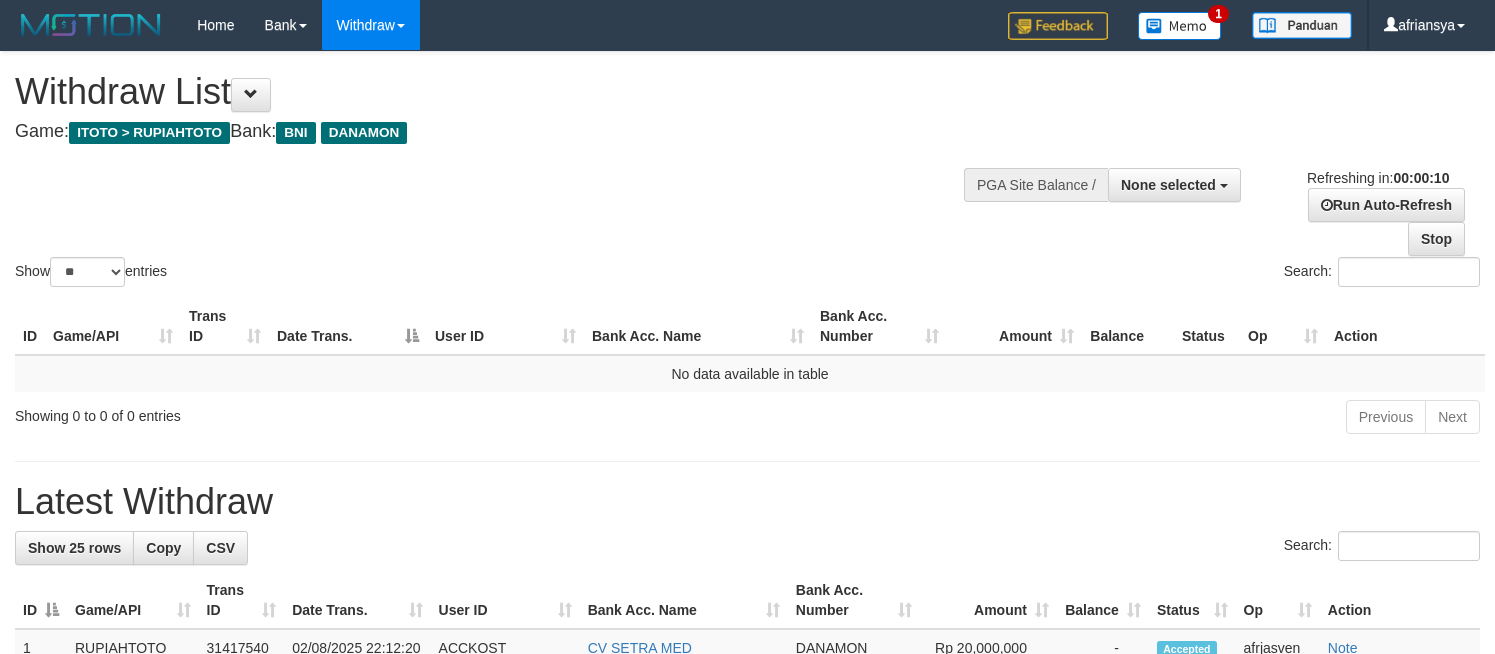select 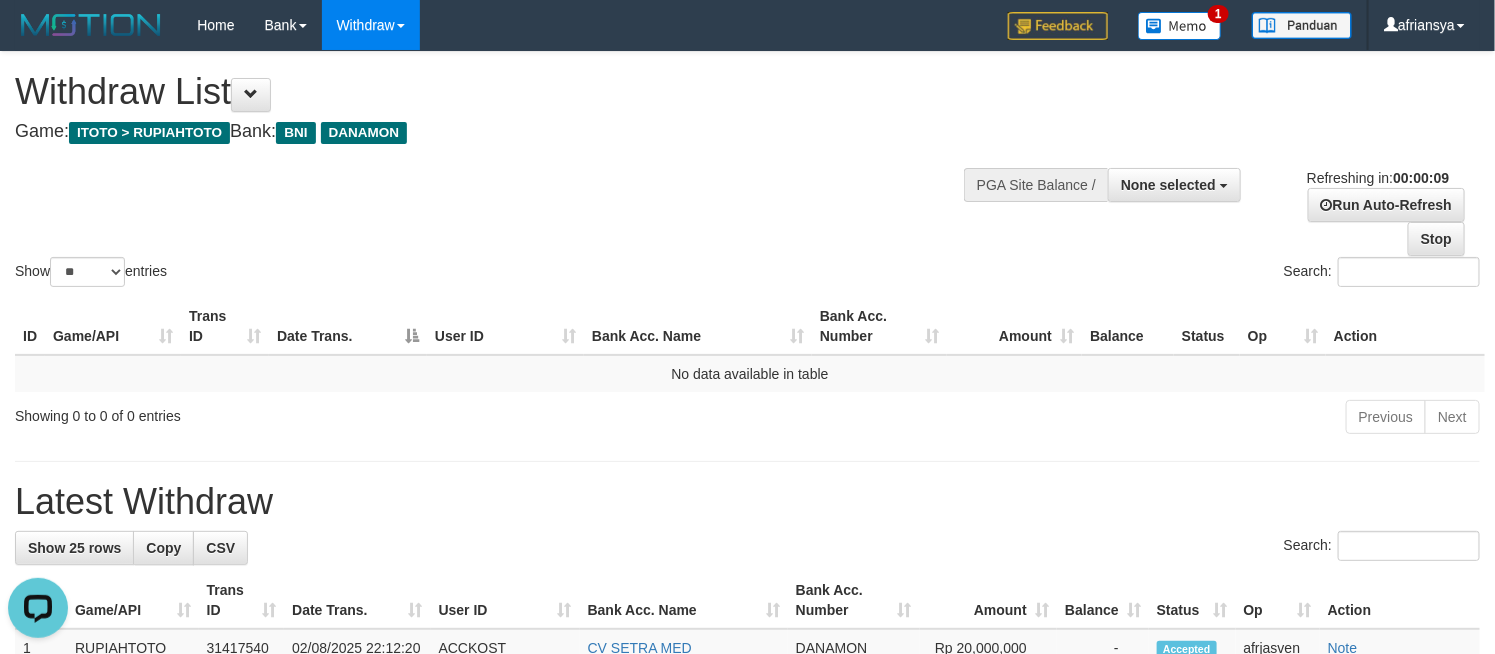scroll, scrollTop: 0, scrollLeft: 0, axis: both 